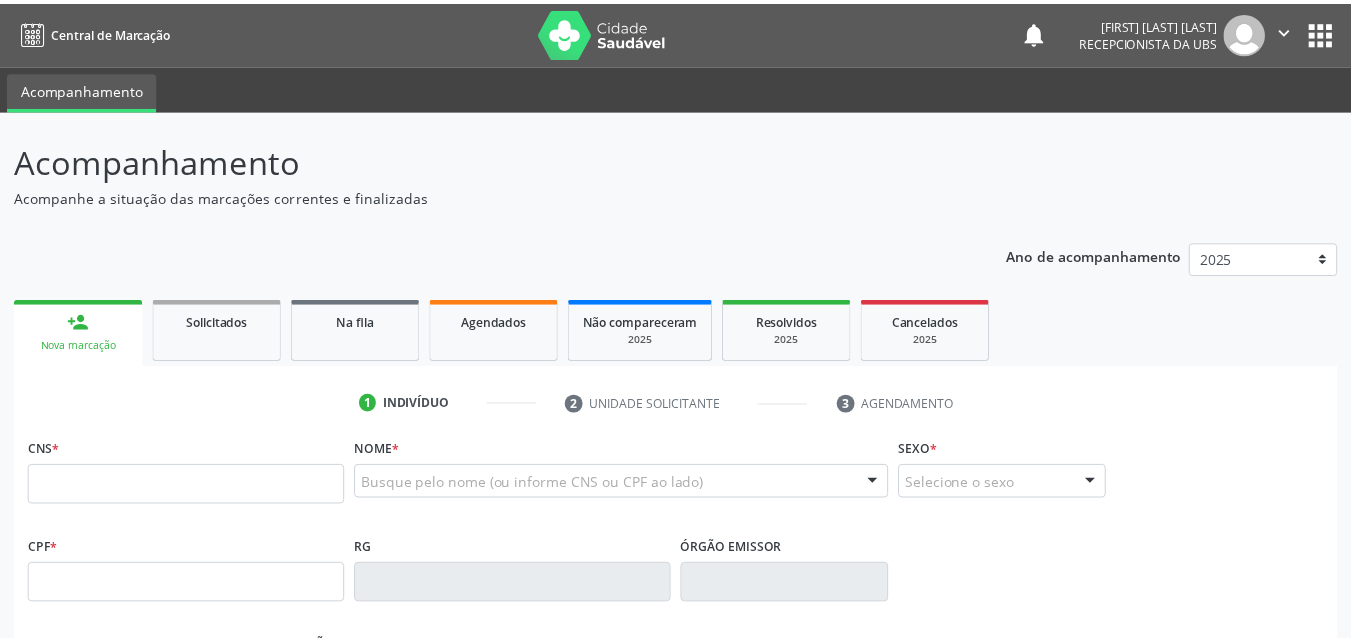 scroll, scrollTop: 0, scrollLeft: 0, axis: both 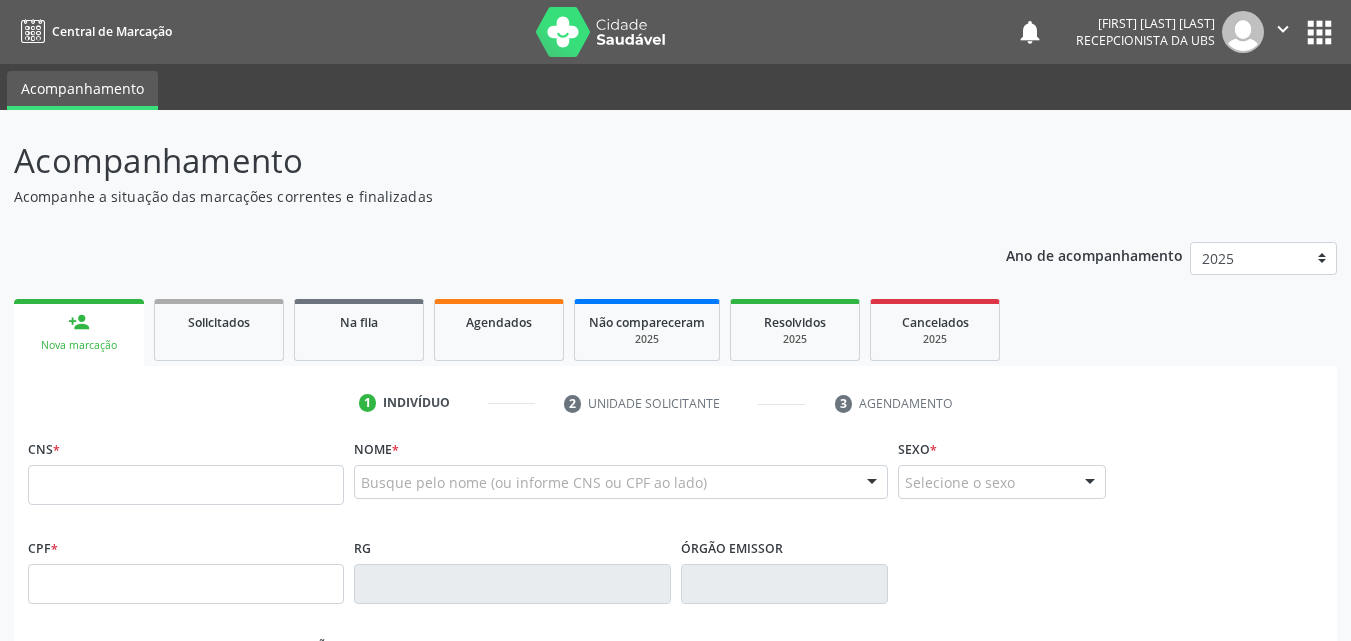 click on "person_add" at bounding box center (79, 322) 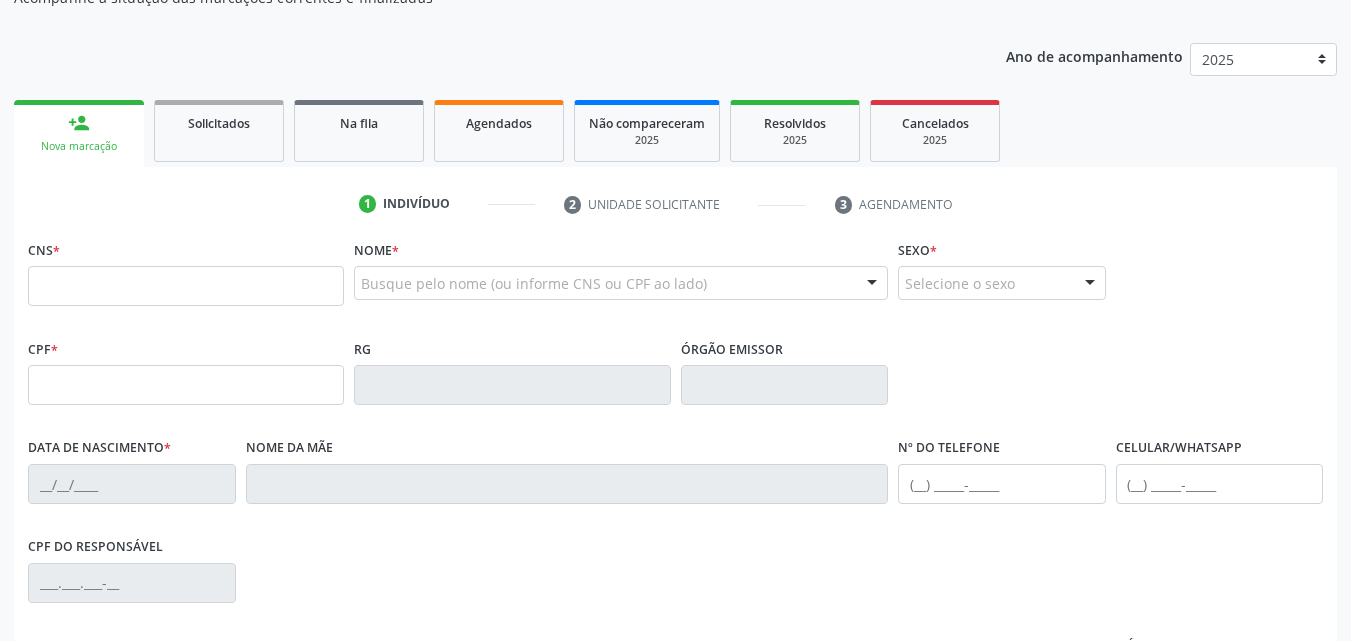 scroll, scrollTop: 200, scrollLeft: 0, axis: vertical 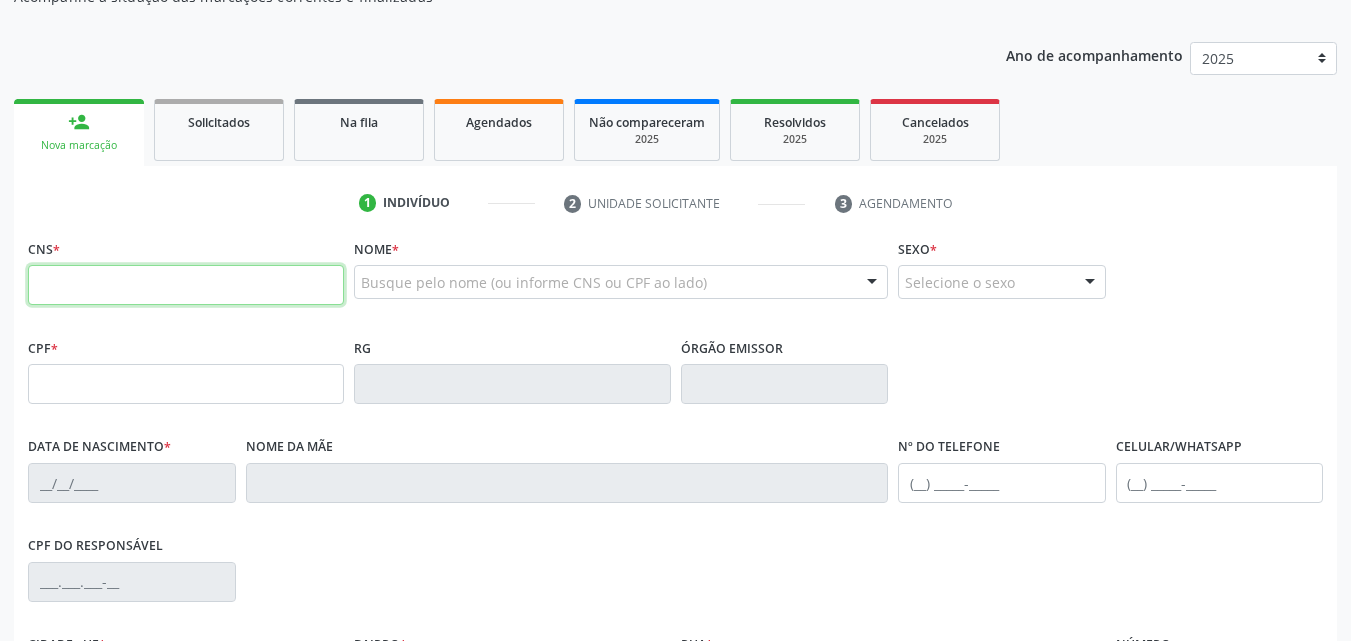click at bounding box center (186, 285) 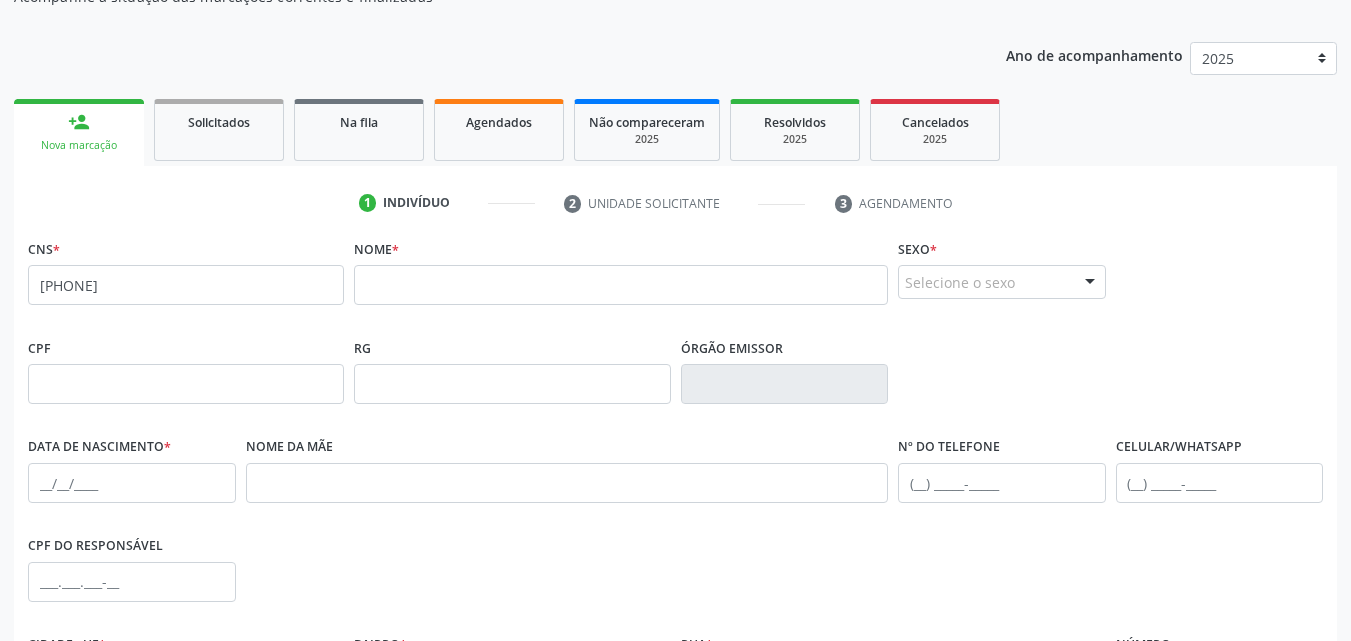 click on "none" at bounding box center [291, 284] 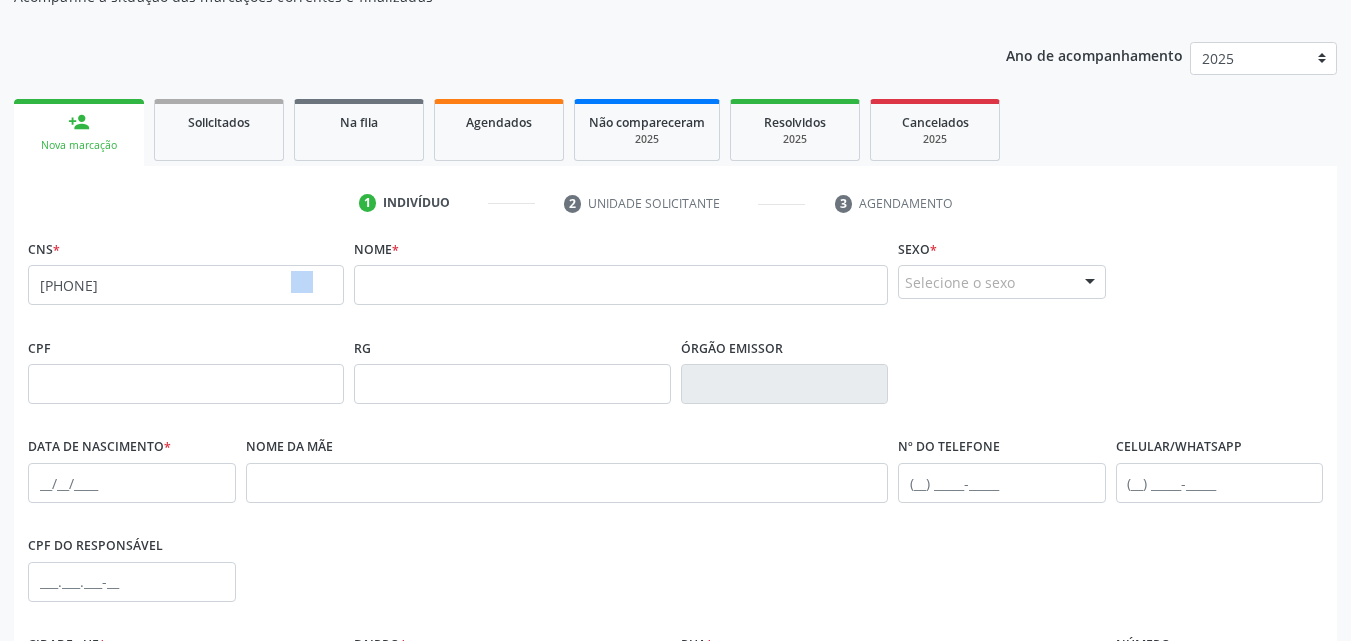click on "none" at bounding box center [291, 282] 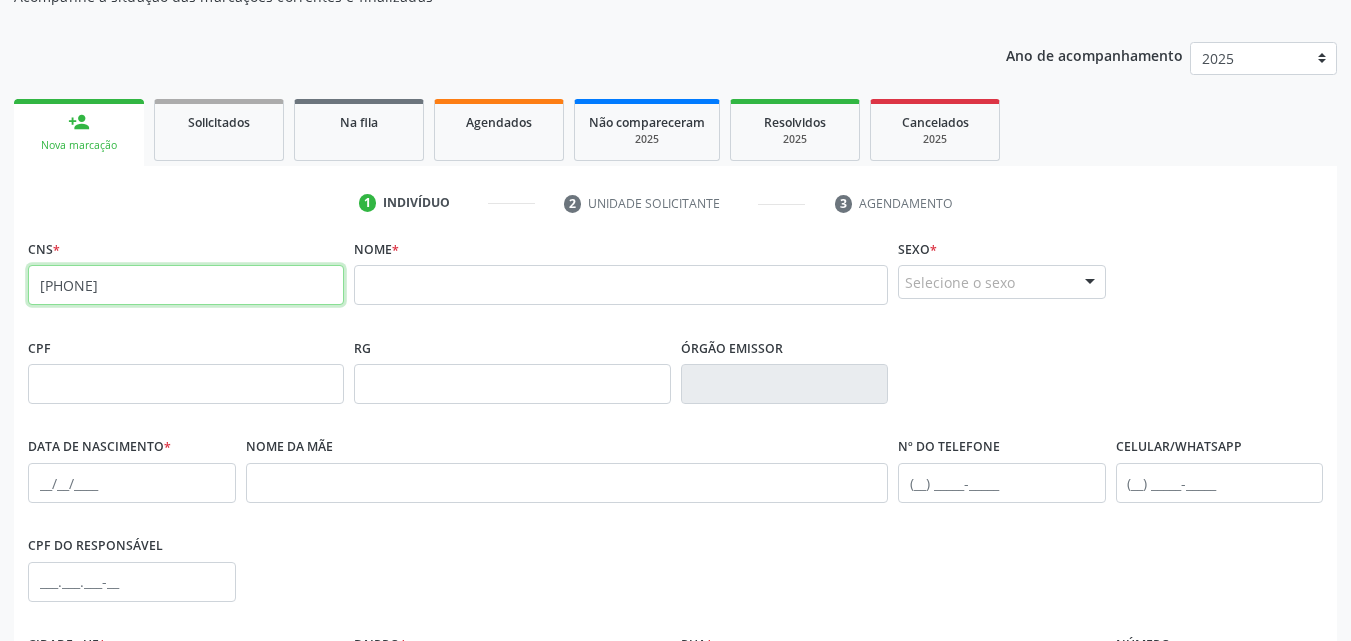 click on "898 0029 9791 3421" at bounding box center (186, 285) 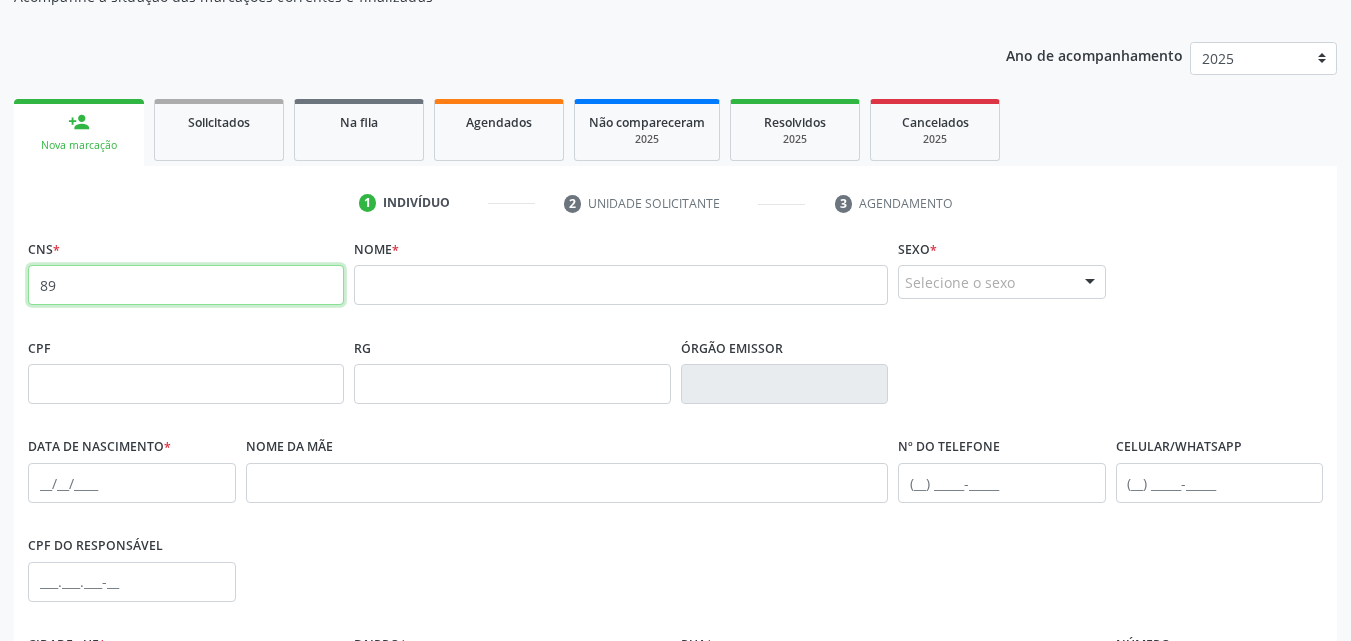 type on "8" 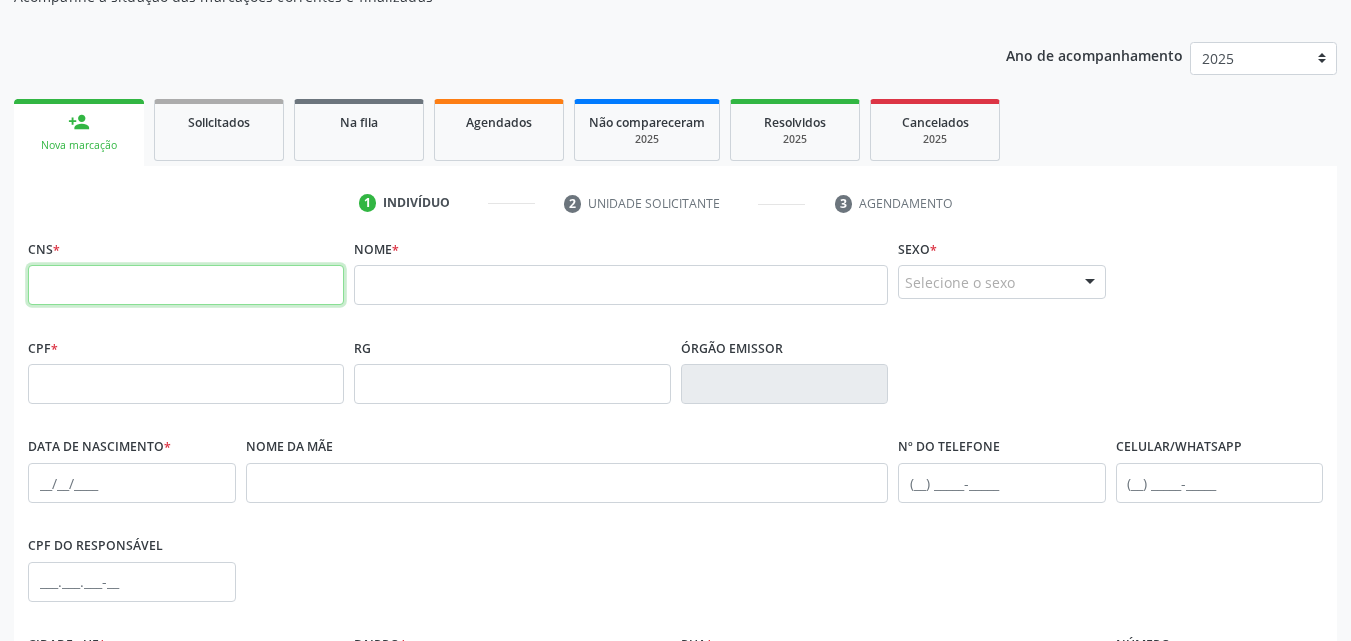 type 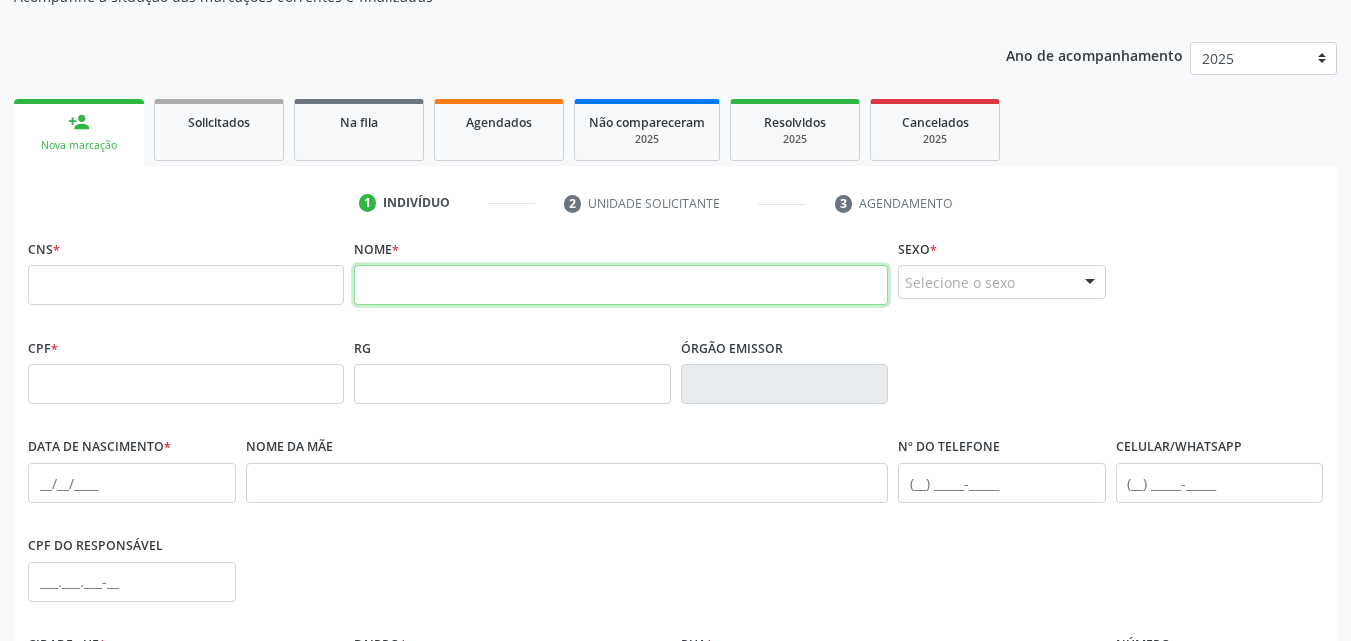 click at bounding box center [621, 285] 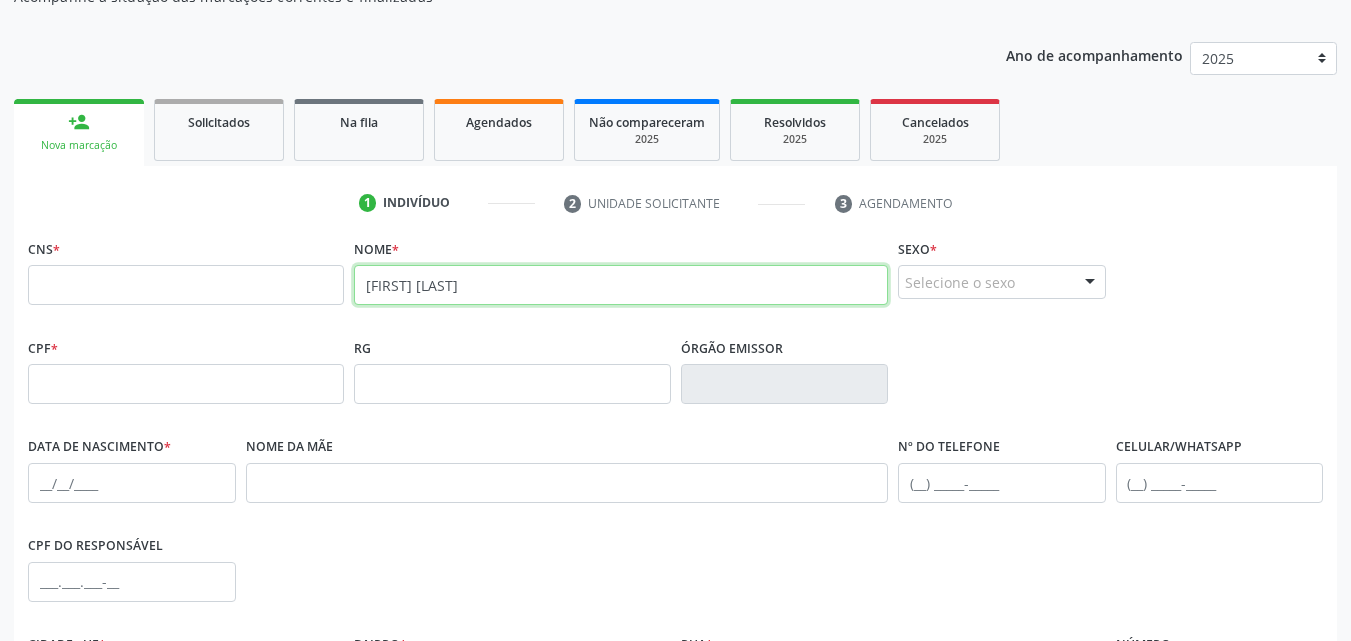 type on "felipe" 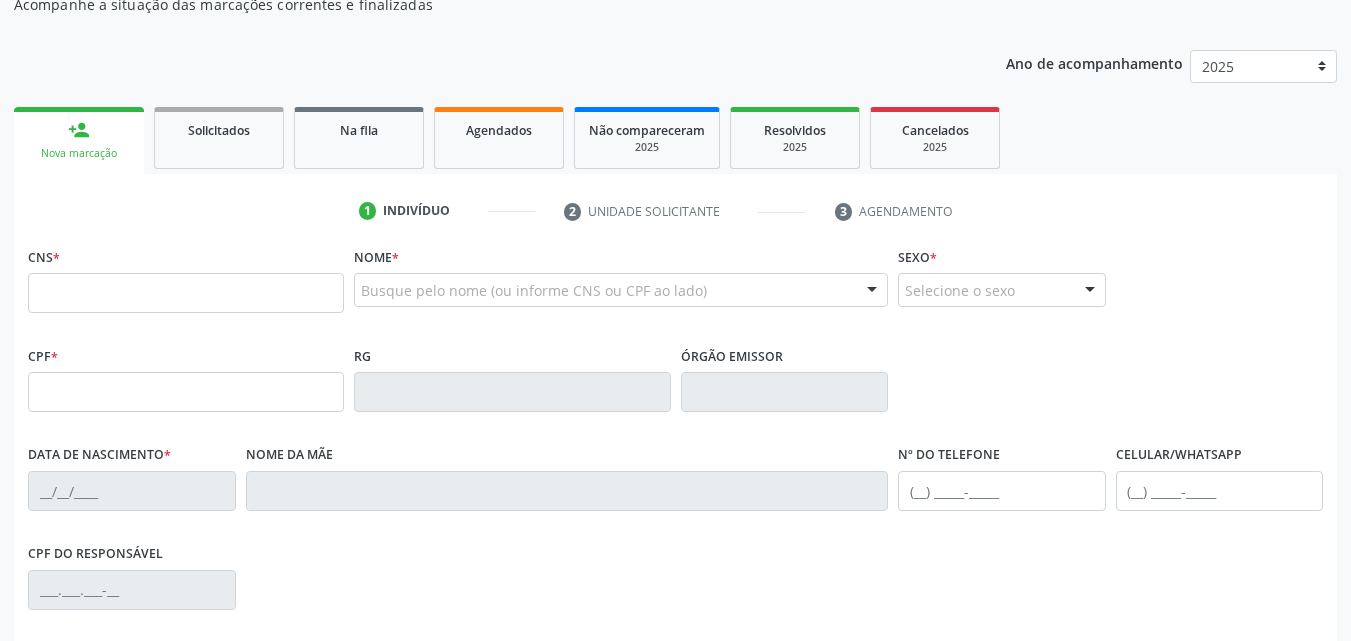 scroll, scrollTop: 200, scrollLeft: 0, axis: vertical 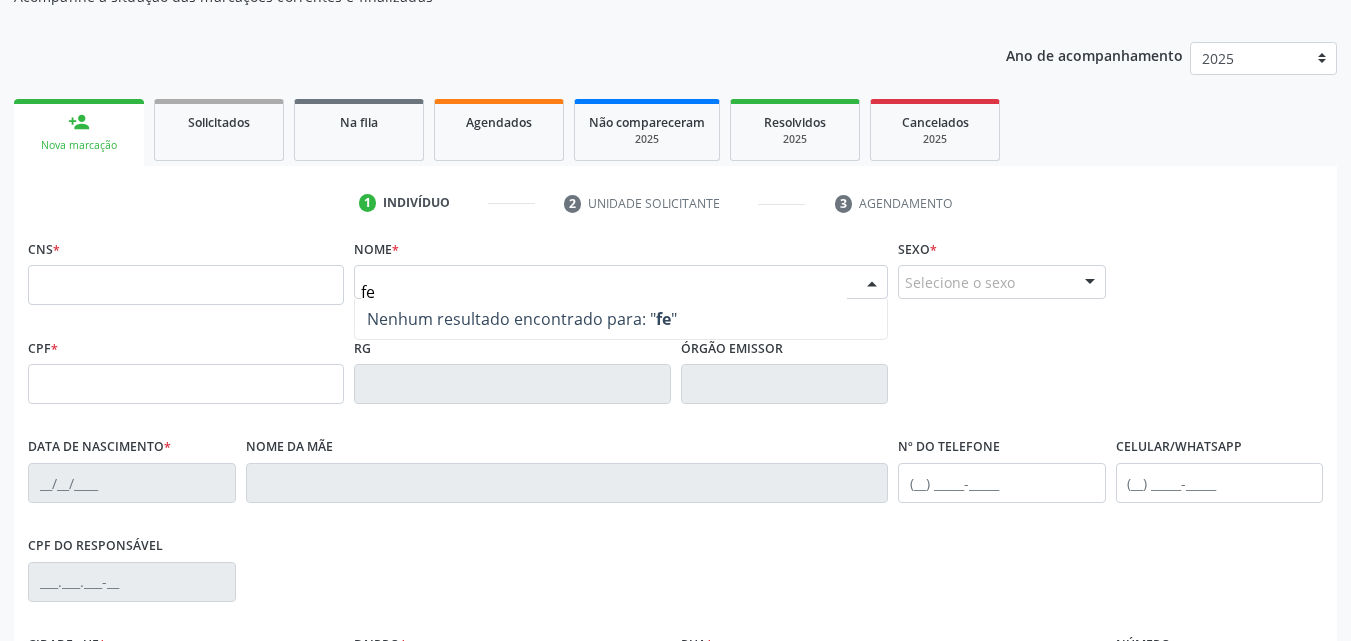 type on "f" 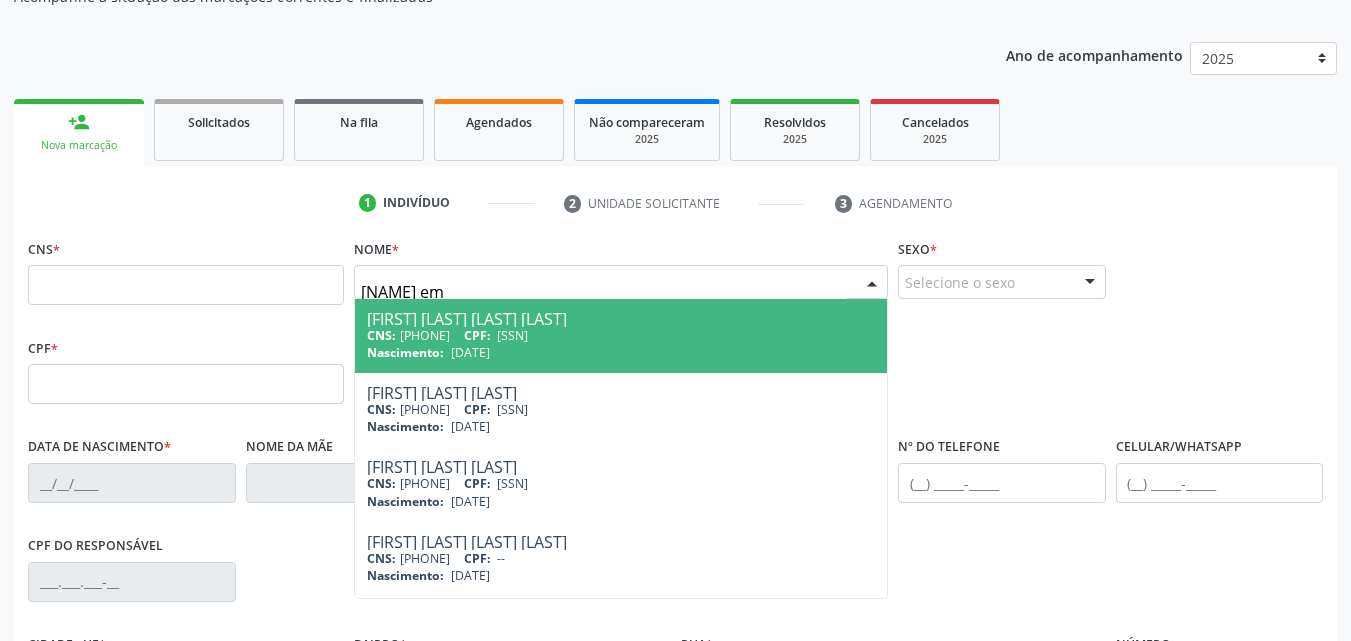 type on "[NAME] ema" 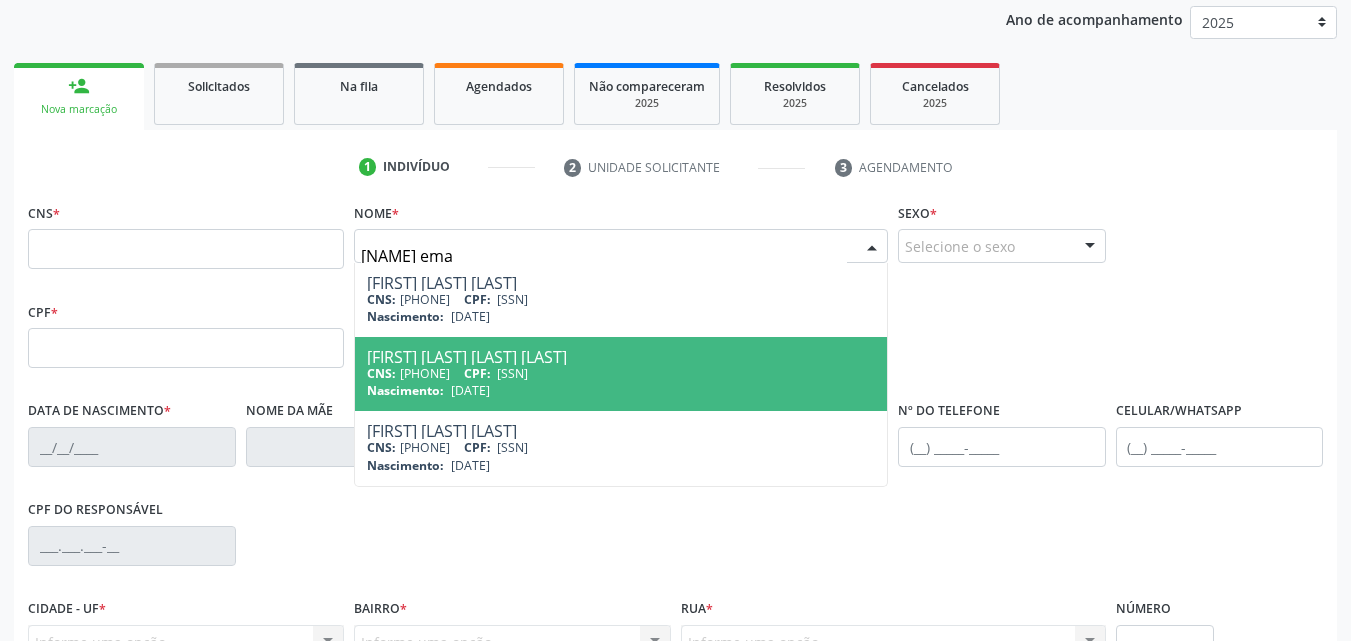 scroll, scrollTop: 200, scrollLeft: 0, axis: vertical 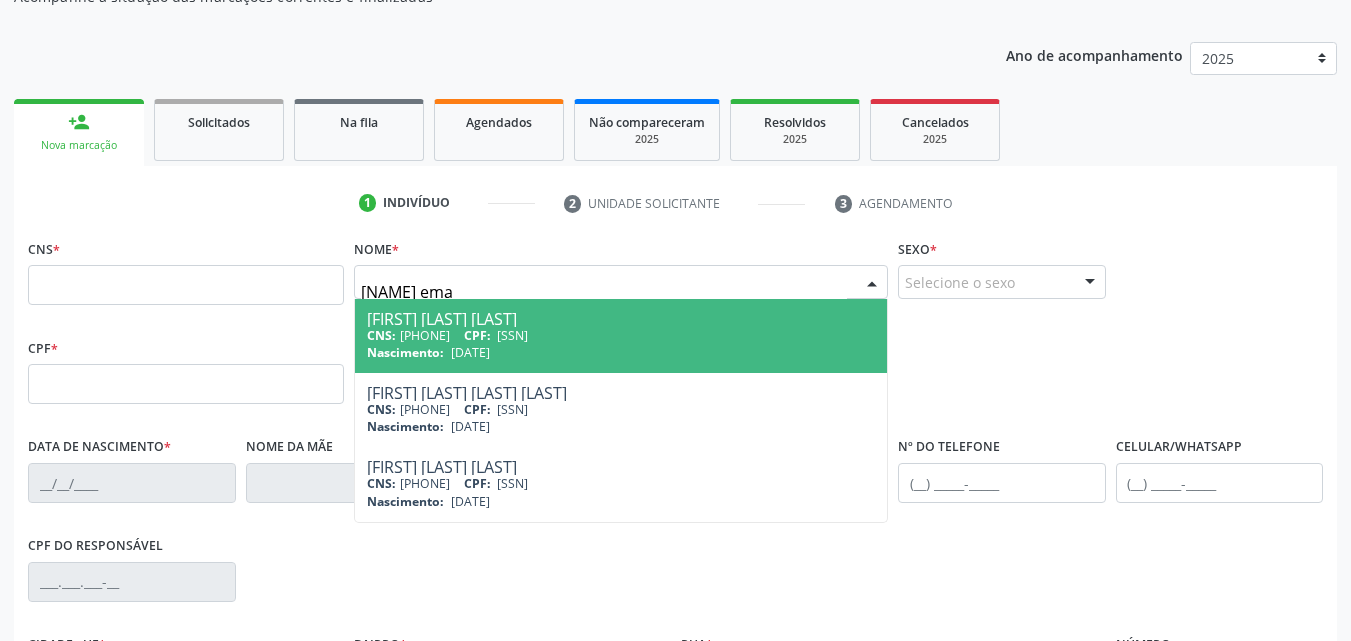 click on "[NAME] ema" at bounding box center [604, 292] 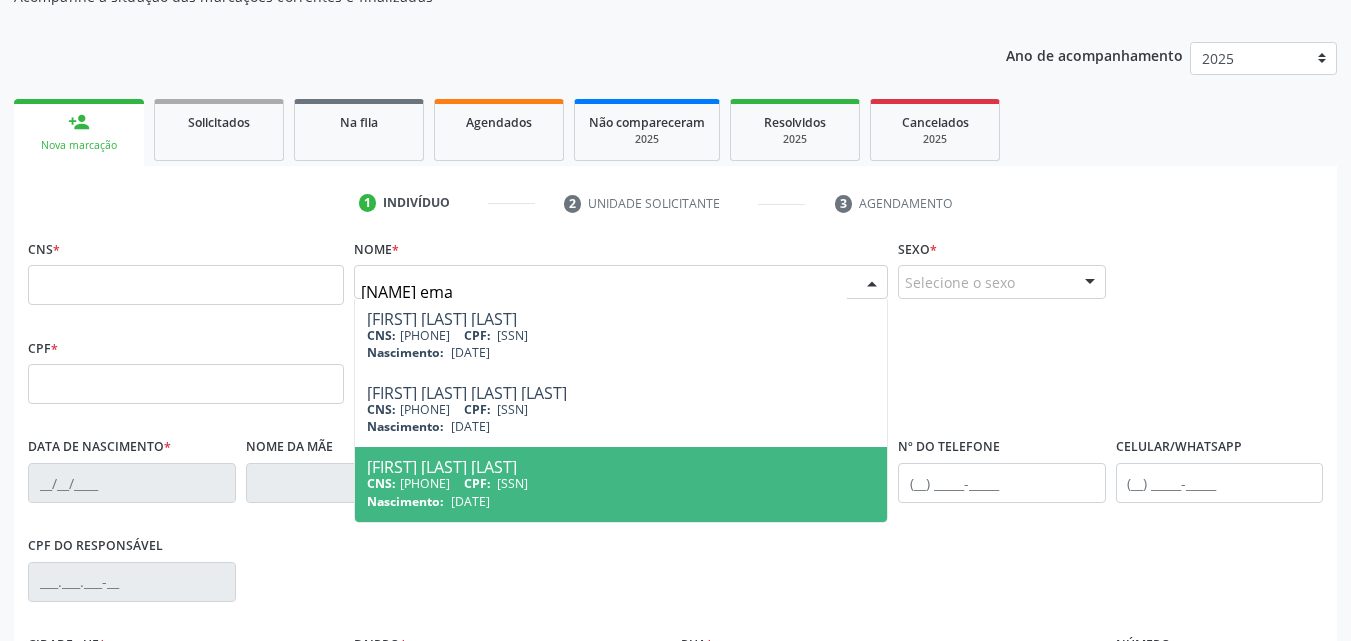click on "[FIRST] [LAST] [LAST]" at bounding box center [621, 467] 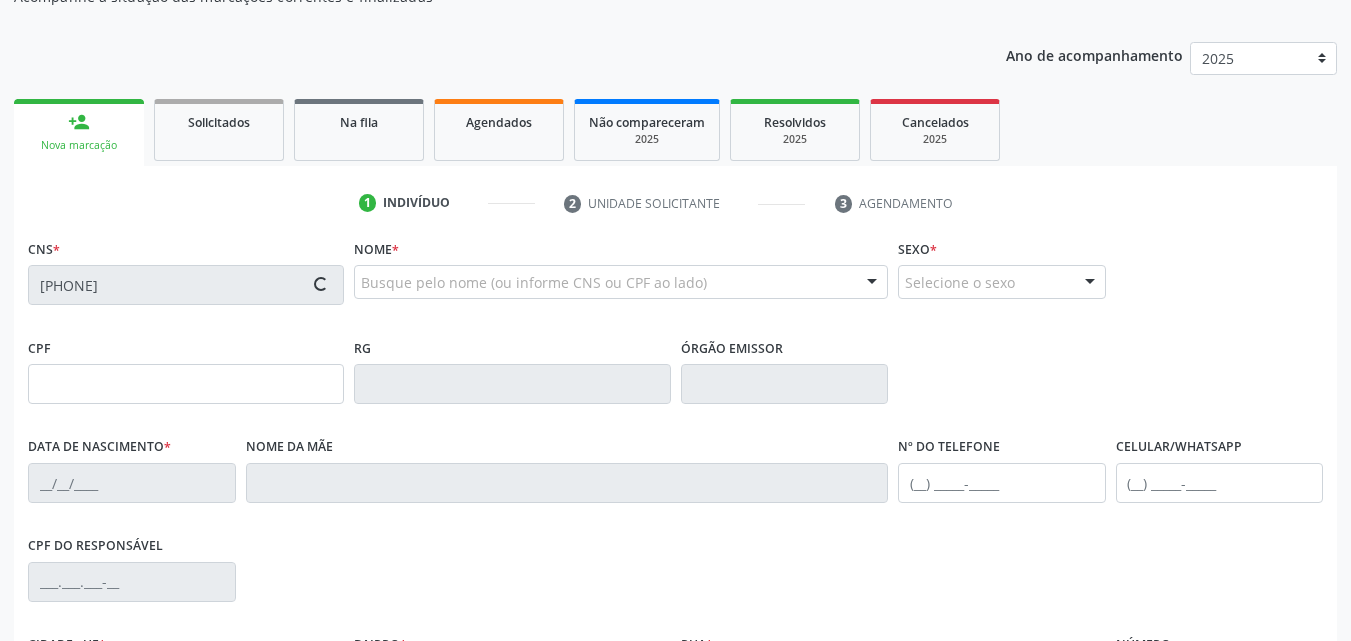 type on "[DATE]" 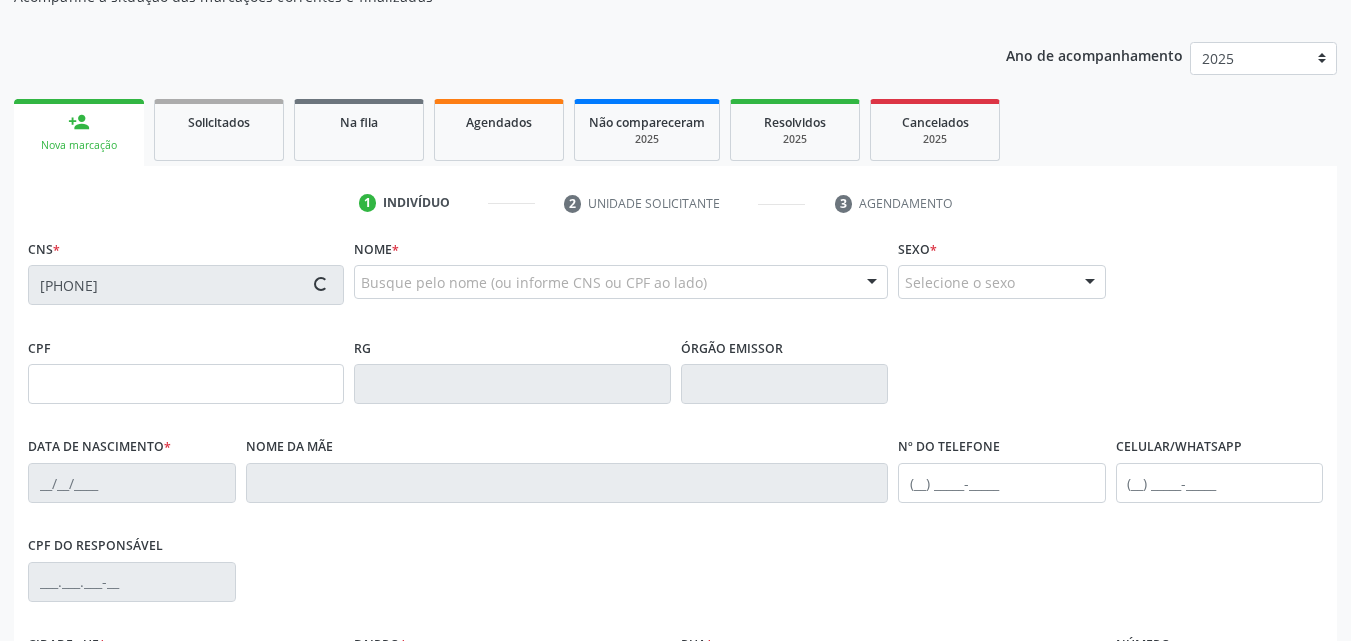 type on "[FIRST] [LAST] [LAST]" 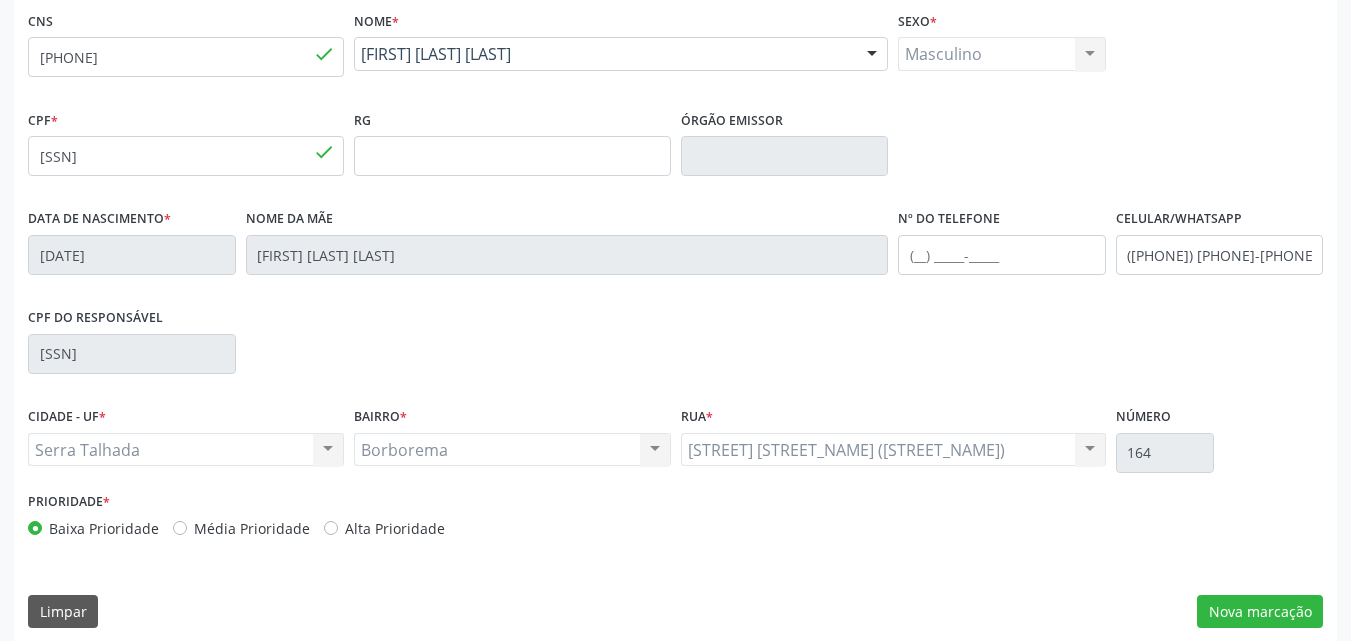 scroll, scrollTop: 443, scrollLeft: 0, axis: vertical 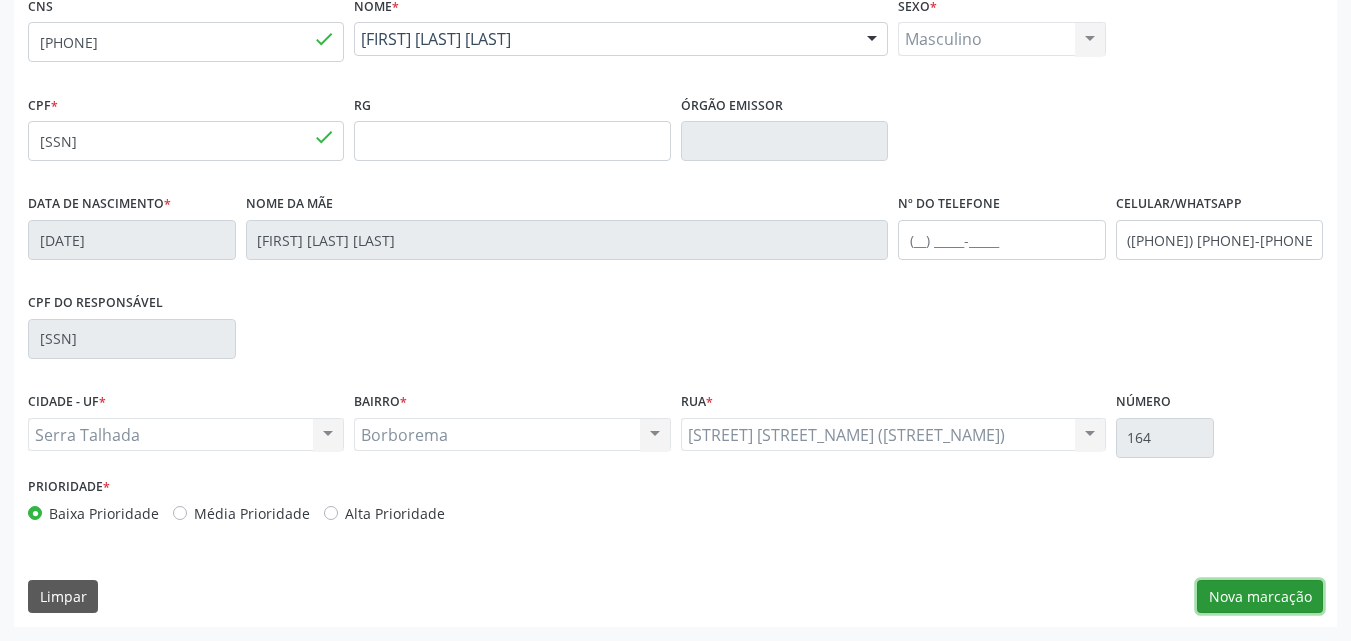 click on "Nova marcação" at bounding box center (1260, 597) 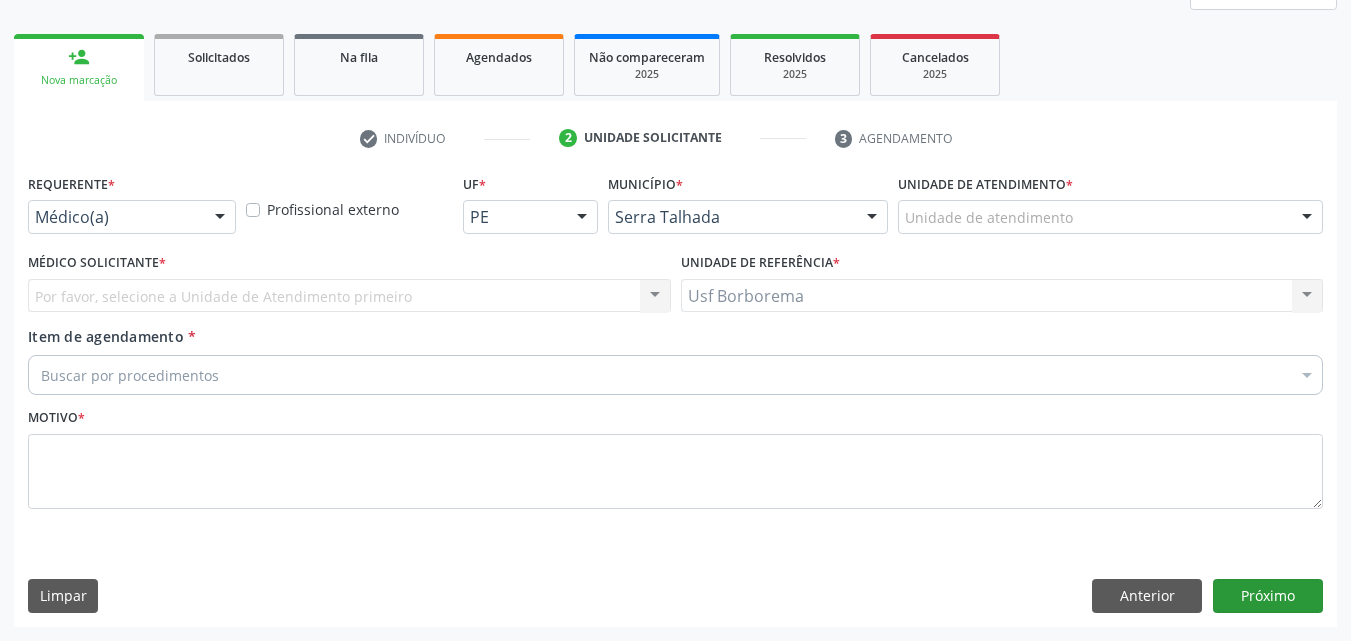 scroll, scrollTop: 265, scrollLeft: 0, axis: vertical 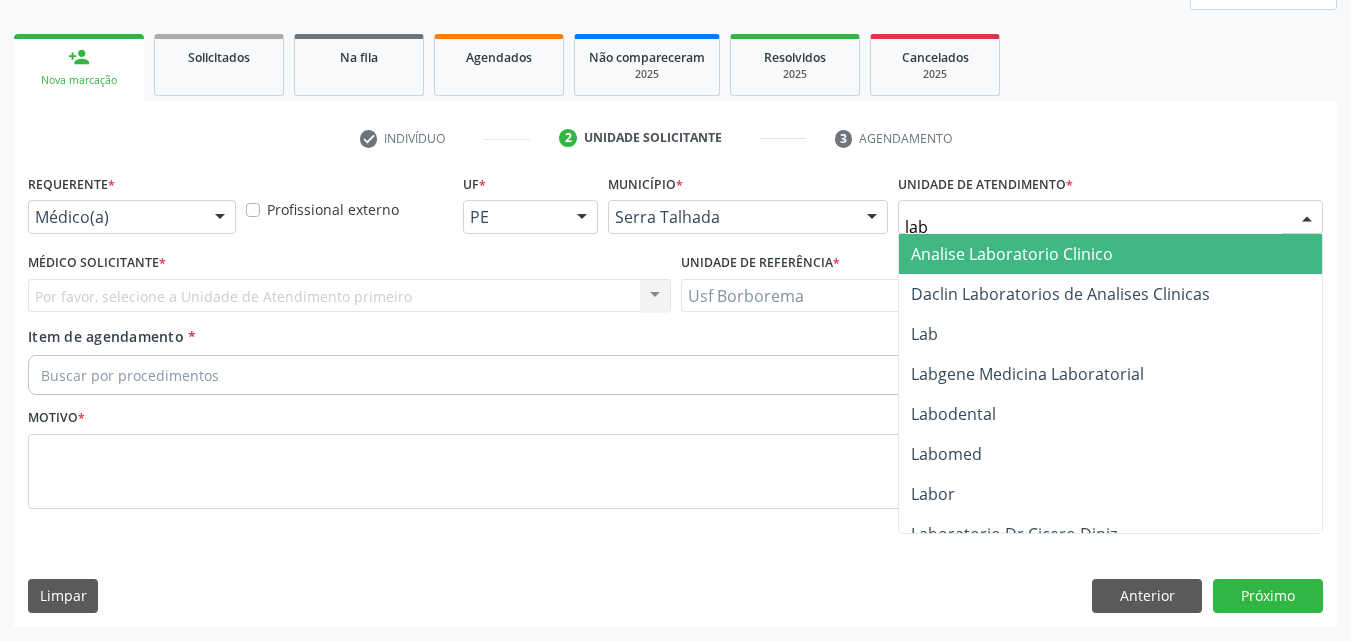 type on "labg" 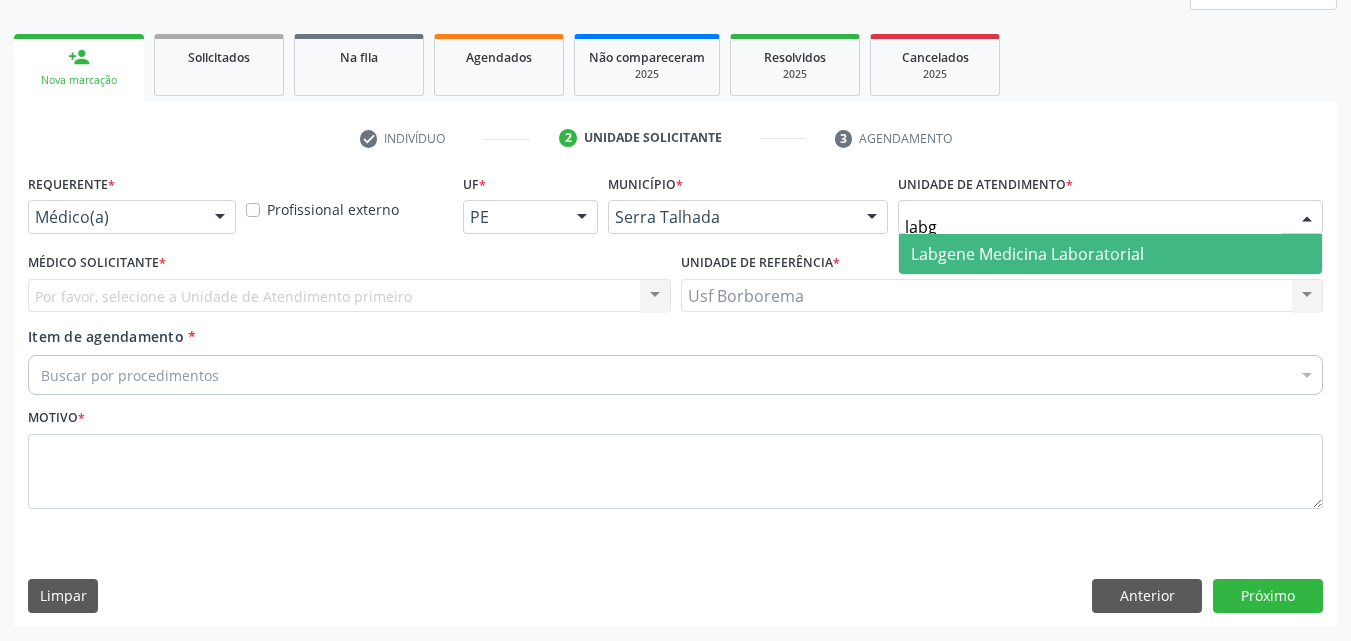 click on "Labgene Medicina Laboratorial" at bounding box center [1027, 254] 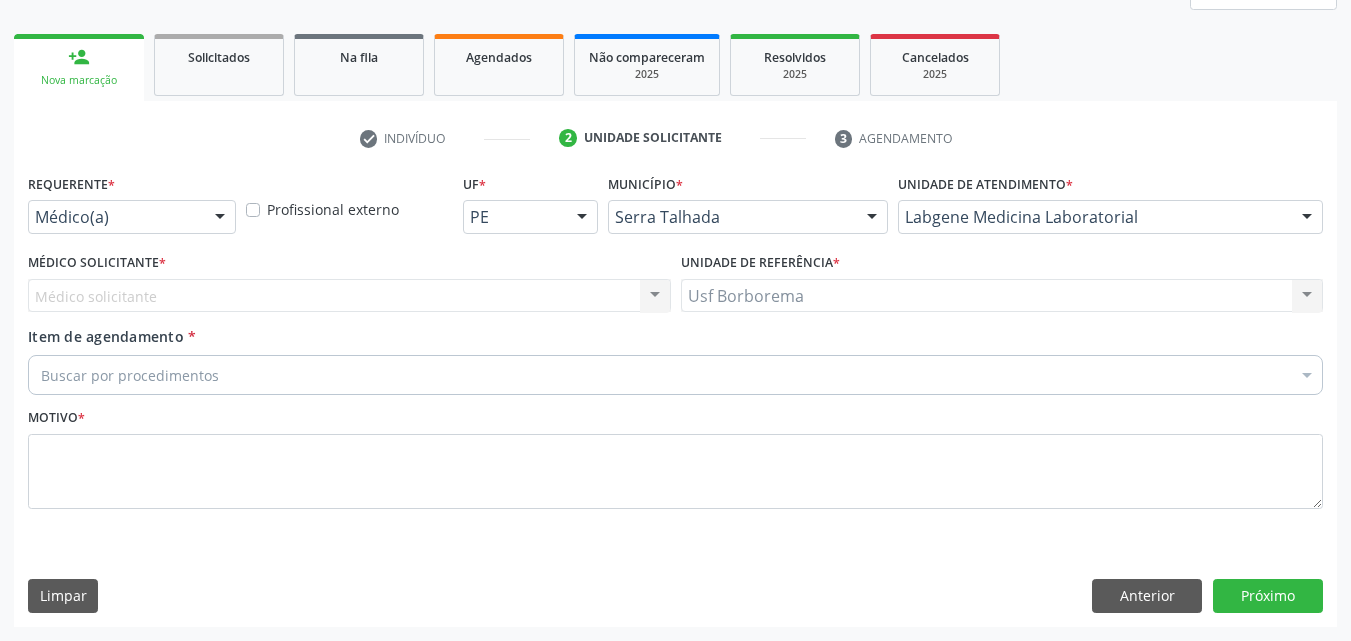 click on "Buscar por procedimentos" at bounding box center (675, 375) 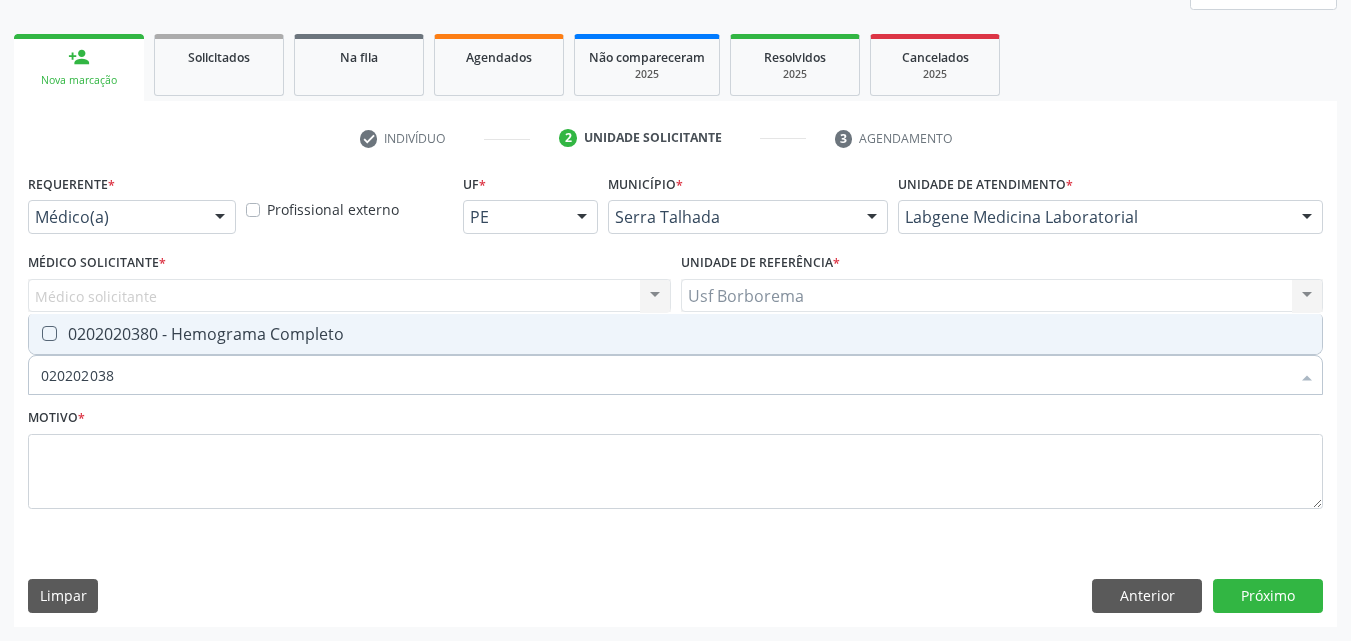 type on "0202020380" 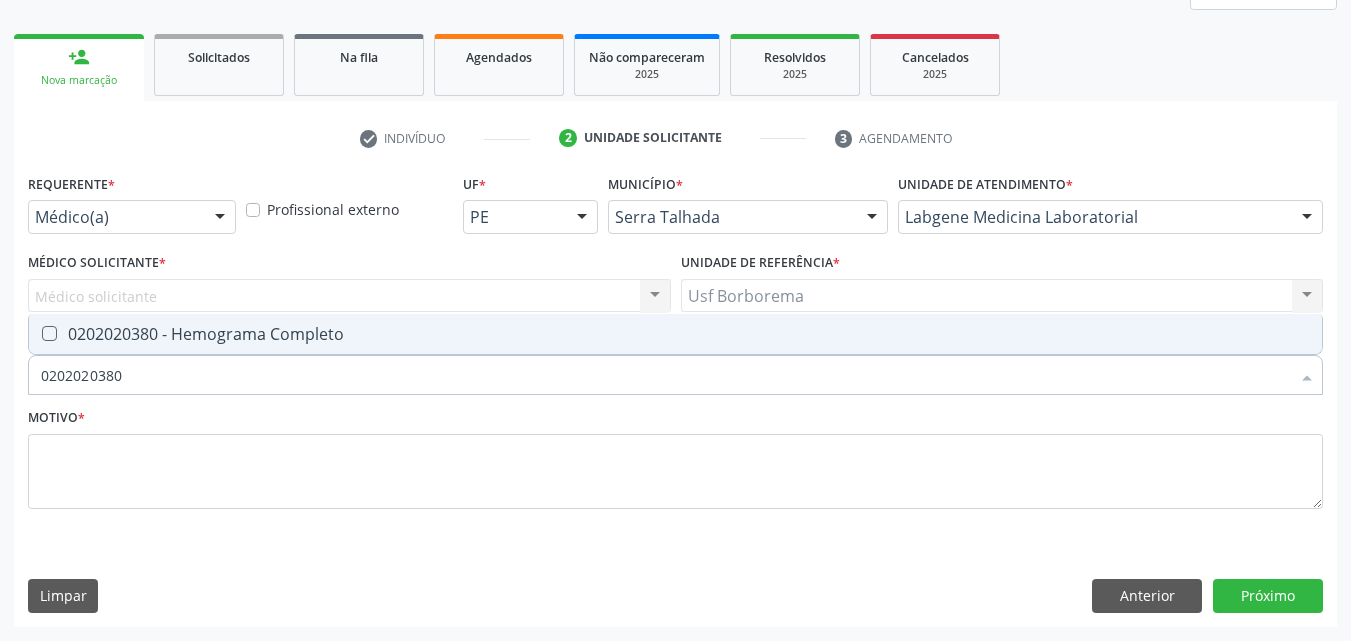 drag, startPoint x: 260, startPoint y: 331, endPoint x: 259, endPoint y: 346, distance: 15.033297 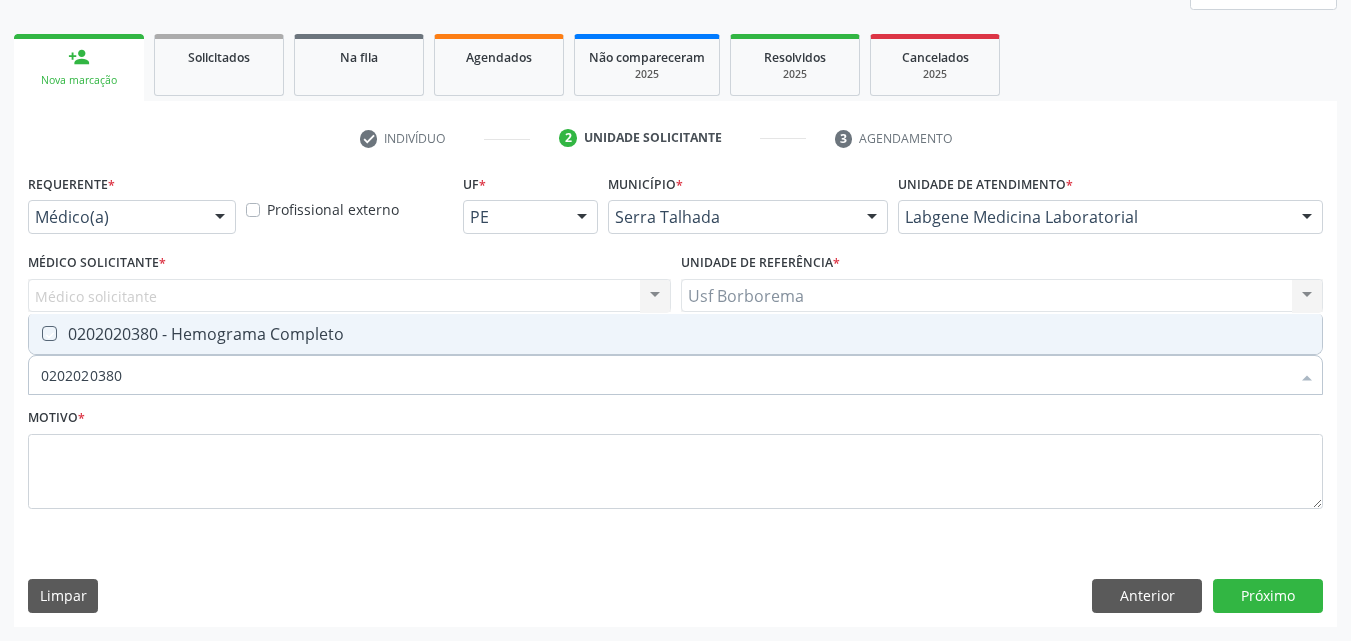 checkbox on "true" 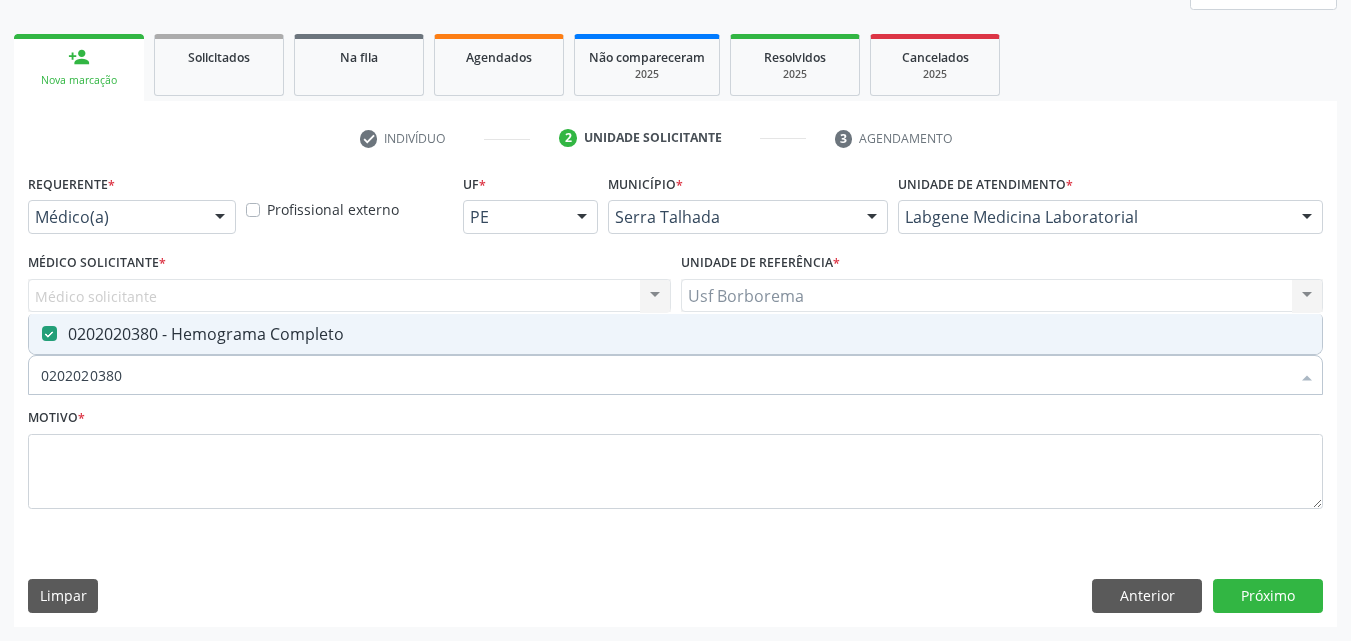 click on "0202020380" at bounding box center (665, 375) 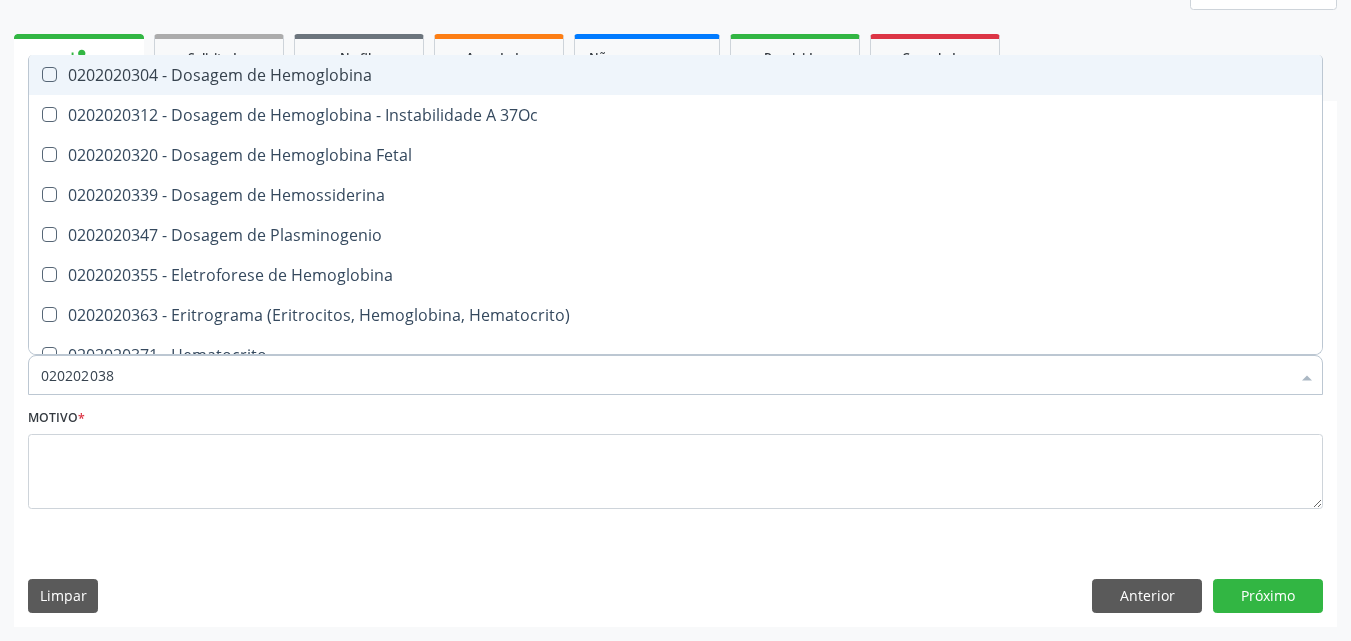 type on "02020203" 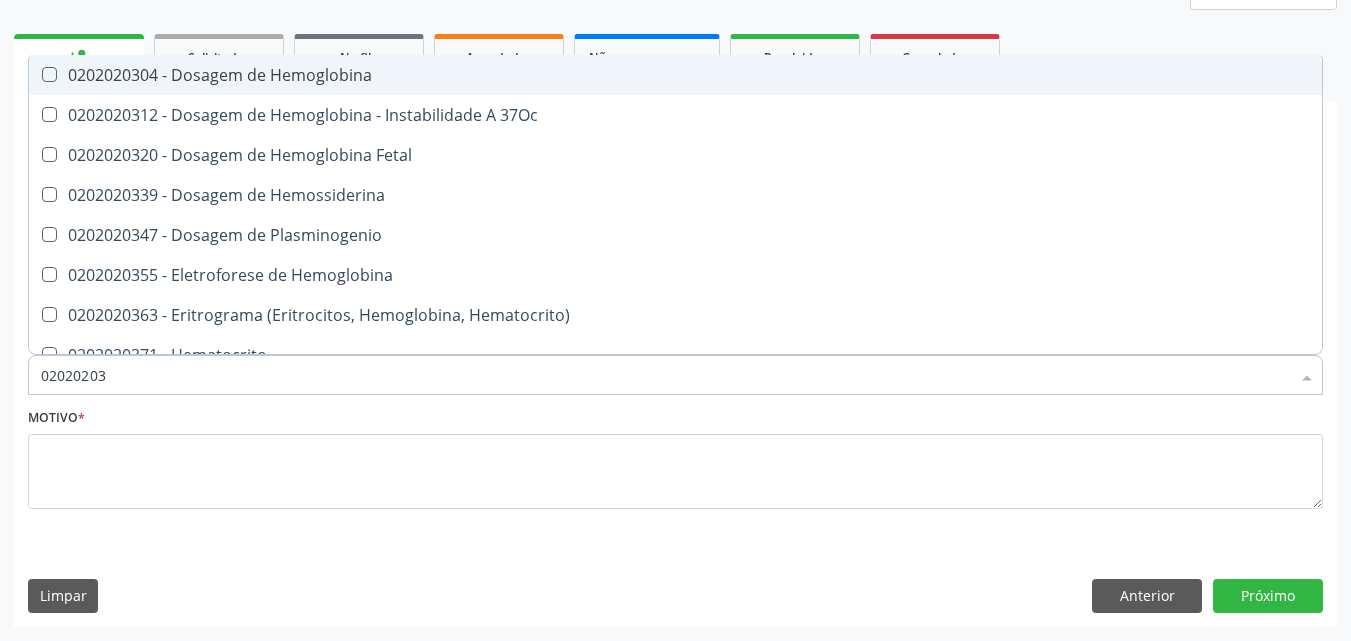type on "0202020" 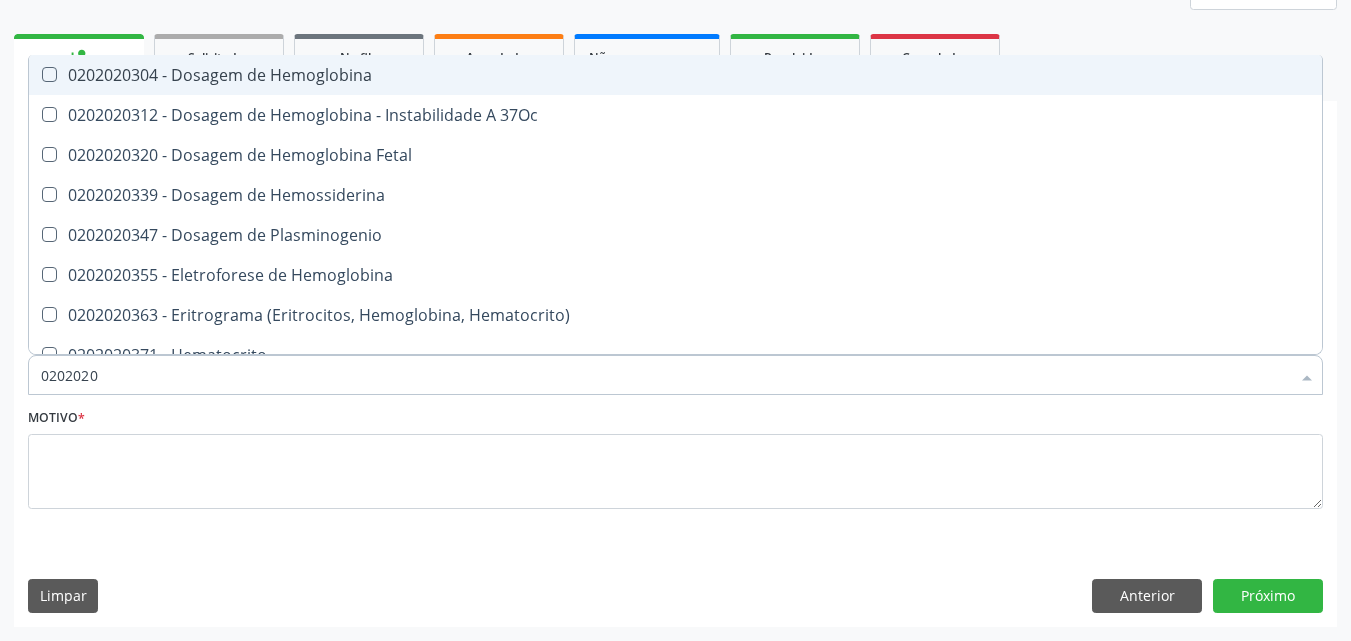 checkbox on "false" 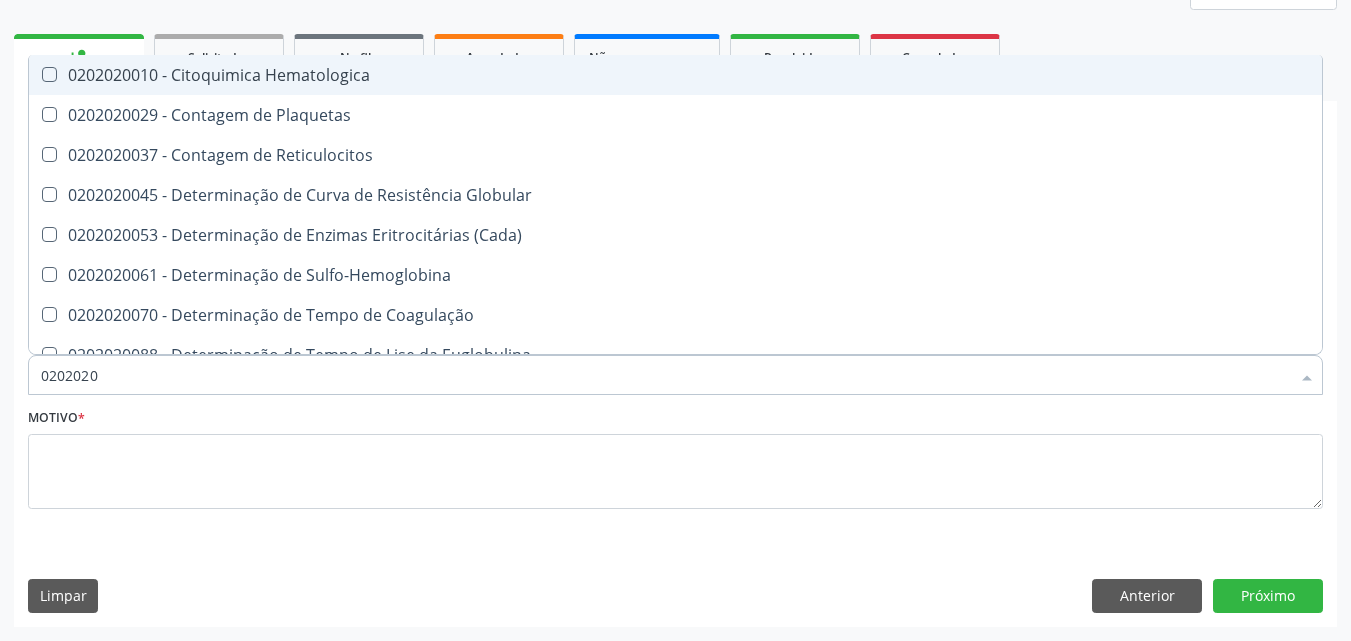 type on "020202" 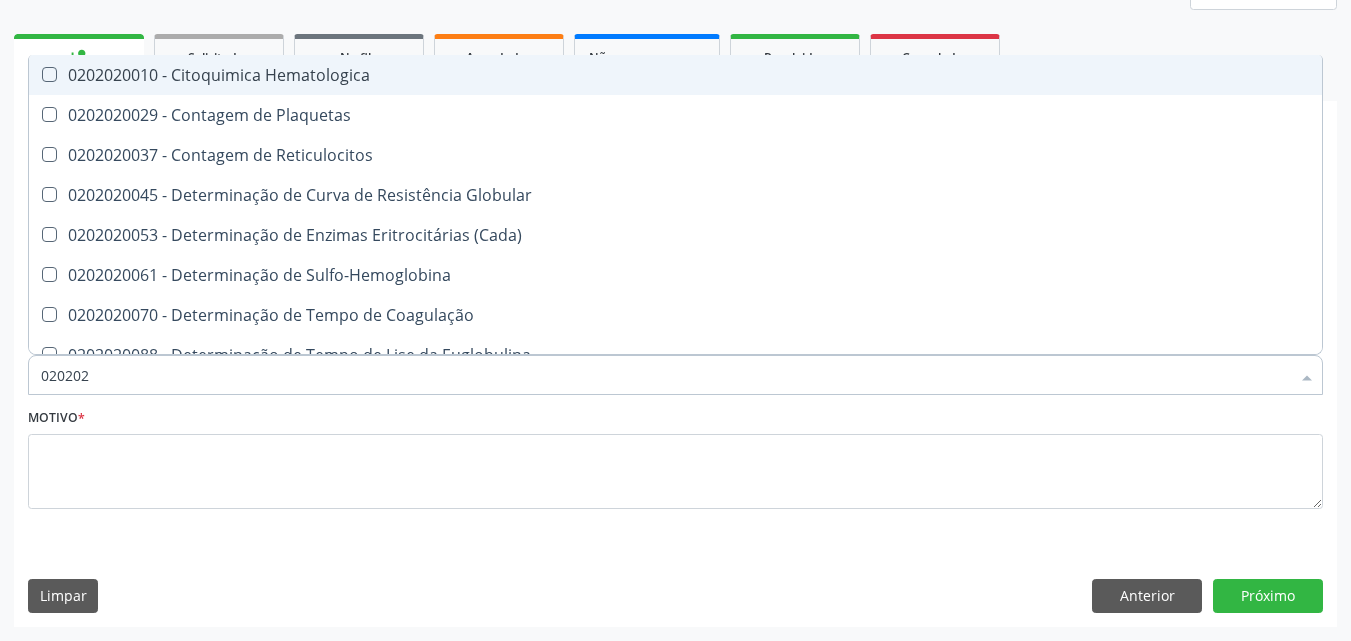 type on "02020" 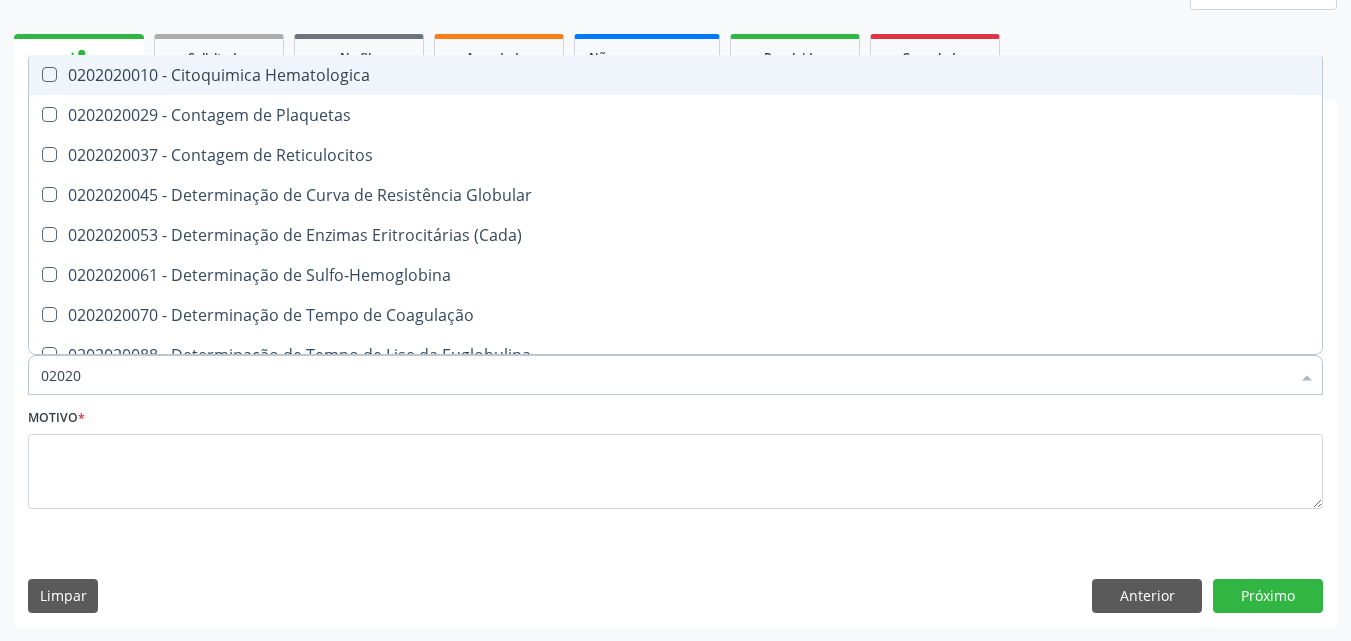 checkbox on "false" 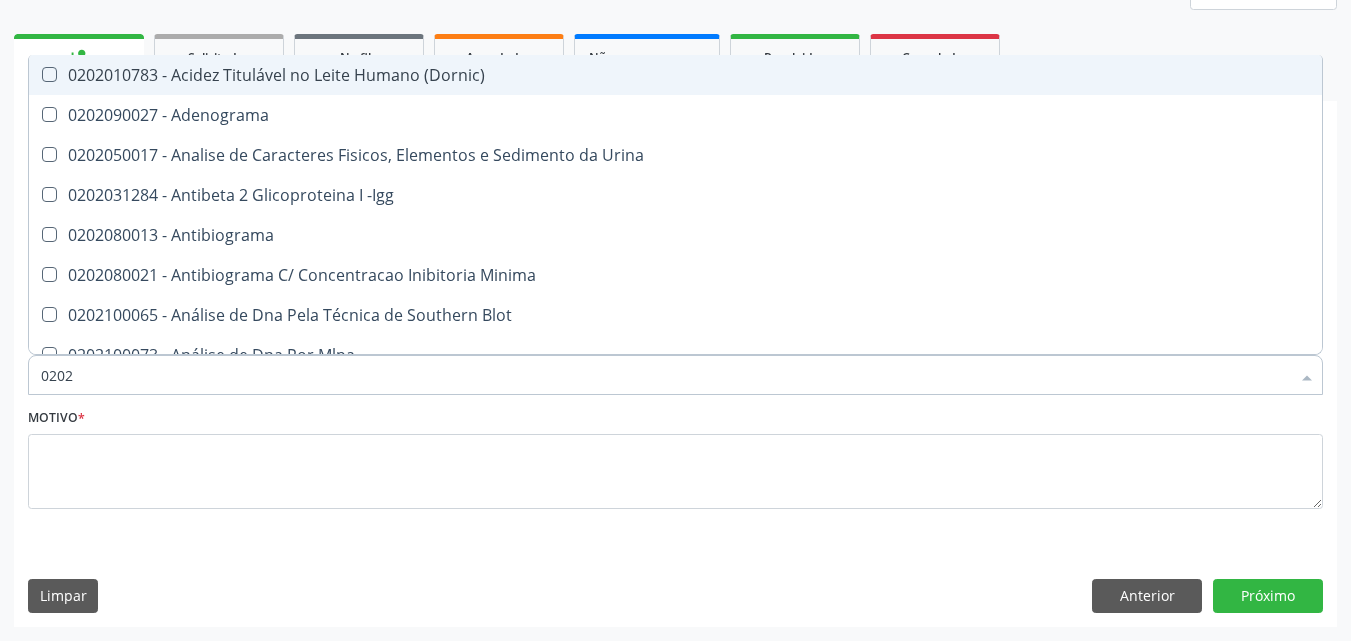 type on "020" 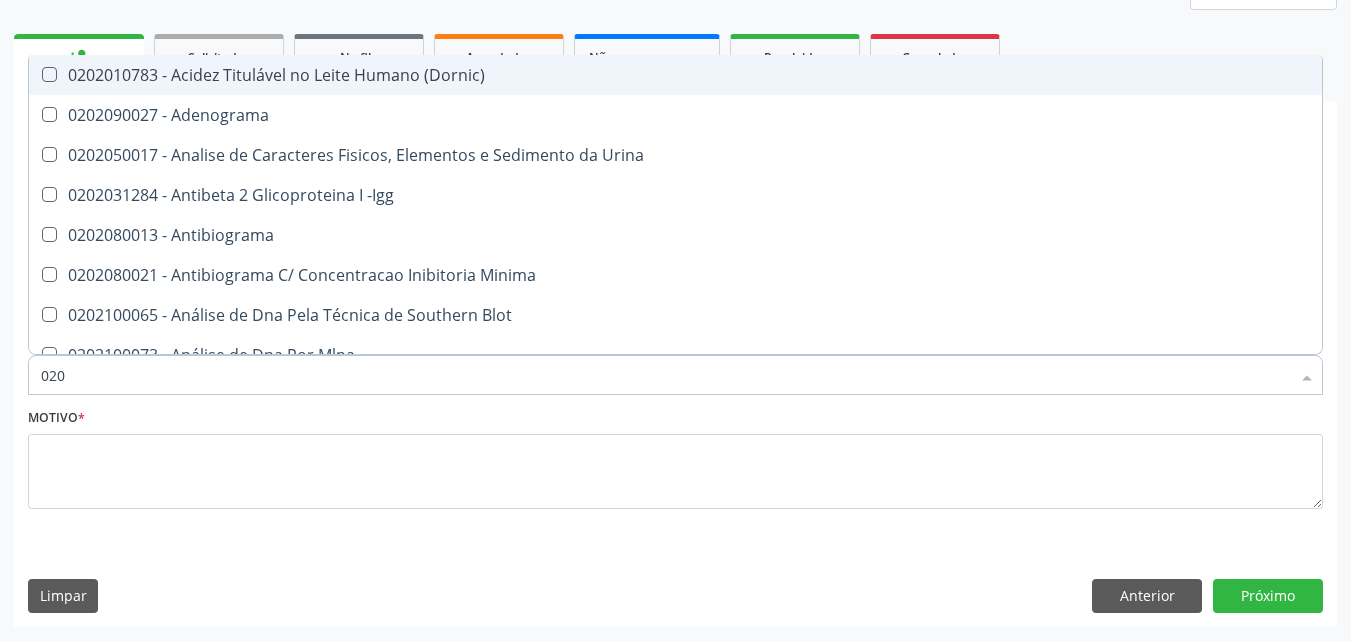checkbox on "false" 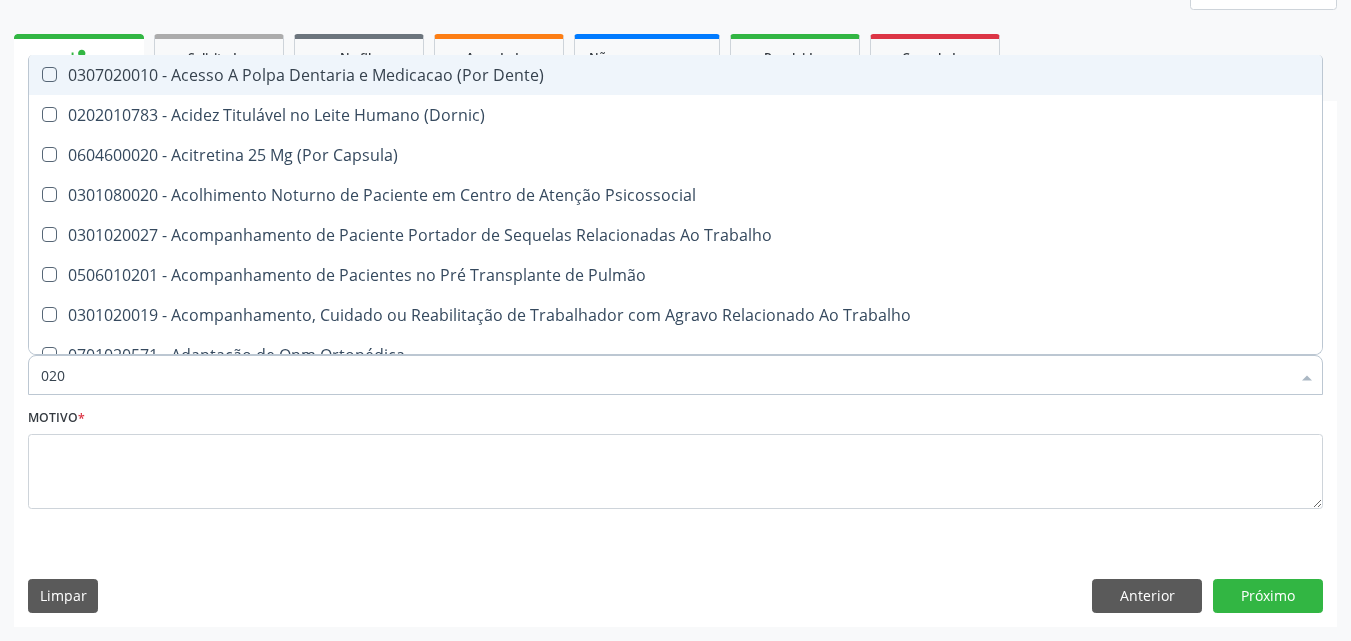 type on "0202" 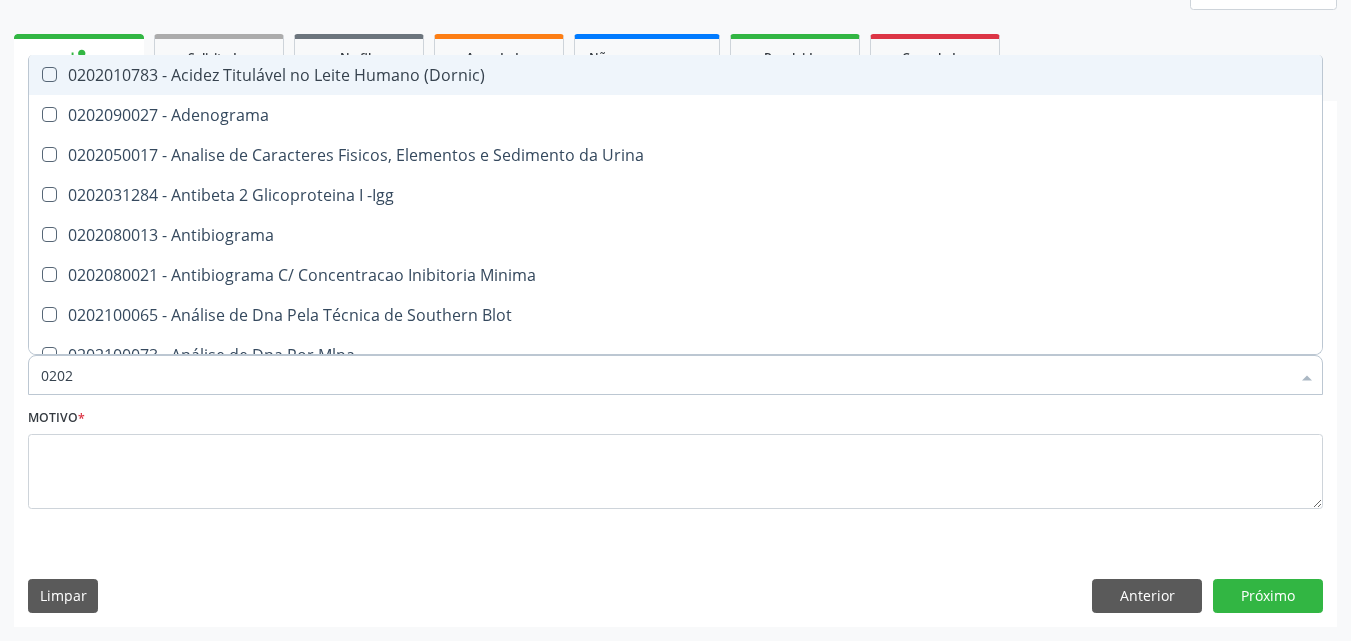 type on "02020" 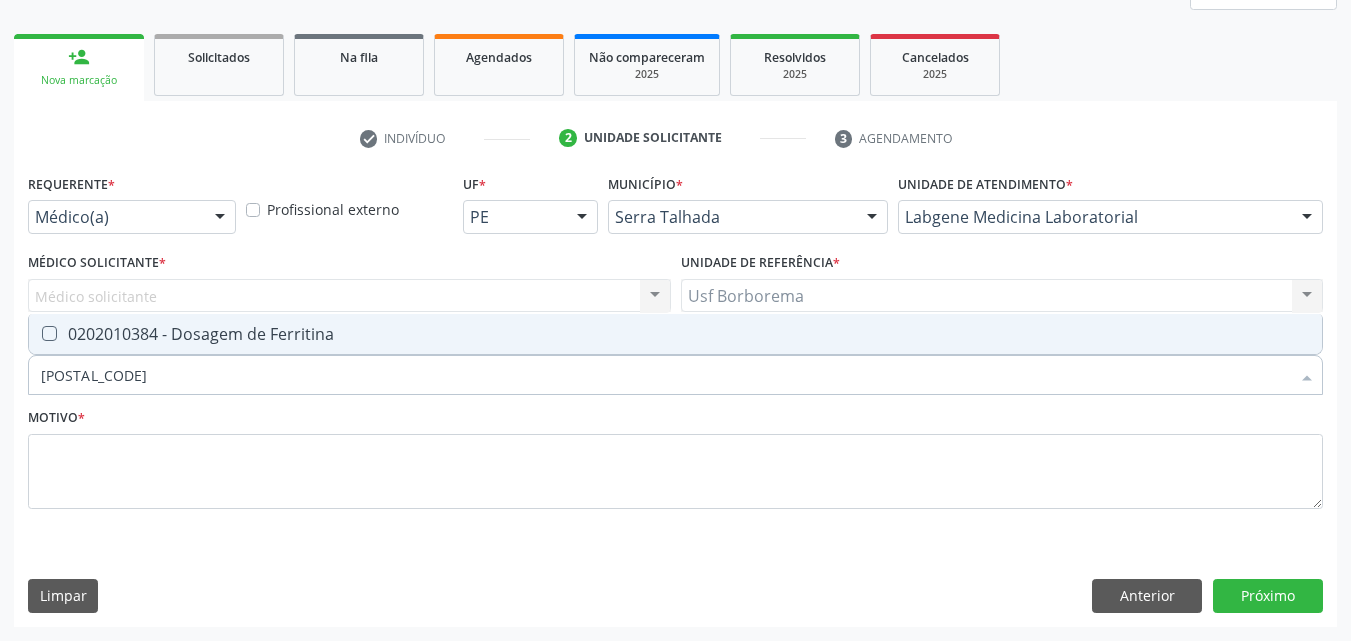 type on "0202010384" 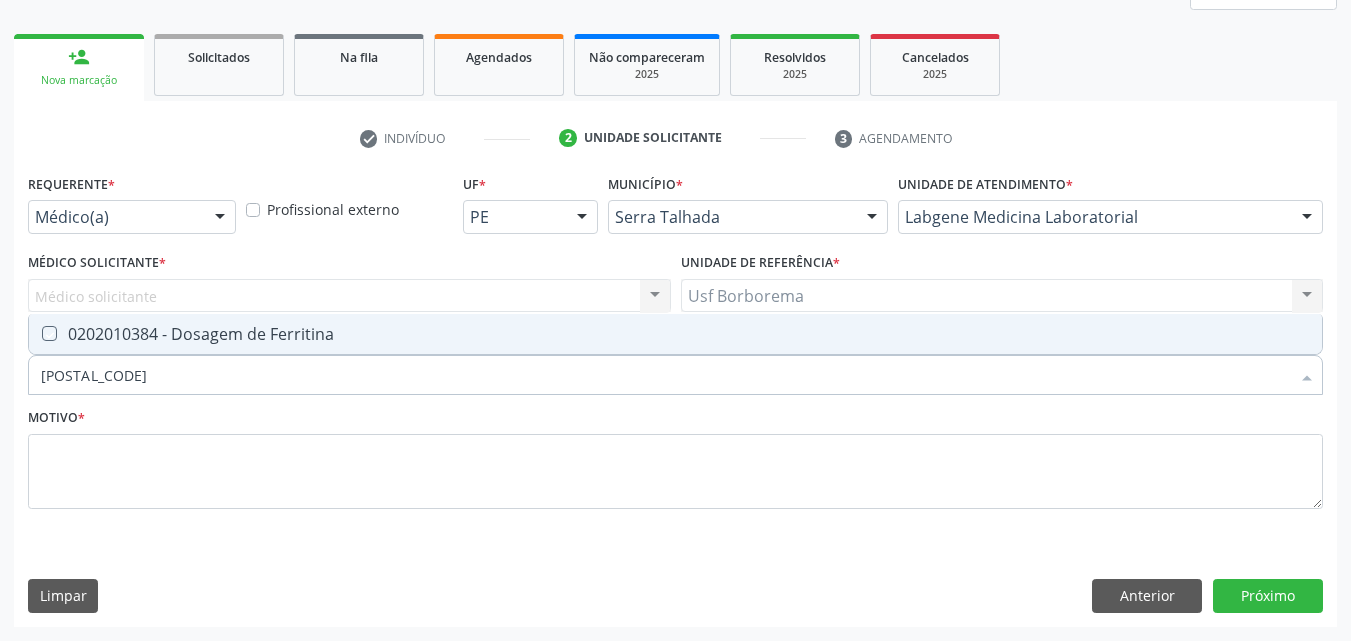 checkbox on "true" 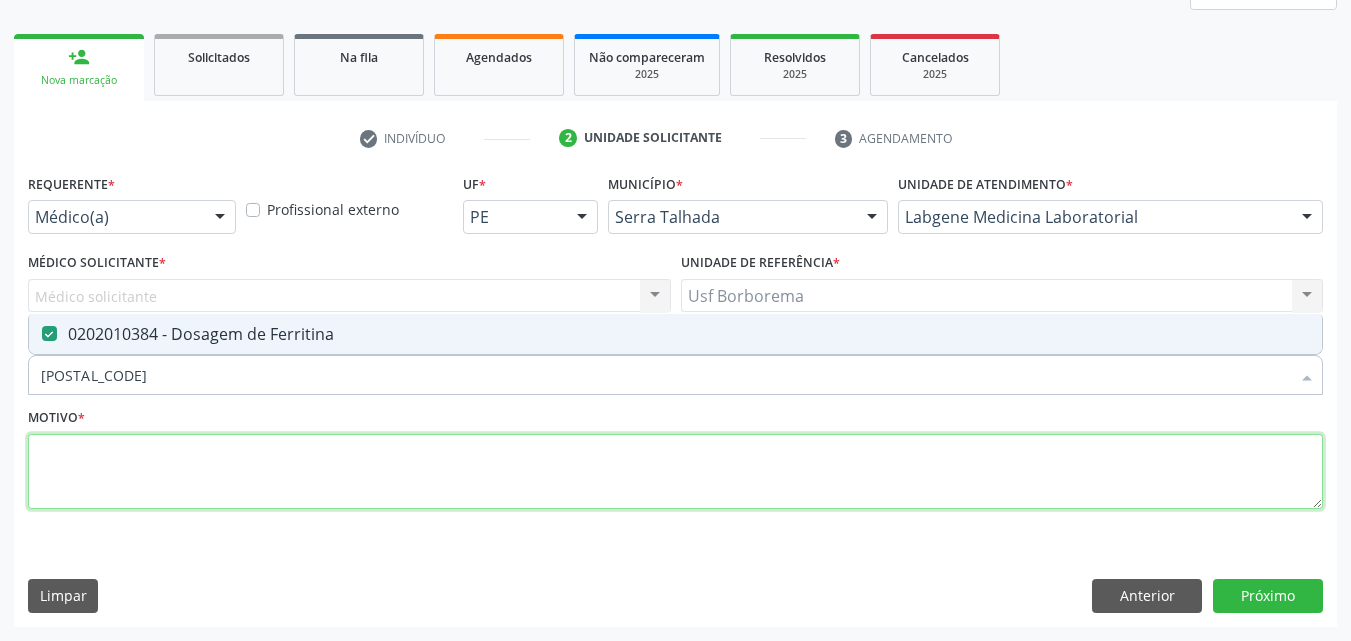 click at bounding box center (675, 472) 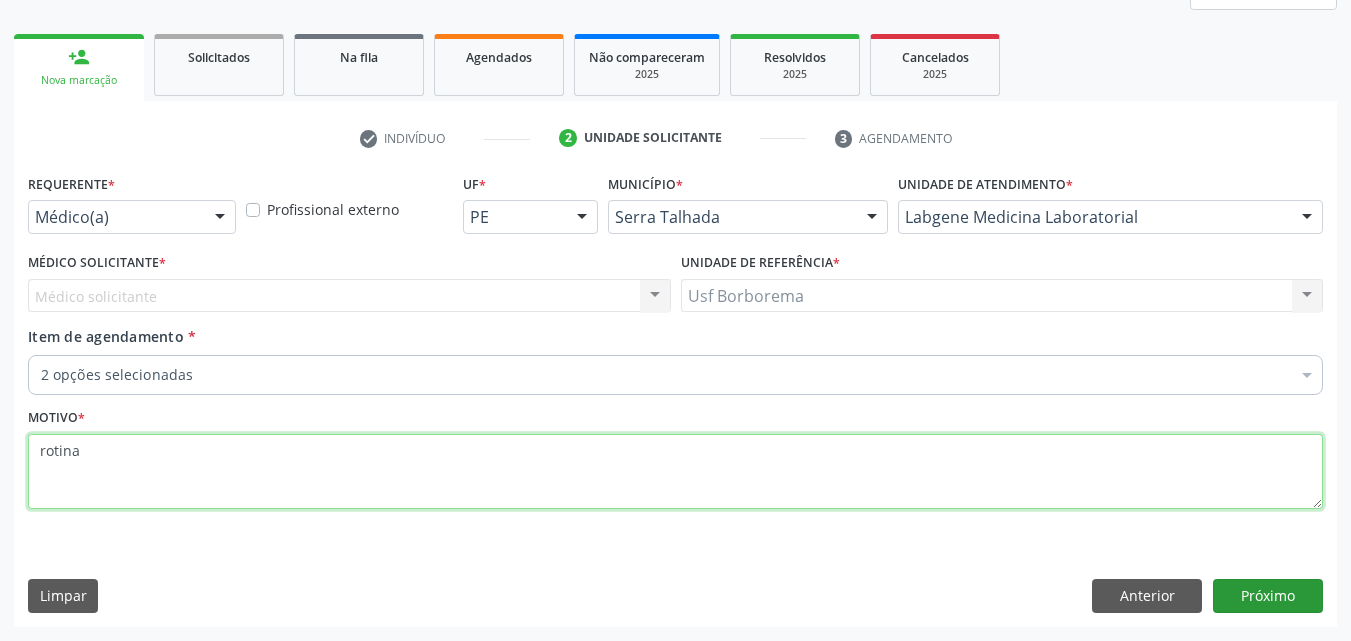 type on "rotina" 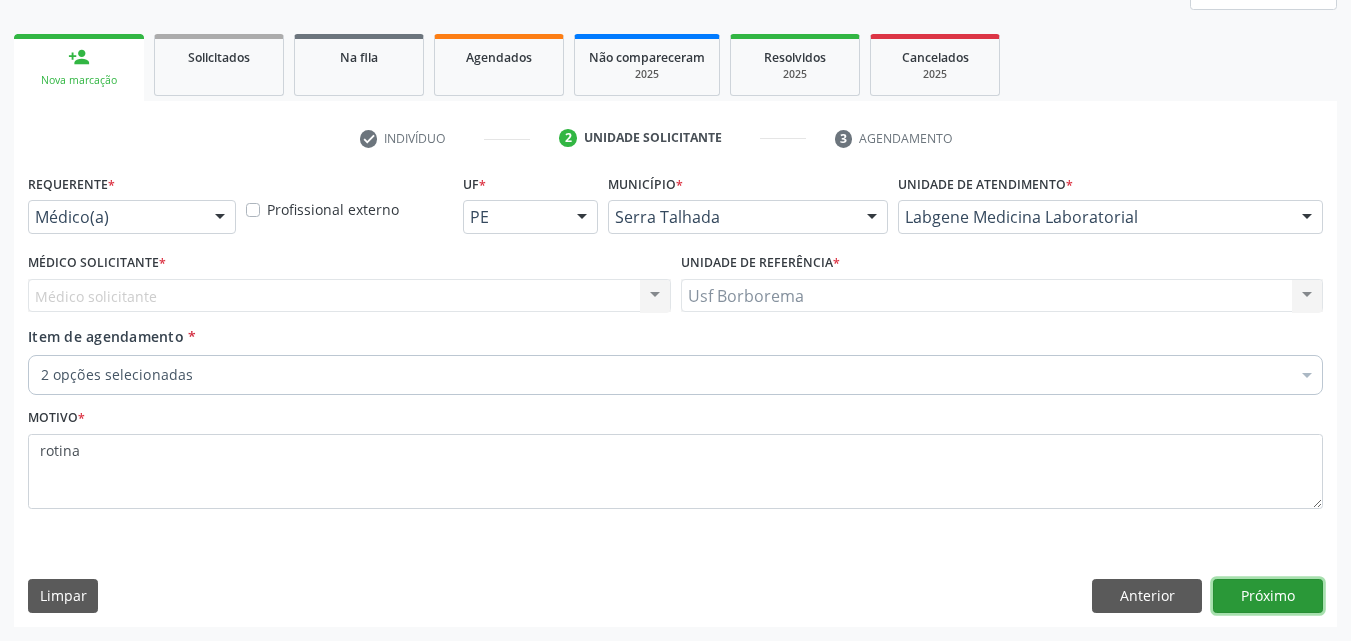 click on "Próximo" at bounding box center [1268, 596] 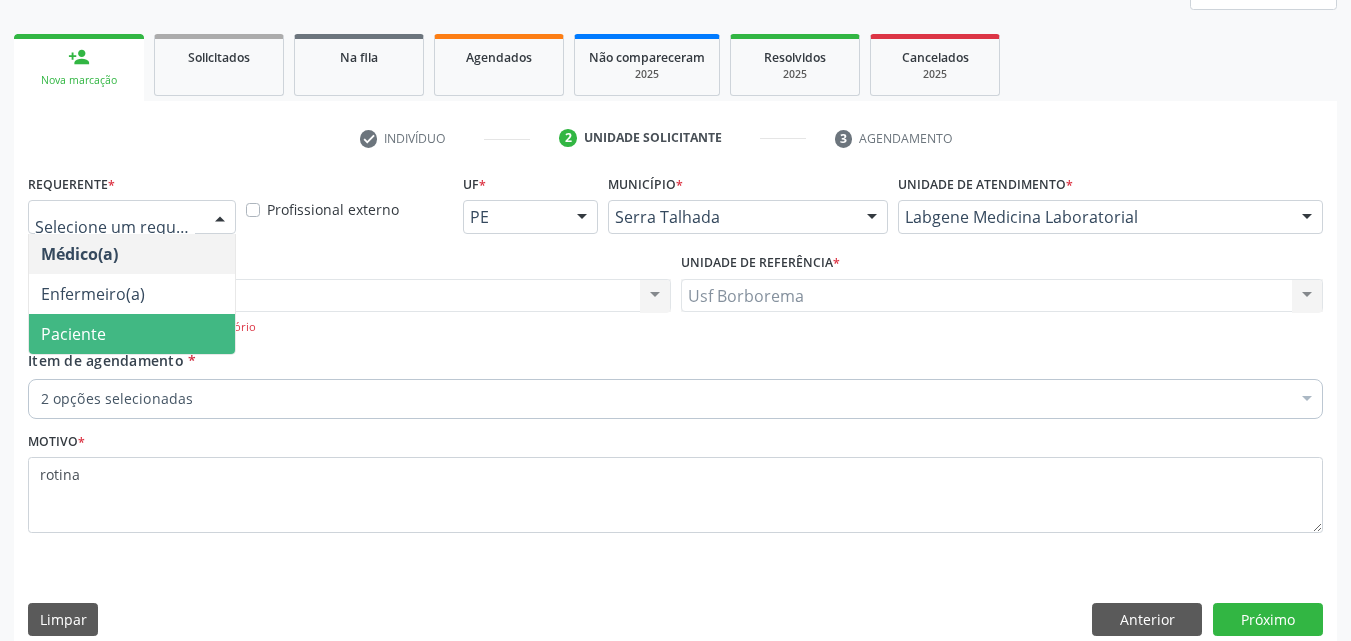 click on "Paciente" at bounding box center [132, 334] 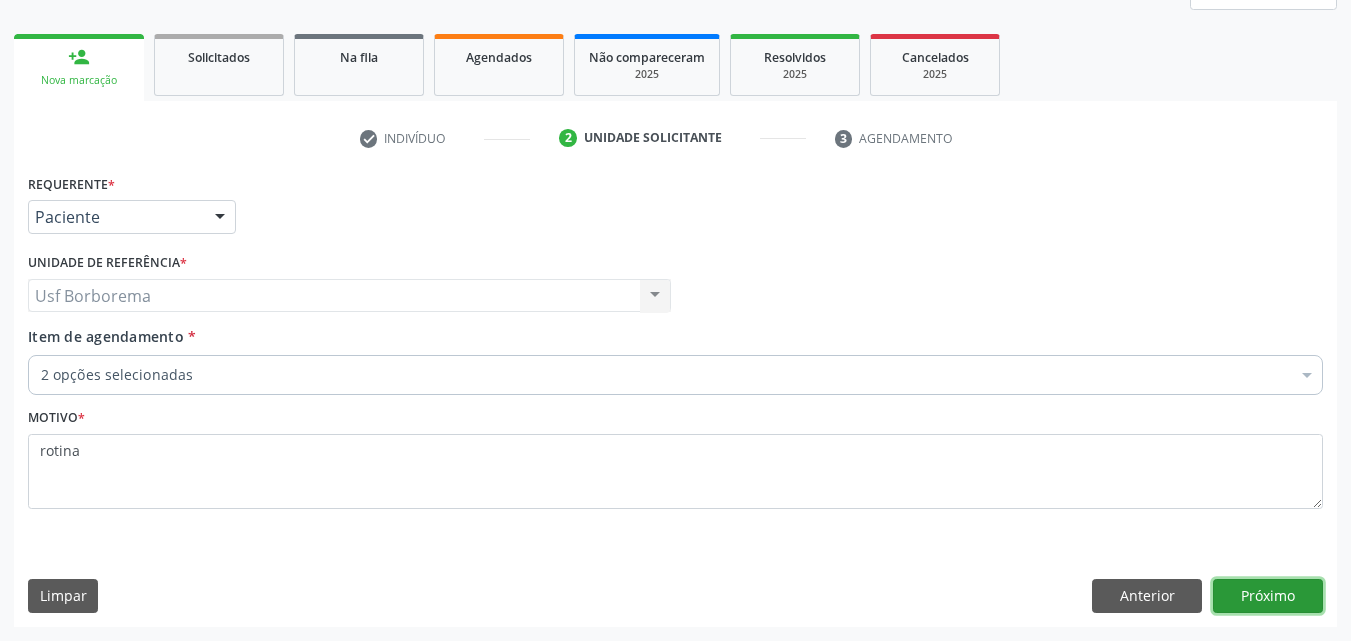 click on "Próximo" at bounding box center (1268, 596) 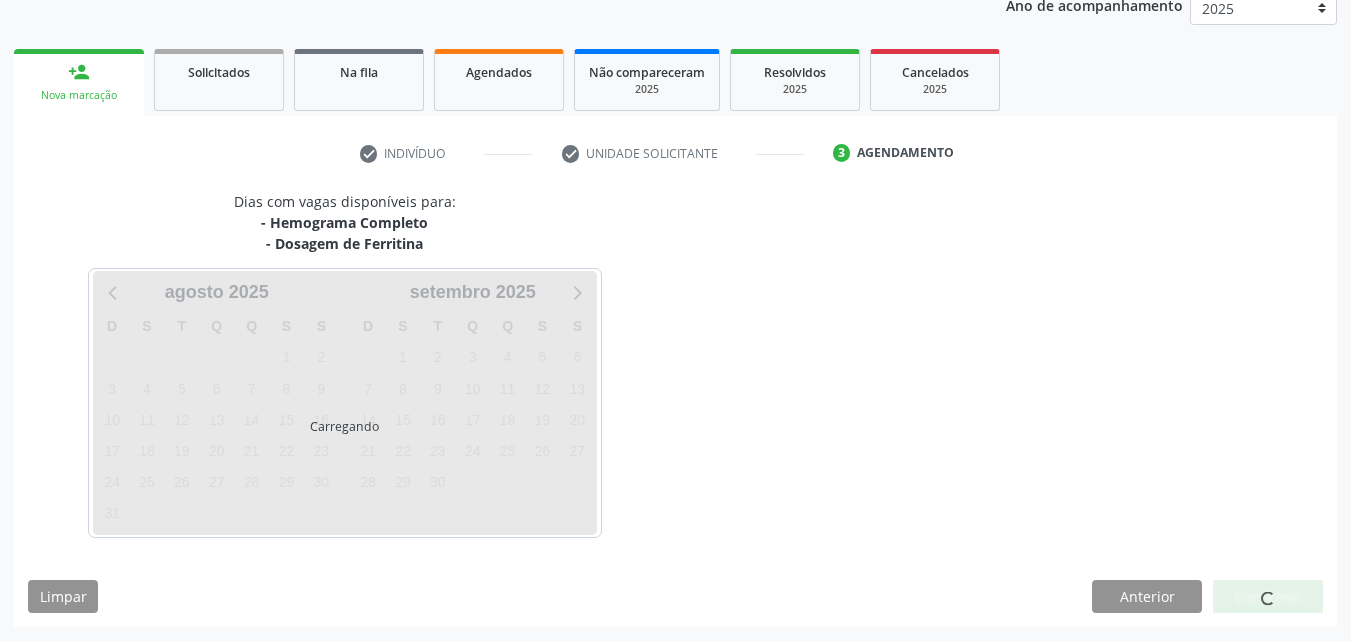 scroll, scrollTop: 250, scrollLeft: 0, axis: vertical 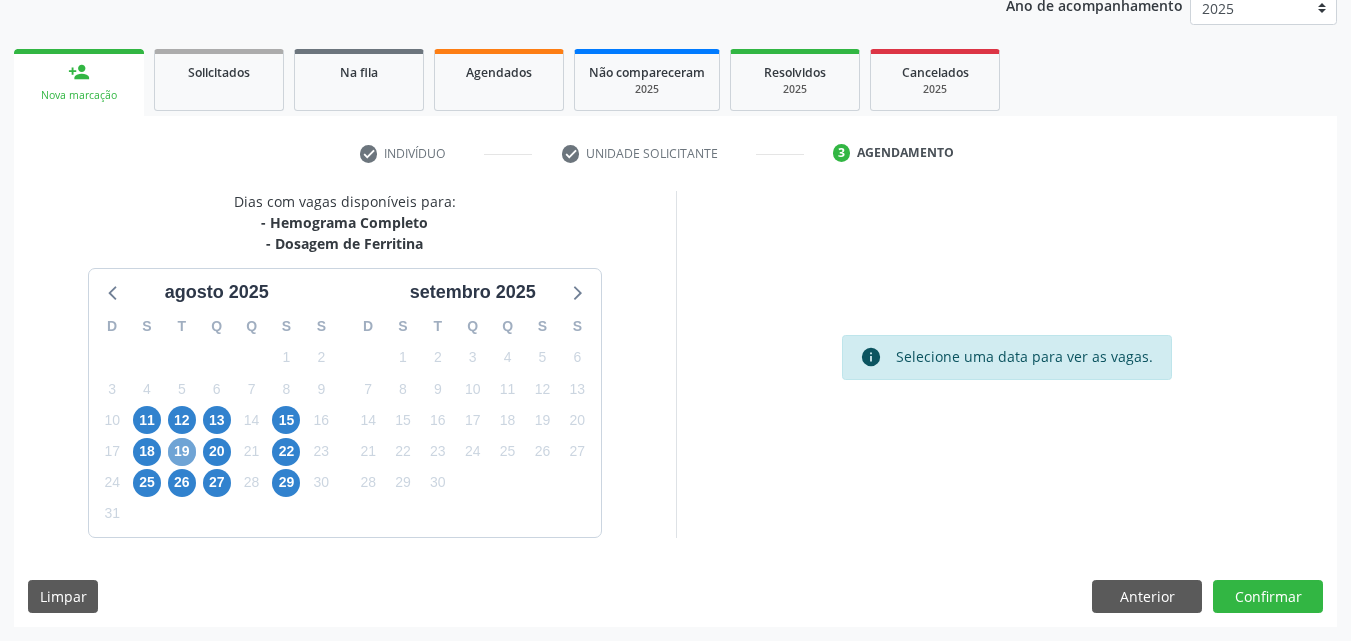 click on "19" at bounding box center [182, 452] 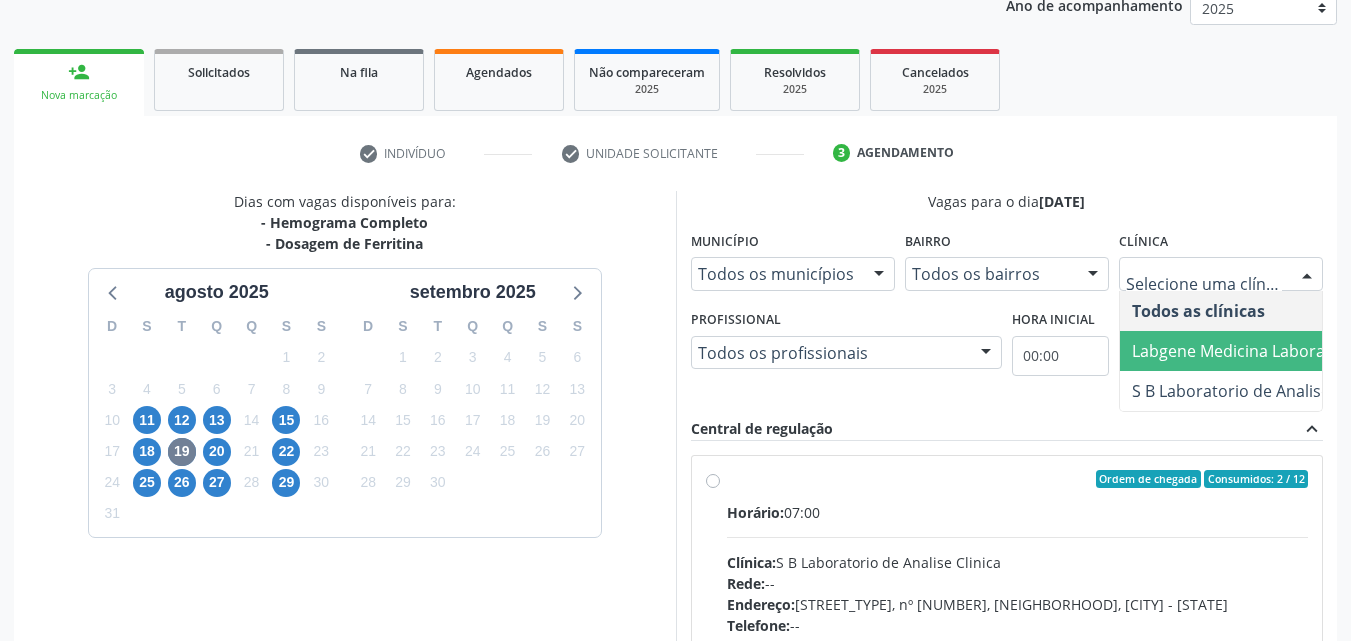 click on "Labgene Medicina Laboratorial" at bounding box center (1248, 351) 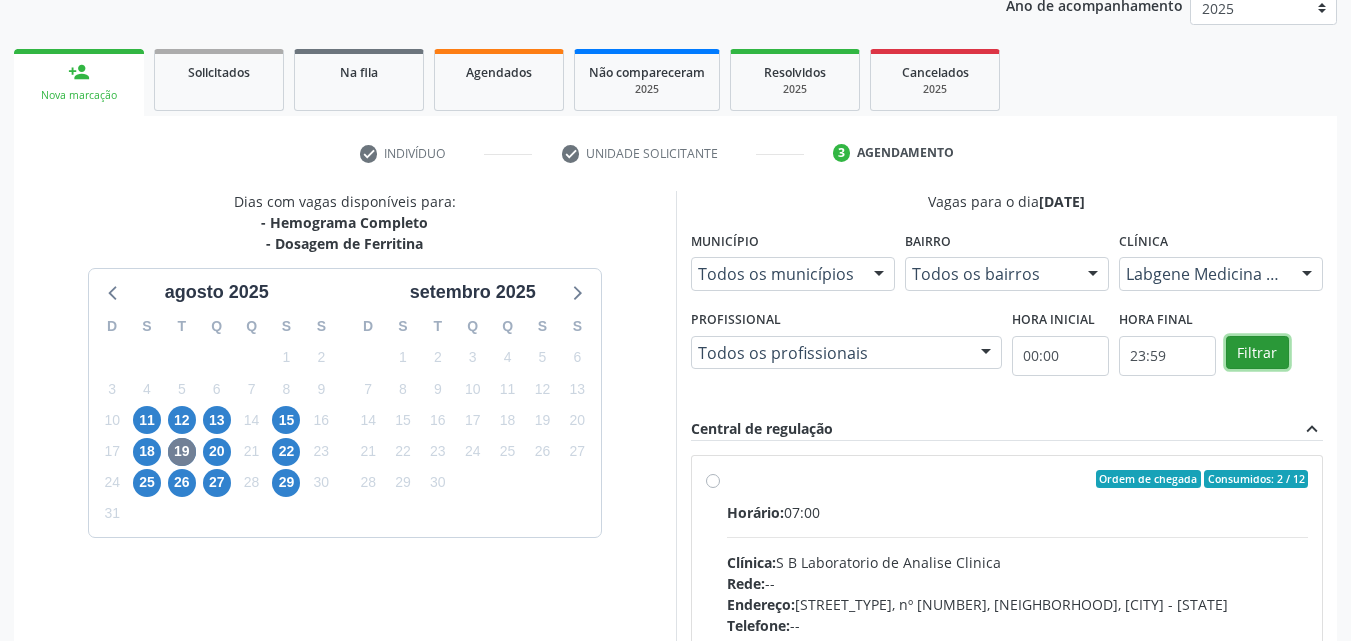 click on "Filtrar" at bounding box center (1257, 353) 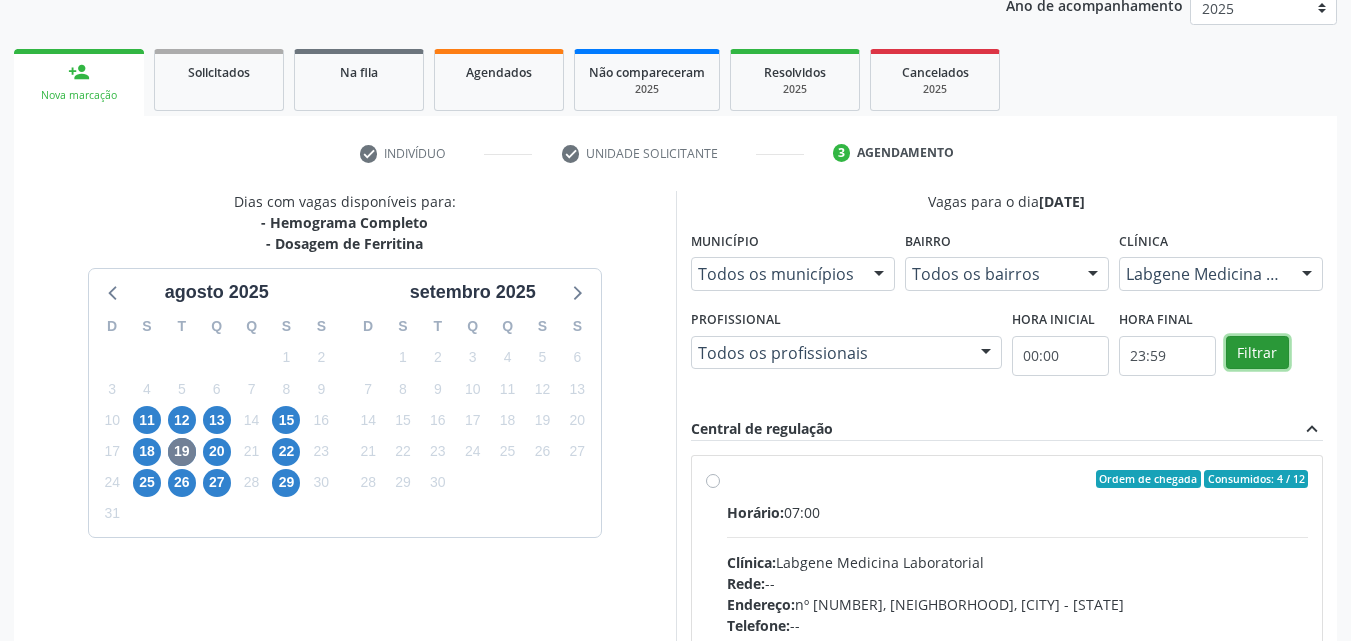 click on "Filtrar" at bounding box center (1257, 353) 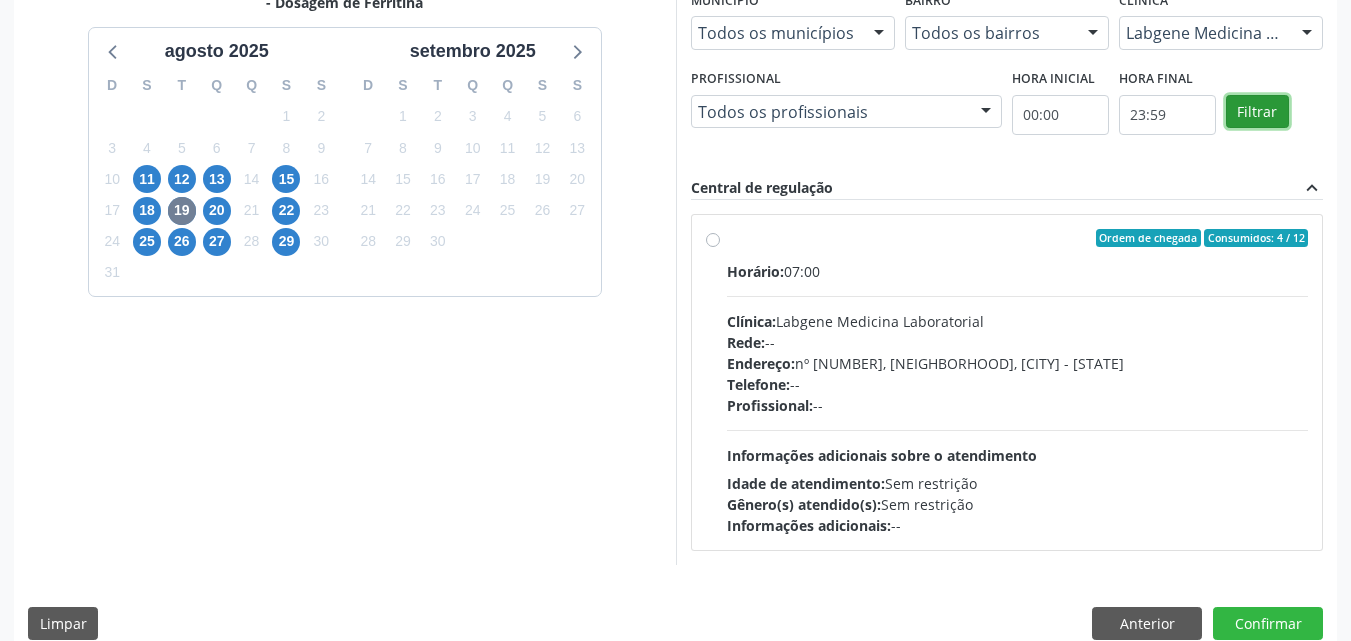 scroll, scrollTop: 518, scrollLeft: 0, axis: vertical 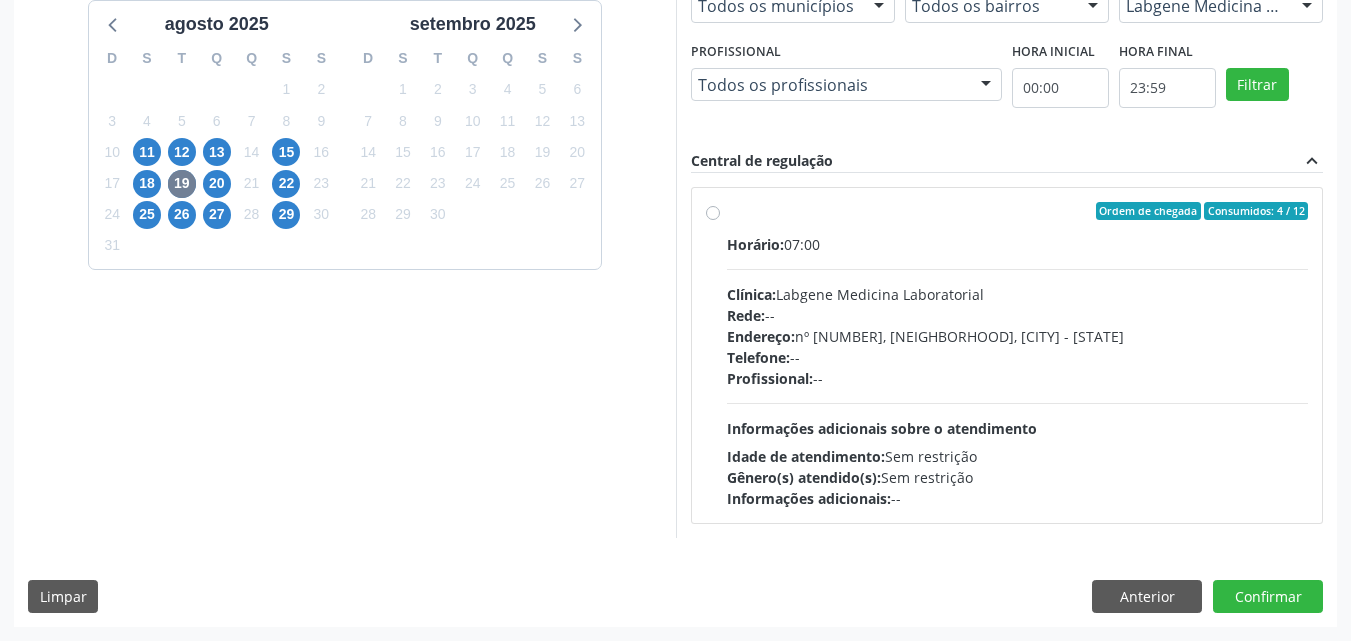 drag, startPoint x: 711, startPoint y: 202, endPoint x: 826, endPoint y: 252, distance: 125.39936 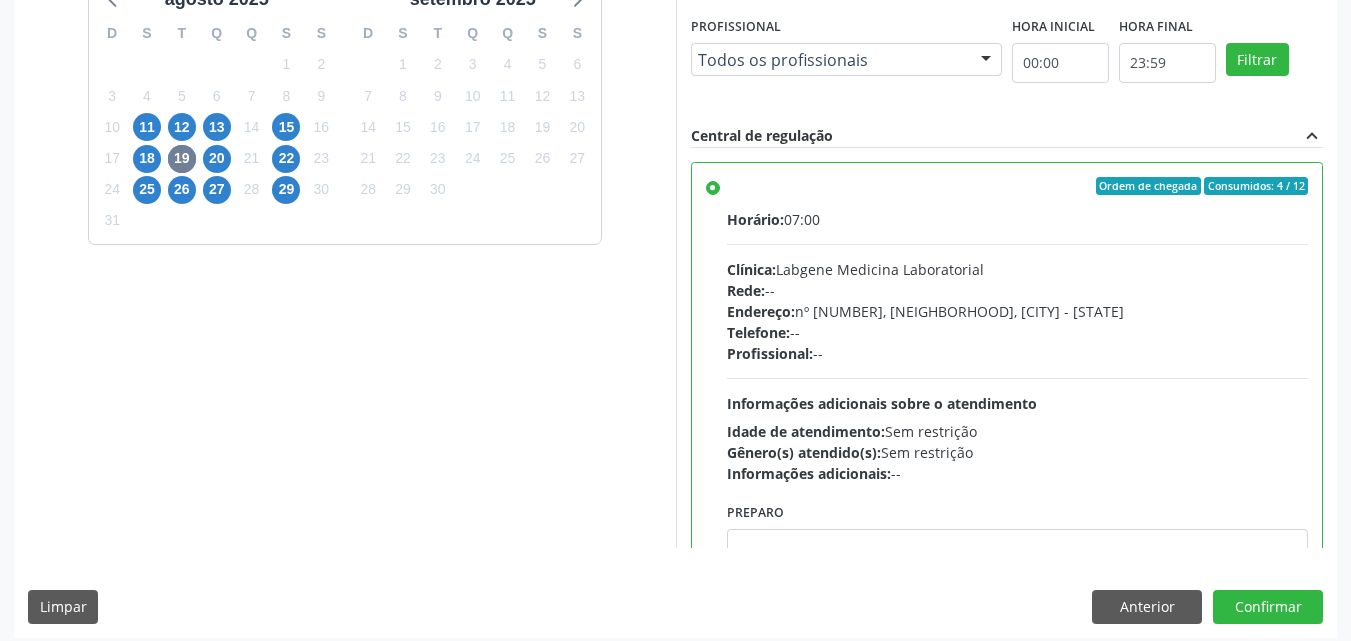 scroll, scrollTop: 554, scrollLeft: 0, axis: vertical 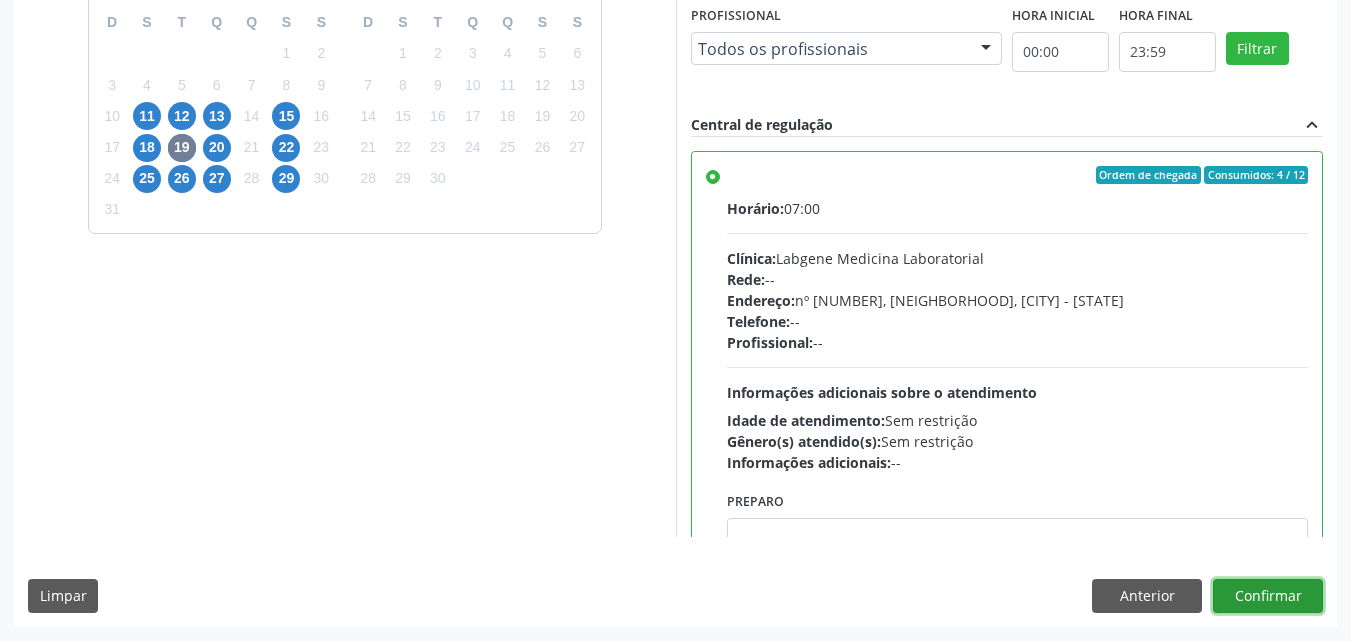 click on "Confirmar" at bounding box center (1268, 596) 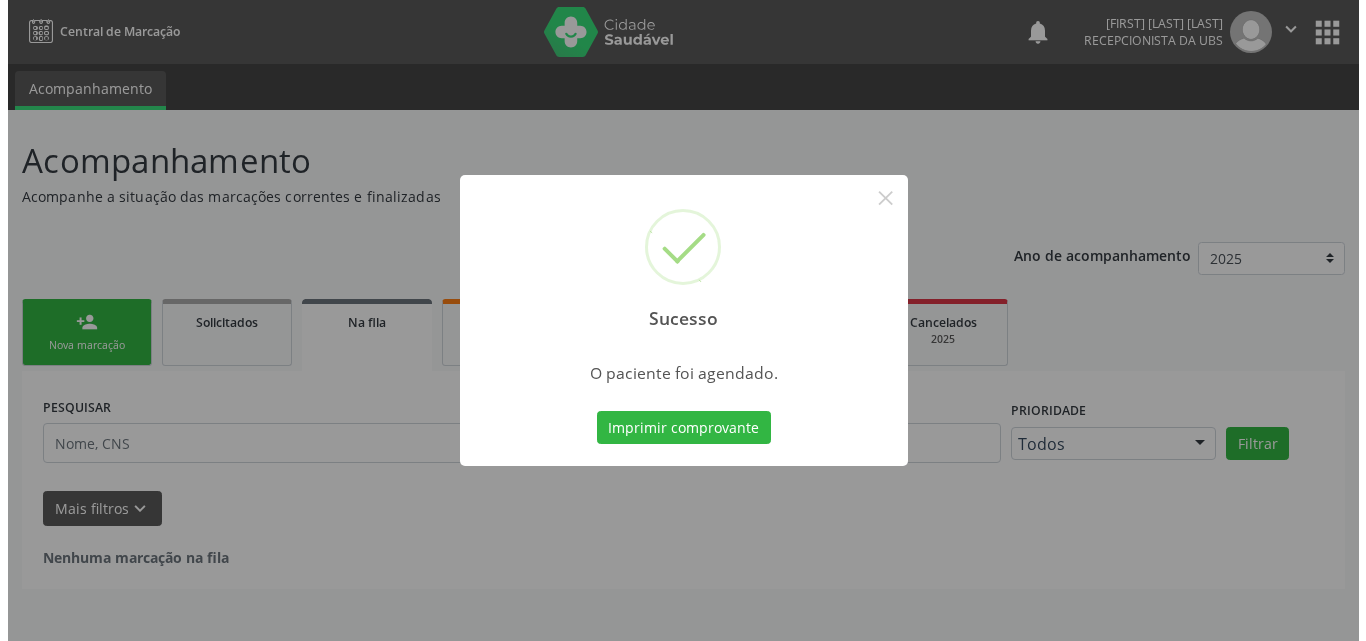 scroll, scrollTop: 0, scrollLeft: 0, axis: both 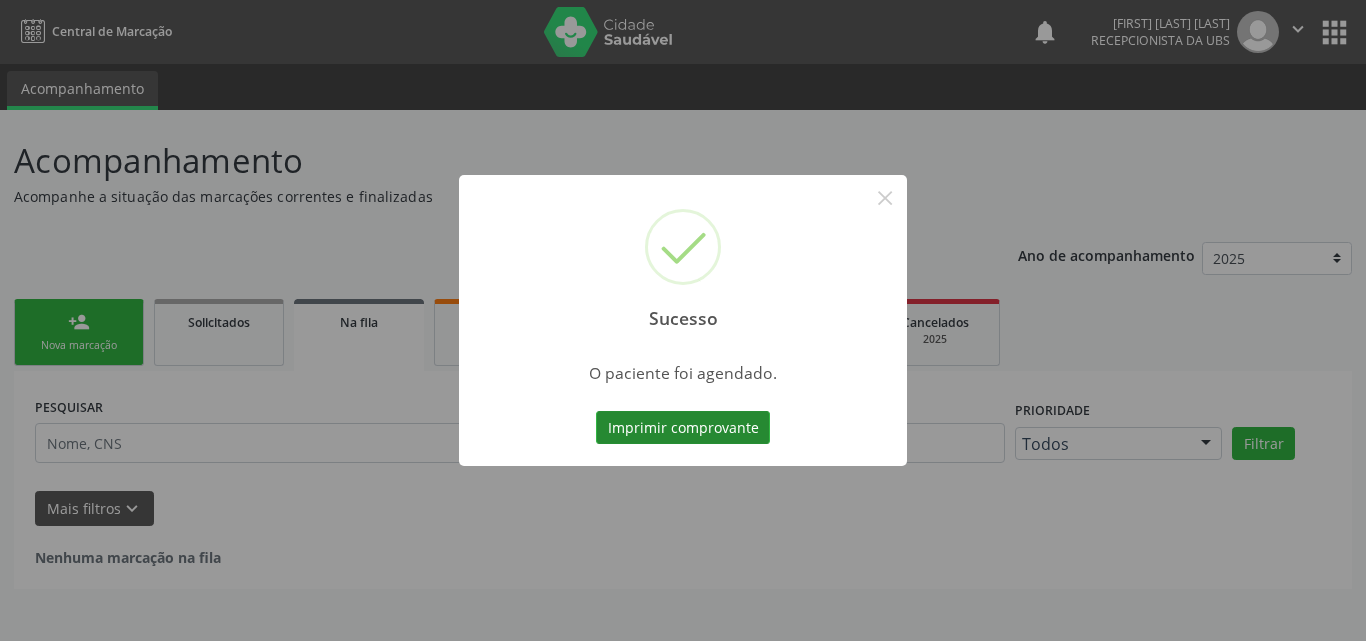 click on "Imprimir comprovante" at bounding box center [683, 428] 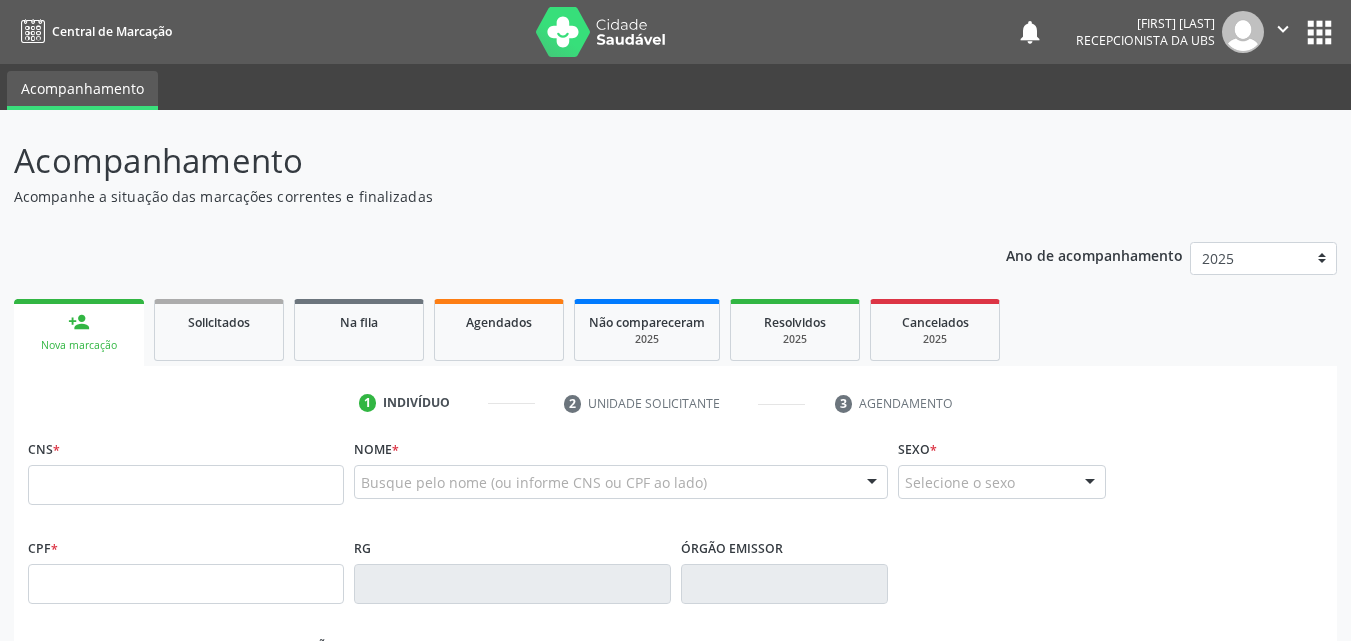 scroll, scrollTop: 0, scrollLeft: 0, axis: both 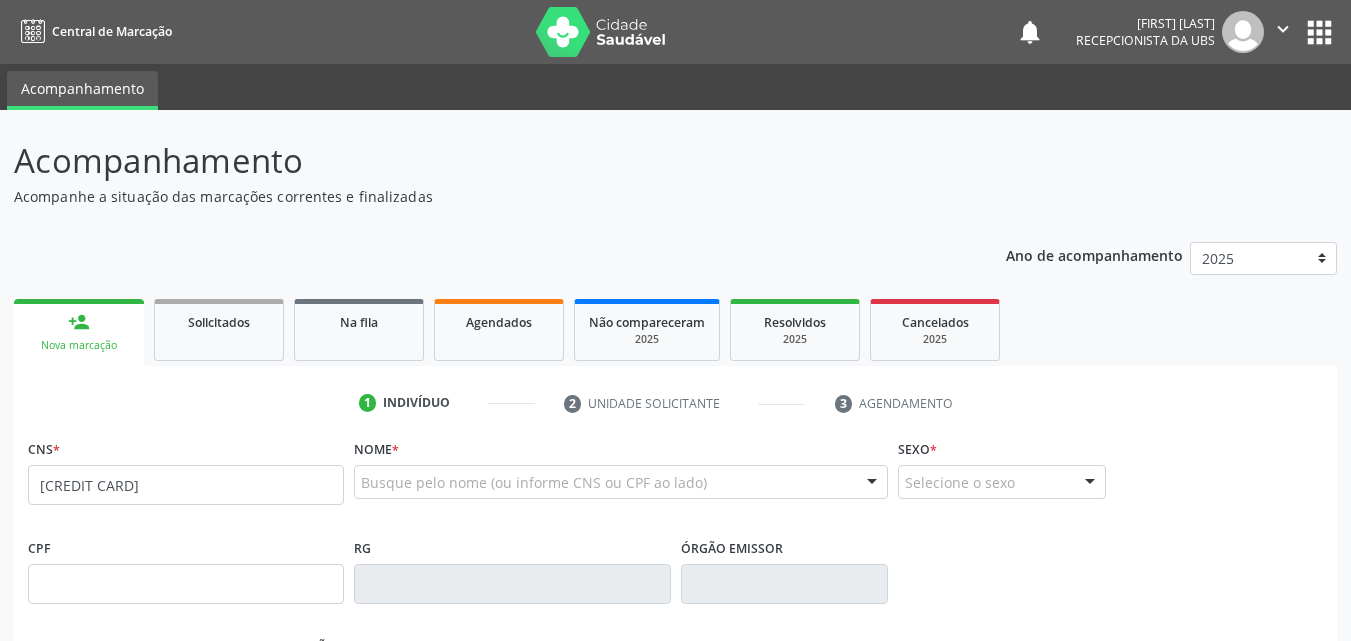 type on "[CREDIT CARD]" 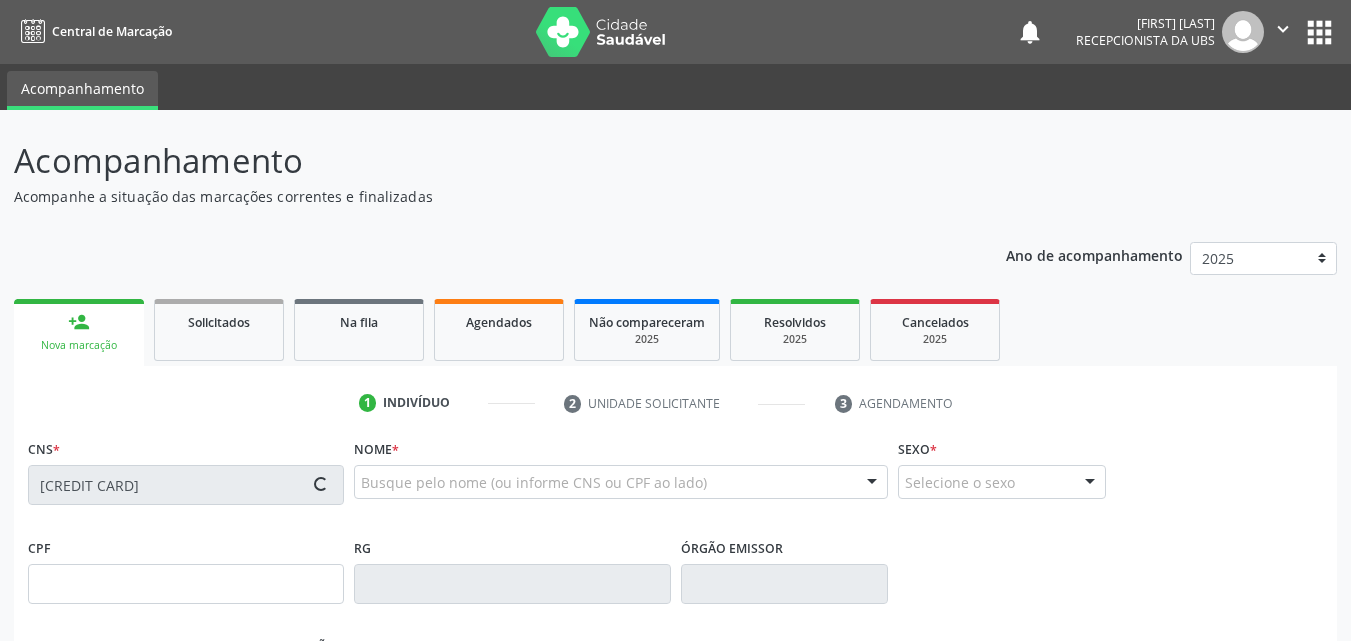 type on "[CPF]" 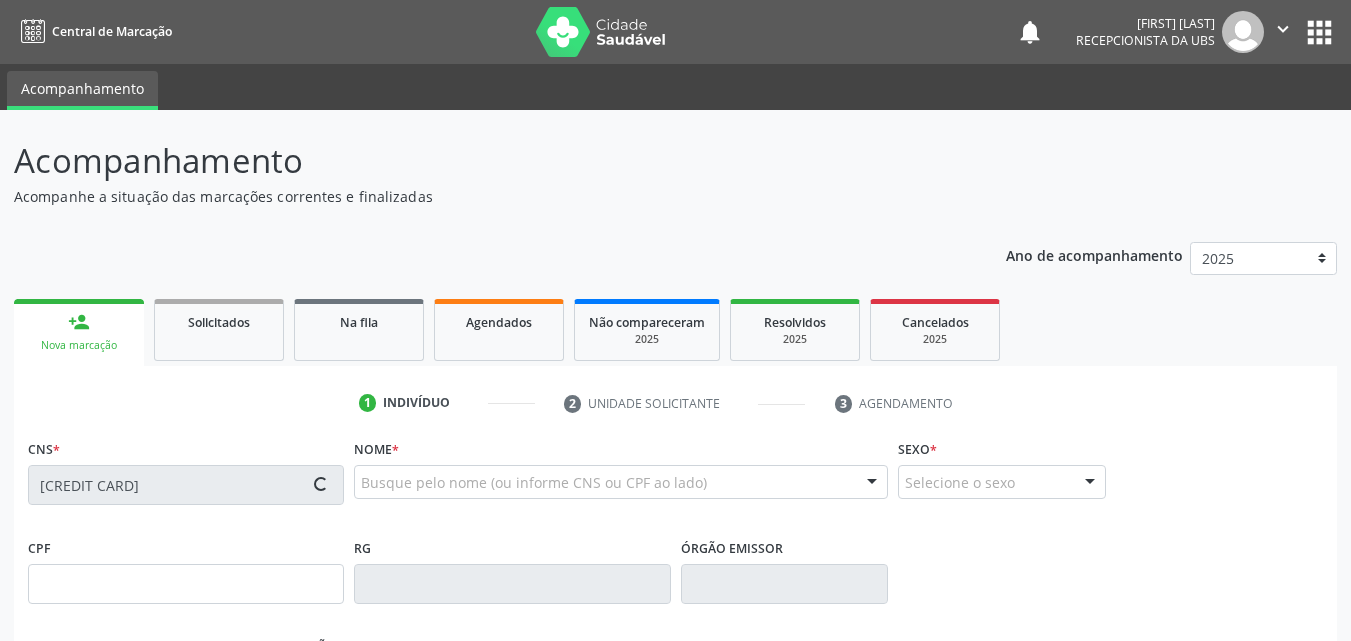 type on "[DATE]" 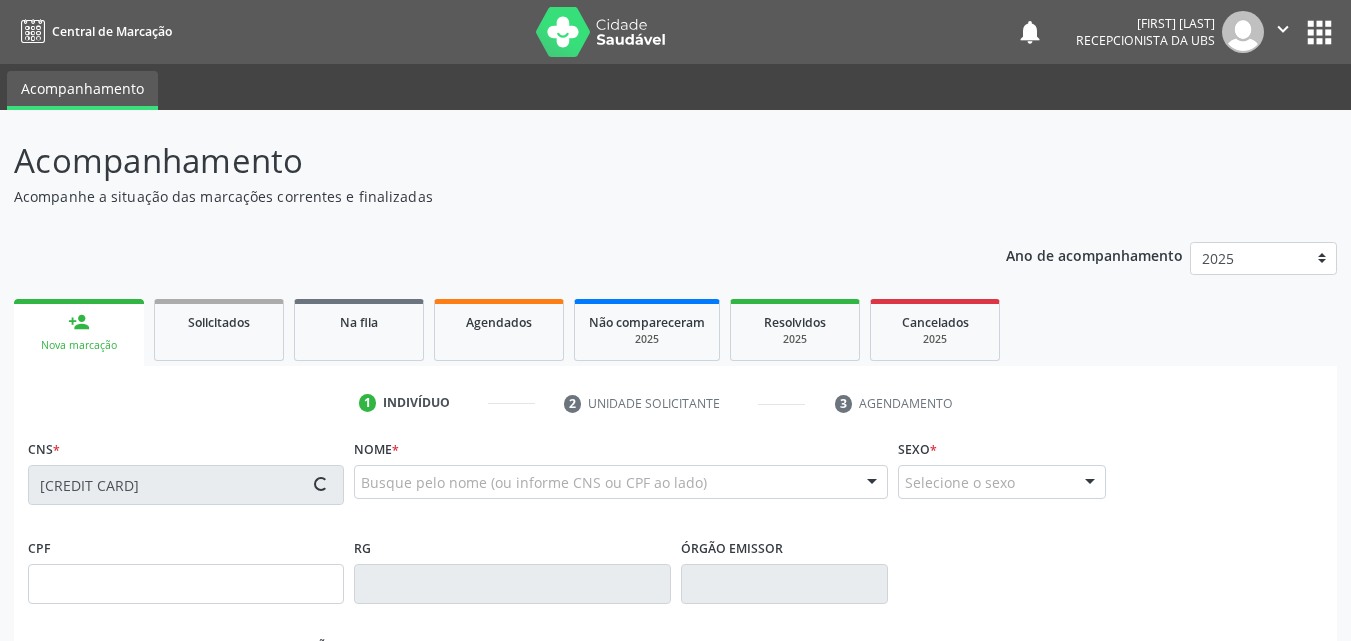 type on "041.497.444-16" 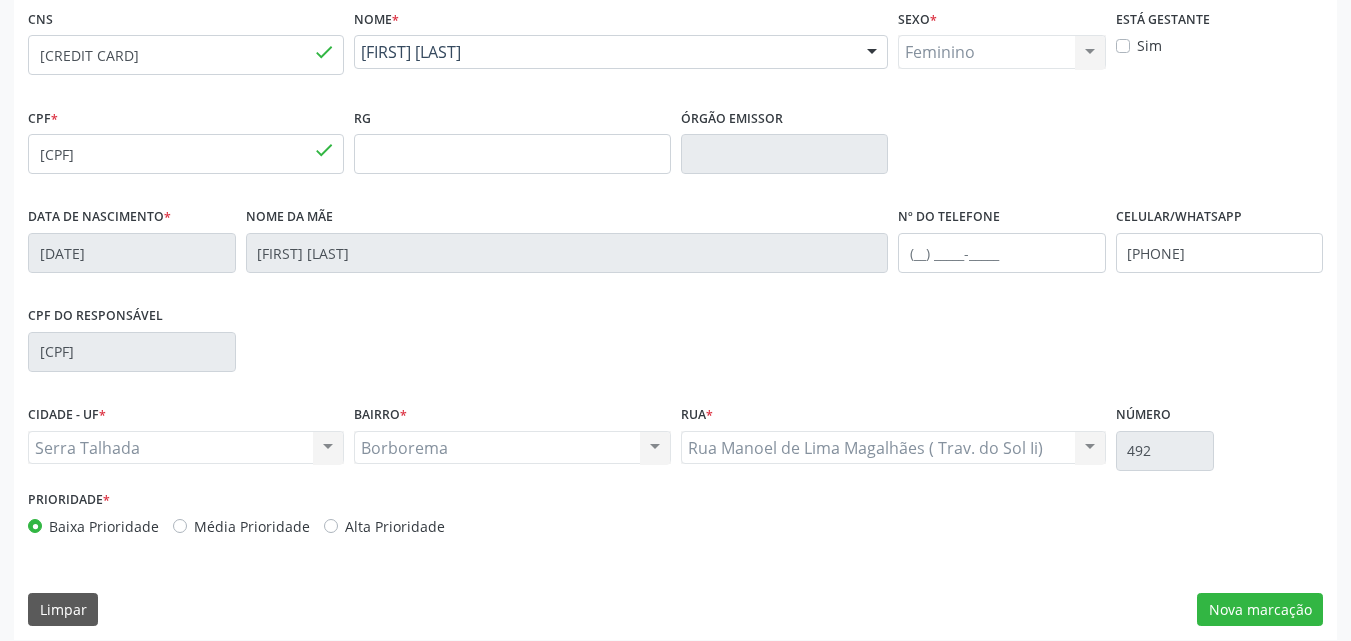 scroll, scrollTop: 443, scrollLeft: 0, axis: vertical 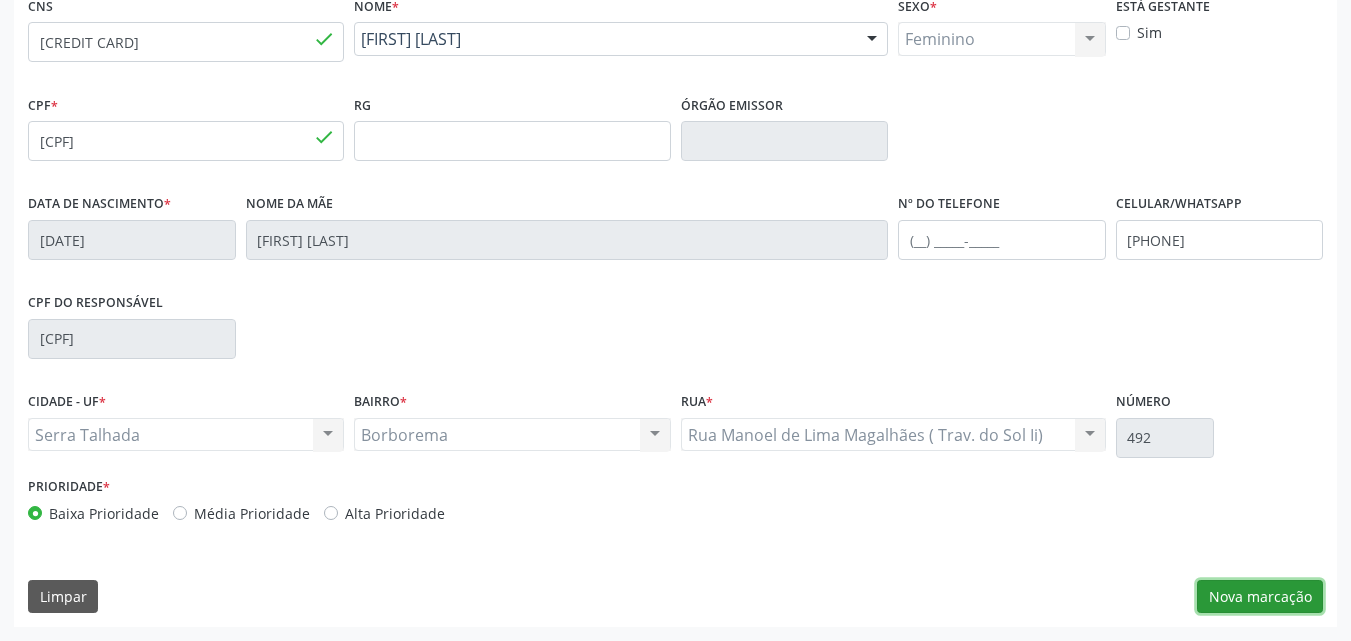 click on "Nova marcação" at bounding box center [1260, 597] 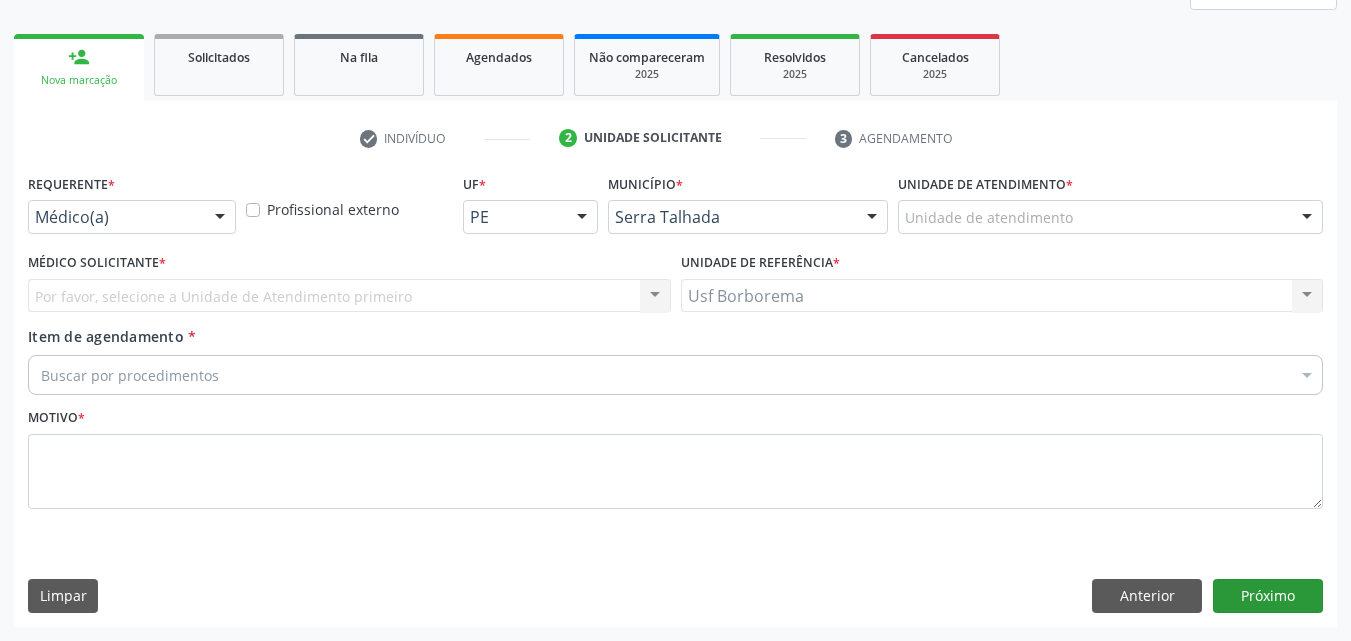 scroll, scrollTop: 265, scrollLeft: 0, axis: vertical 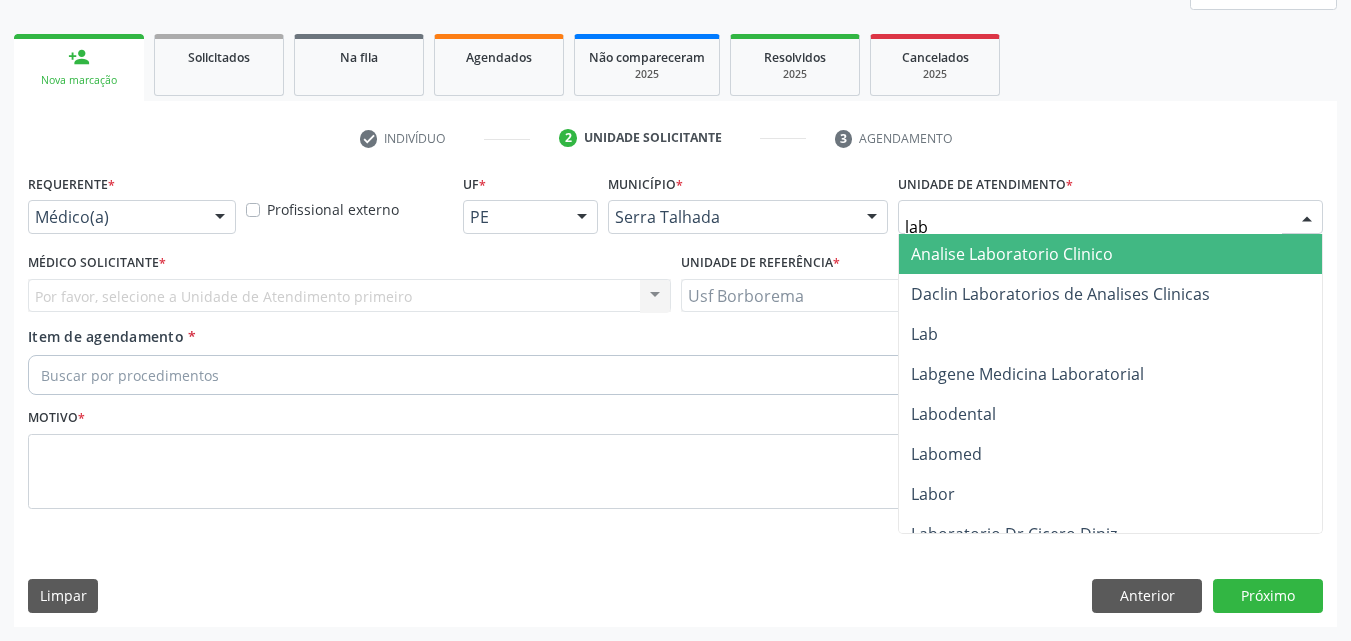 type on "labg" 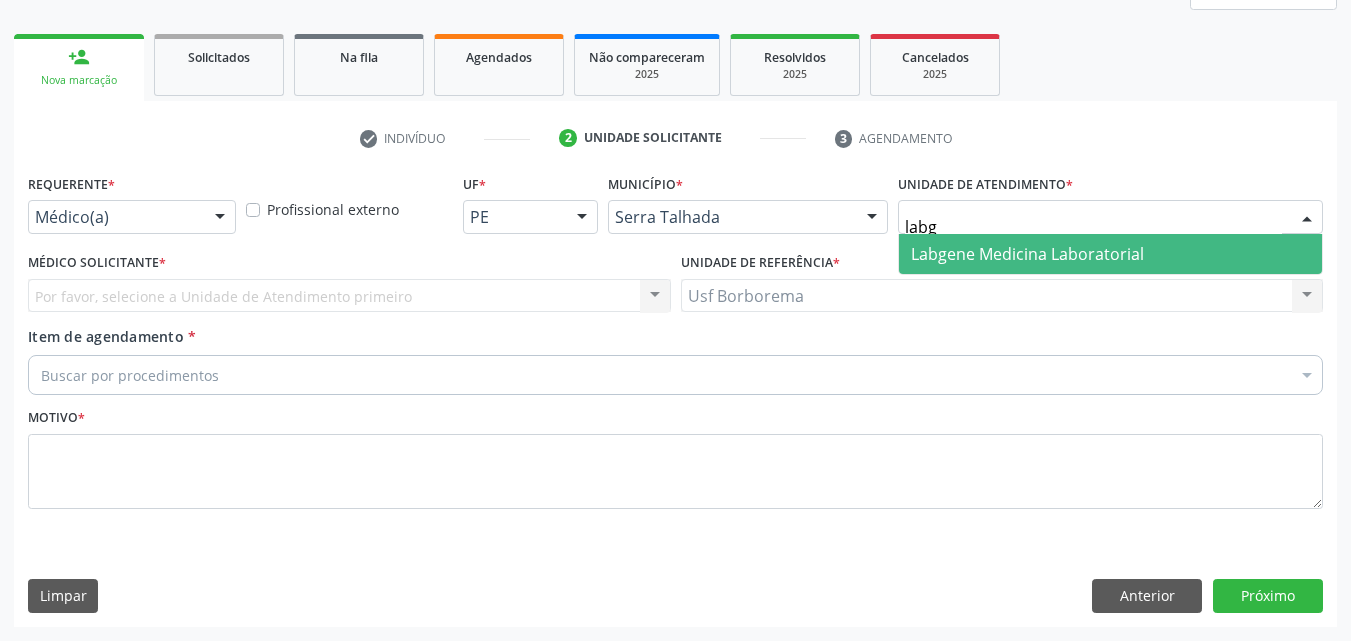 click on "Labgene Medicina Laboratorial" at bounding box center (1027, 254) 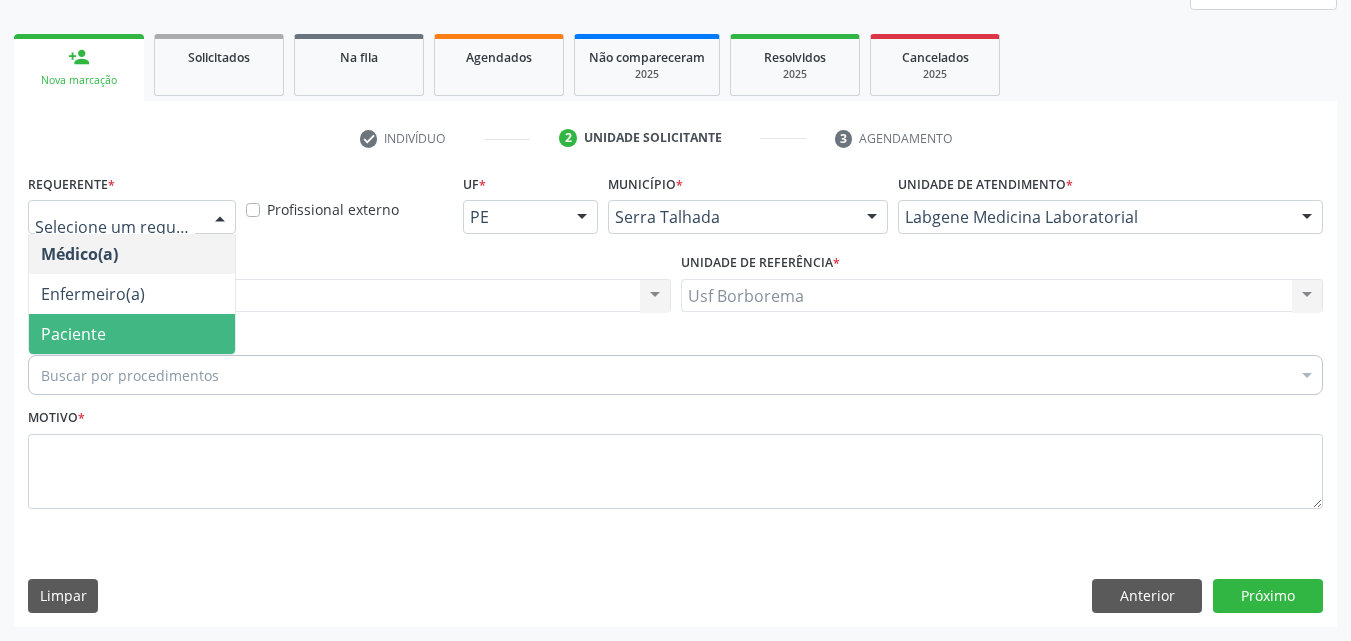 click on "Paciente" at bounding box center (132, 334) 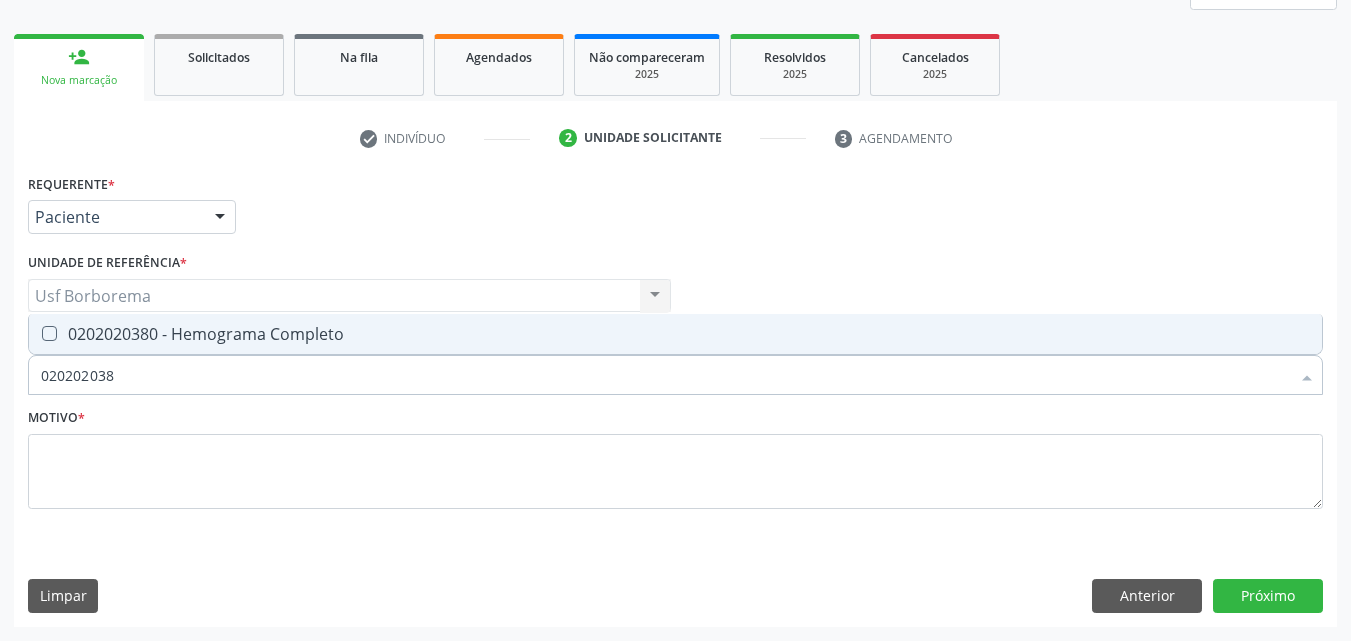 type on "0202020380" 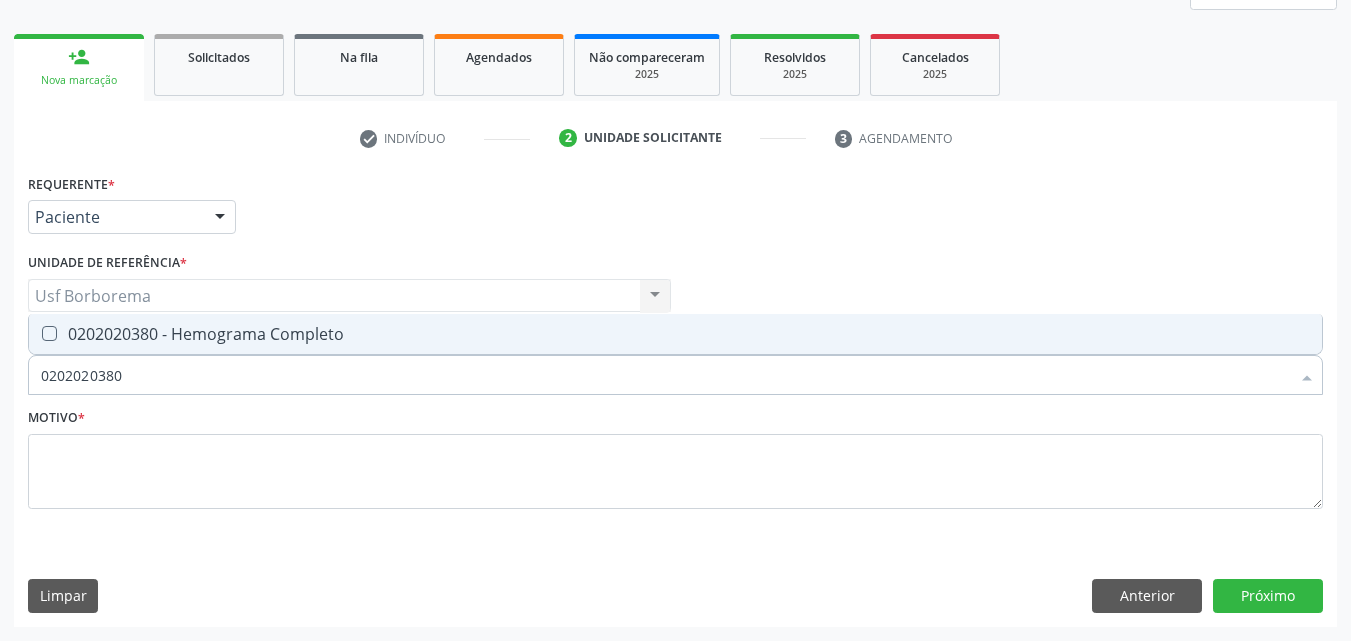 click on "0202020380 - Hemograma Completo" at bounding box center (675, 334) 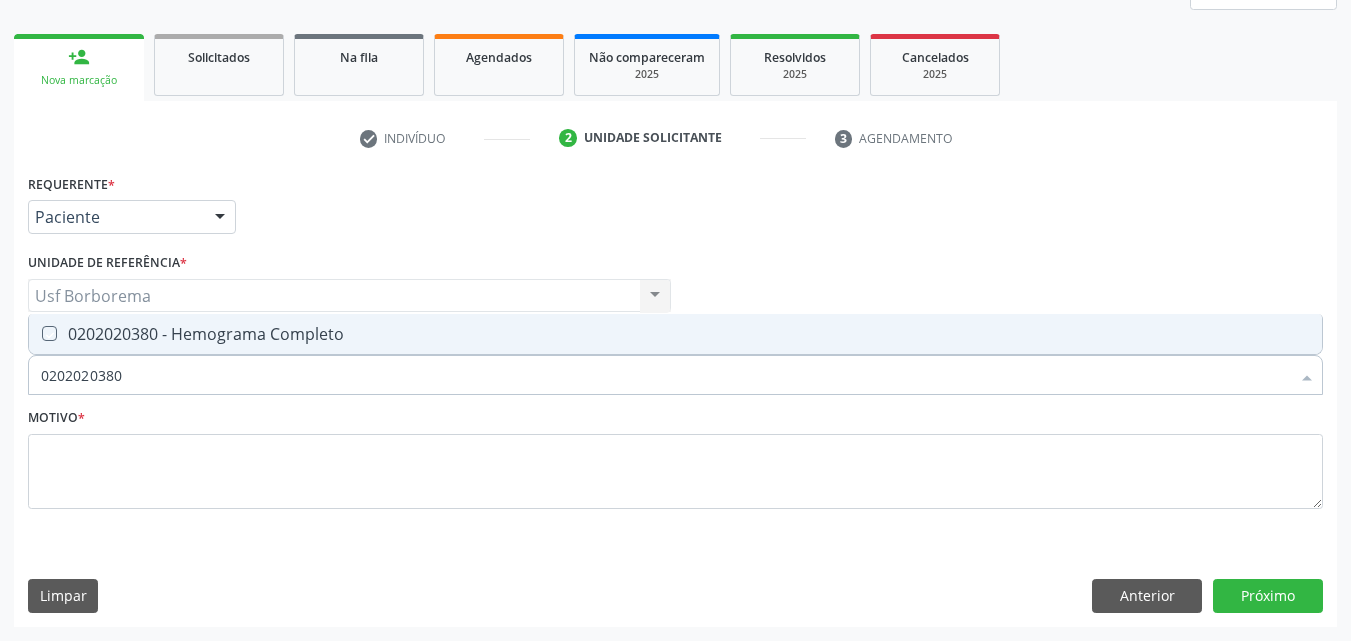 checkbox on "true" 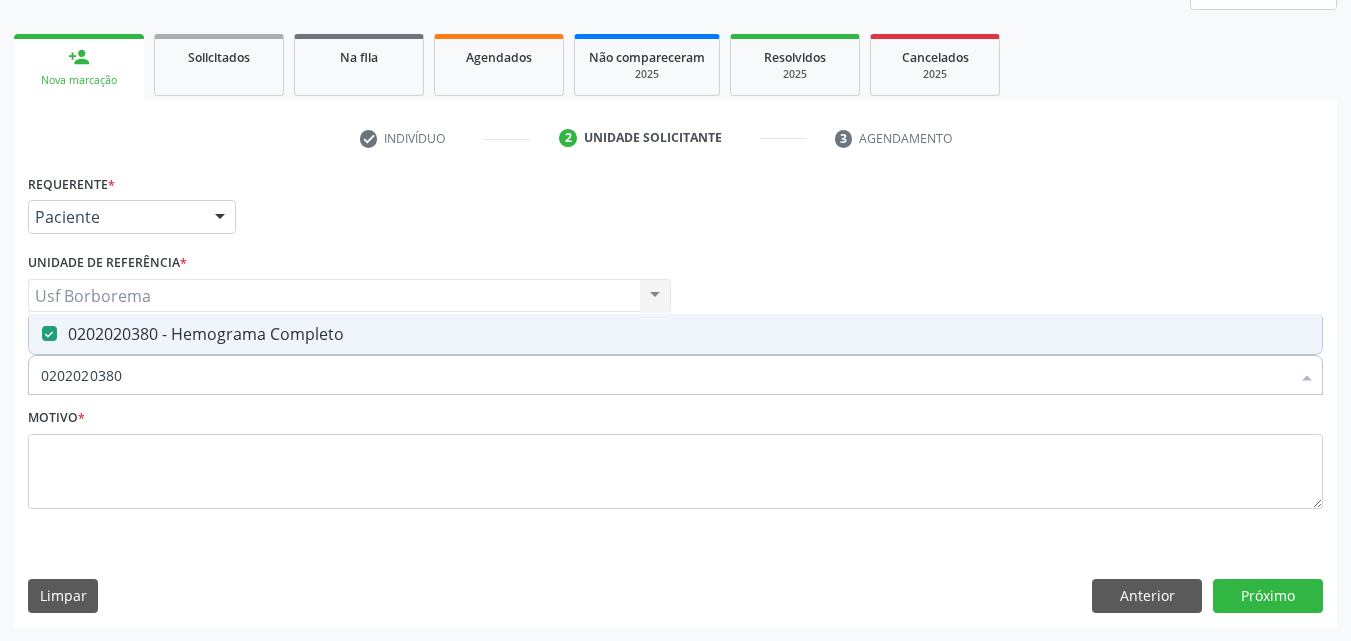 click on "0202020380" at bounding box center (665, 375) 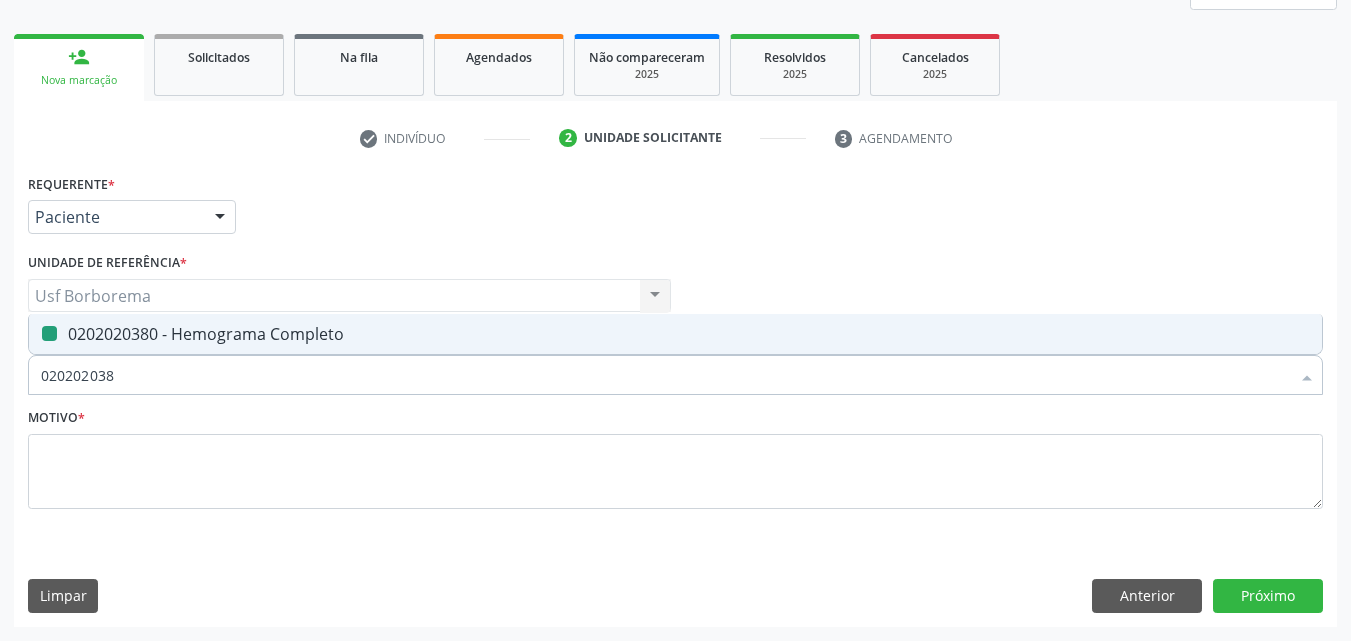 type on "02020203" 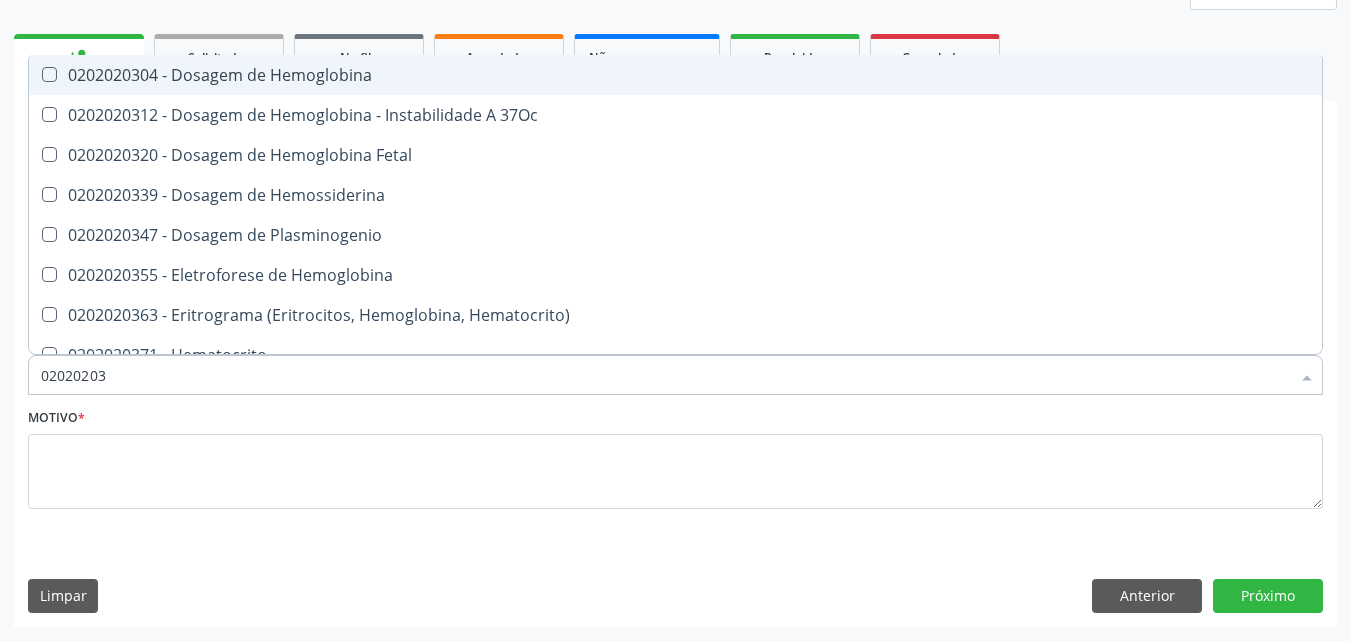 type on "0202020" 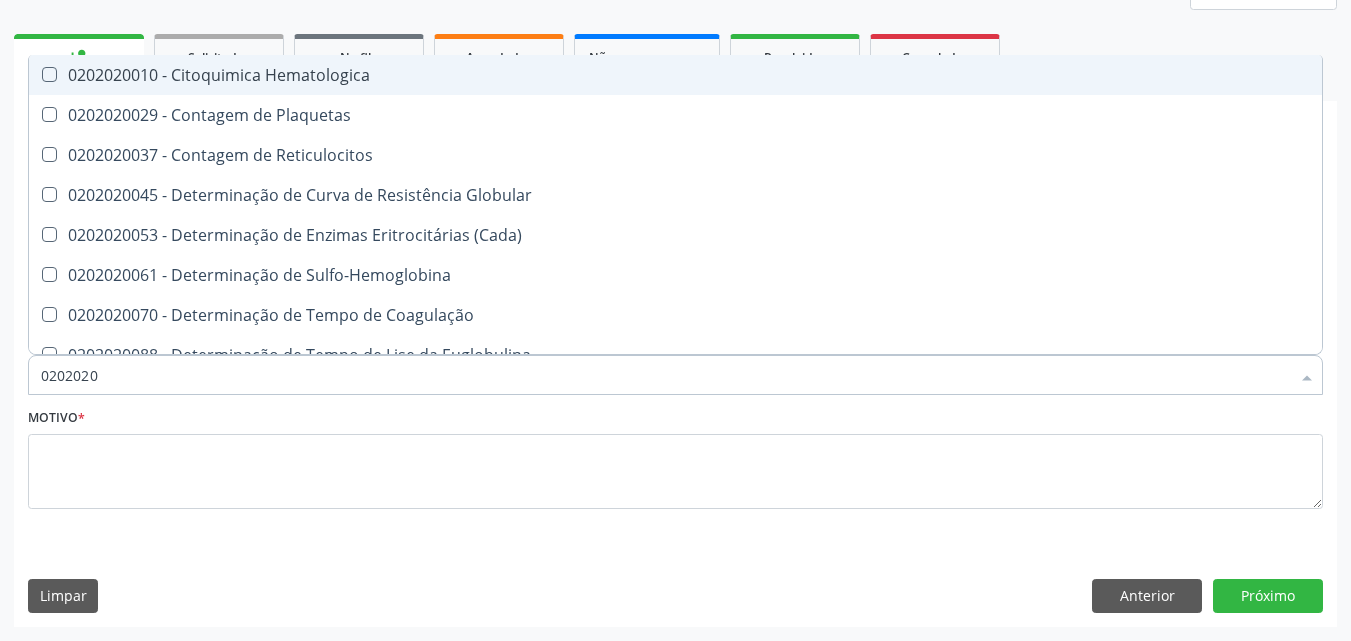 type on "020202" 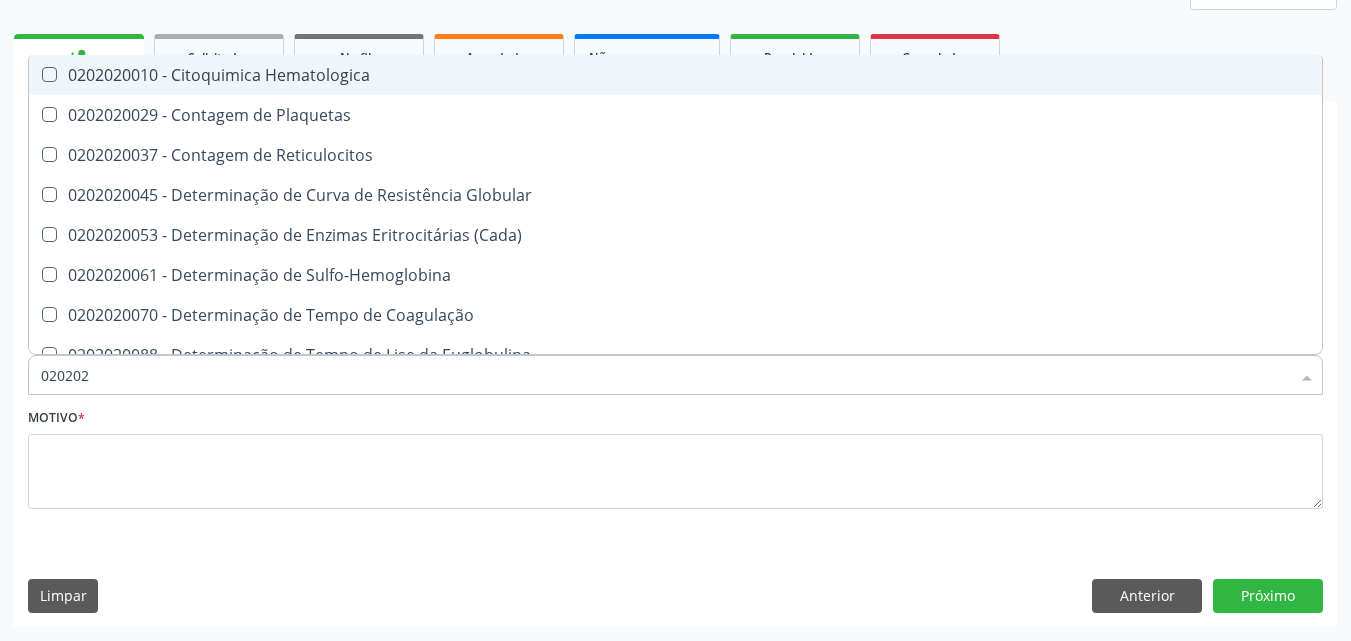 type on "02020" 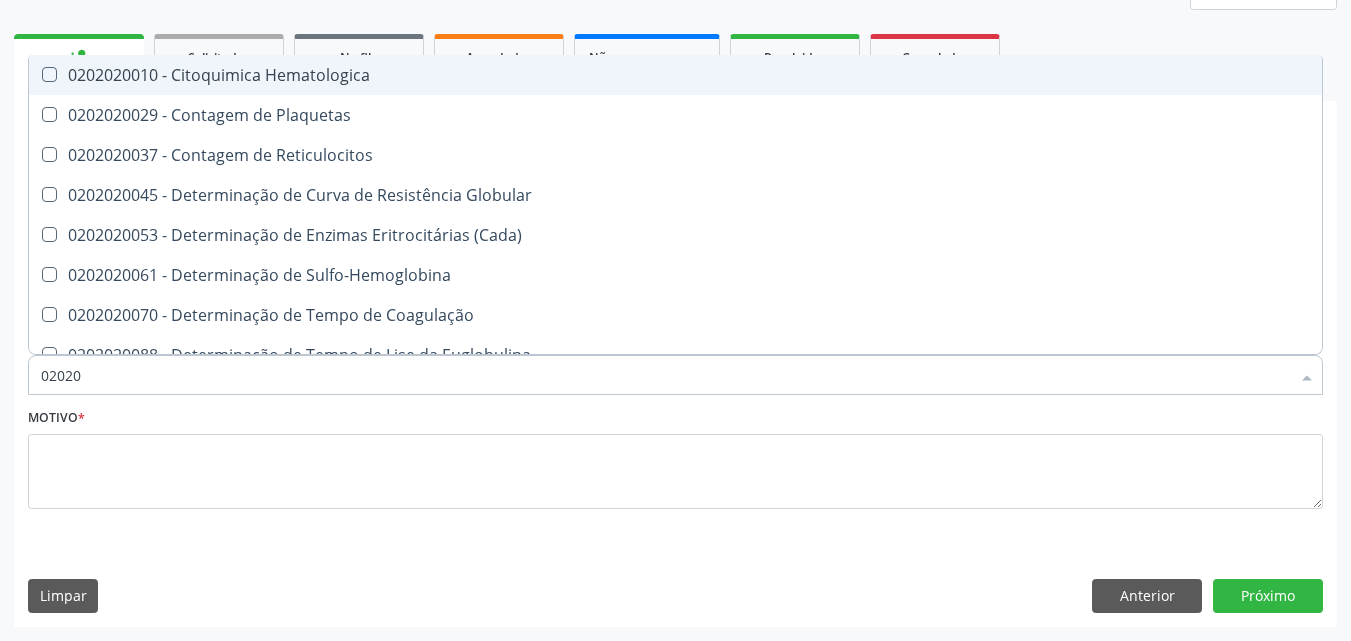 checkbox on "false" 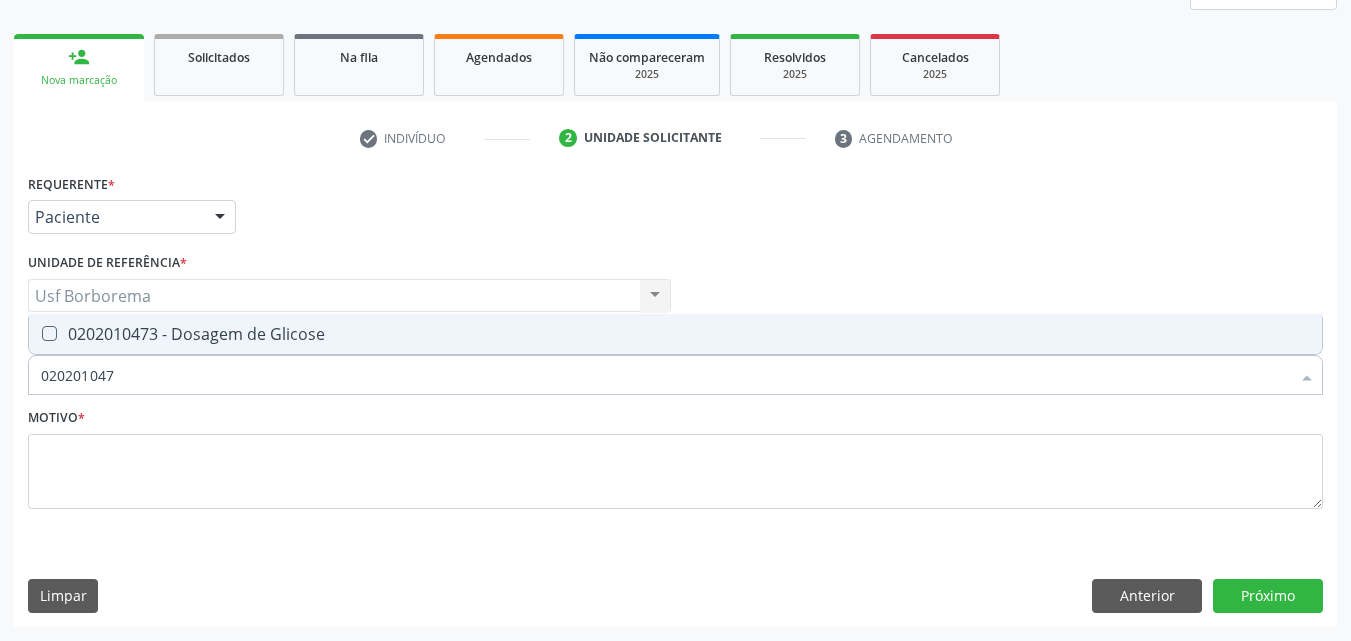 type on "0202010473" 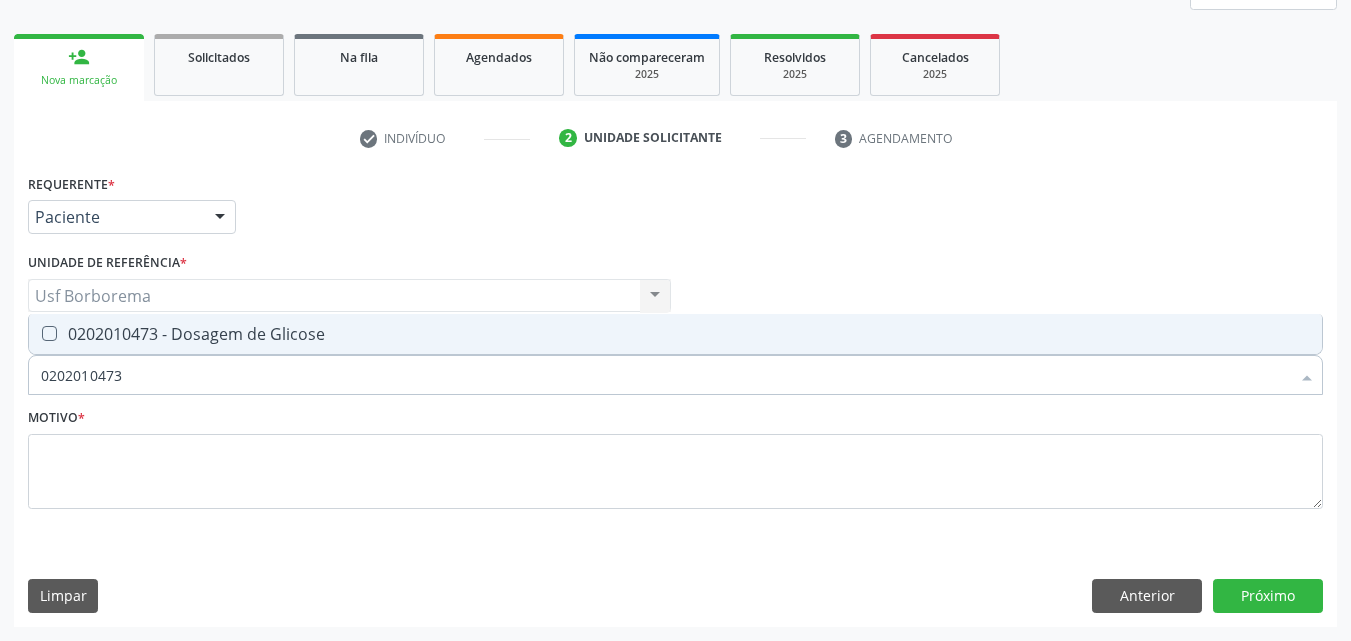 click on "0202010473 - Dosagem de Glicose" at bounding box center [675, 334] 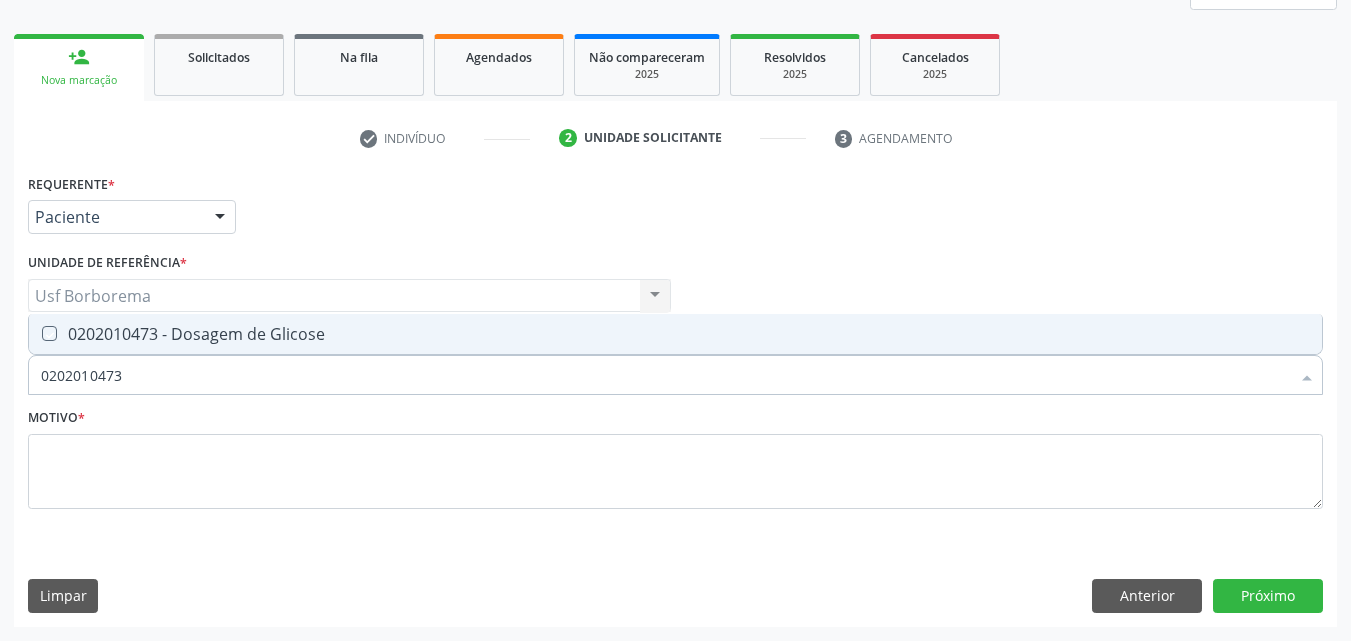 checkbox on "true" 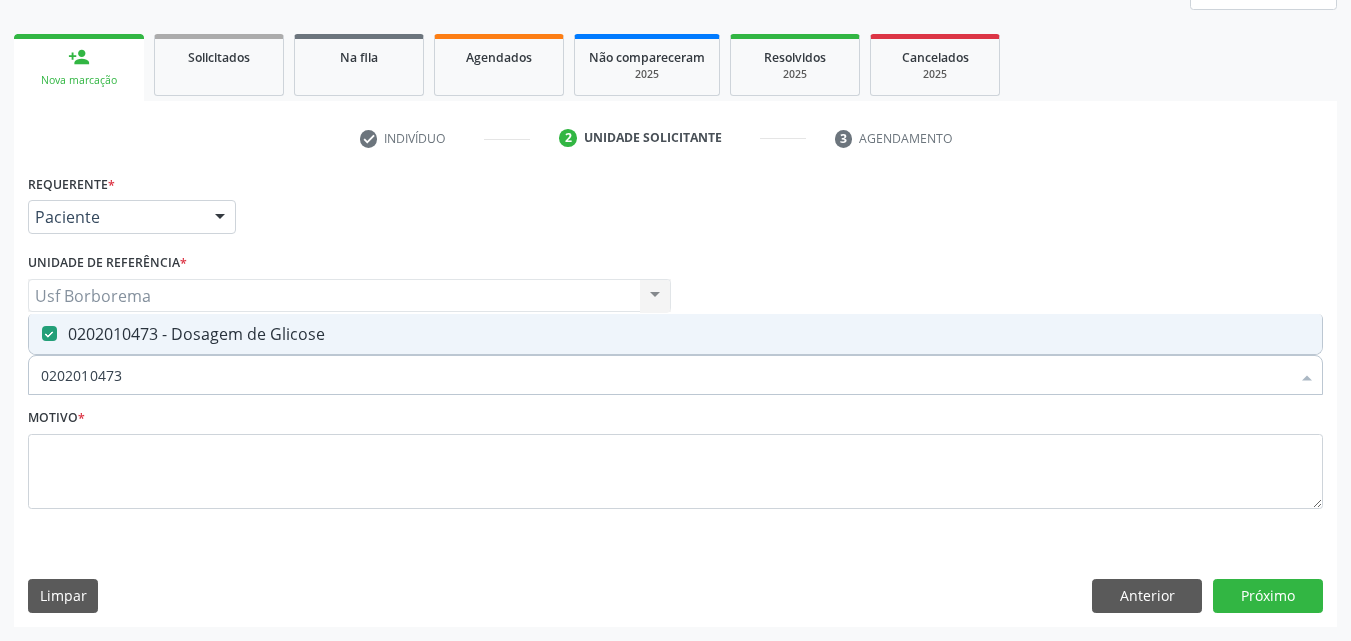 click on "0202010473" at bounding box center (665, 375) 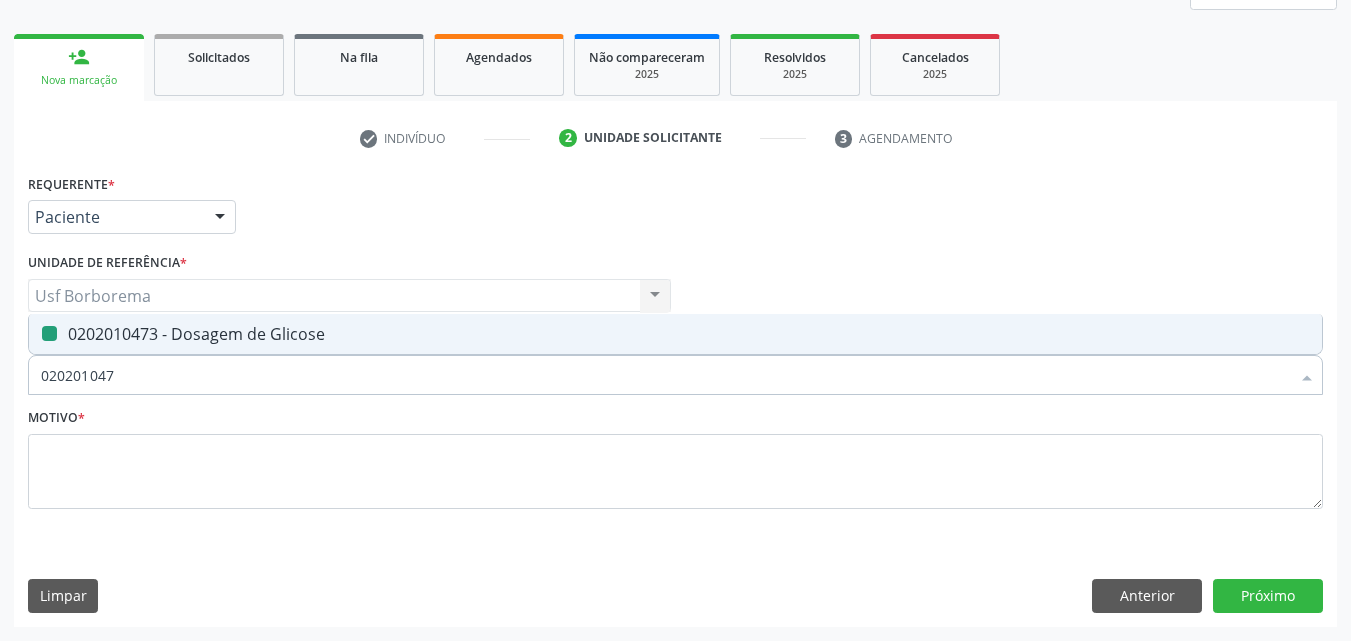 type on "02020104" 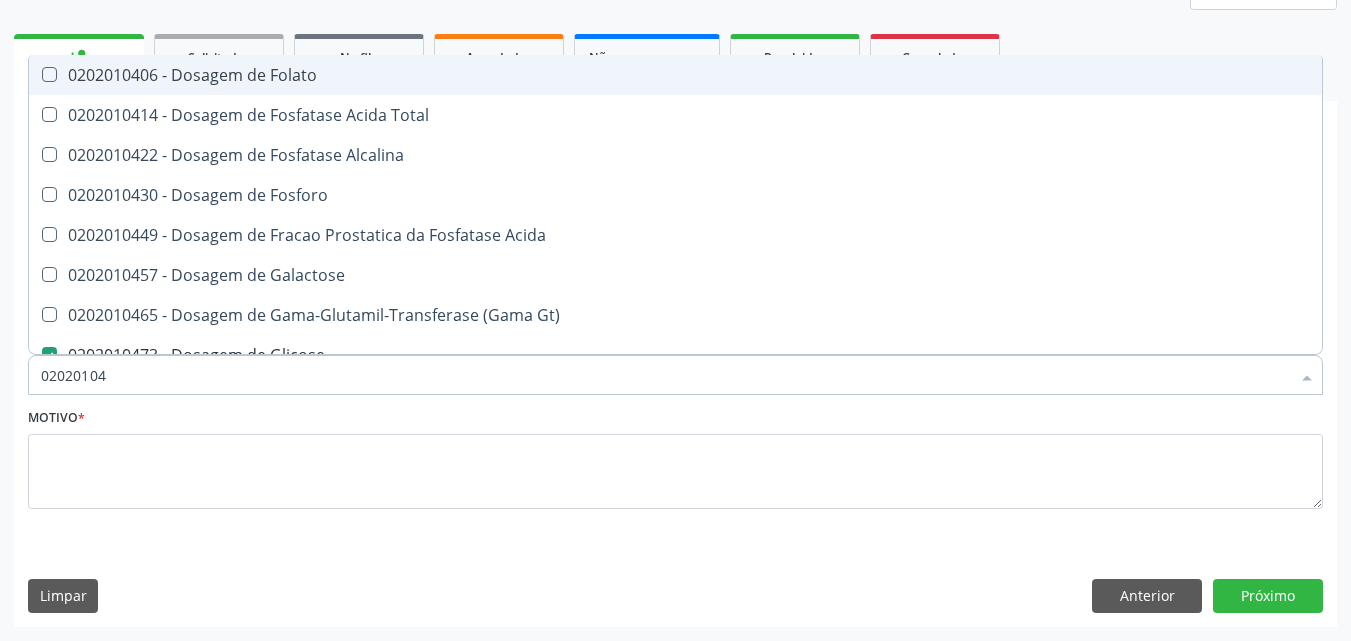 type on "0202010" 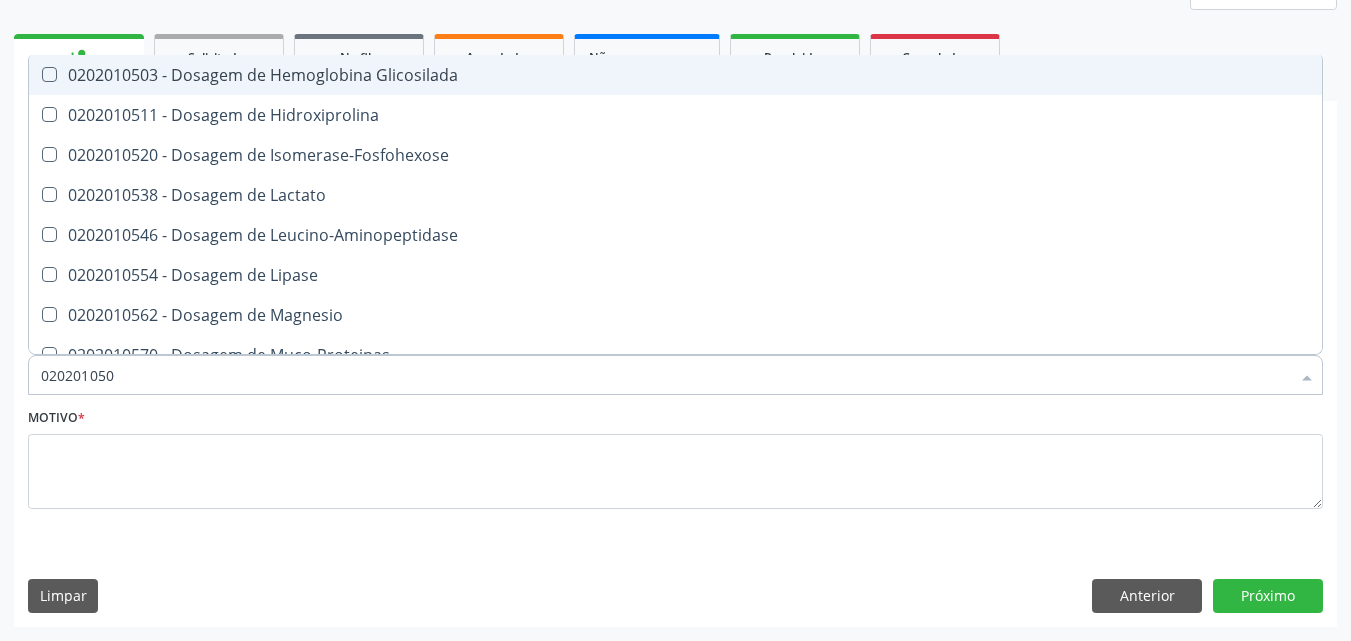 type on "0202010503" 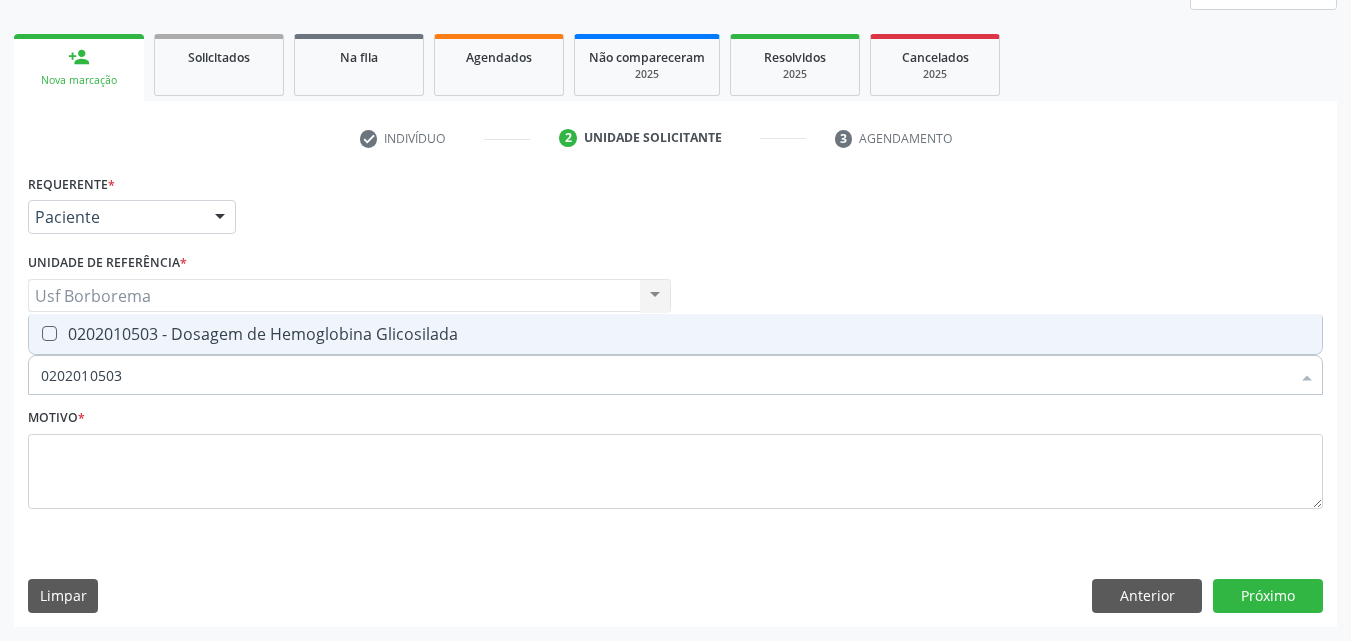 drag, startPoint x: 206, startPoint y: 328, endPoint x: 207, endPoint y: 363, distance: 35.014282 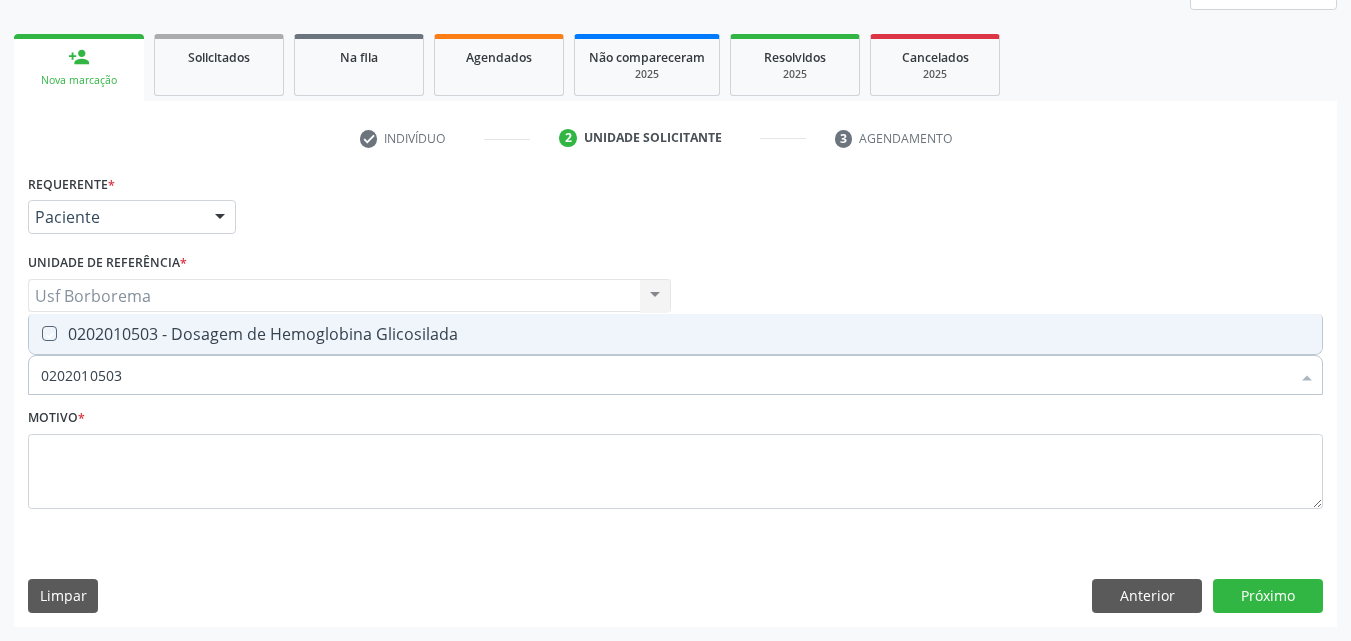 checkbox on "true" 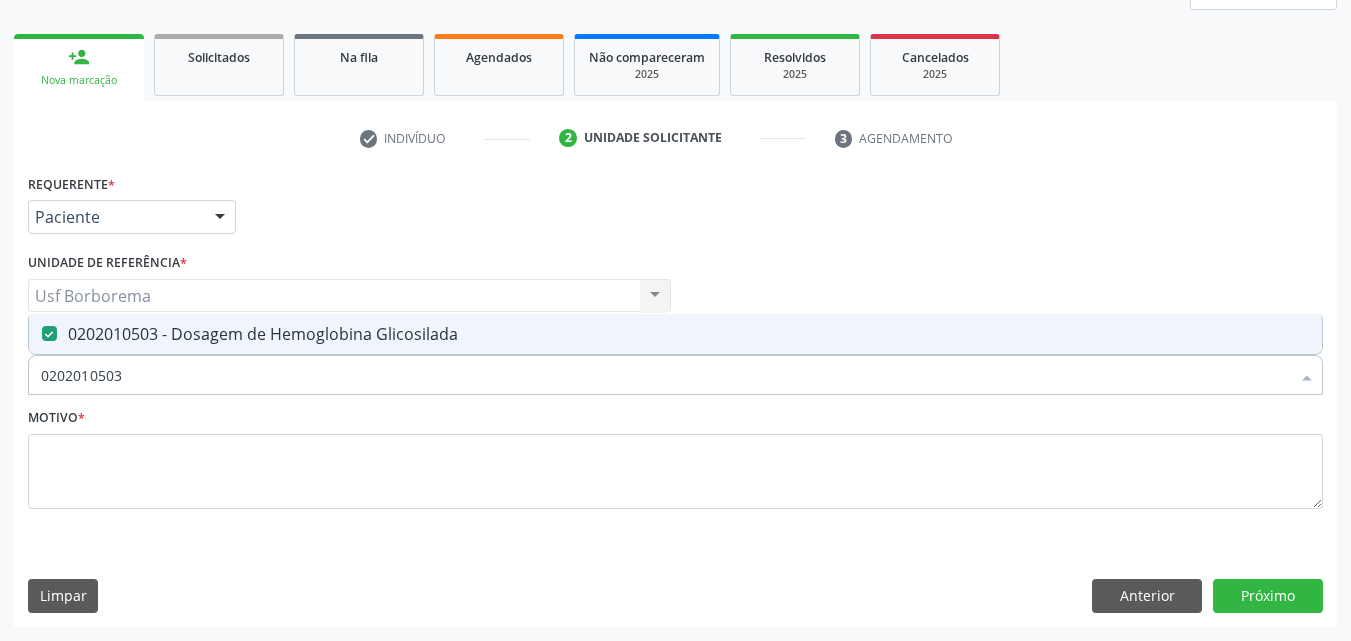 click on "0202010503" at bounding box center (665, 375) 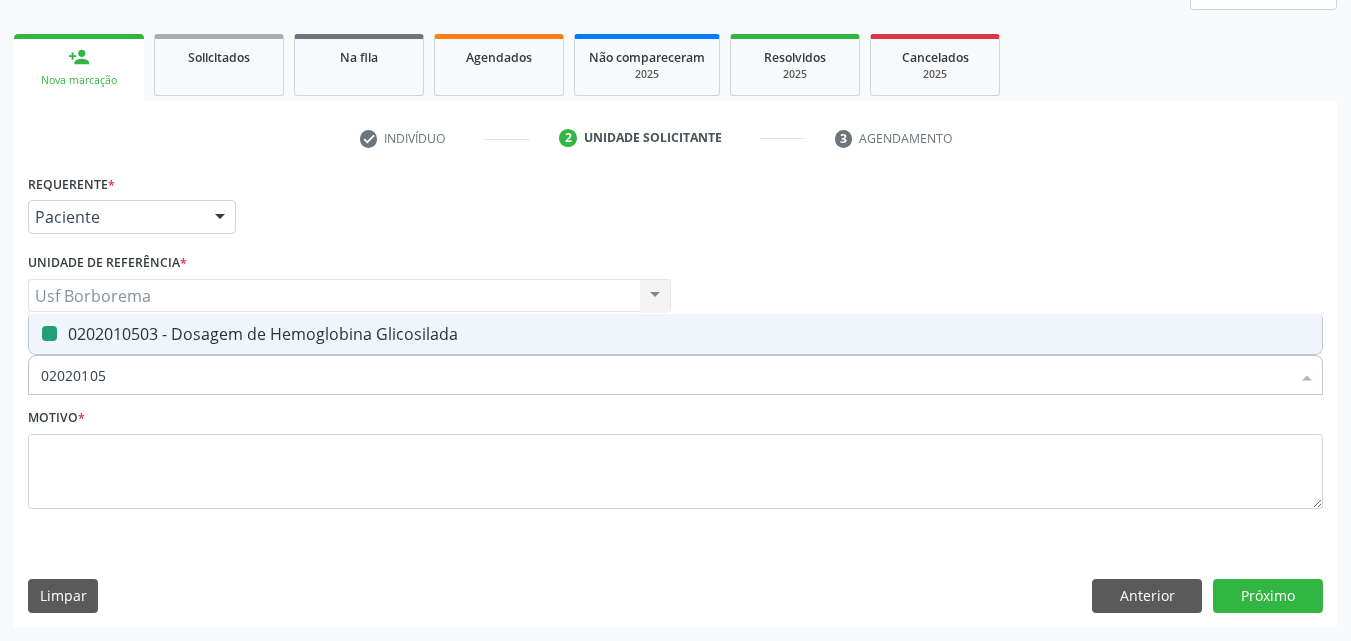 type on "0202010" 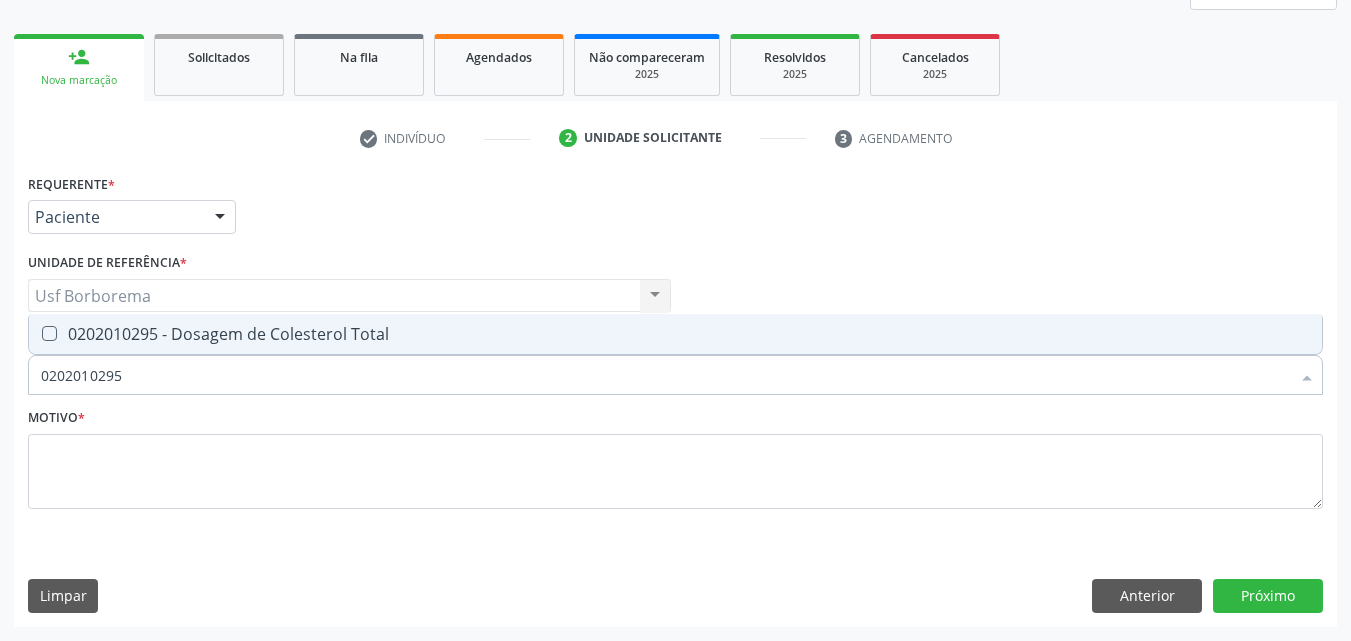 type on "0202010295" 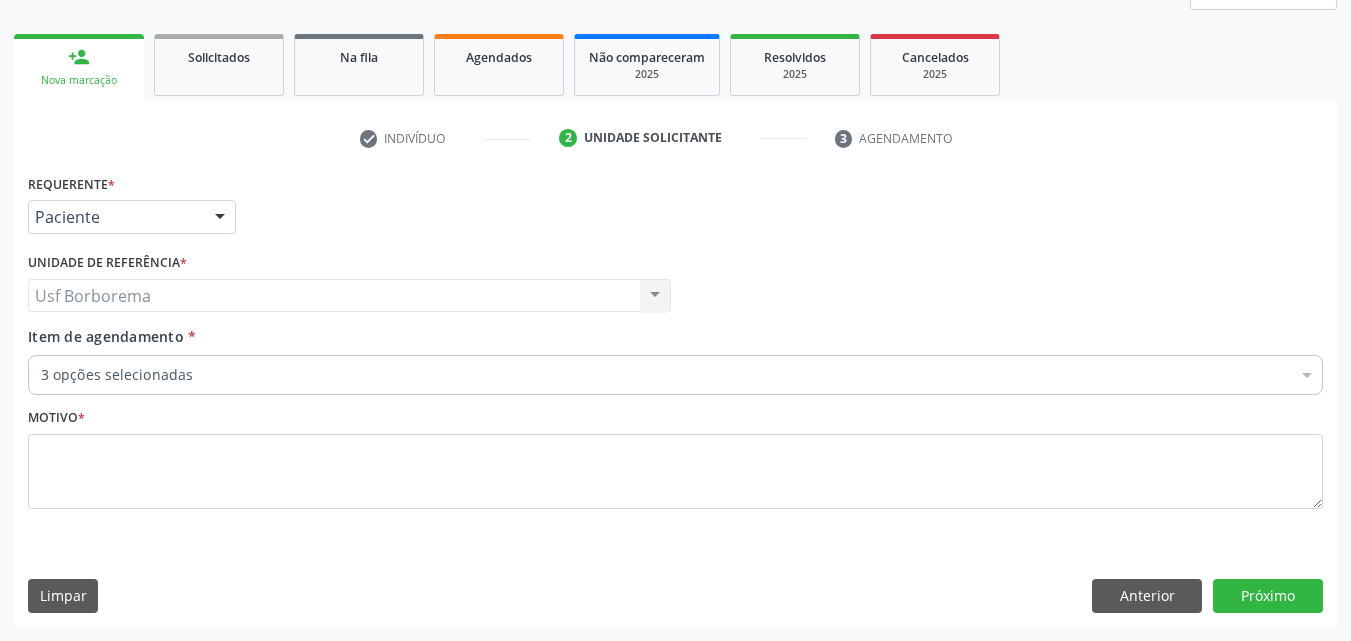 click on "Item de agendamento
*
3 opções selecionadas
Desfazer seleção
Selecionados
0202020380 - Hemograma Completo
0202010473 - Dosagem de Glicose
0202010503 - Dosagem de Hemoglobina Glicosilada
Não selecionados
0304070076 - .Quimioterapia de Leucemia Linfoide/Linfoblástica Aguda, Leucemia Mieloide Aguda e Leucemia Promielocítica Aguda Na Infância e Adolescência - 1ª Linha - Fase de Manutenção
0604320140 - Abatacepte 125 Mg Injetável (Por Seringa Preenchida)
0604320124 - Abatacepte 250 Mg Injetável (Por Frasco Ampola).
0603050018 - Abciximabe
0406010013 - Abertura de Comunicação Inter-Atrial
0406010021 - Abertura de Estenose Aortica Valvar
0406011265 - Abertura de Estenose Aortica Valvar (Criança e Adolescente)
0406010030 - Abertura de Estenose Pulmonar Valvar" at bounding box center [675, 357] 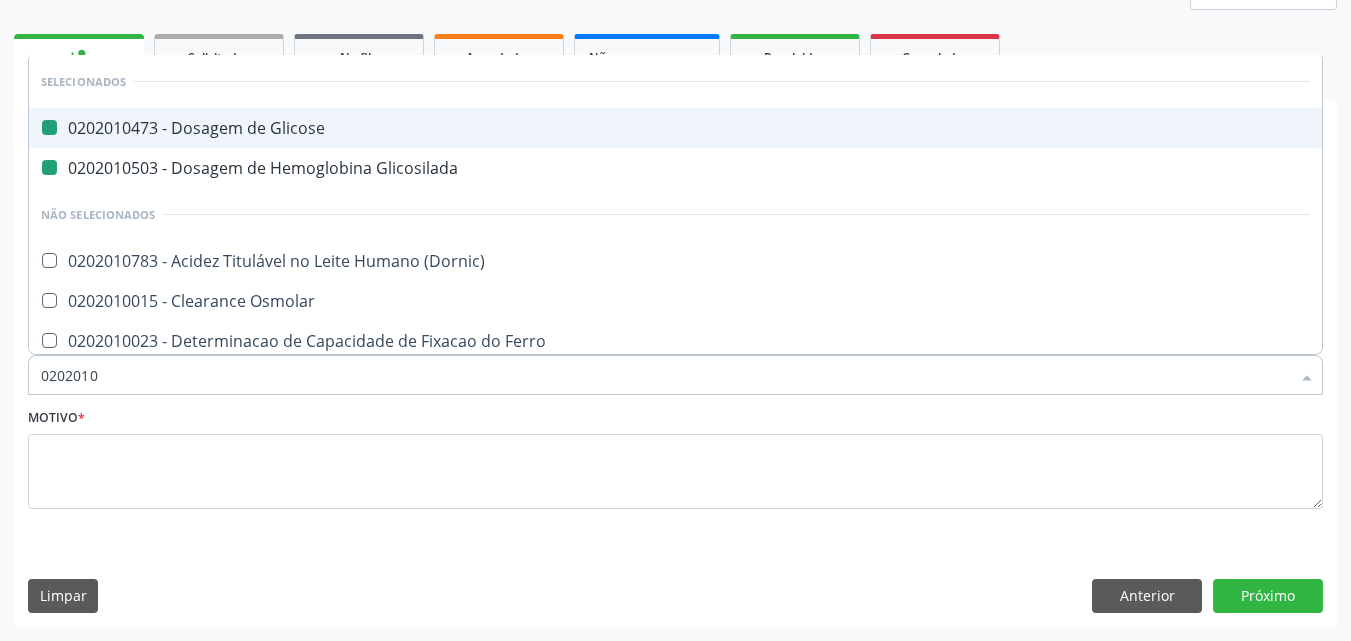 type on "02020102" 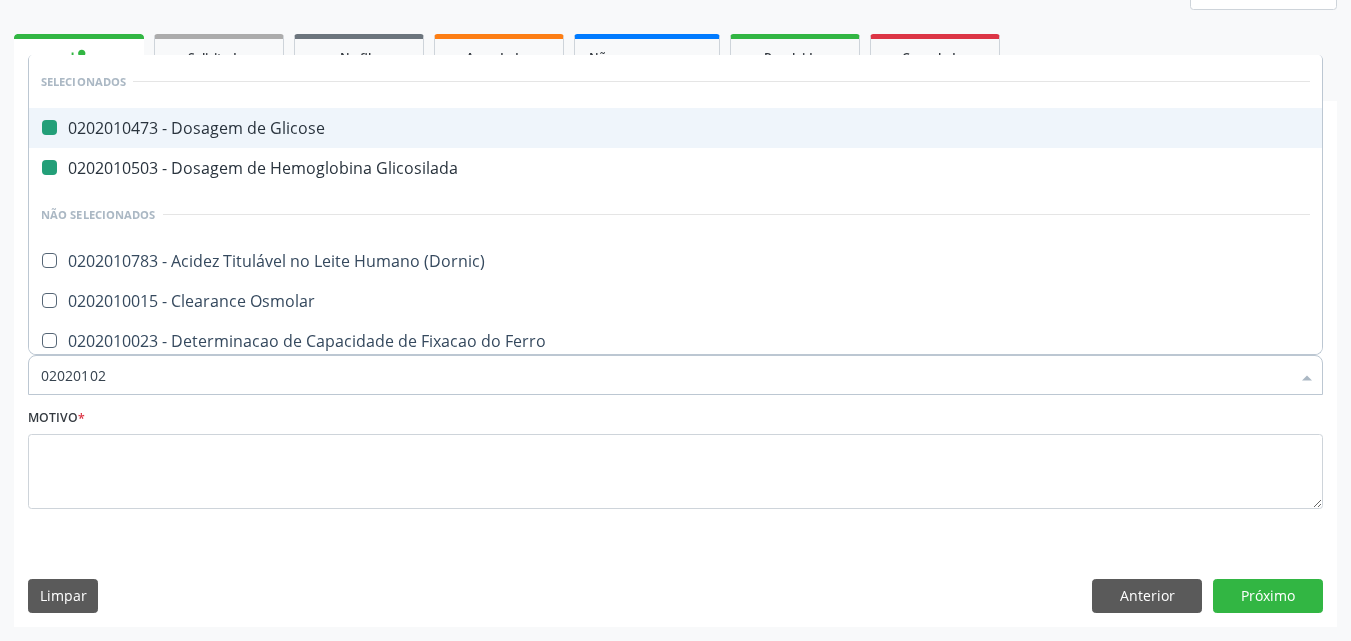 checkbox on "false" 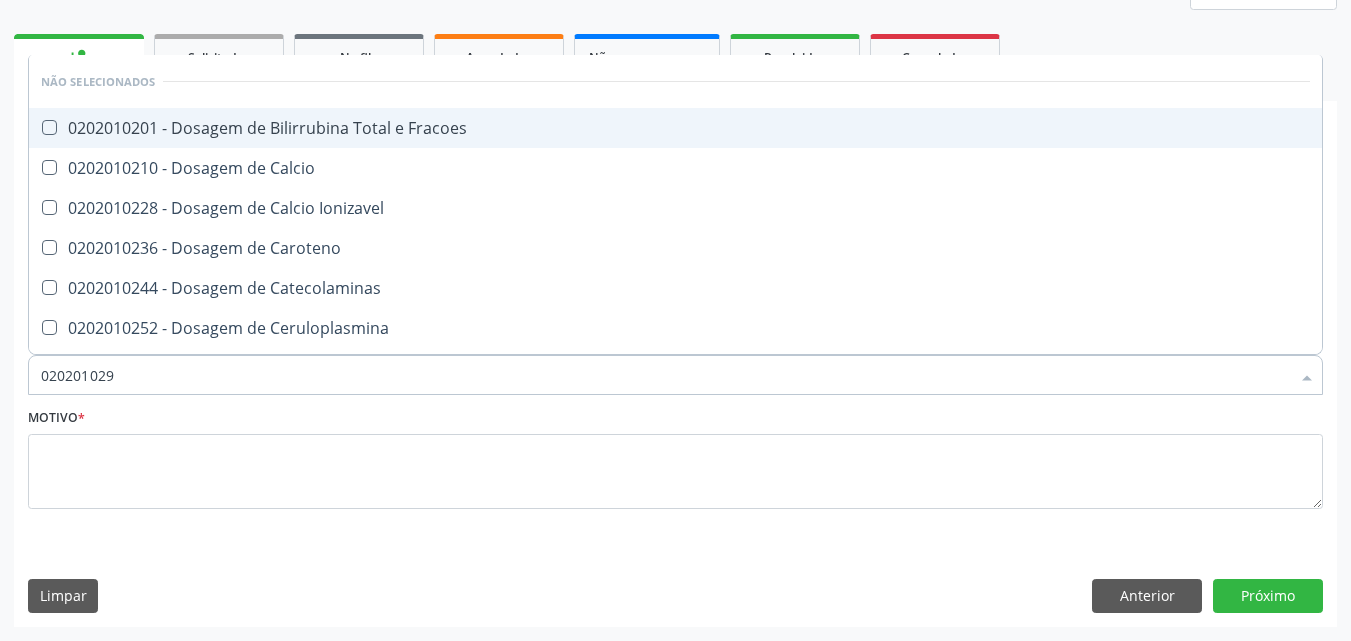 type on "0202010295" 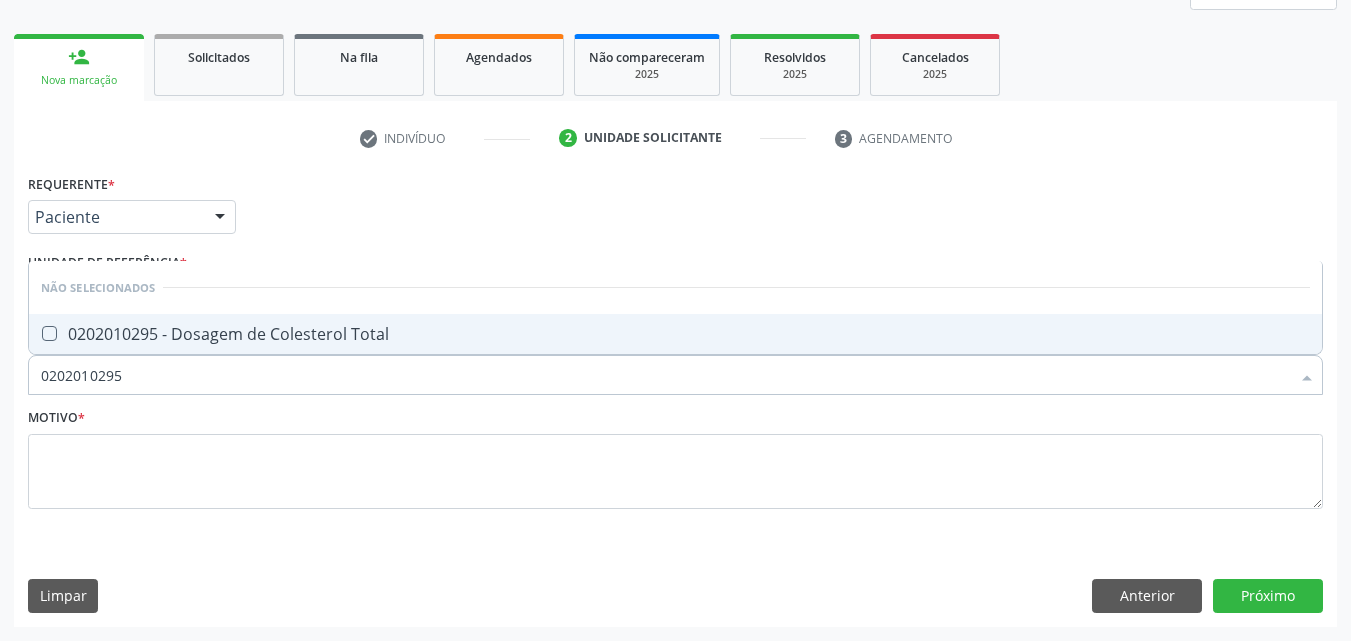 drag, startPoint x: 230, startPoint y: 333, endPoint x: 223, endPoint y: 359, distance: 26.925823 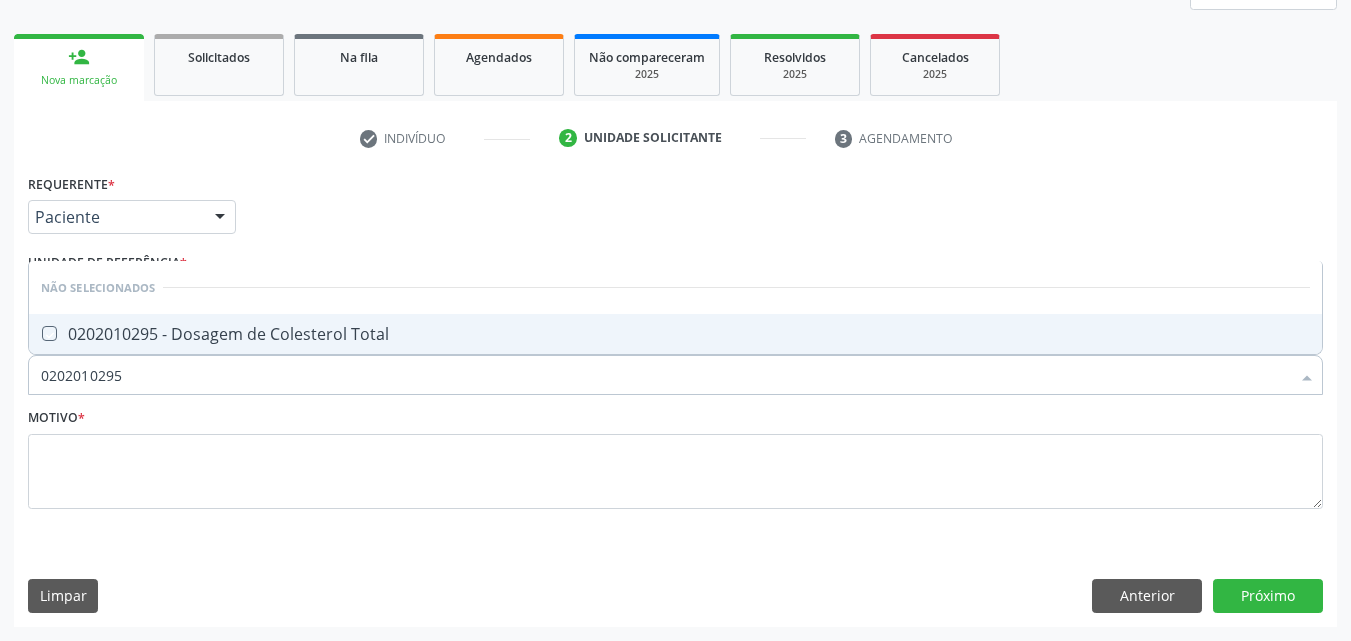 checkbox on "true" 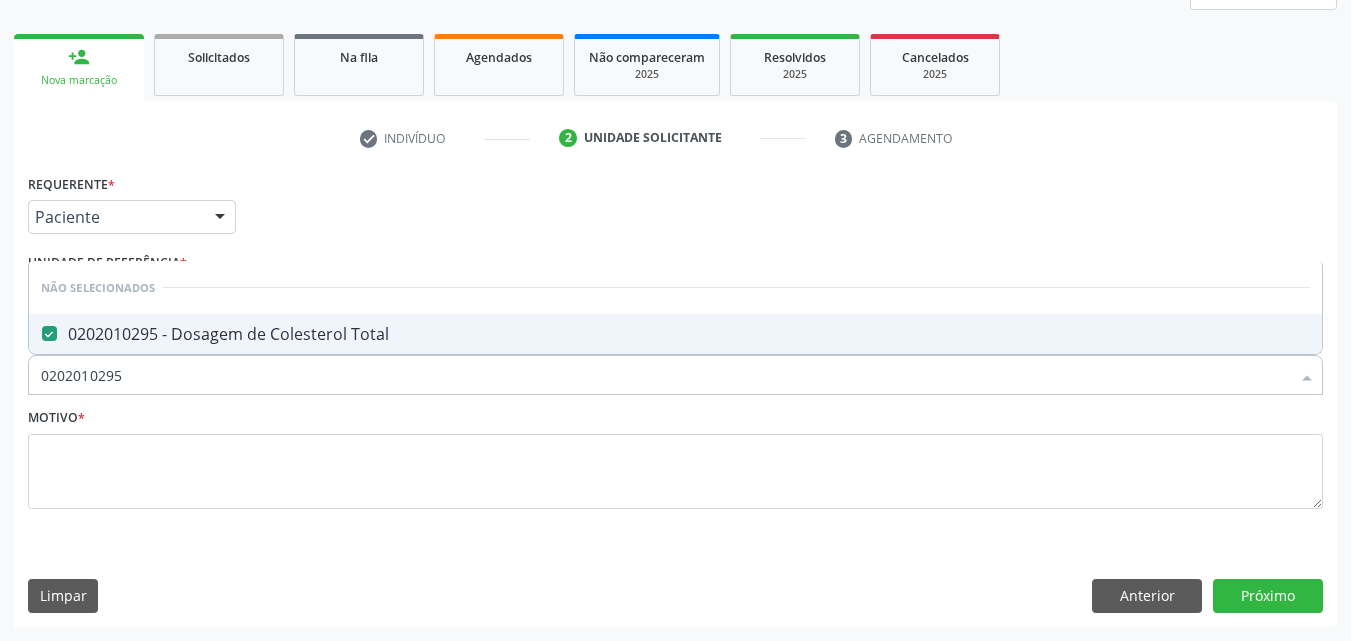 click on "0202010295" at bounding box center [665, 375] 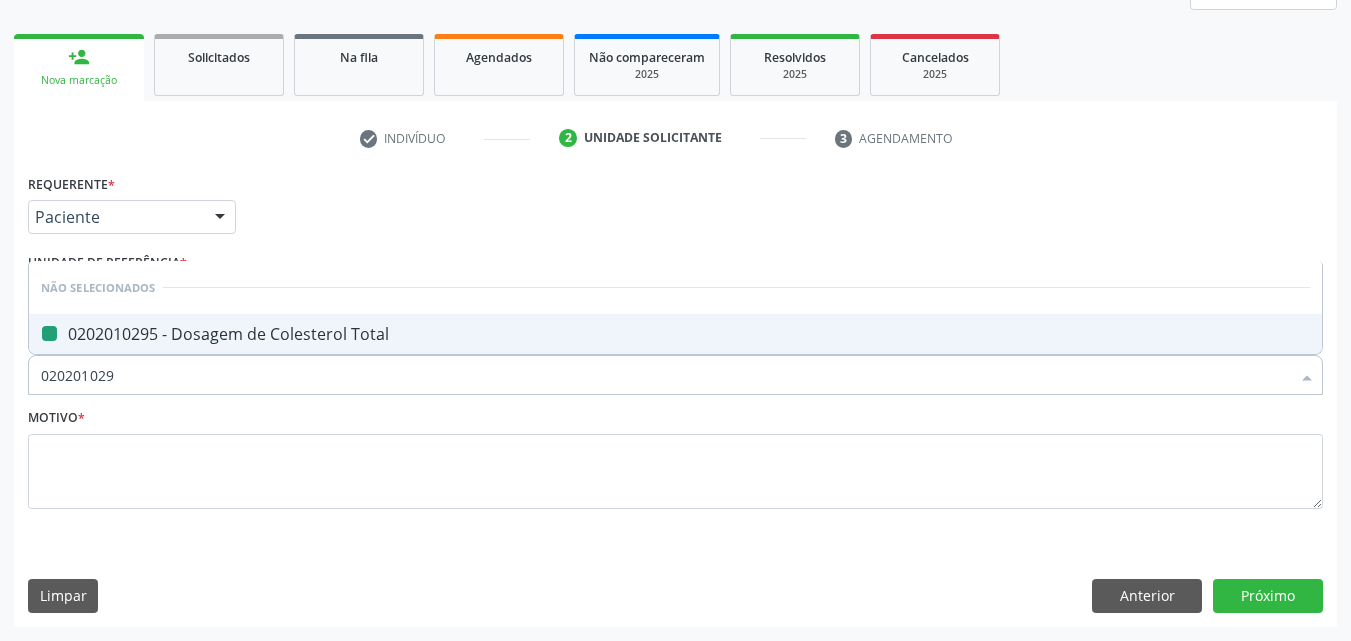 type on "02020102" 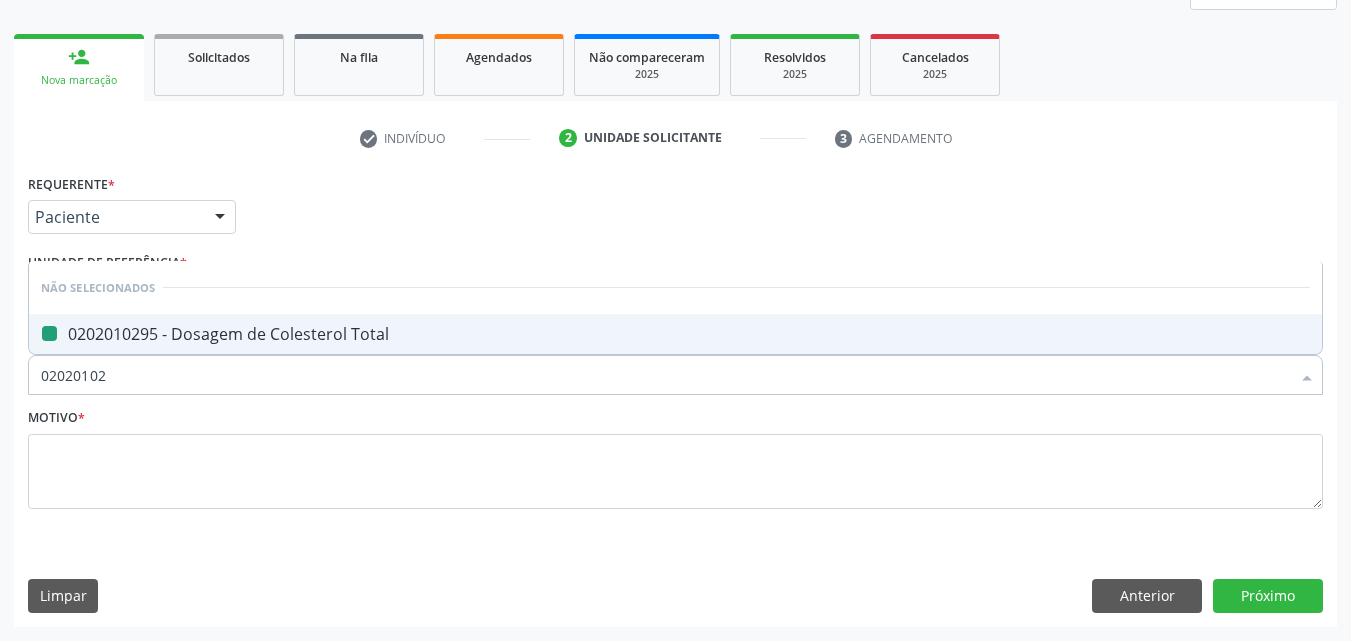 checkbox on "false" 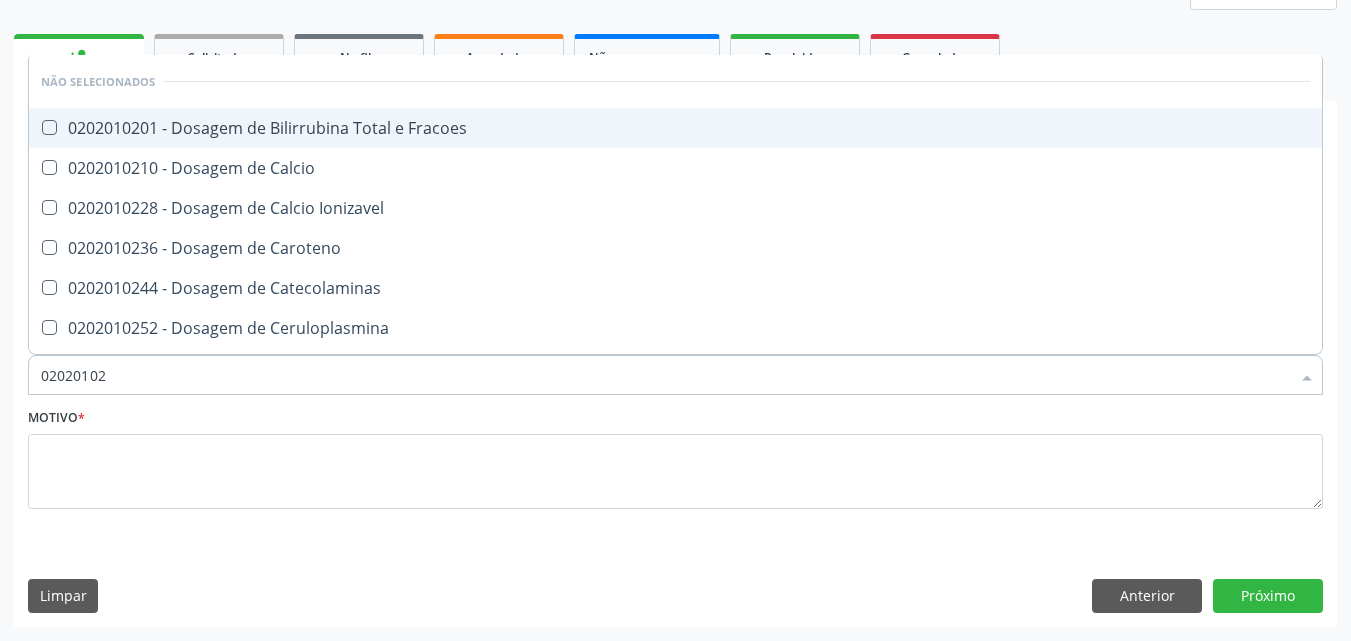 type on "0202010" 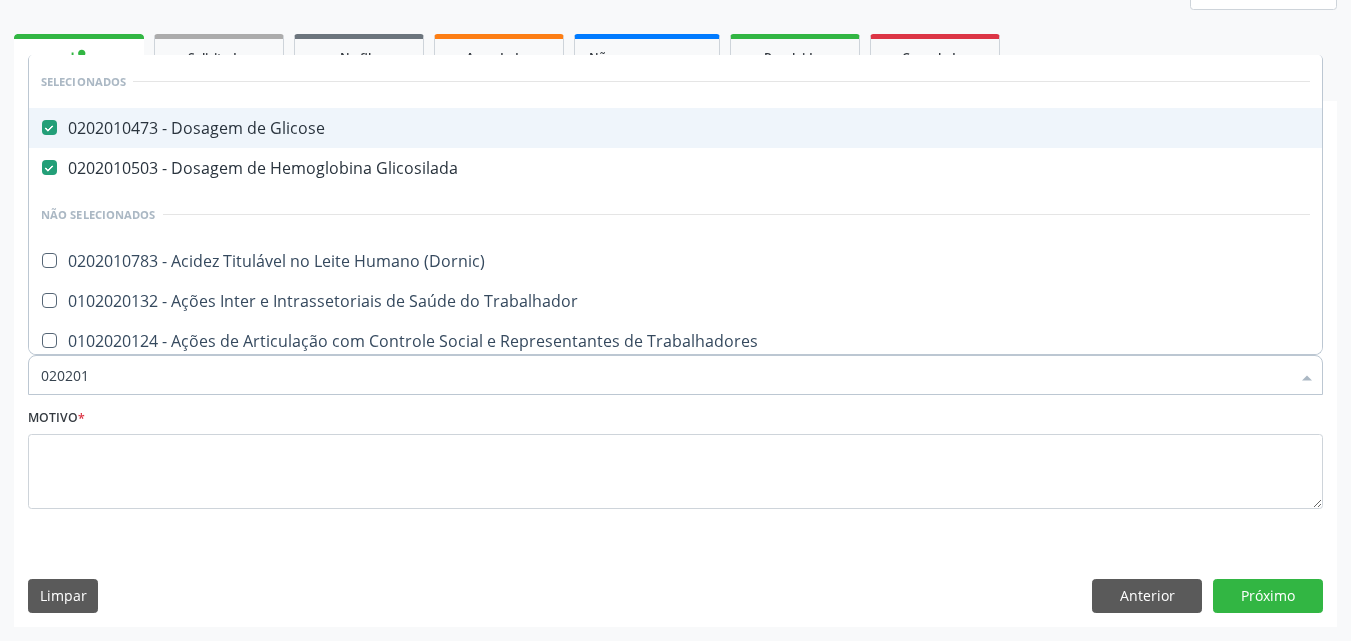 type on "0202010" 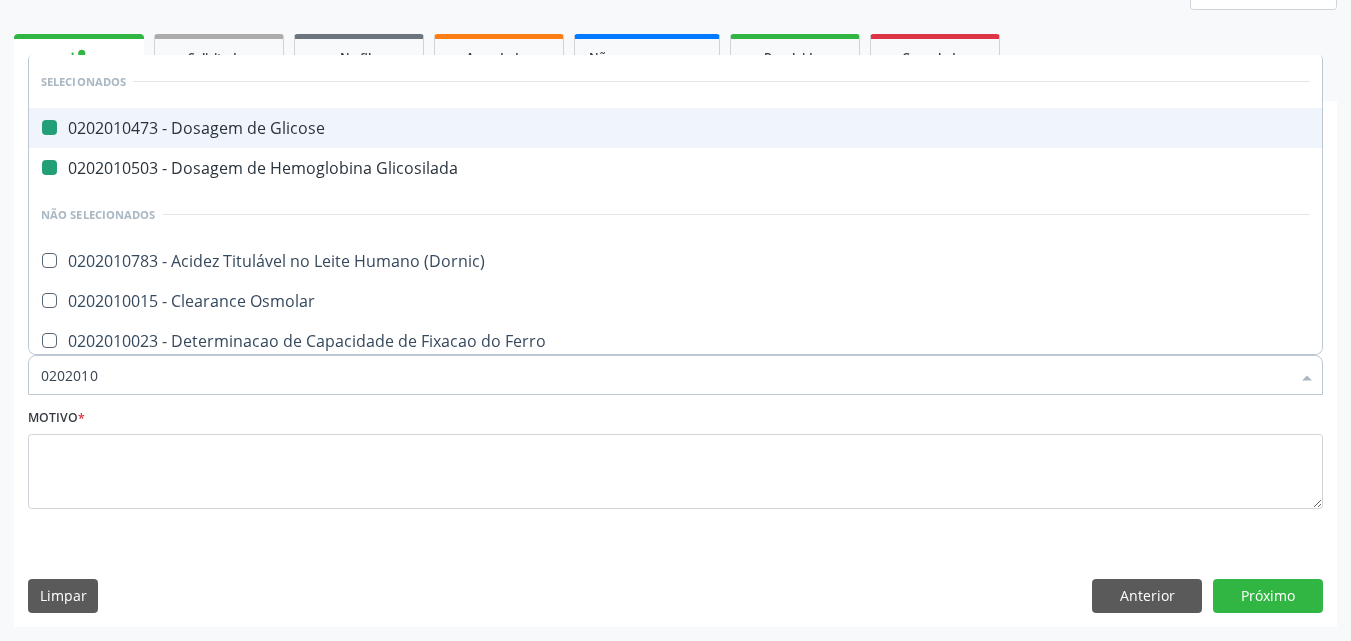 type on "02020102" 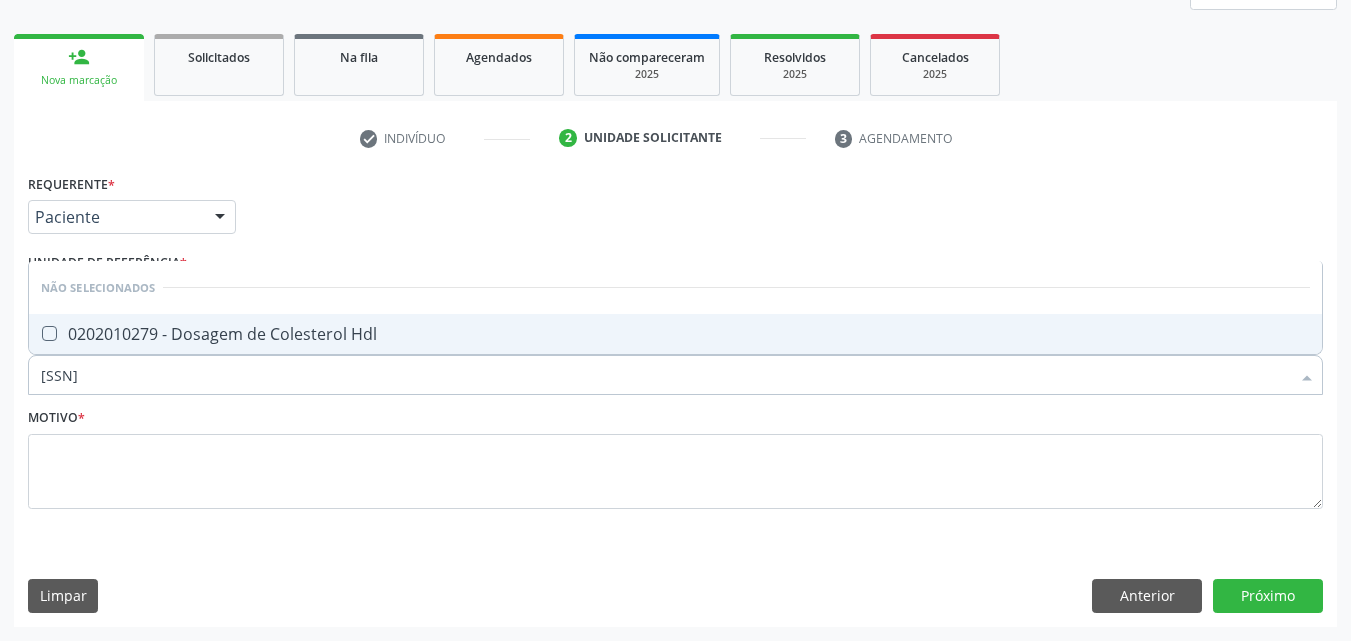 type on "[NUMBER]" 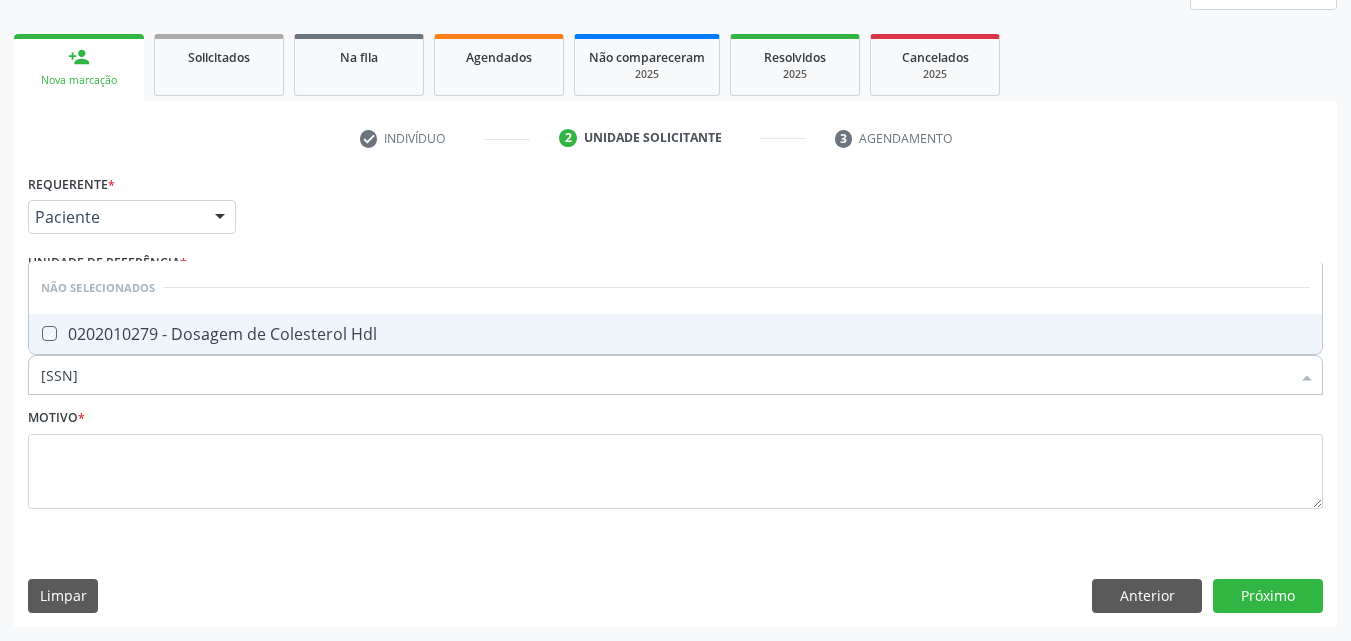 checkbox on "true" 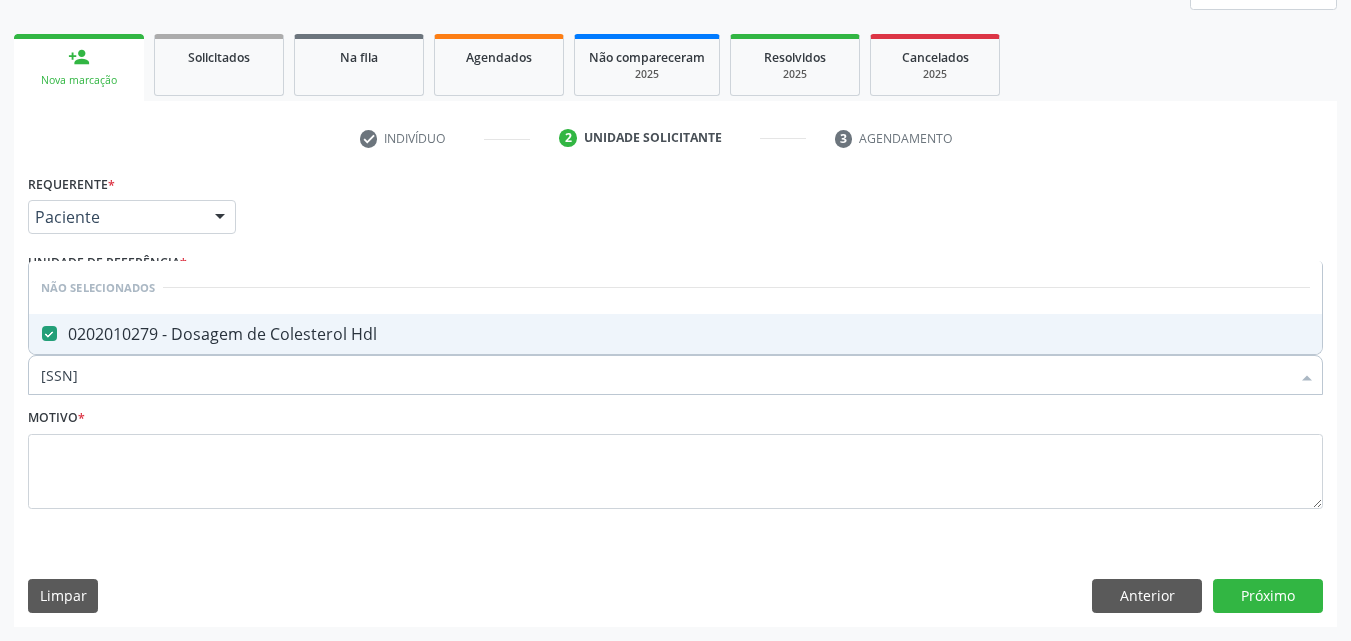 click on "[NUMBER]" at bounding box center (665, 375) 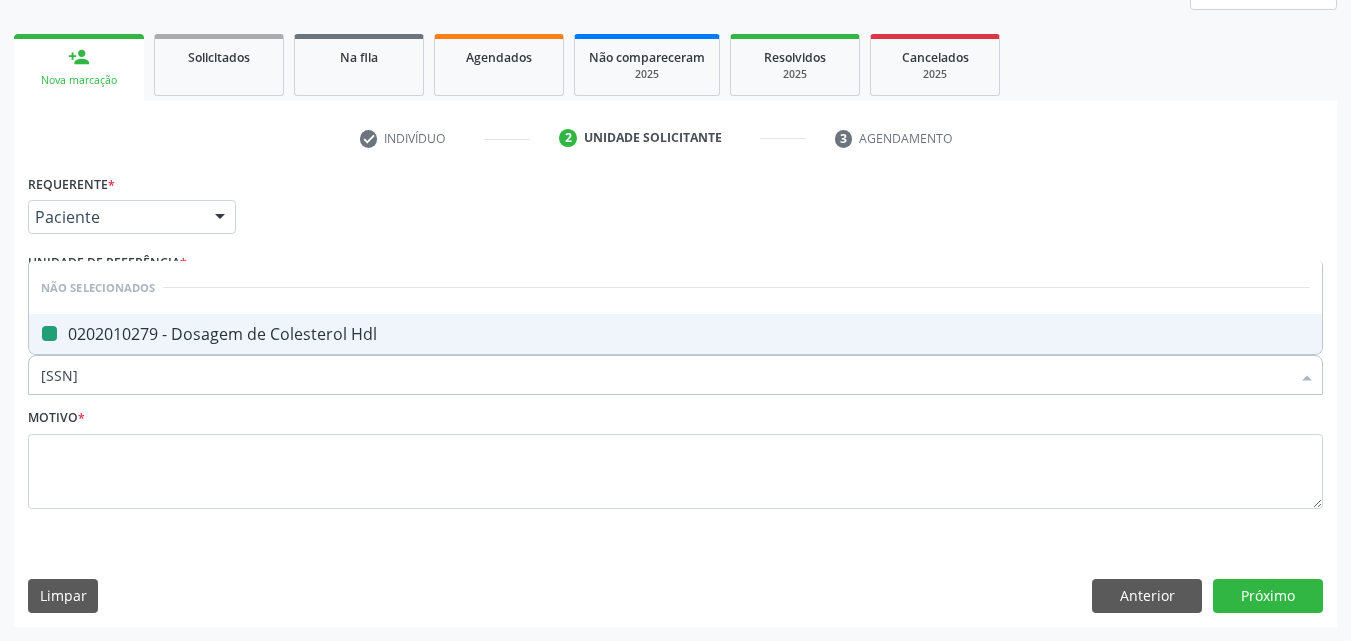 type on "02020102" 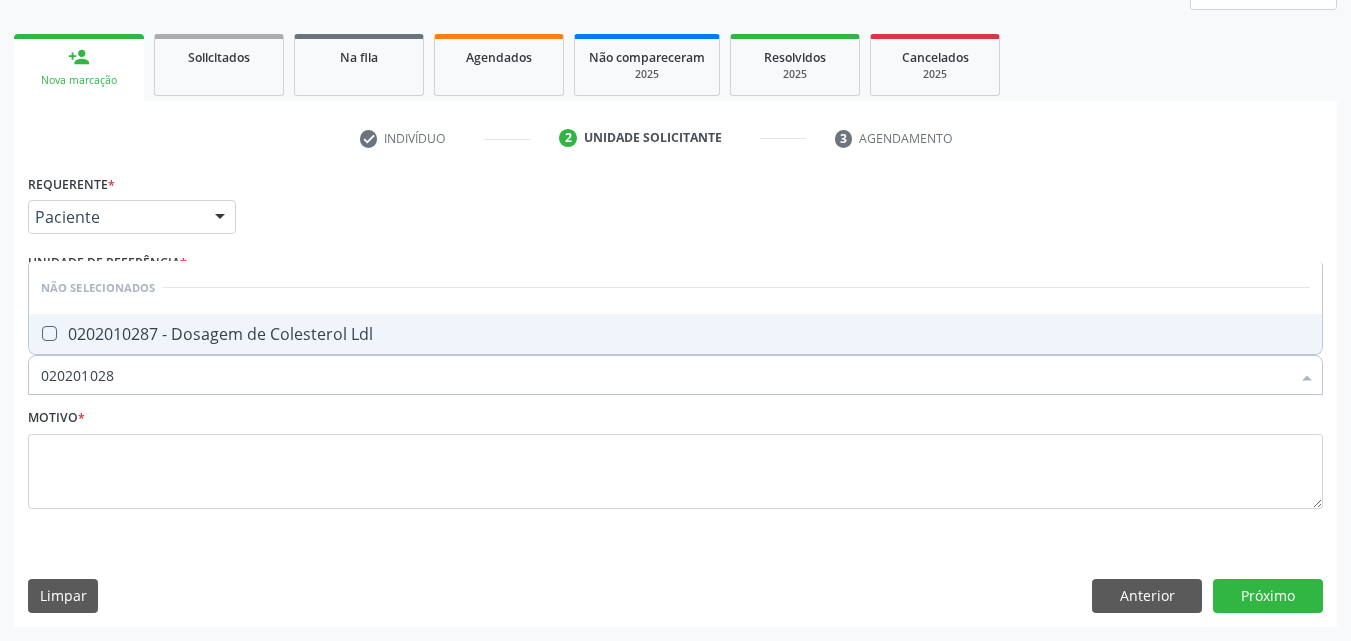 type on "[NUMBER]" 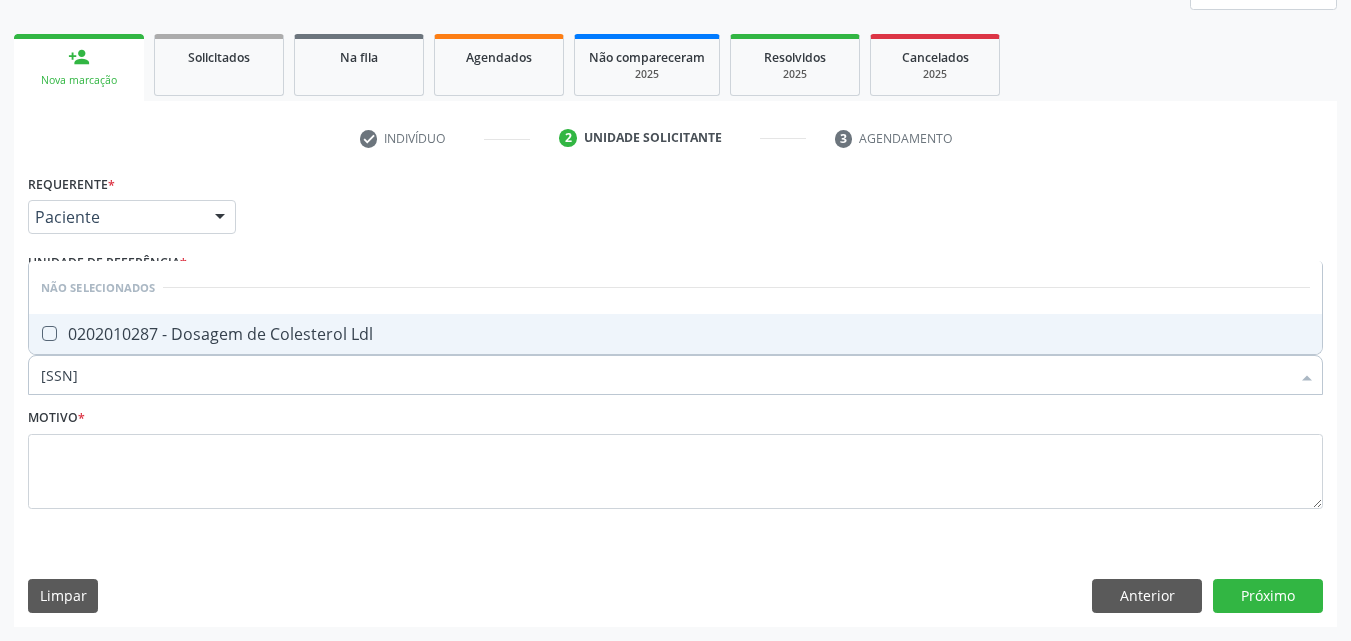 drag, startPoint x: 206, startPoint y: 327, endPoint x: 206, endPoint y: 351, distance: 24 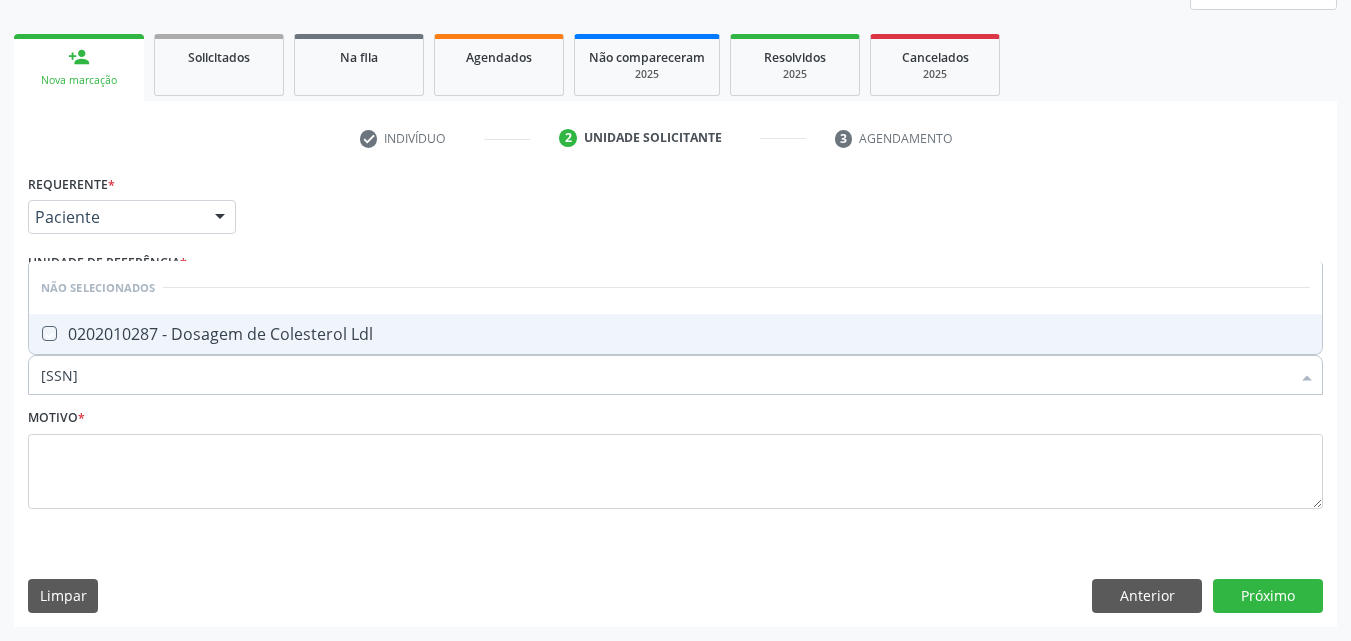 checkbox on "true" 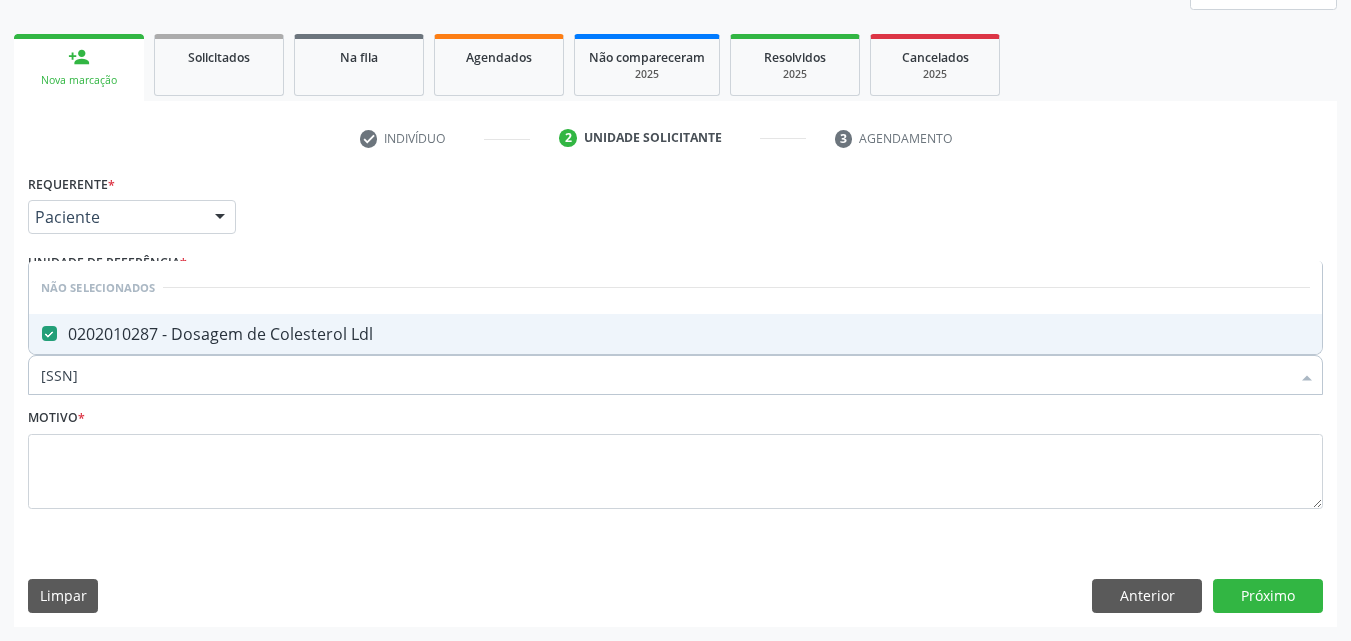 click on "[NUMBER]" at bounding box center (665, 375) 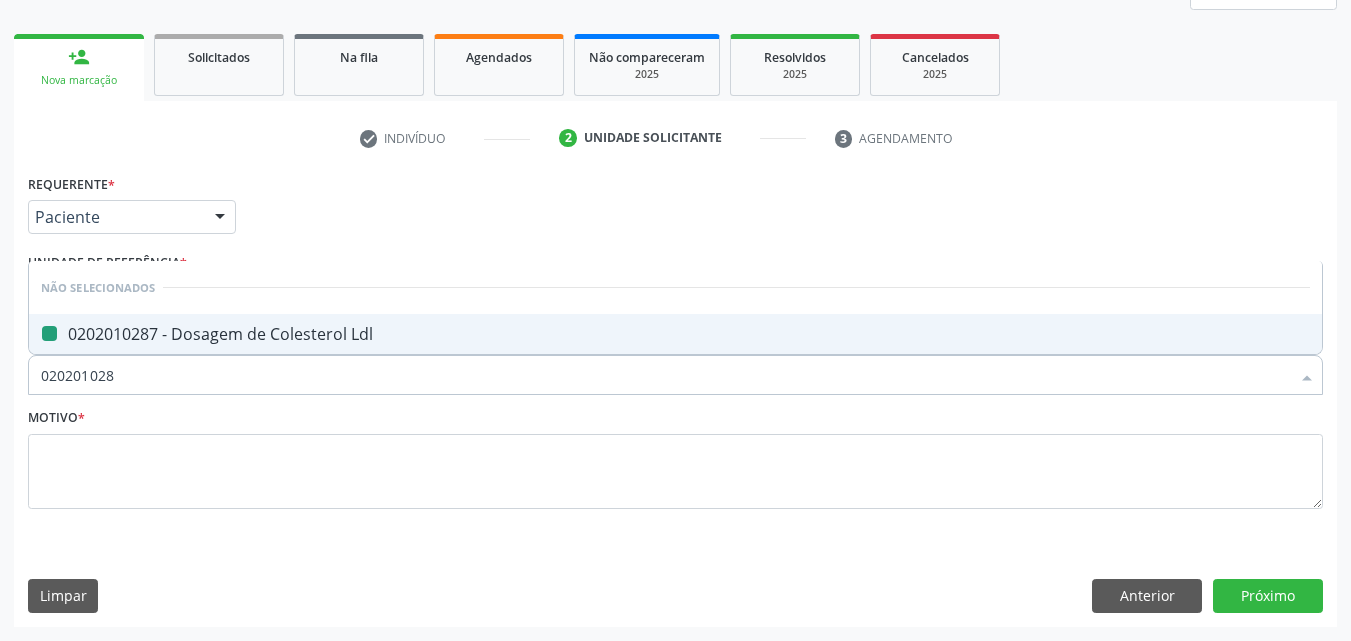 type on "02020102" 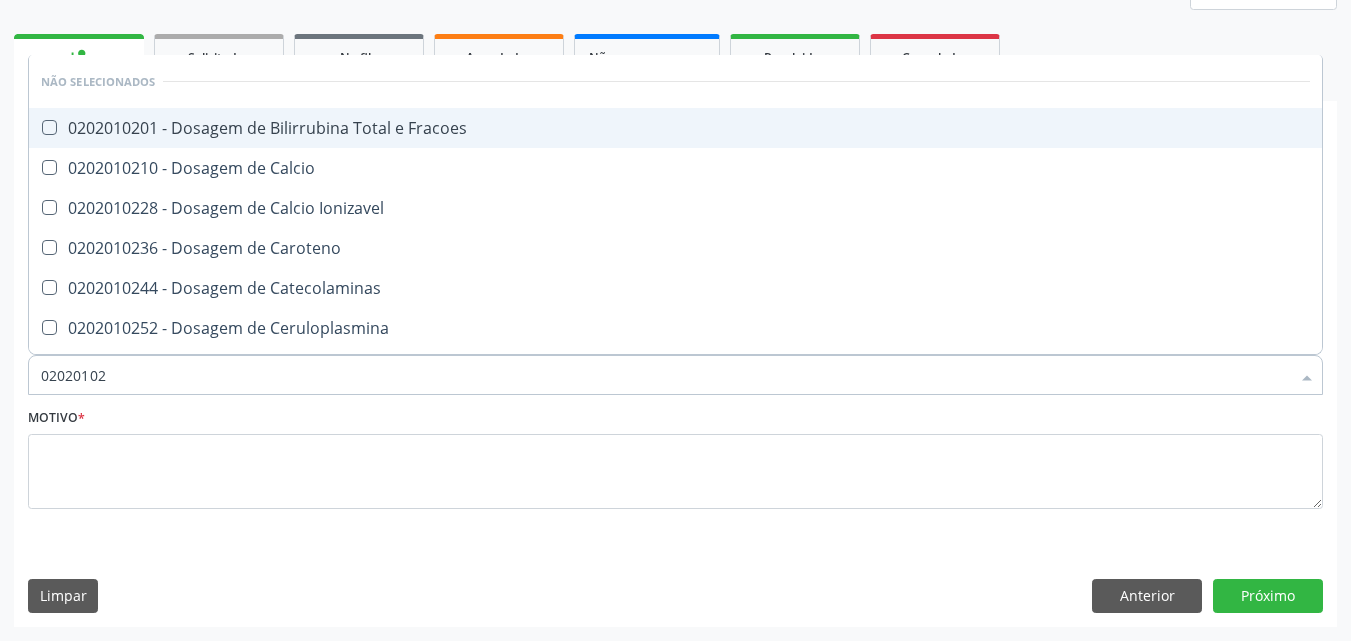 type on "0202010" 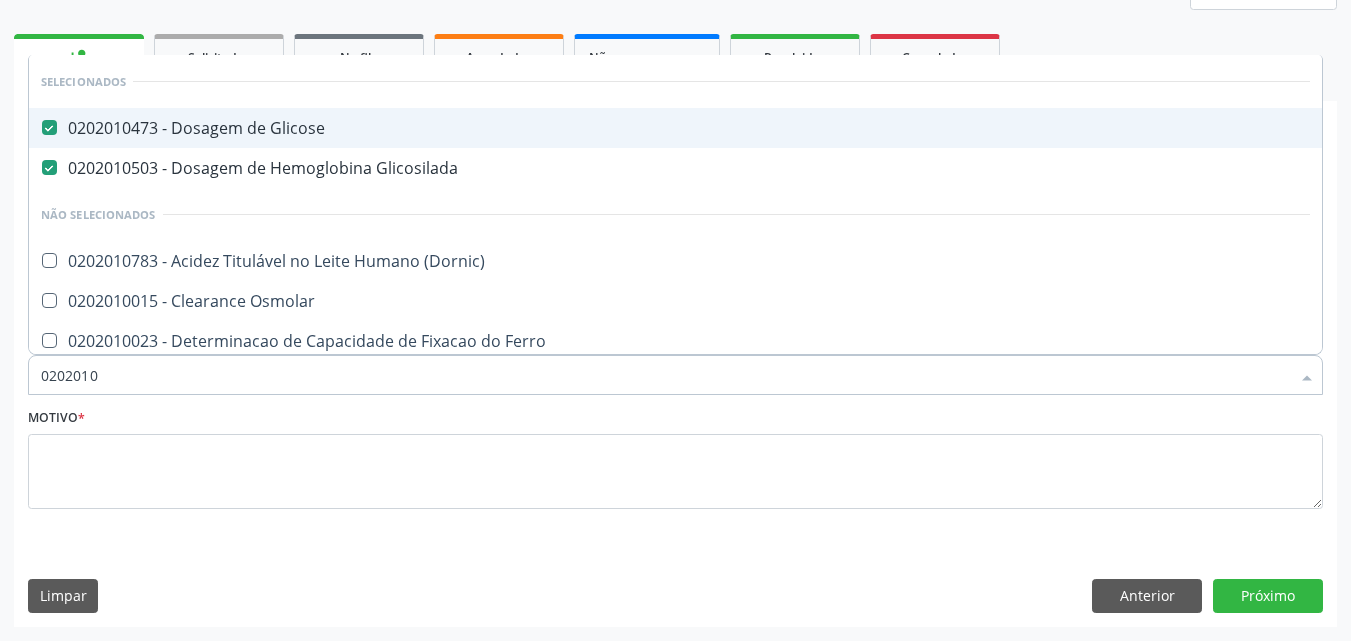 type on "02020106" 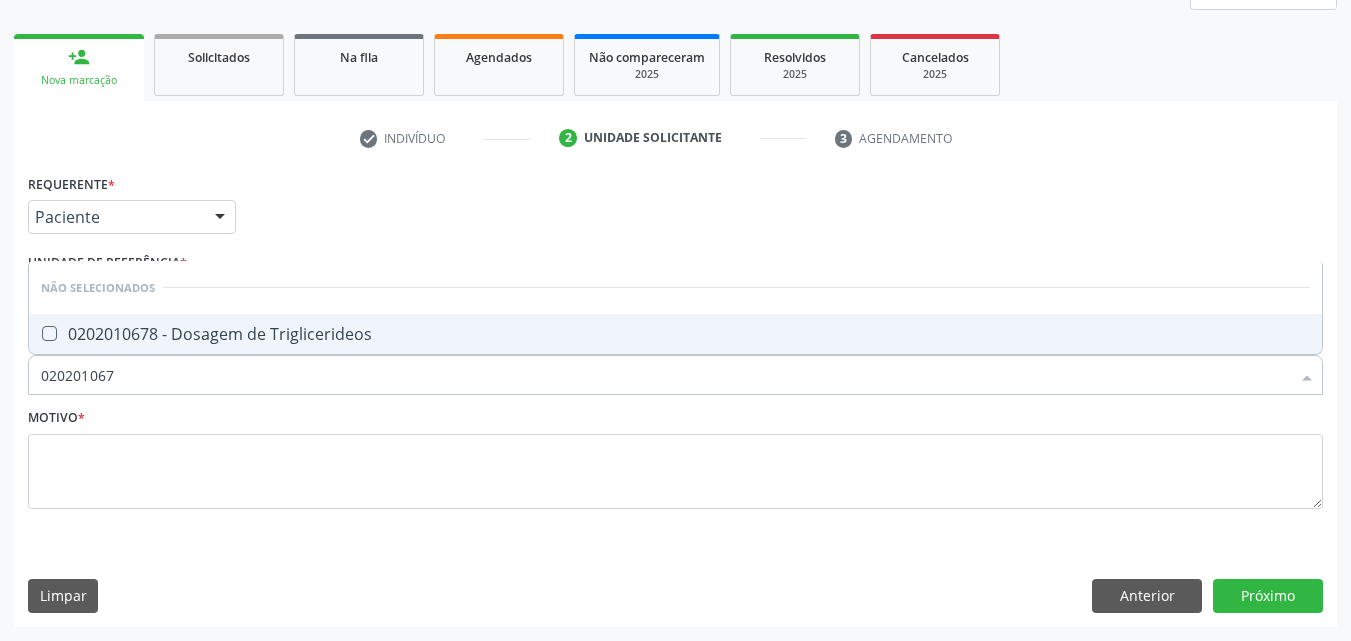 type on "0202010678" 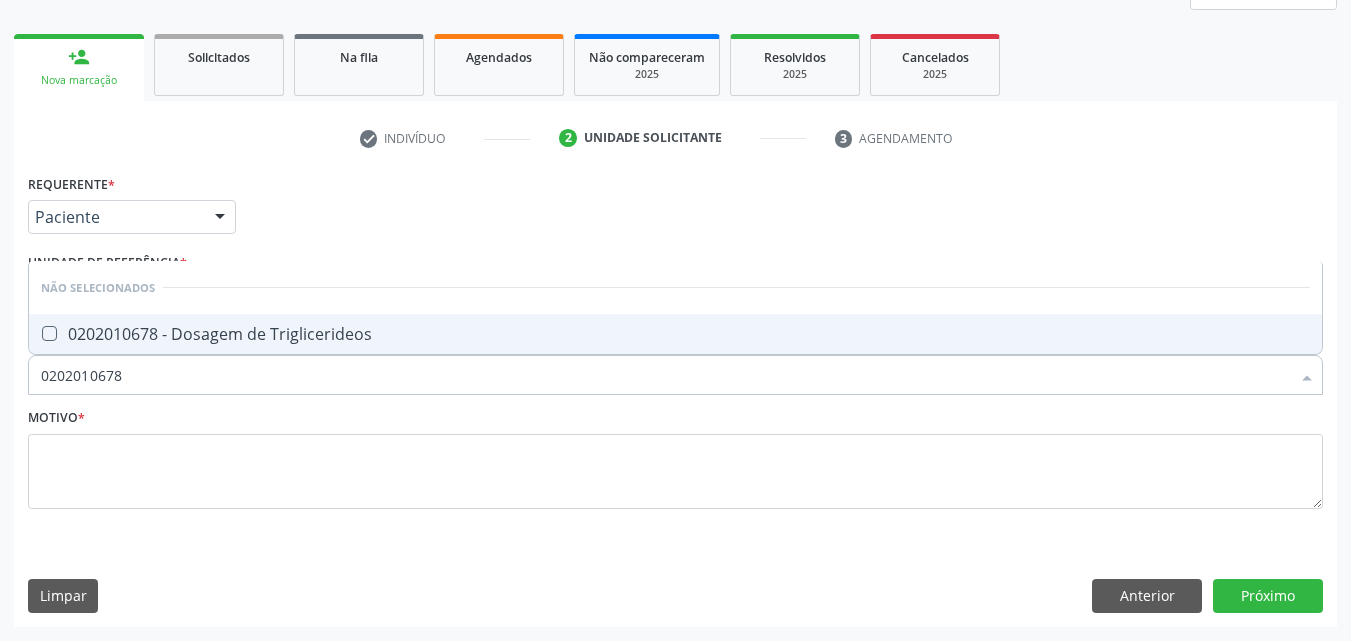 click on "0202010678 - Dosagem de Triglicerideos" at bounding box center [675, 334] 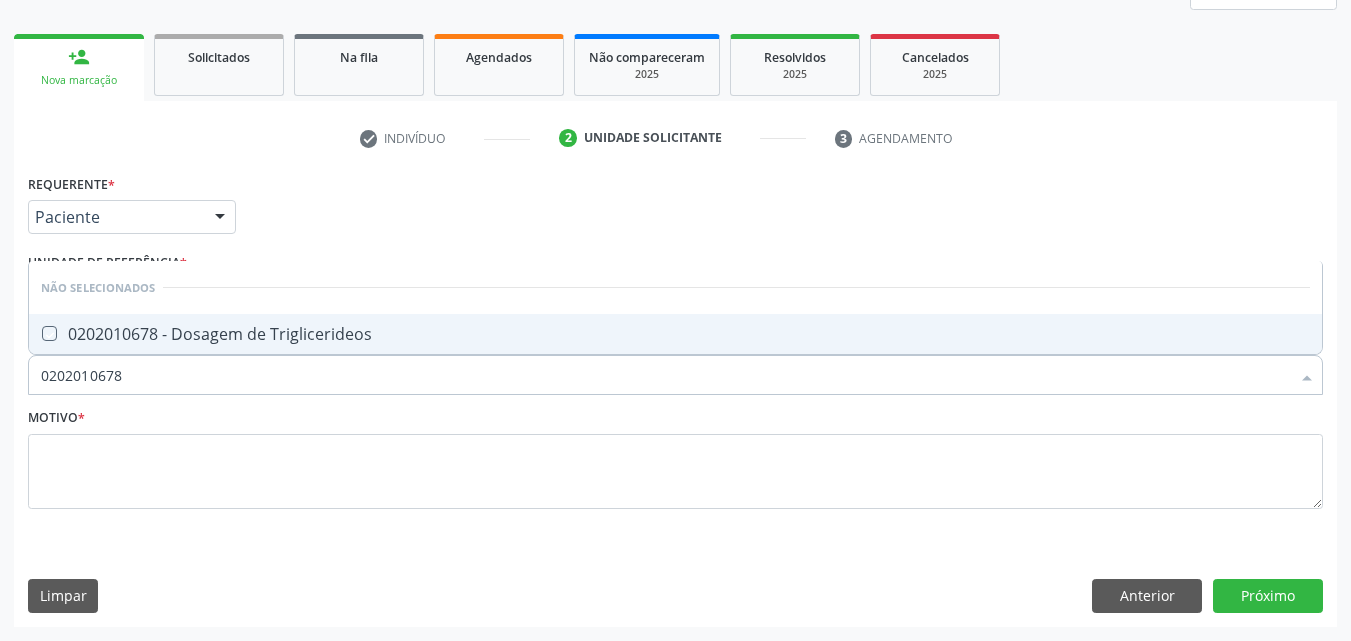 checkbox on "true" 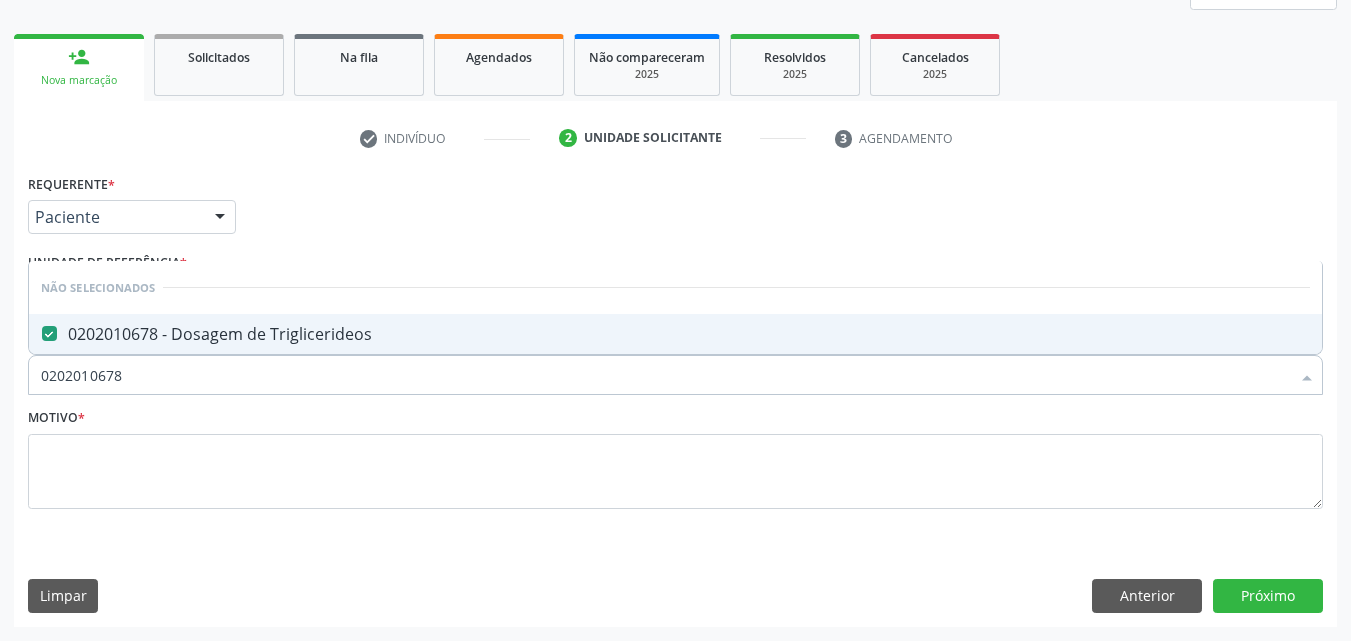click on "0202010678" at bounding box center [665, 375] 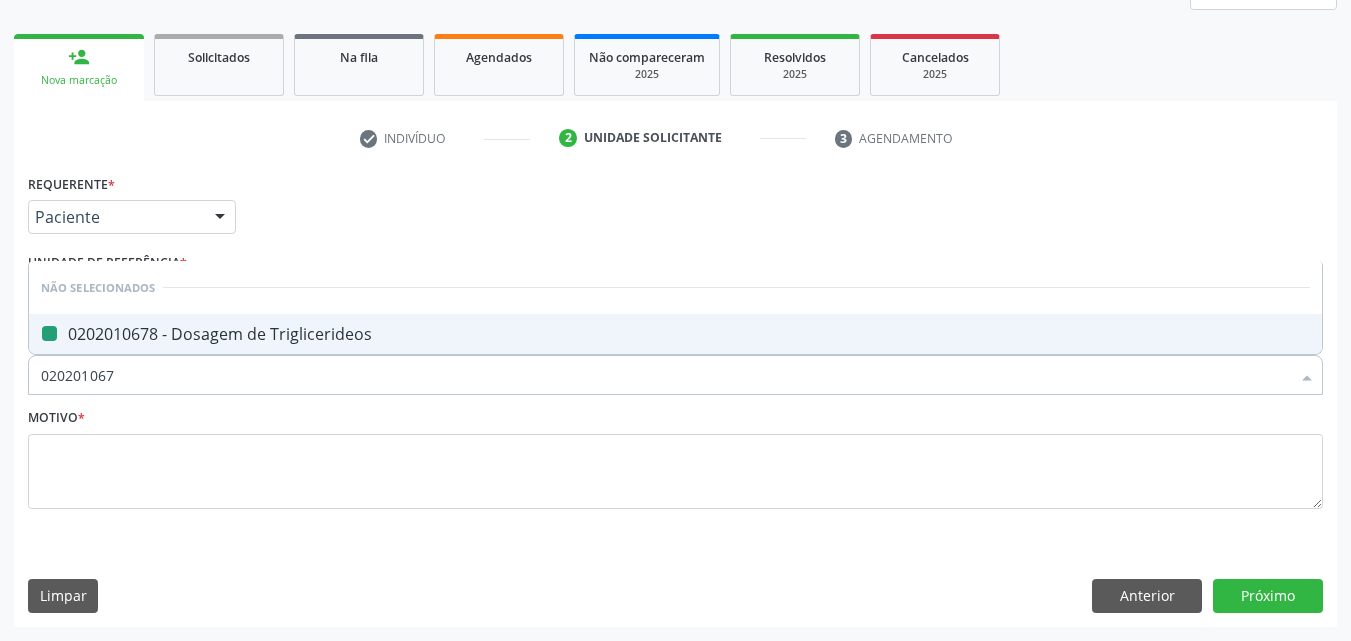 type on "02020106" 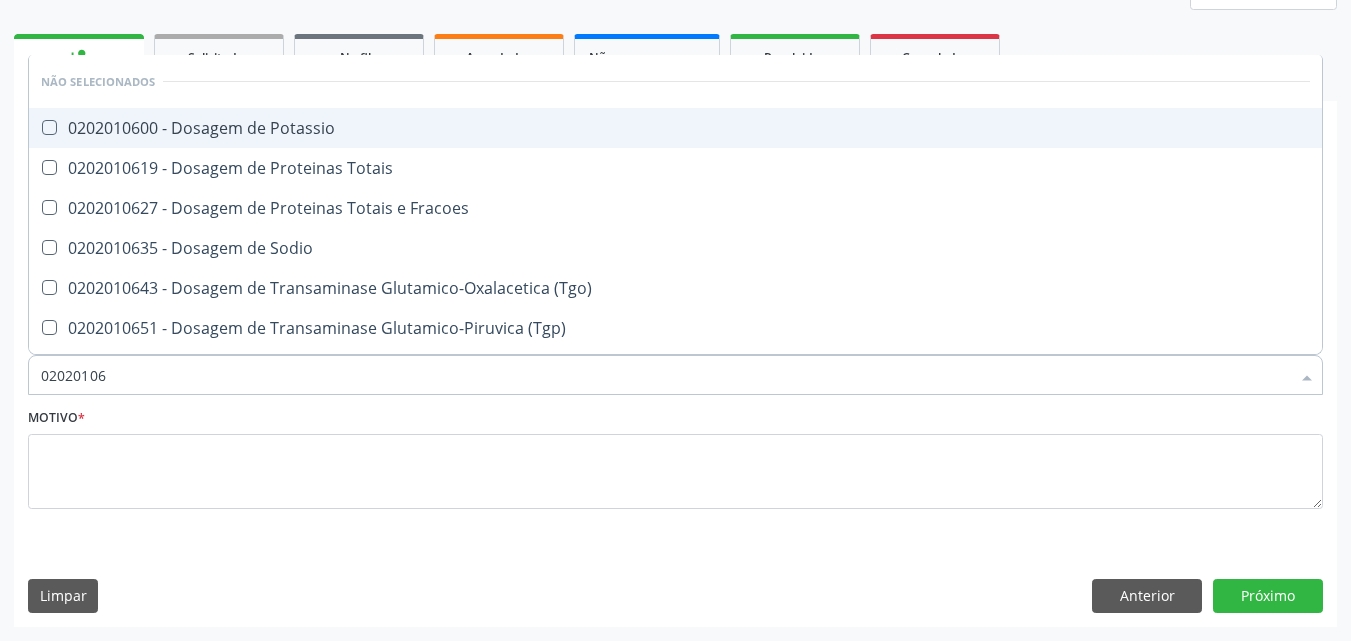 type on "0202010" 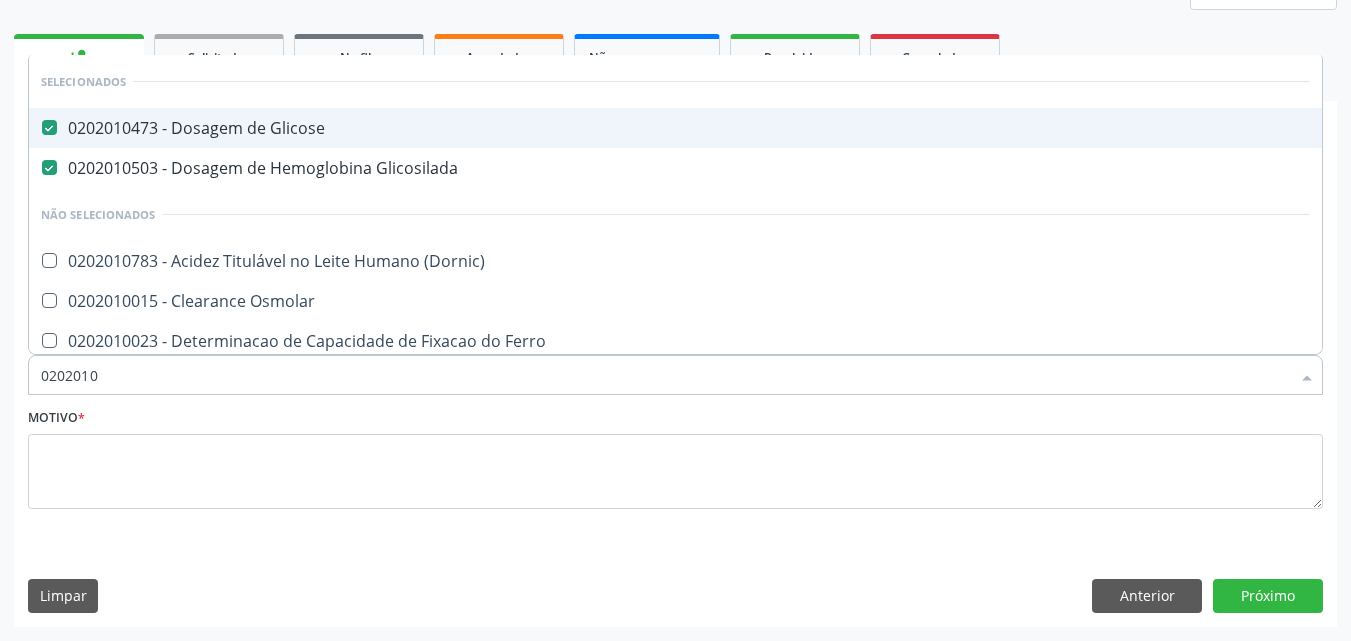 type on "02020107" 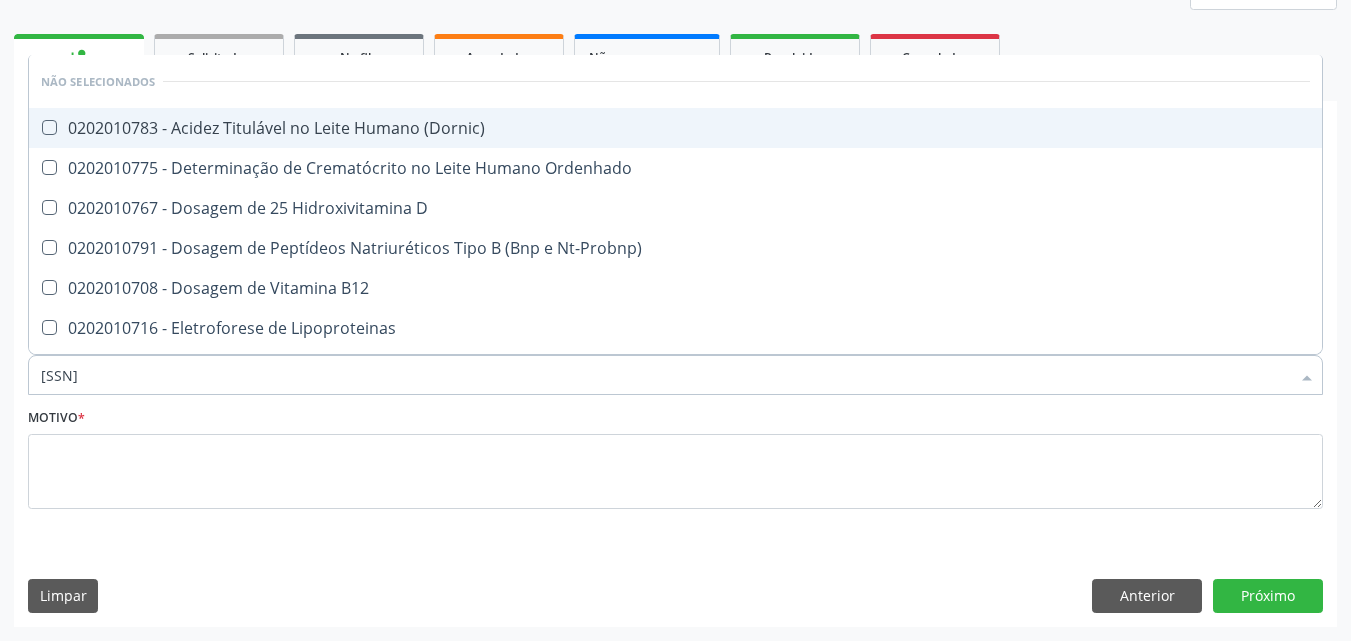 type on "0202010" 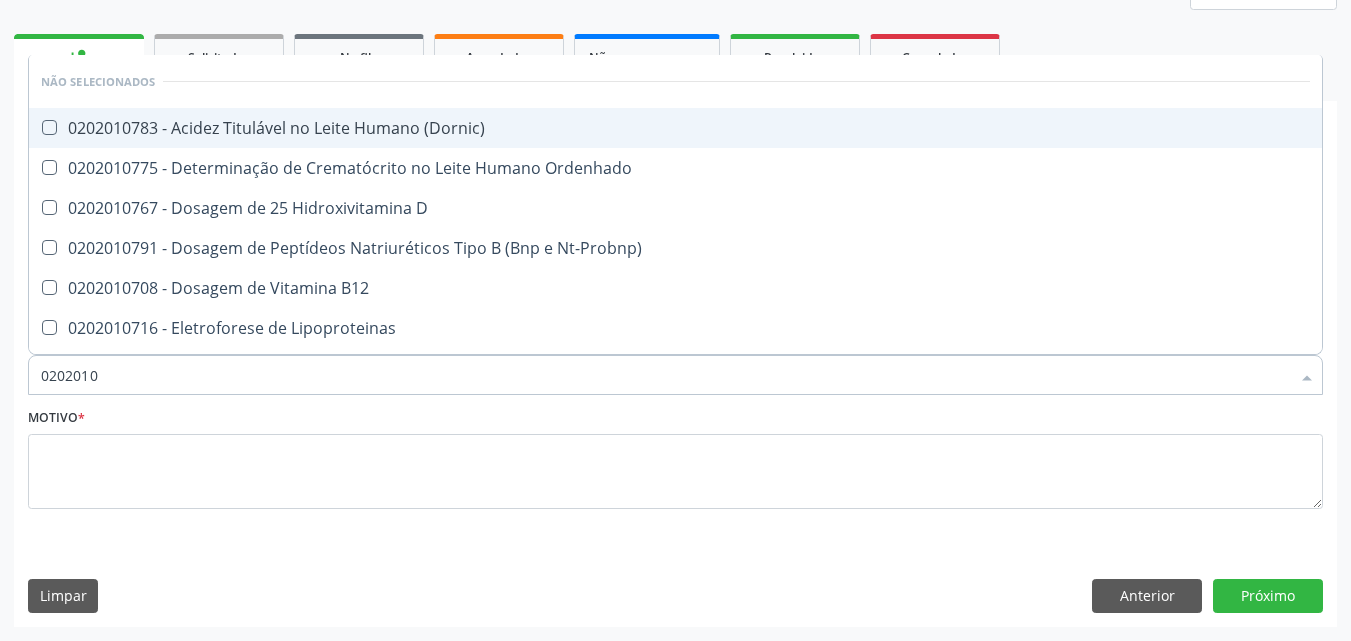 checkbox on "true" 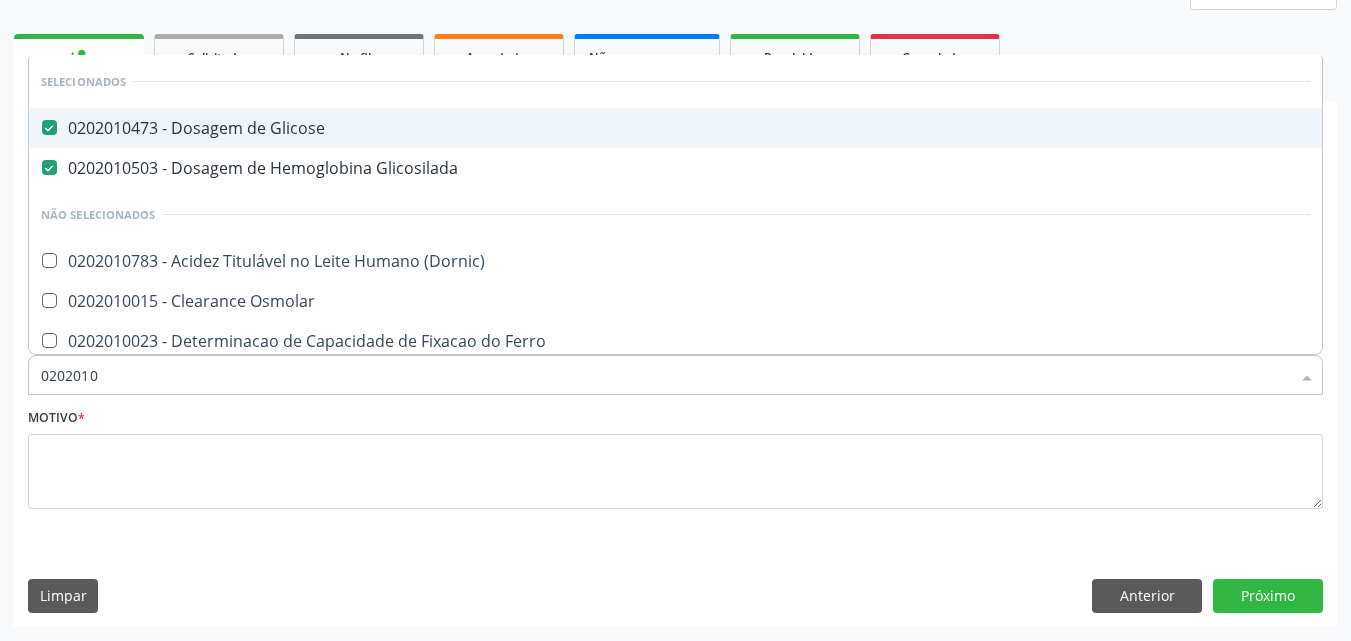type on "02020106" 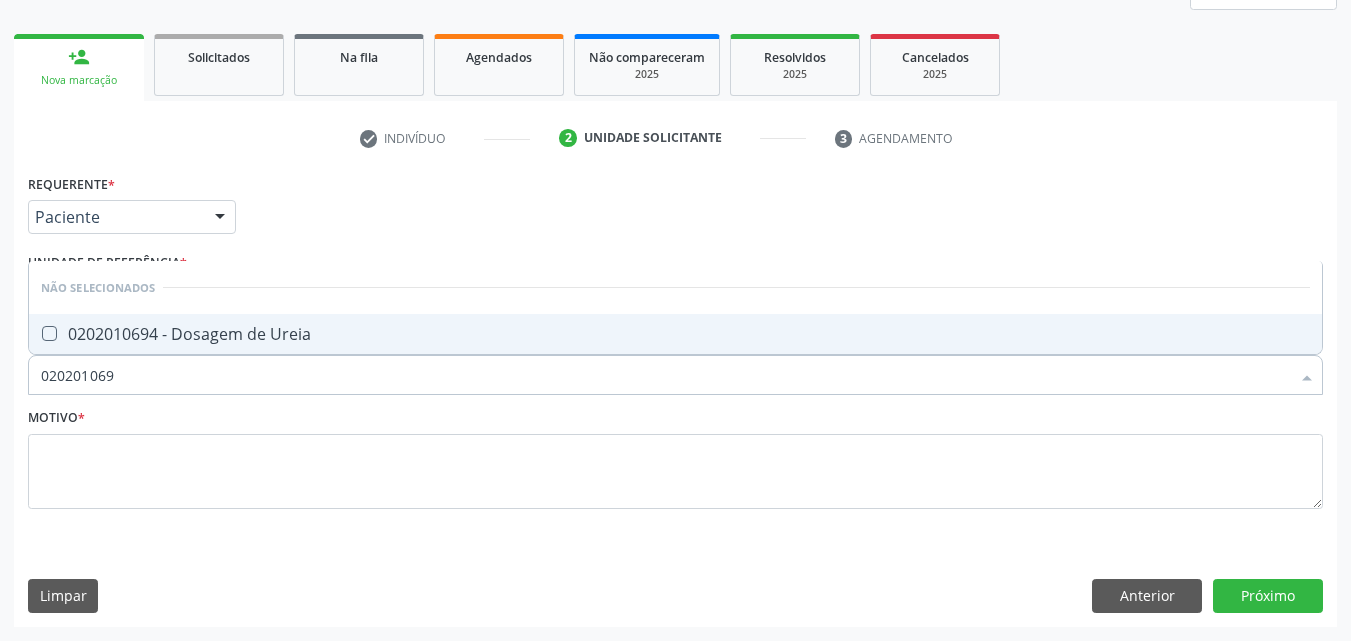 type on "0202010694" 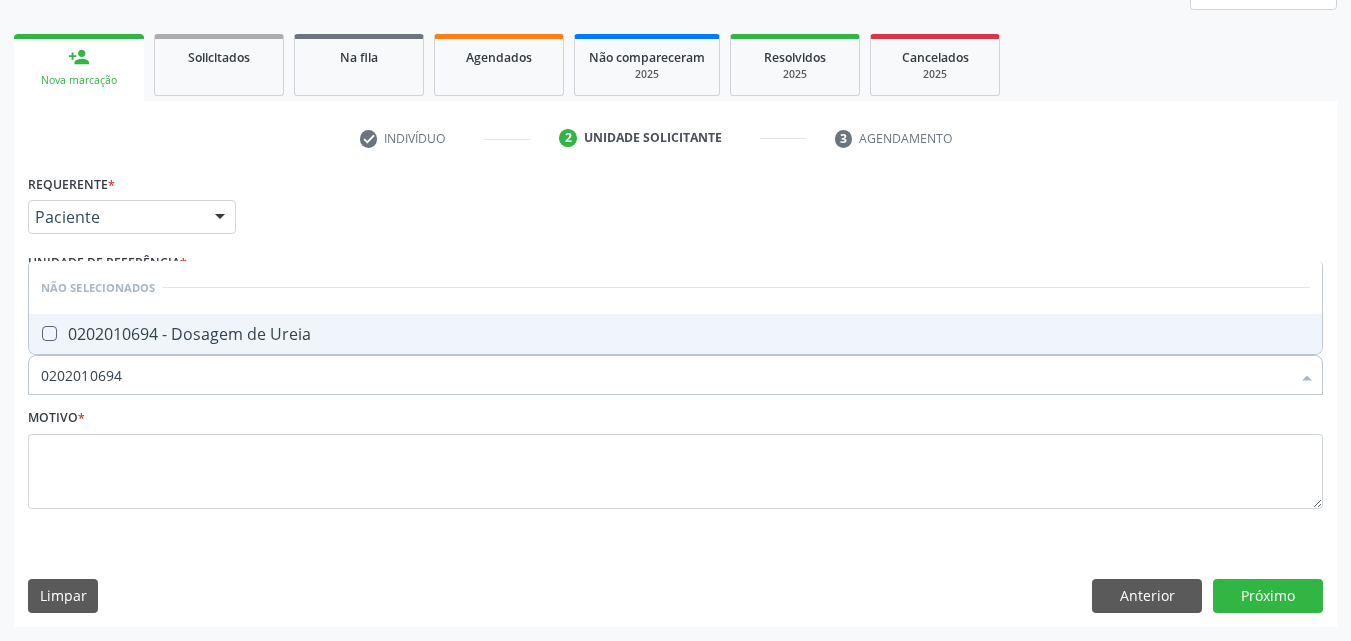 click on "0202010694 - Dosagem de Ureia" at bounding box center [675, 334] 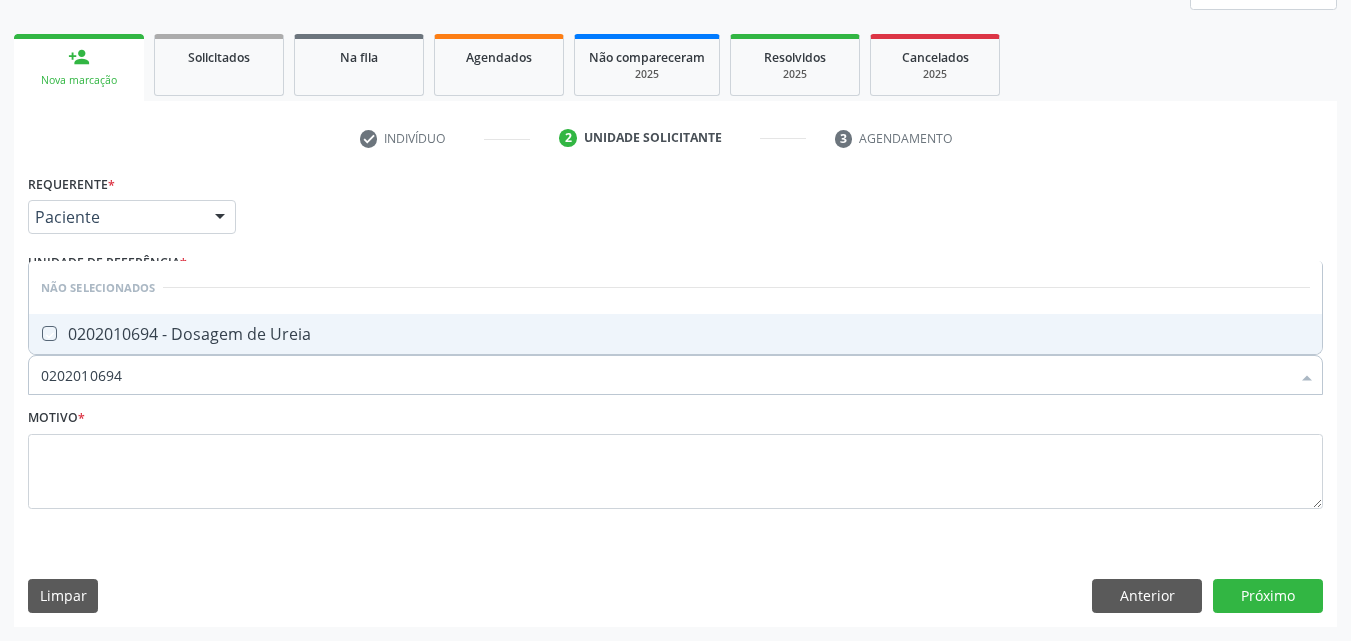 checkbox on "true" 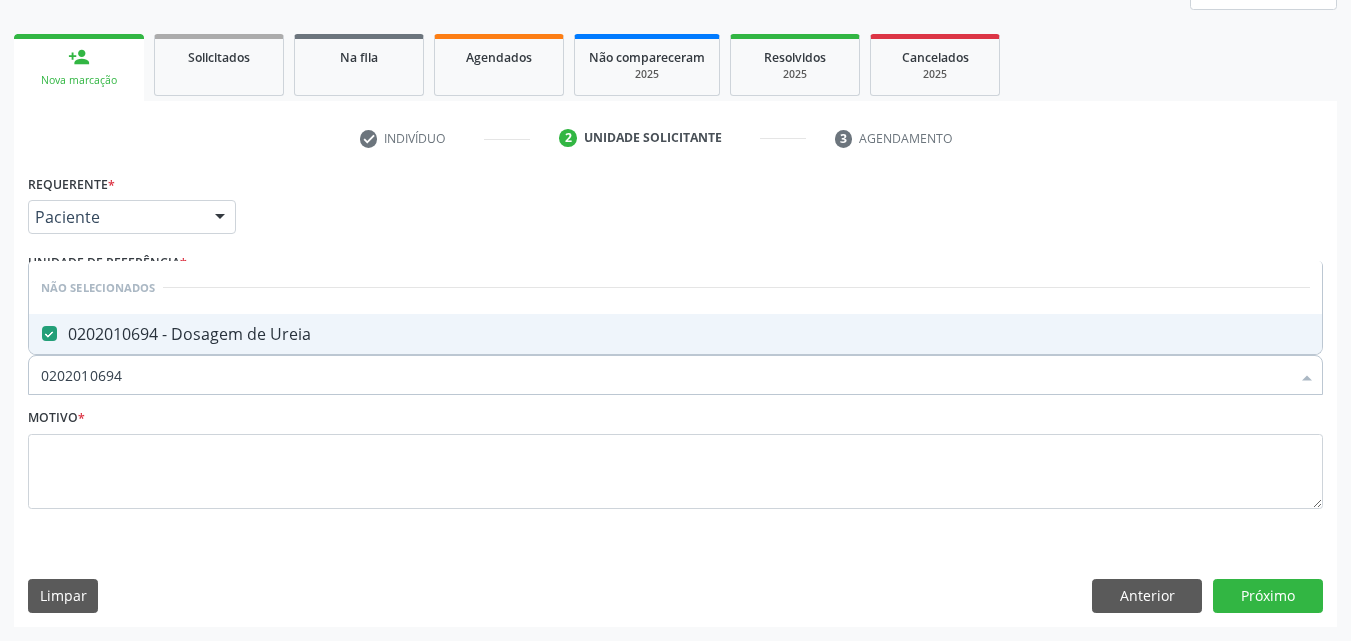 click on "0202010694" at bounding box center (665, 375) 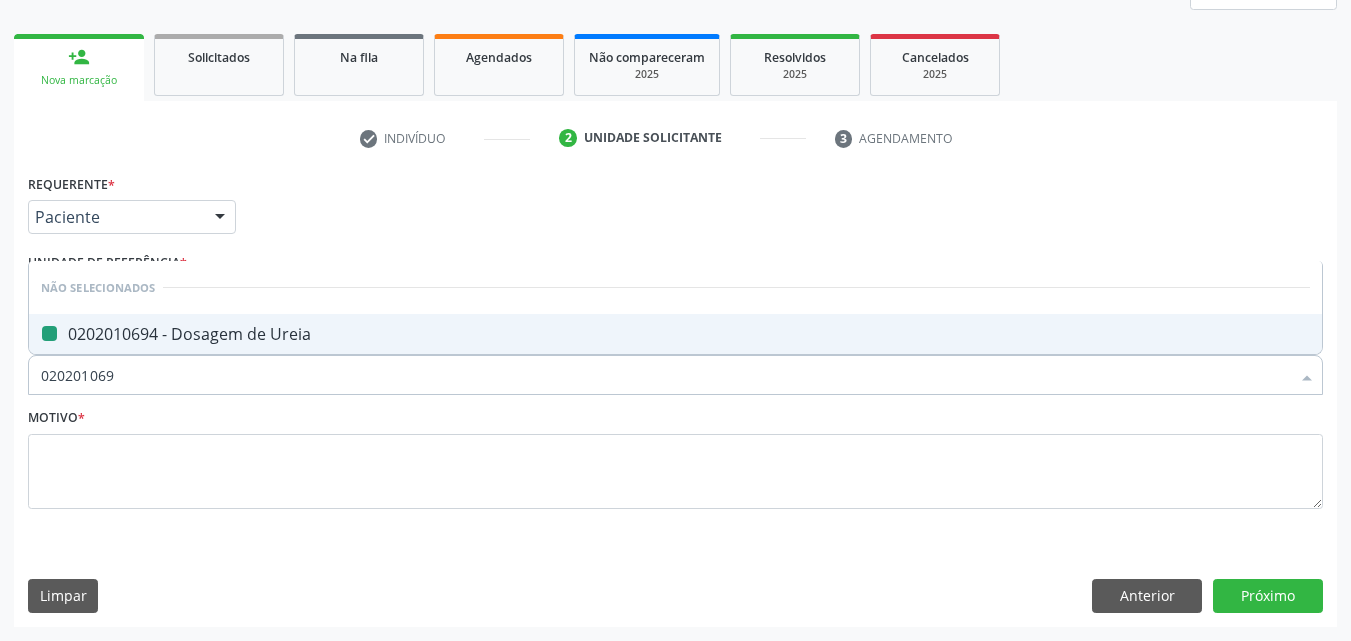 type on "02020106" 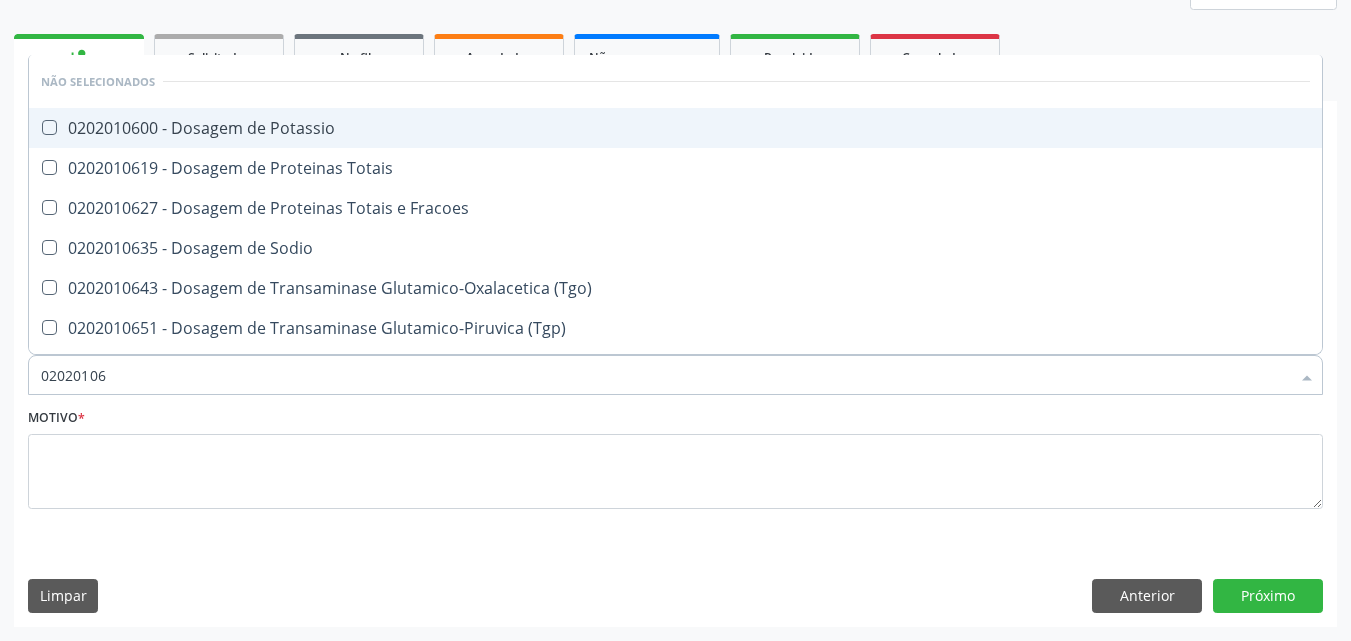 type on "0202010" 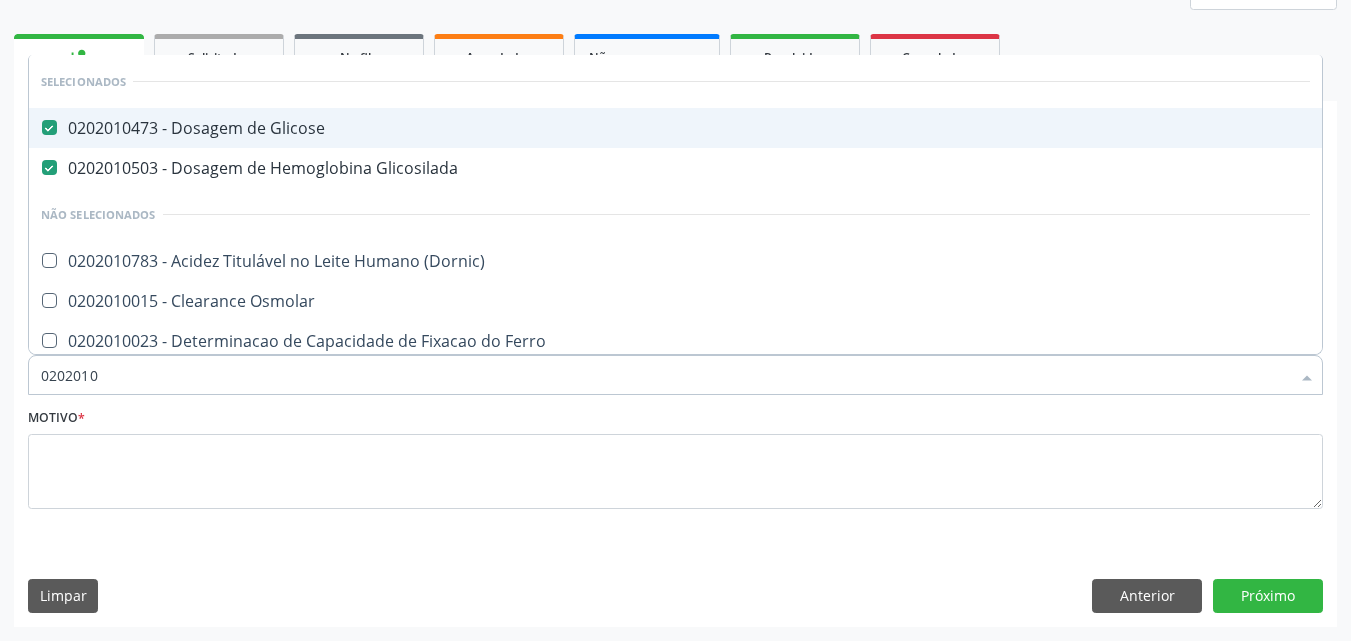 type on "02020103" 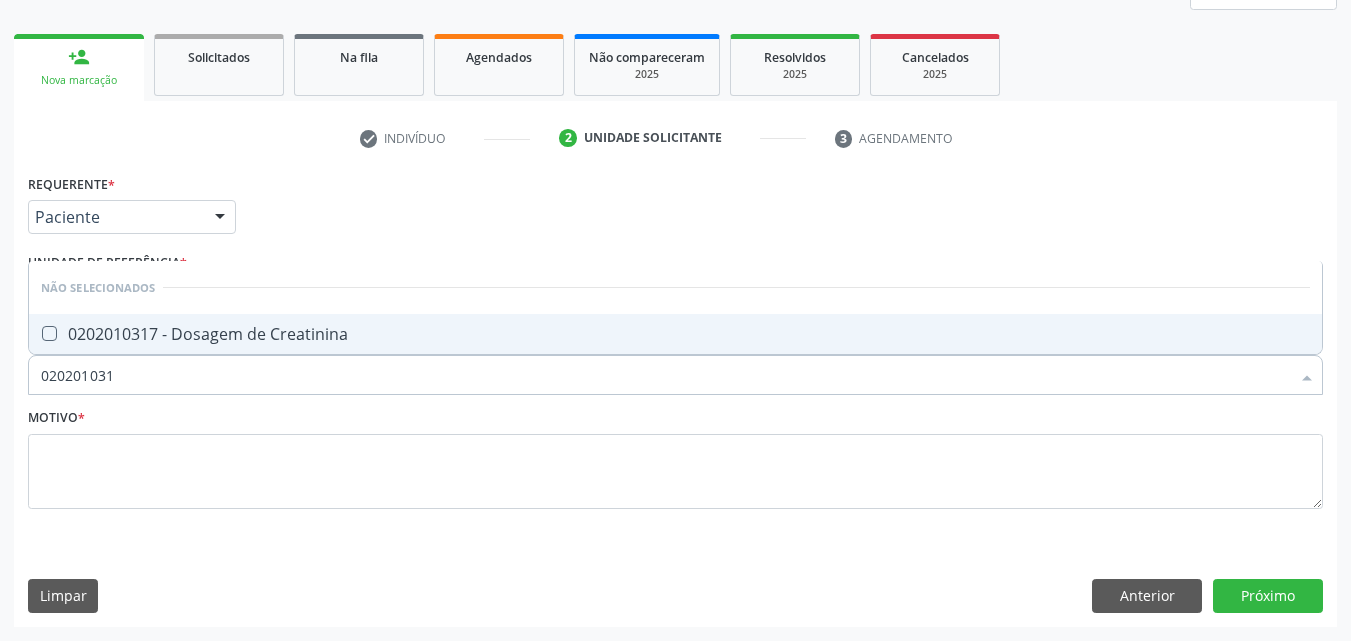 type on "0202010317" 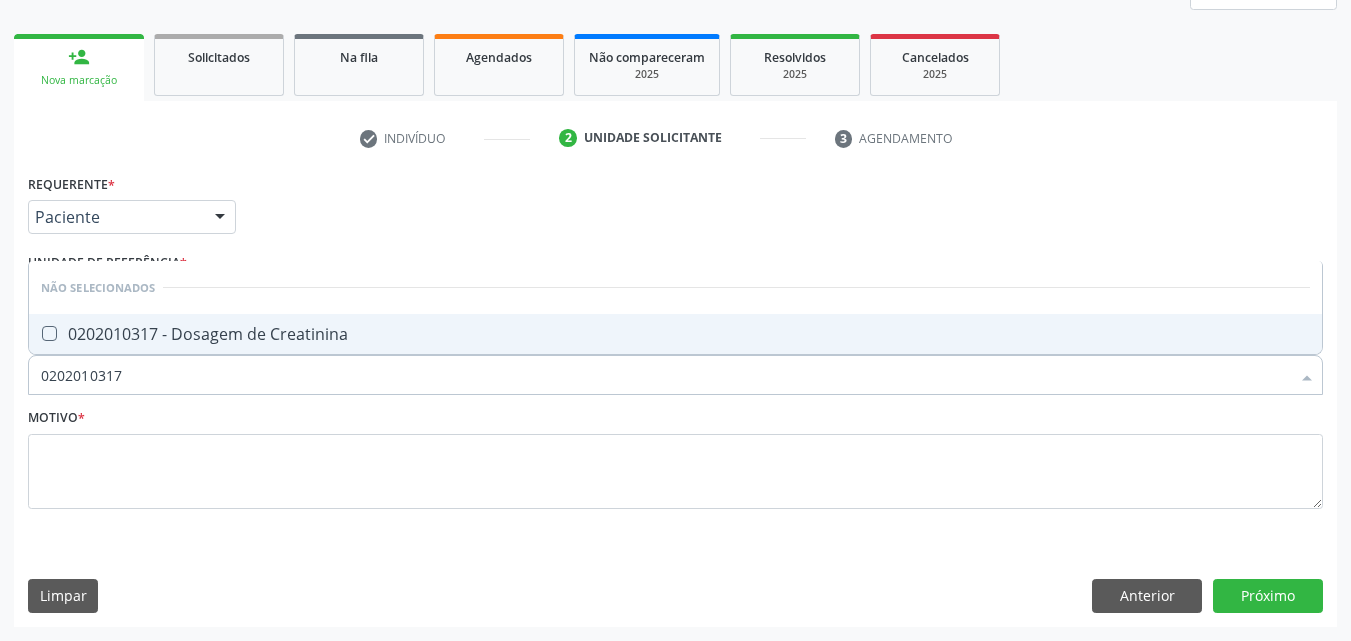 click on "0202010317 - Dosagem de Creatinina" at bounding box center [675, 334] 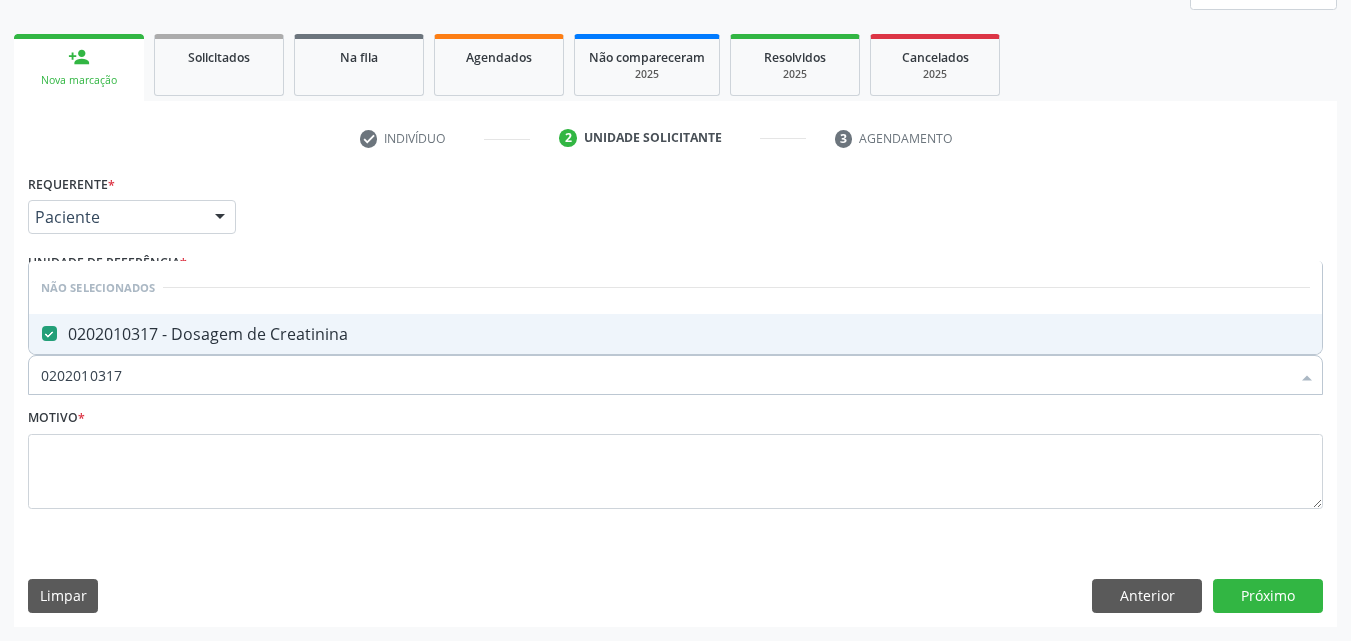 checkbox on "true" 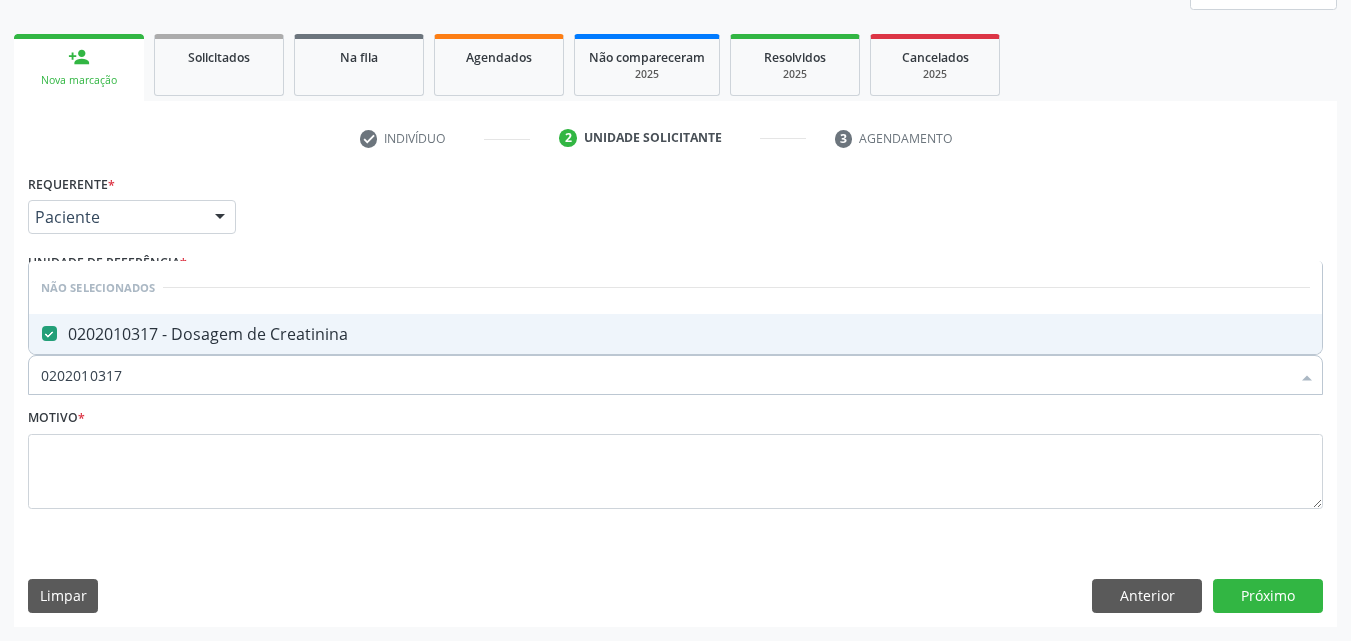 click on "0202010317" at bounding box center (665, 375) 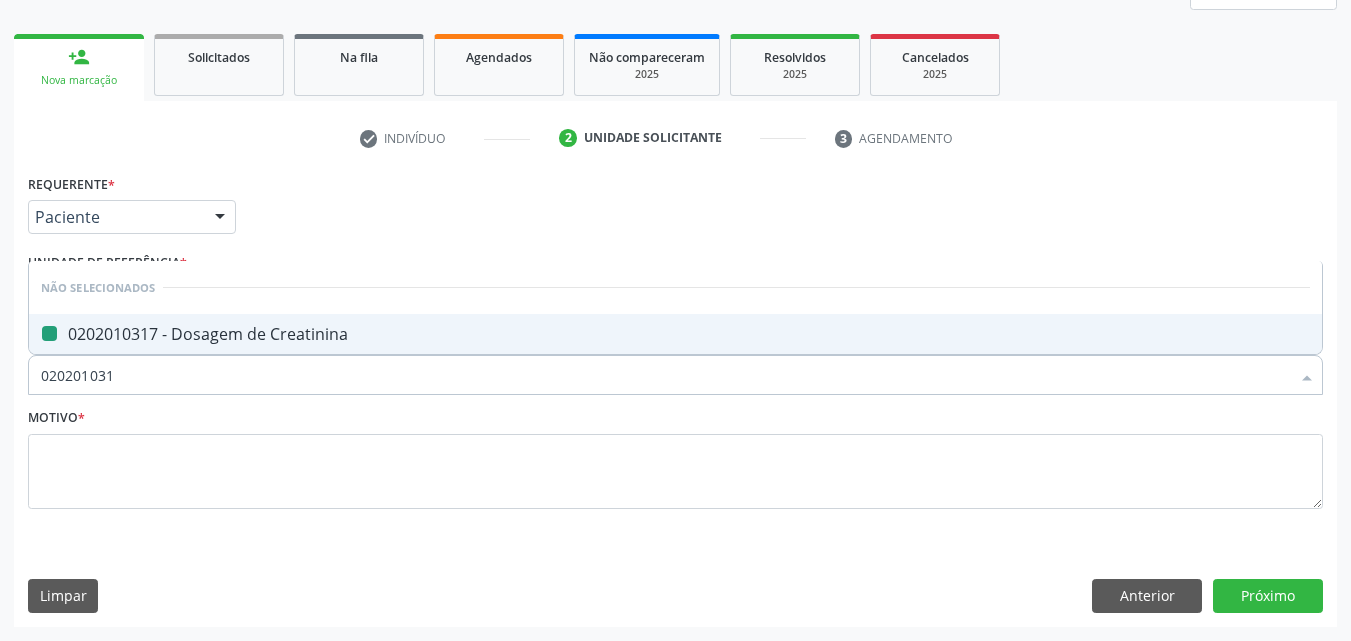 type on "02020103" 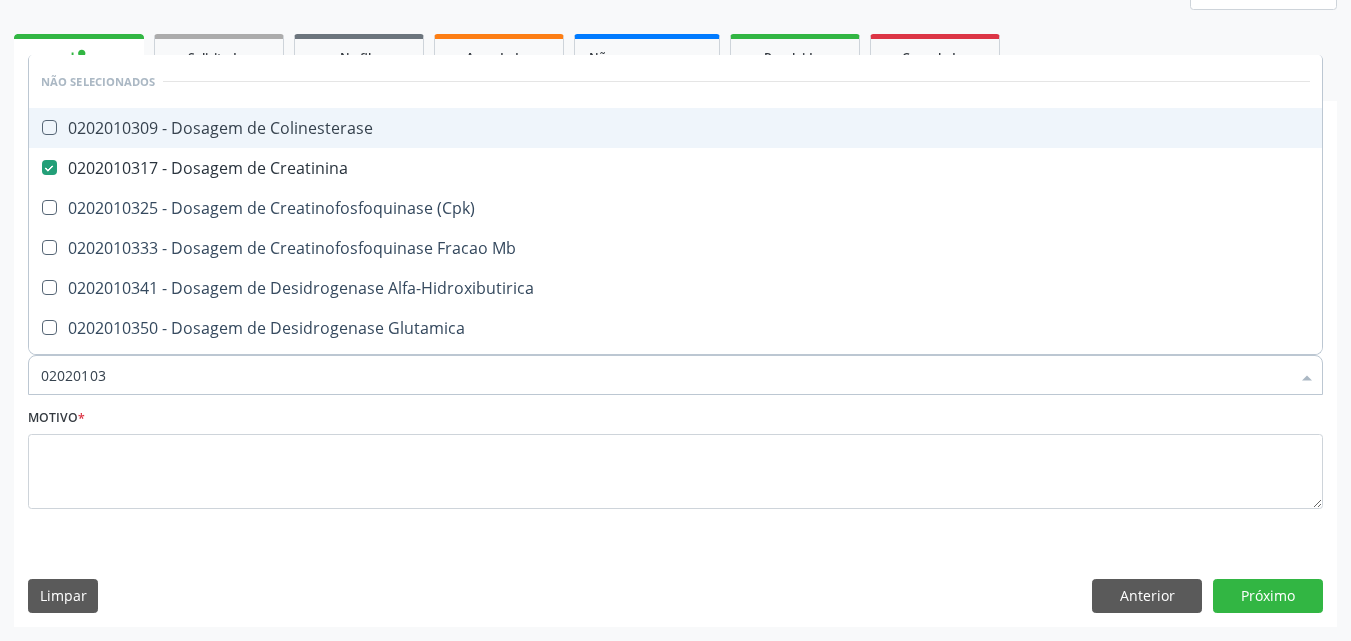 type on "0202010" 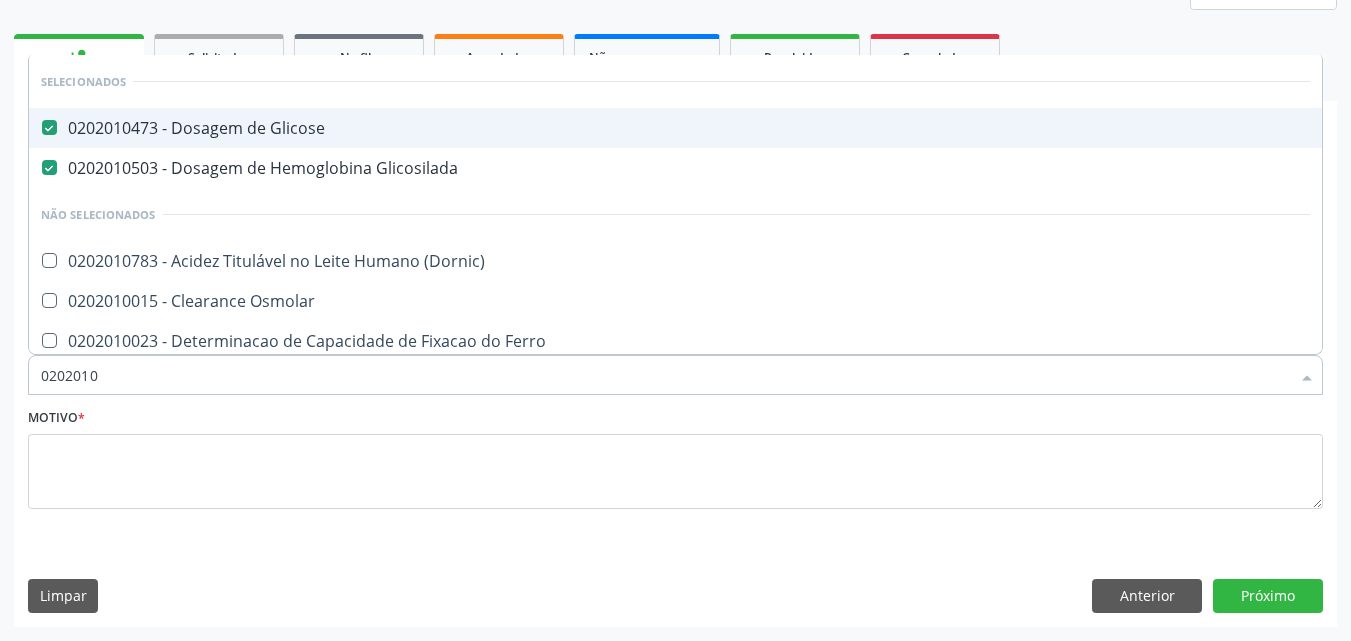 type on "020201" 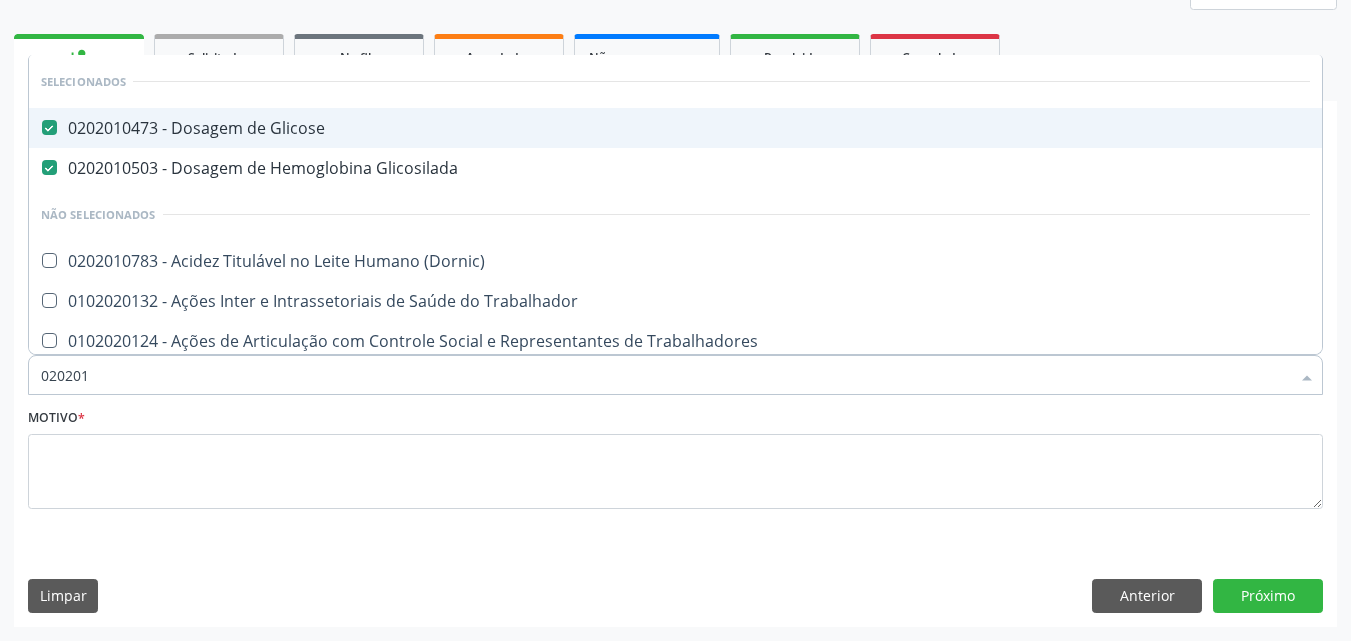 type on "02020" 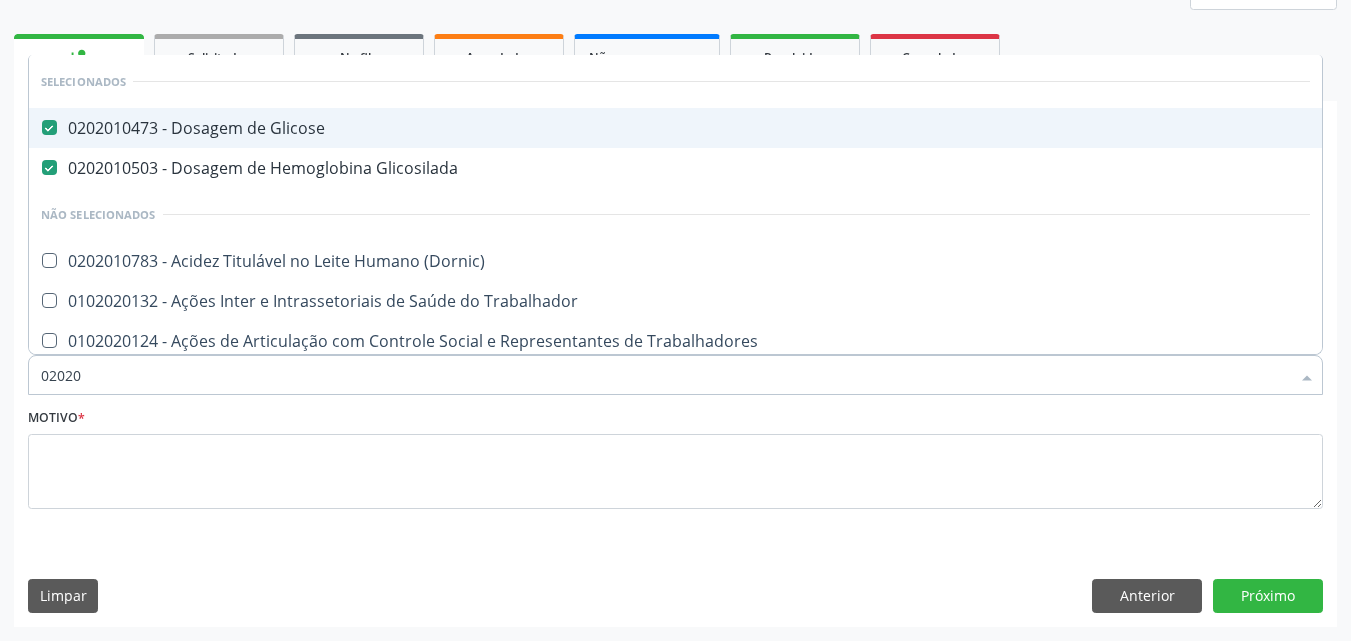 checkbox on "false" 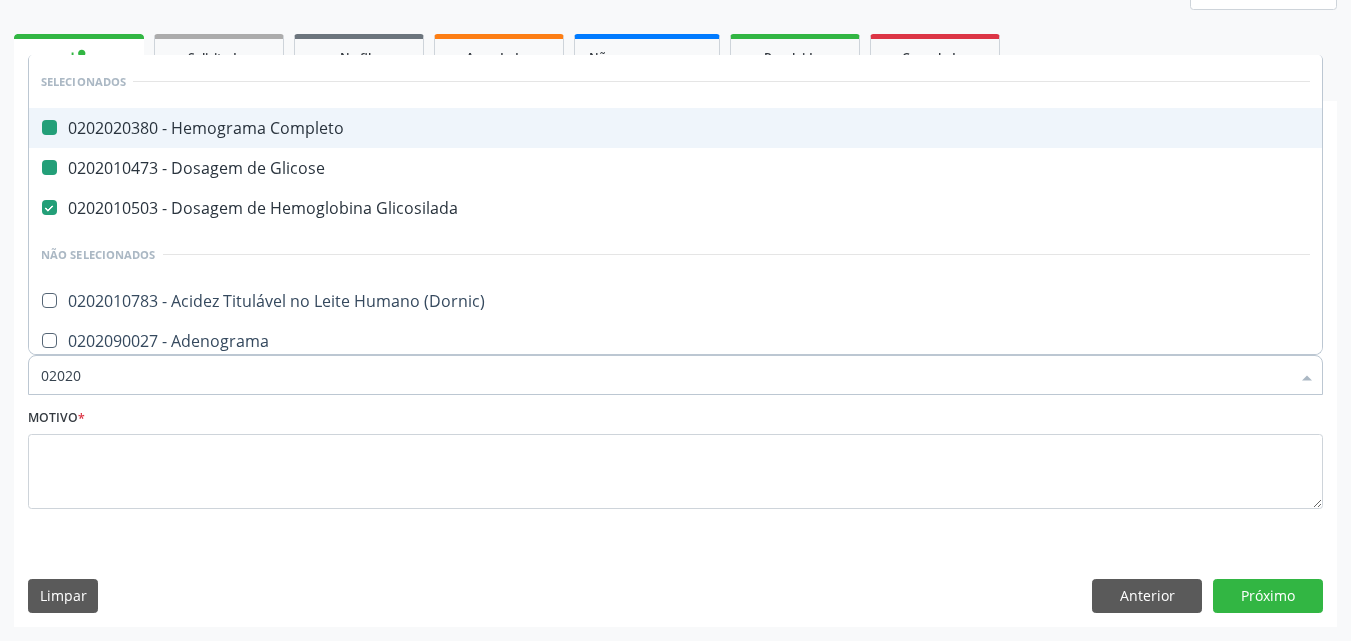 type on "020205" 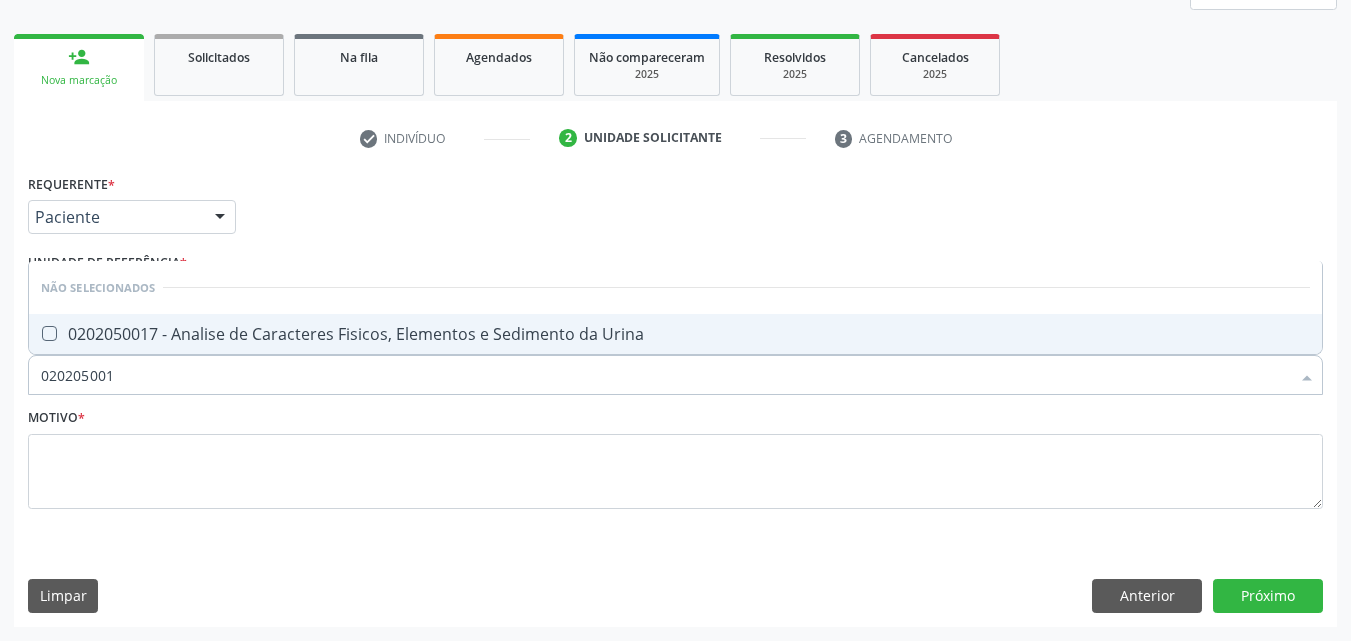 type on "0202050017" 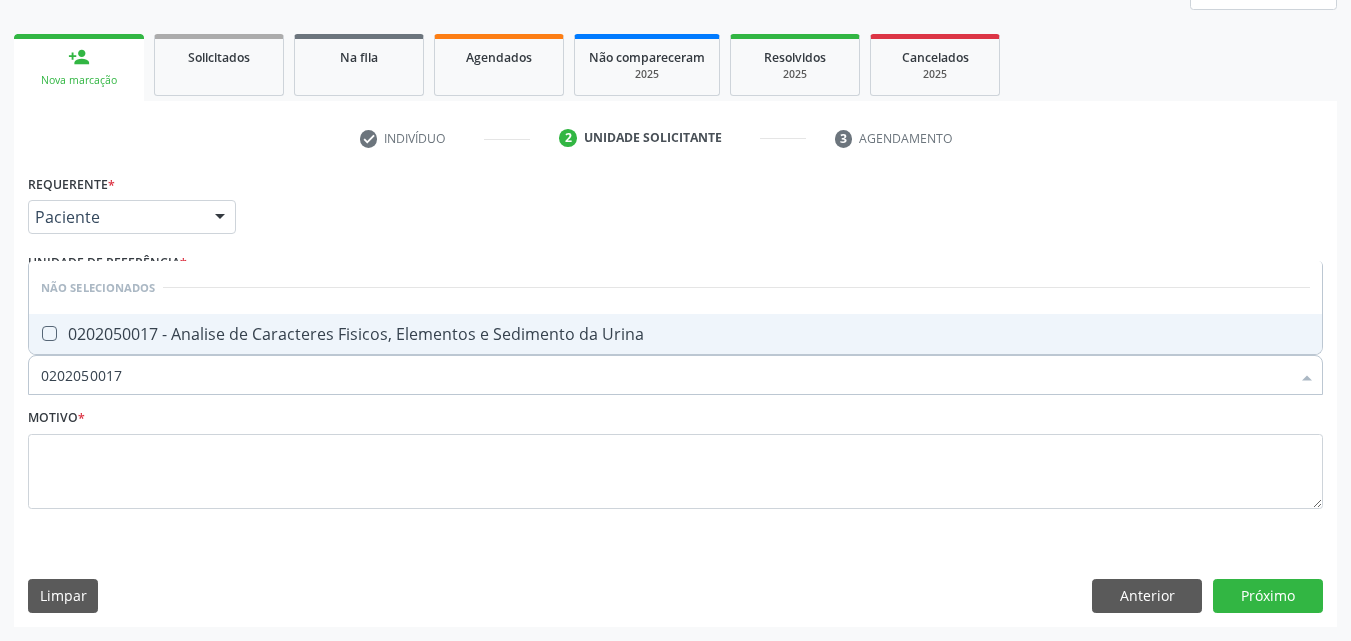 click on "0202050017 - Analise de Caracteres Fisicos, Elementos e Sedimento da Urina" at bounding box center (675, 334) 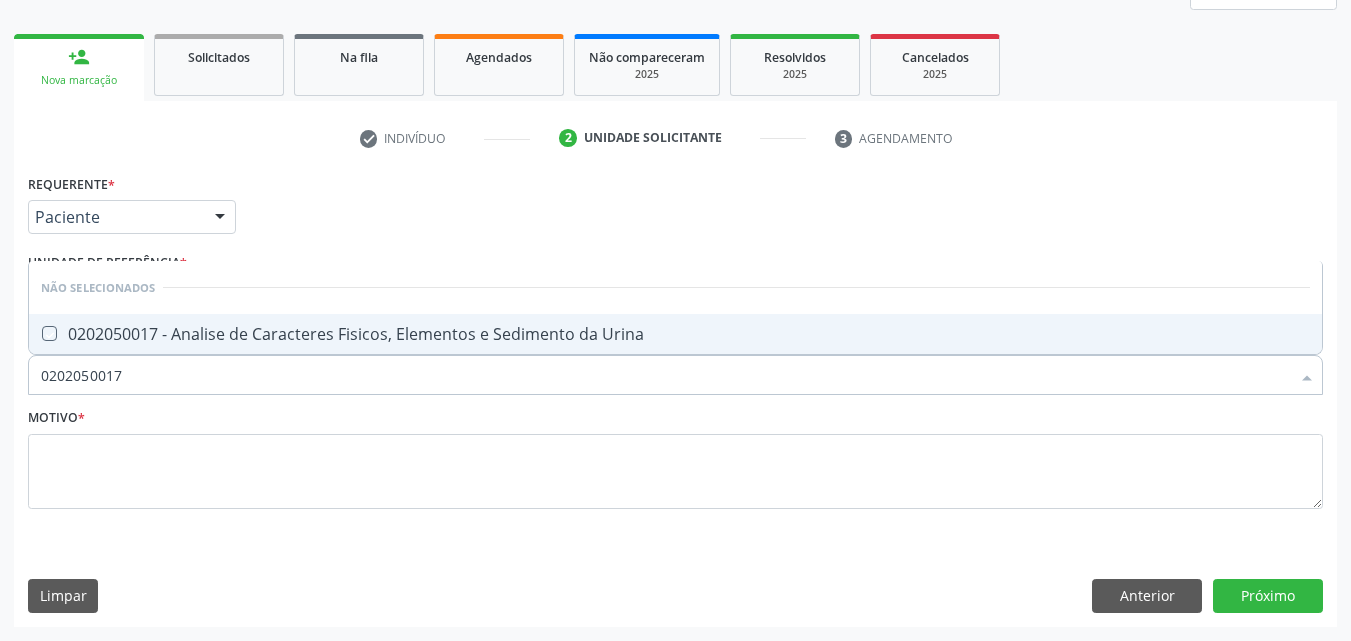 checkbox on "true" 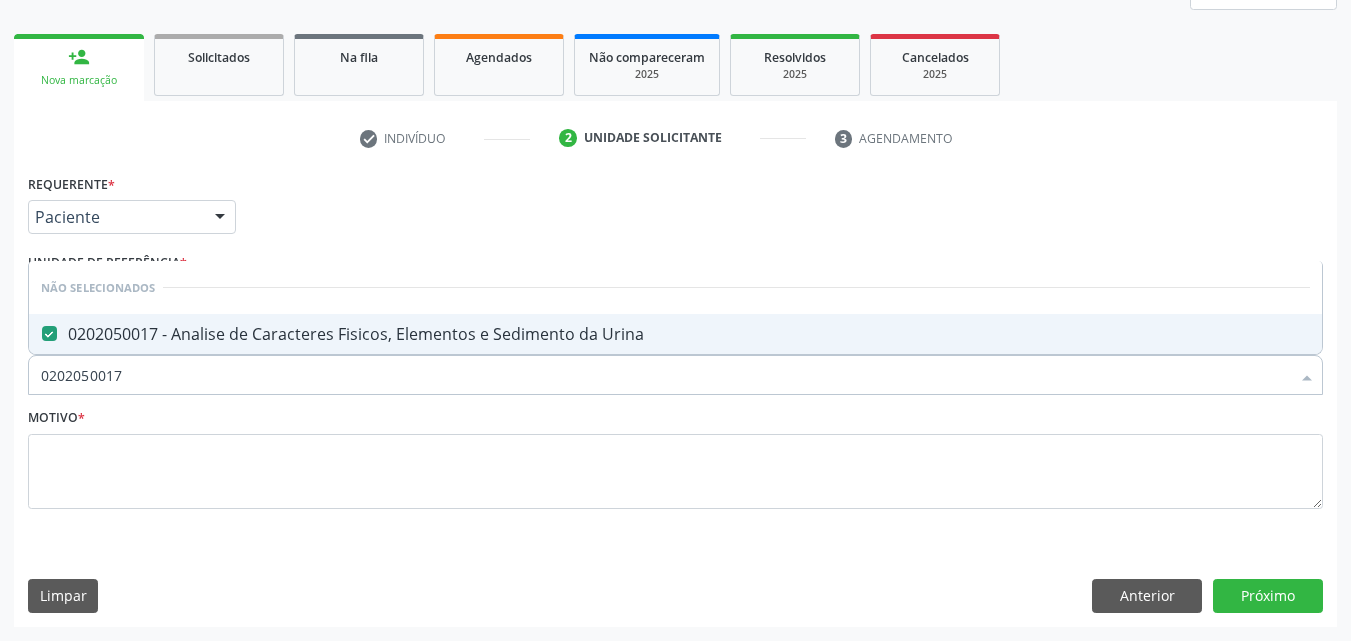 click on "0202050017" at bounding box center (665, 375) 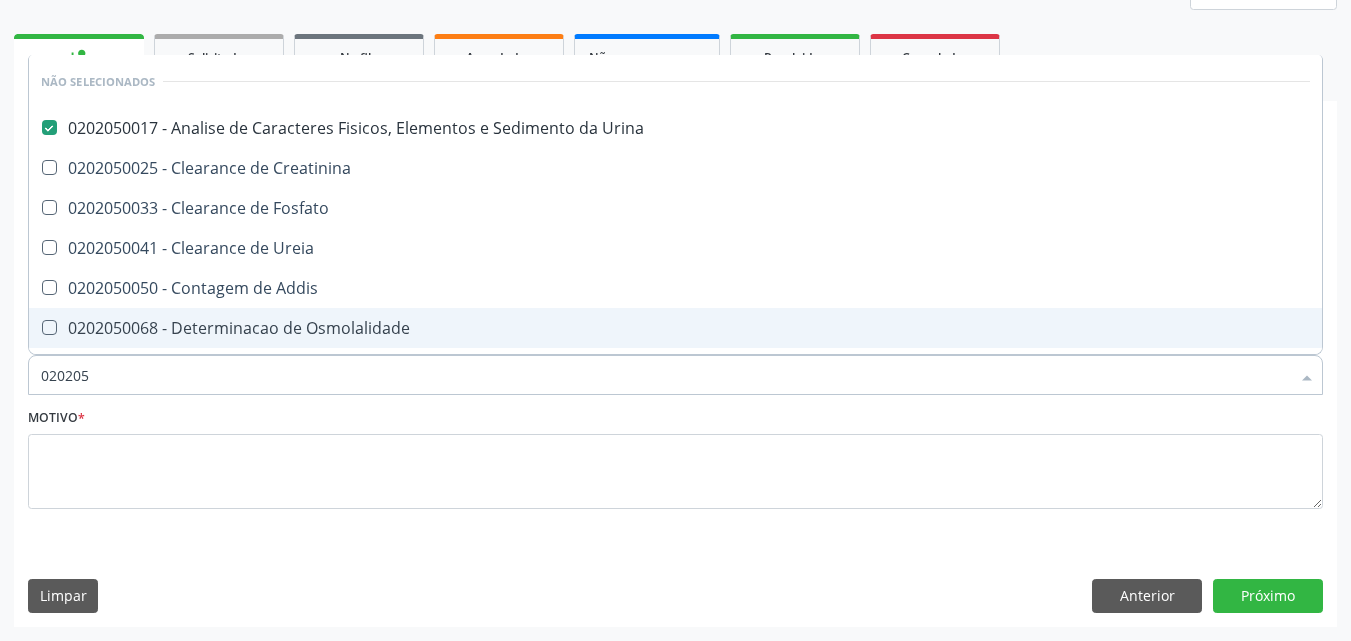 type on "02020" 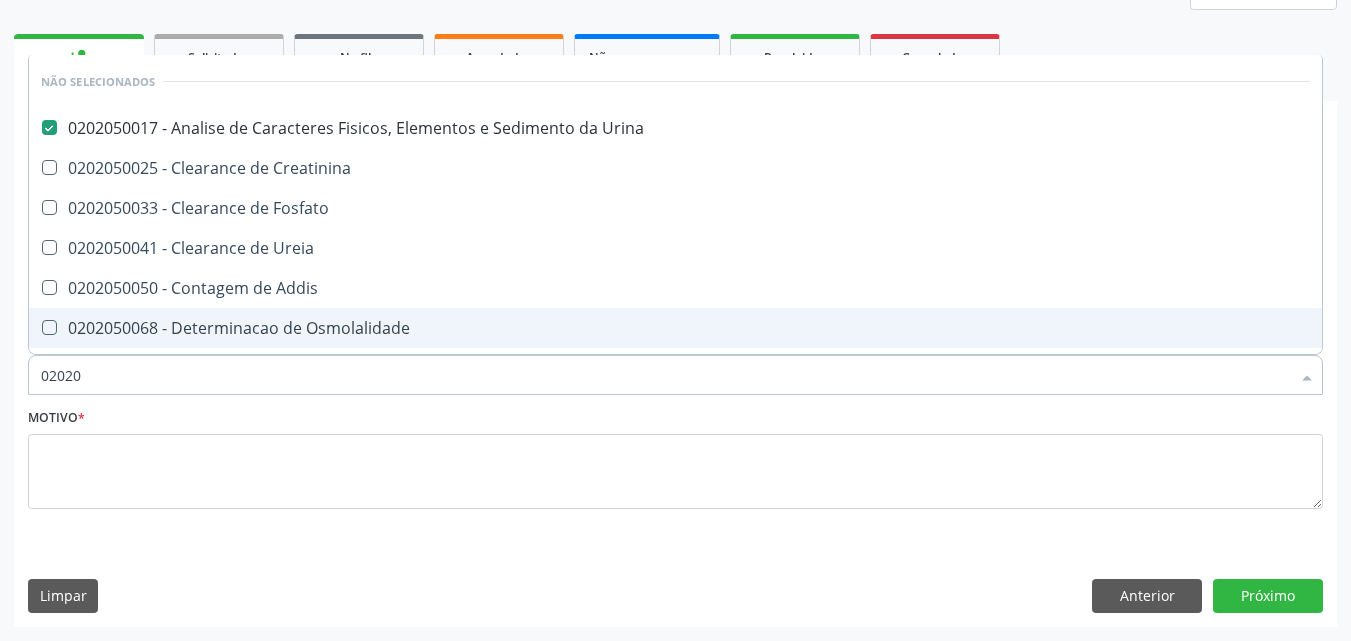 checkbox on "true" 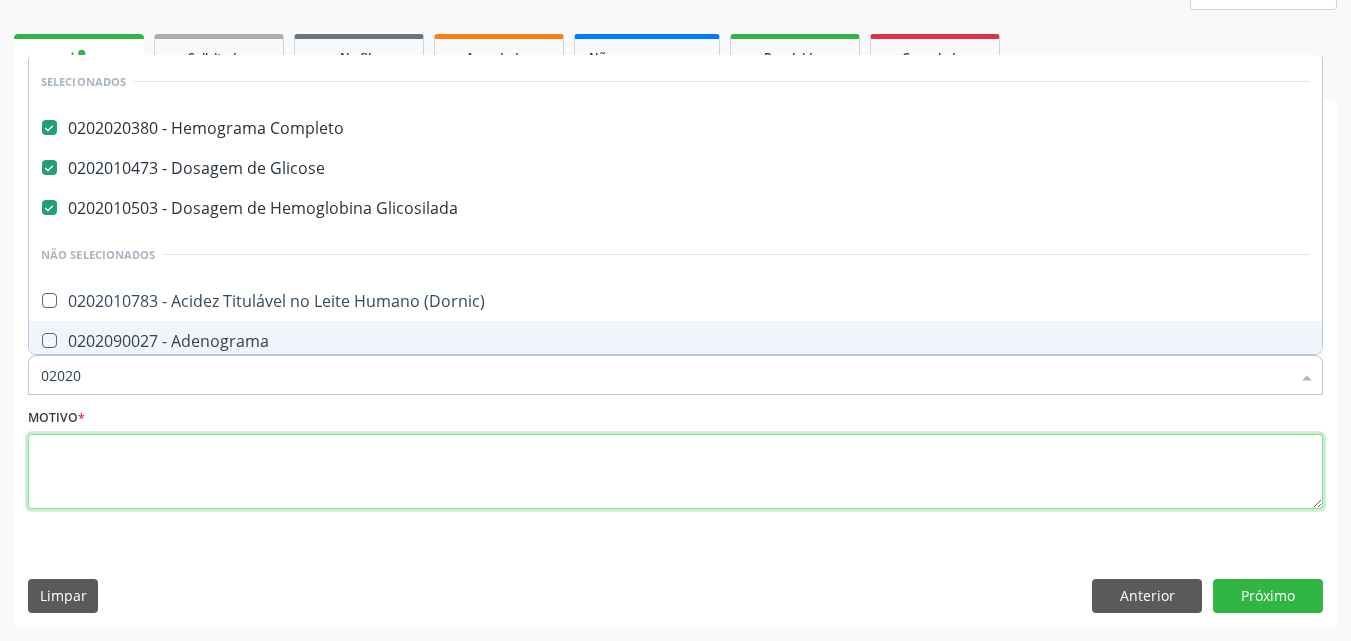 click at bounding box center (675, 472) 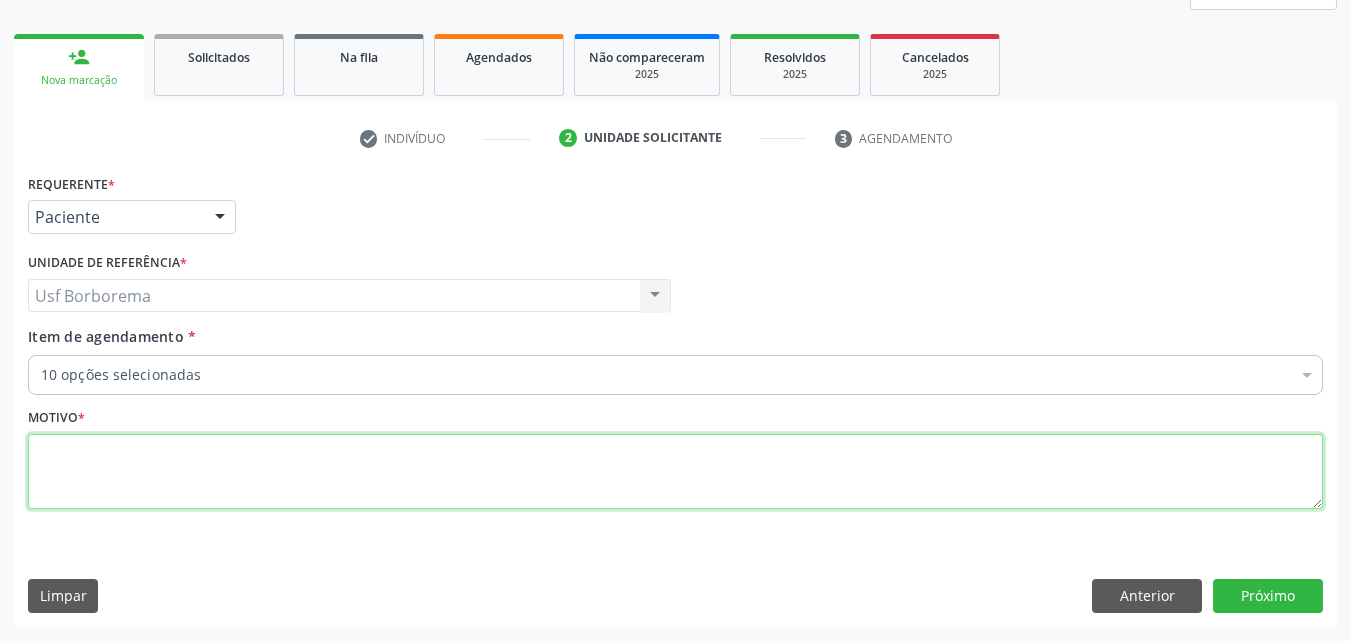 click at bounding box center (675, 472) 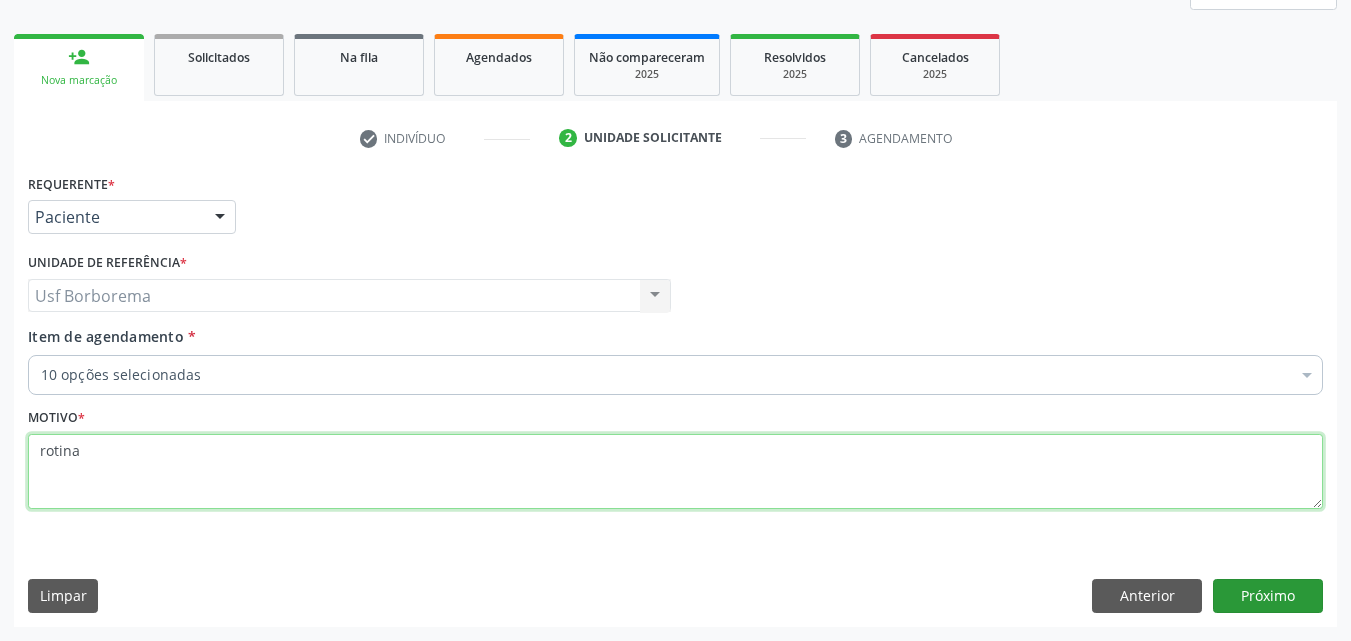 type on "rotina" 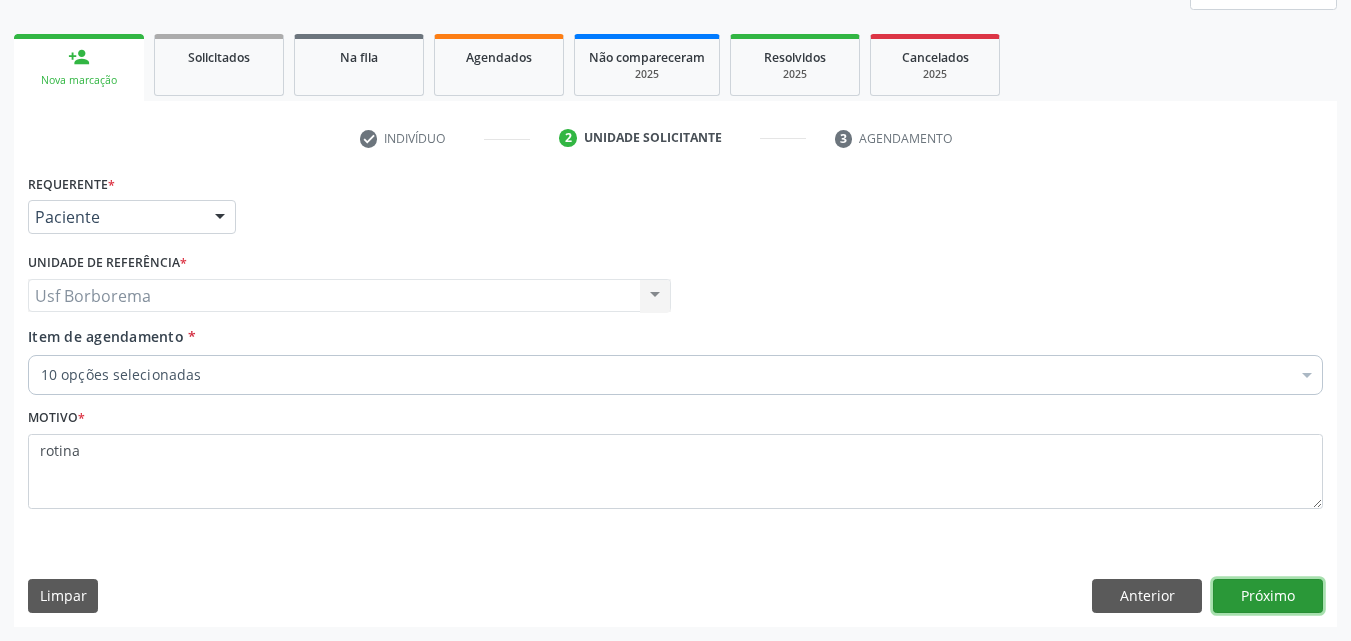 click on "Próximo" at bounding box center (1268, 596) 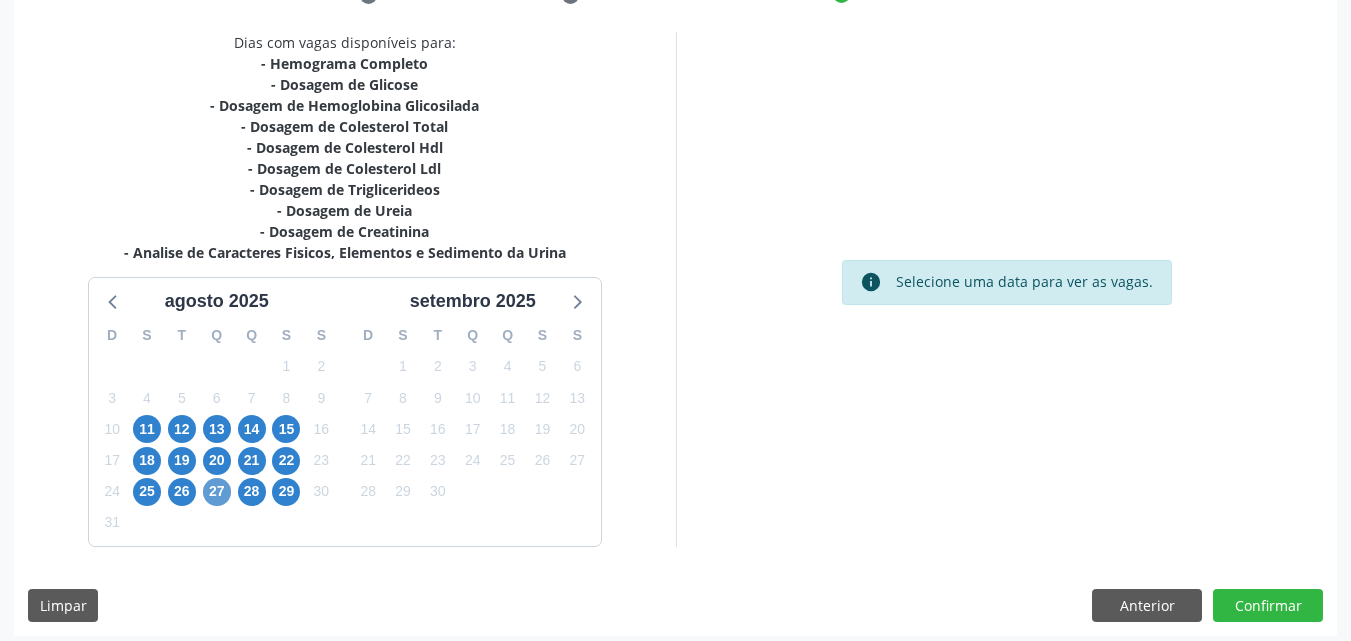 scroll, scrollTop: 418, scrollLeft: 0, axis: vertical 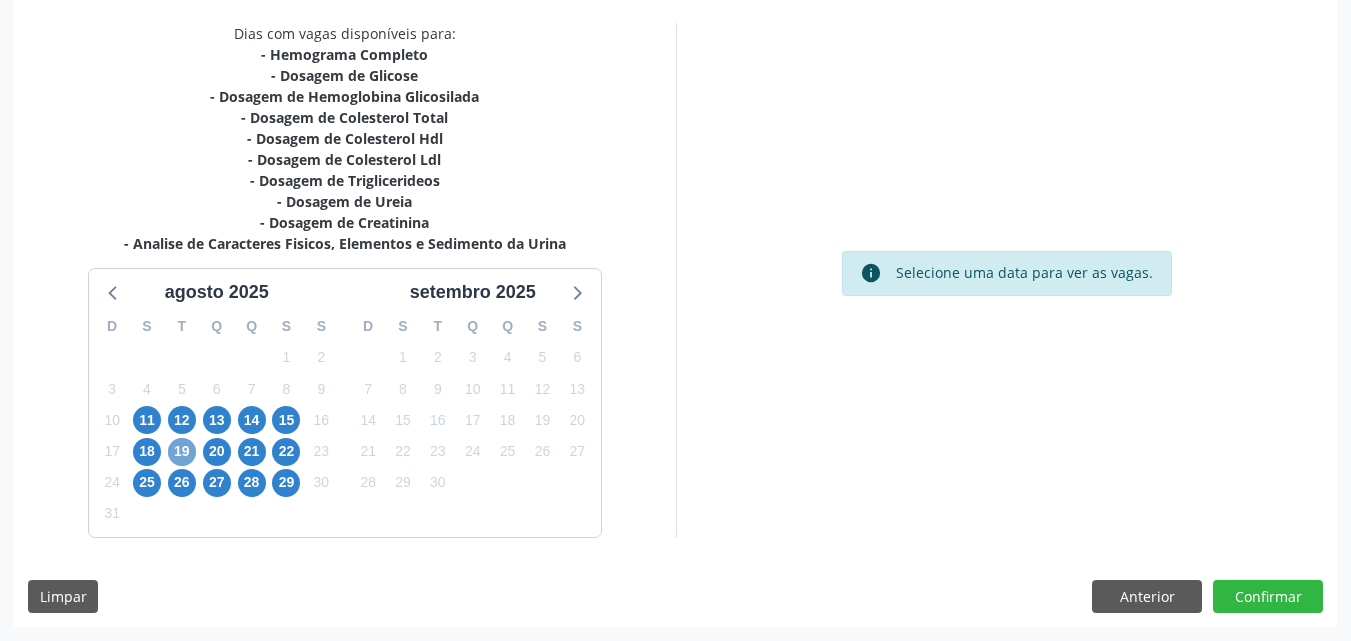 click on "19" at bounding box center [182, 452] 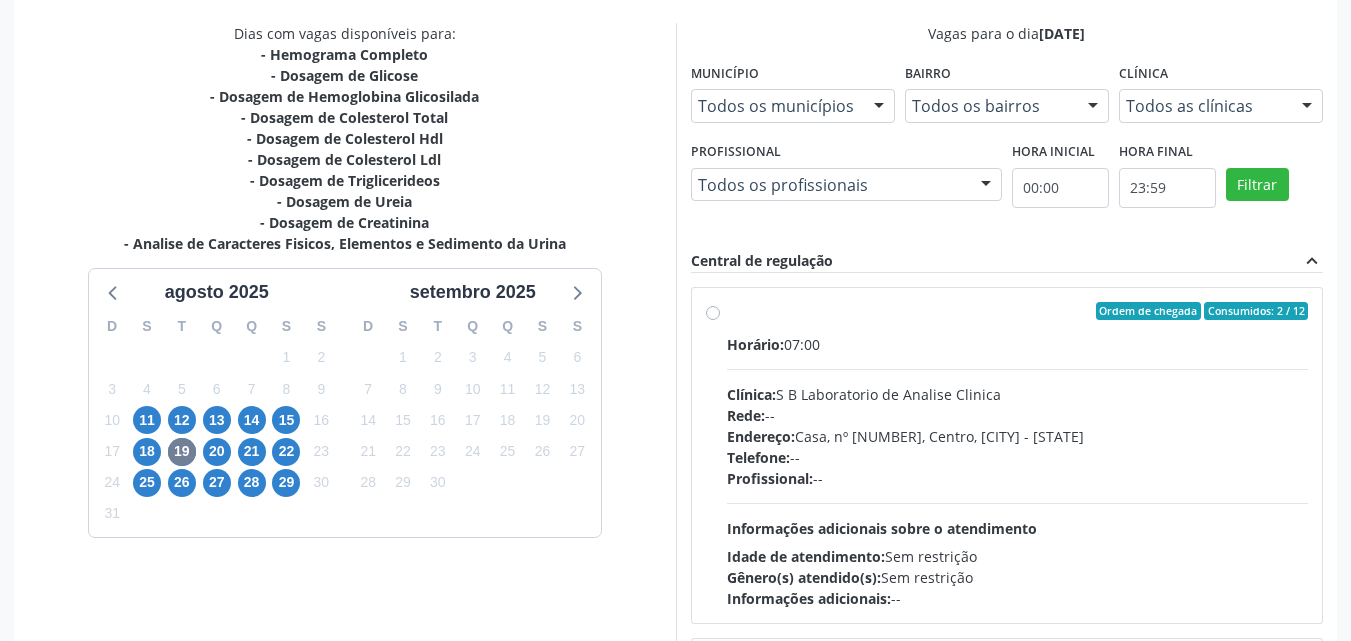 click on "Clínica" at bounding box center (1143, 73) 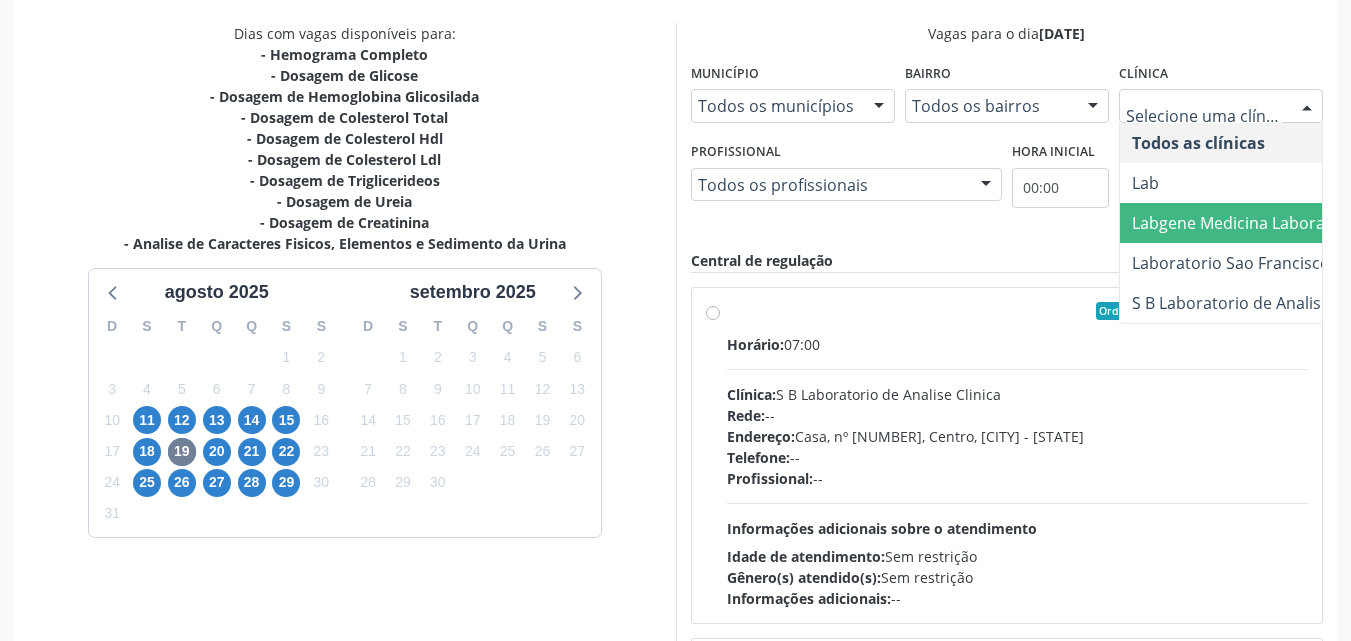 click on "Labgene Medicina Laboratorial" at bounding box center [1248, 223] 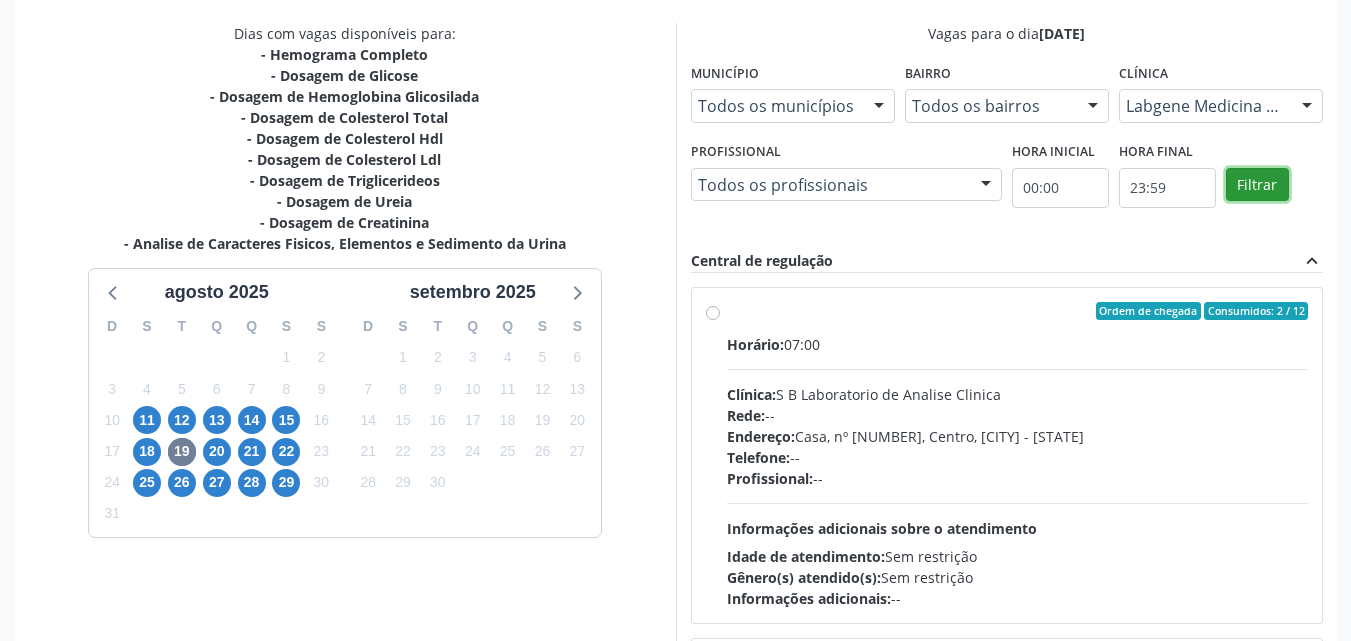 click on "Filtrar" at bounding box center [1257, 185] 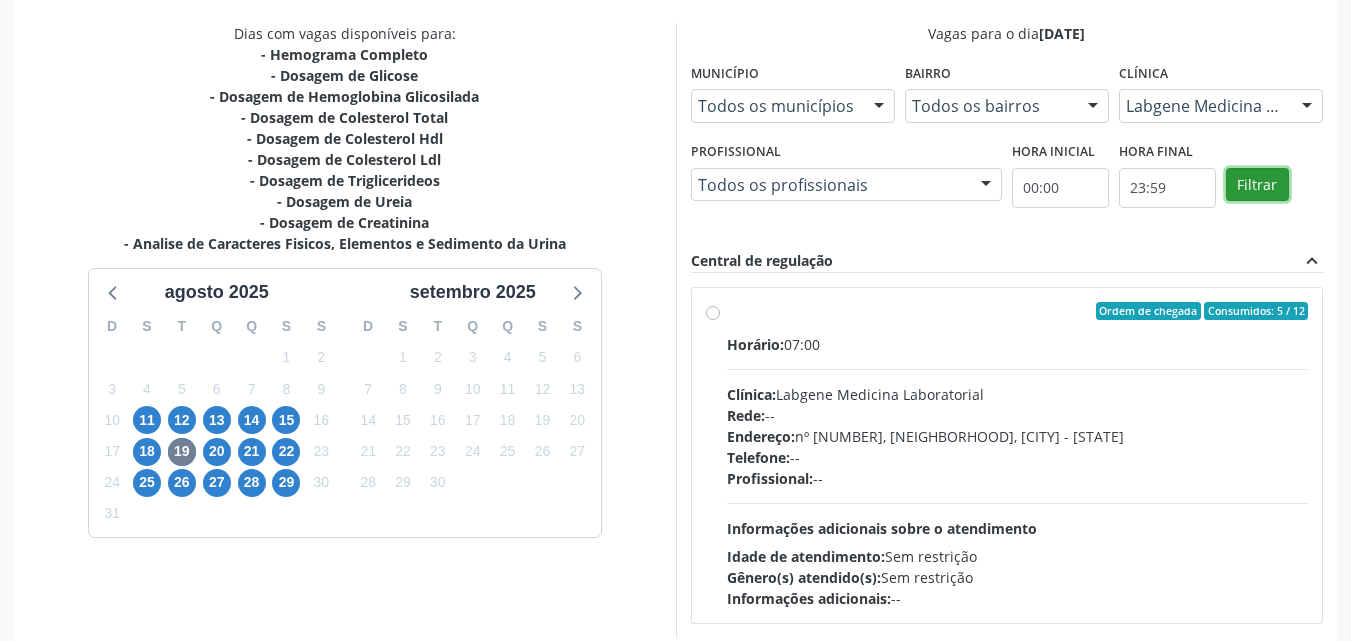 click on "Filtrar" at bounding box center (1257, 185) 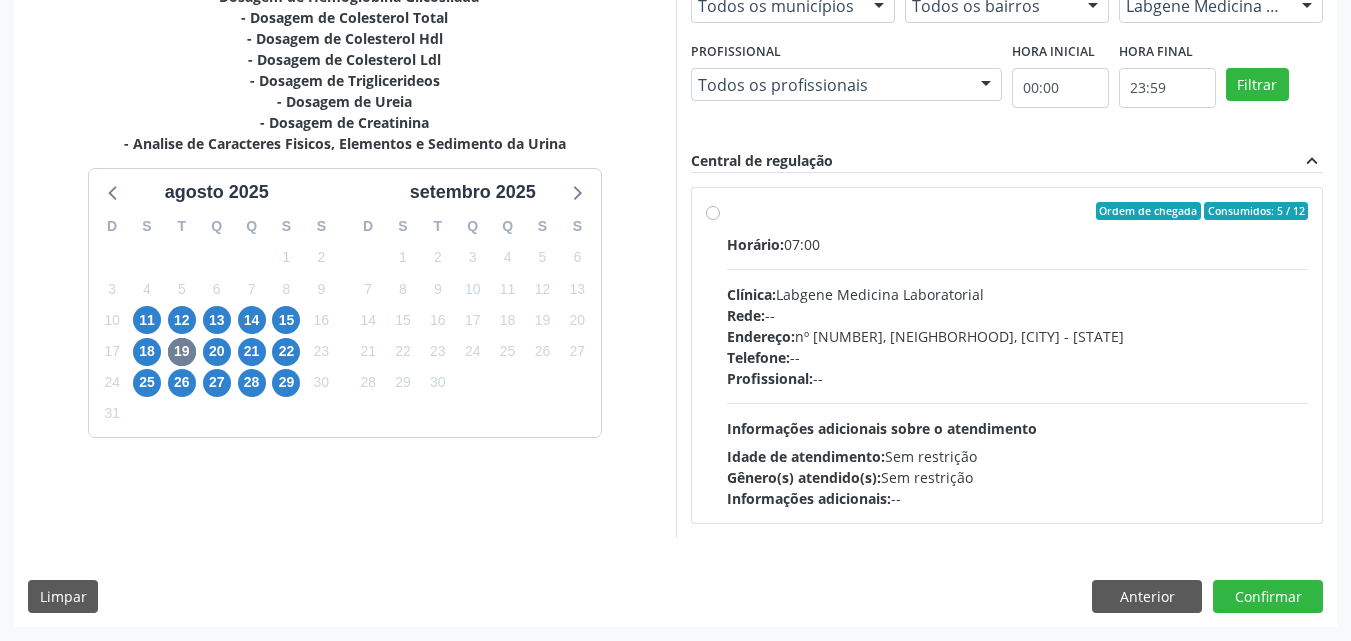 click on "Ordem de chegada
Consumidos: 5 / 12
Horário:   07:00
Clínica:  Labgene Medicina Laboratorial
Rede:
--
Endereço:   nº 531, Nossa Senhora da Pen, Serra Talhada - PE
Telefone:   --
Profissional:
--
Informações adicionais sobre o atendimento
Idade de atendimento:
Sem restrição
Gênero(s) atendido(s):
Sem restrição
Informações adicionais:
--" at bounding box center (1018, 355) 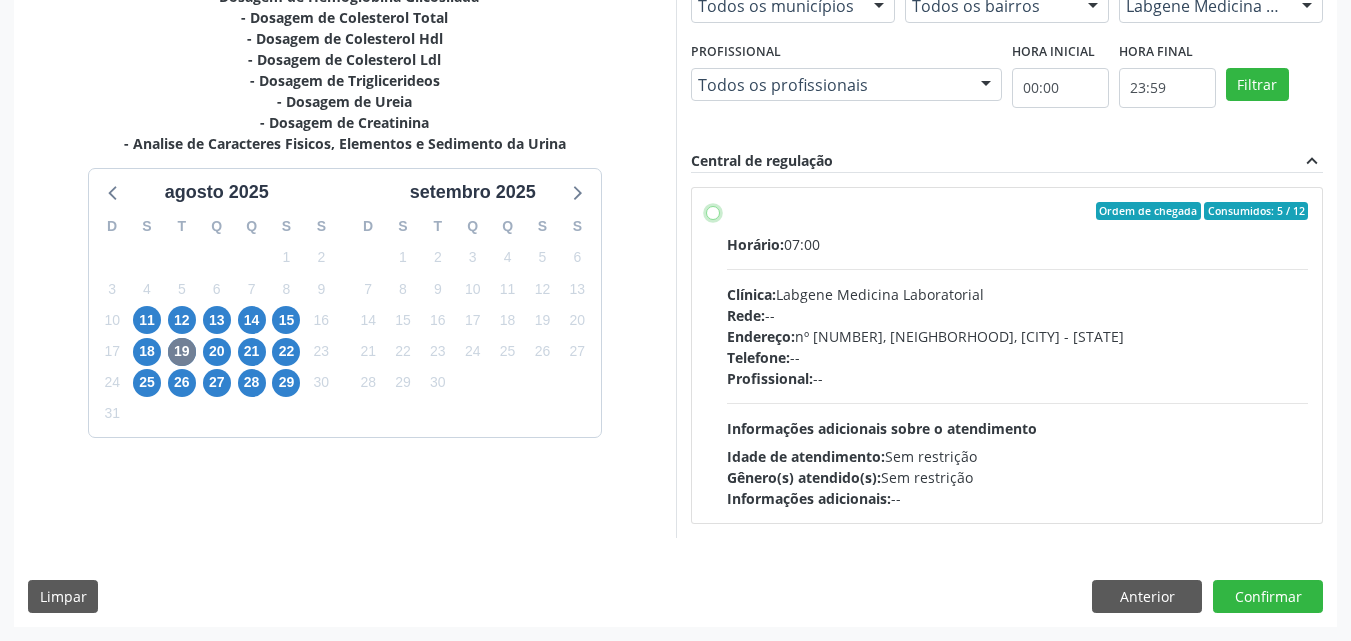 click on "Ordem de chegada
Consumidos: 5 / 12
Horário:   07:00
Clínica:  Labgene Medicina Laboratorial
Rede:
--
Endereço:   nº 531, Nossa Senhora da Pen, Serra Talhada - PE
Telefone:   --
Profissional:
--
Informações adicionais sobre o atendimento
Idade de atendimento:
Sem restrição
Gênero(s) atendido(s):
Sem restrição
Informações adicionais:
--" at bounding box center (713, 211) 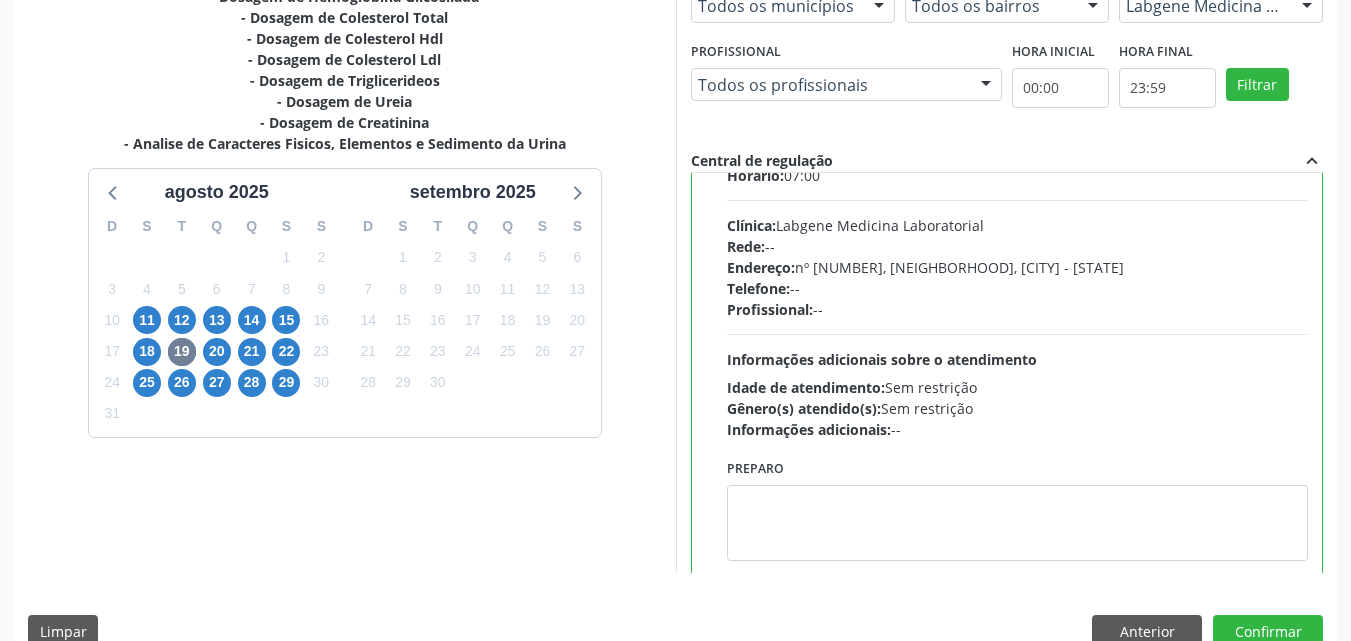 scroll, scrollTop: 99, scrollLeft: 0, axis: vertical 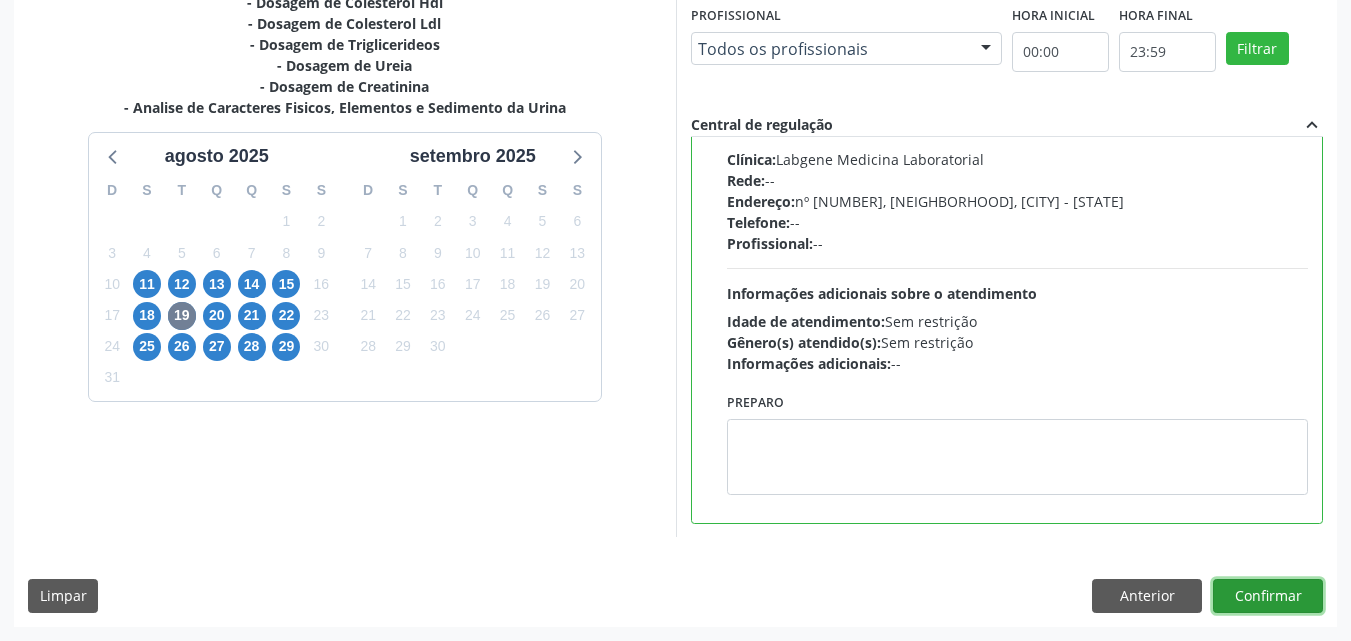 click on "Confirmar" at bounding box center [1268, 596] 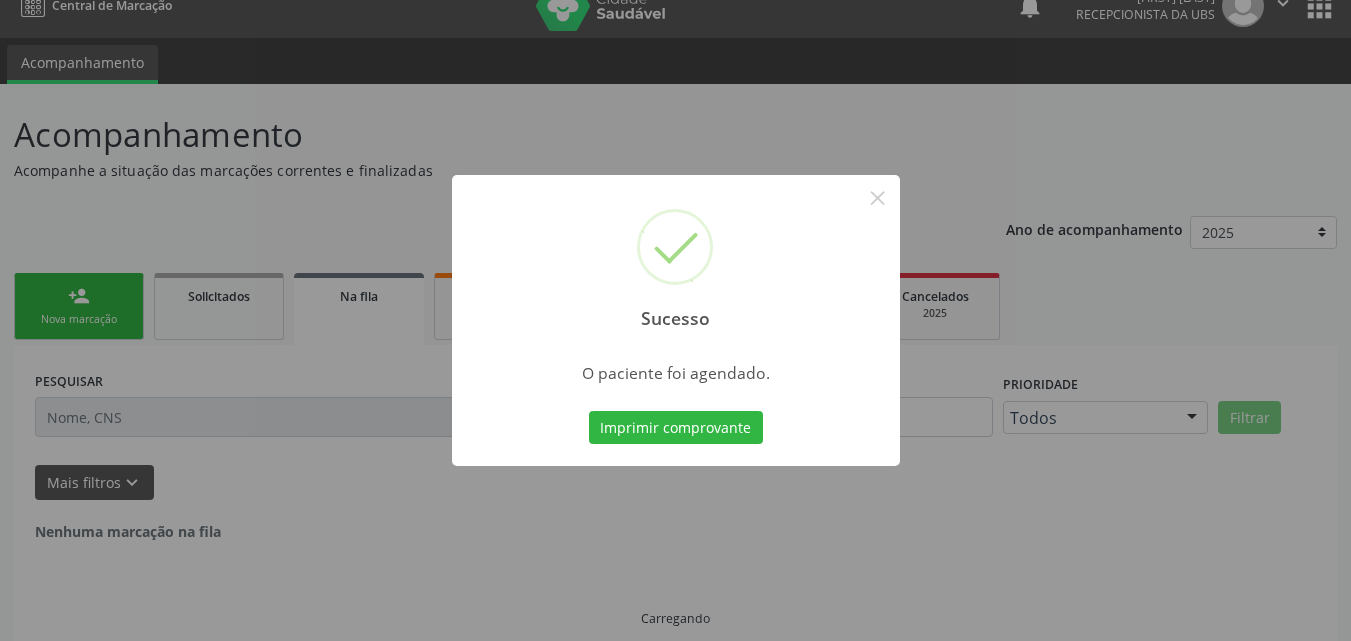 scroll, scrollTop: 0, scrollLeft: 0, axis: both 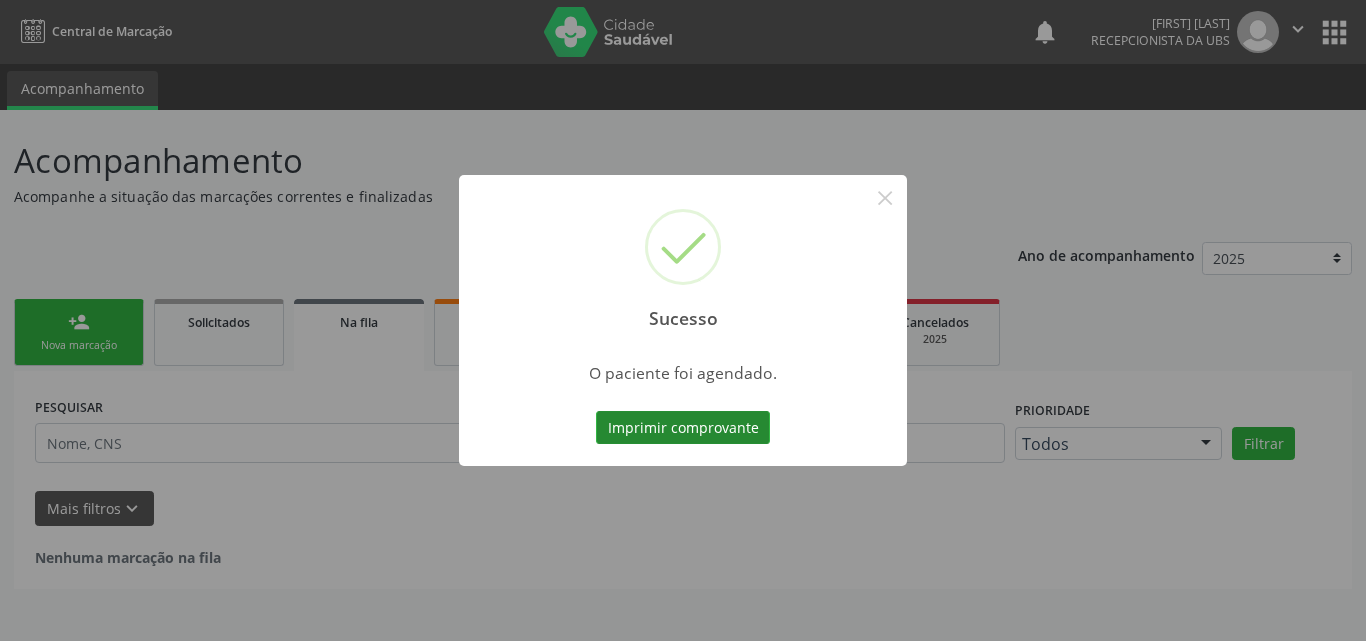 click on "Imprimir comprovante" at bounding box center [683, 428] 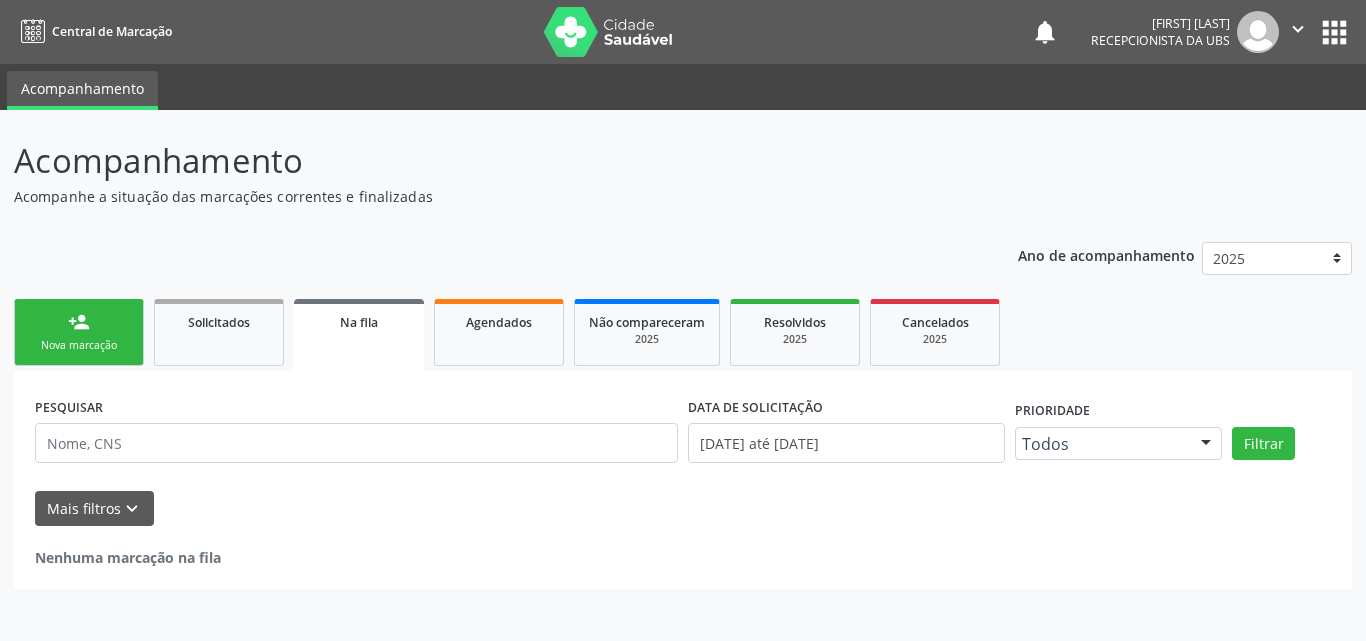 click on "person_add" at bounding box center (79, 322) 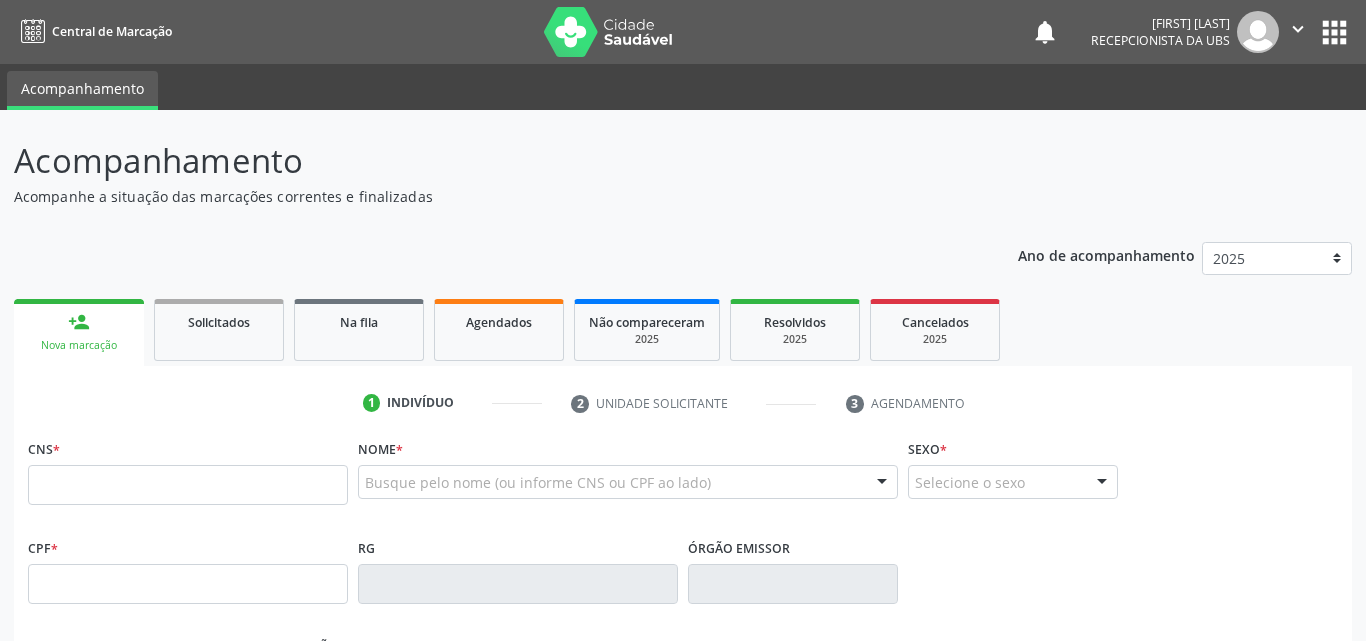 click on "person_add" at bounding box center [79, 322] 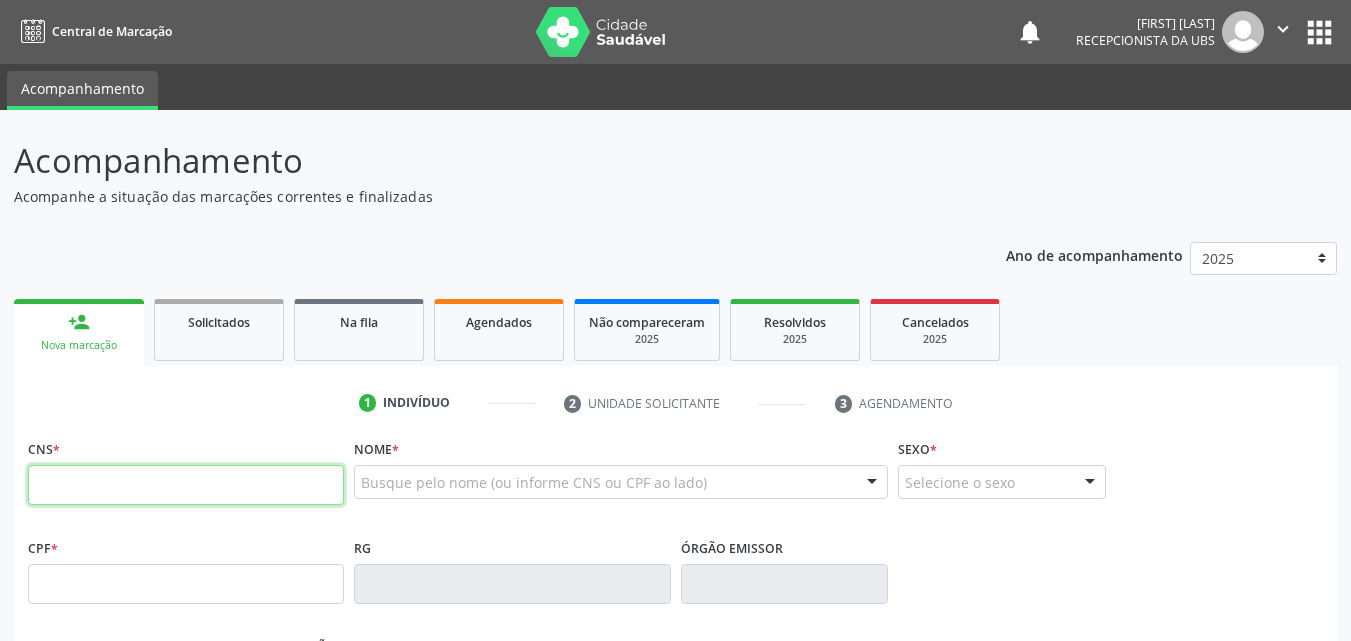 click at bounding box center (186, 485) 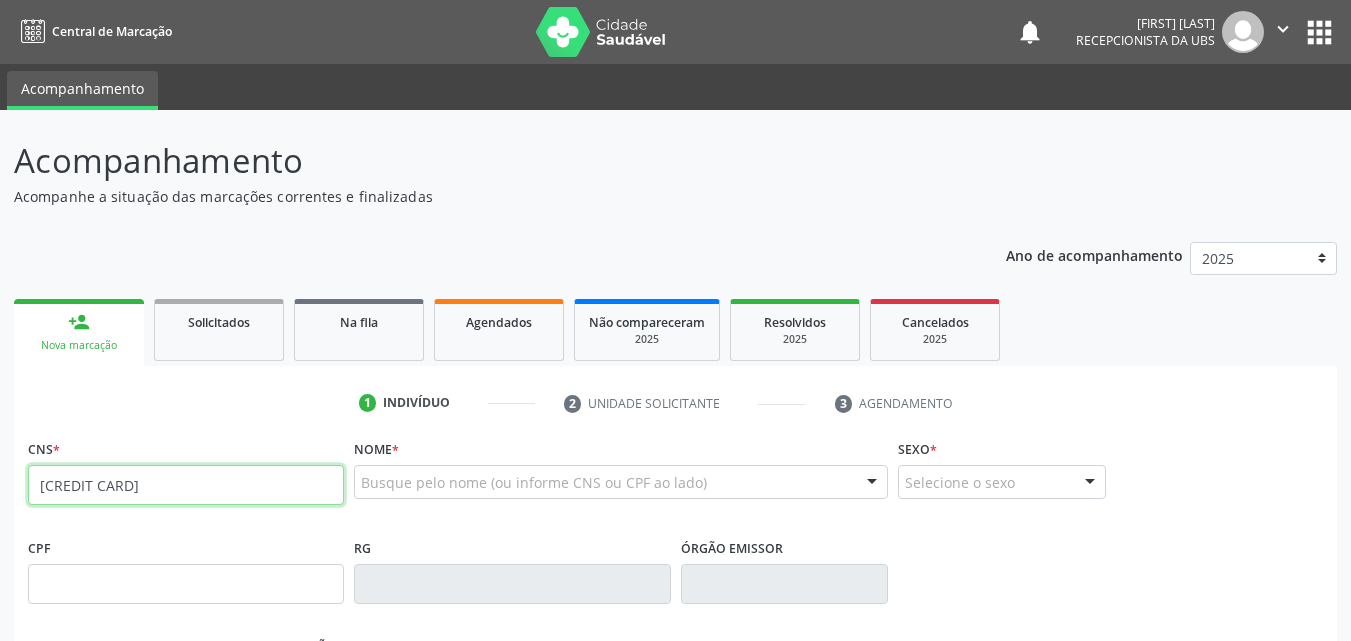 type on "708 7061 2218 3095" 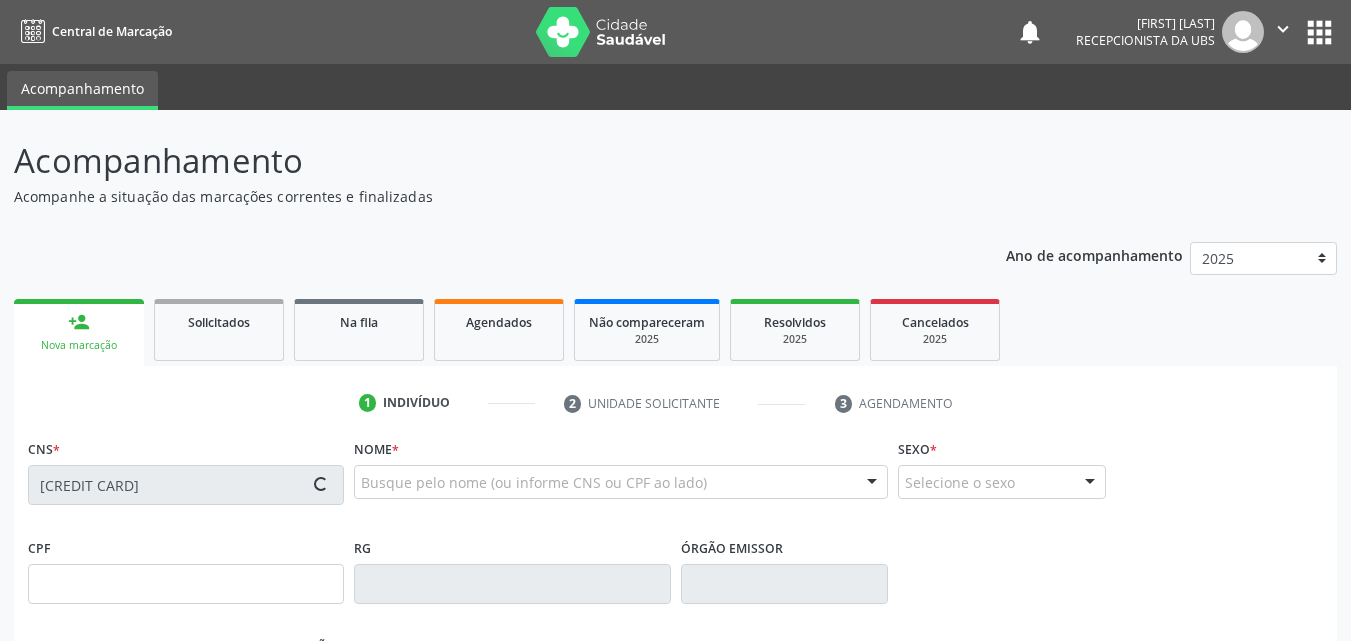 type on "022.146.134-55" 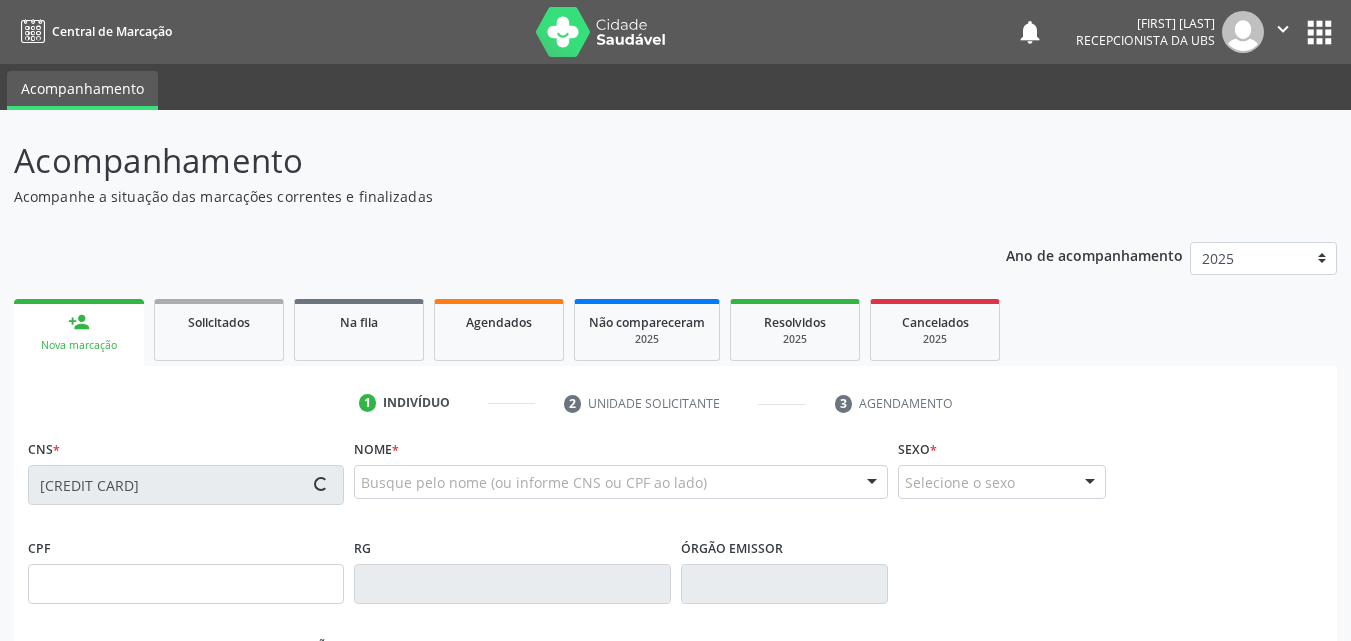 type on "24/04/1939" 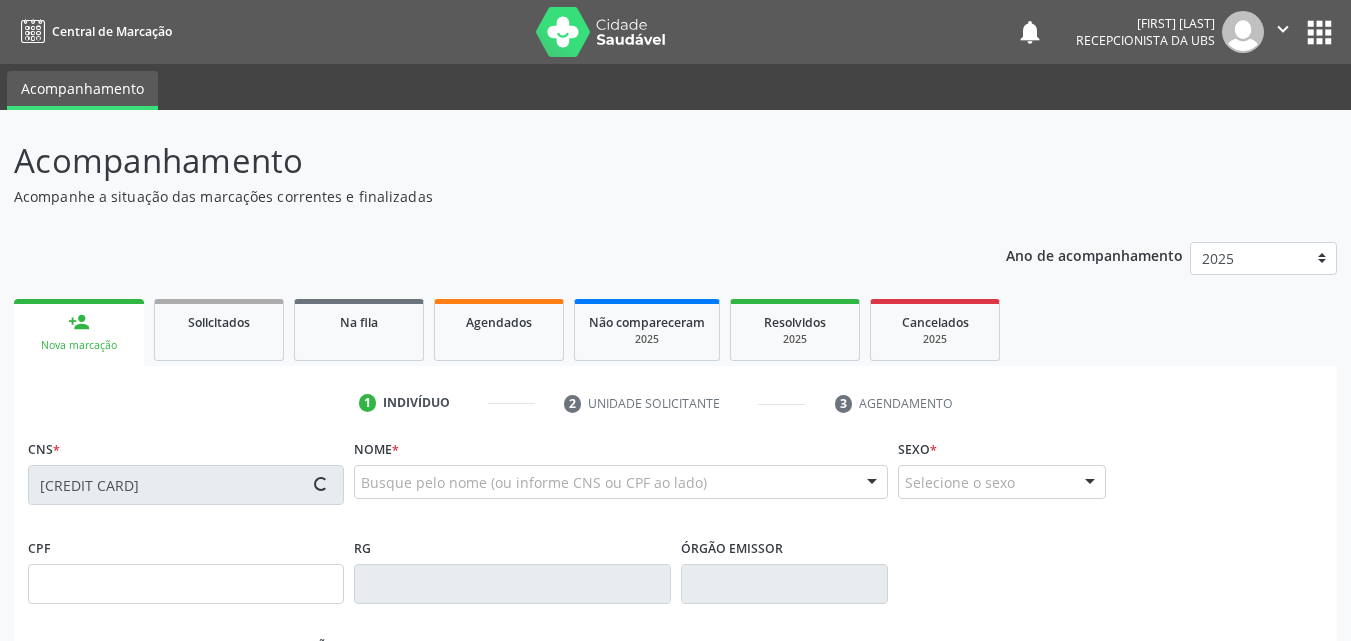 type on "Maria da Paz da Conceicao" 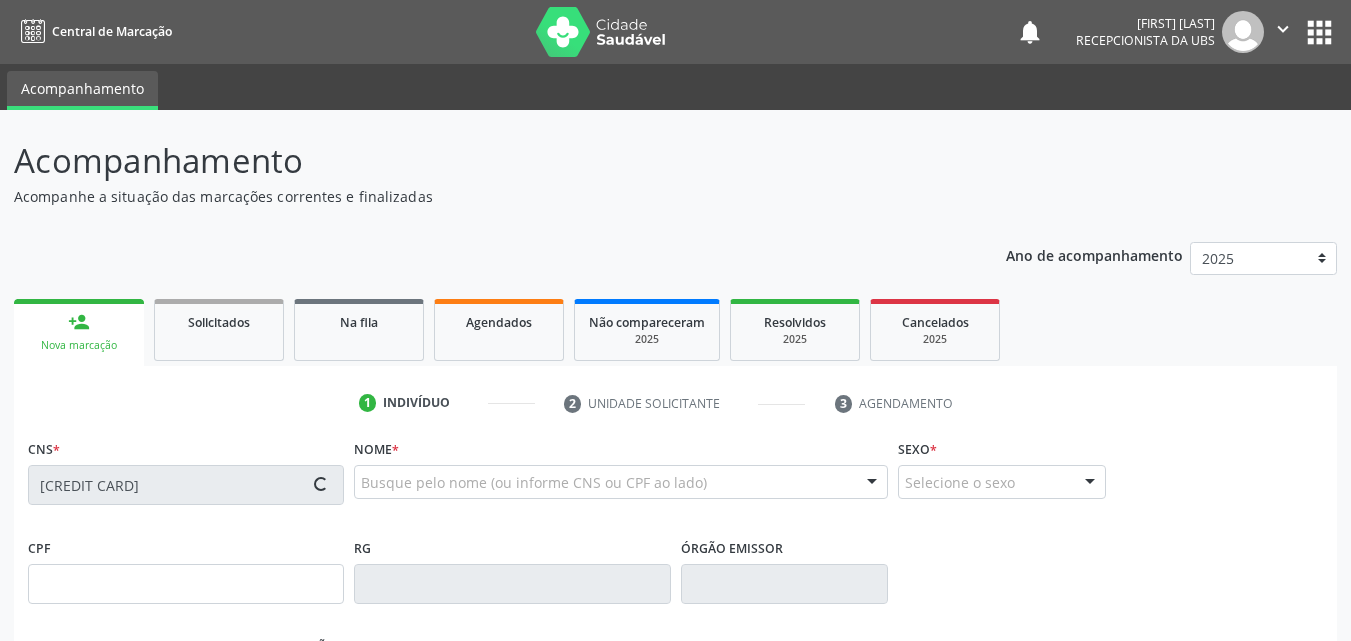 type on "(87) 99666-8125" 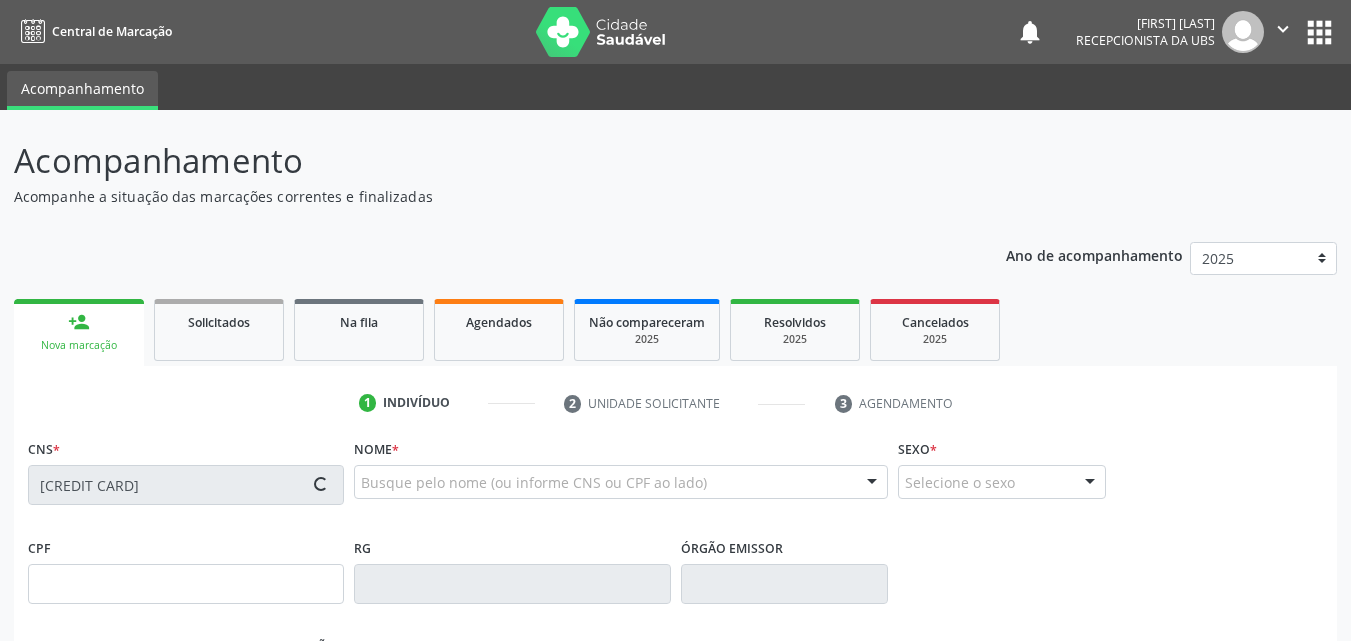 type on "496" 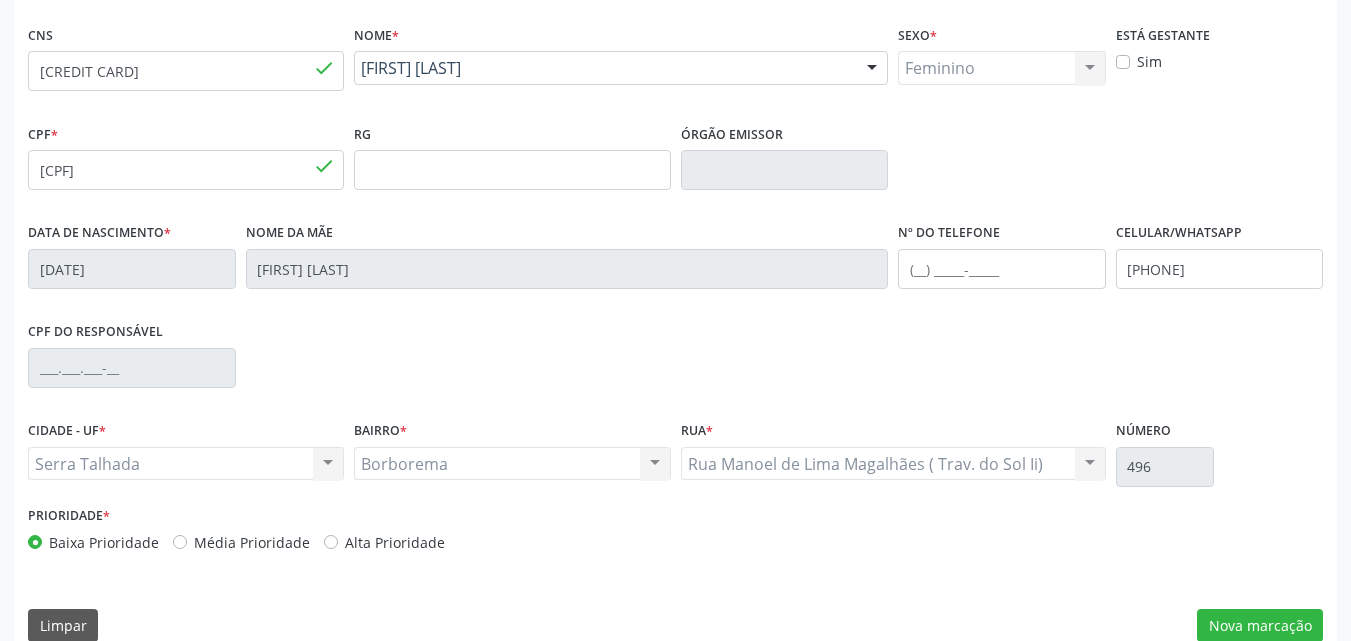scroll, scrollTop: 443, scrollLeft: 0, axis: vertical 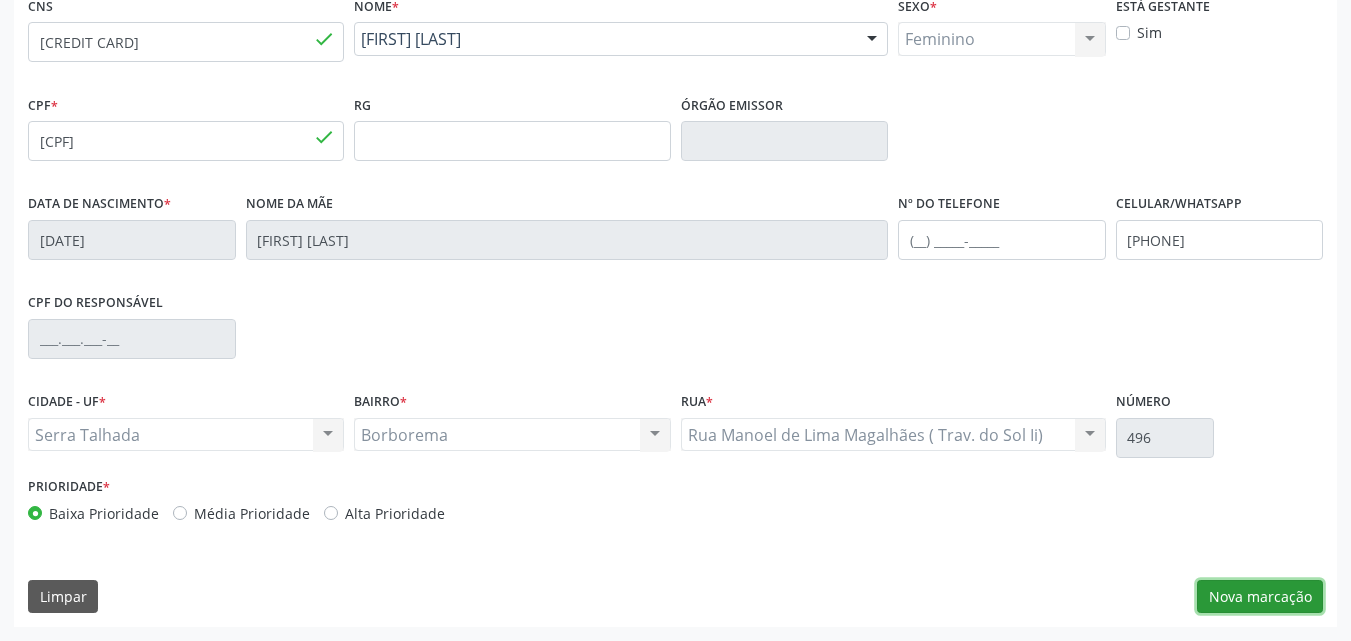 click on "Nova marcação" at bounding box center (1260, 597) 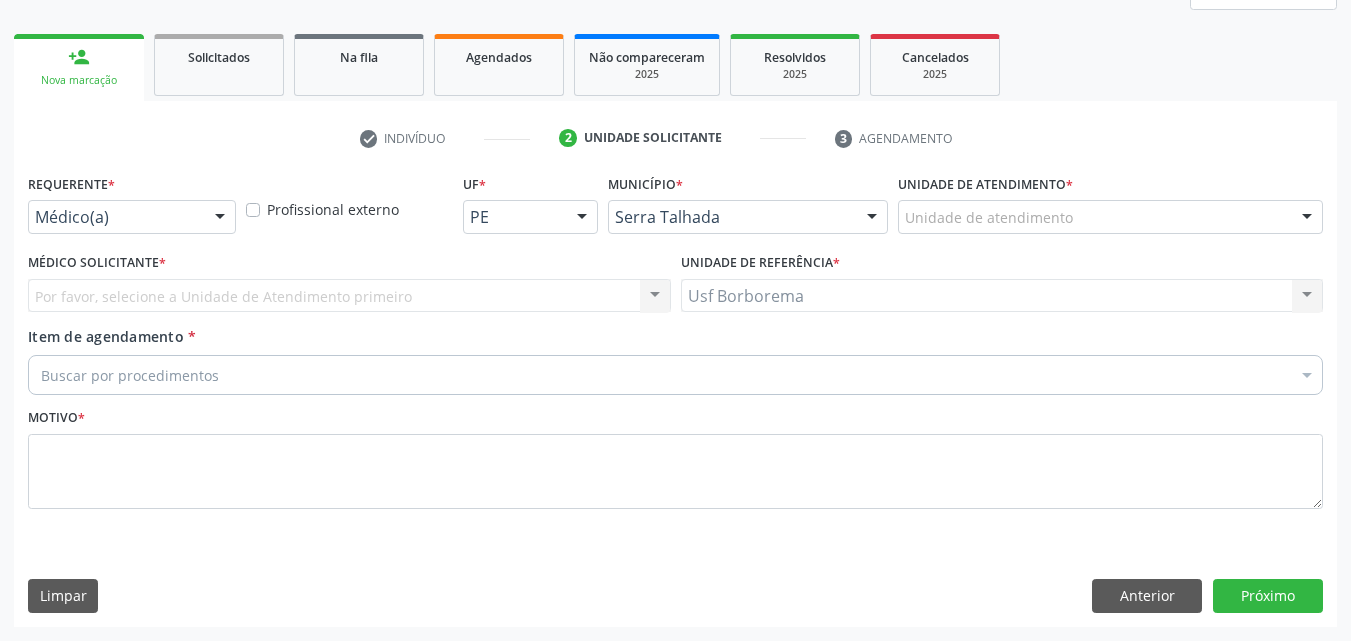 scroll, scrollTop: 265, scrollLeft: 0, axis: vertical 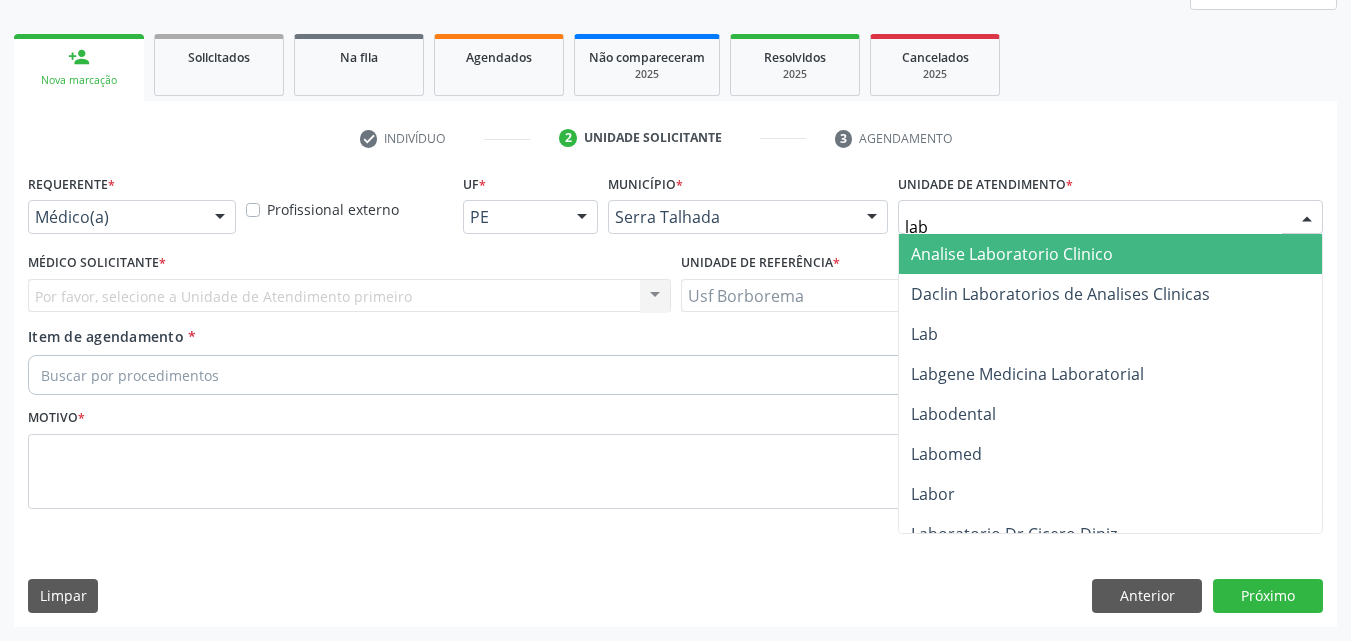 type on "labg" 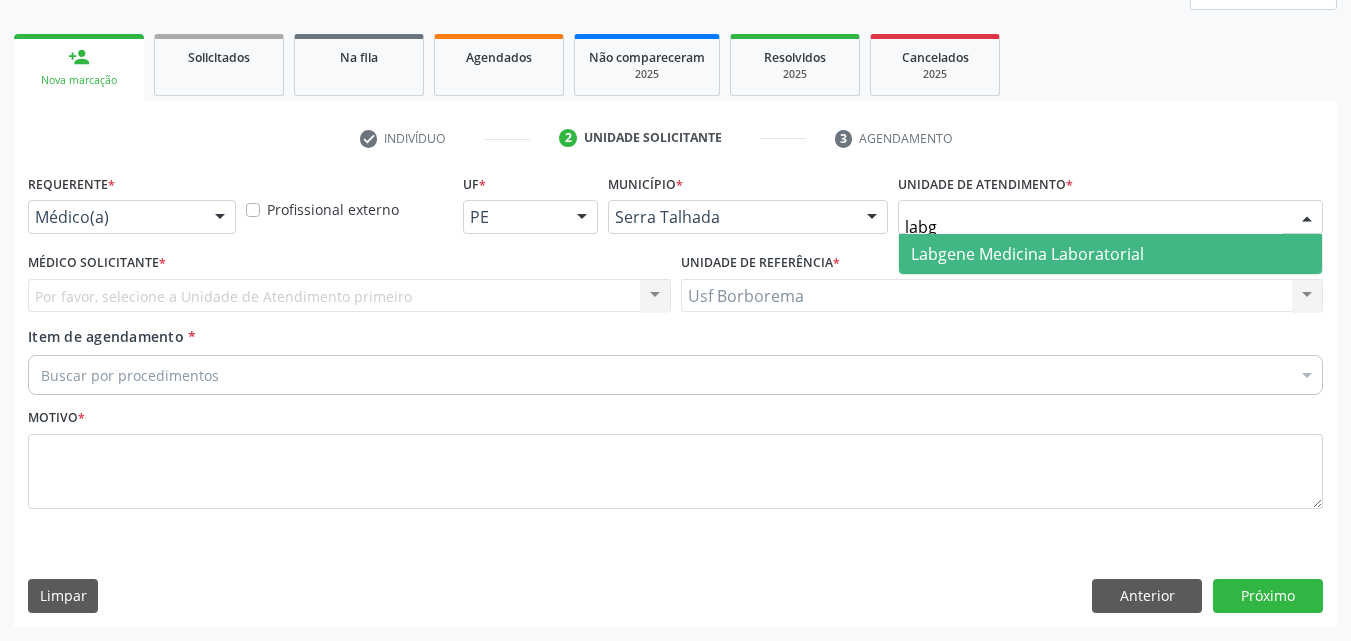 click on "Labgene Medicina Laboratorial" at bounding box center [1110, 254] 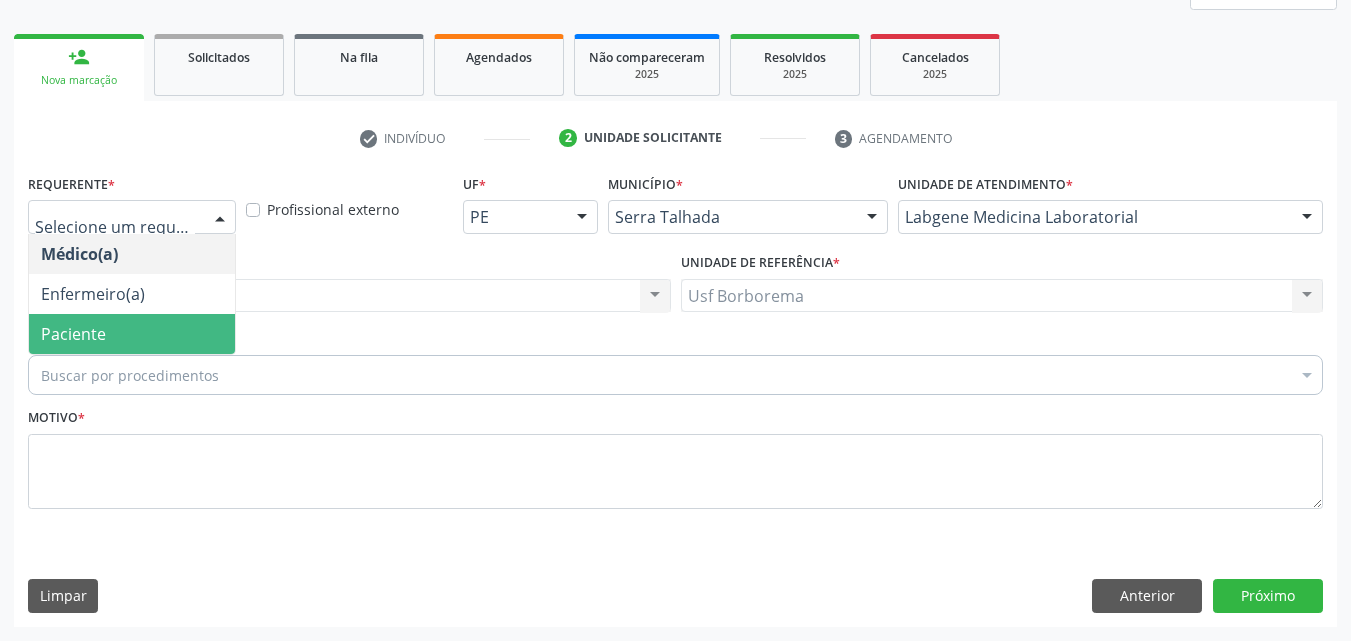 click on "Paciente" at bounding box center [132, 334] 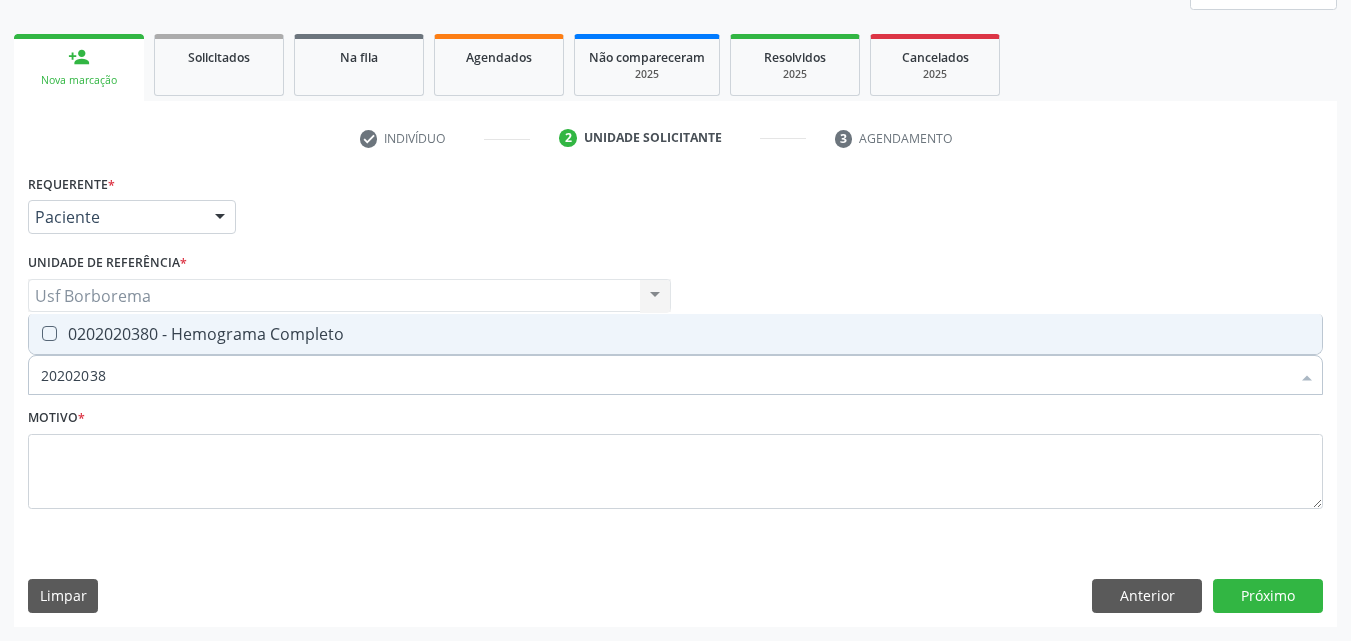 type on "202020380" 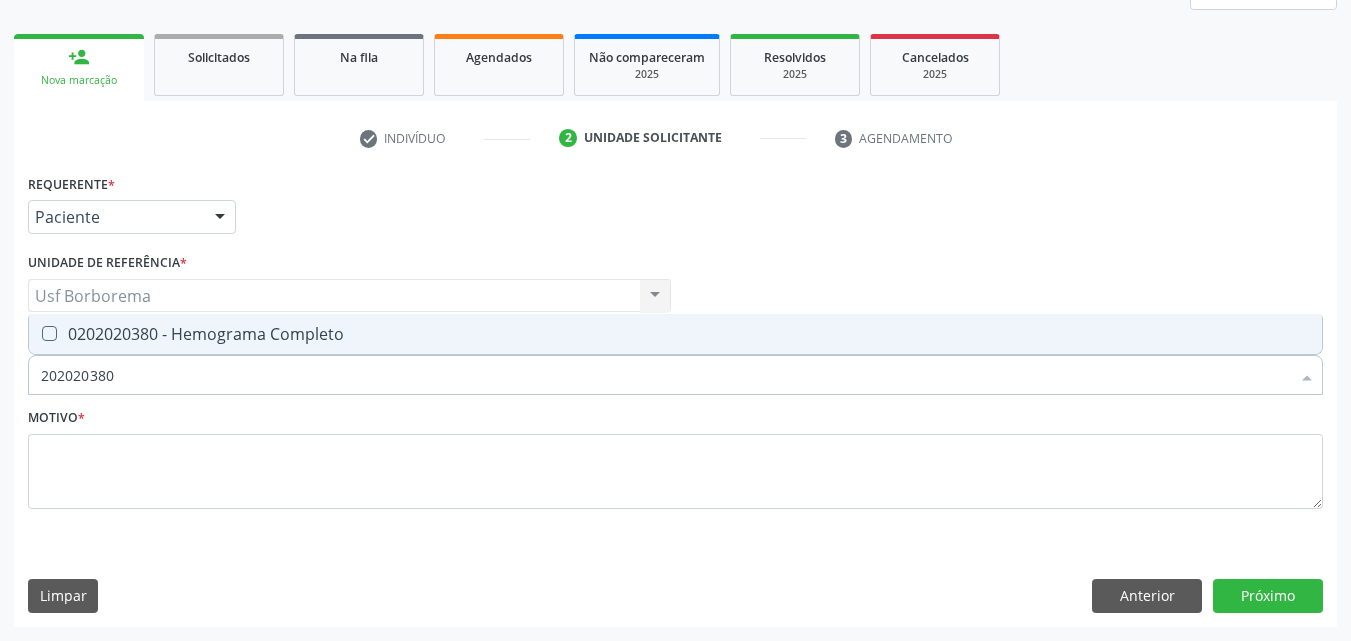 click on "0202020380 - Hemograma Completo" at bounding box center [675, 334] 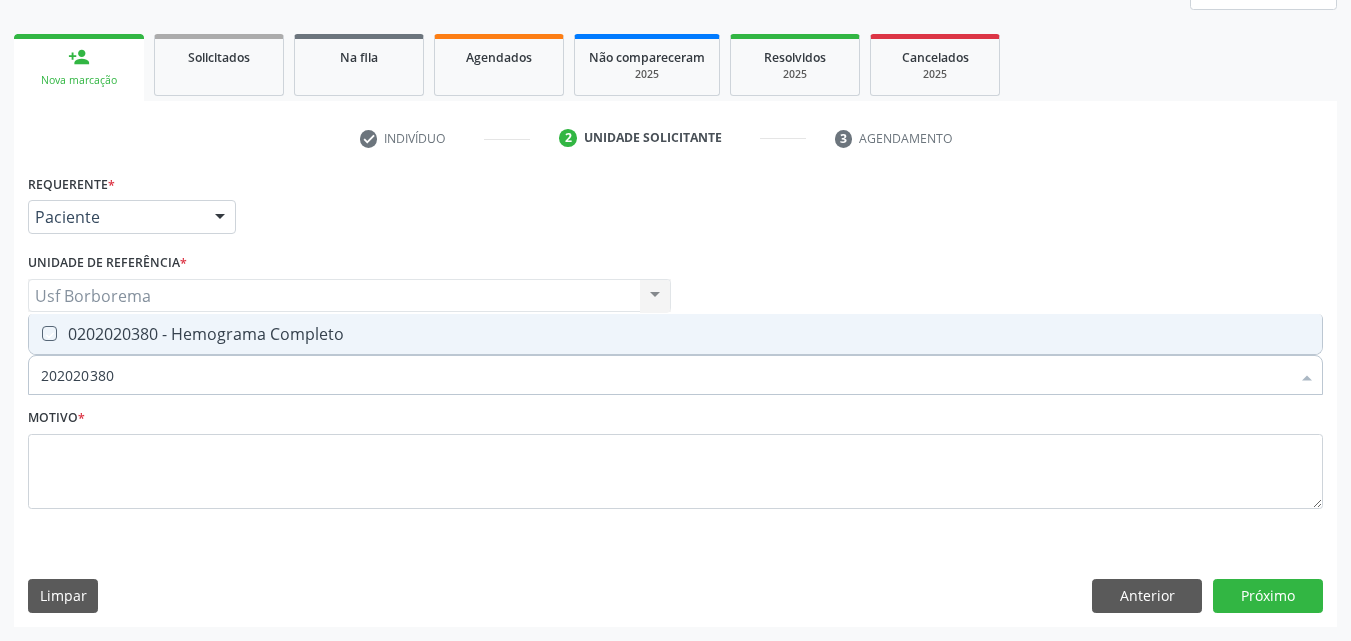 checkbox on "true" 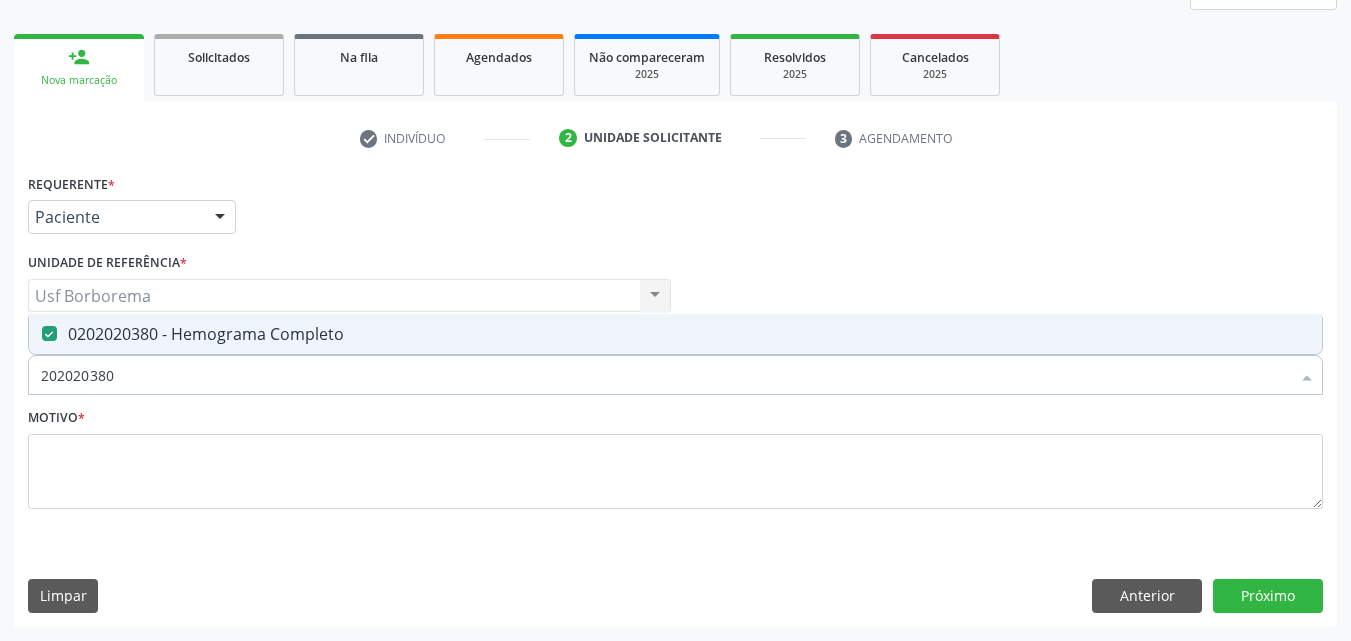 click on "202020380" at bounding box center (665, 375) 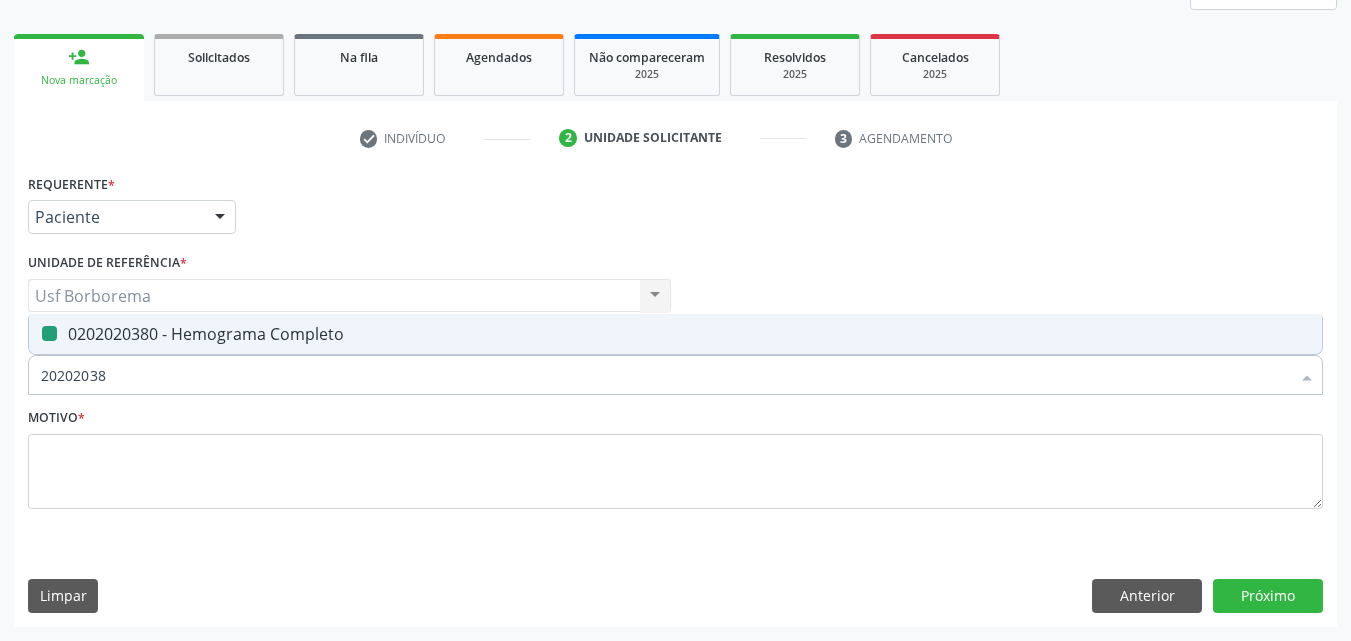 type on "2020203" 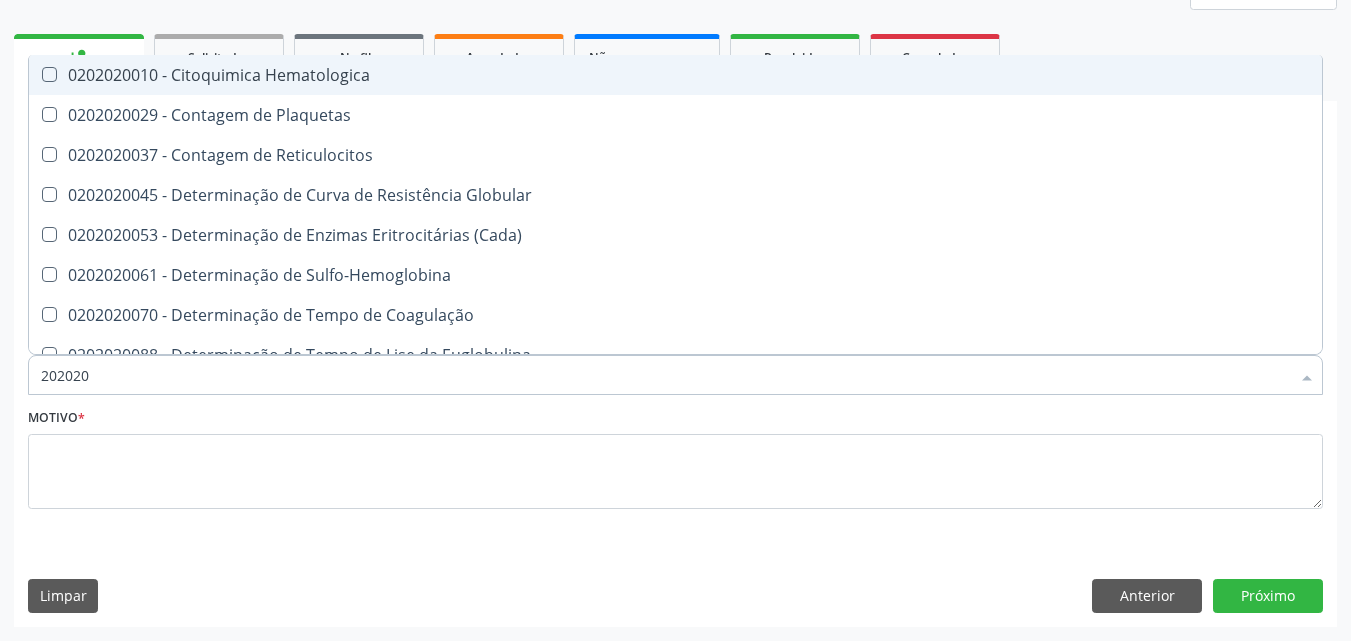 type on "20202" 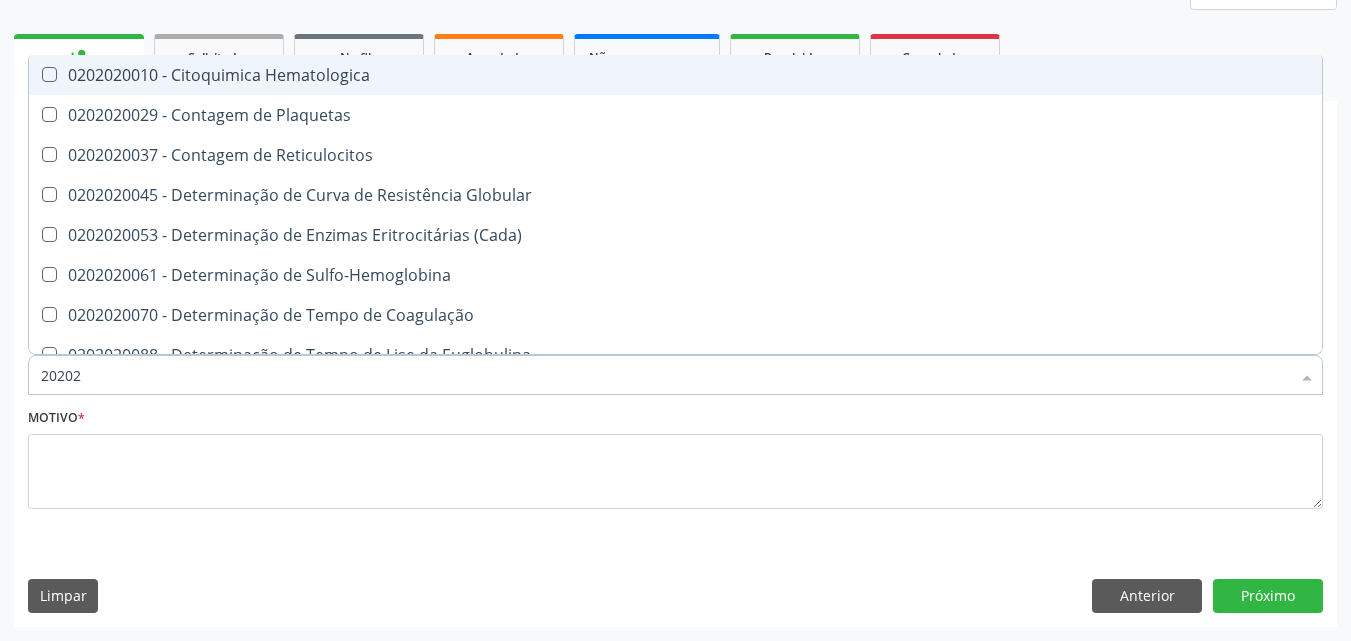 type on "2020" 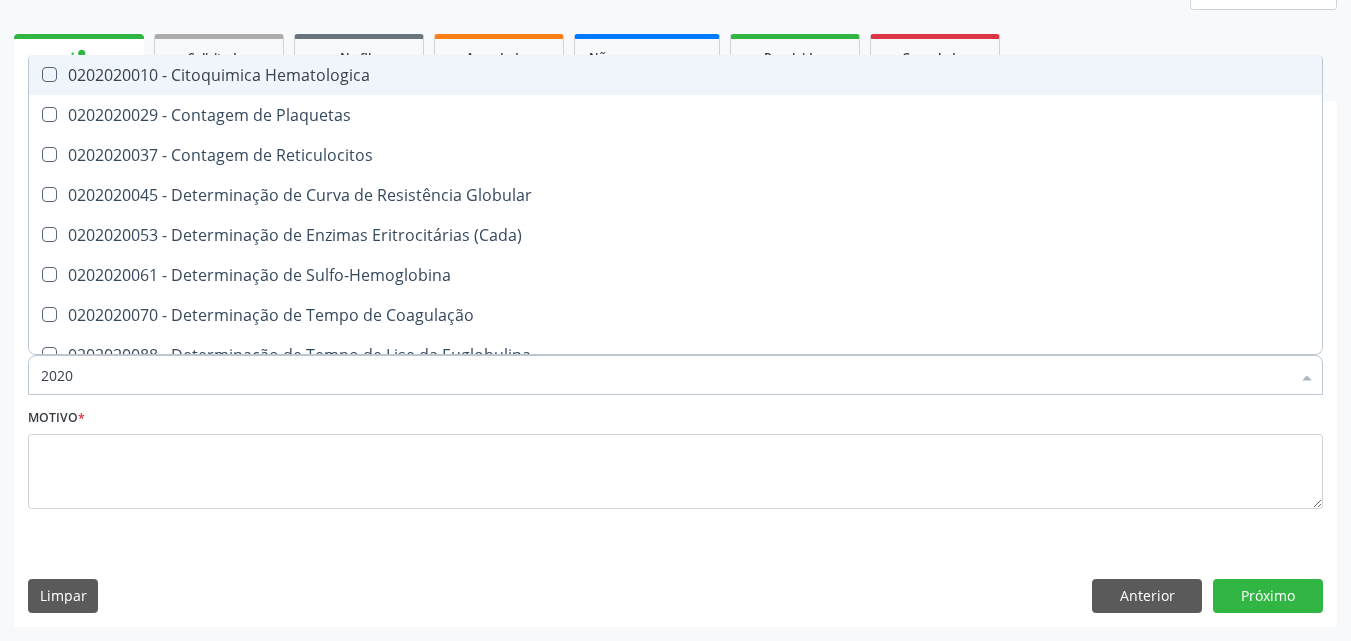 checkbox on "false" 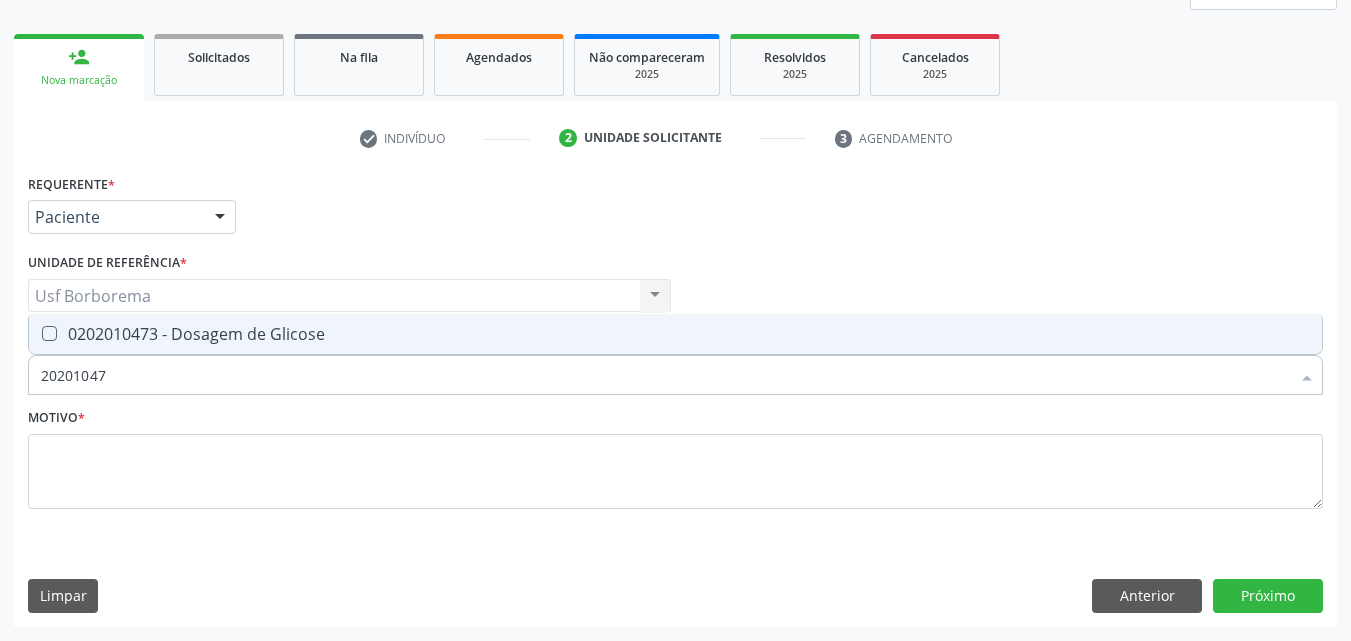 type on "202010473" 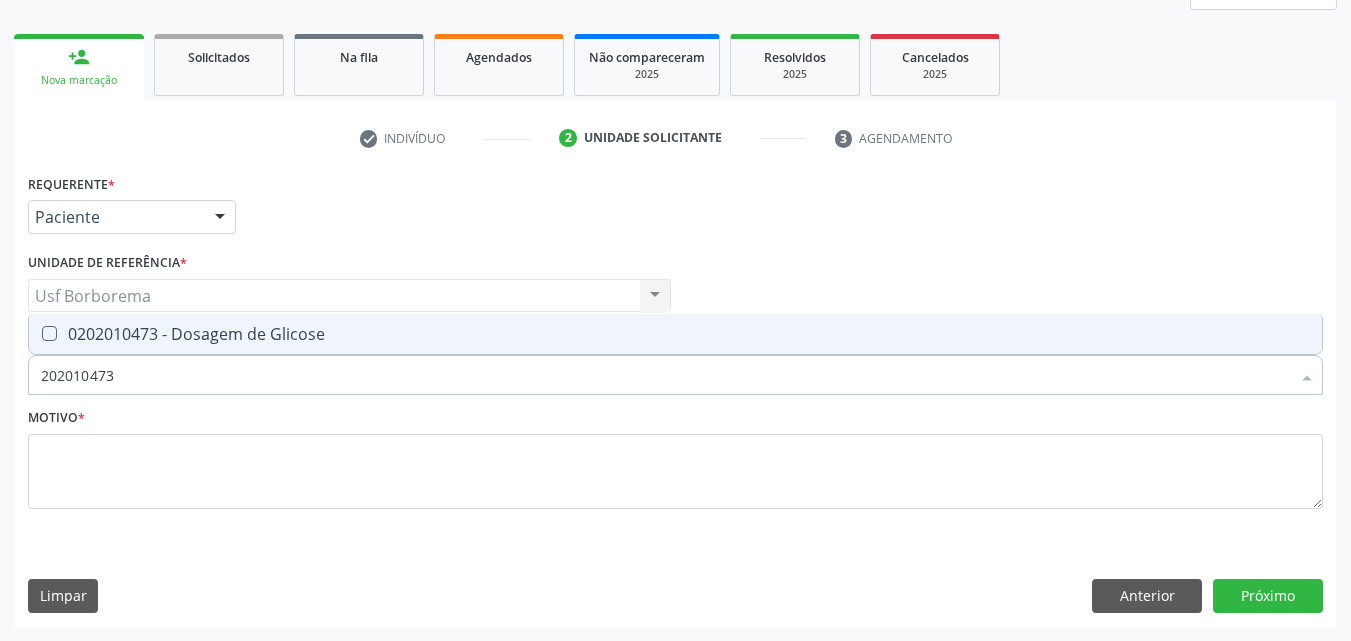 click on "0202010473 - Dosagem de Glicose" at bounding box center (675, 334) 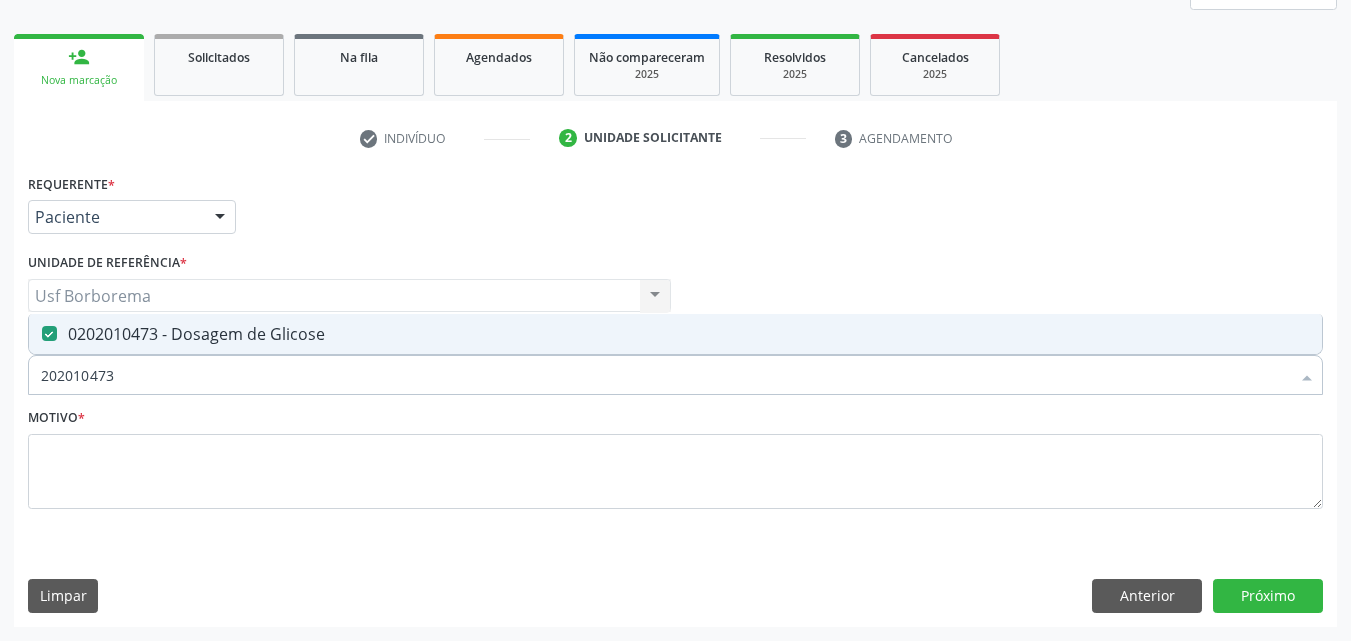 click on "0202010473 - Dosagem de Glicose" at bounding box center (675, 334) 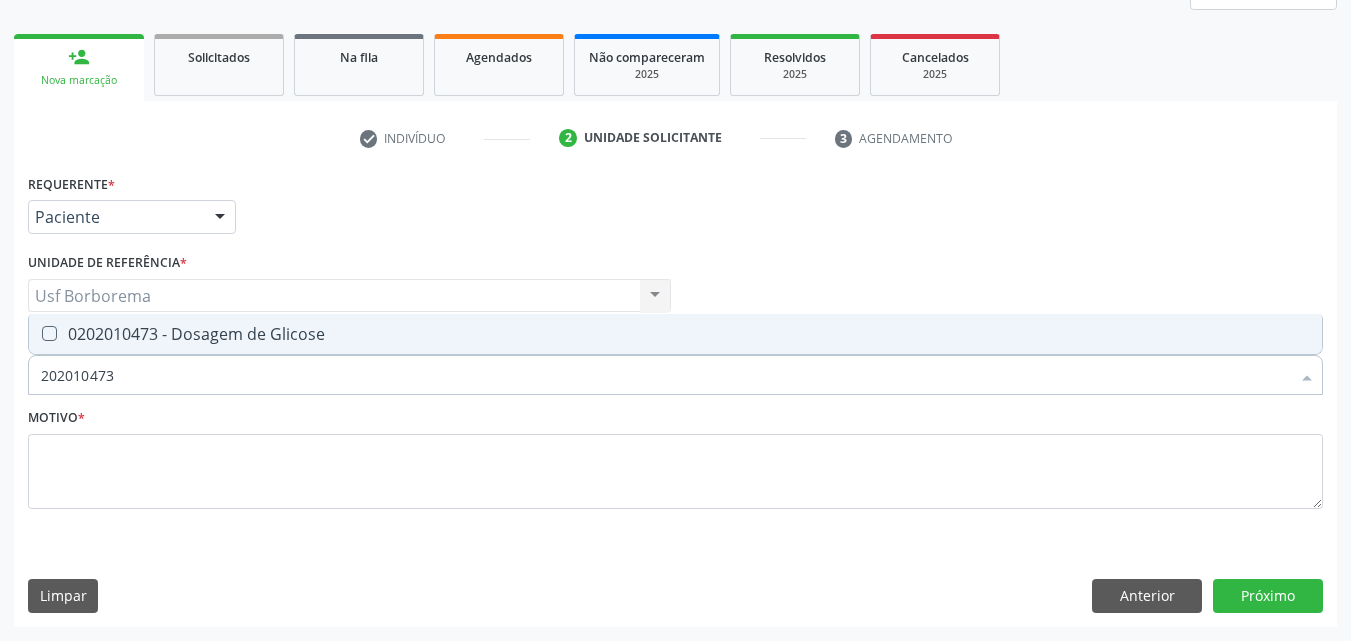drag, startPoint x: 331, startPoint y: 340, endPoint x: 330, endPoint y: 355, distance: 15.033297 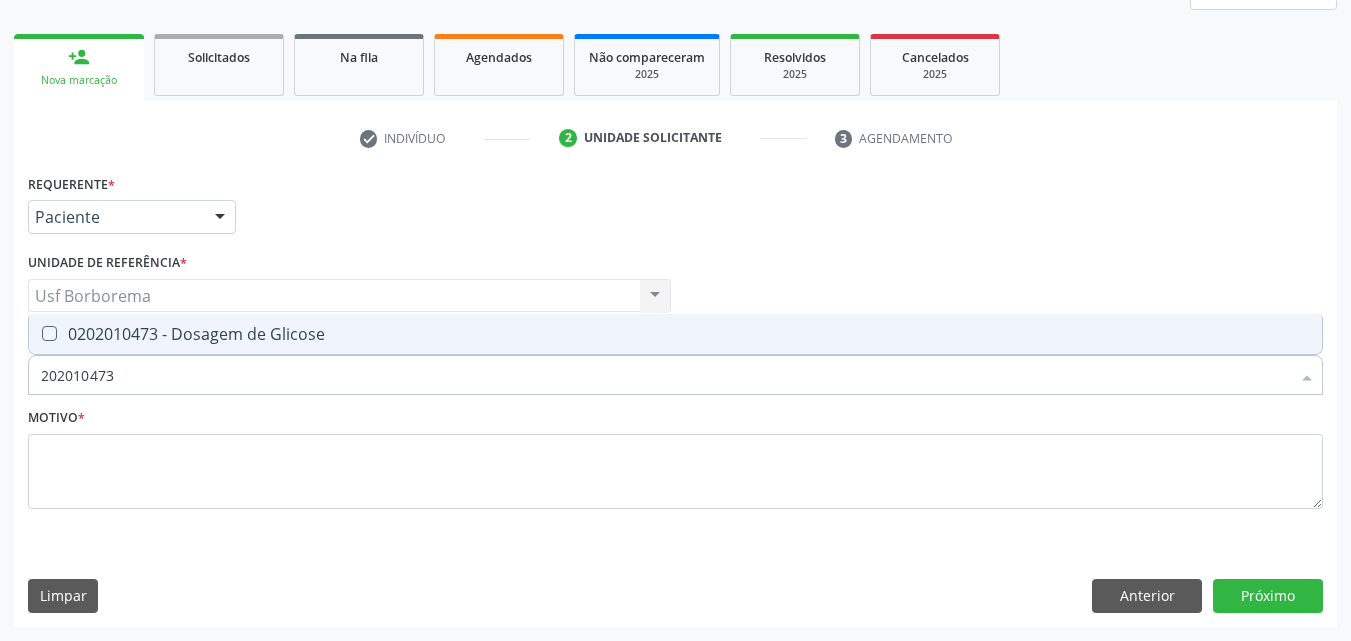 checkbox on "true" 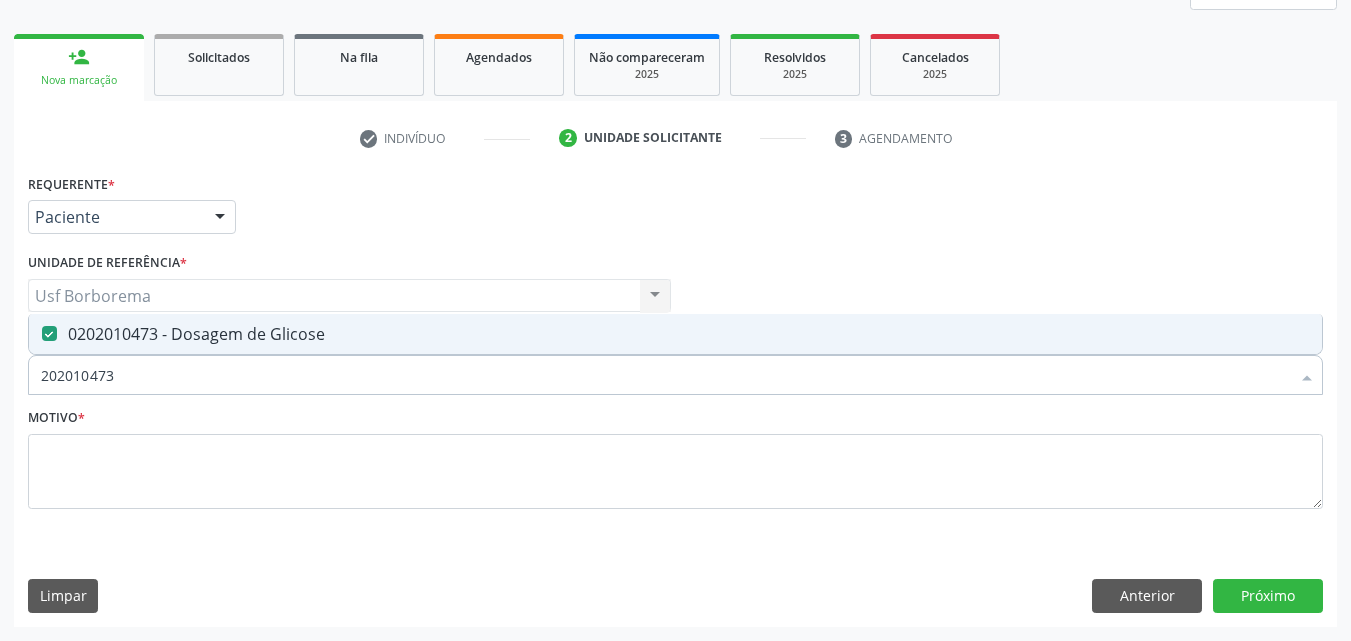 click on "202010473" at bounding box center [665, 375] 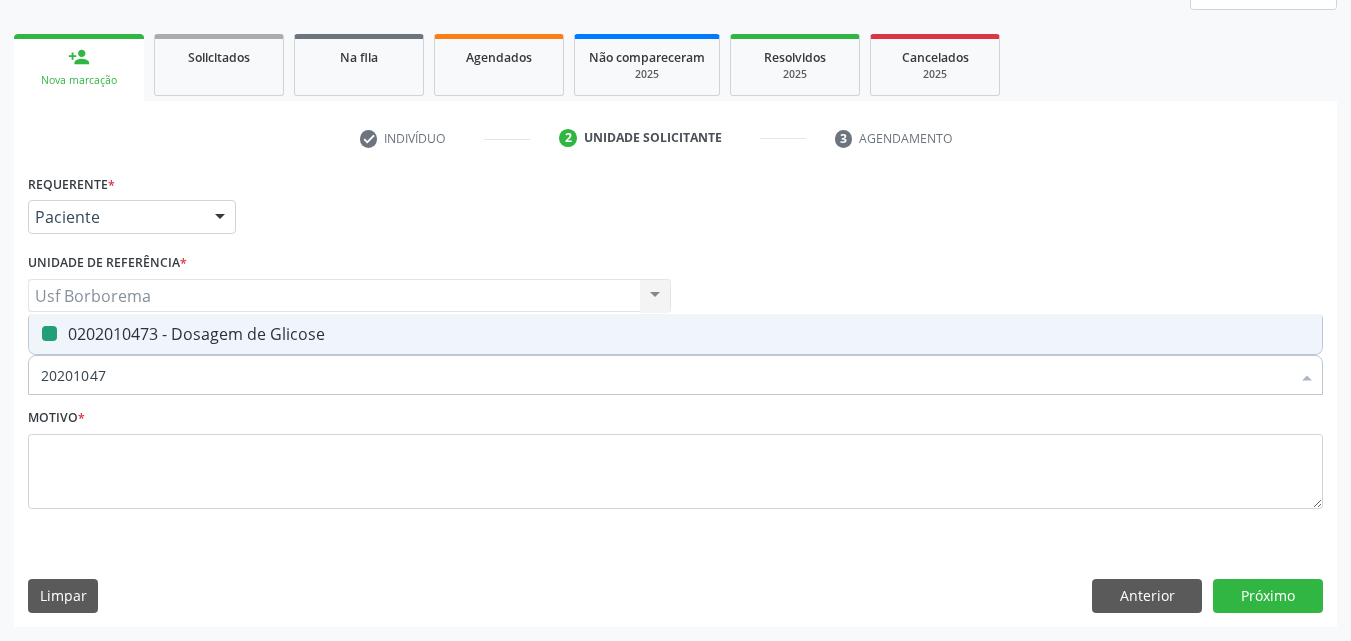 type on "2020104" 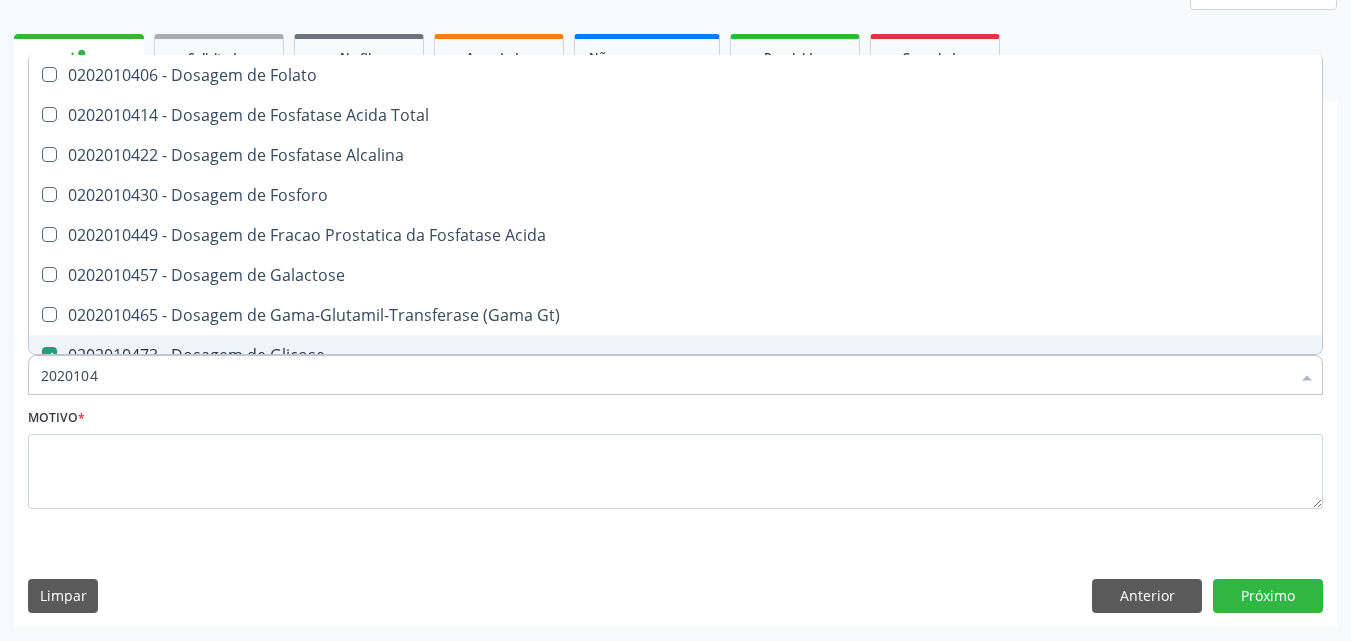 type on "202010" 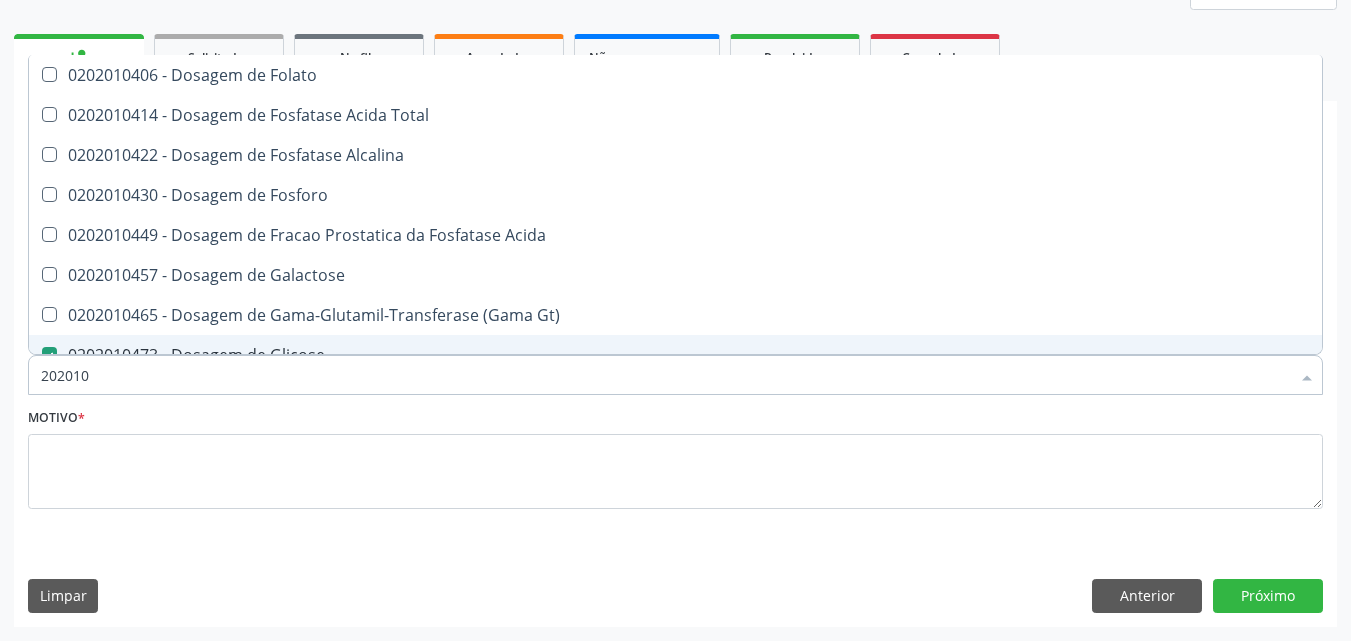 checkbox on "false" 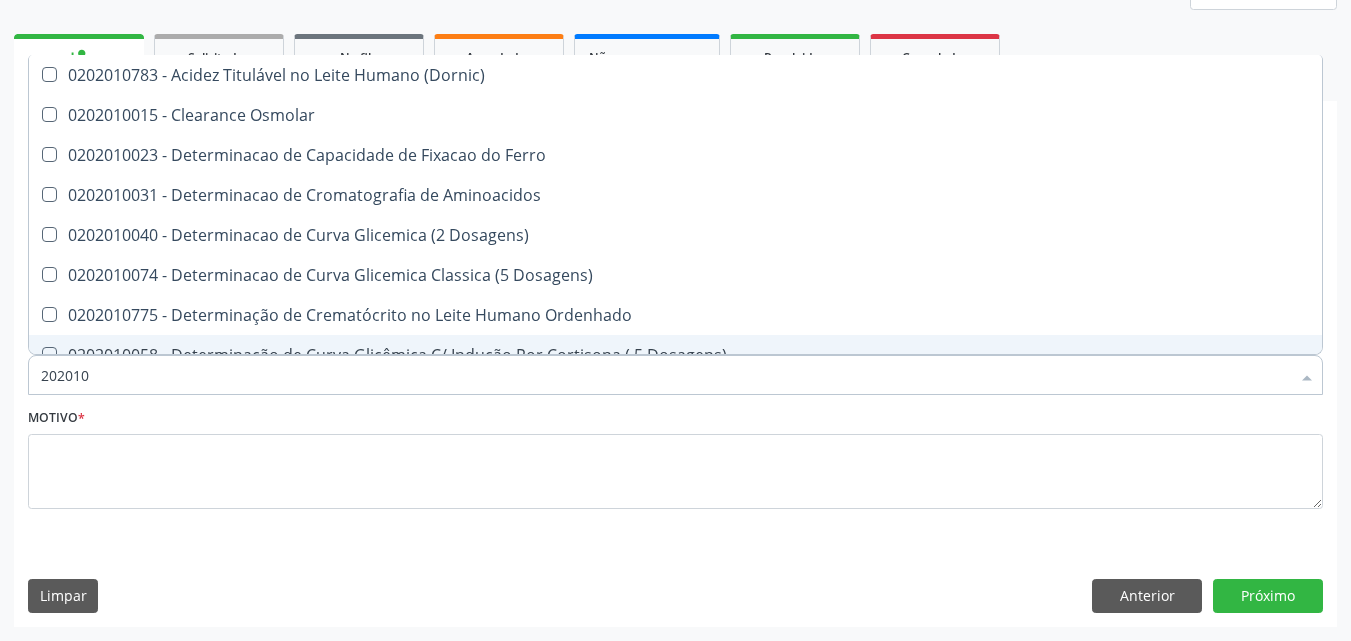 type on "20201" 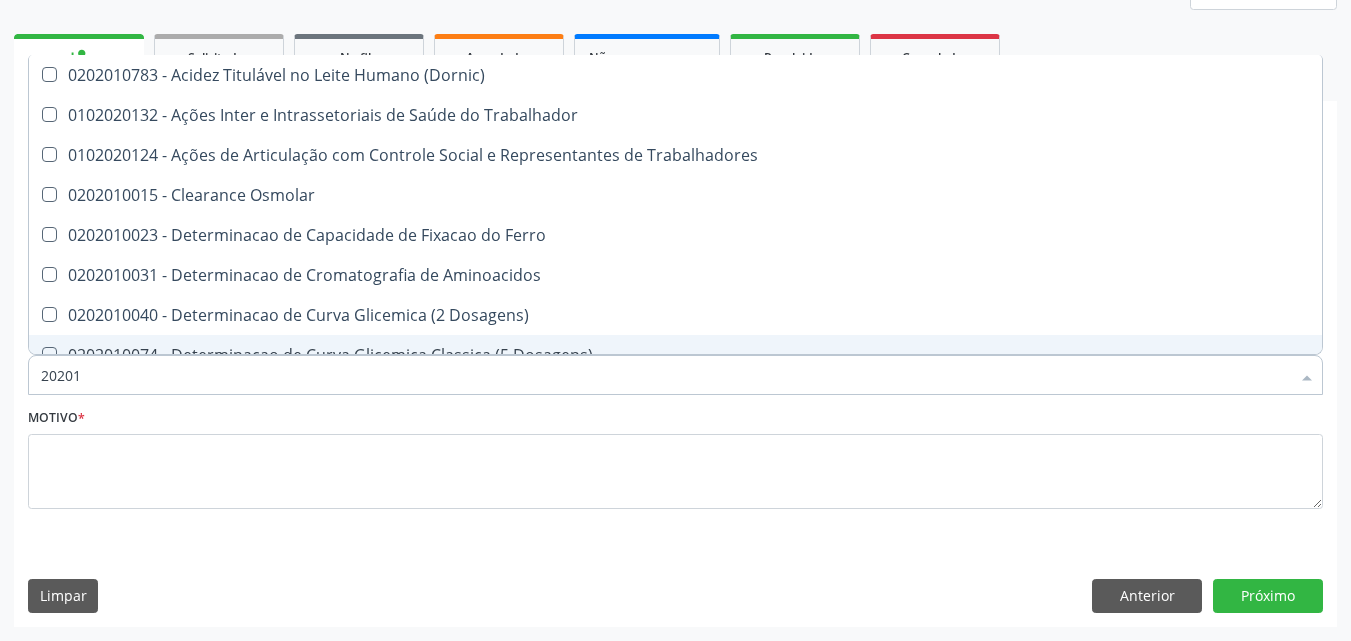 type on "2020" 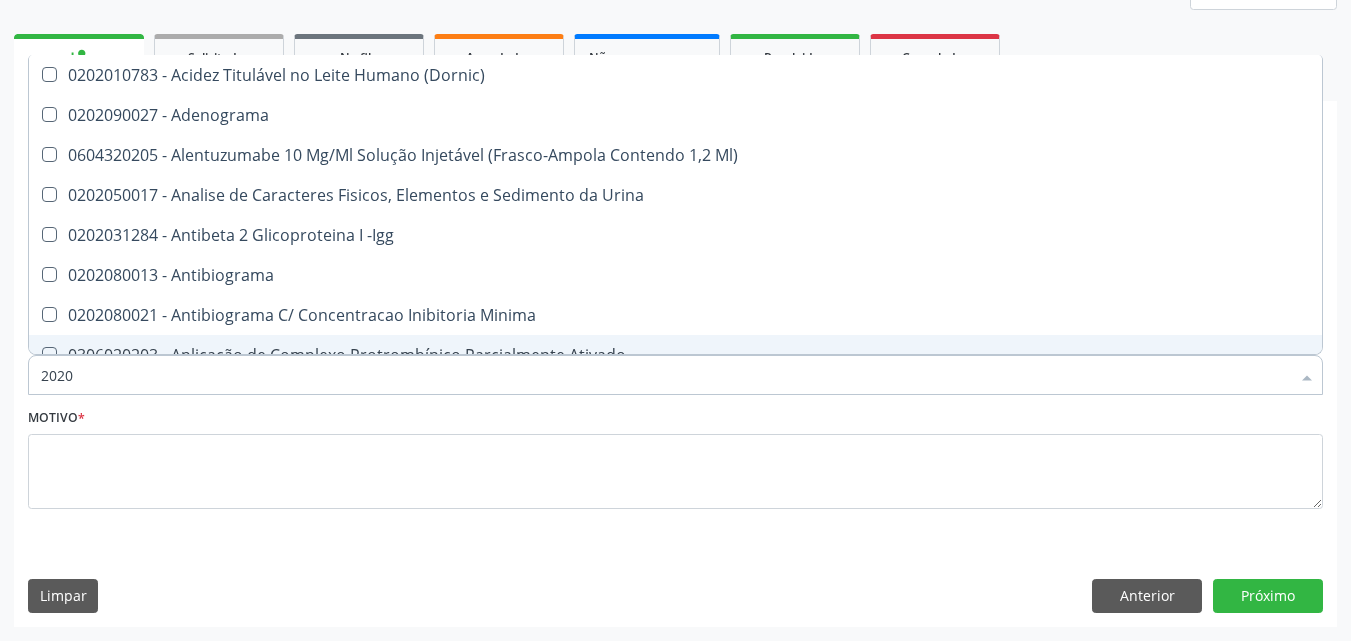 type on "20201" 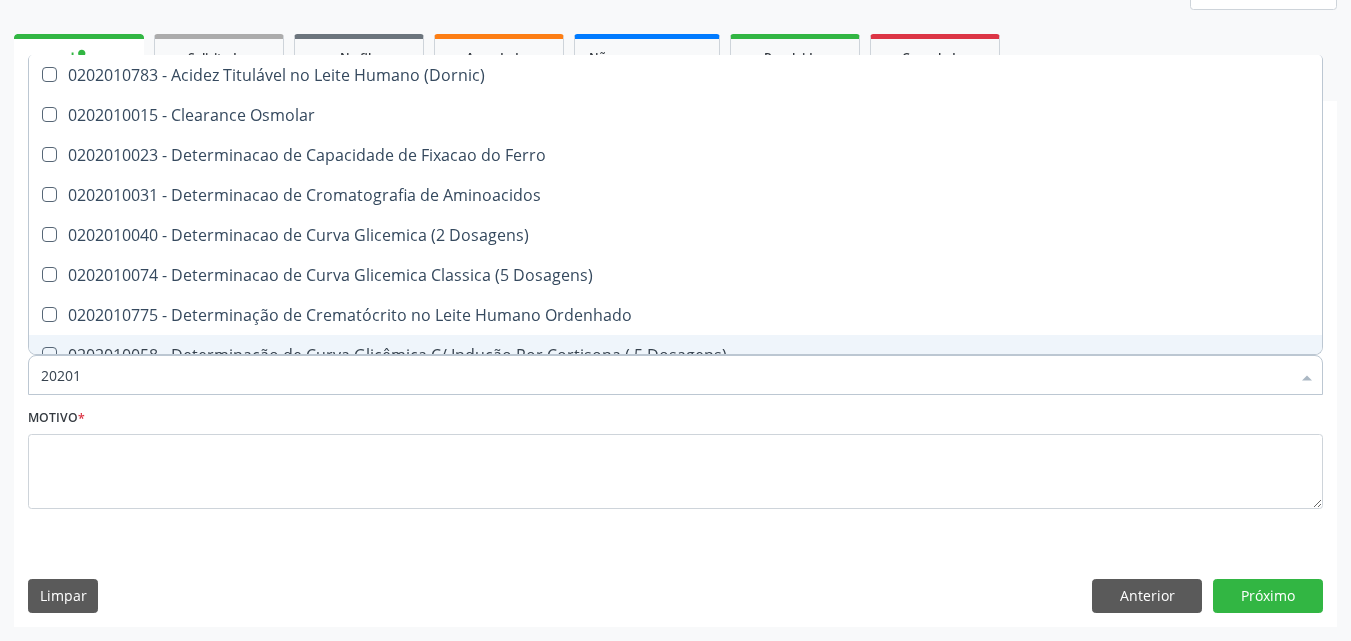type on "202010" 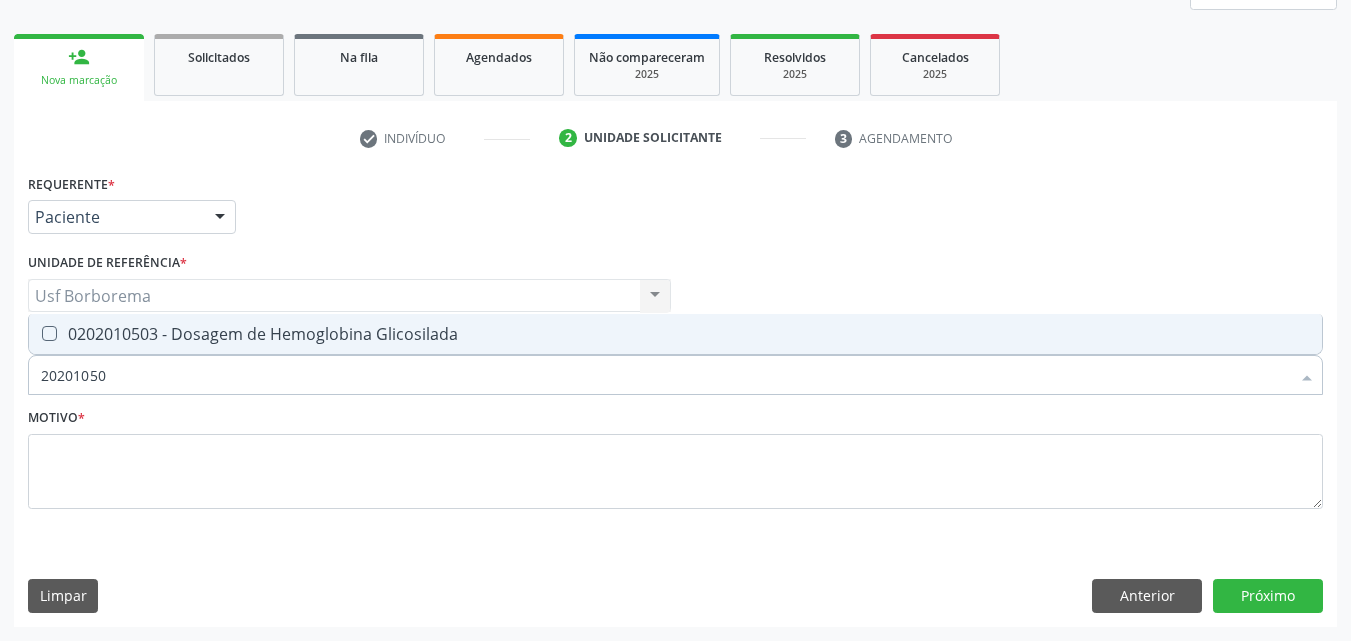 type on "202010503" 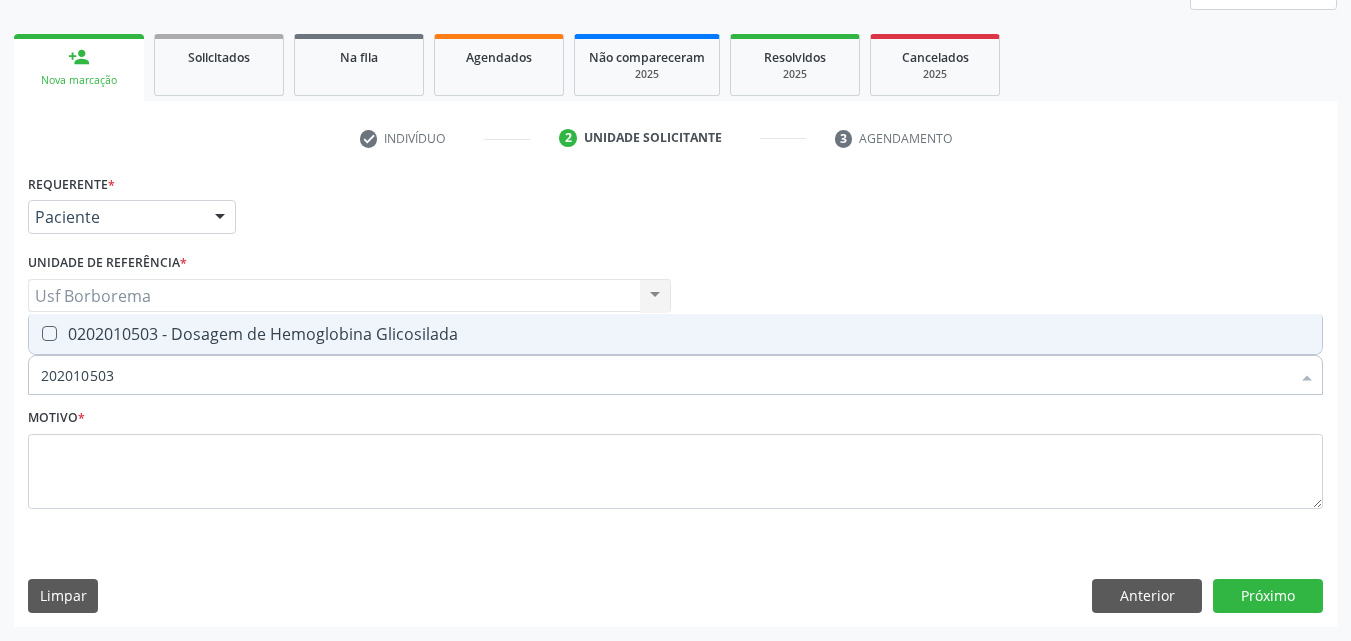 click on "0202010503 - Dosagem de Hemoglobina Glicosilada" at bounding box center [675, 334] 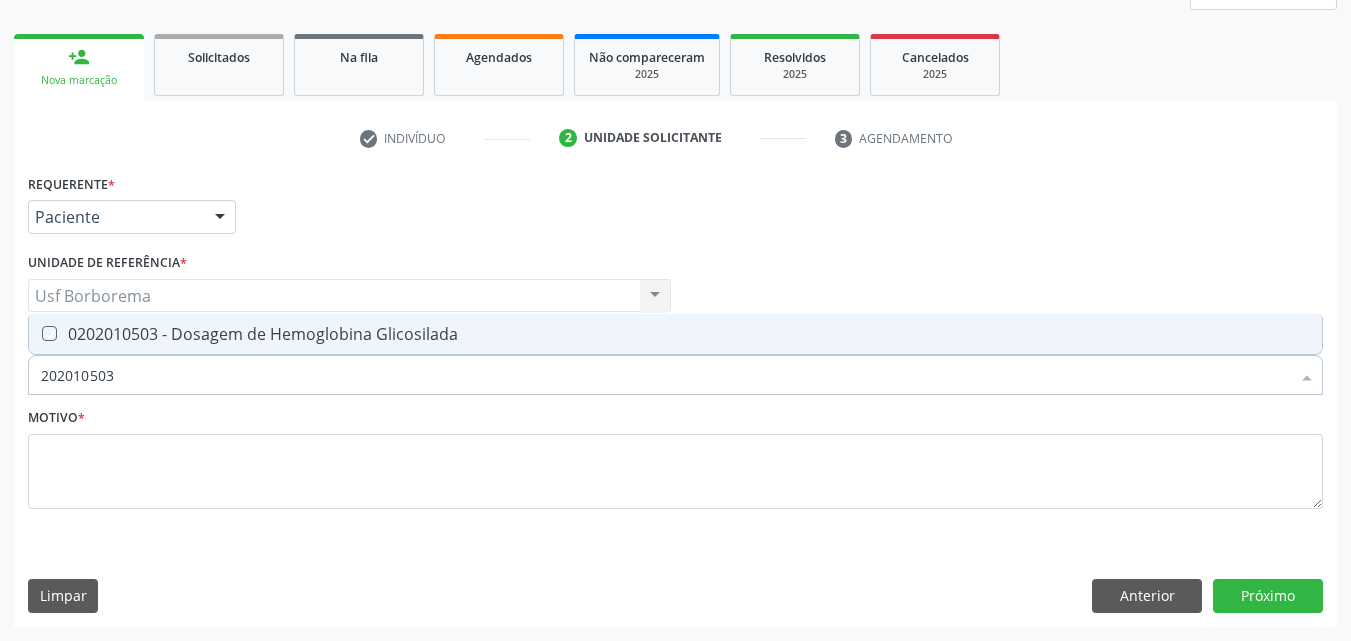 checkbox on "true" 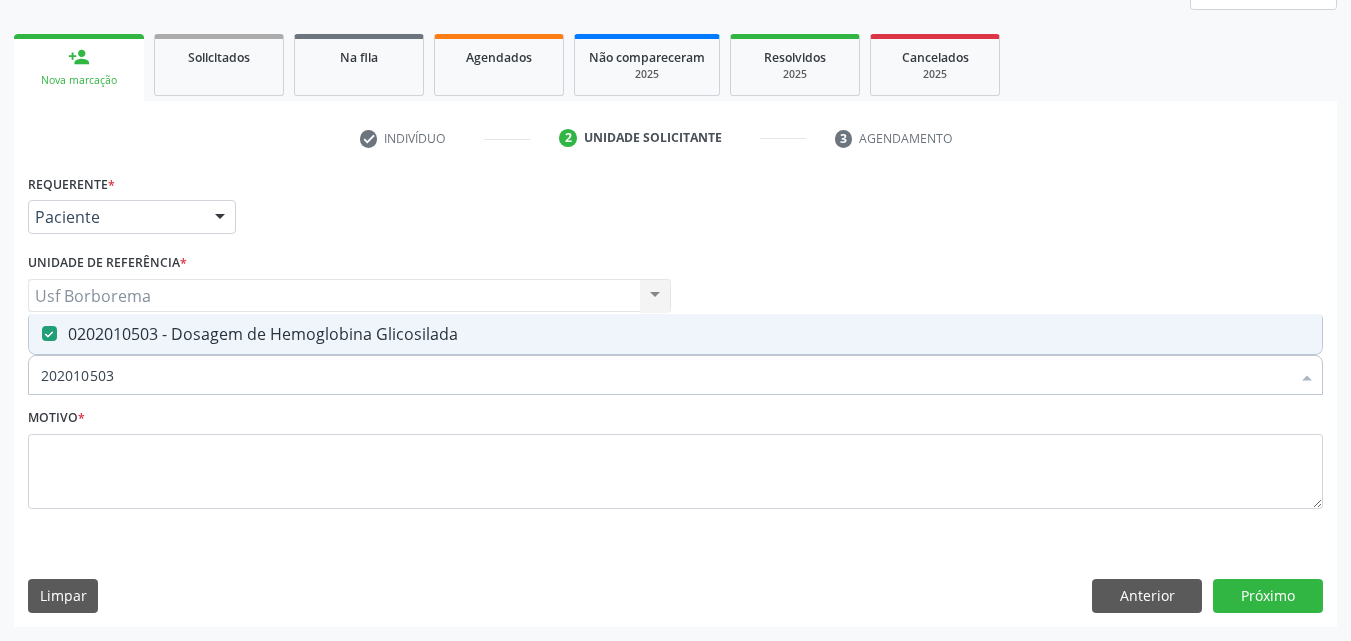 click on "202010503" at bounding box center (665, 375) 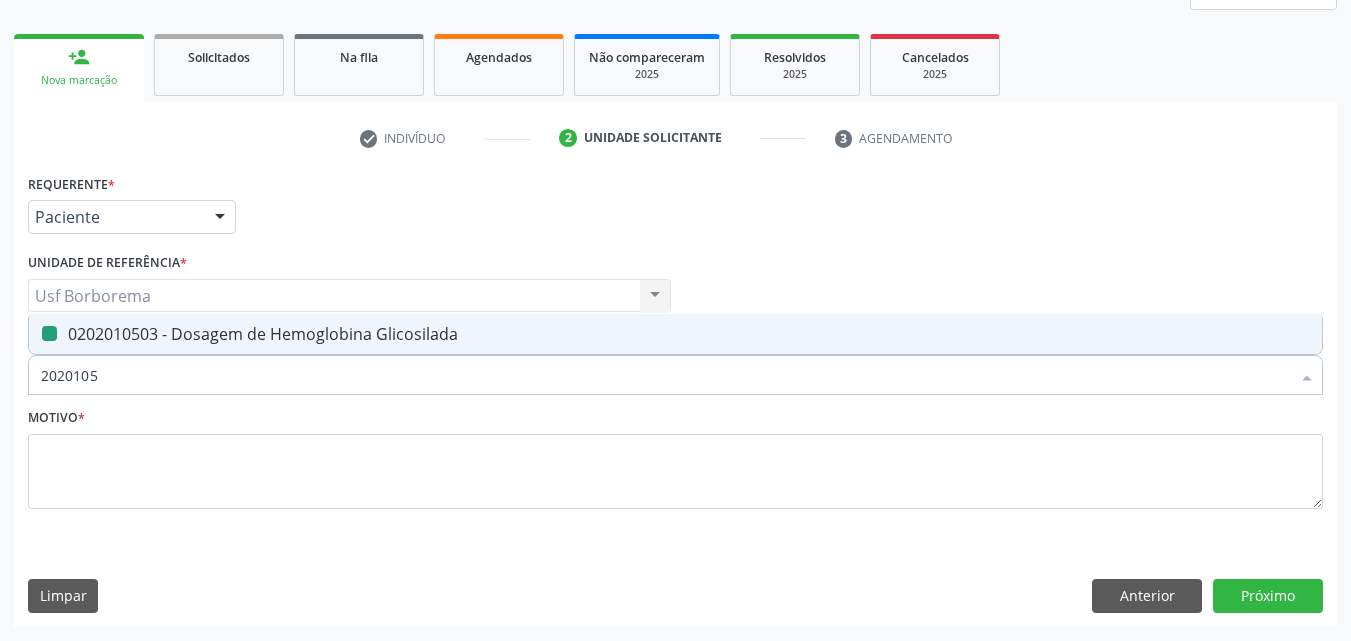 type on "202010" 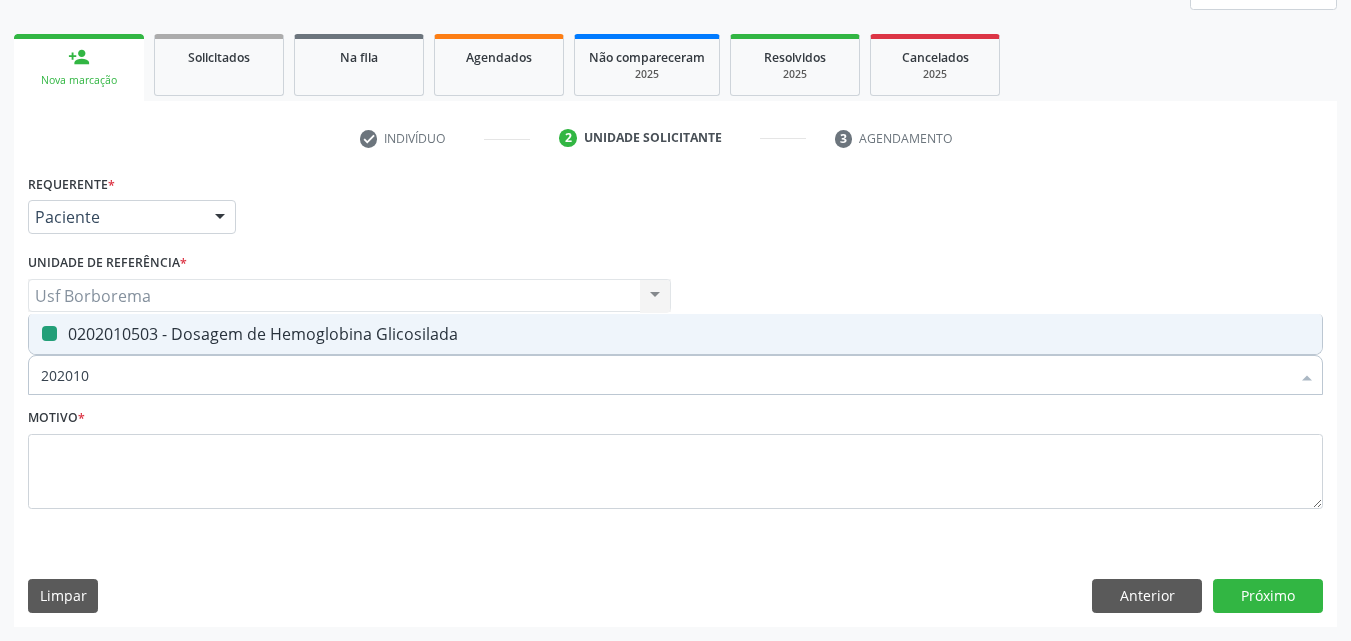 checkbox on "false" 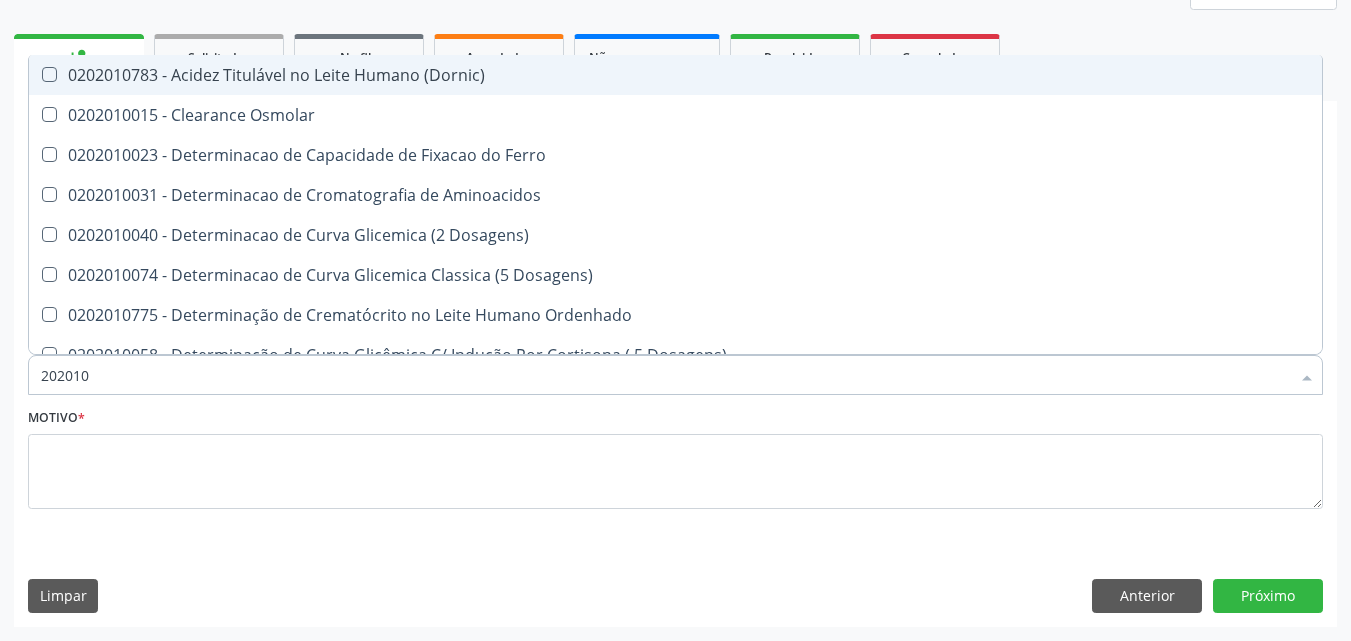 type on "20201" 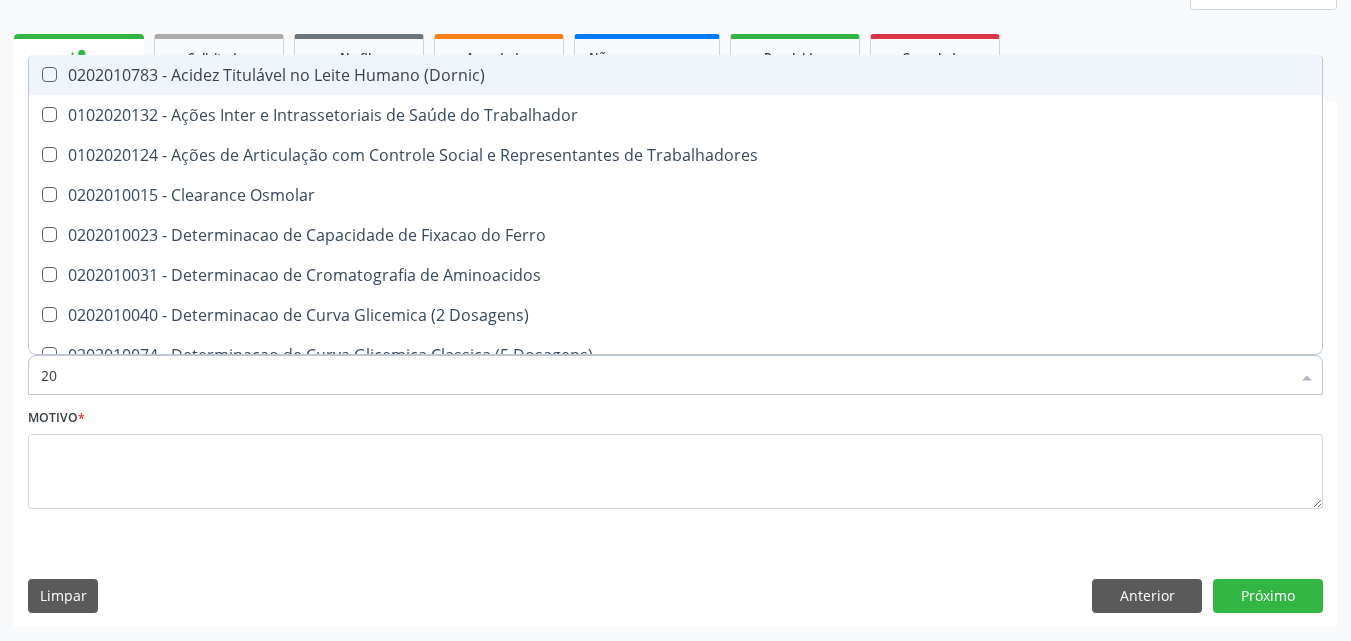 type on "2" 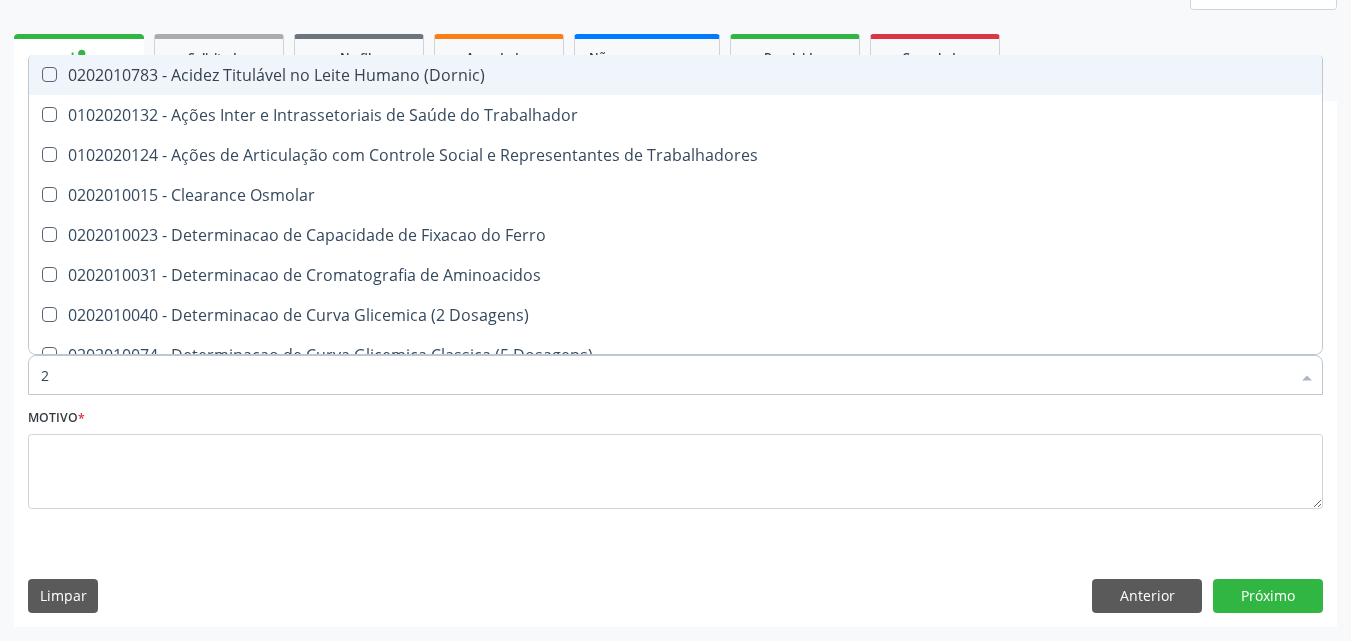 type 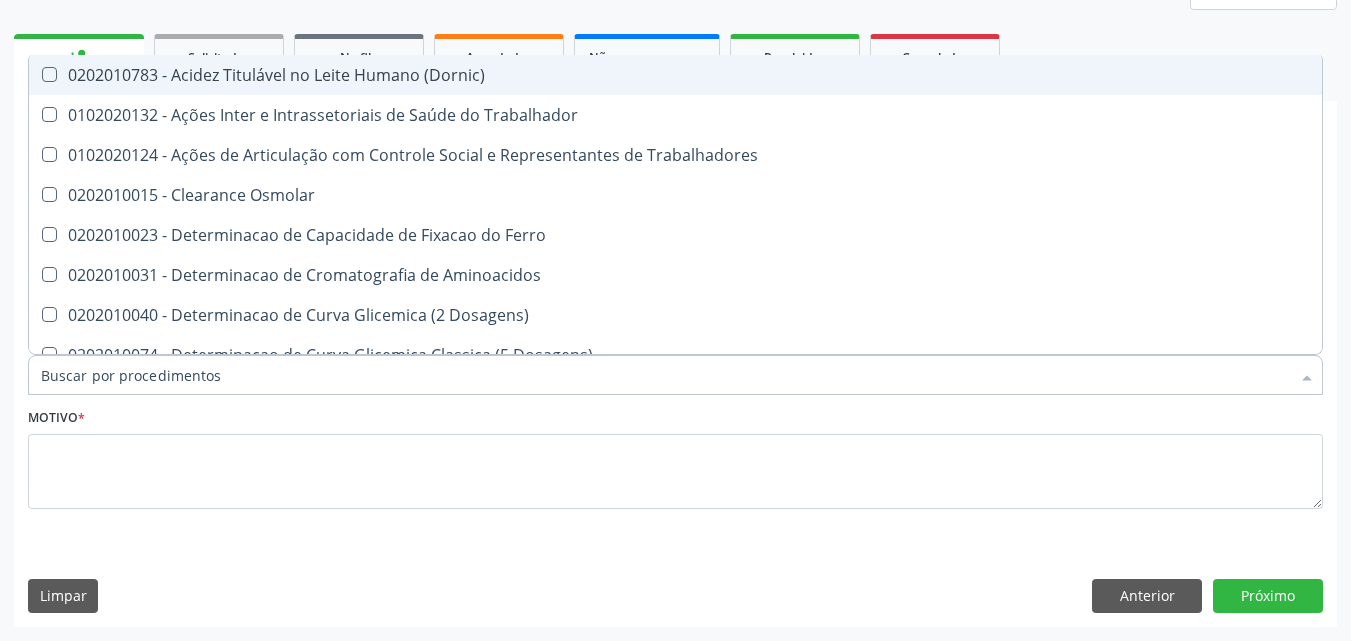checkbox on "false" 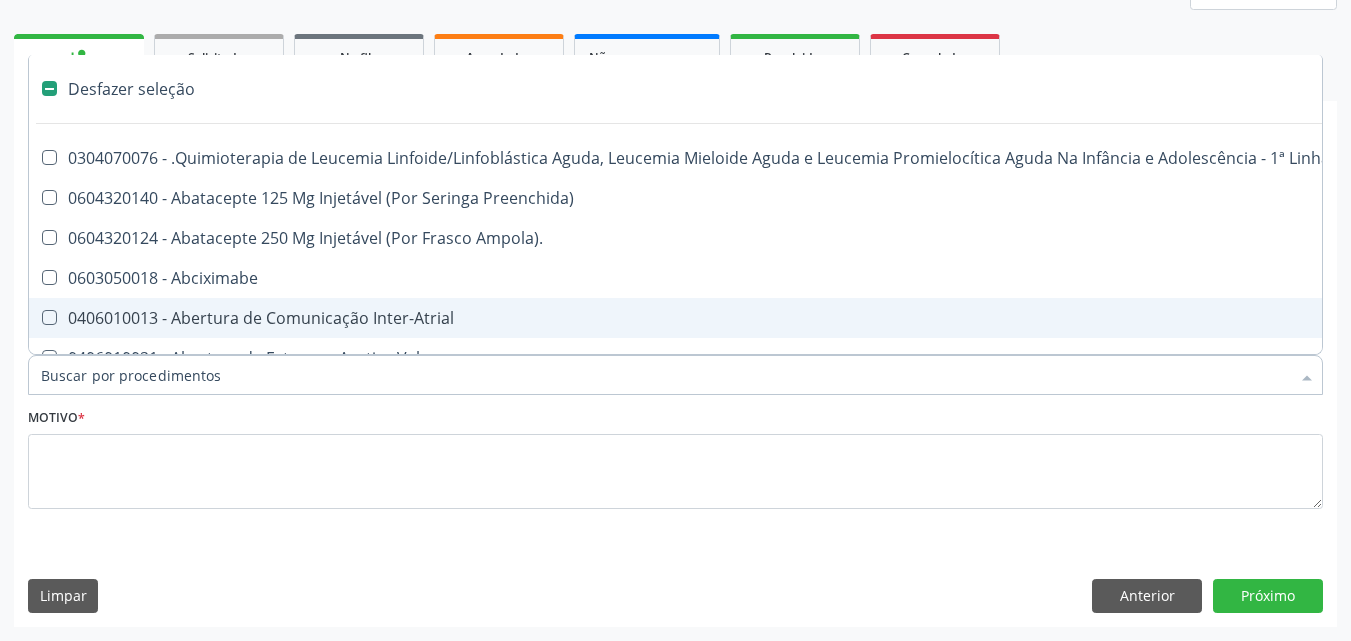 drag, startPoint x: 256, startPoint y: 86, endPoint x: 208, endPoint y: 83, distance: 48.09366 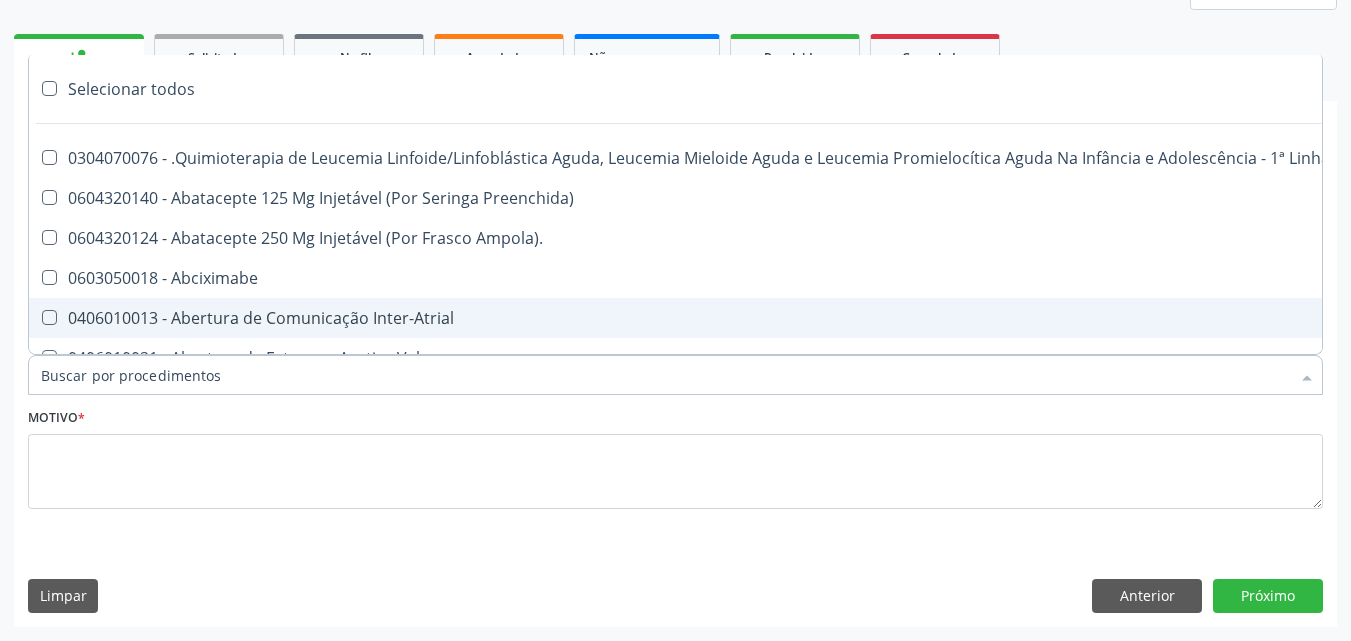 click on "Item de agendamento
*" at bounding box center (665, 375) 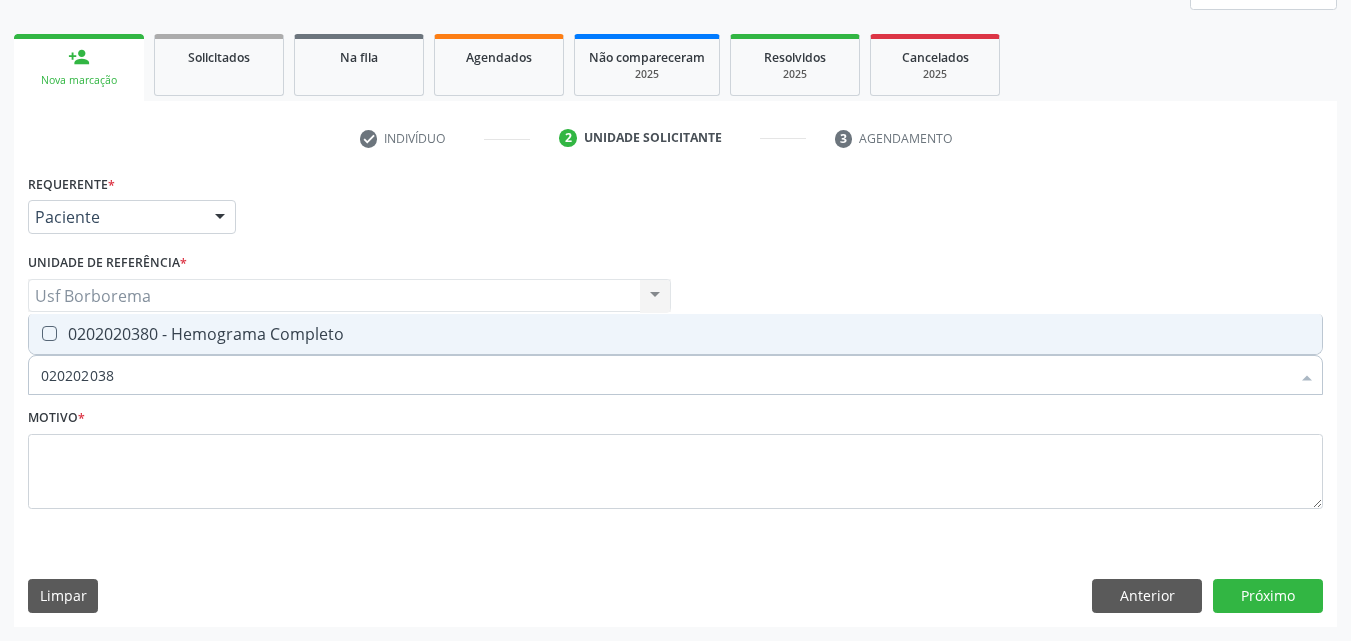 type on "0202020380" 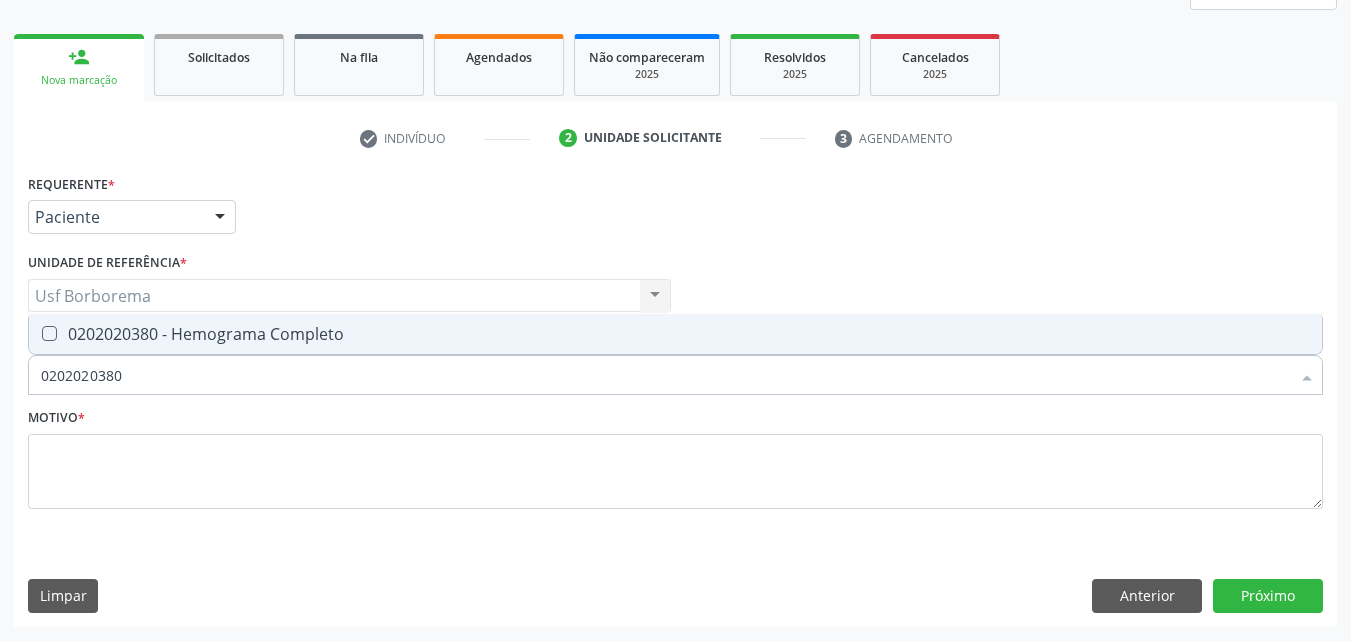 drag, startPoint x: 259, startPoint y: 328, endPoint x: 258, endPoint y: 342, distance: 14.035668 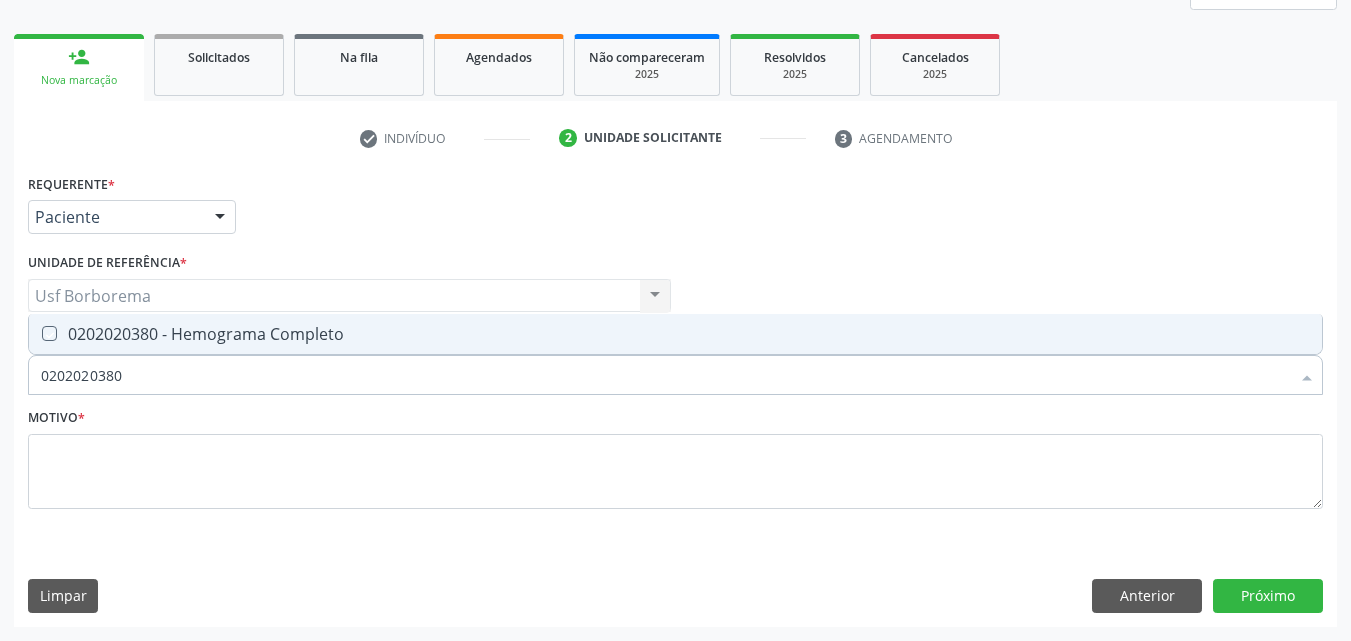 checkbox on "true" 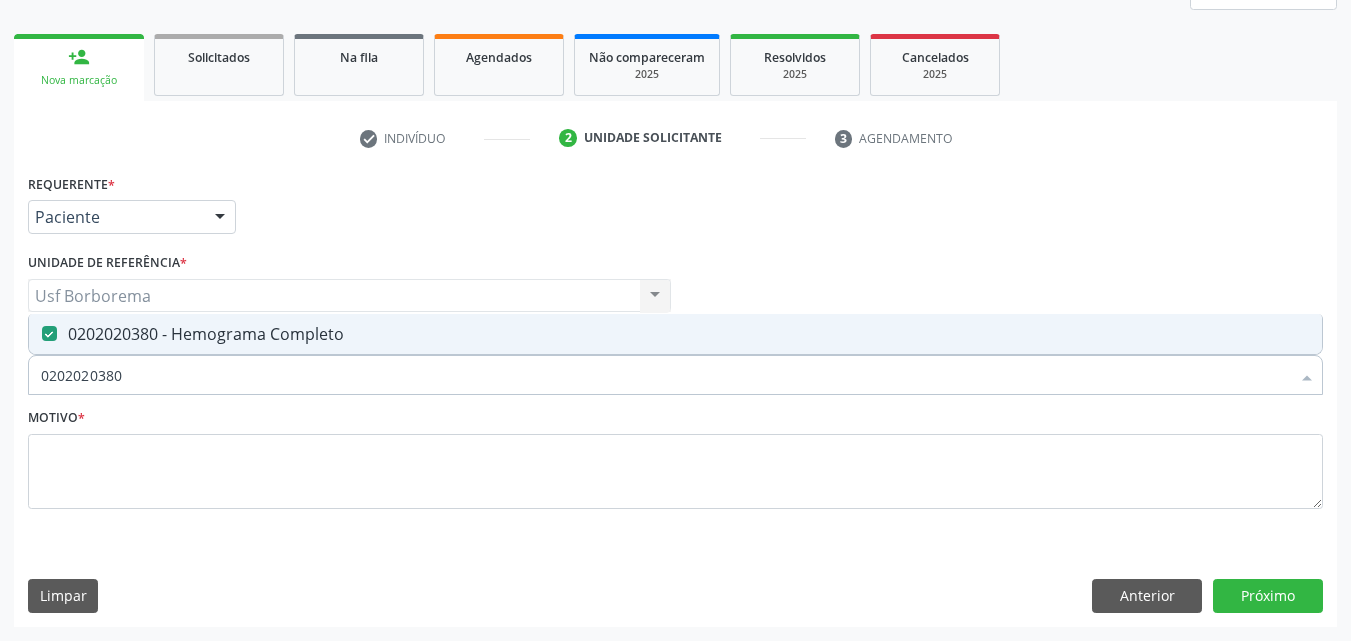 click on "0202020380" at bounding box center (665, 375) 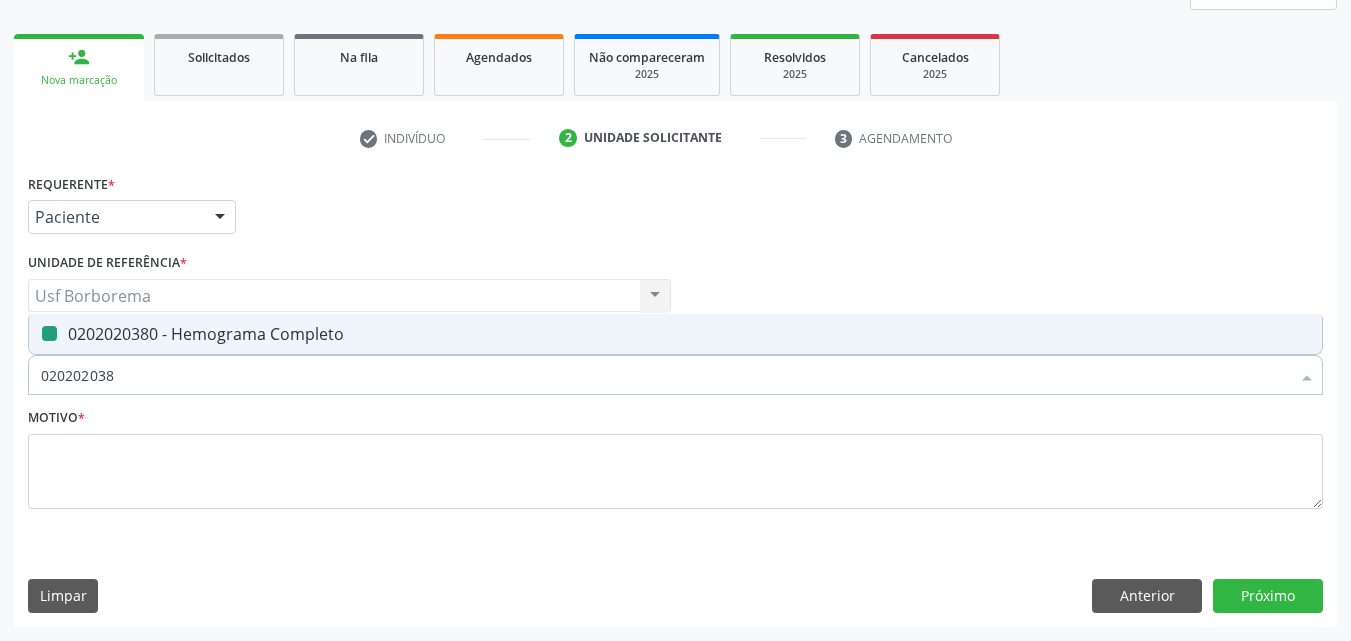 type on "02020203" 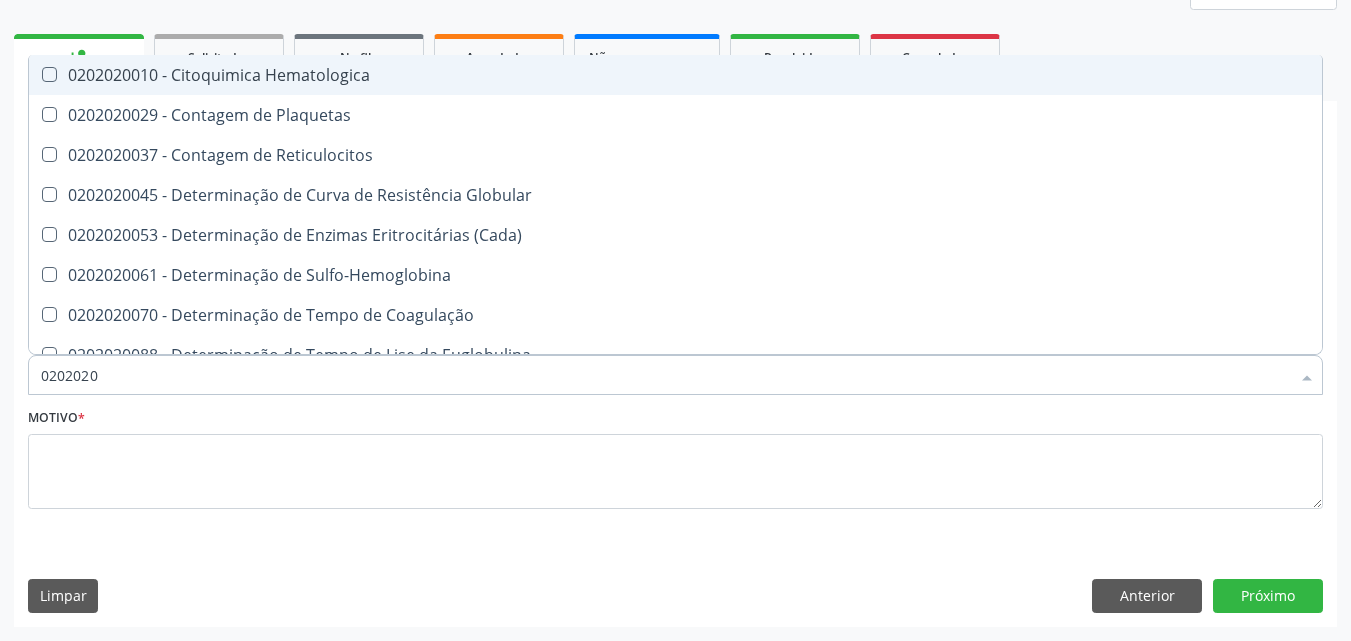 type on "020202" 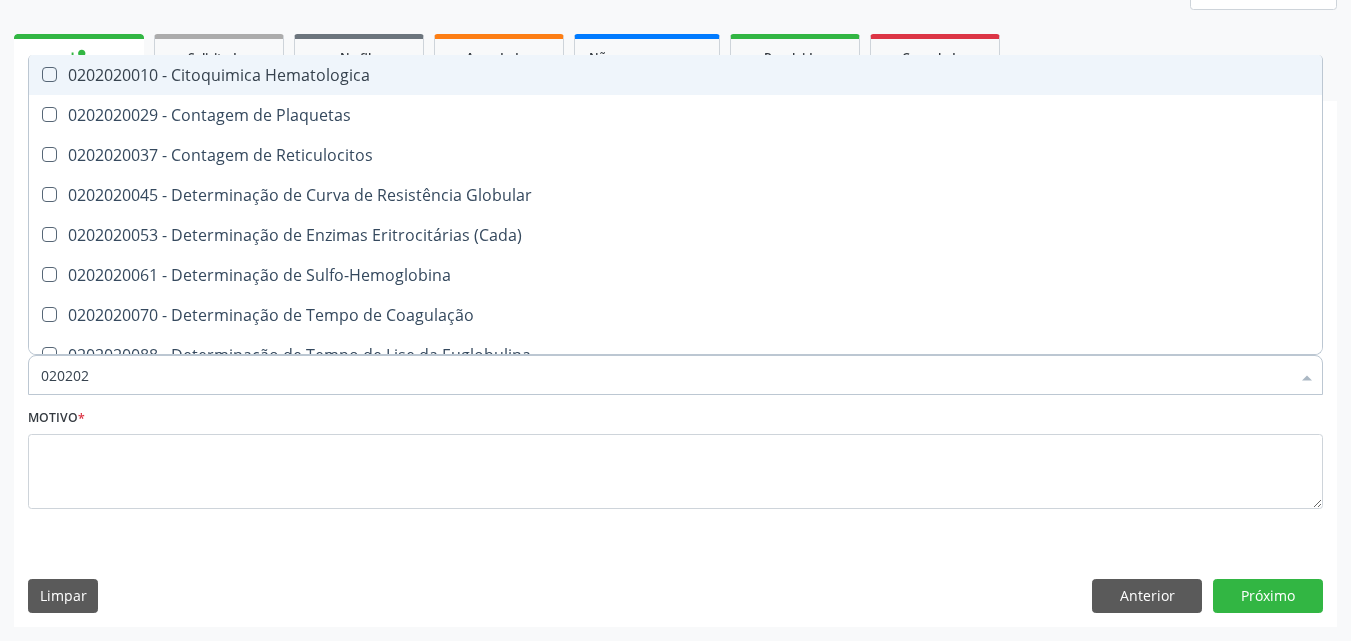type on "02020" 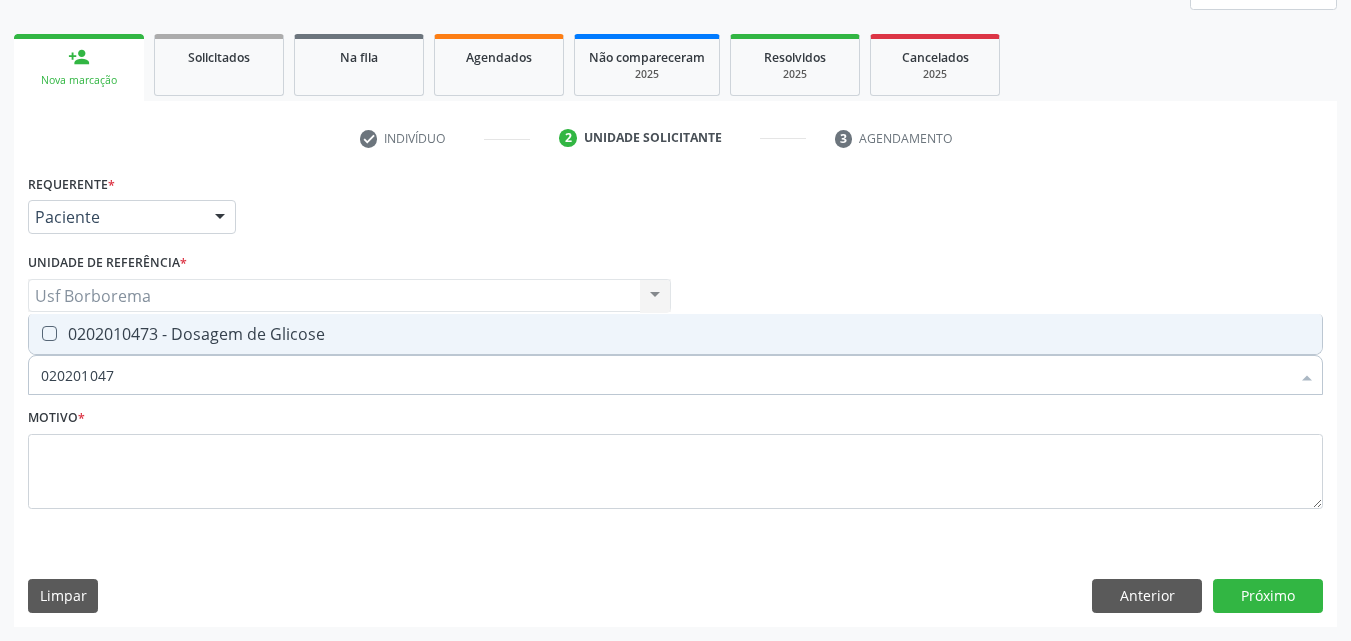 type on "0202010473" 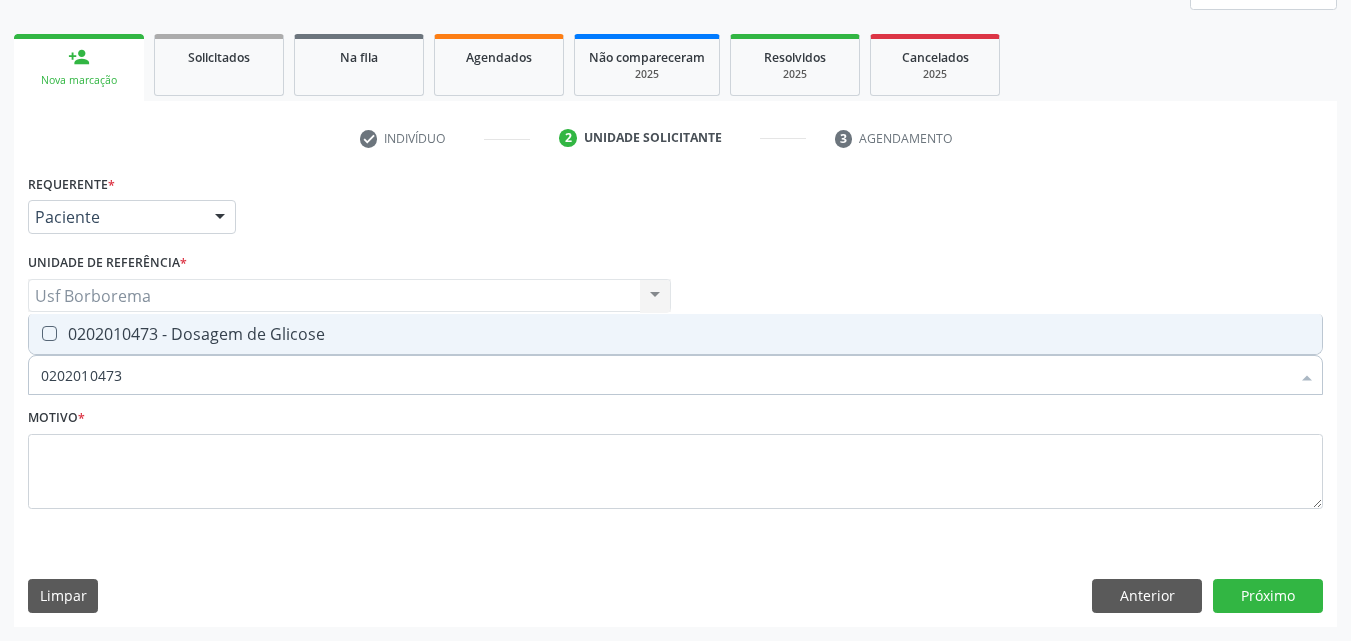 drag, startPoint x: 290, startPoint y: 335, endPoint x: 290, endPoint y: 360, distance: 25 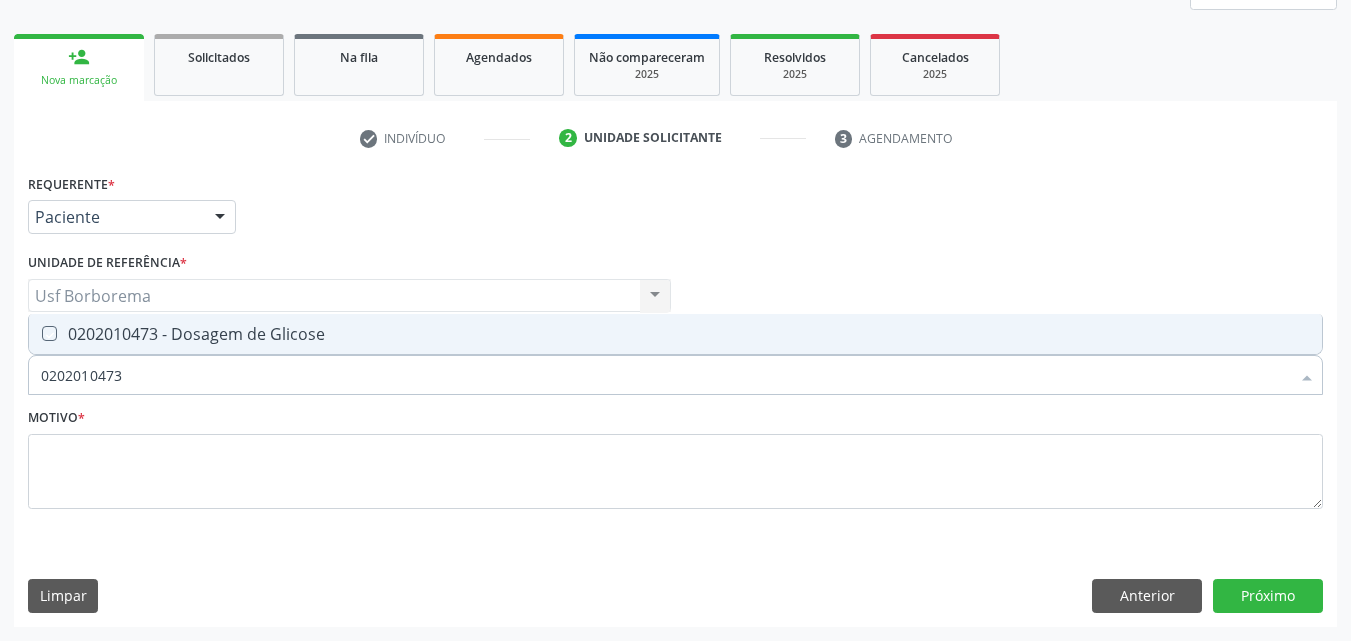 checkbox on "true" 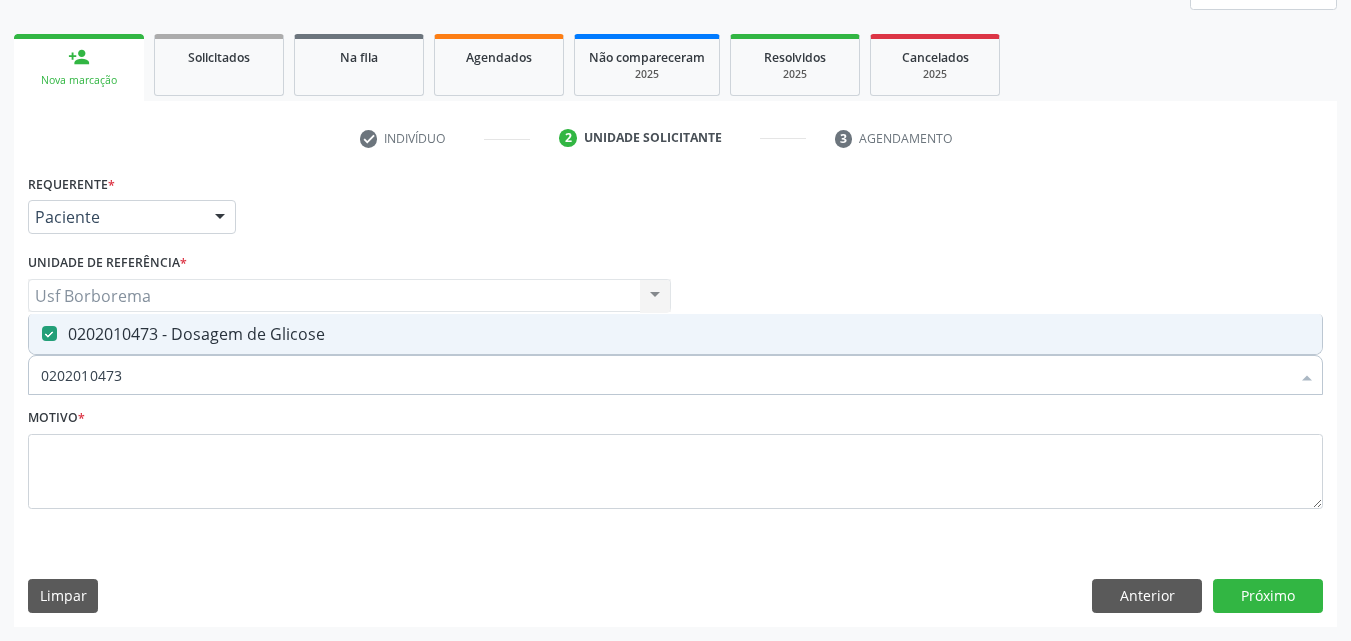 click on "0202010473" at bounding box center (665, 375) 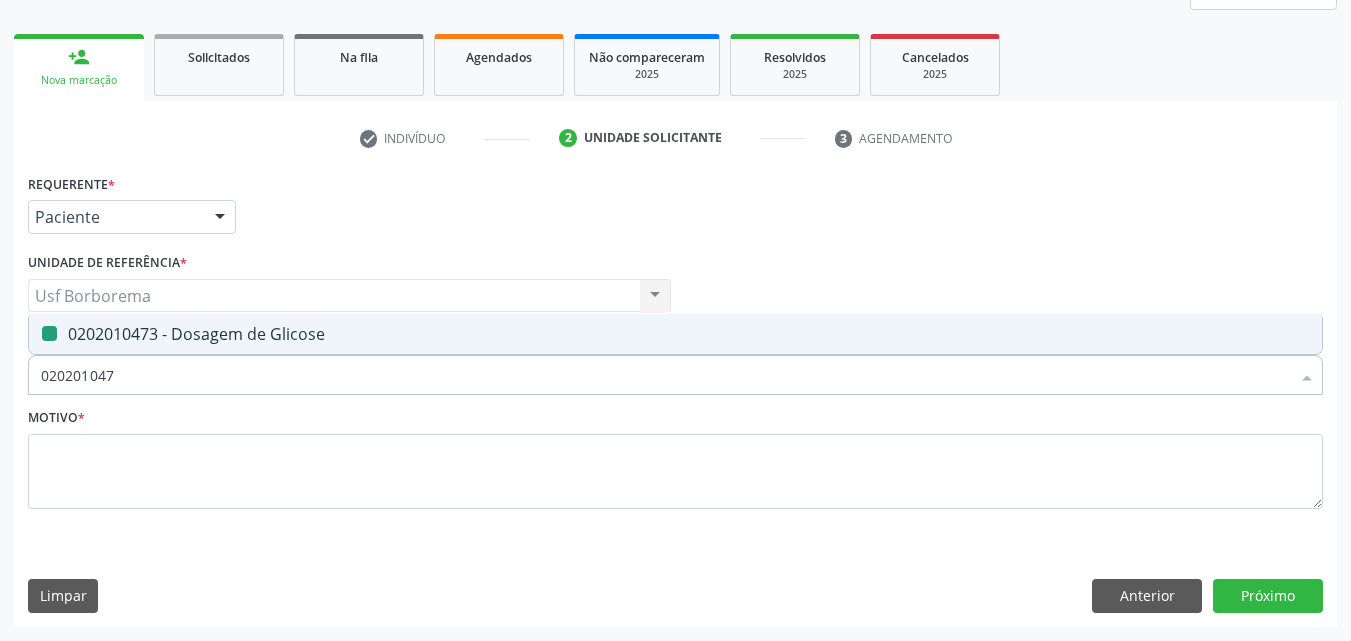 type on "02020104" 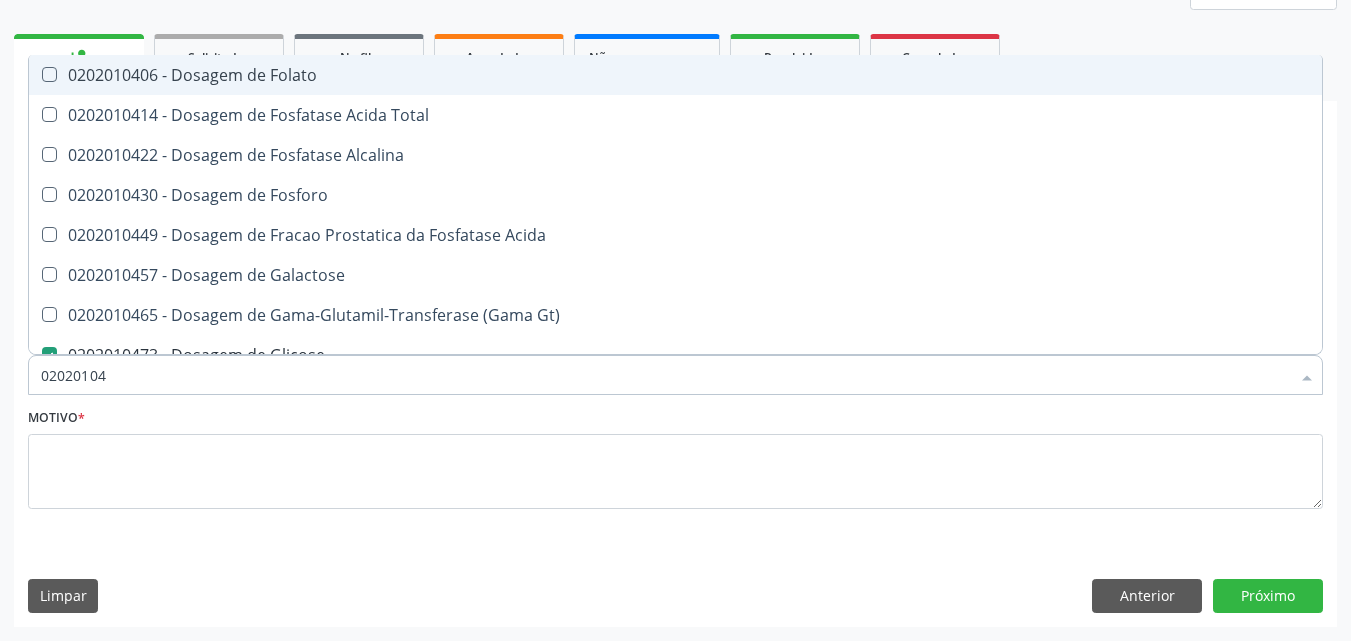 type 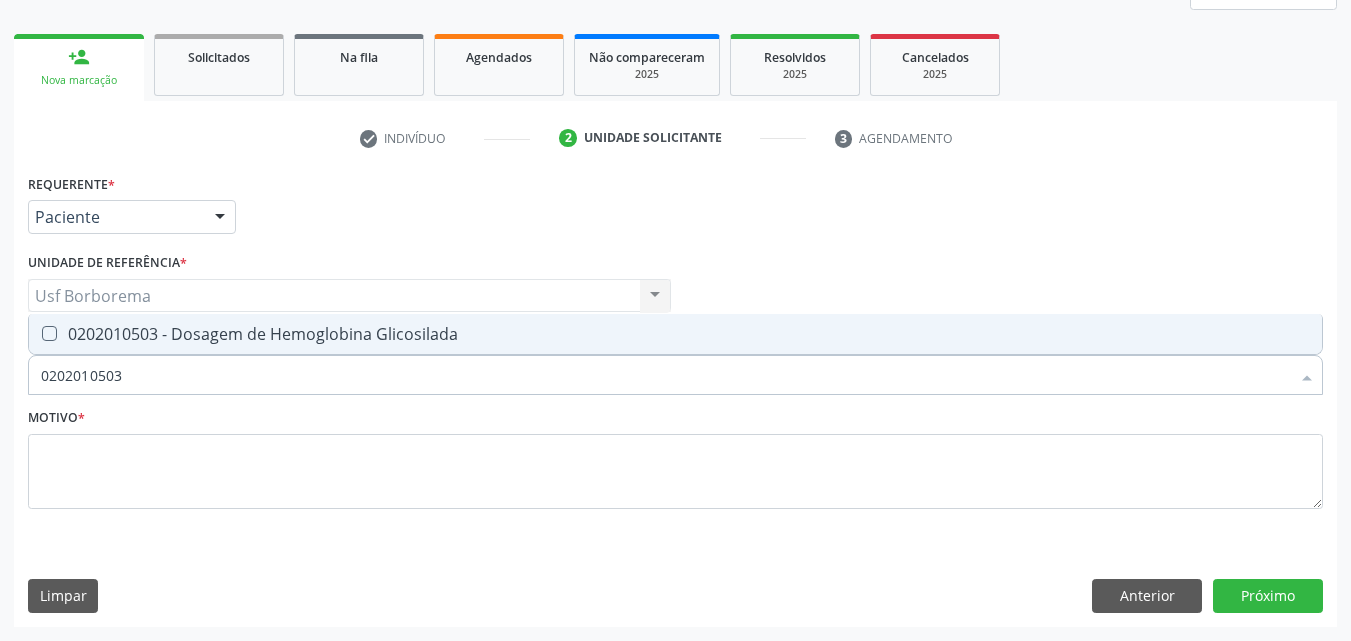 drag, startPoint x: 285, startPoint y: 333, endPoint x: 280, endPoint y: 353, distance: 20.615528 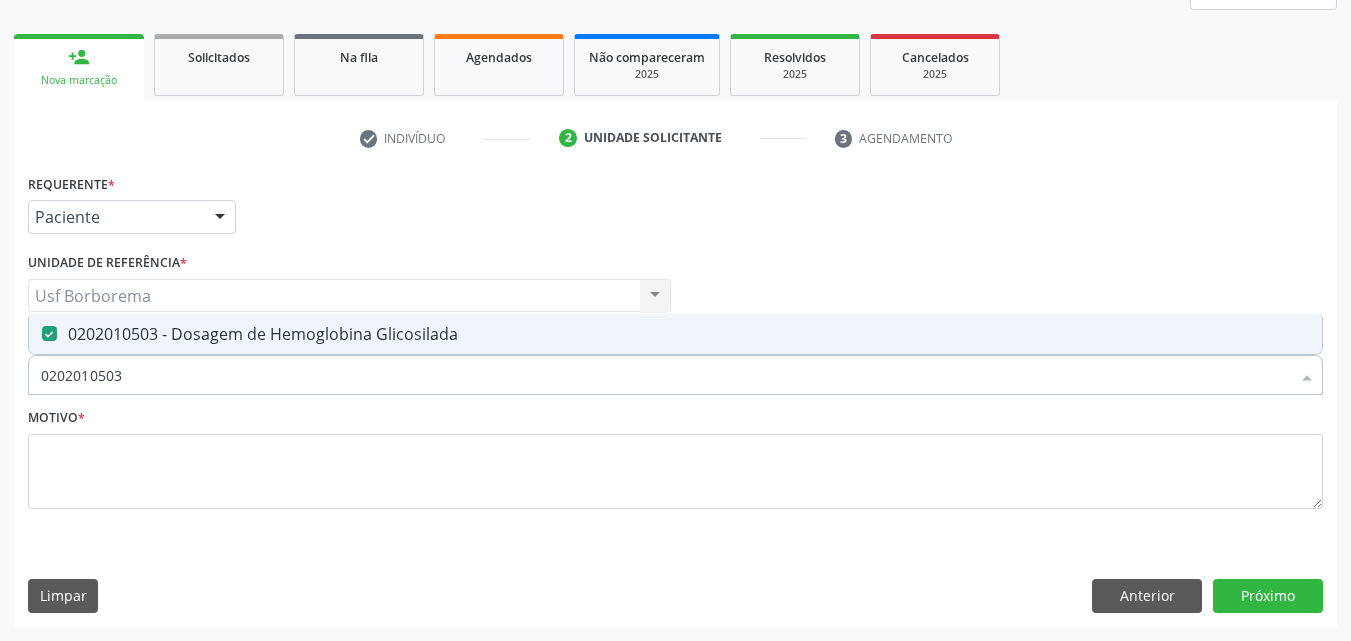 click on "0202010503" at bounding box center (665, 375) 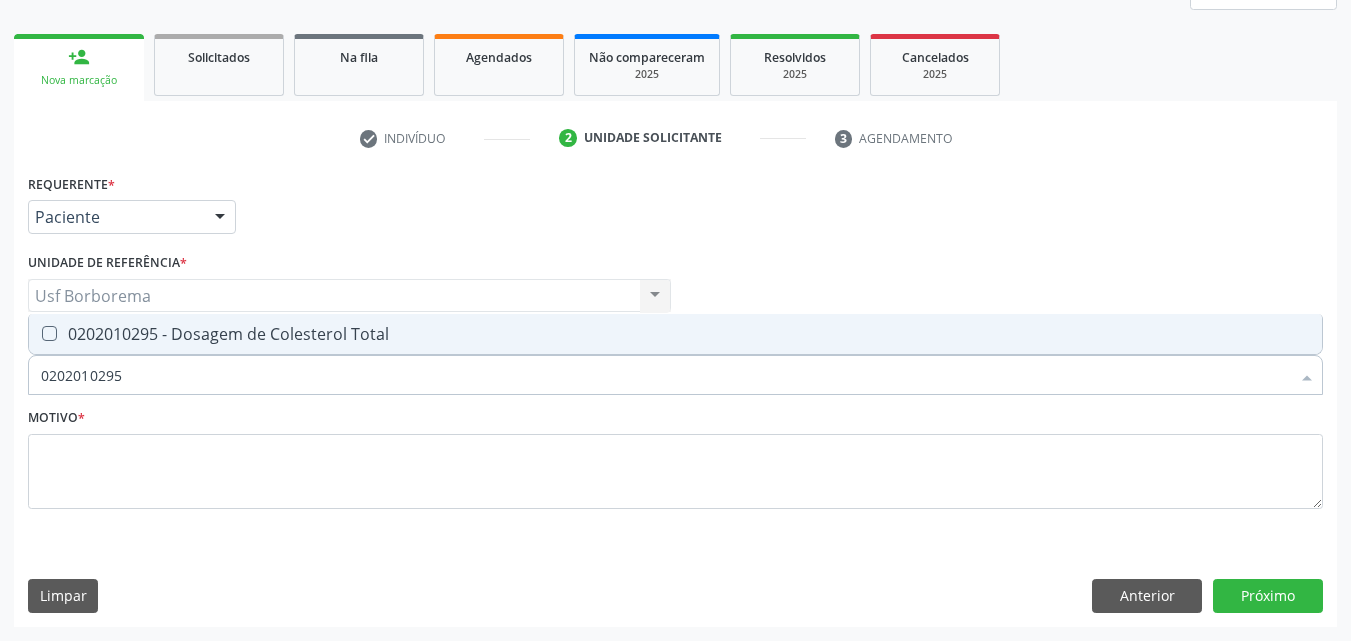 drag, startPoint x: 282, startPoint y: 331, endPoint x: 281, endPoint y: 358, distance: 27.018513 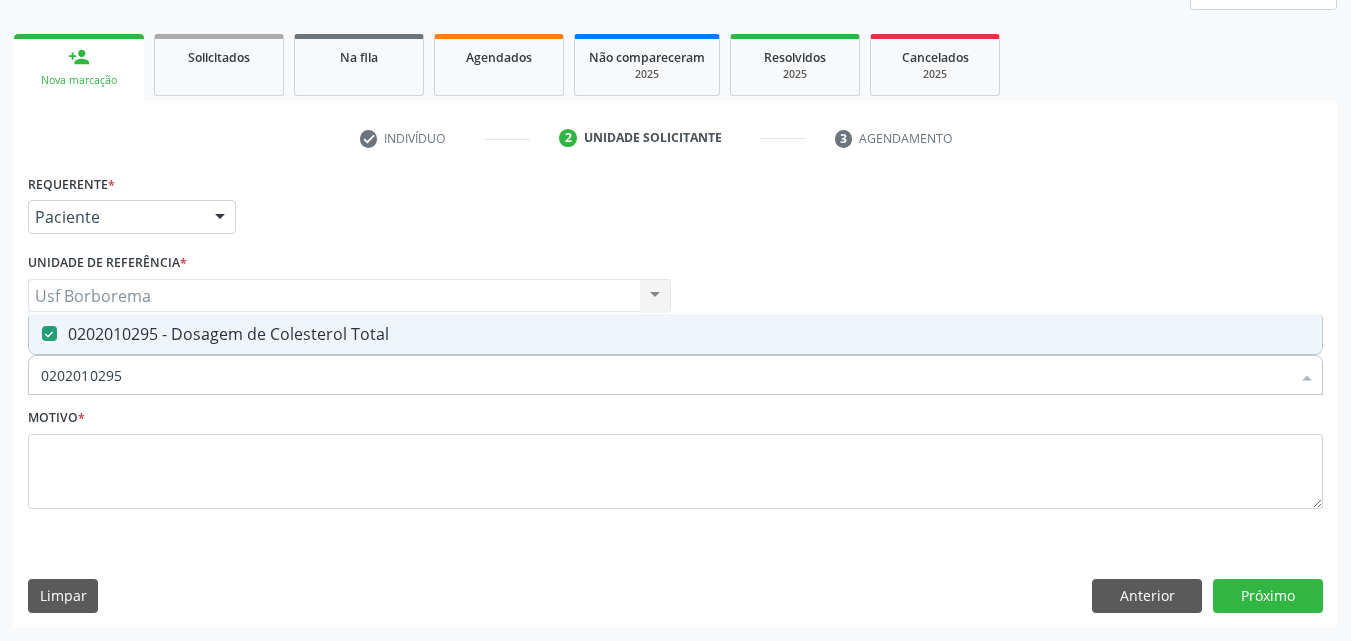 click on "0202010295" at bounding box center (665, 375) 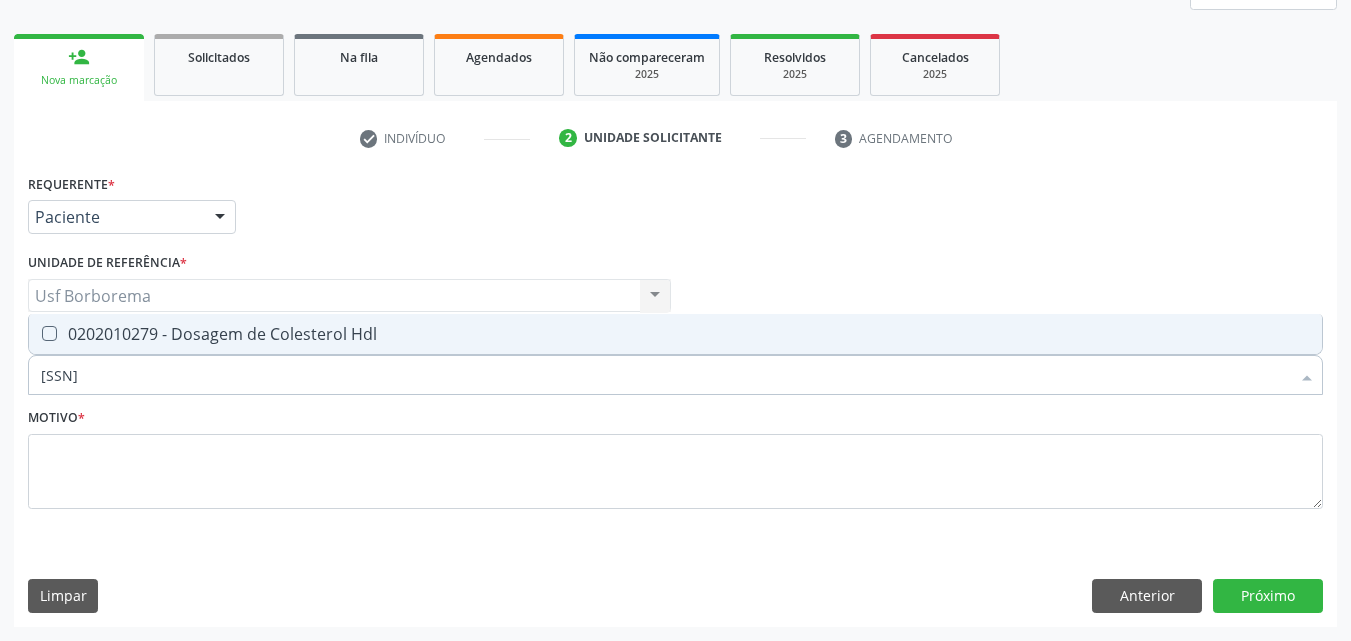 drag, startPoint x: 274, startPoint y: 328, endPoint x: 270, endPoint y: 388, distance: 60.133186 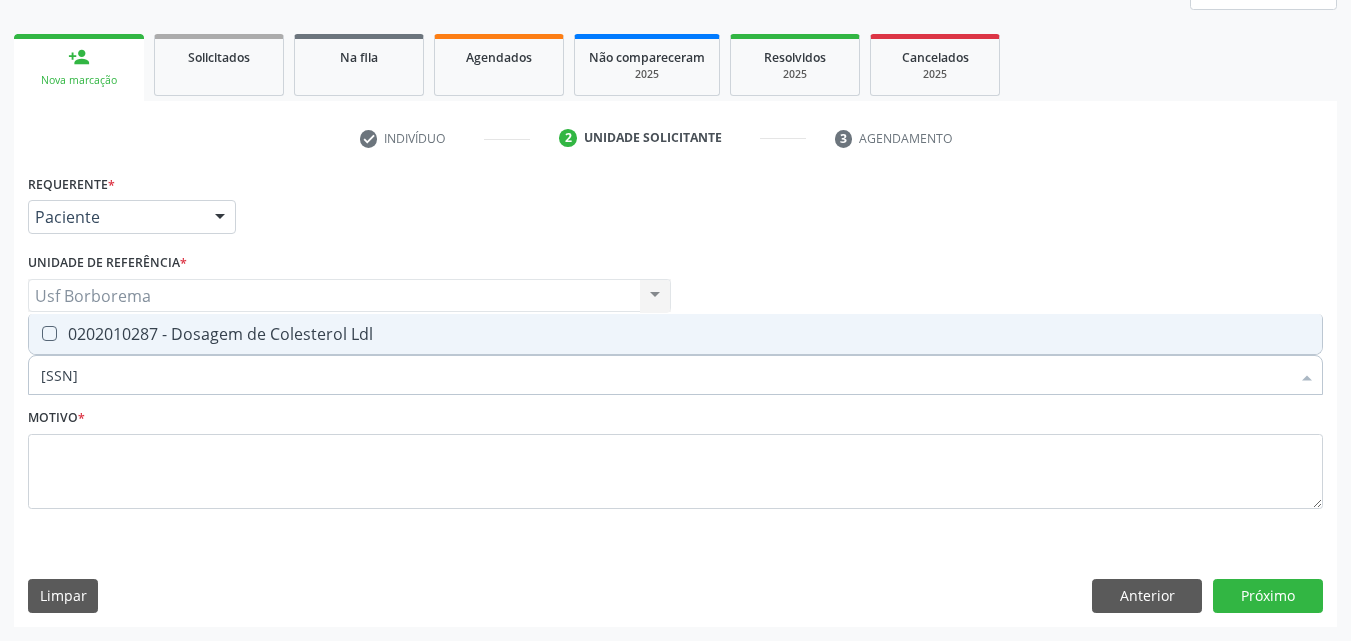 drag, startPoint x: 281, startPoint y: 331, endPoint x: 275, endPoint y: 356, distance: 25.70992 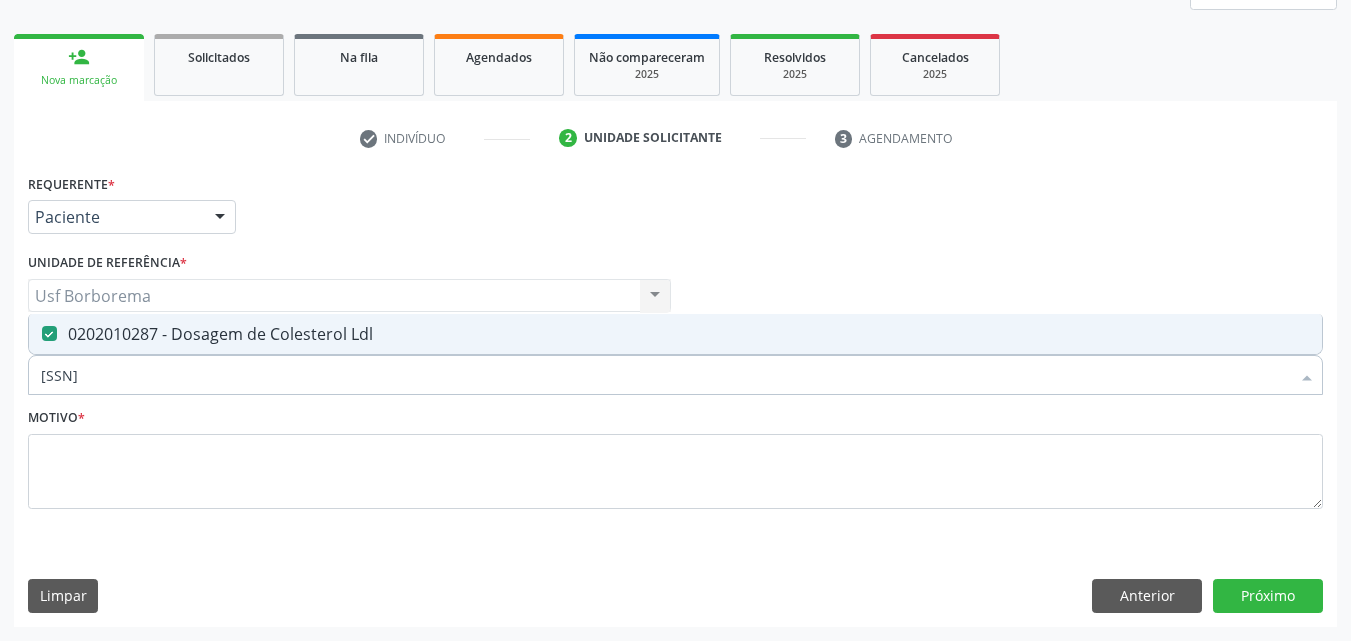 click on "[NUMBER]" at bounding box center [665, 375] 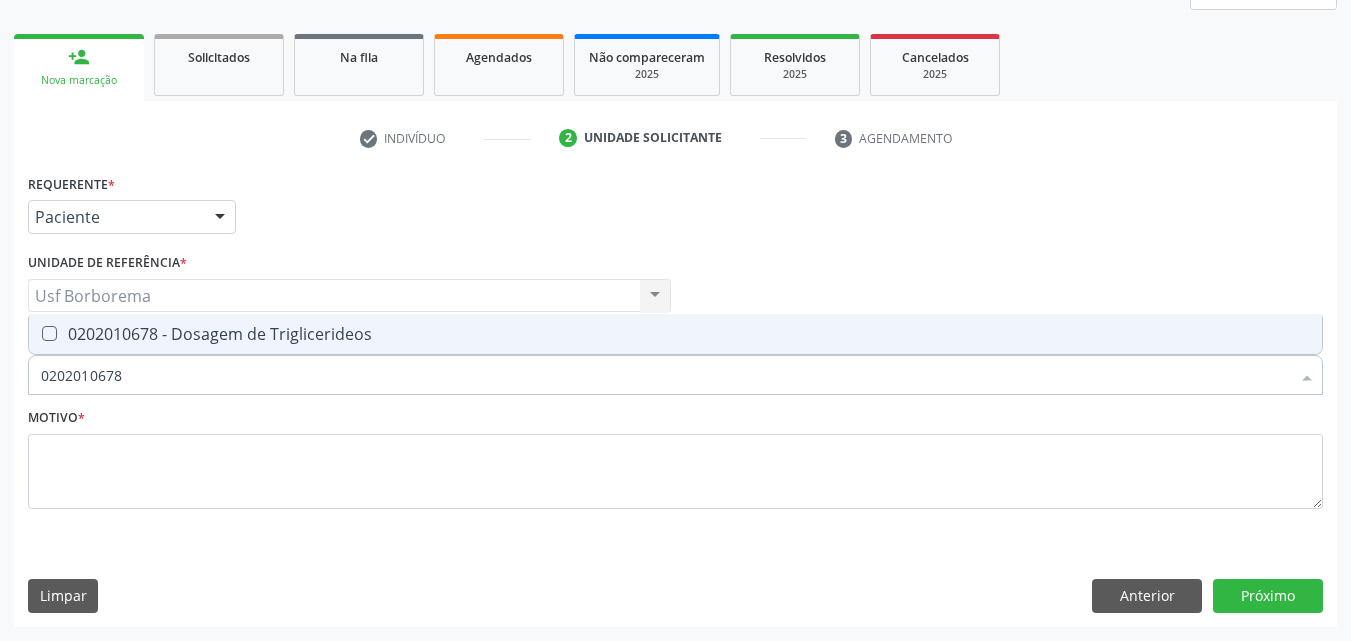 click on "0202010678 - Dosagem de Triglicerideos" at bounding box center [675, 334] 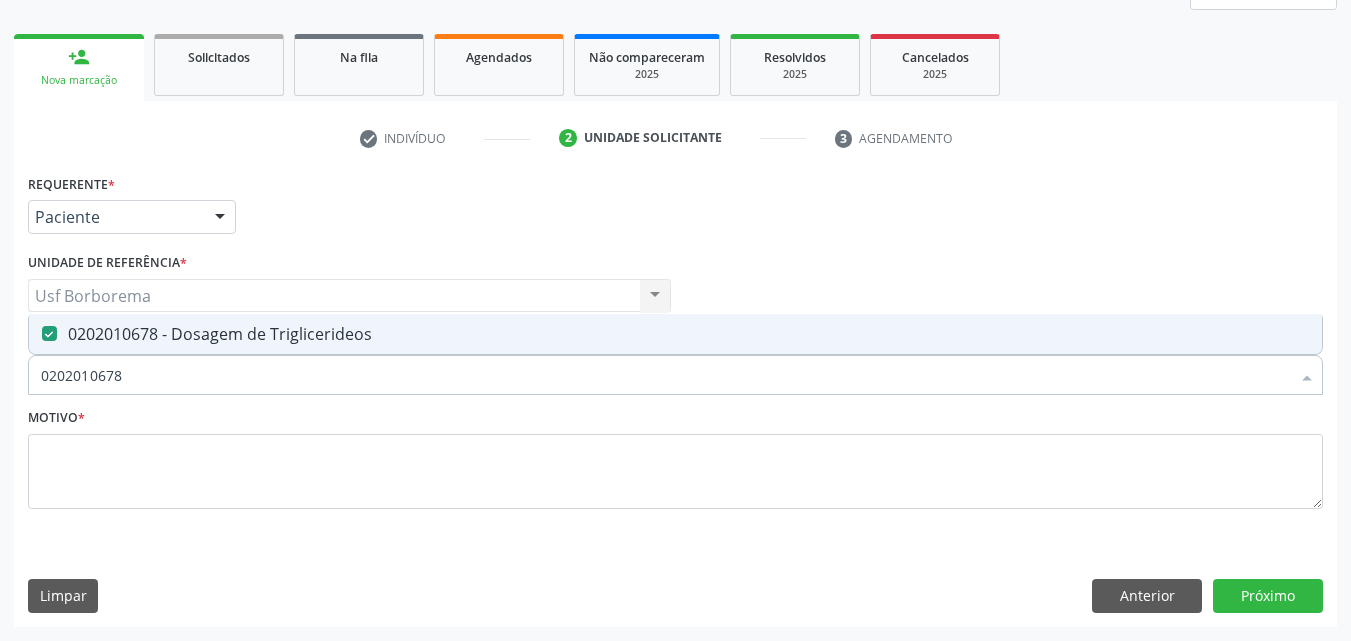 click on "0202010678 - Dosagem de Triglicerideos" at bounding box center [675, 334] 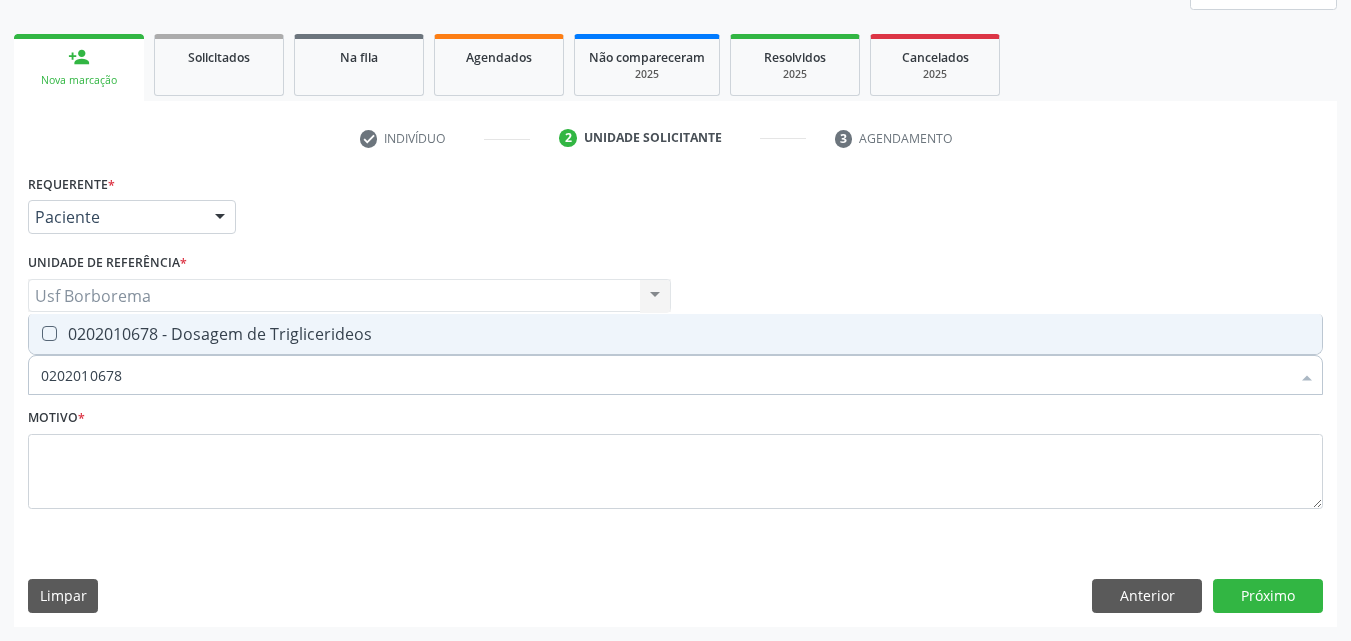 click on "0202010678 - Dosagem de Triglicerideos" at bounding box center (675, 334) 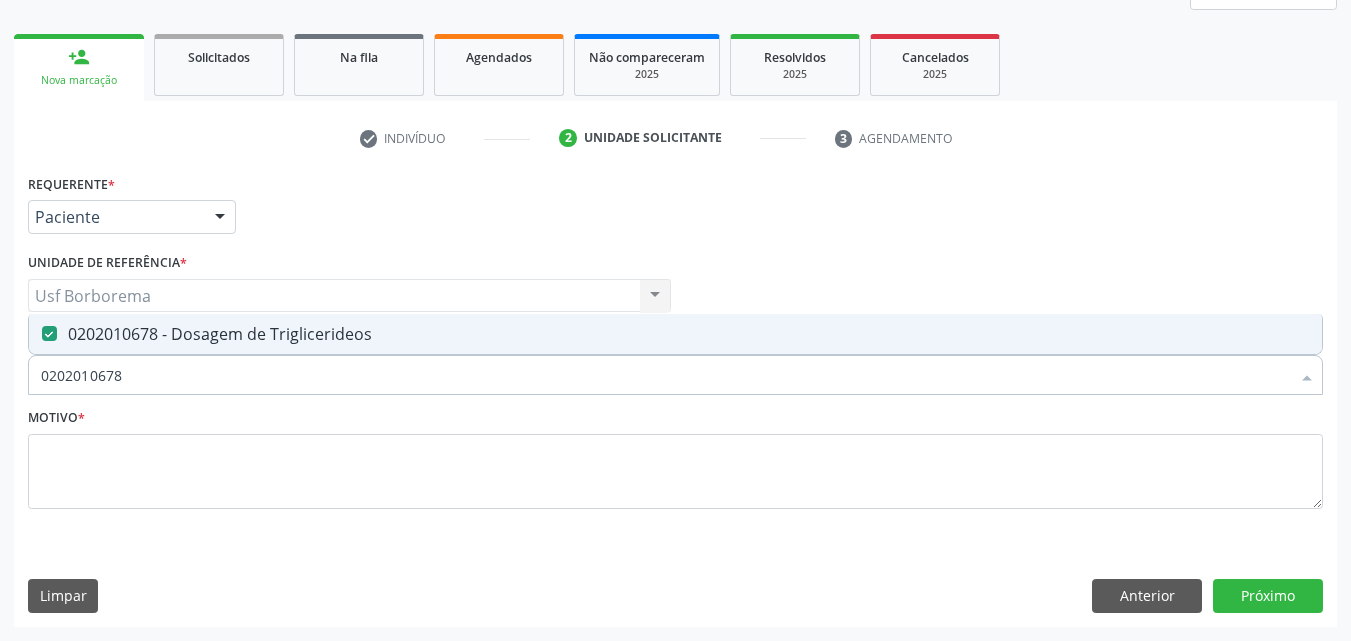 click on "0202010678" at bounding box center (665, 375) 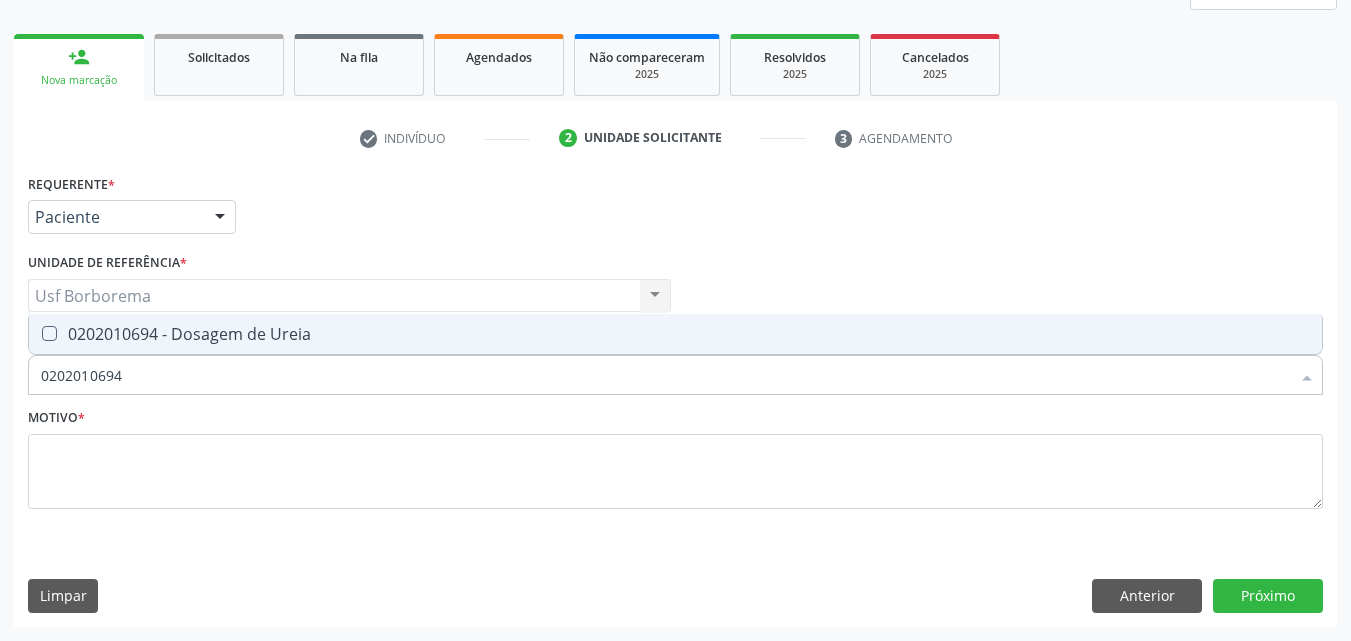 drag, startPoint x: 319, startPoint y: 330, endPoint x: 319, endPoint y: 352, distance: 22 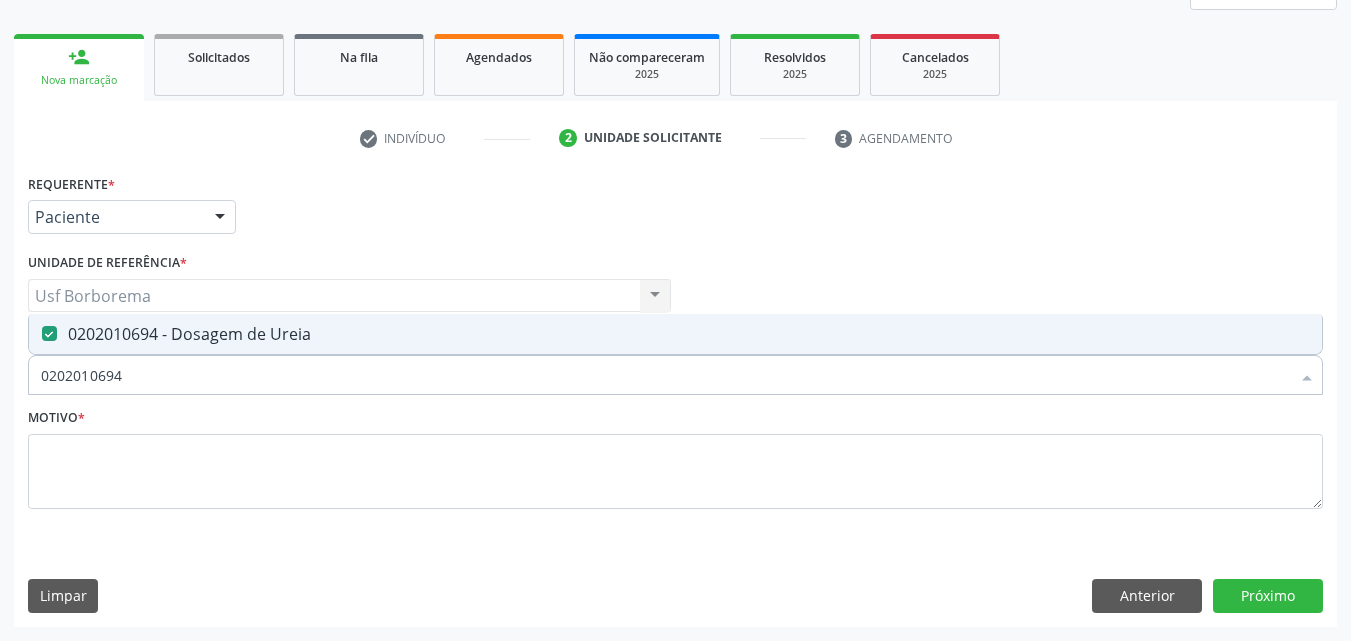 click on "0202010694" at bounding box center (665, 375) 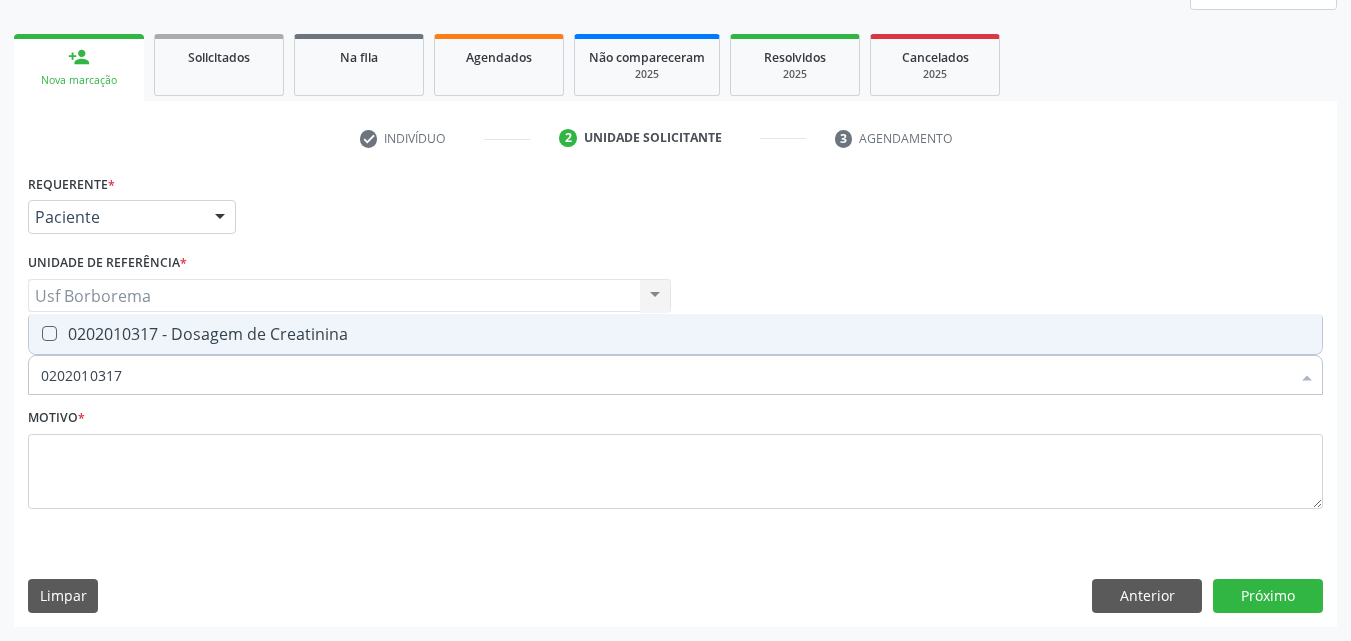 click on "Requerente
*
Paciente         Médico(a)   Enfermeiro(a)   Paciente
Nenhum resultado encontrado para: "   "
Não há nenhuma opção para ser exibida.
UF
PE         PE
Nenhum resultado encontrado para: "   "
Não há nenhuma opção para ser exibida.
Município
Serra Talhada         Serra Talhada
Nenhum resultado encontrado para: "   "
Não há nenhuma opção para ser exibida.
Médico Solicitante
Por favor, selecione a Unidade de Atendimento primeiro
Nenhum resultado encontrado para: "   "
Não há nenhuma opção para ser exibida.
Unidade de referência
*
Usf Borborema         Usf Borborema
Nenhum resultado encontrado para: "   "
Não há nenhuma opção para ser exibida.
Item de agendamento
*" at bounding box center (675, 353) 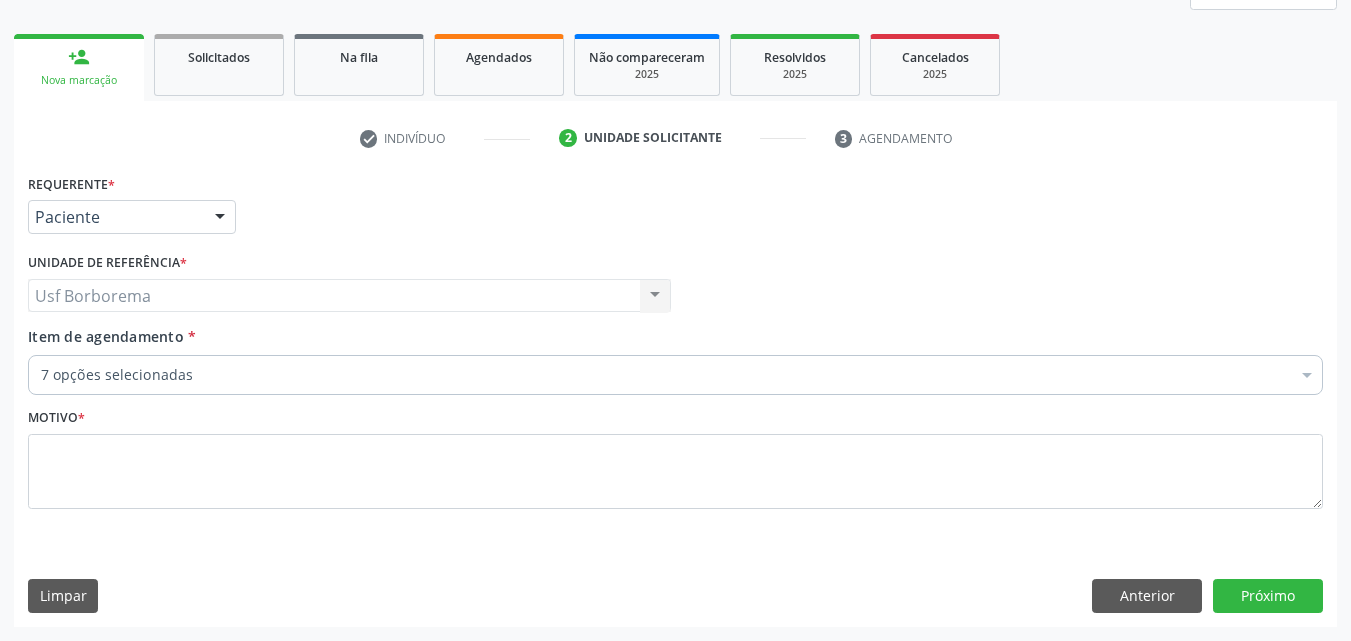 click on "Item de agendamento
*
7 opções selecionadas
Desfazer seleção
Selecionados
0202020380 - Hemograma Completo
0202010473 - Dosagem de Glicose
0202010503 - Dosagem de Hemoglobina Glicosilada
0202010295 - Dosagem de Colesterol Total
0202010287 - Dosagem de Colesterol Ldl
0202010678 - Dosagem de Triglicerideos
0202010694 - Dosagem de Ureia
Não selecionados
0304070076 - .Quimioterapia de Leucemia Linfoide/Linfoblástica Aguda, Leucemia Mieloide Aguda e Leucemia Promielocítica Aguda Na Infância e Adolescência - 1ª Linha - Fase de Manutenção
0604320140 - Abatacepte 125 Mg Injetável (Por Seringa Preenchida)
0604320124 - Abatacepte 250 Mg Injetável (Por Frasco Ampola).
0603050018 - Abciximabe
0406010013 - Abertura de Comunicação Inter-Atrial" at bounding box center (675, 357) 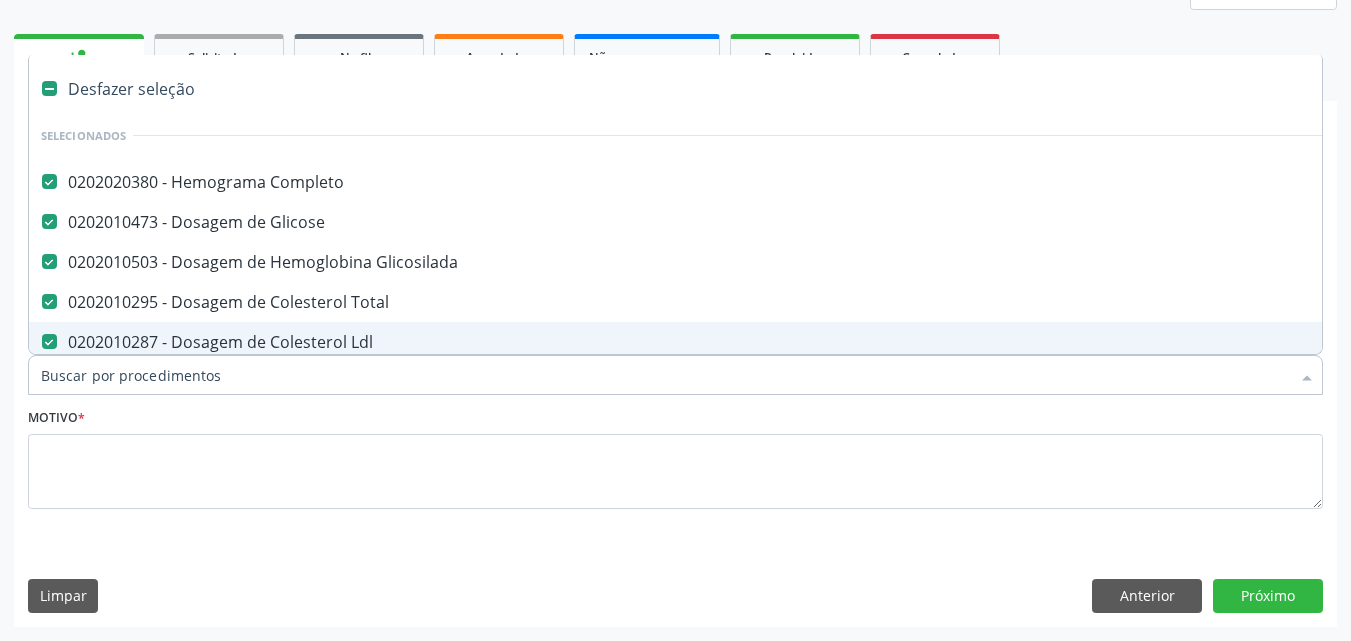 click on "Item de agendamento
*" at bounding box center [665, 375] 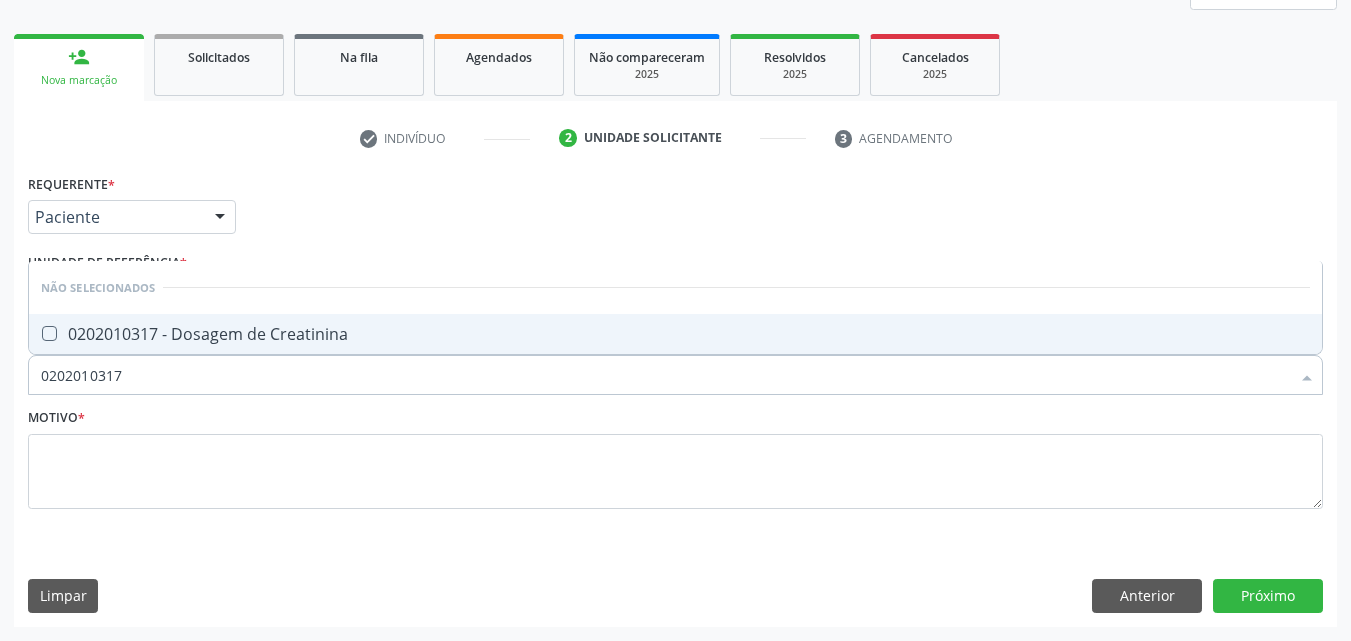 click on "0202010317 - Dosagem de Creatinina" at bounding box center [675, 334] 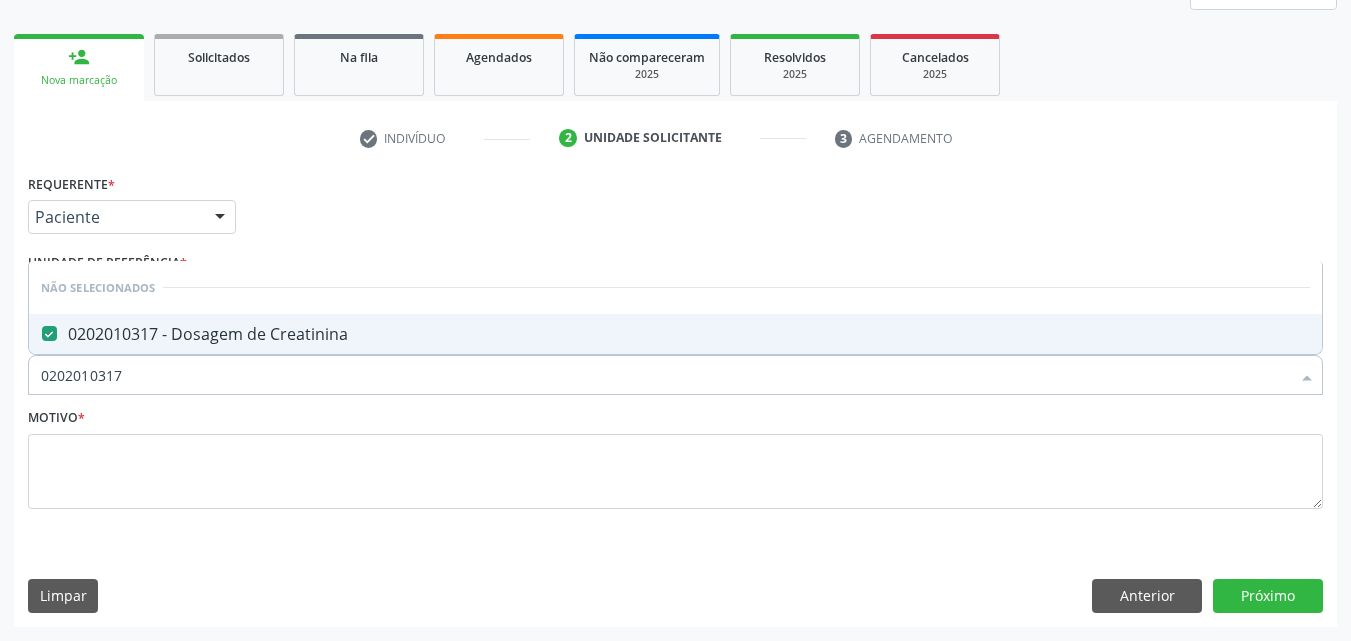 click on "0202010317" at bounding box center [665, 375] 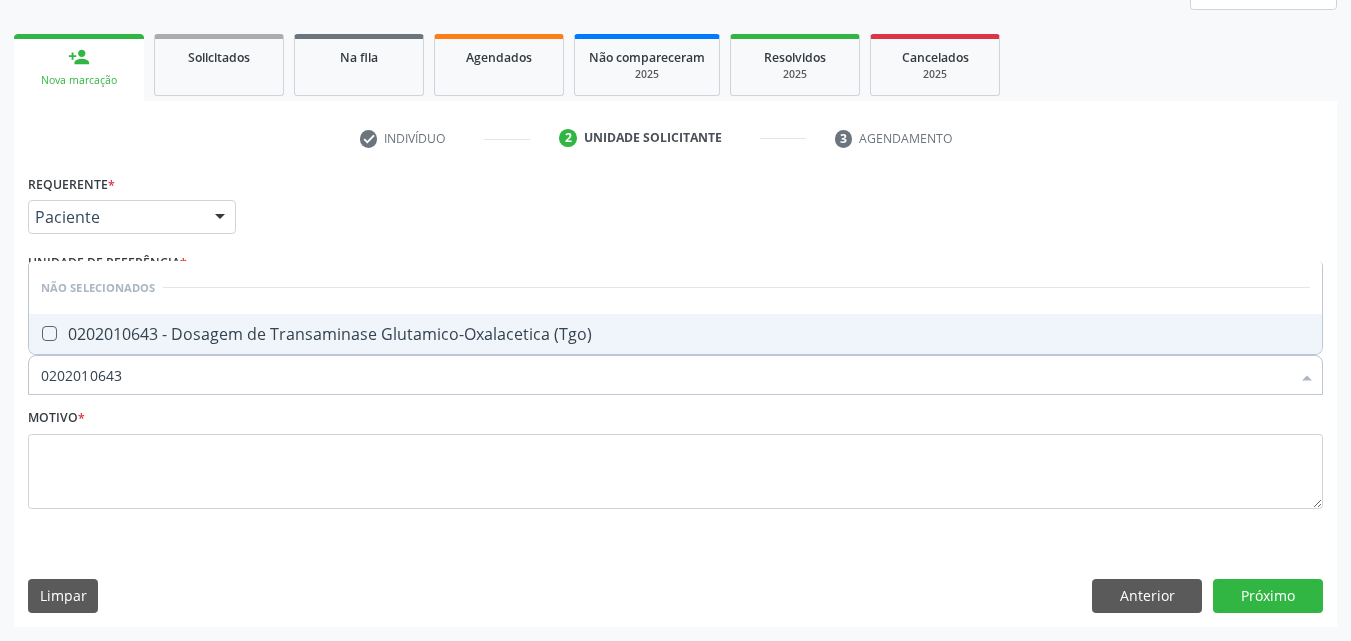 drag, startPoint x: 387, startPoint y: 331, endPoint x: 387, endPoint y: 367, distance: 36 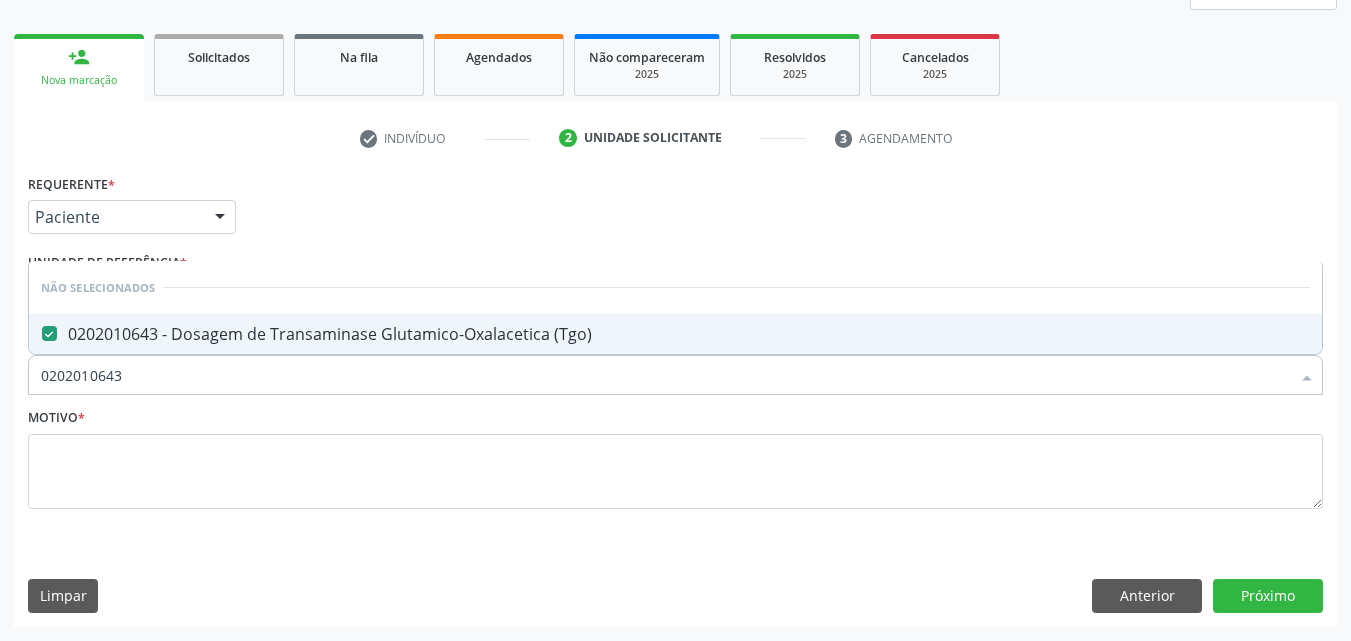 click on "0202010643" at bounding box center (665, 375) 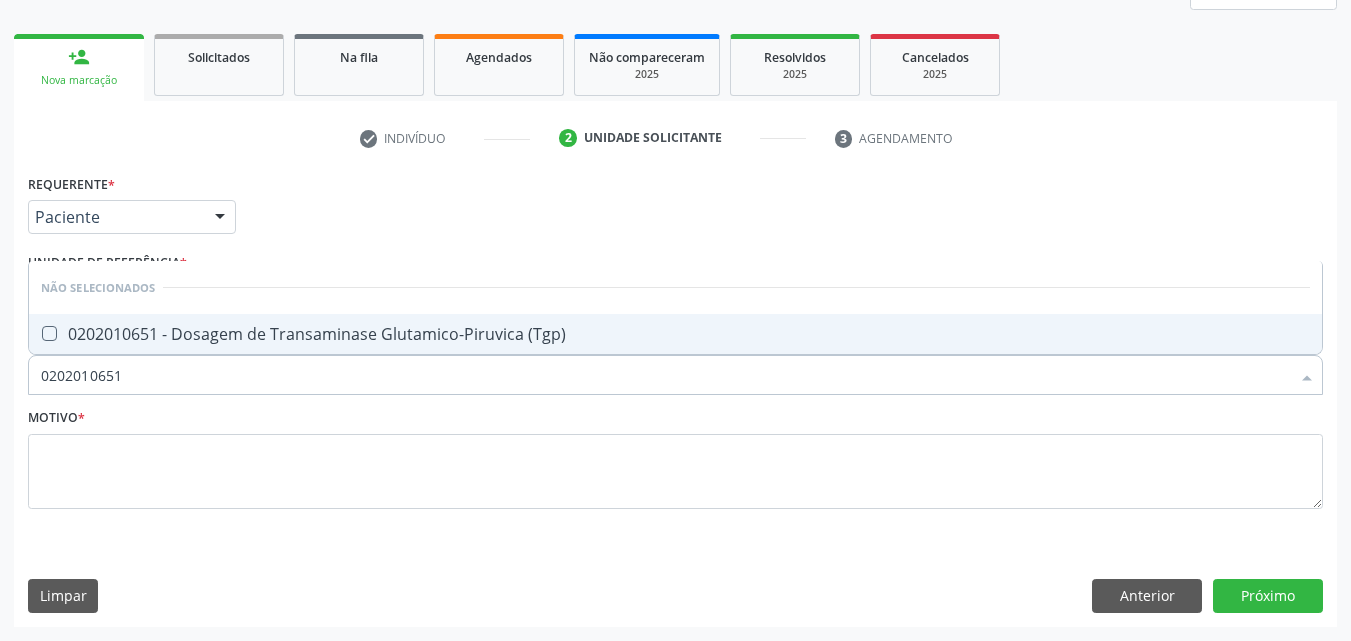 click on "0202010651 - Dosagem de Transaminase Glutamico-Piruvica (Tgp)" at bounding box center [675, 334] 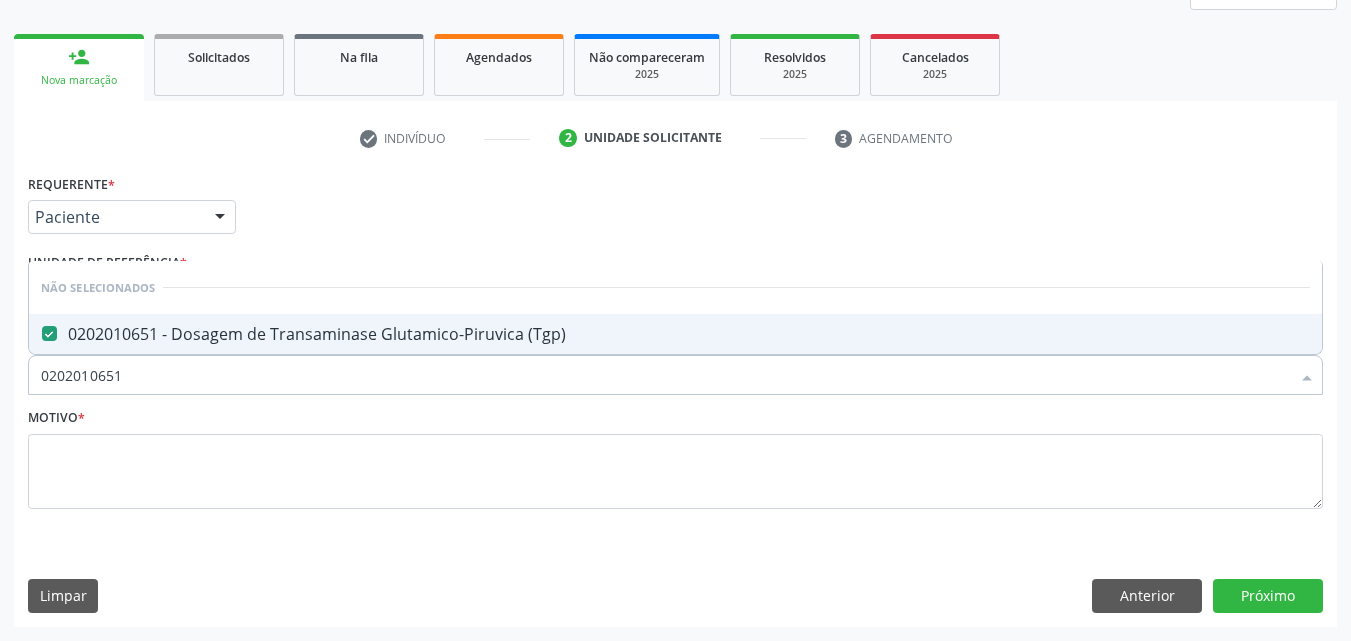 click on "0202010651" at bounding box center (665, 375) 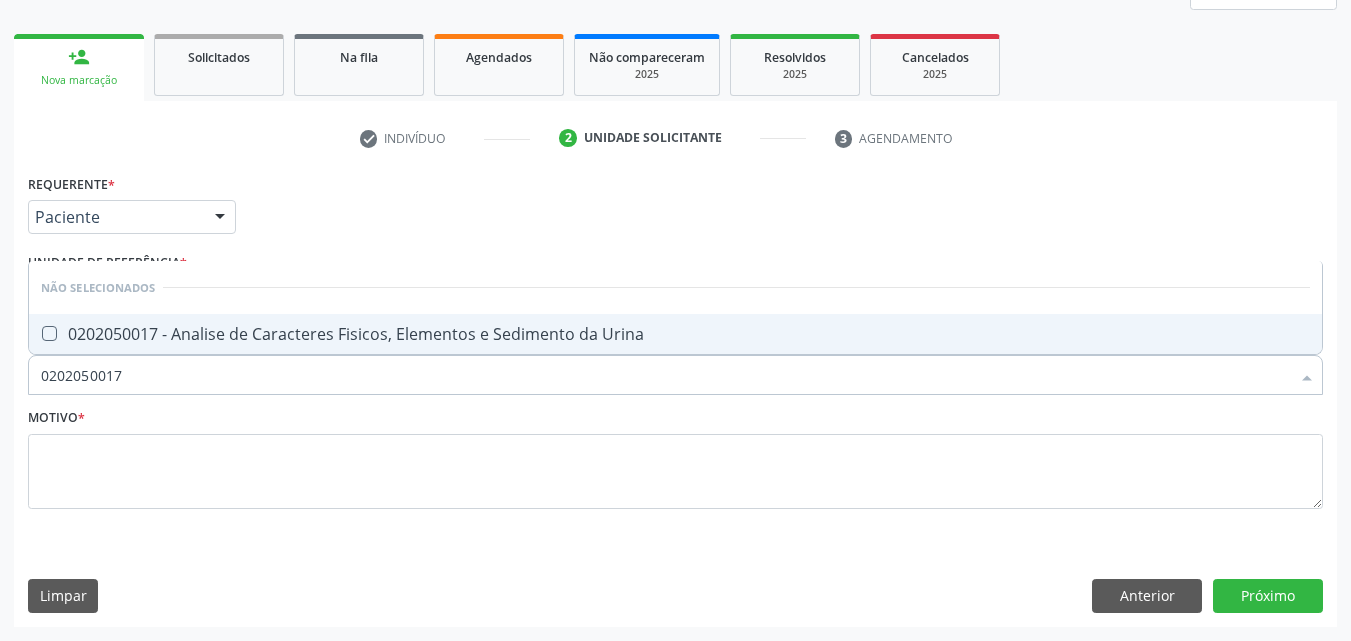 click on "0202050017 - Analise de Caracteres Fisicos, Elementos e Sedimento da Urina" at bounding box center [675, 334] 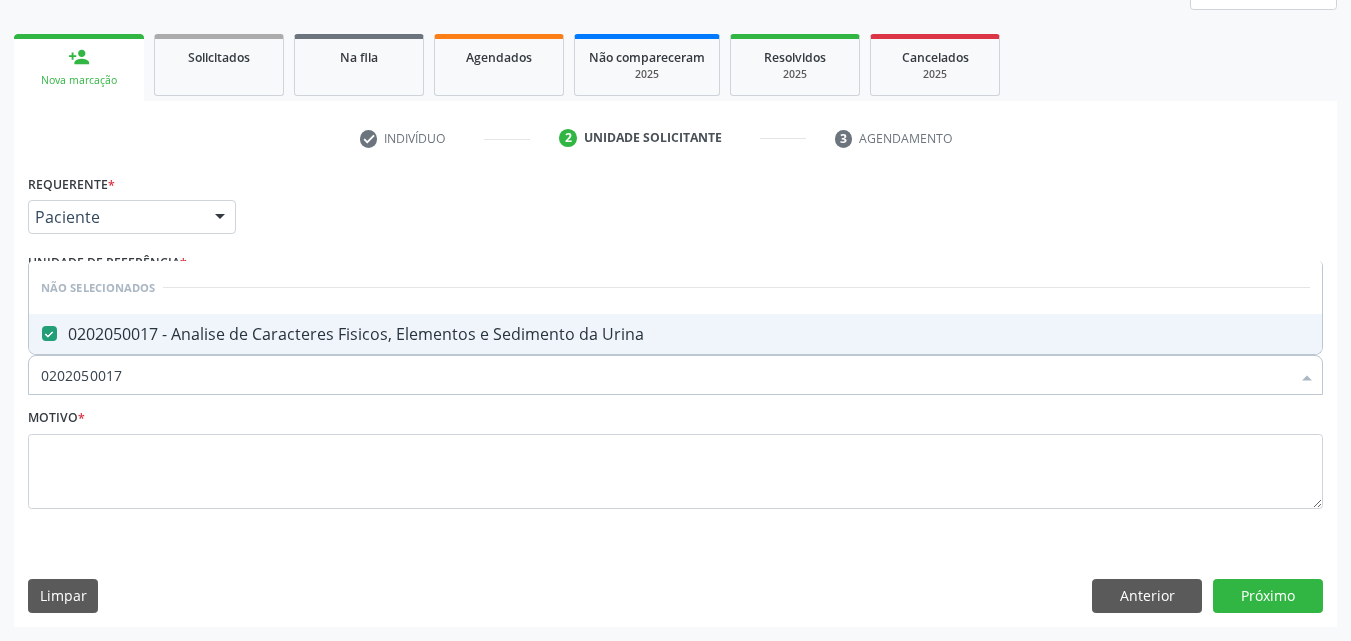 click on "0202050017" at bounding box center (665, 375) 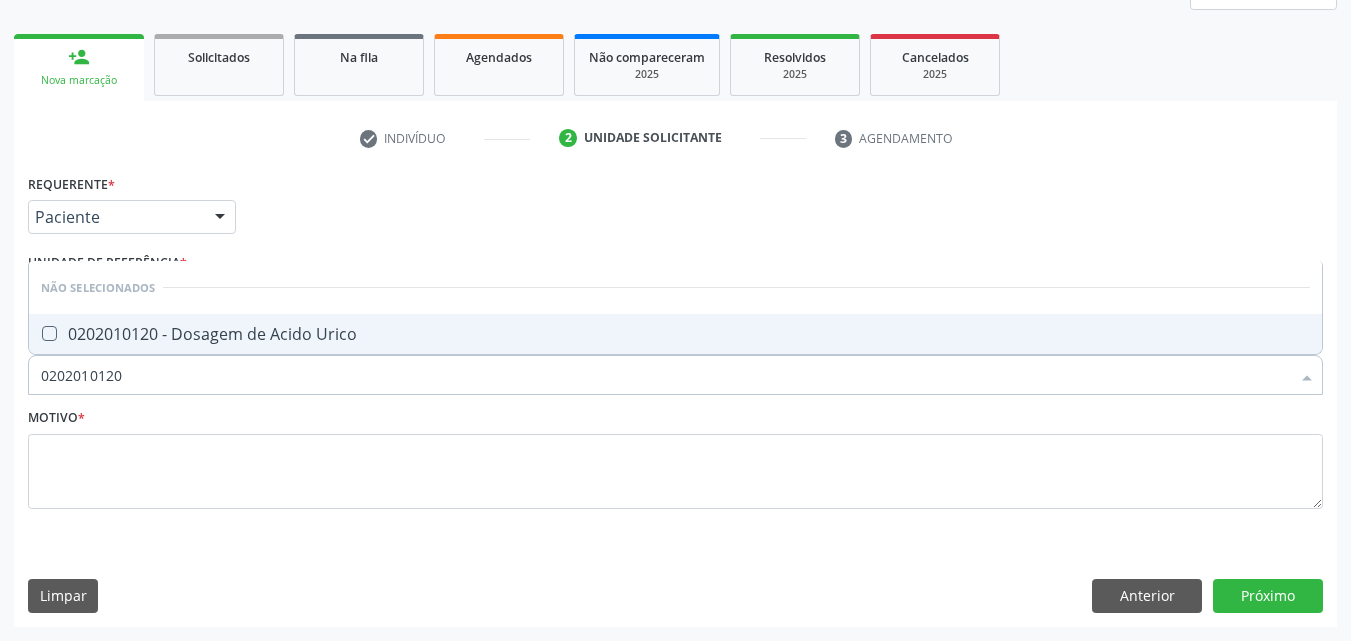 drag, startPoint x: 380, startPoint y: 336, endPoint x: 378, endPoint y: 347, distance: 11.18034 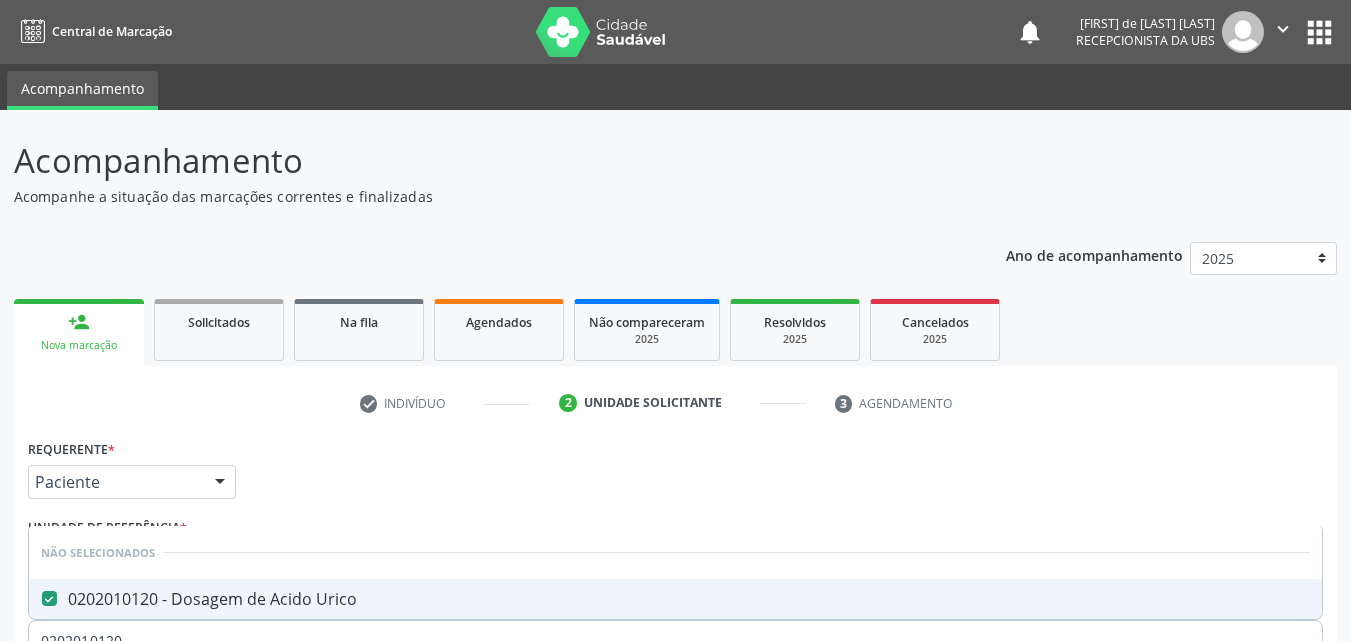 scroll, scrollTop: 265, scrollLeft: 0, axis: vertical 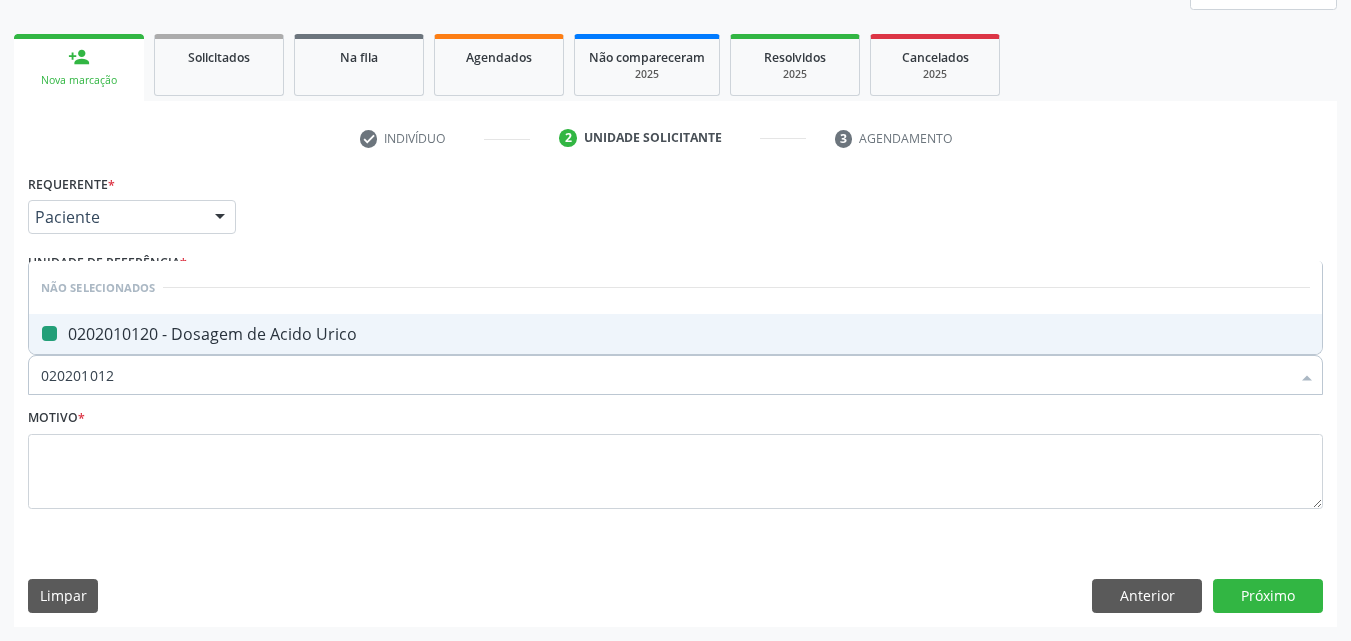 type on "02020101" 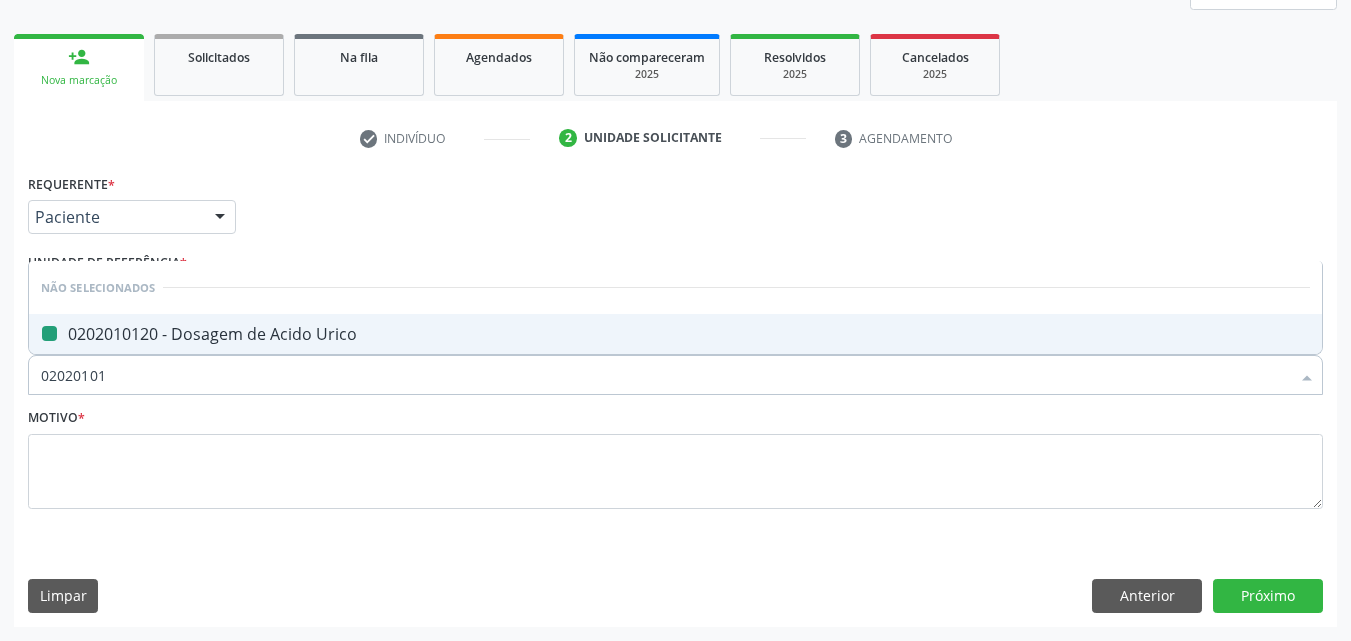 type on "0202010" 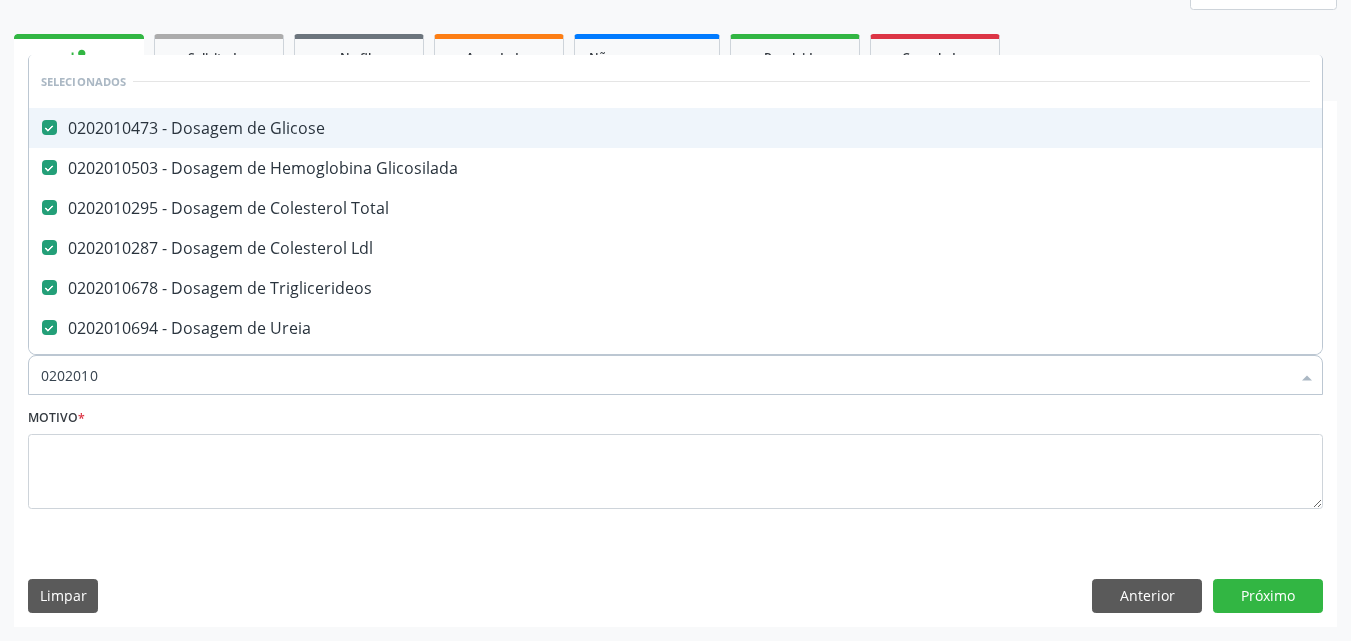 type on "020201" 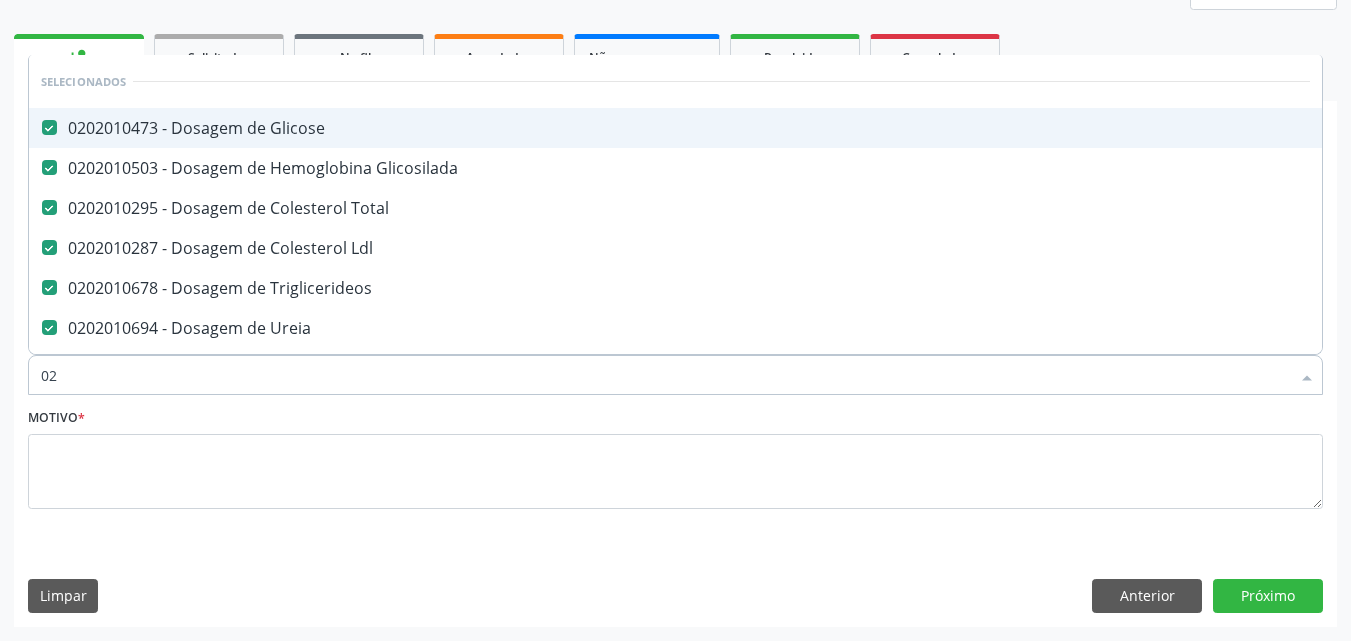 type on "0" 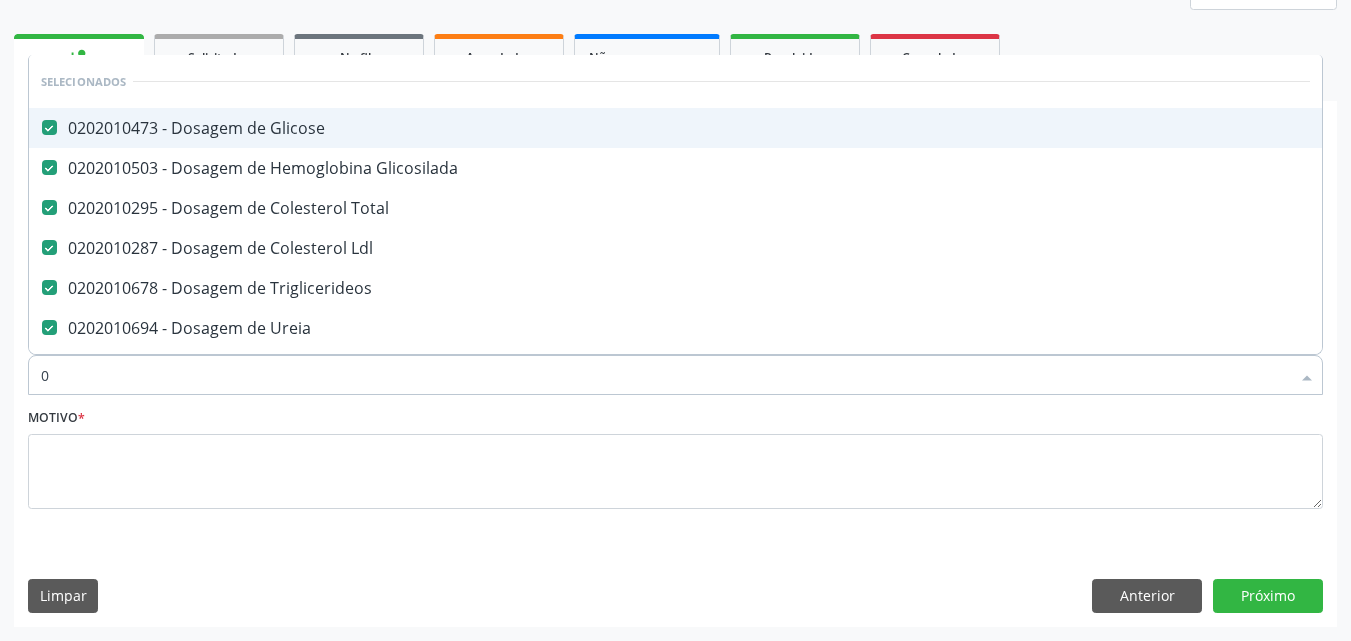 type 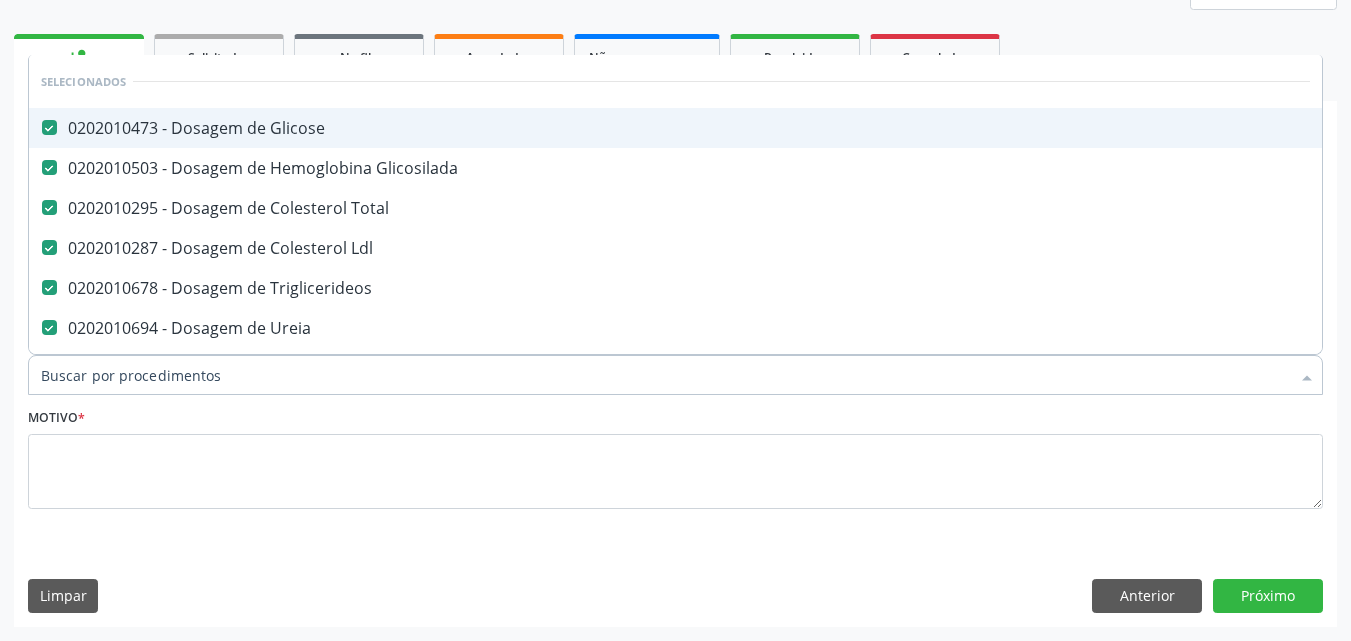 checkbox on "false" 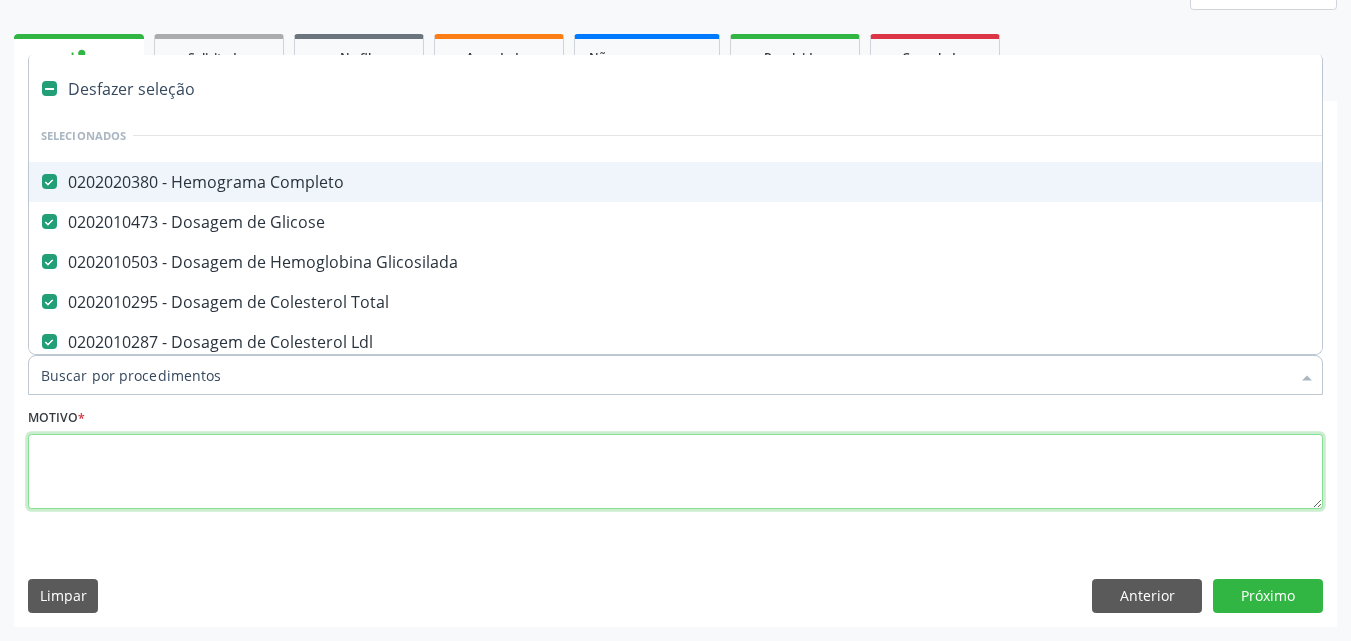 click at bounding box center (675, 472) 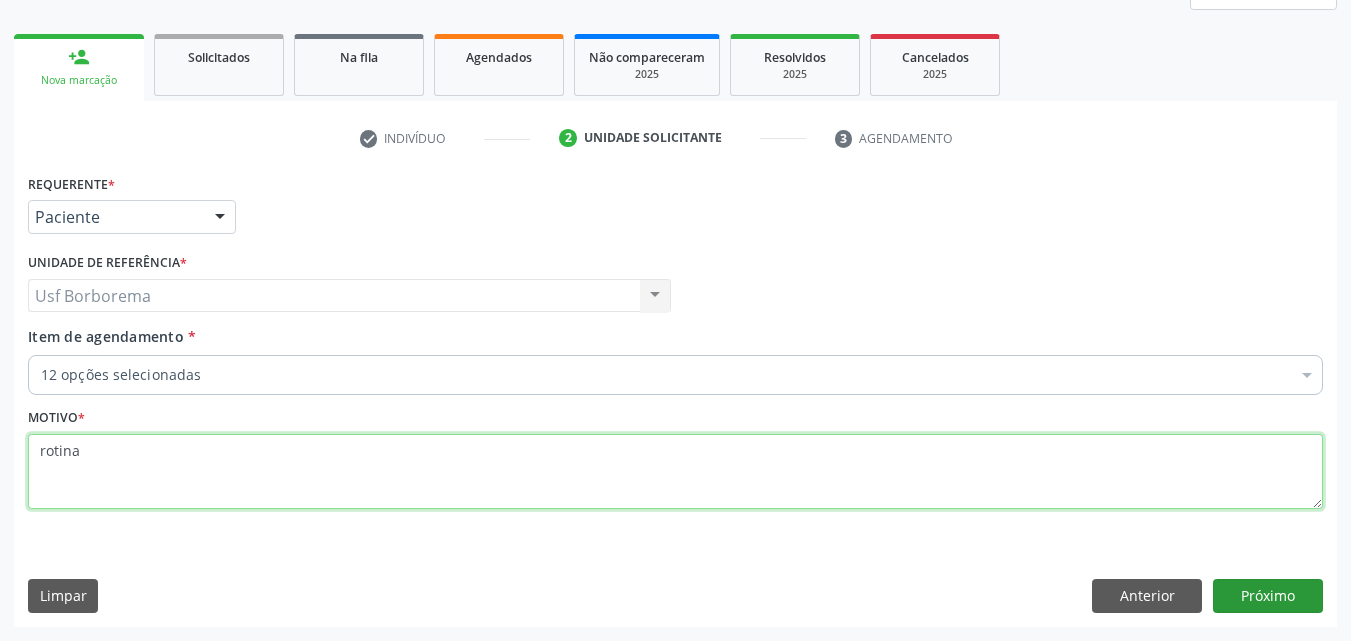 type on "rotina" 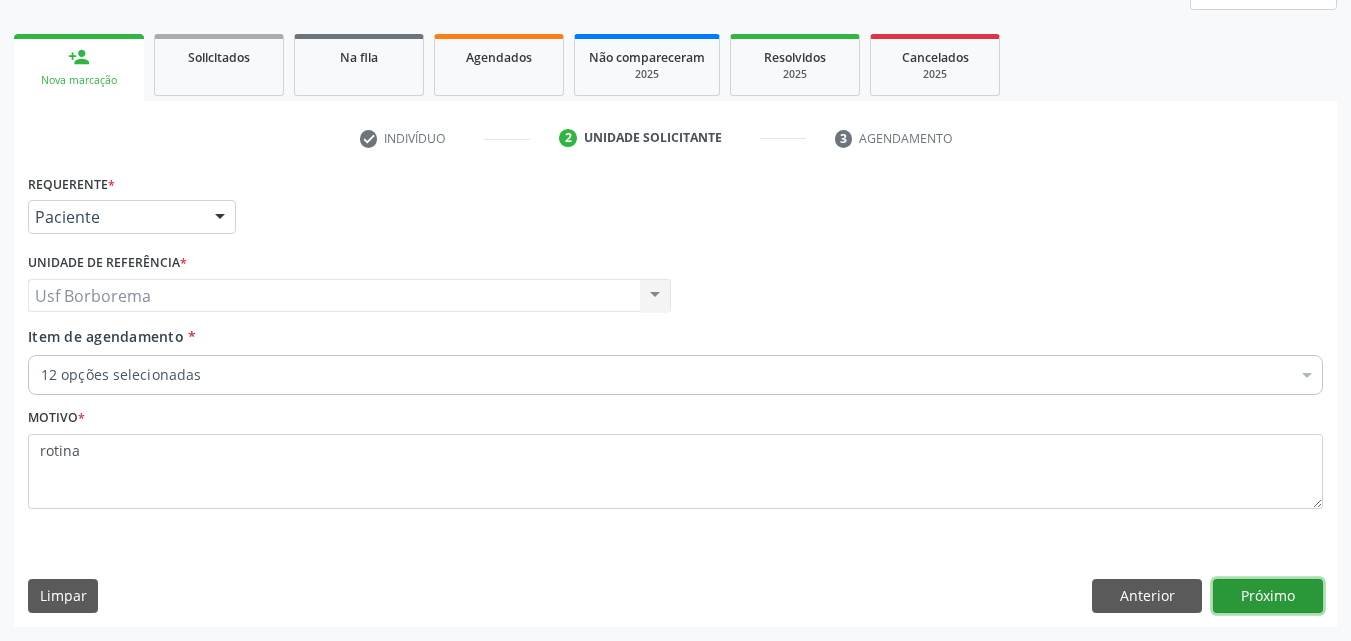 click on "Próximo" at bounding box center (1268, 596) 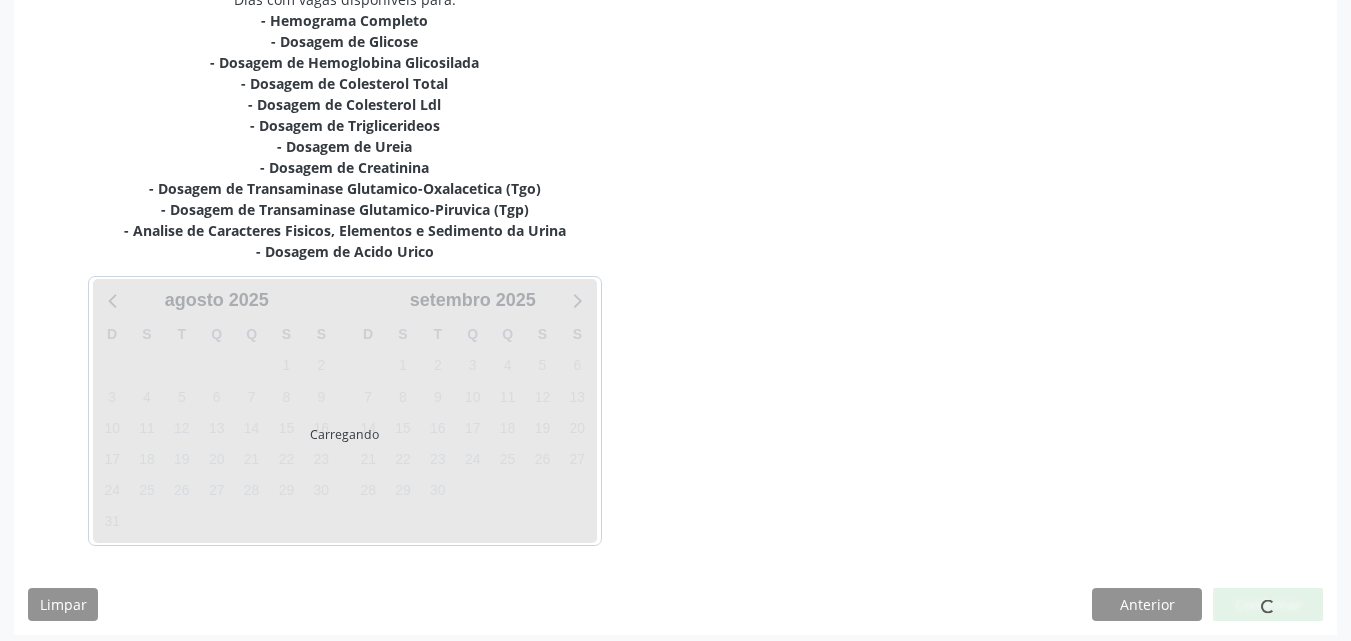 scroll, scrollTop: 460, scrollLeft: 0, axis: vertical 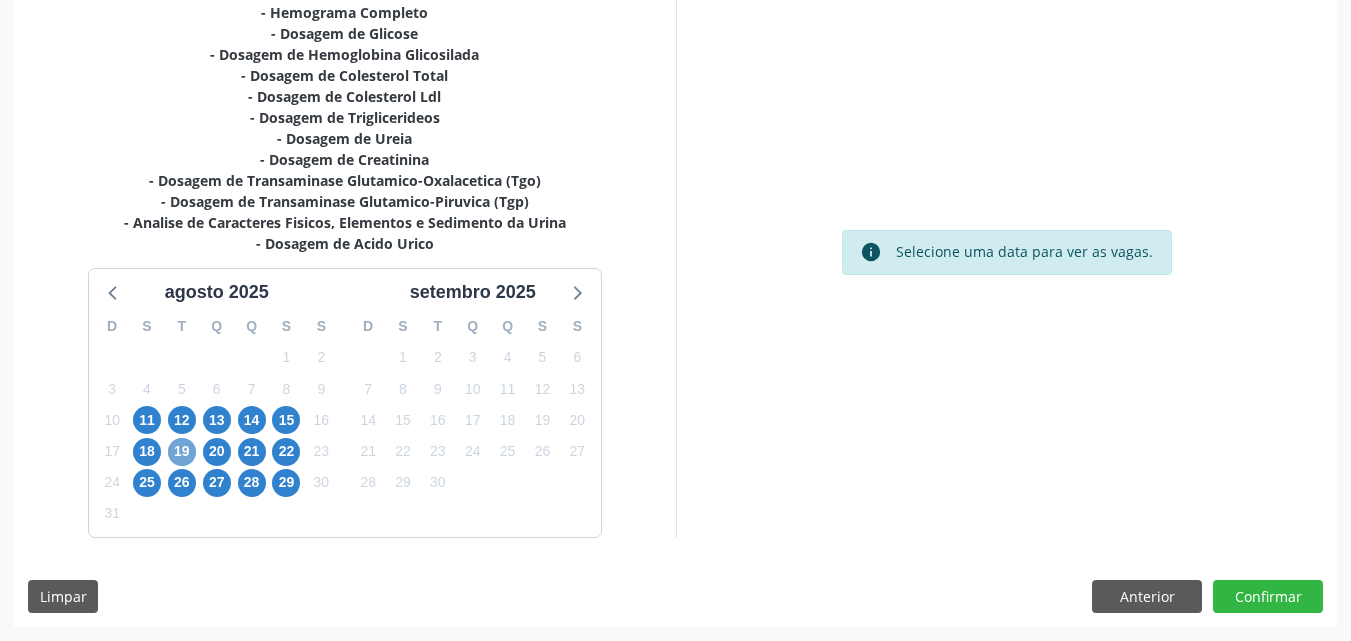 click on "19" at bounding box center (182, 452) 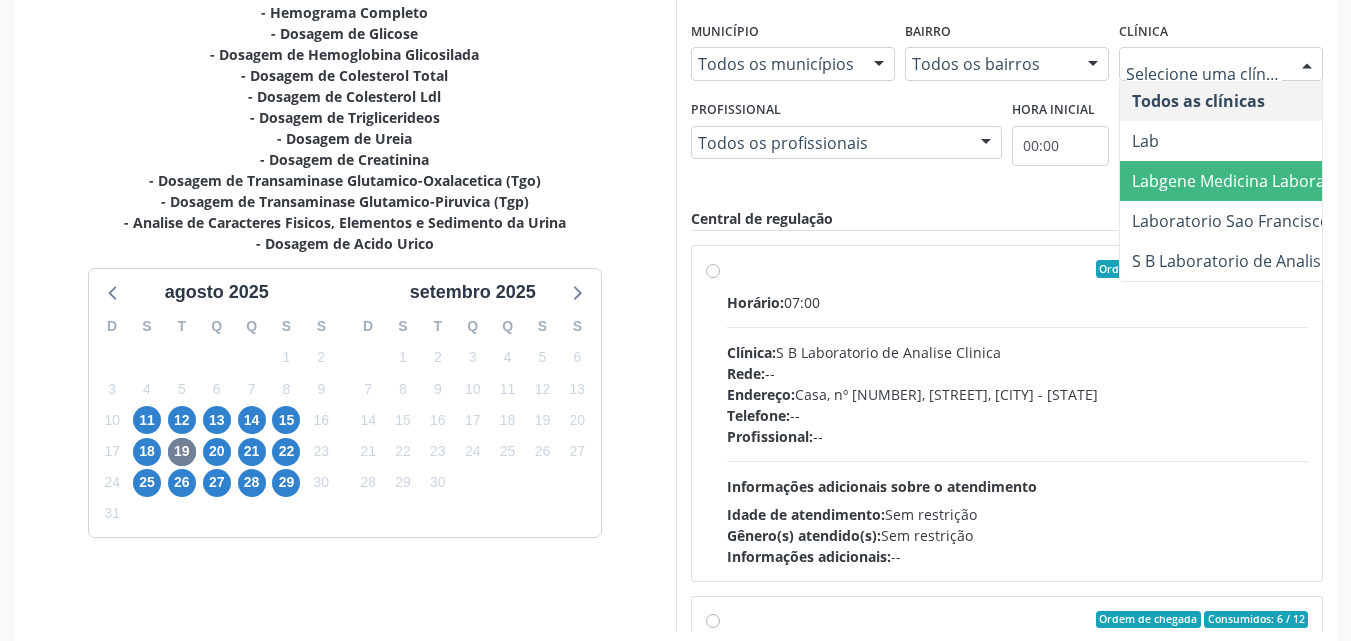 click on "Labgene Medicina Laboratorial" at bounding box center [1248, 181] 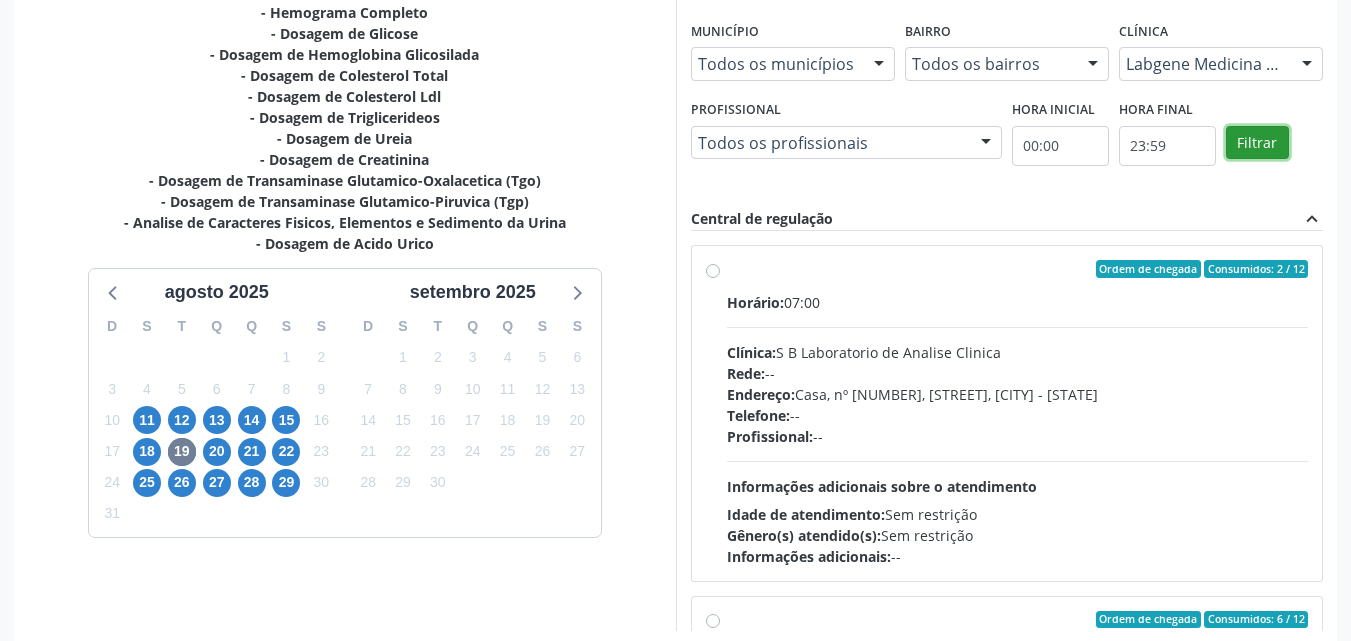 click on "Filtrar" at bounding box center [1257, 143] 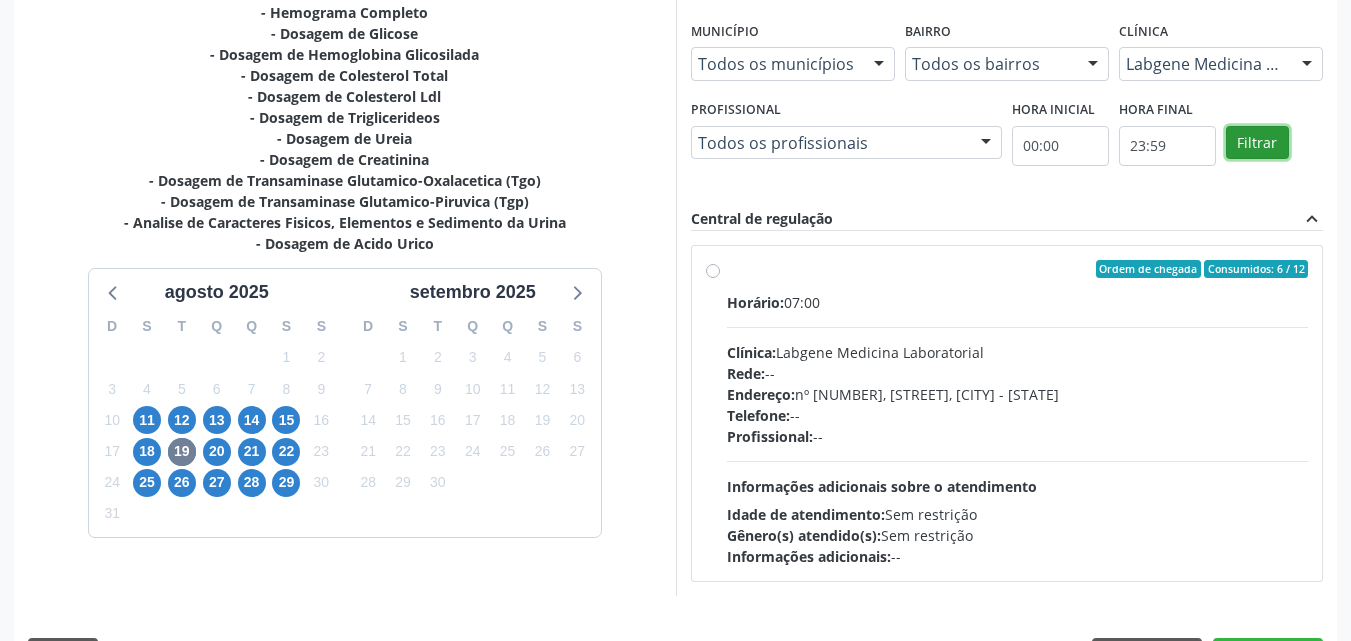 click on "Filtrar" at bounding box center (1257, 143) 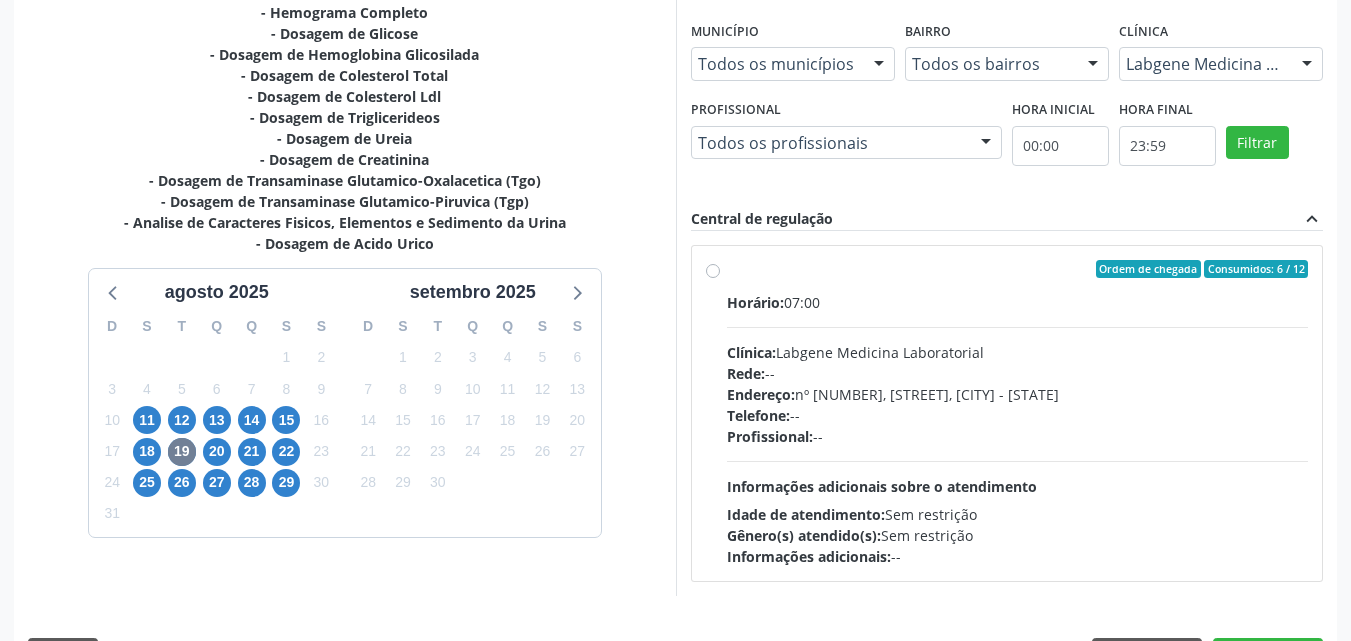 click on "Ordem de chegada
Consumidos: 6 / 12
Horário:   07:00
Clínica:  Labgene Medicina Laboratorial
Rede:
--
Endereço:   nº 531, Nossa Senhora da Pen, Serra Talhada - PE
Telefone:   --
Profissional:
--
Informações adicionais sobre o atendimento
Idade de atendimento:
Sem restrição
Gênero(s) atendido(s):
Sem restrição
Informações adicionais:
--" at bounding box center (1018, 413) 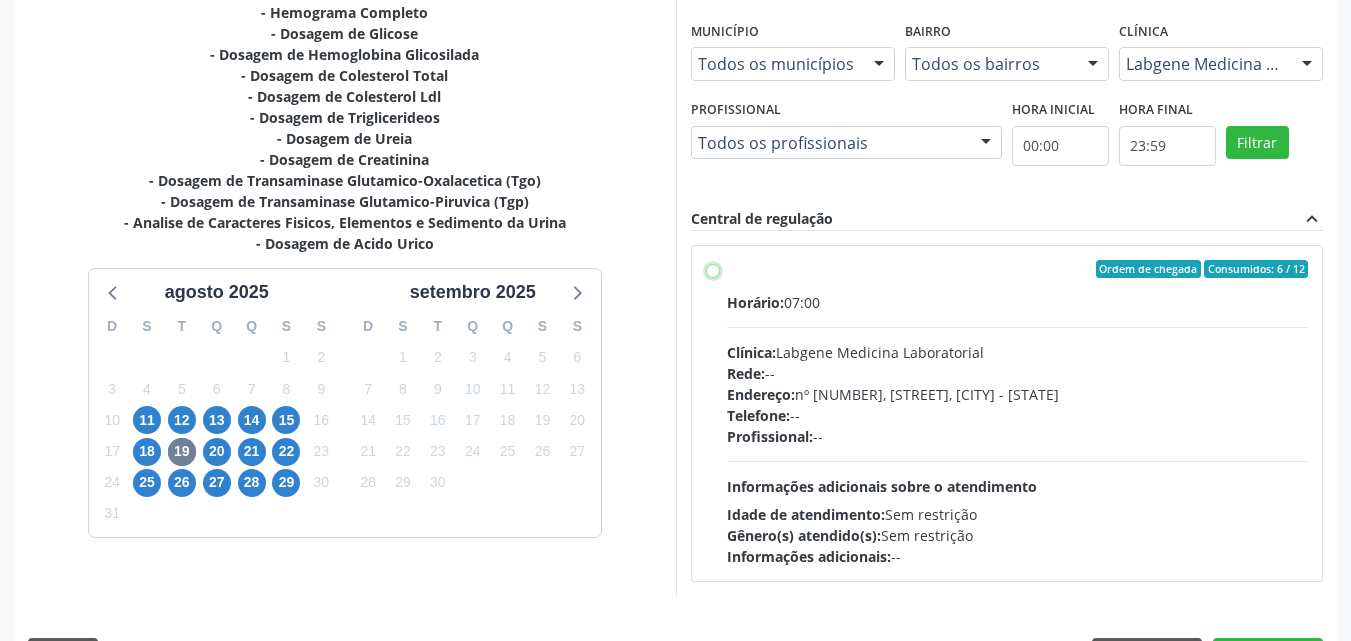 click on "Ordem de chegada
Consumidos: 6 / 12
Horário:   07:00
Clínica:  Labgene Medicina Laboratorial
Rede:
--
Endereço:   nº 531, Nossa Senhora da Pen, Serra Talhada - PE
Telefone:   --
Profissional:
--
Informações adicionais sobre o atendimento
Idade de atendimento:
Sem restrição
Gênero(s) atendido(s):
Sem restrição
Informações adicionais:
--" at bounding box center [713, 269] 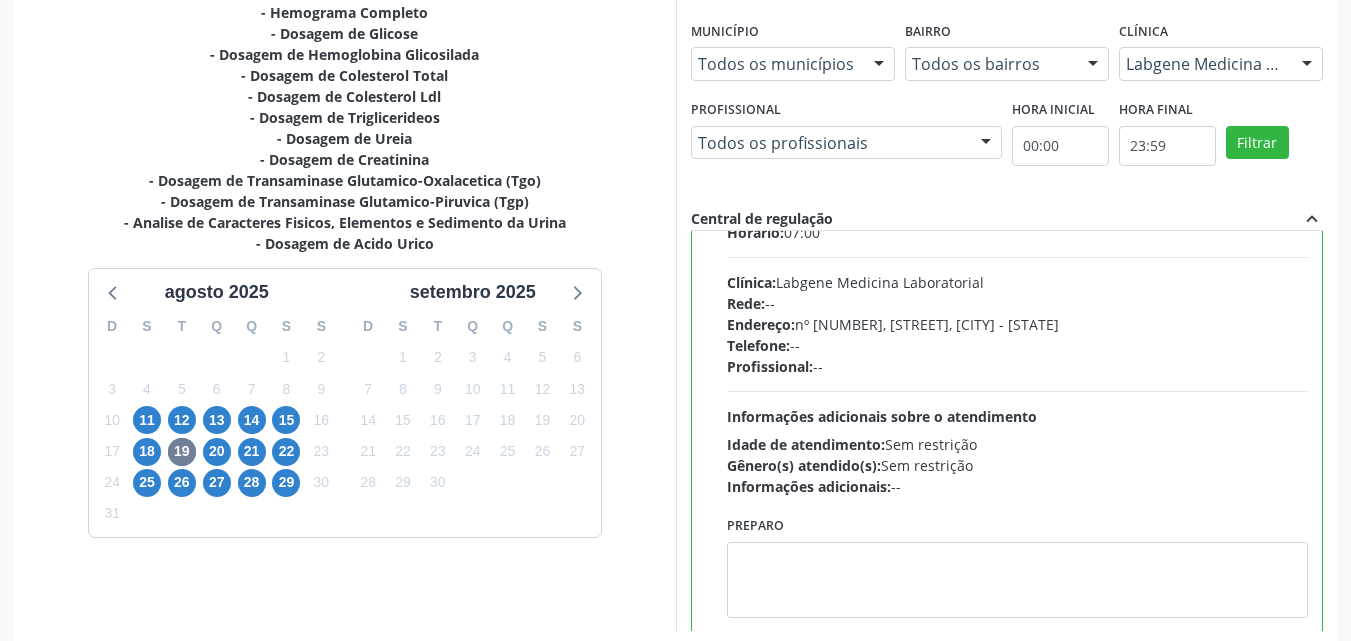 scroll, scrollTop: 99, scrollLeft: 0, axis: vertical 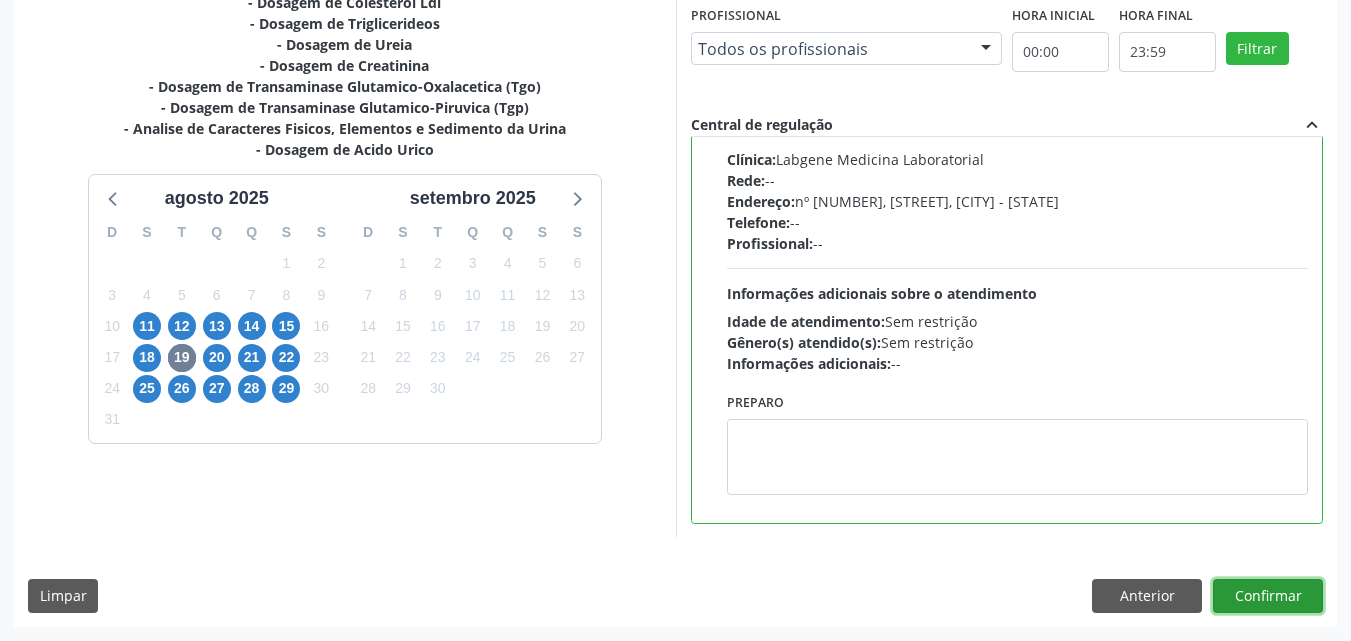 click on "Confirmar" at bounding box center (1268, 596) 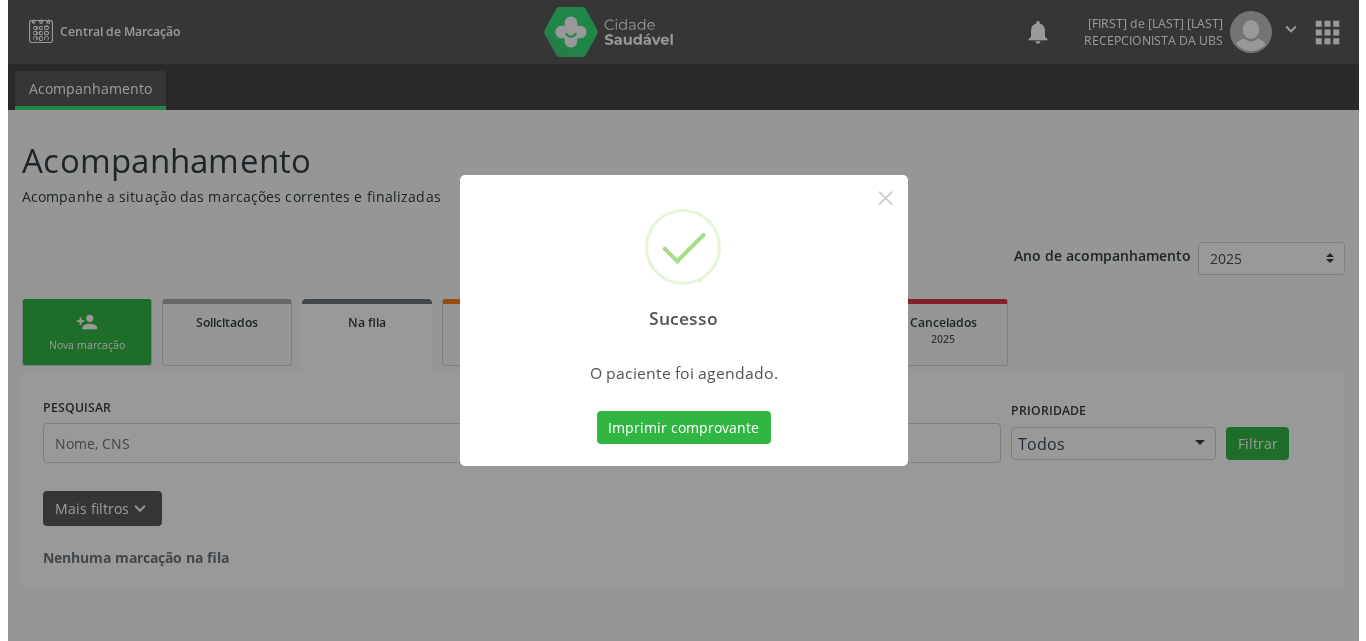 scroll, scrollTop: 0, scrollLeft: 0, axis: both 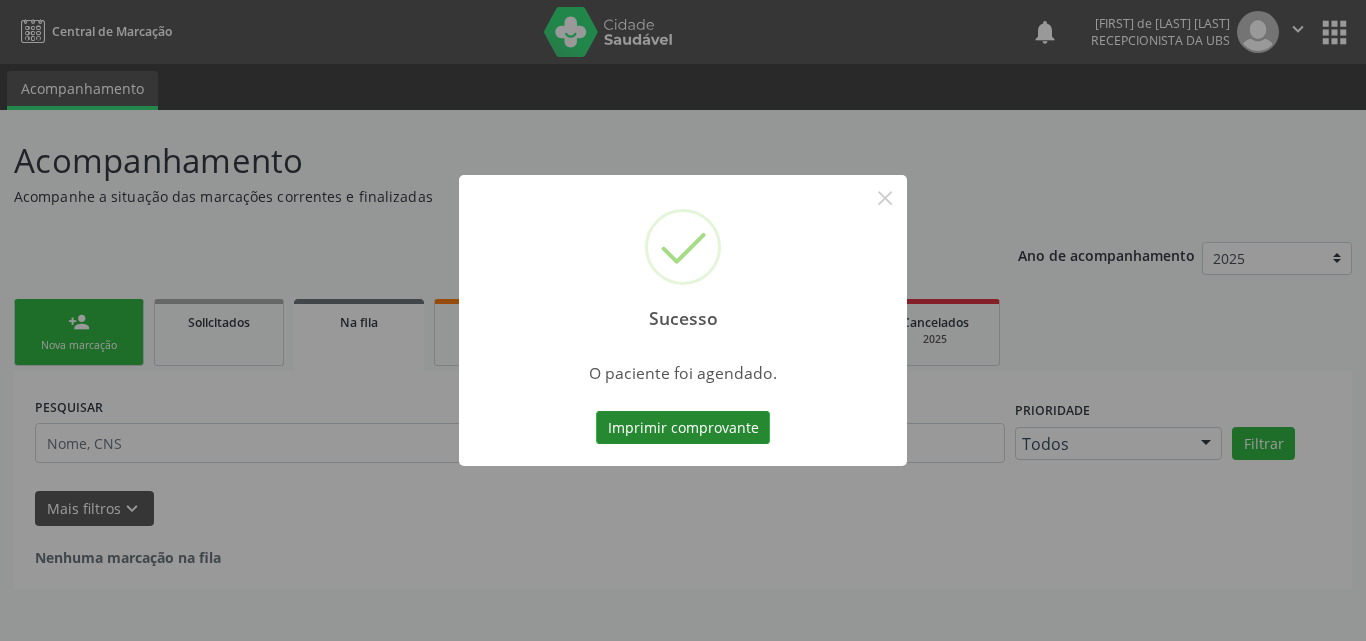 click on "Imprimir comprovante" at bounding box center (683, 428) 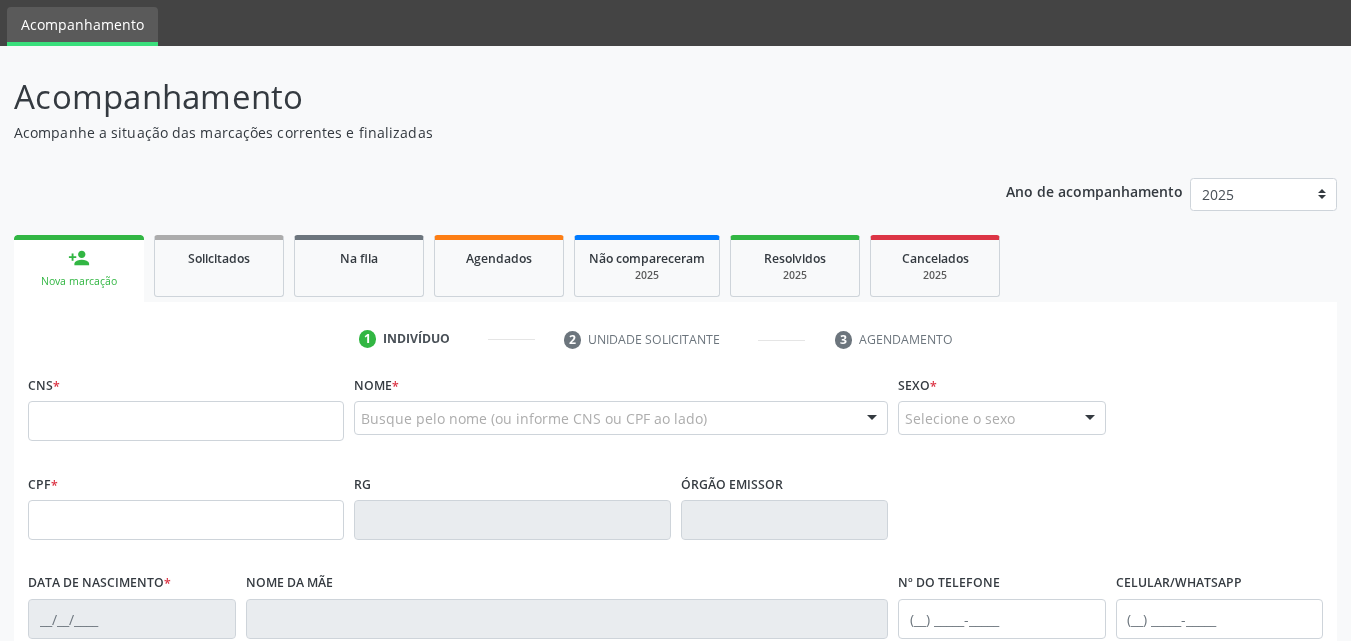 scroll, scrollTop: 100, scrollLeft: 0, axis: vertical 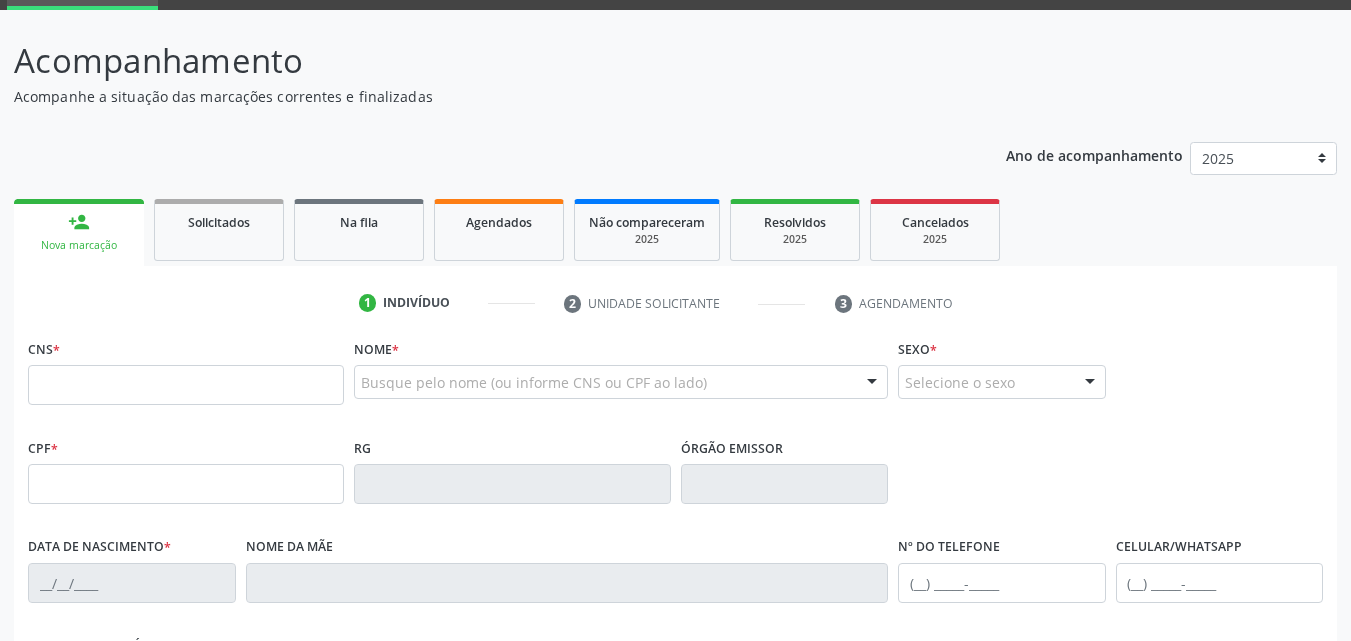 click at bounding box center [186, 385] 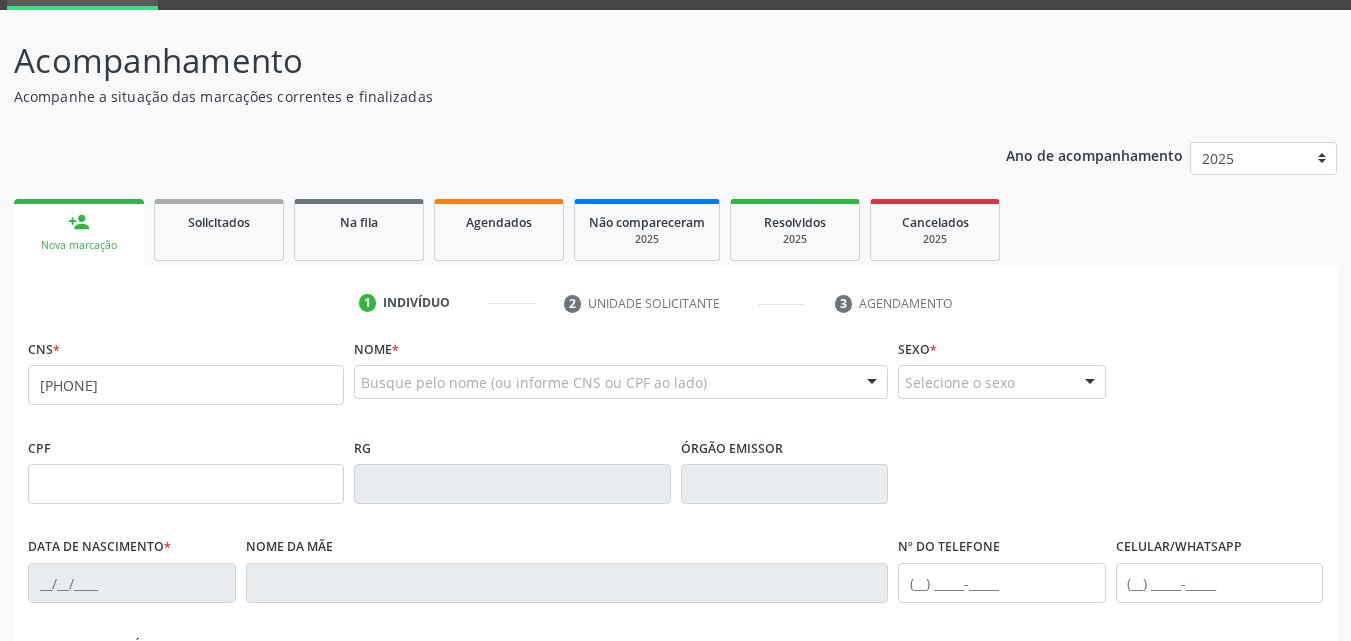 type on "[PHONE]" 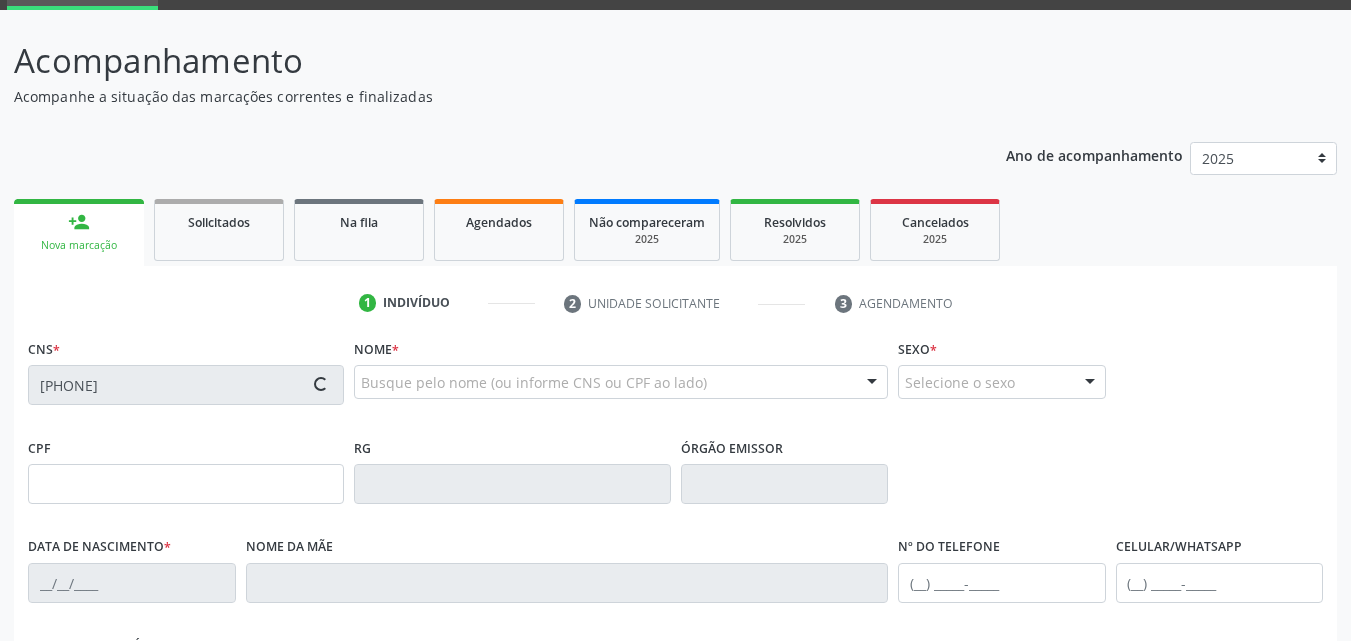 type on "[CPF]" 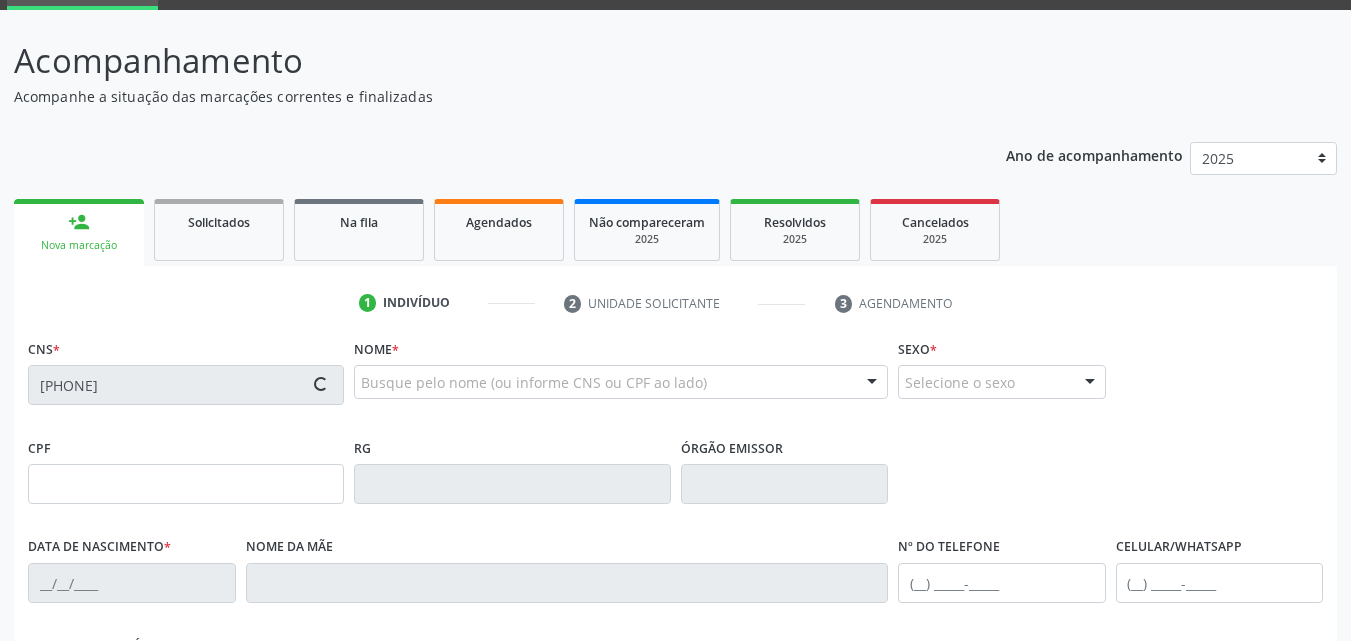type on "[DATE]" 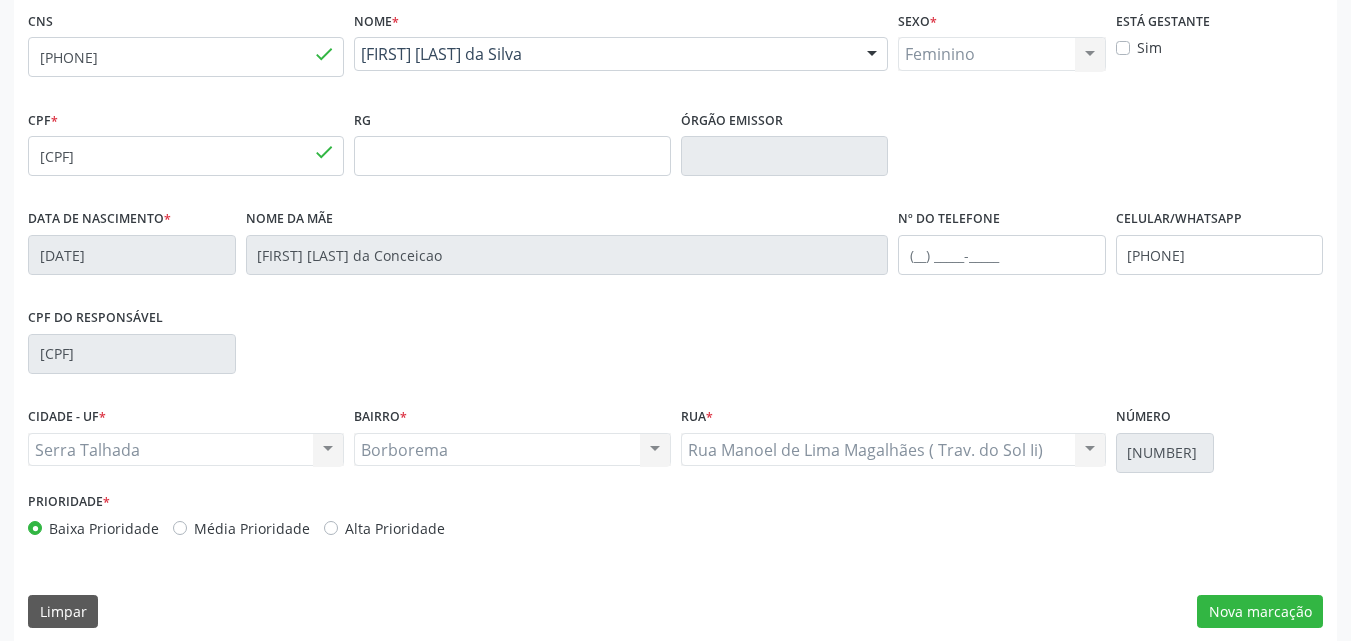 scroll, scrollTop: 443, scrollLeft: 0, axis: vertical 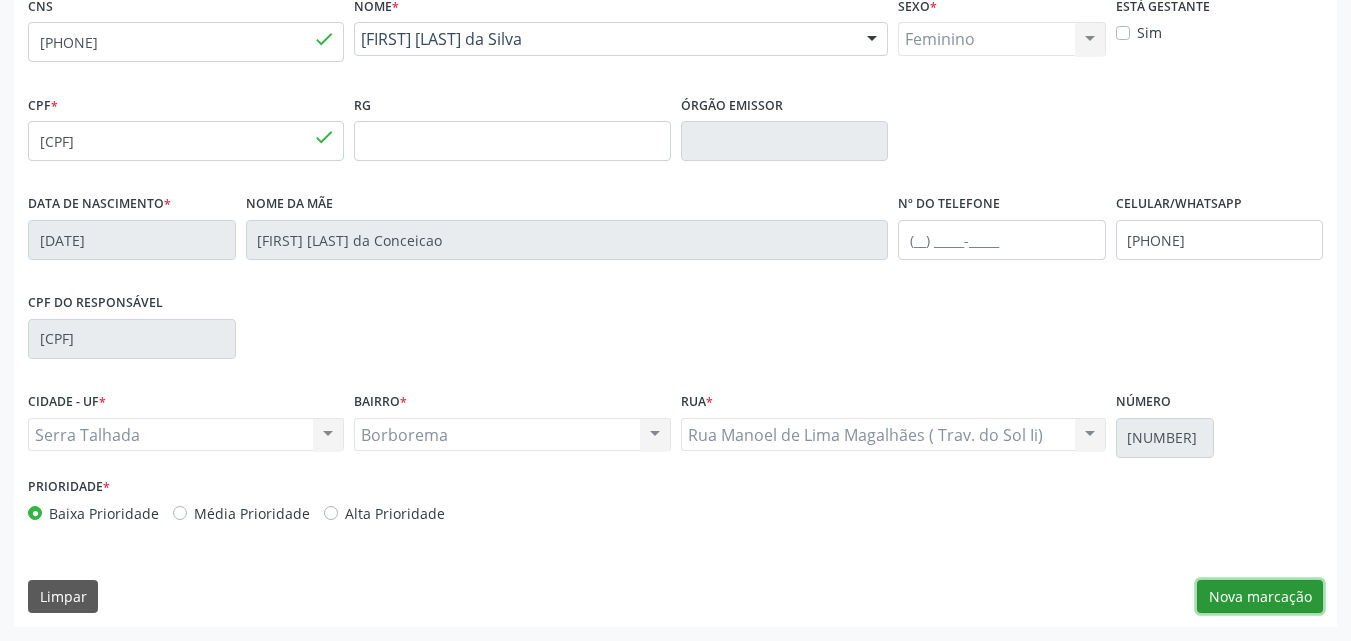 click on "Nova marcação" at bounding box center (1260, 597) 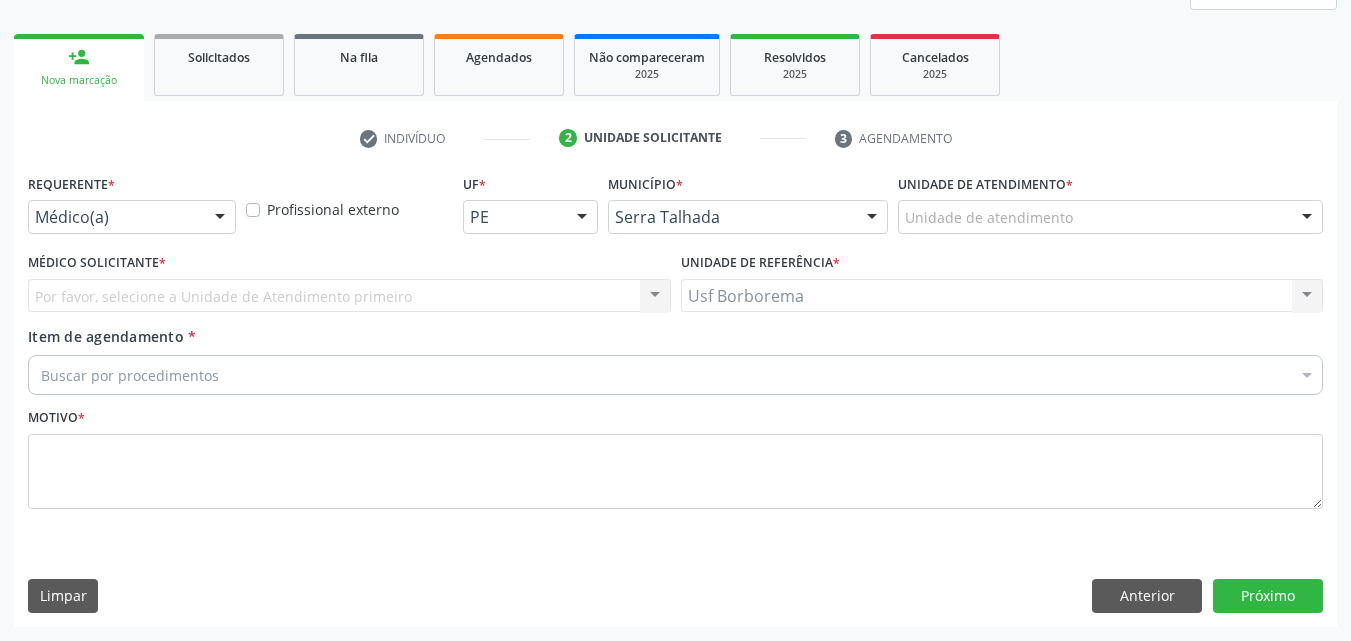 scroll, scrollTop: 265, scrollLeft: 0, axis: vertical 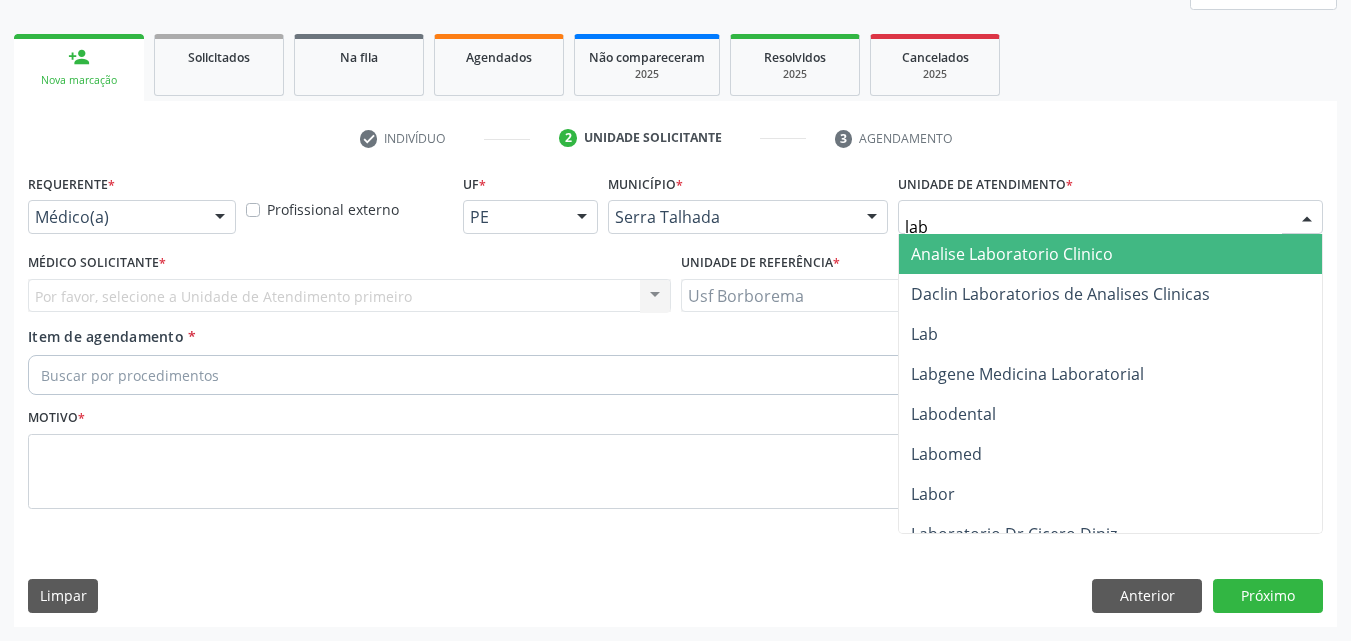 type on "labg" 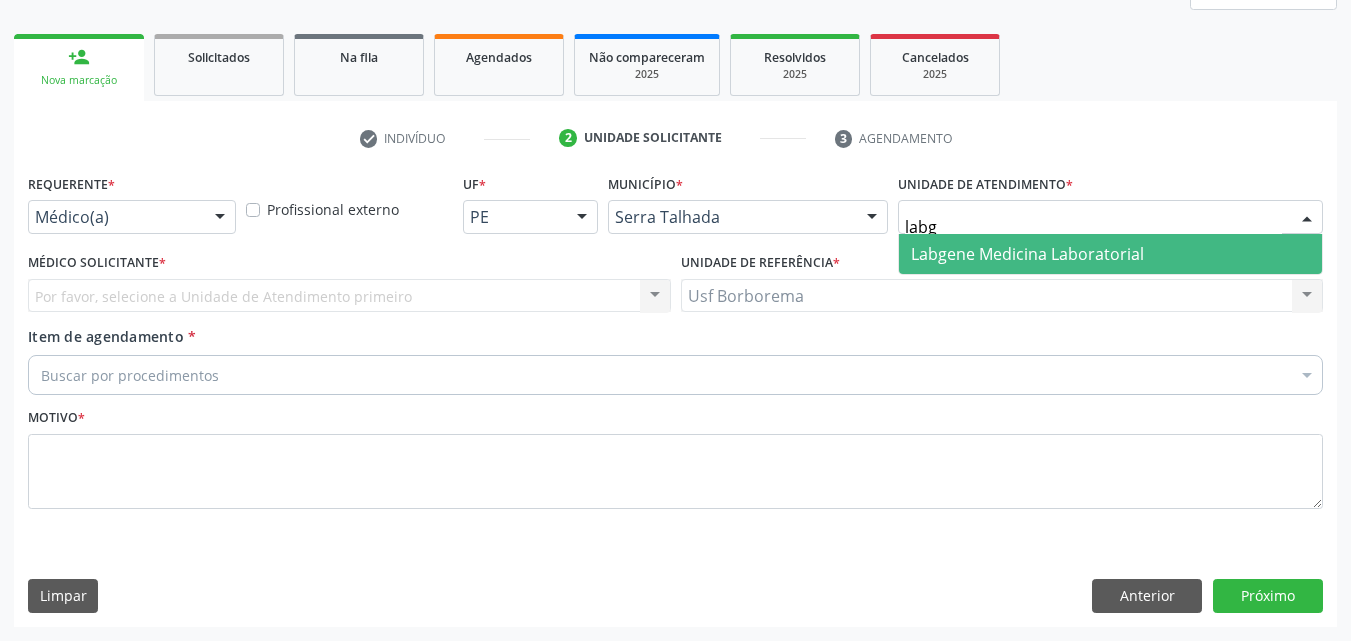 click on "Labgene Medicina Laboratorial" at bounding box center (1027, 254) 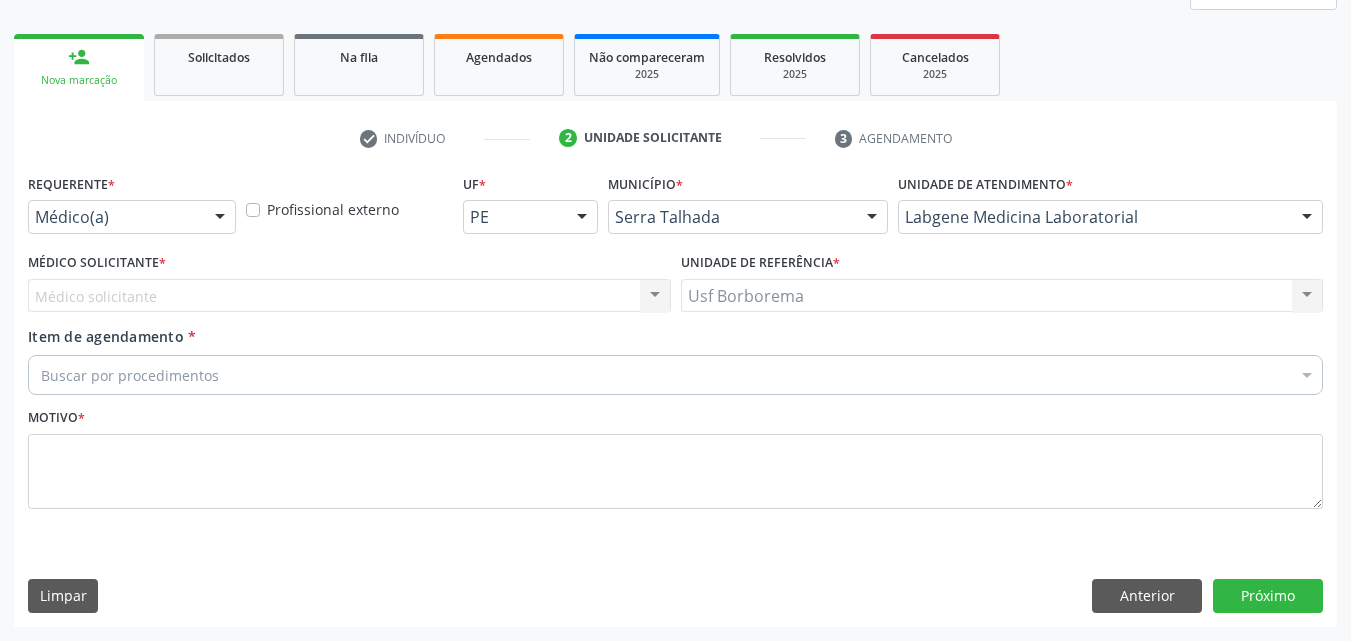 drag, startPoint x: 114, startPoint y: 217, endPoint x: 107, endPoint y: 239, distance: 23.086792 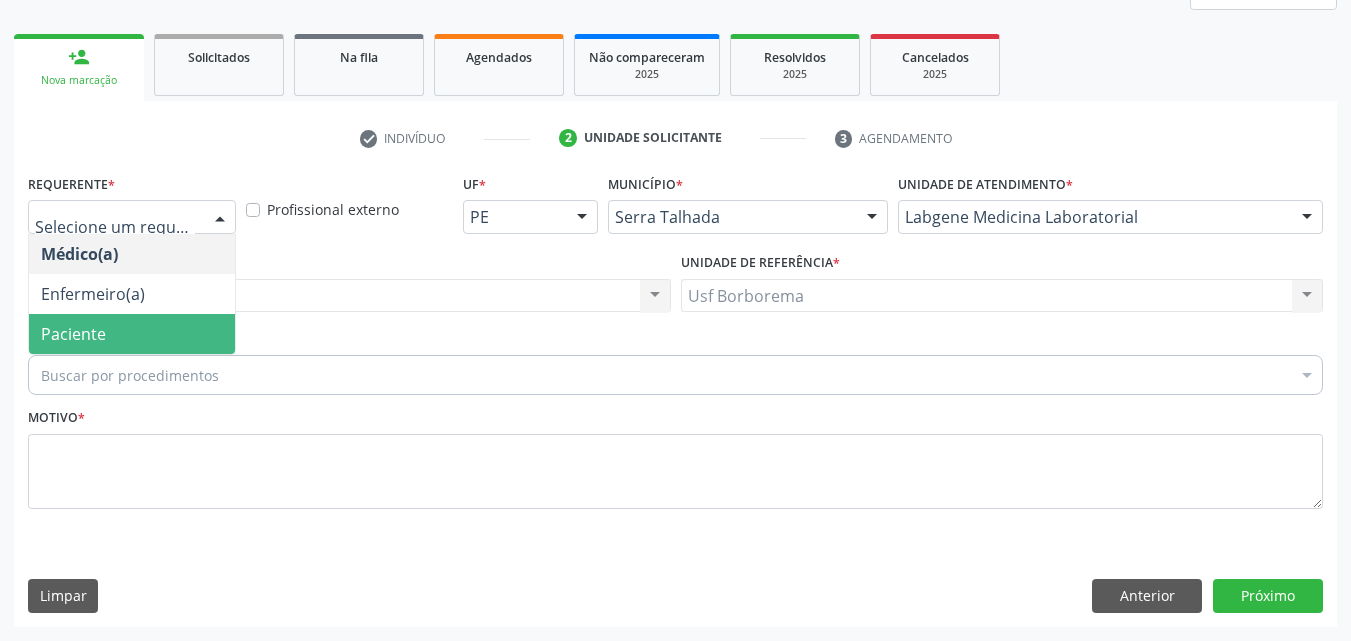 drag, startPoint x: 105, startPoint y: 330, endPoint x: 122, endPoint y: 375, distance: 48.104053 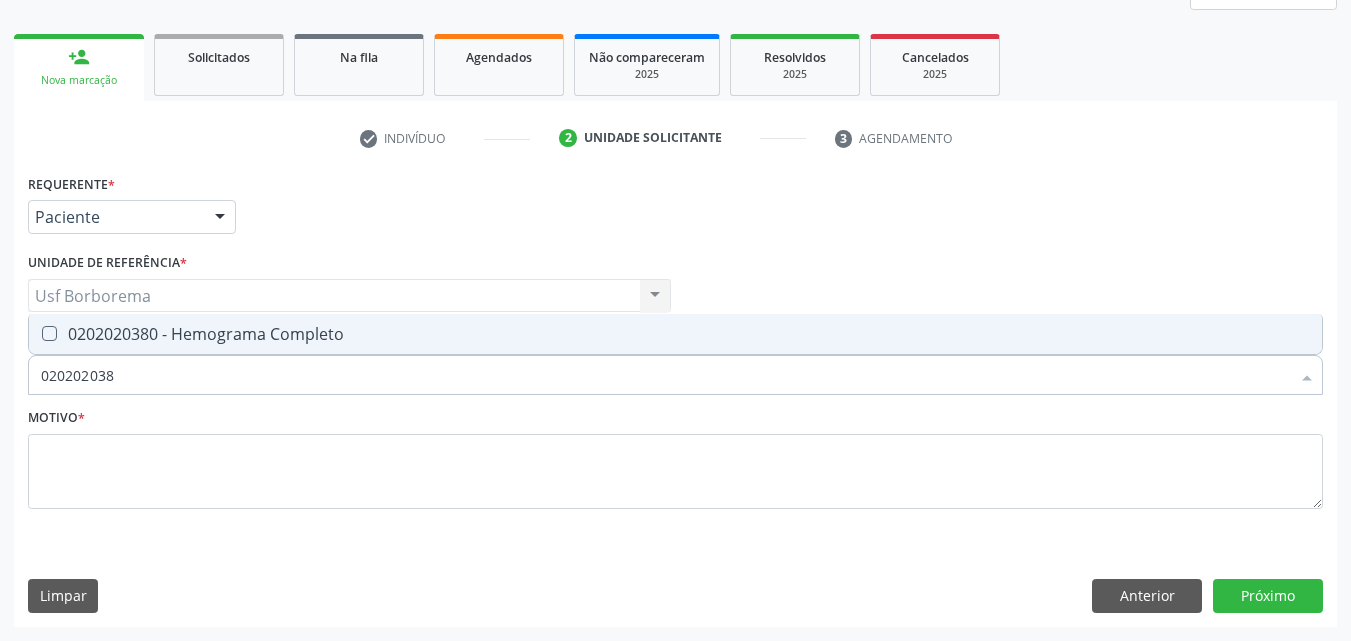type on "0202020380" 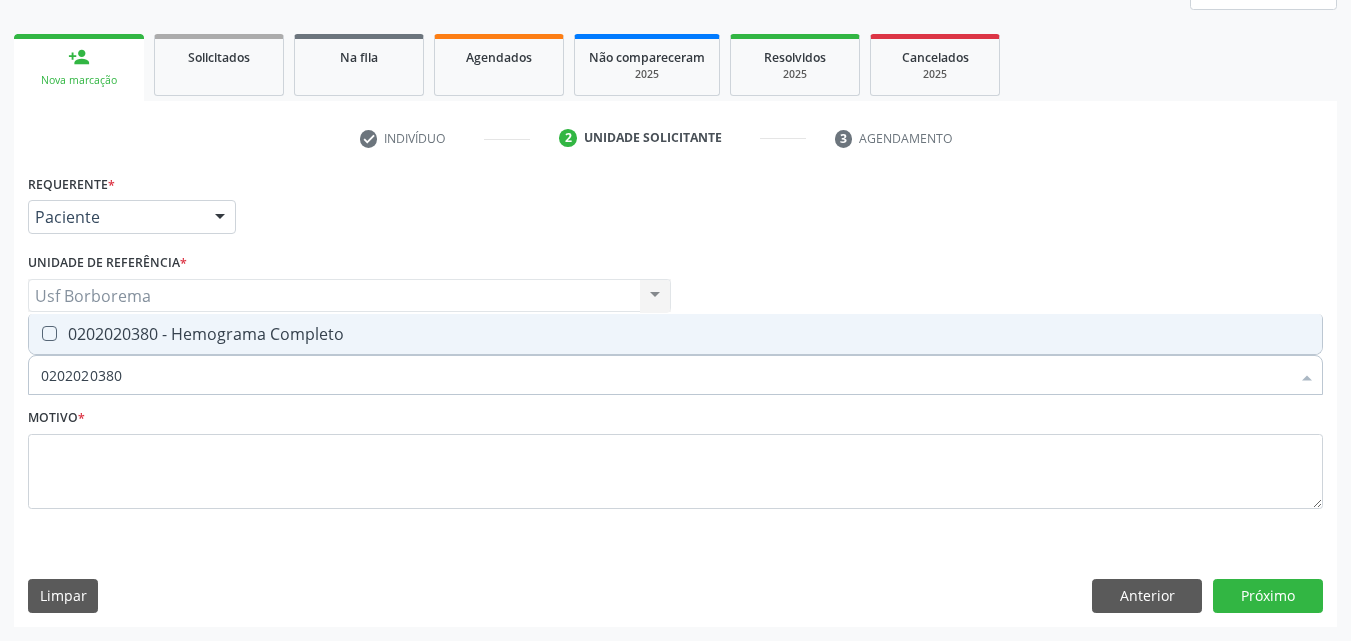 drag, startPoint x: 156, startPoint y: 323, endPoint x: 164, endPoint y: 356, distance: 33.955853 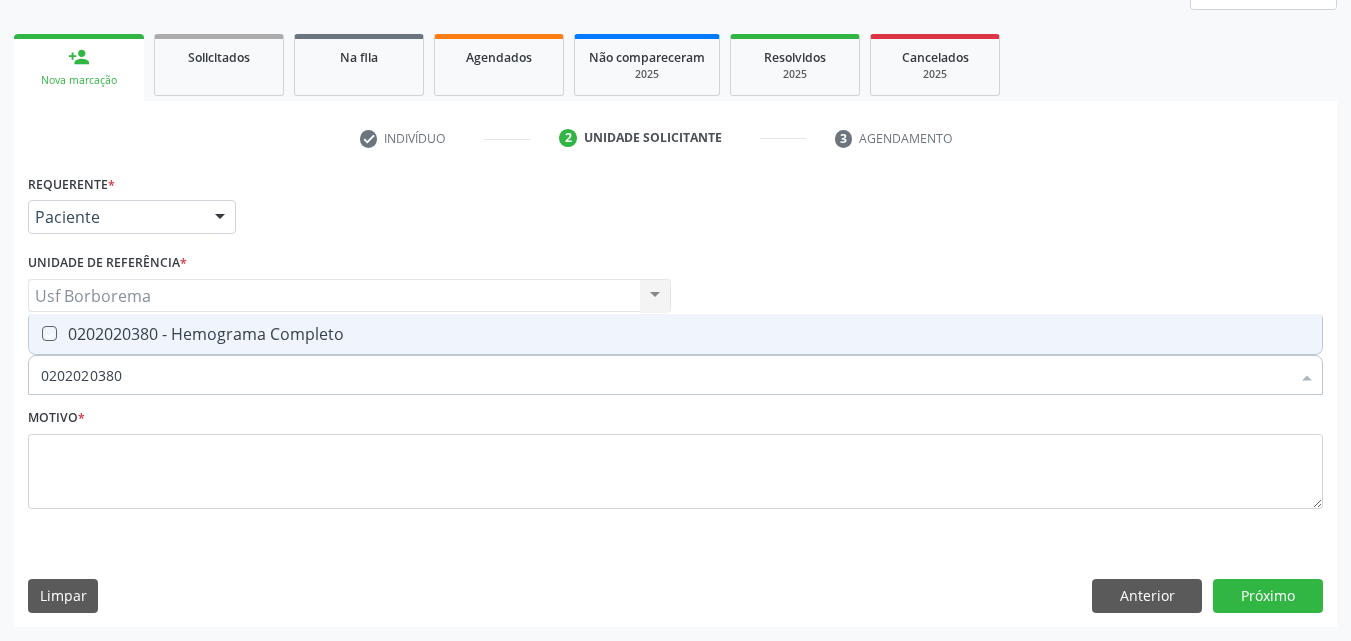 checkbox on "true" 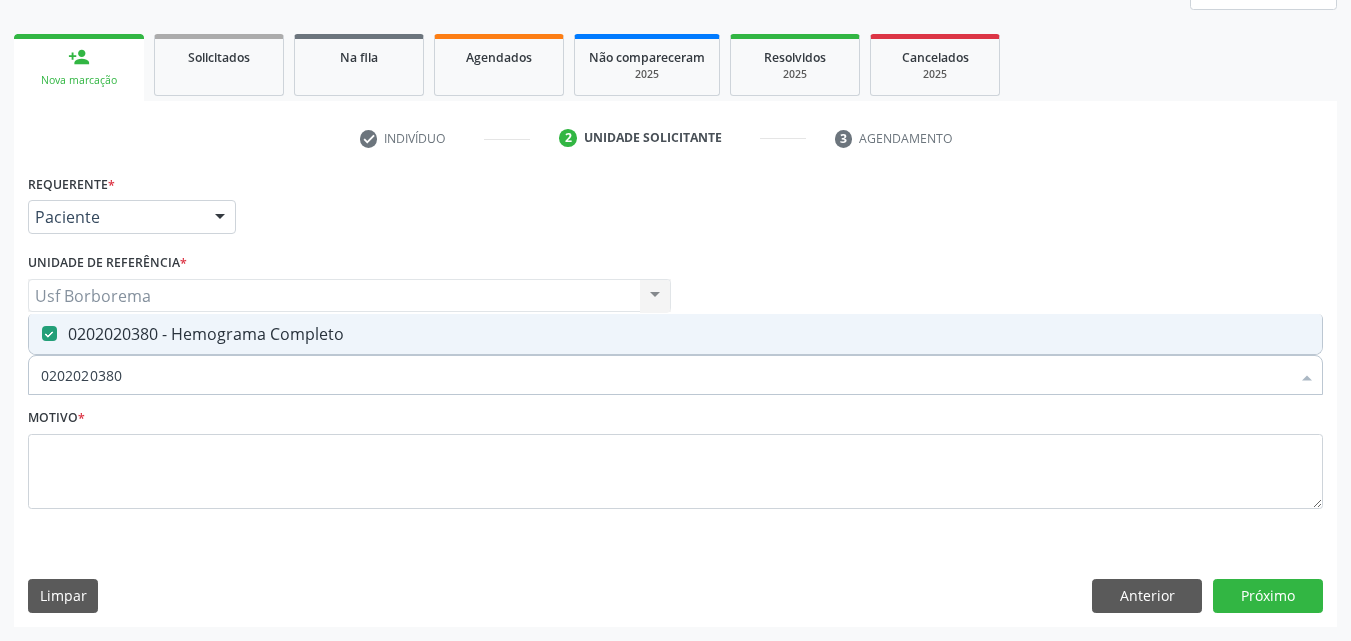 click on "0202020380" at bounding box center [665, 375] 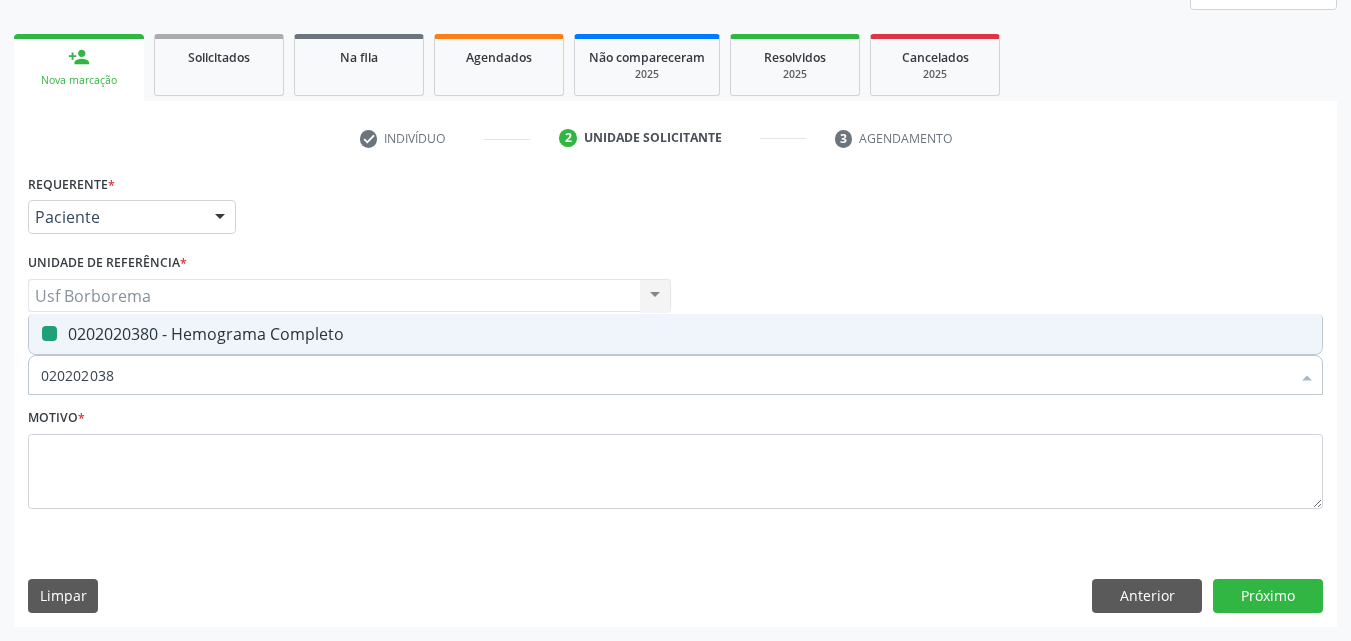 type on "02020203" 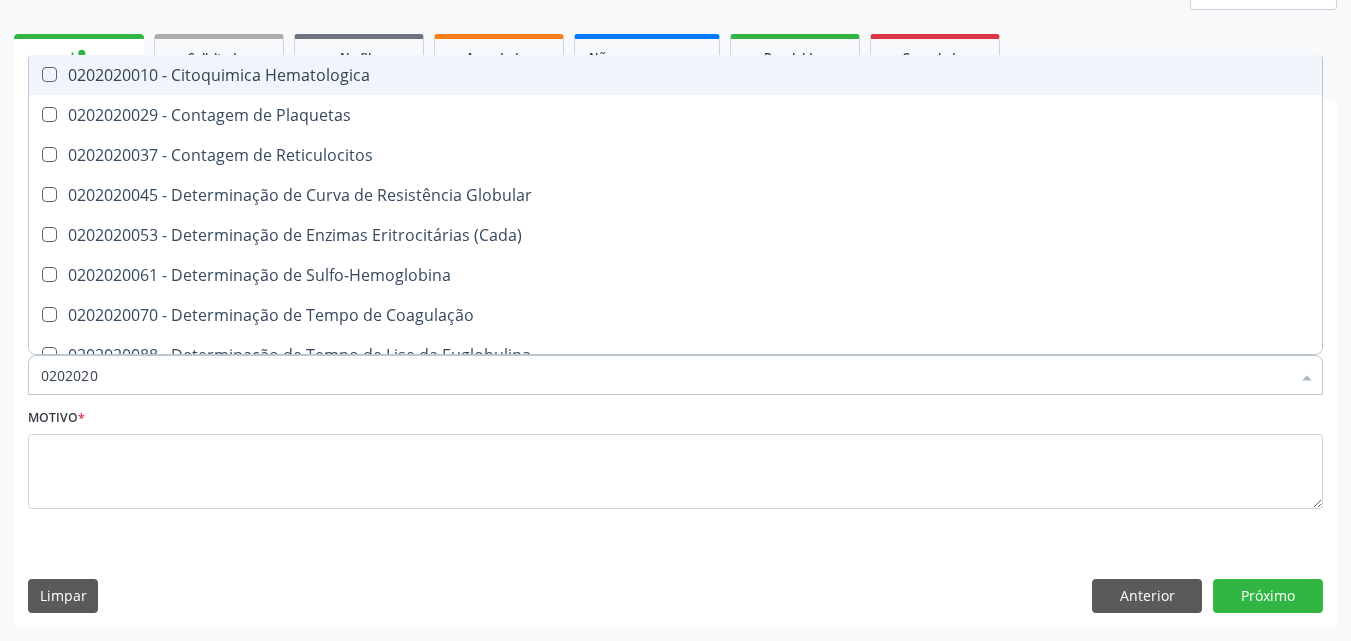 type on "020202" 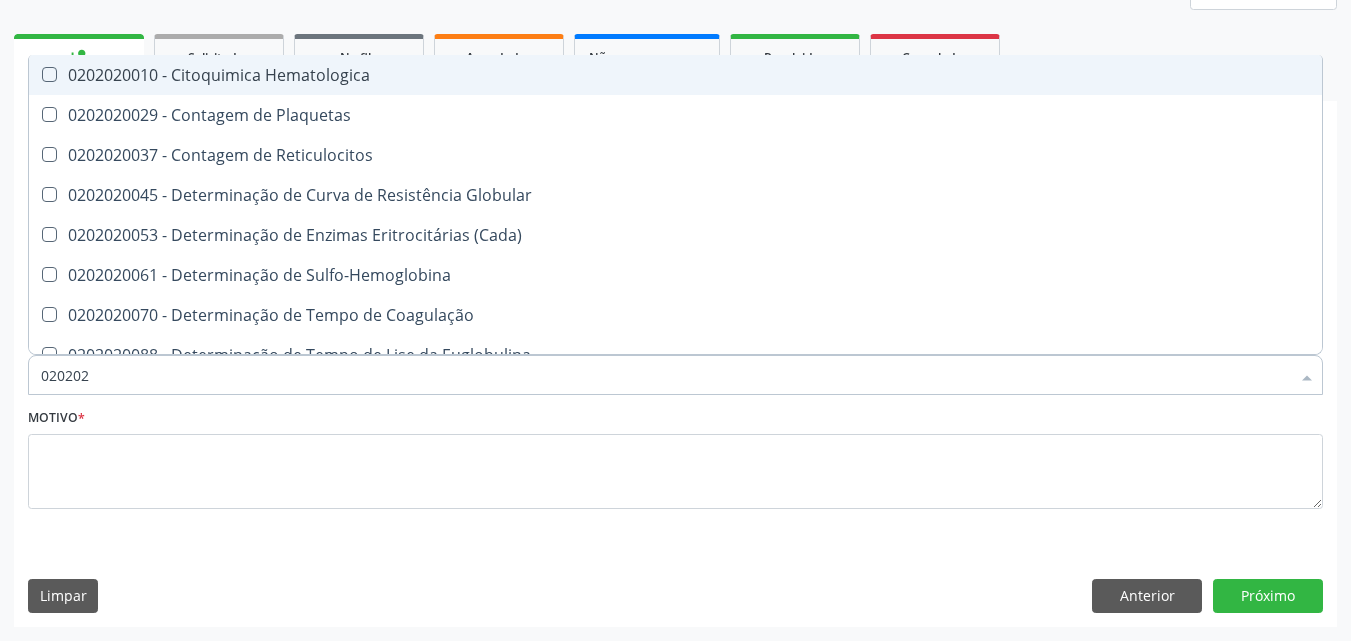 type on "02020" 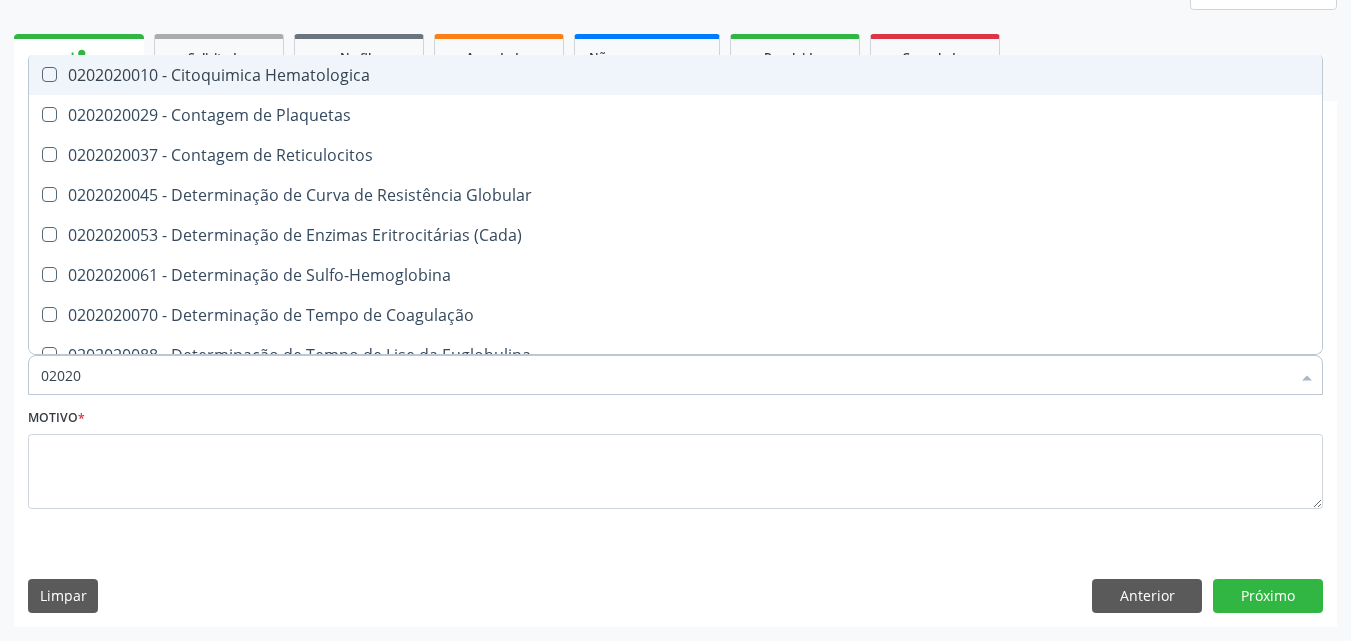 checkbox on "false" 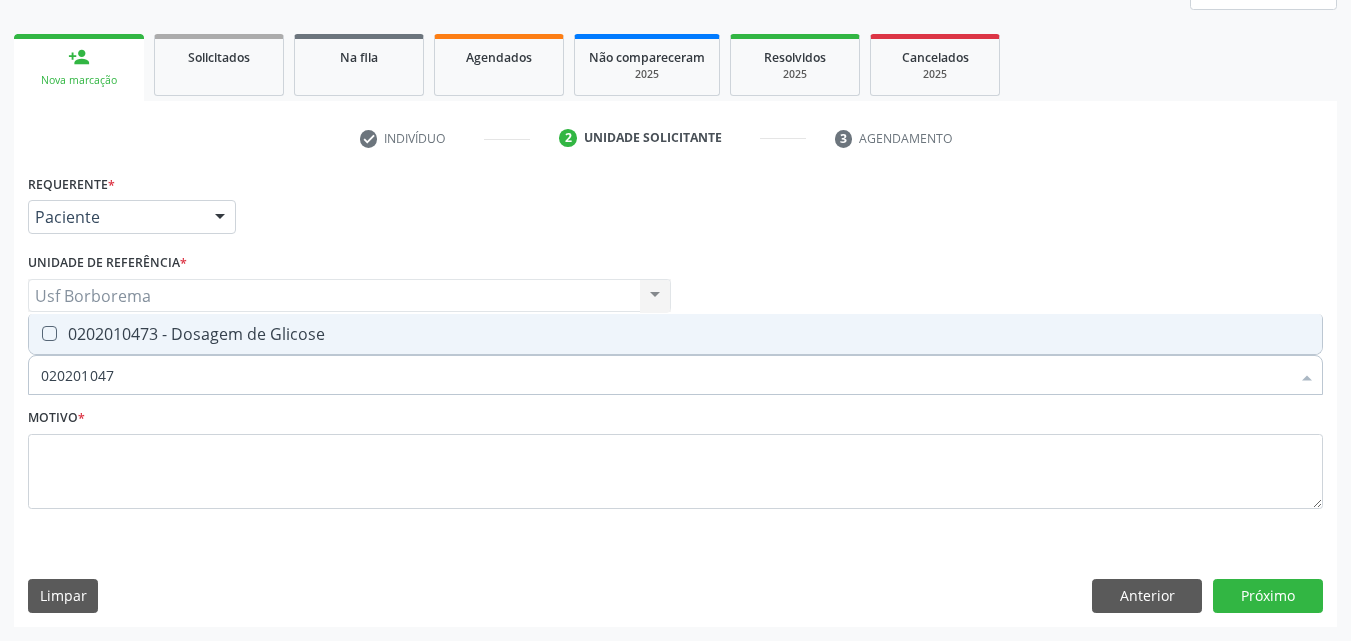 type on "0202010473" 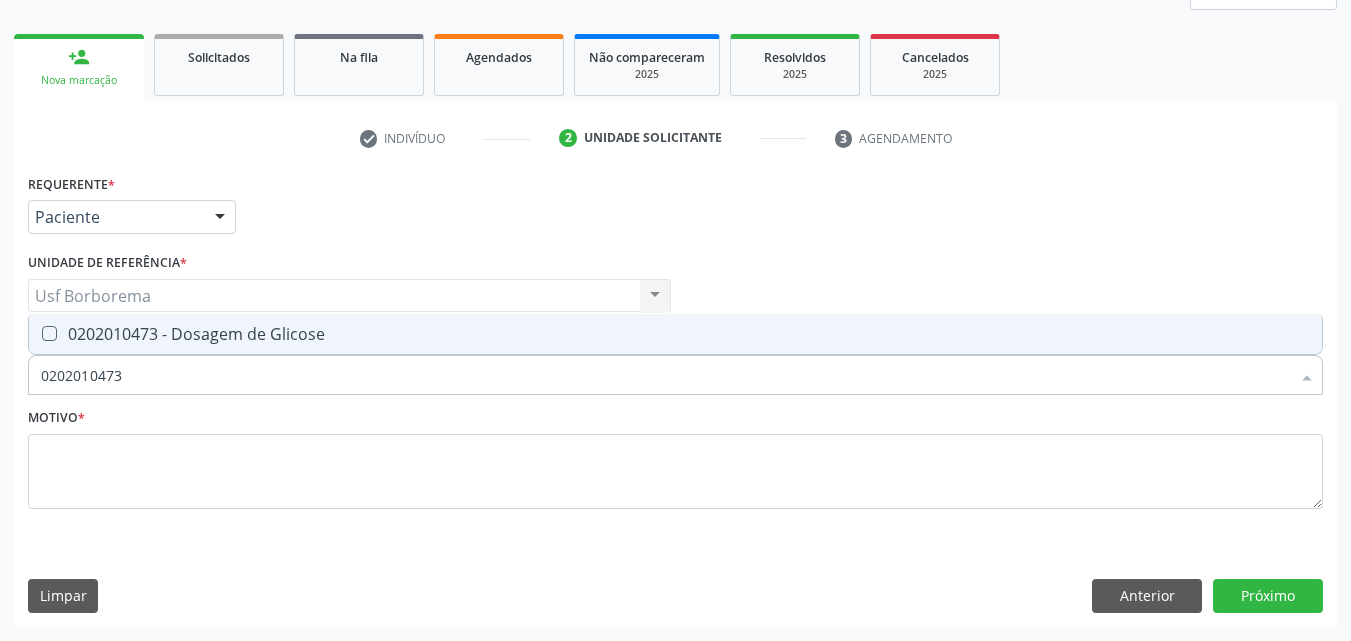 click on "0202010473 - Dosagem de Glicose" at bounding box center [675, 334] 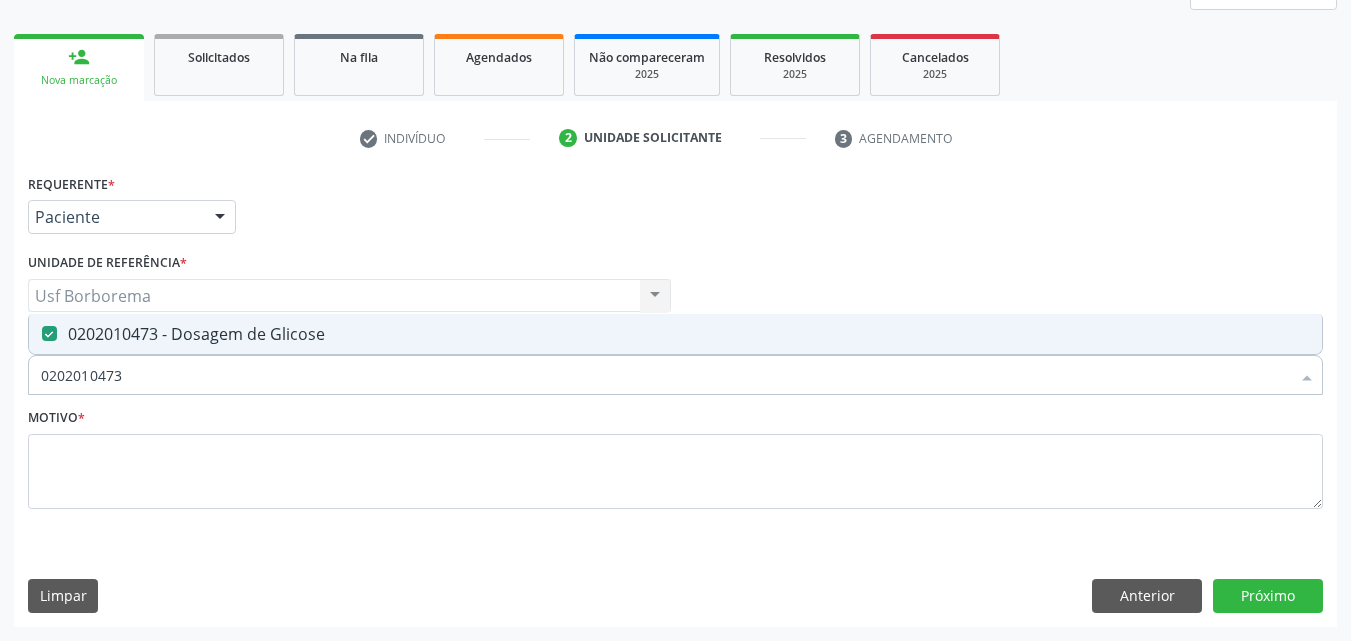 checkbox on "true" 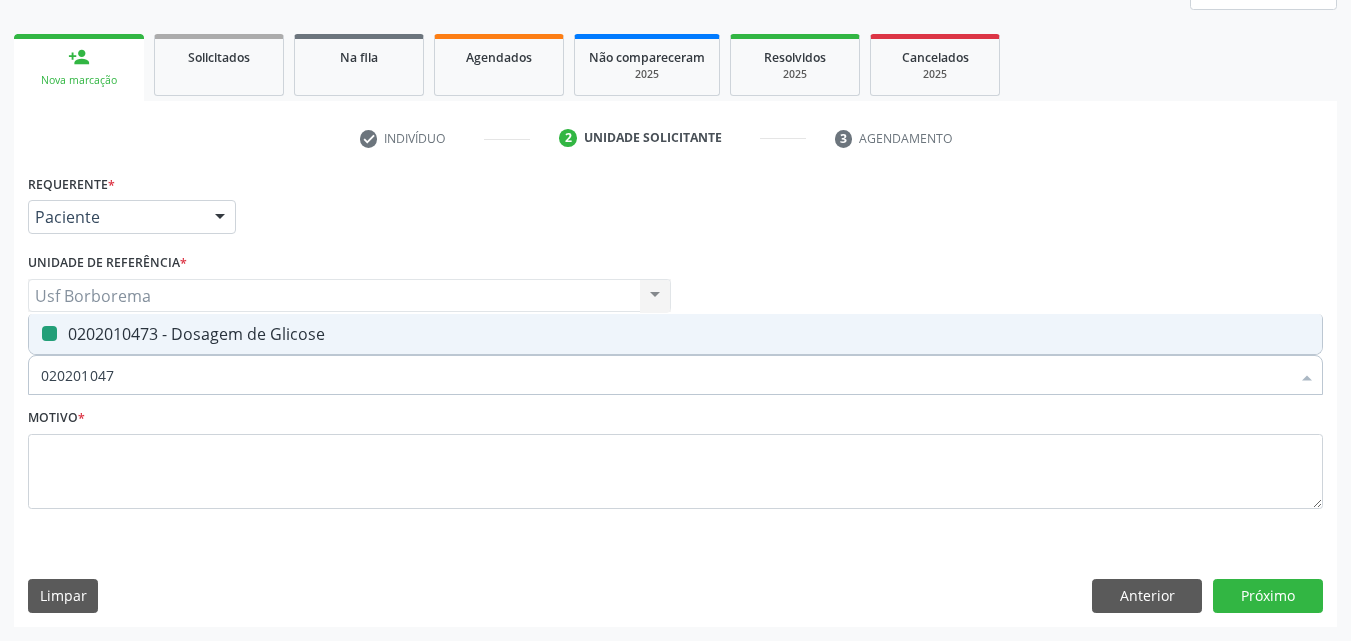 type on "02020104" 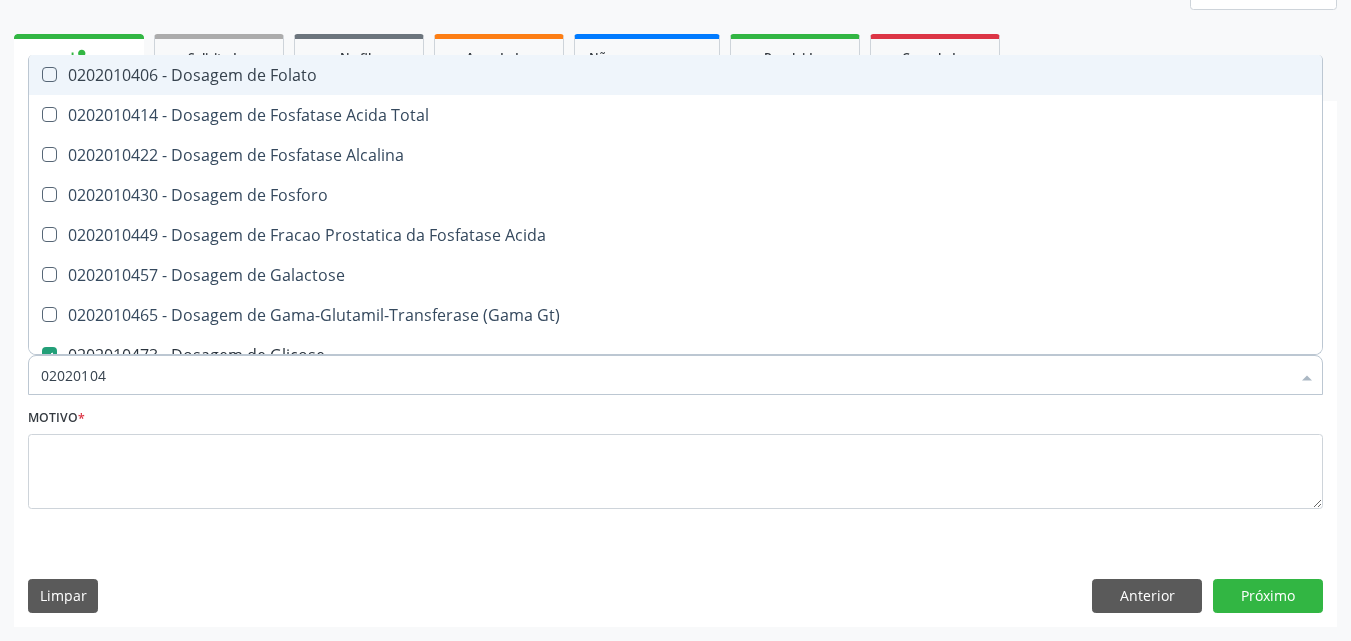 type on "0202010" 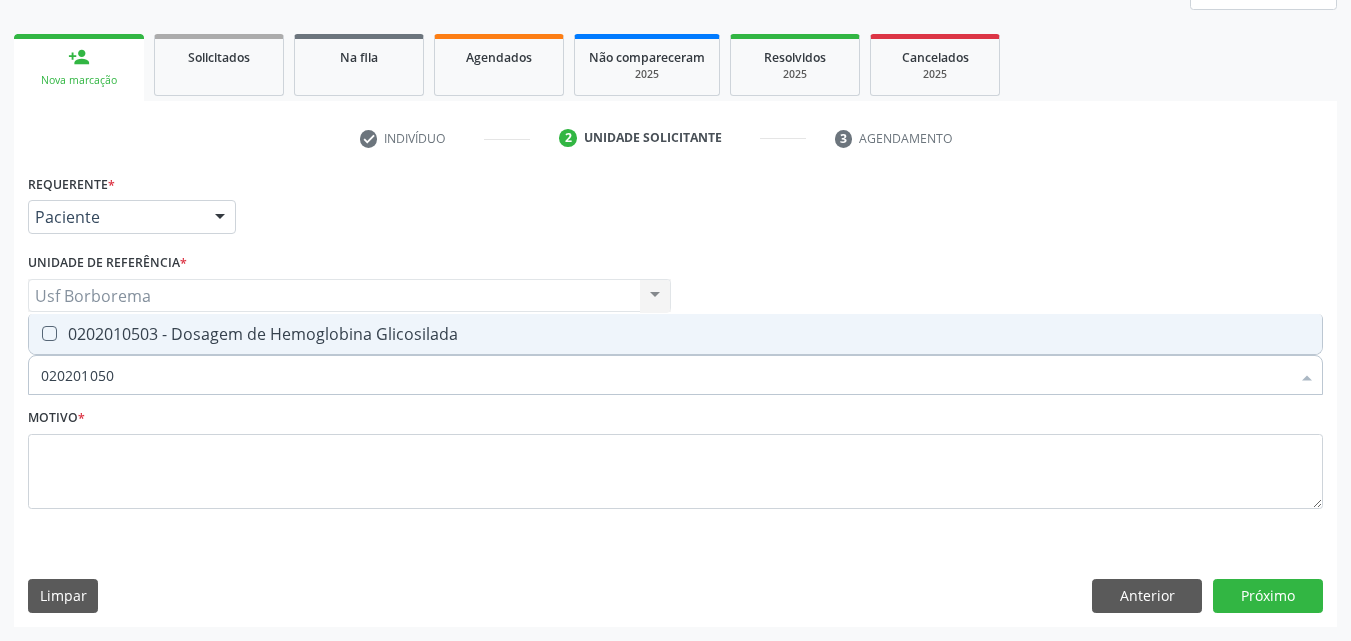type on "0202010503" 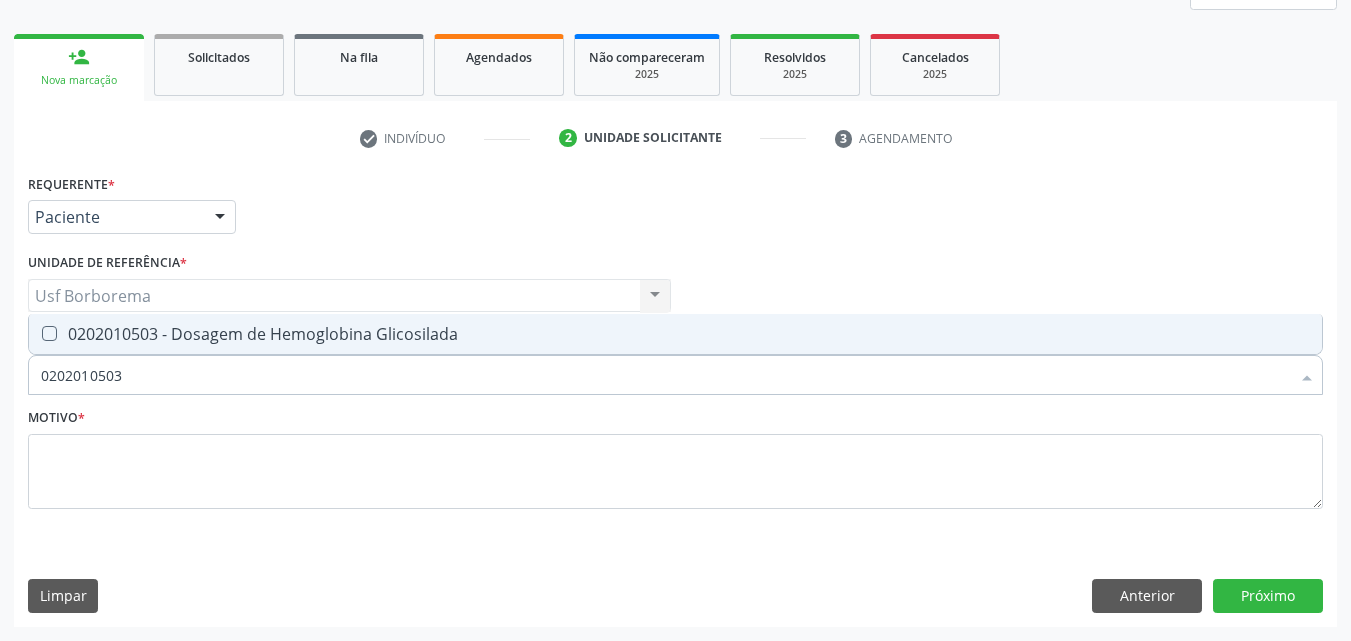 drag, startPoint x: 186, startPoint y: 340, endPoint x: 187, endPoint y: 367, distance: 27.018513 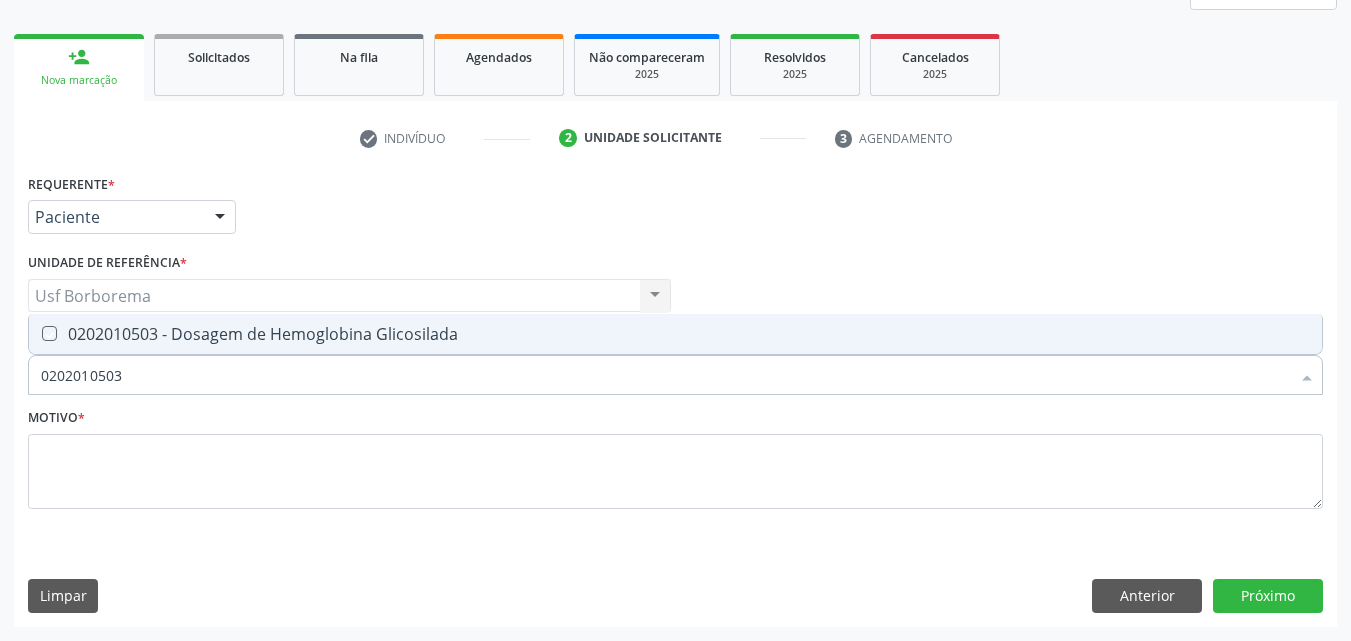checkbox on "true" 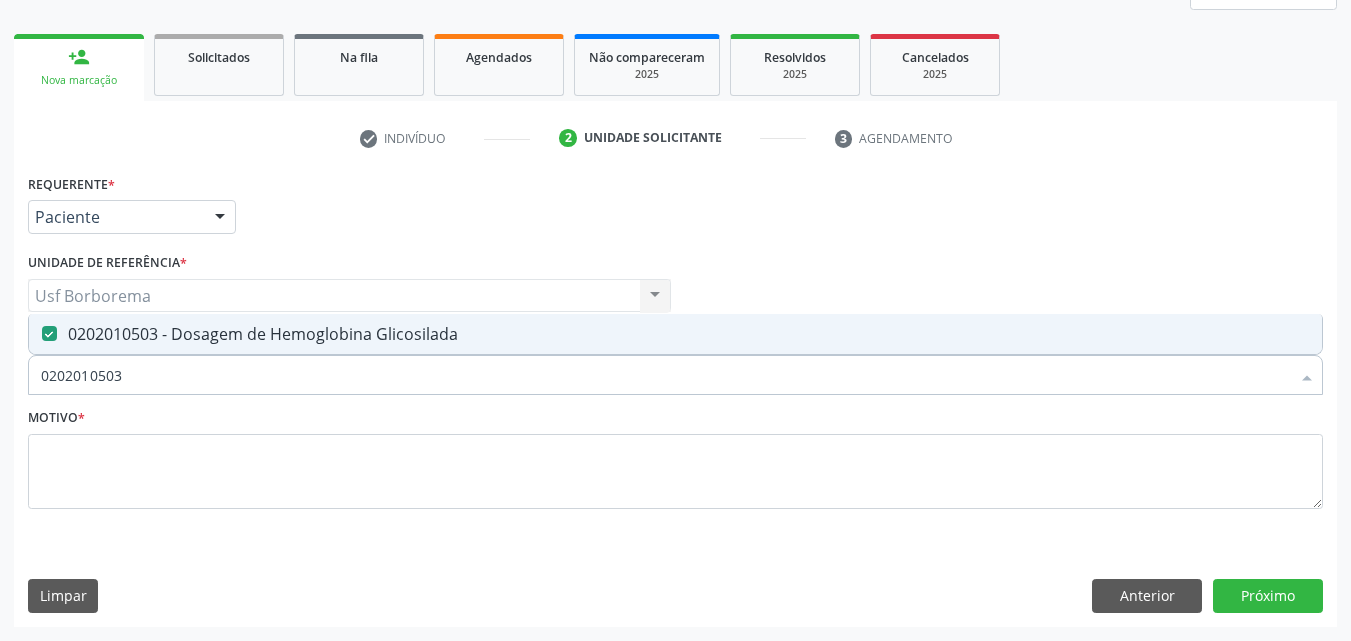 drag, startPoint x: 189, startPoint y: 373, endPoint x: 177, endPoint y: 361, distance: 16.970562 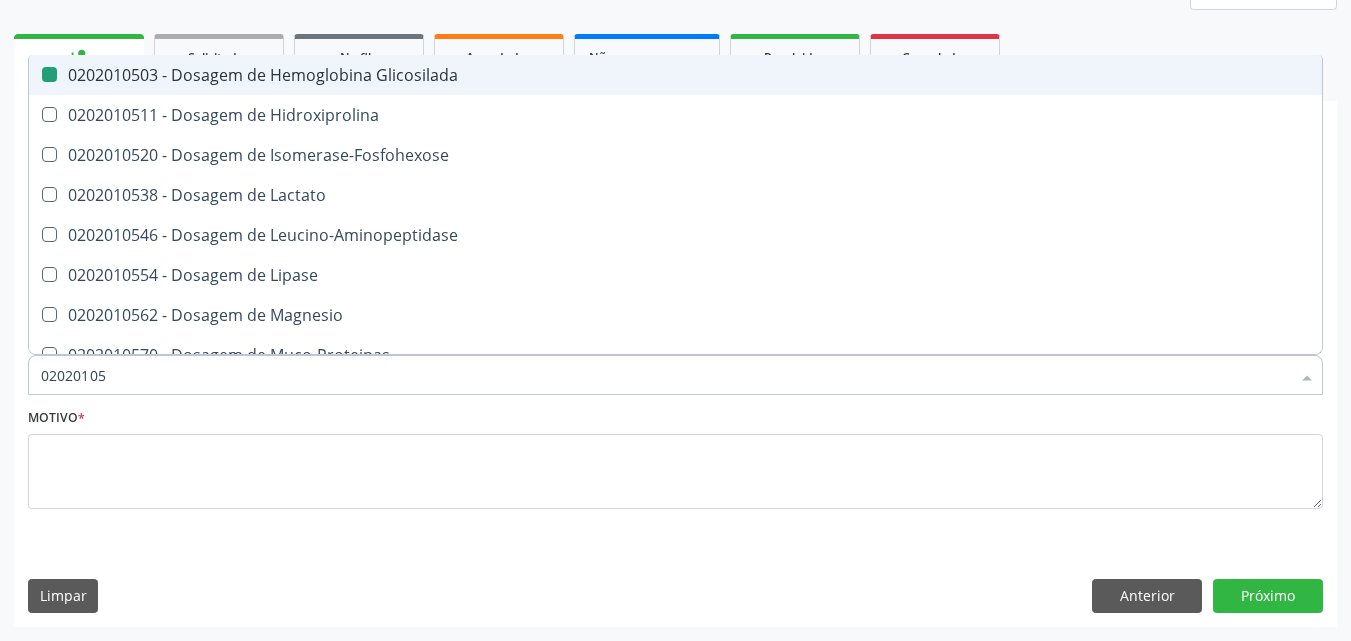 type on "0202010" 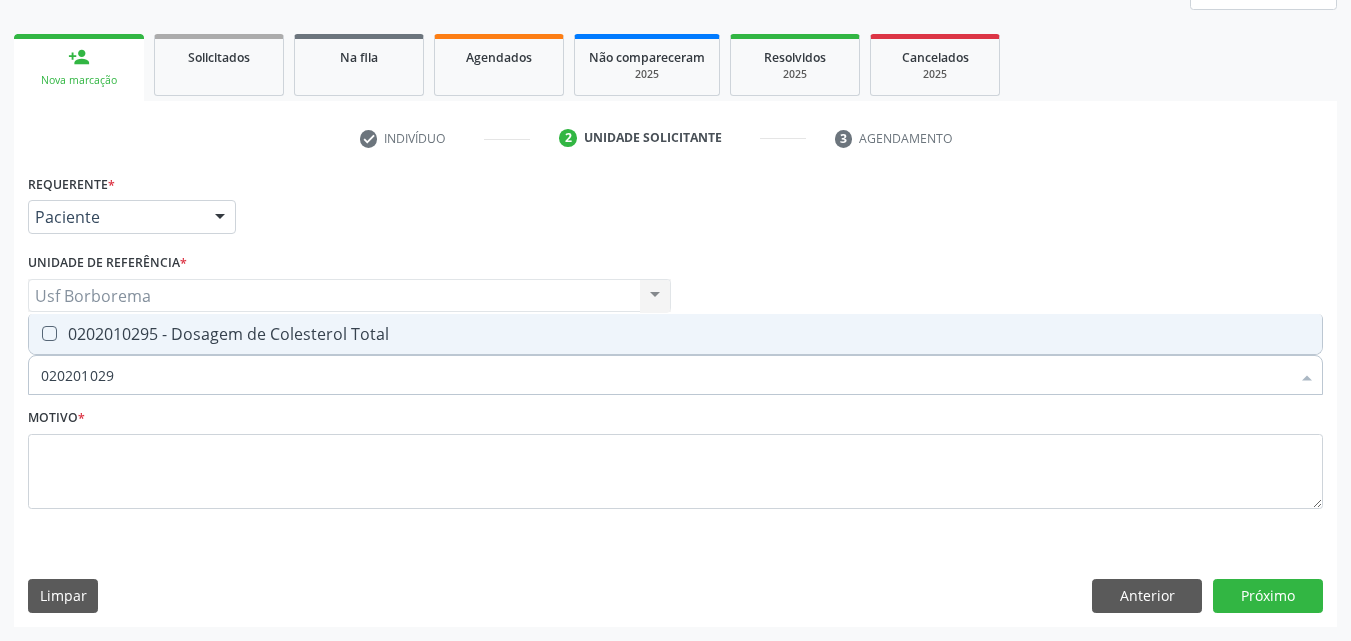 type on "0202010295" 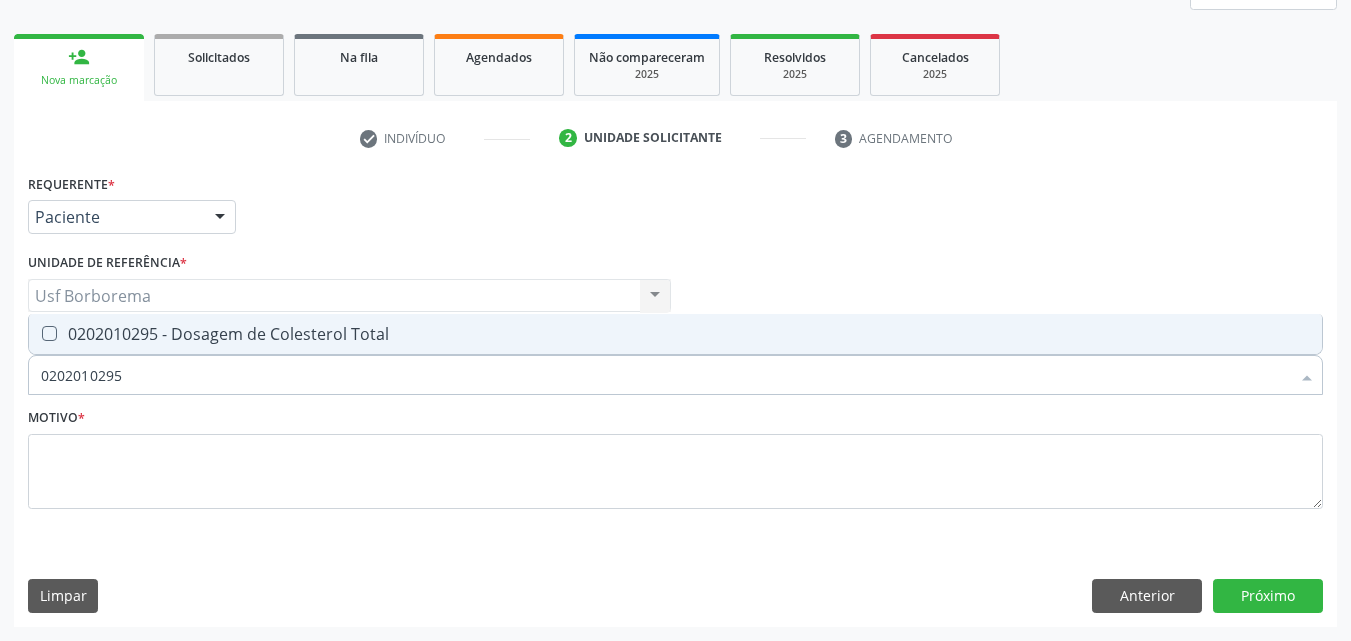 drag, startPoint x: 138, startPoint y: 318, endPoint x: 141, endPoint y: 336, distance: 18.248287 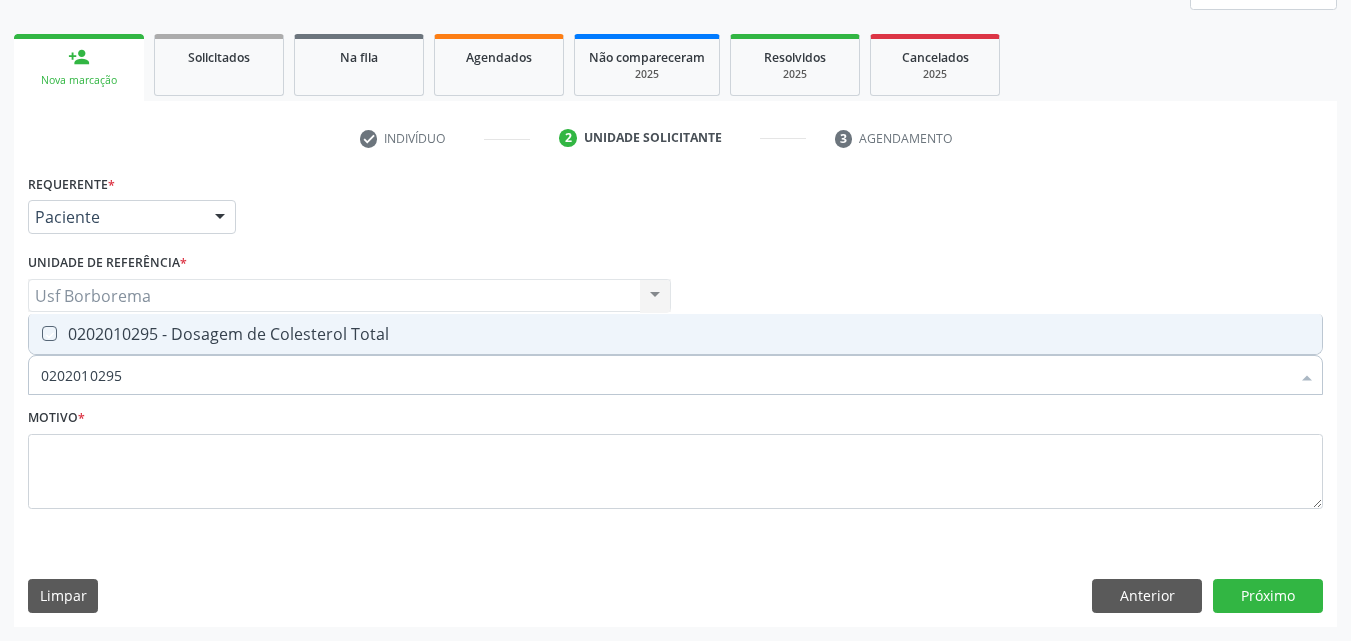 checkbox on "true" 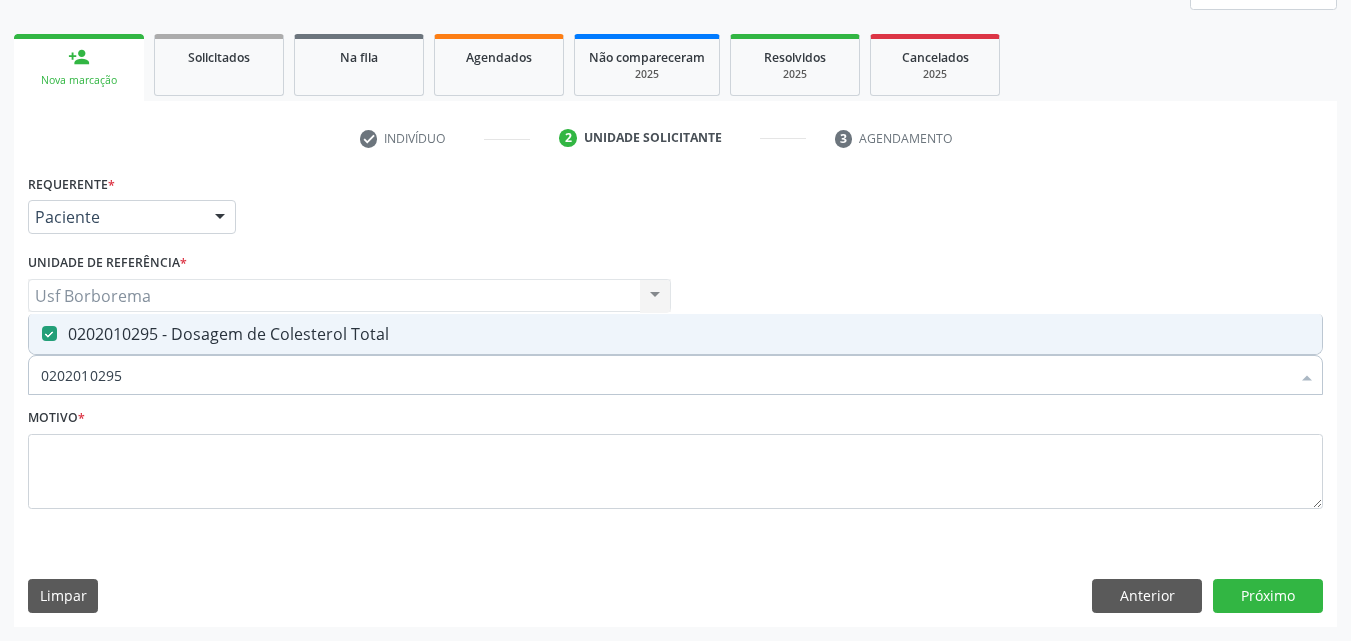 click on "0202010295" at bounding box center (665, 375) 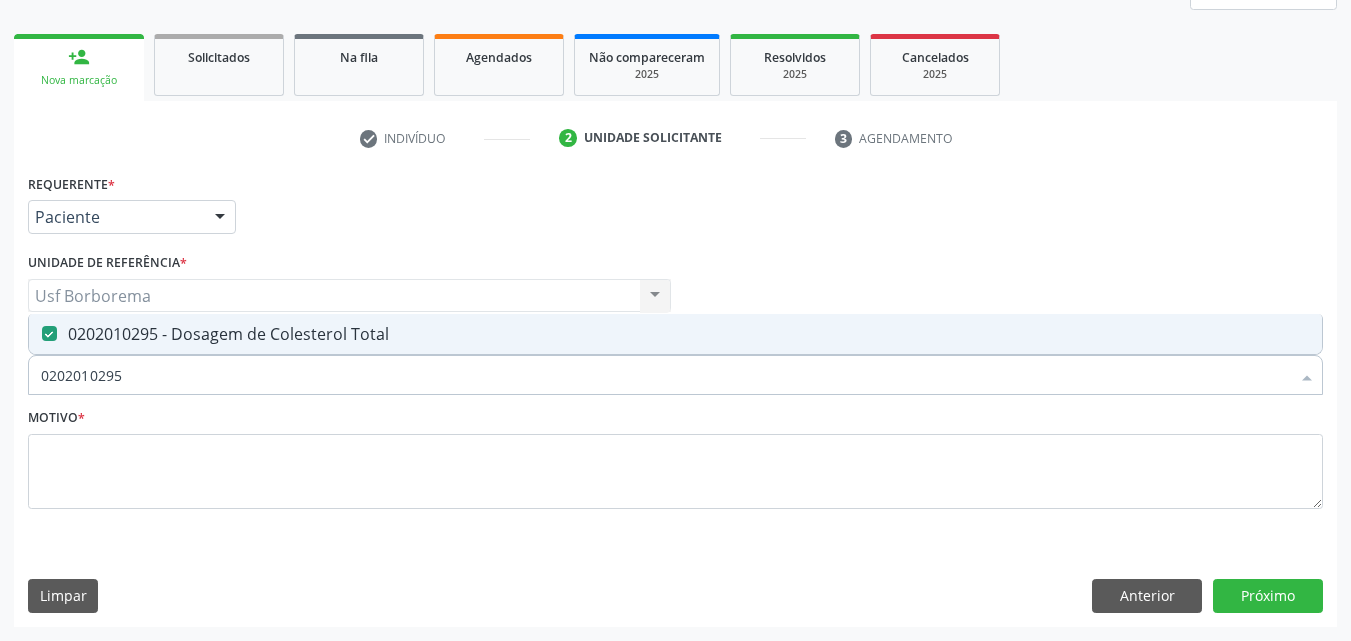 click on "0202010295" at bounding box center (665, 375) 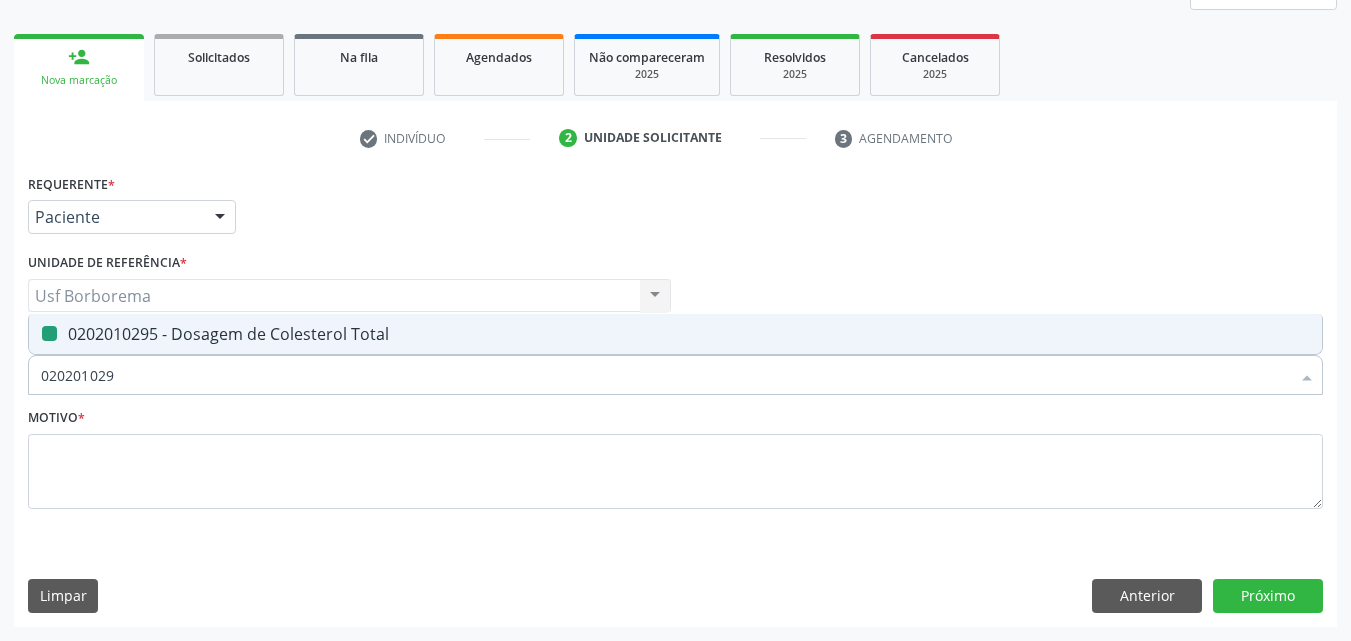 type on "02020102" 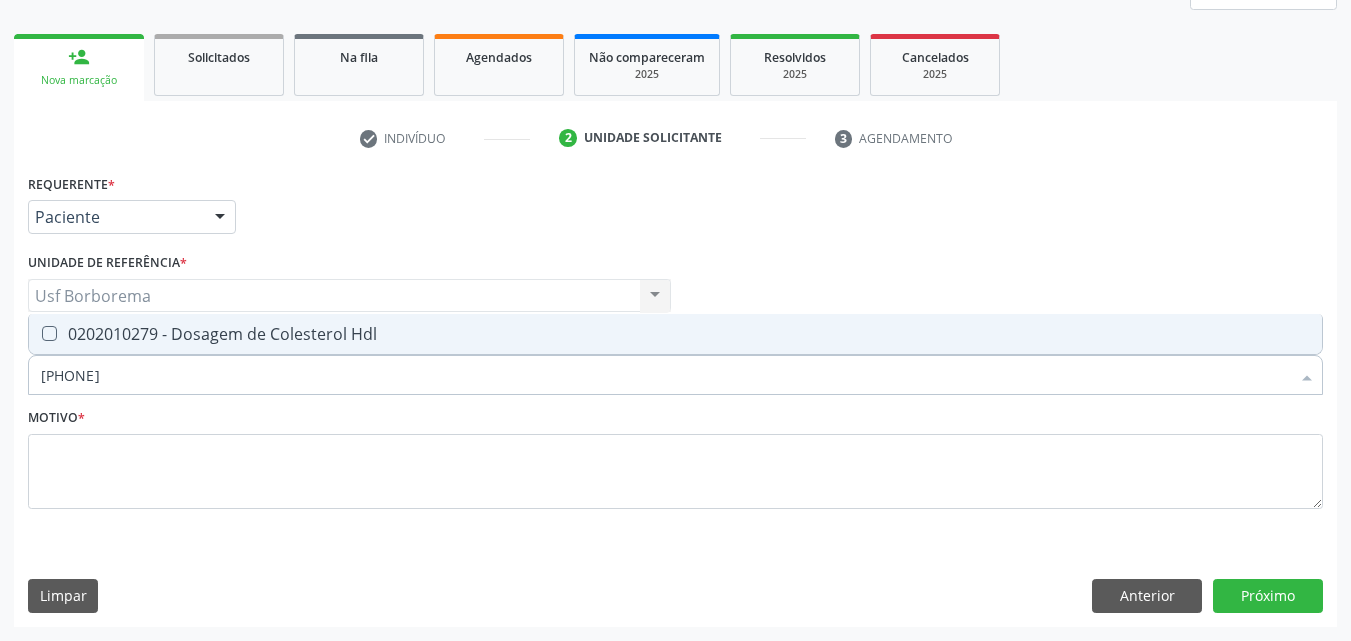 type on "[PHONE]" 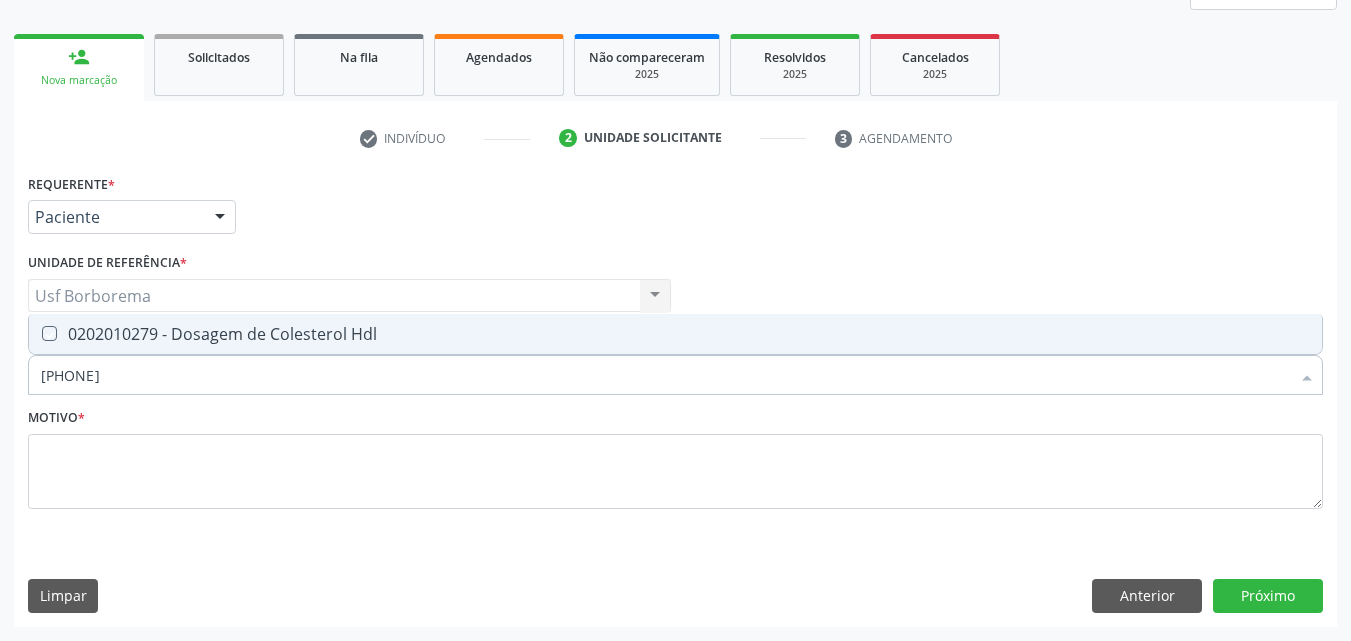 checkbox on "true" 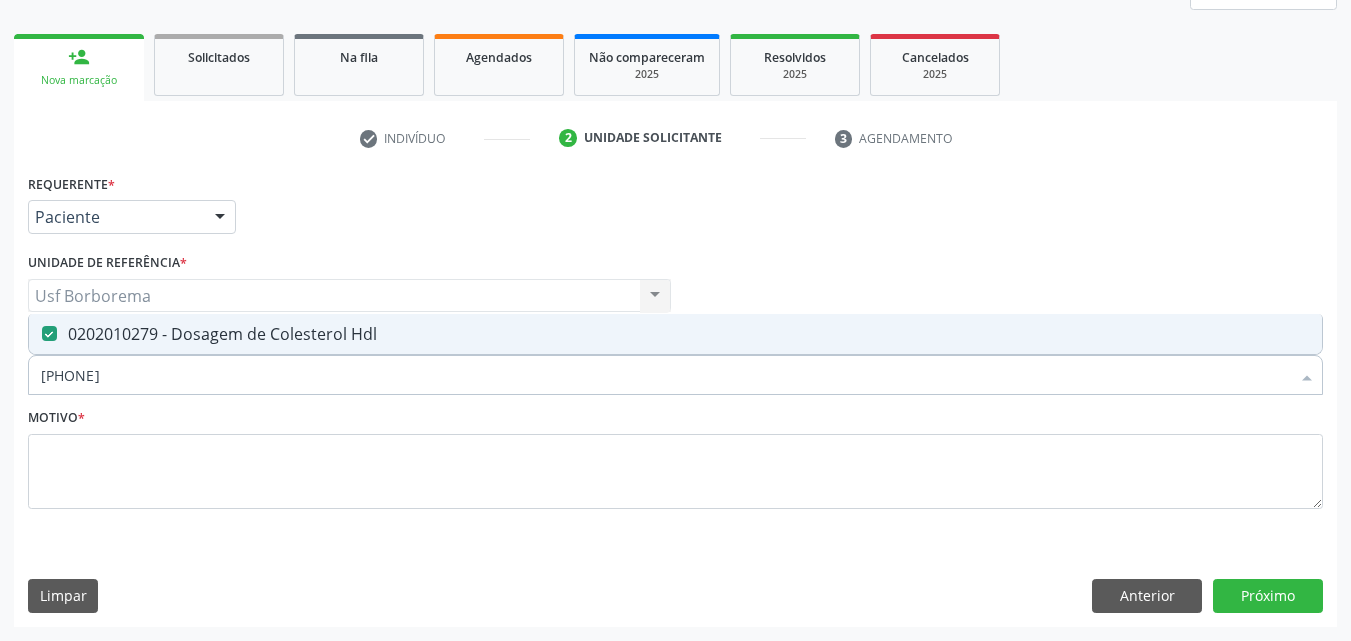 click on "[PHONE]" at bounding box center [665, 375] 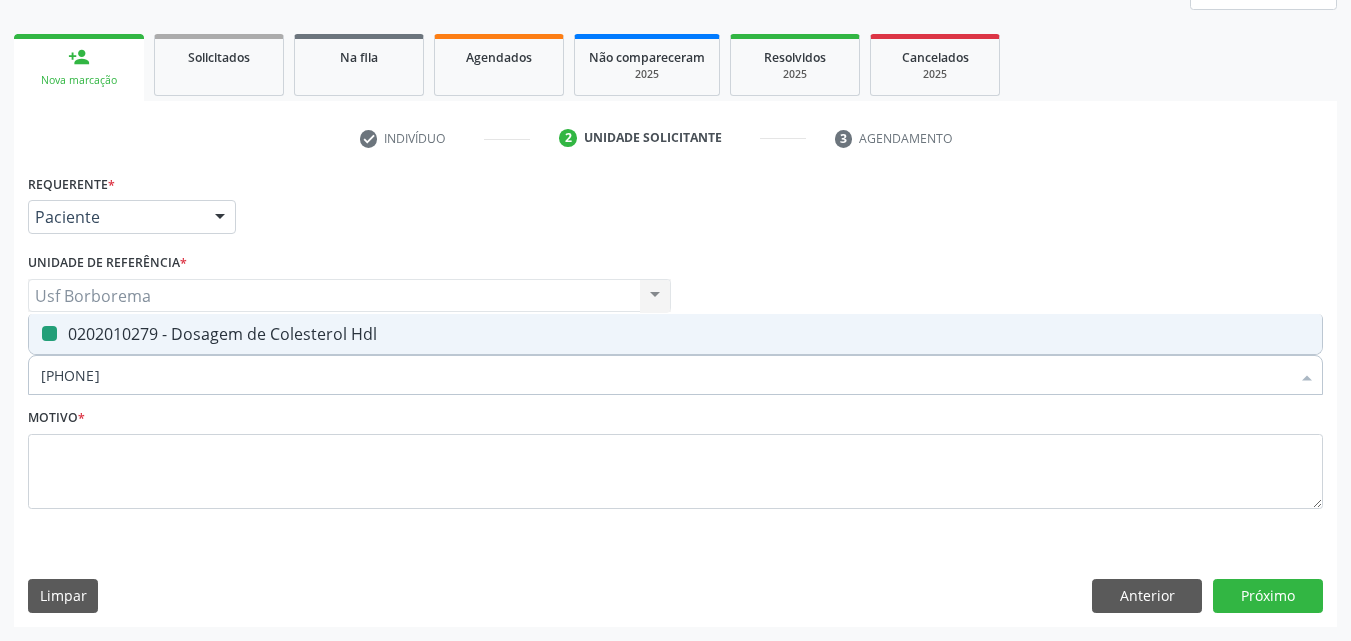 type on "02020102" 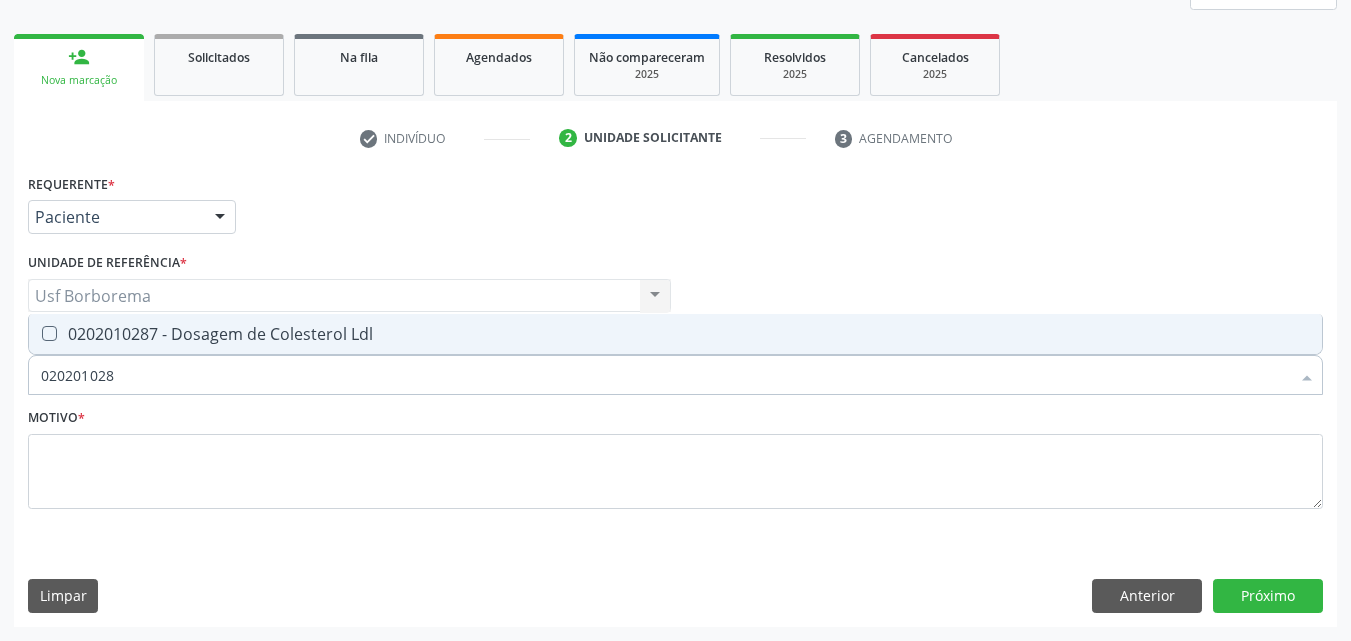 type on "[PHONE]" 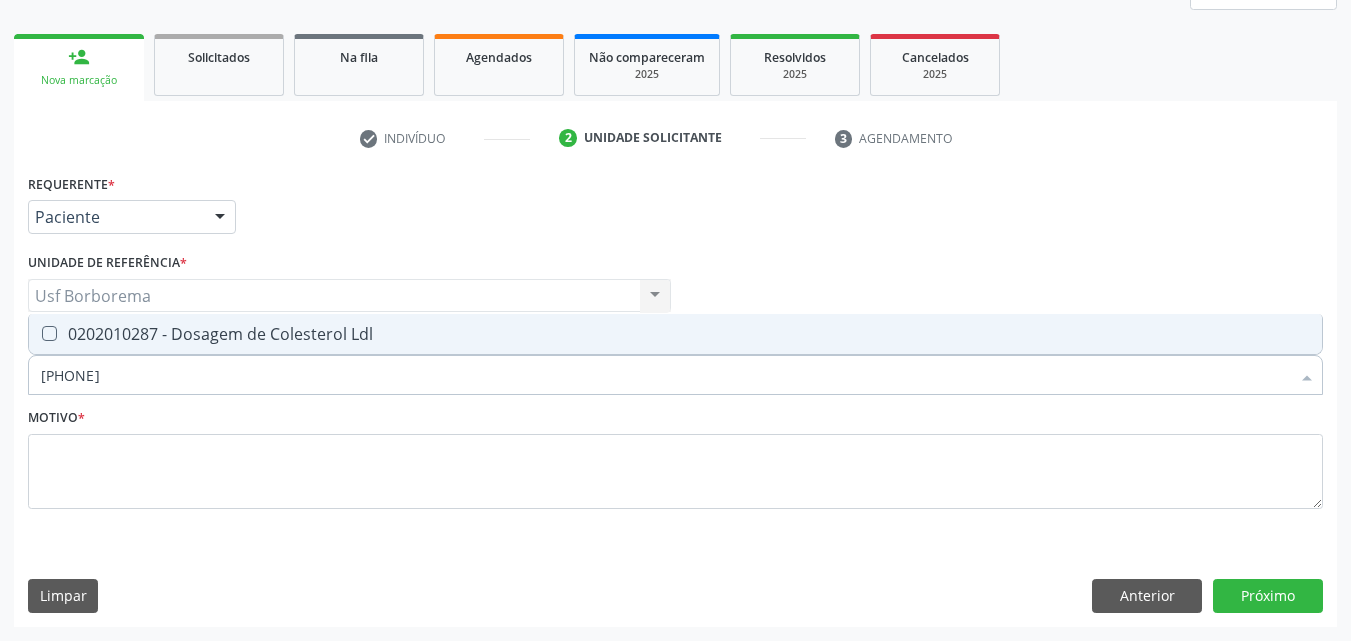 drag, startPoint x: 255, startPoint y: 322, endPoint x: 256, endPoint y: 344, distance: 22.022715 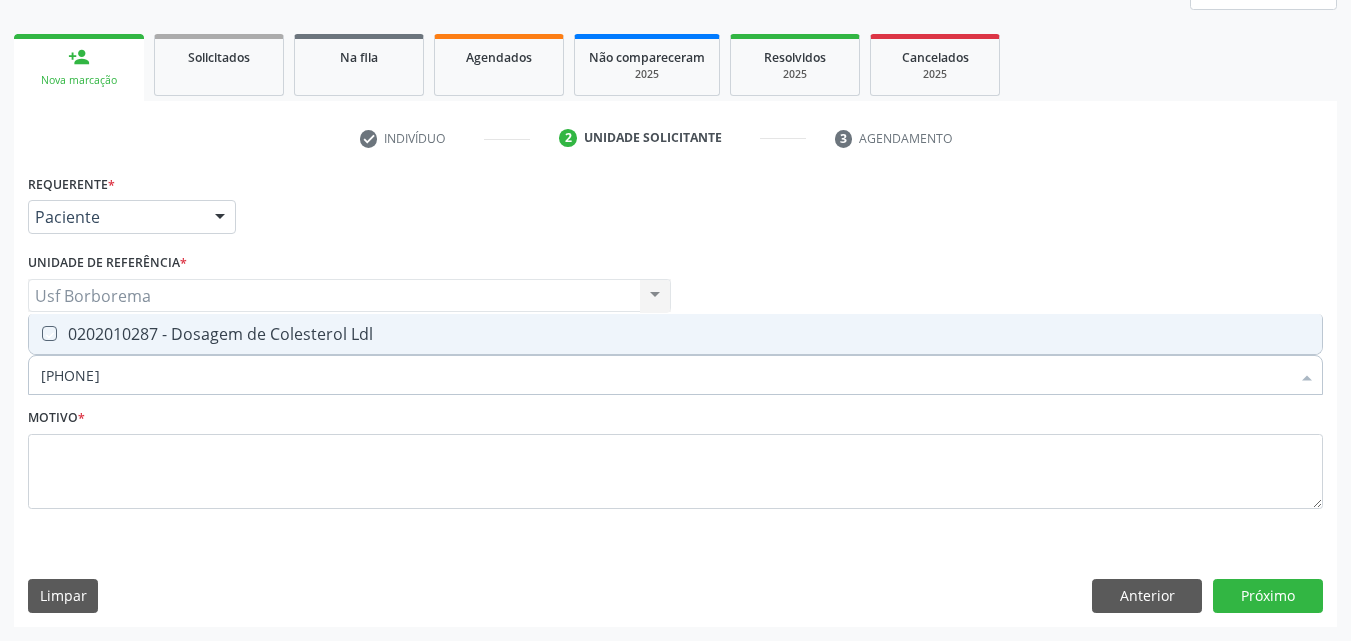 checkbox on "true" 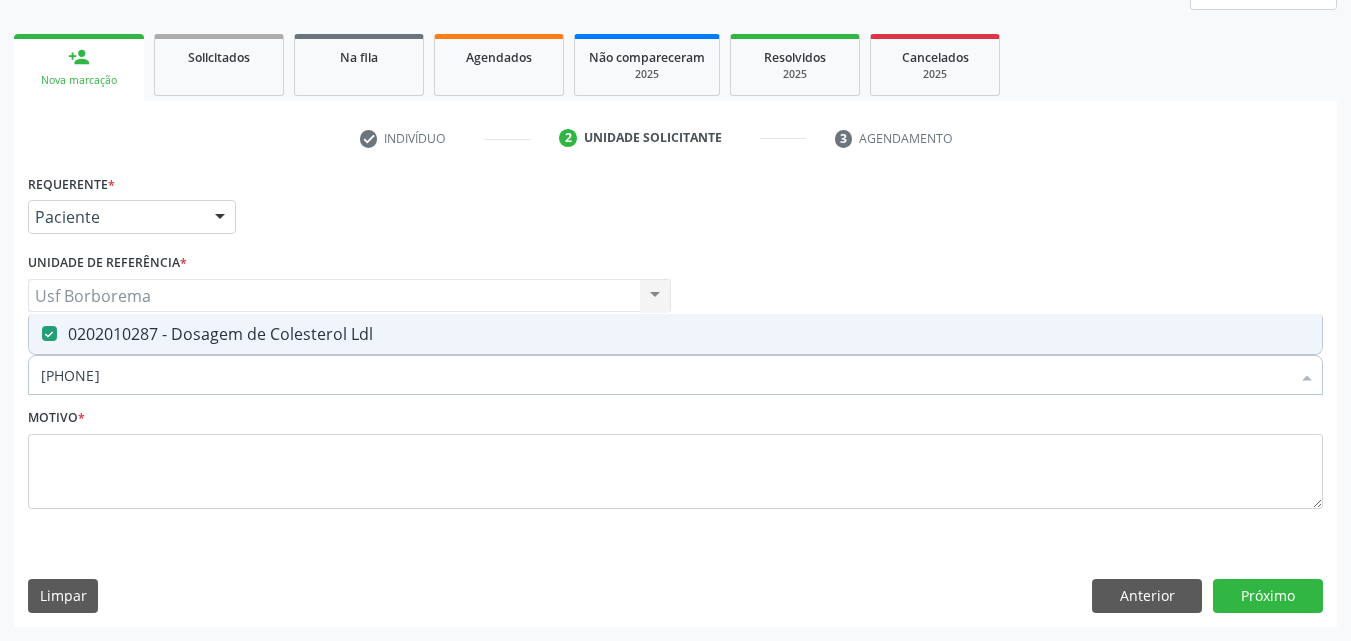 click on "[PHONE]" at bounding box center (665, 375) 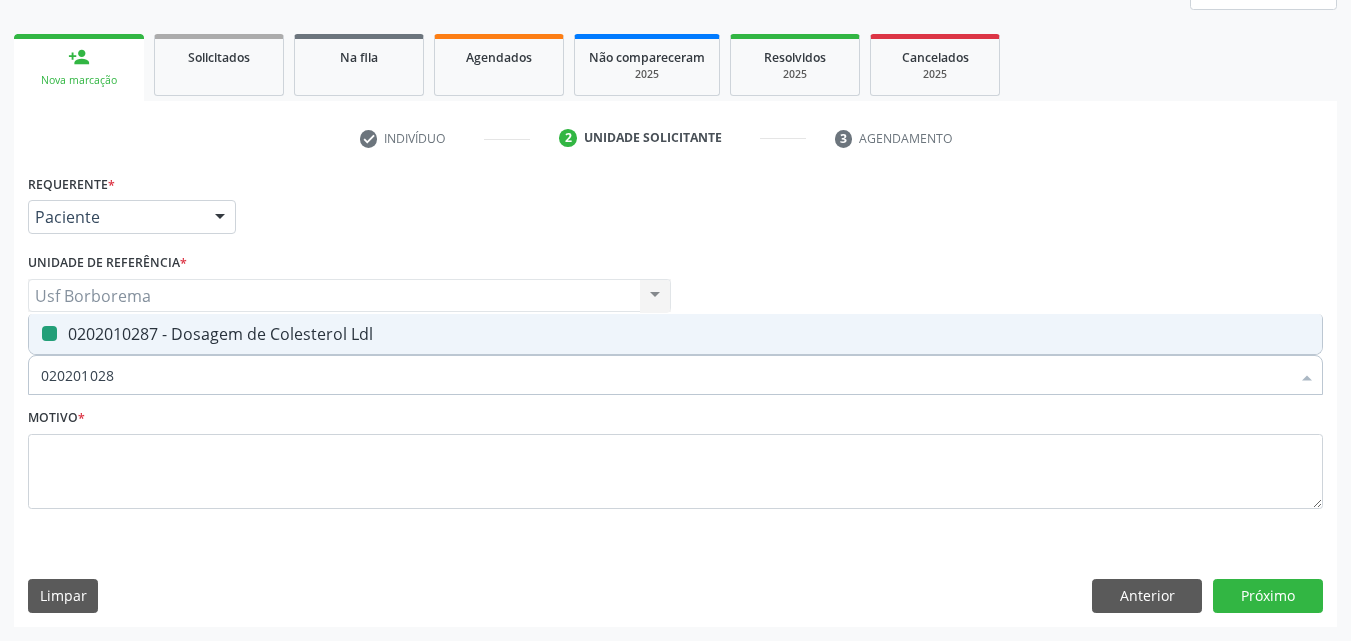 type on "02020102" 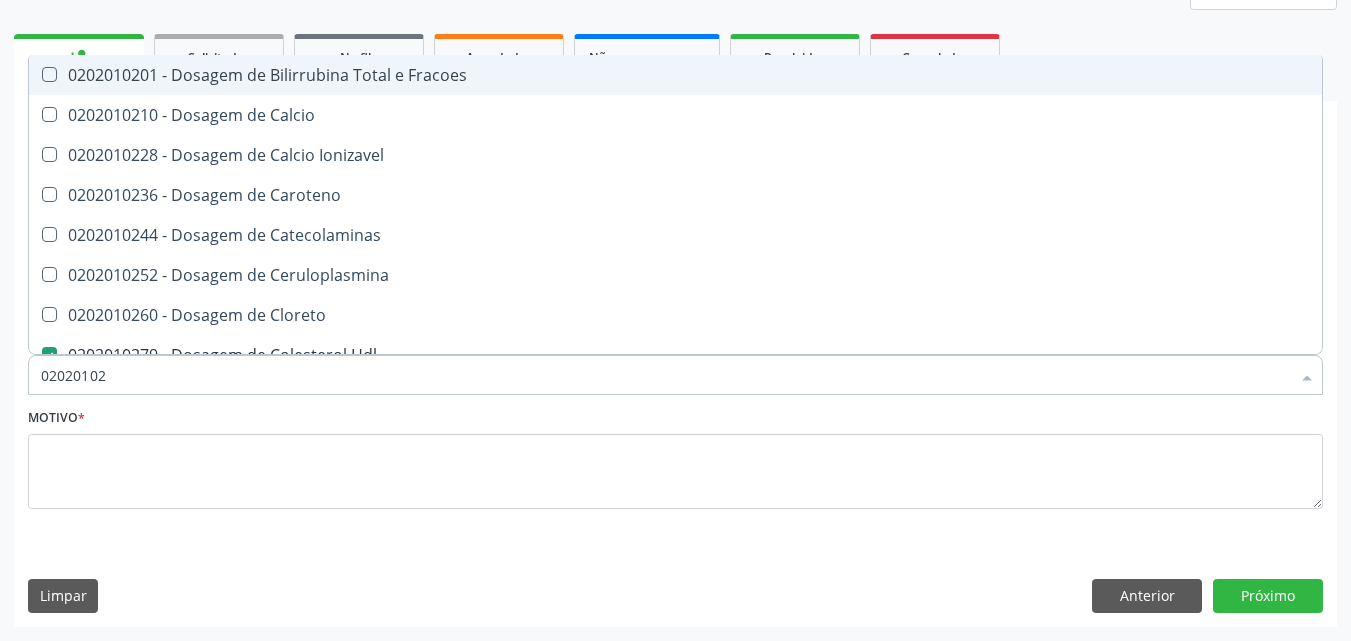 type on "0202010" 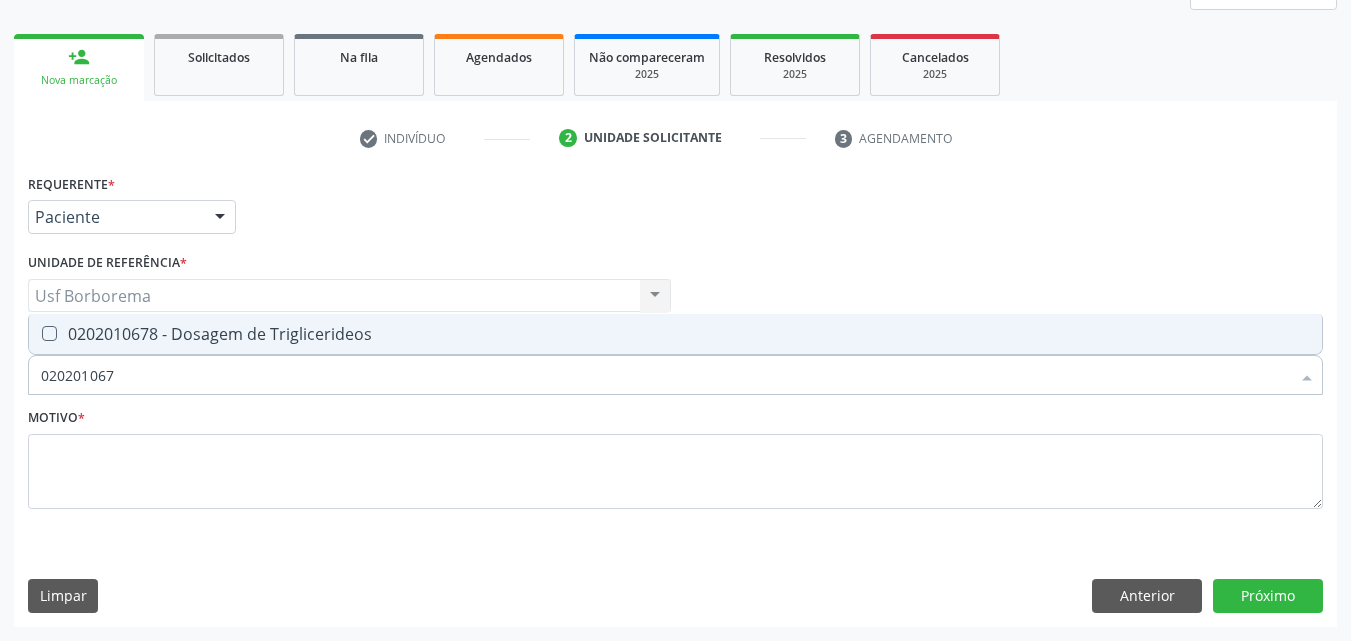 type on "0202010678" 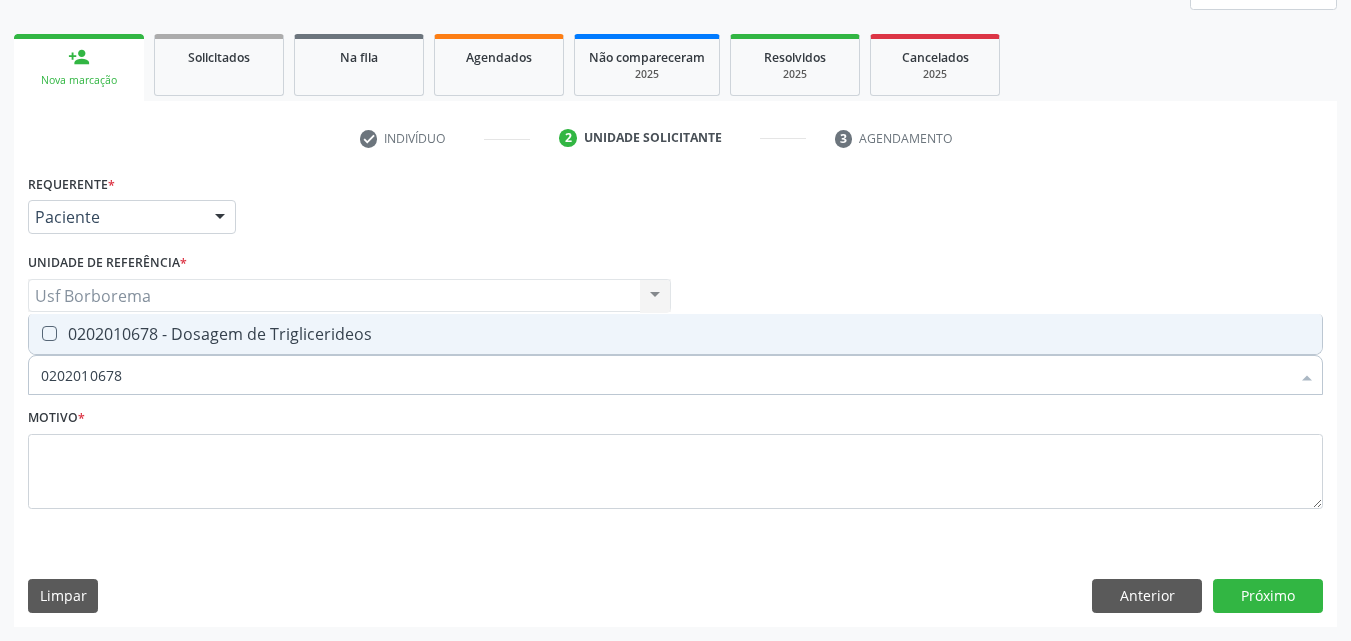 click on "0202010678 - Dosagem de Triglicerideos" at bounding box center [675, 334] 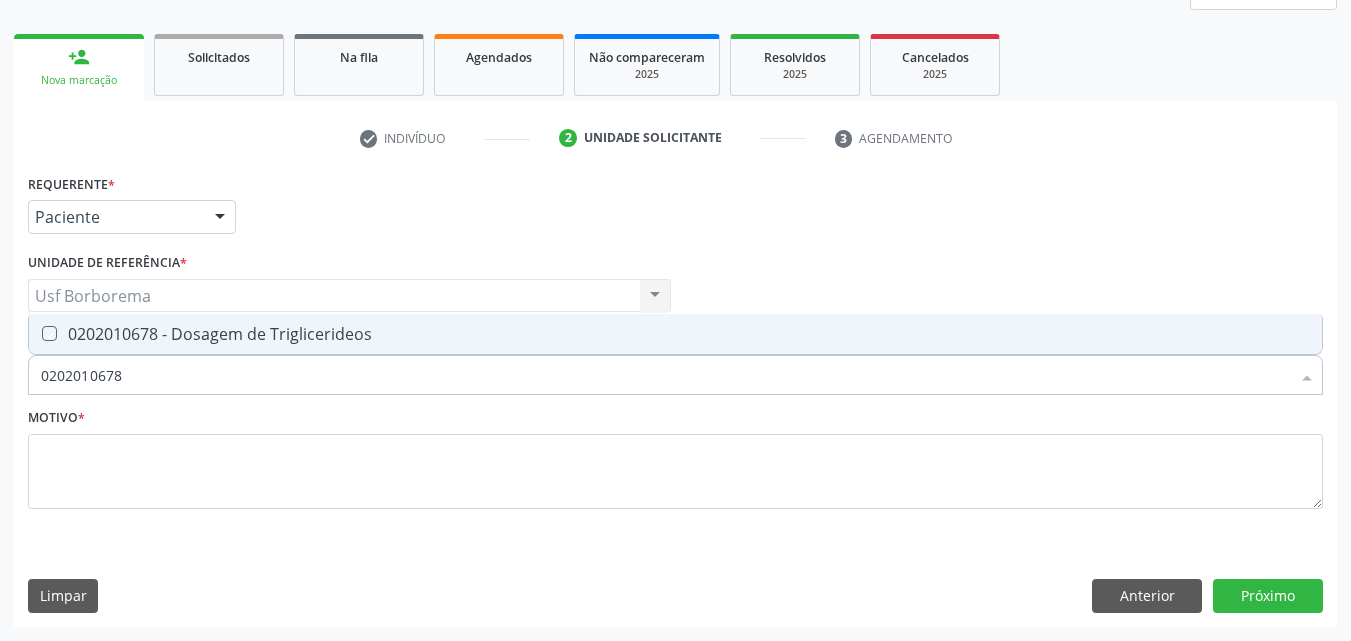 checkbox on "true" 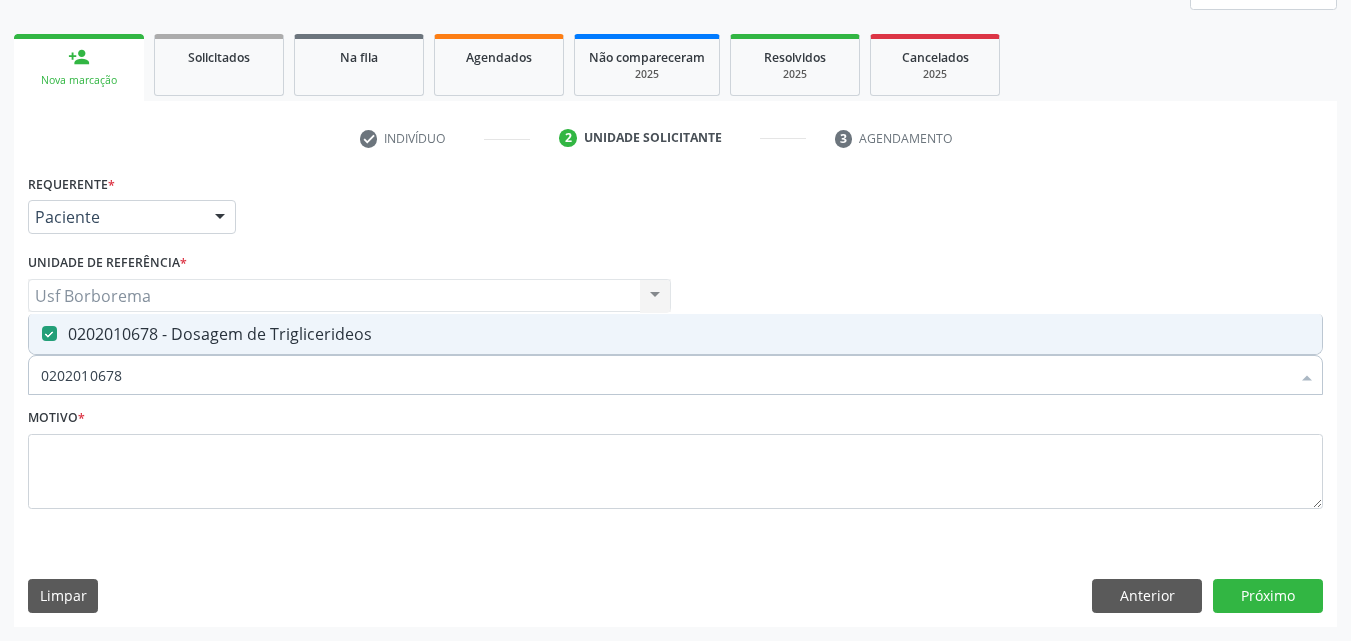 click on "0202010678" at bounding box center (665, 375) 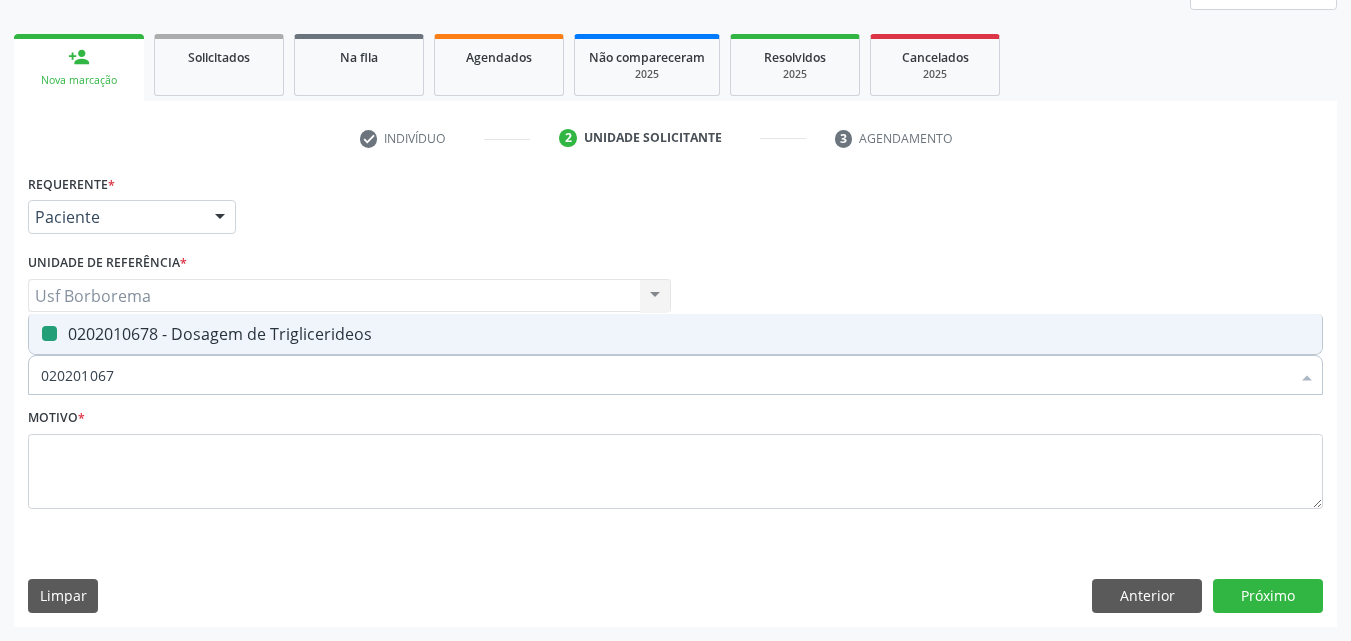 type on "02020106" 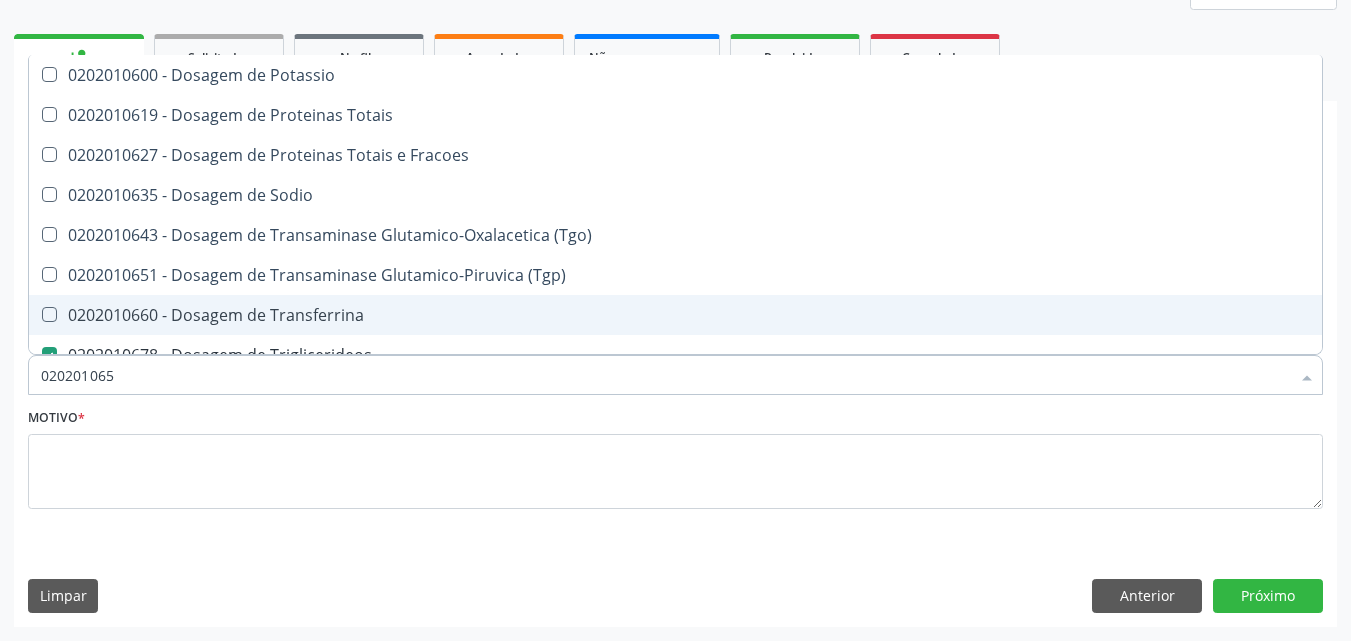 type on "0202010651" 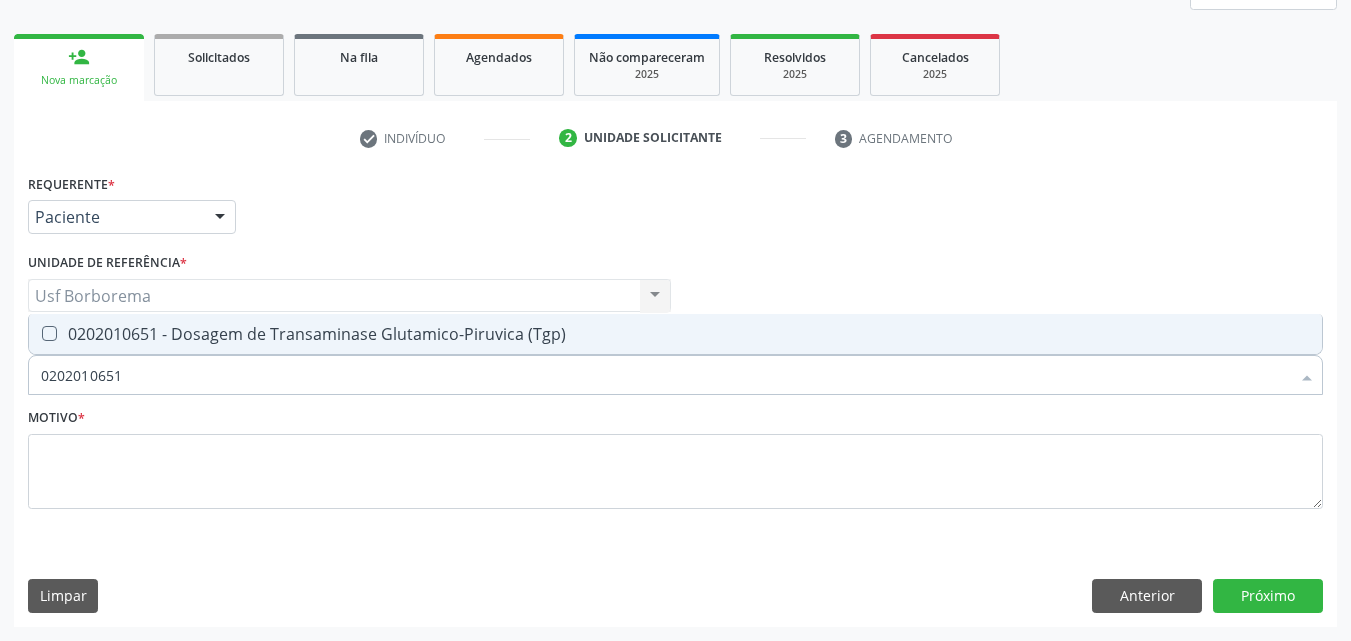 click on "0202010651 - Dosagem de Transaminase Glutamico-Piruvica (Tgp)" at bounding box center (675, 334) 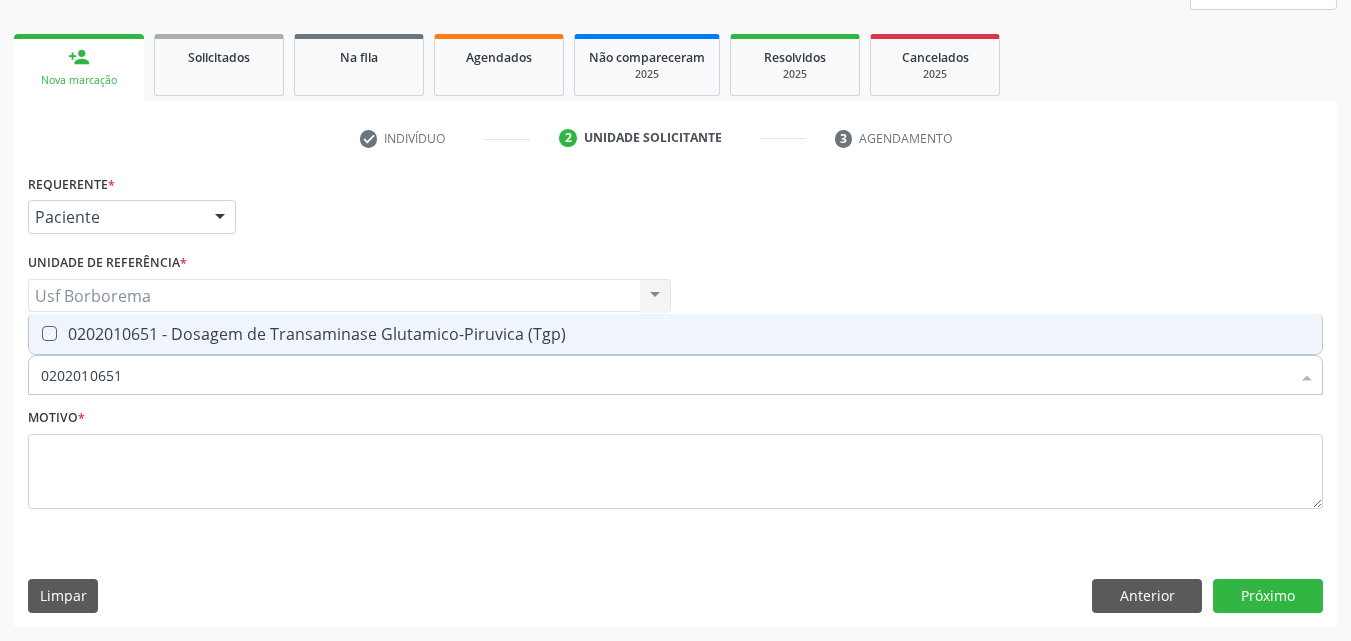 checkbox on "true" 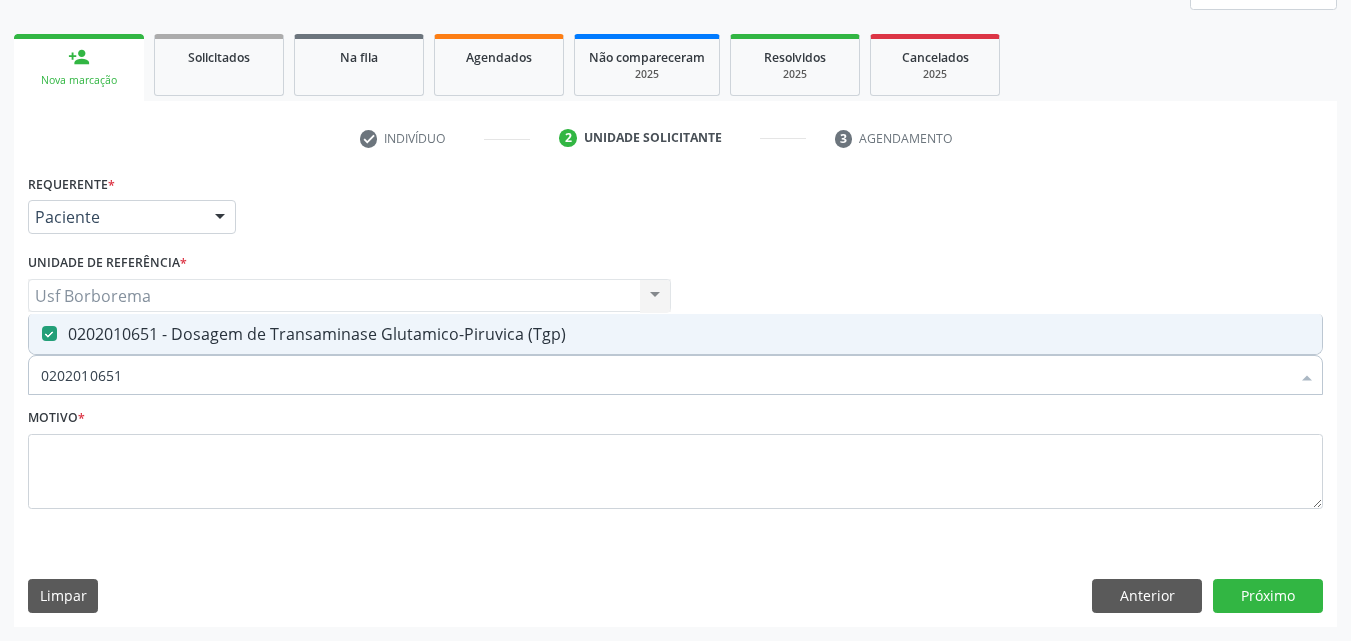 click on "0202010651" at bounding box center (665, 375) 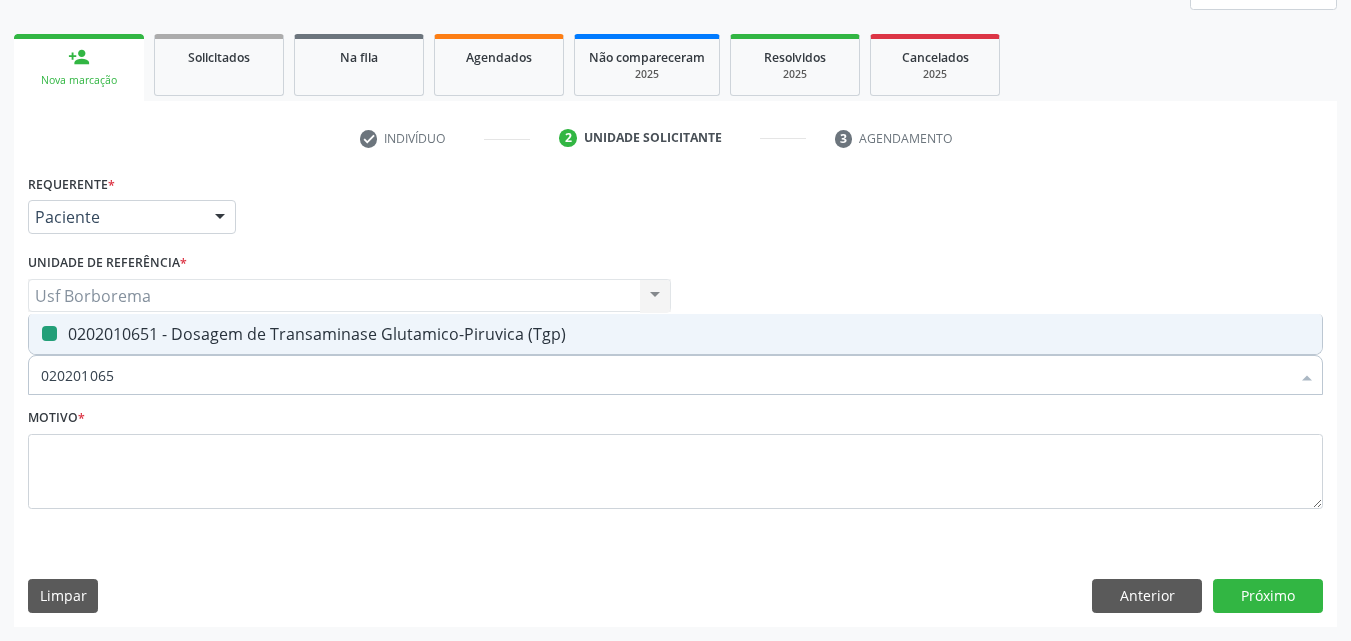 type on "02020106" 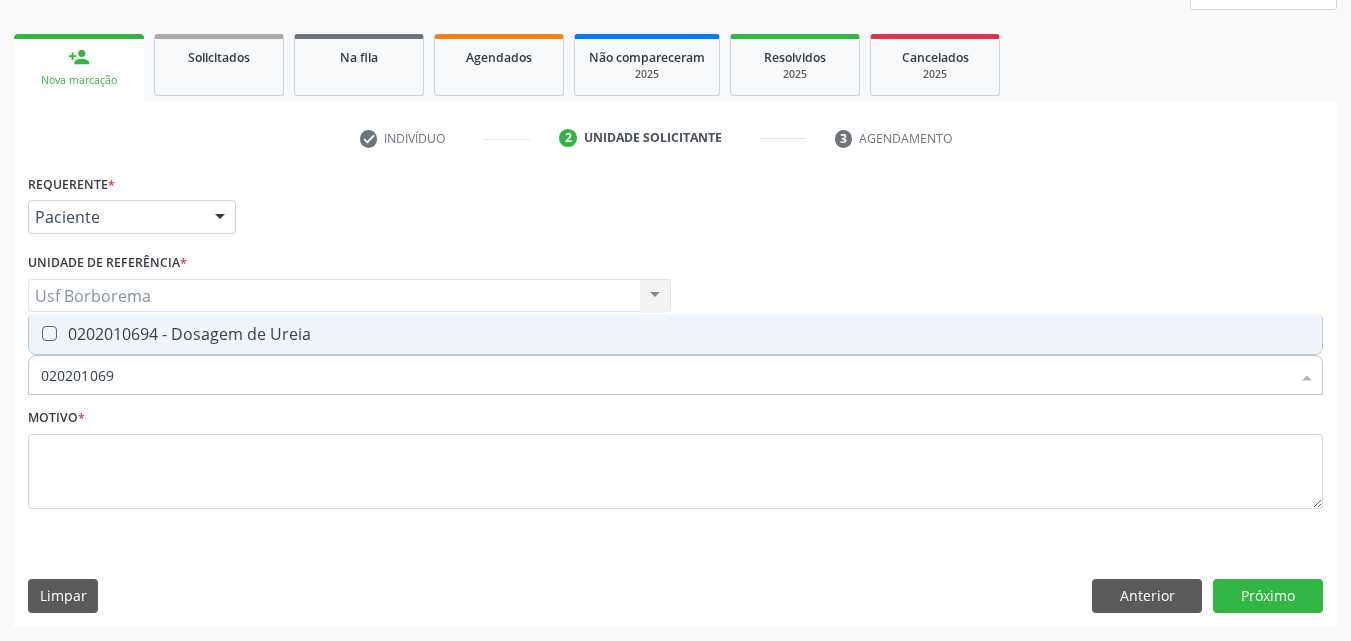type on "0202010694" 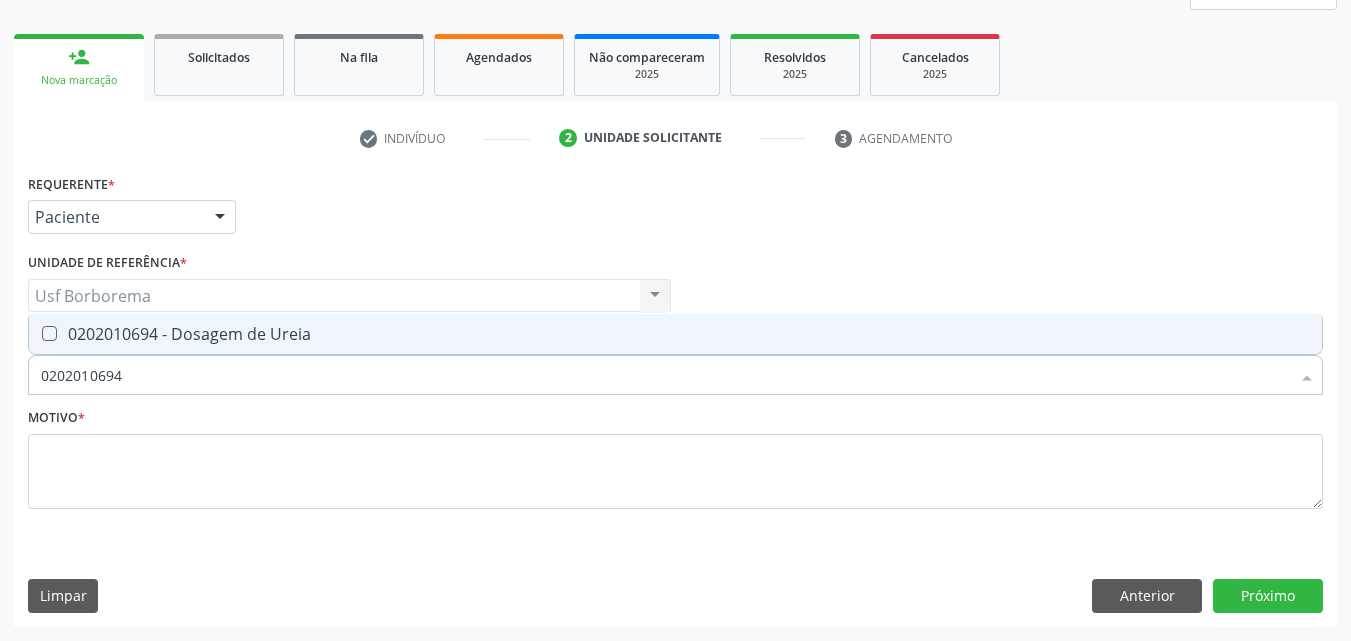 click on "0202010694 - Dosagem de Ureia" at bounding box center [675, 334] 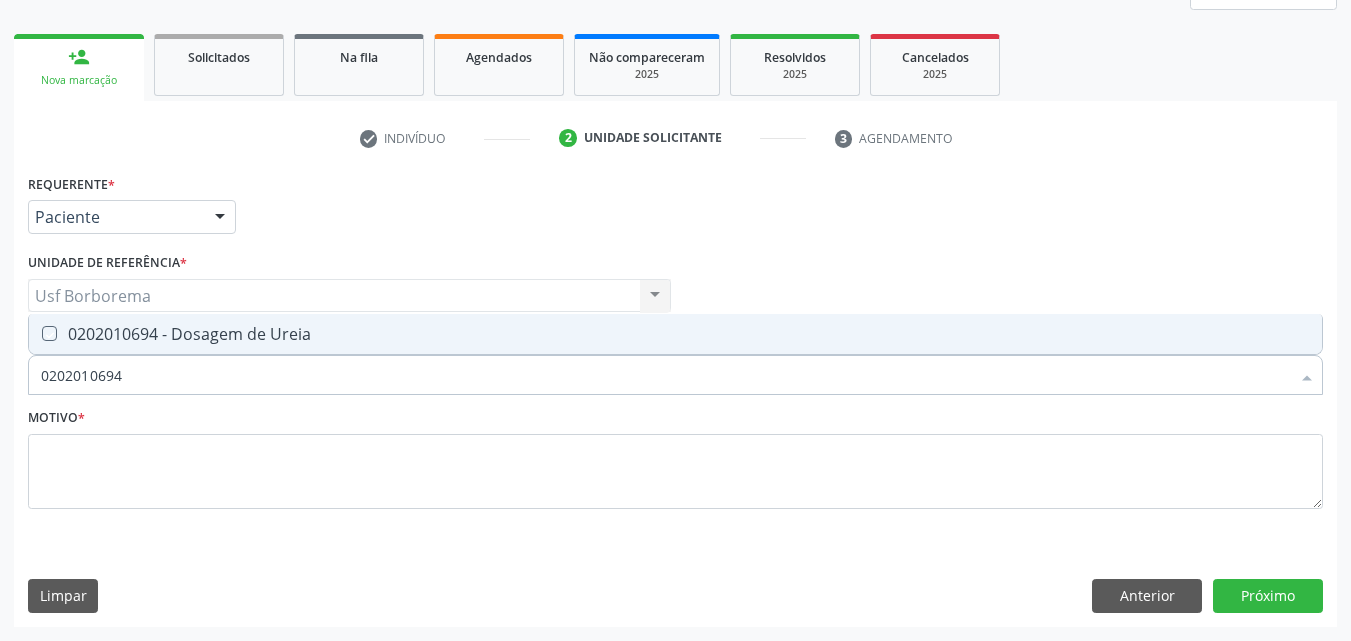 checkbox on "true" 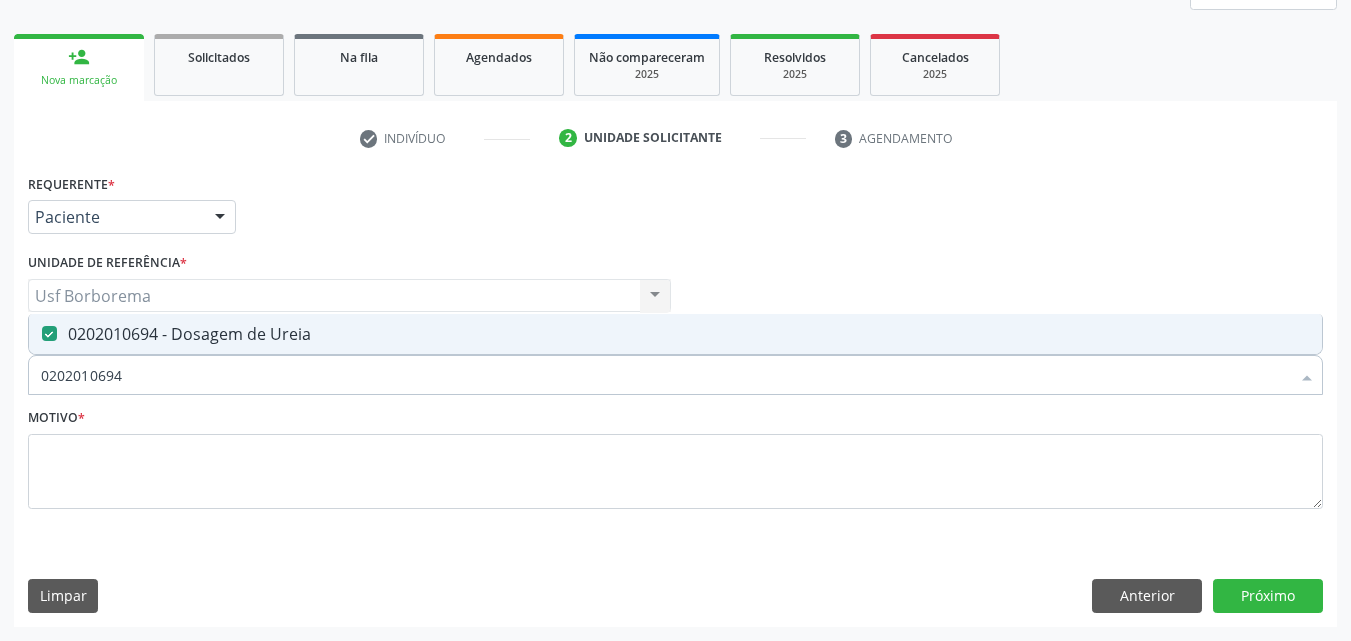 click on "0202010694" at bounding box center [665, 375] 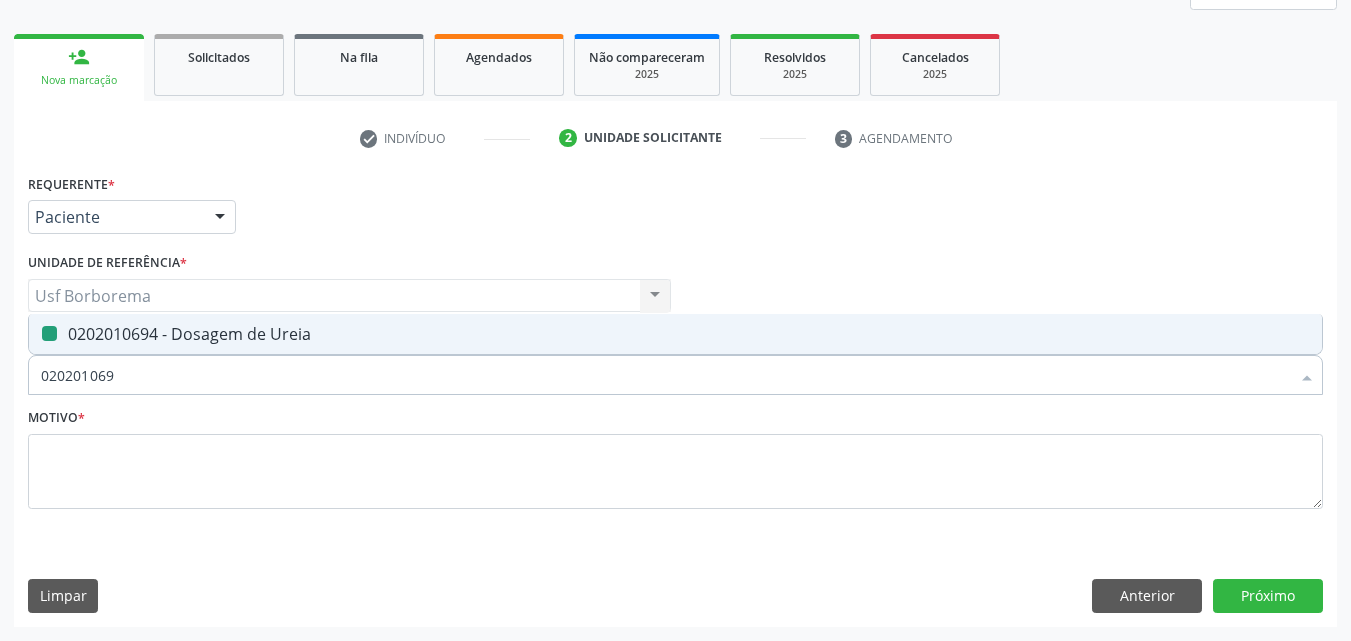 type on "02020106" 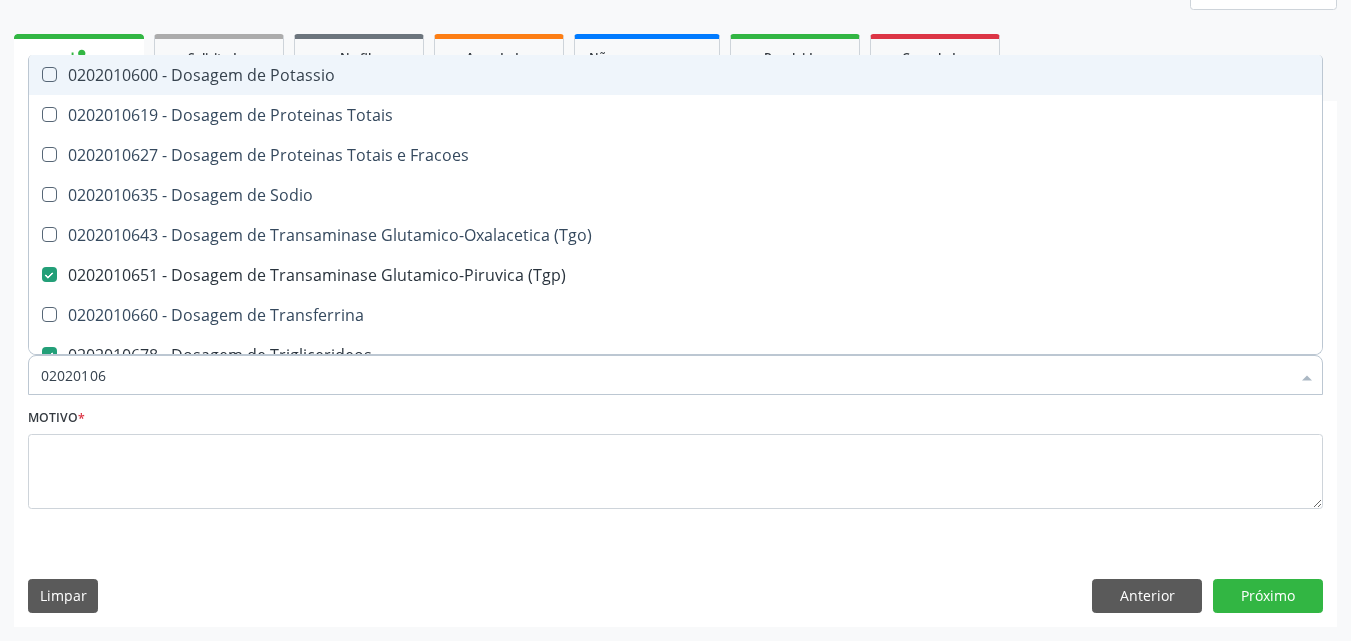 type on "0202010" 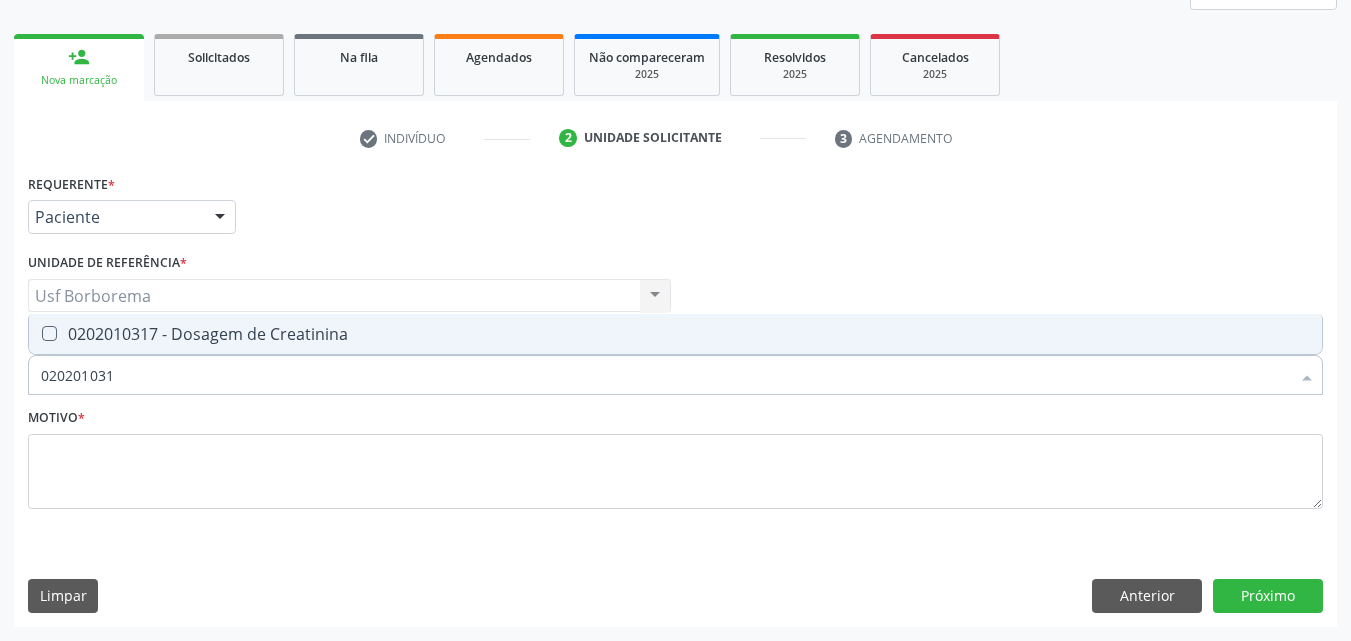 type on "0202010317" 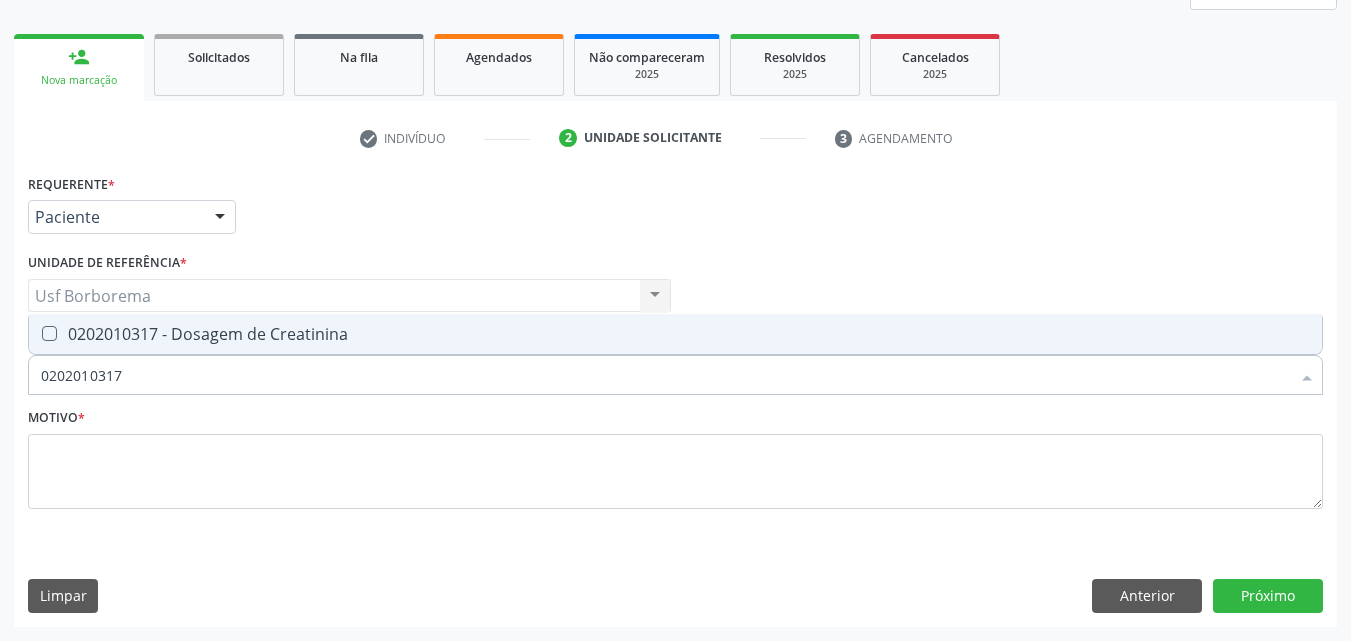 click on "0202010317 - Dosagem de Creatinina" at bounding box center [675, 334] 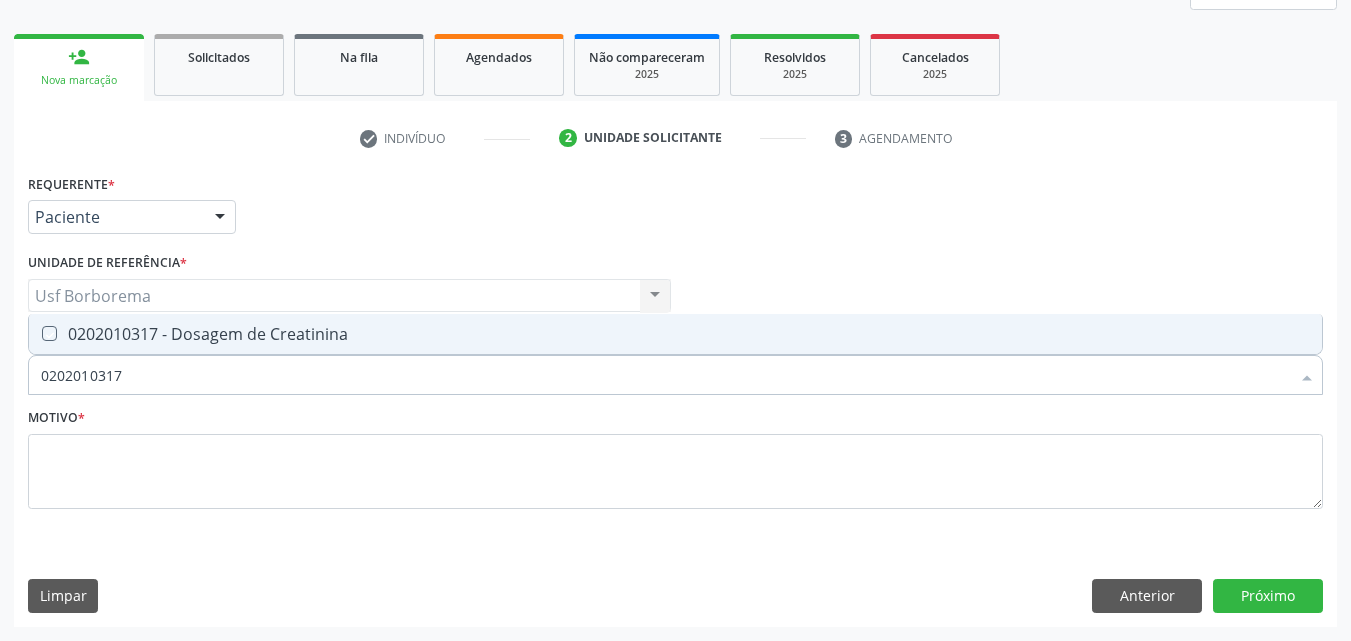 checkbox on "true" 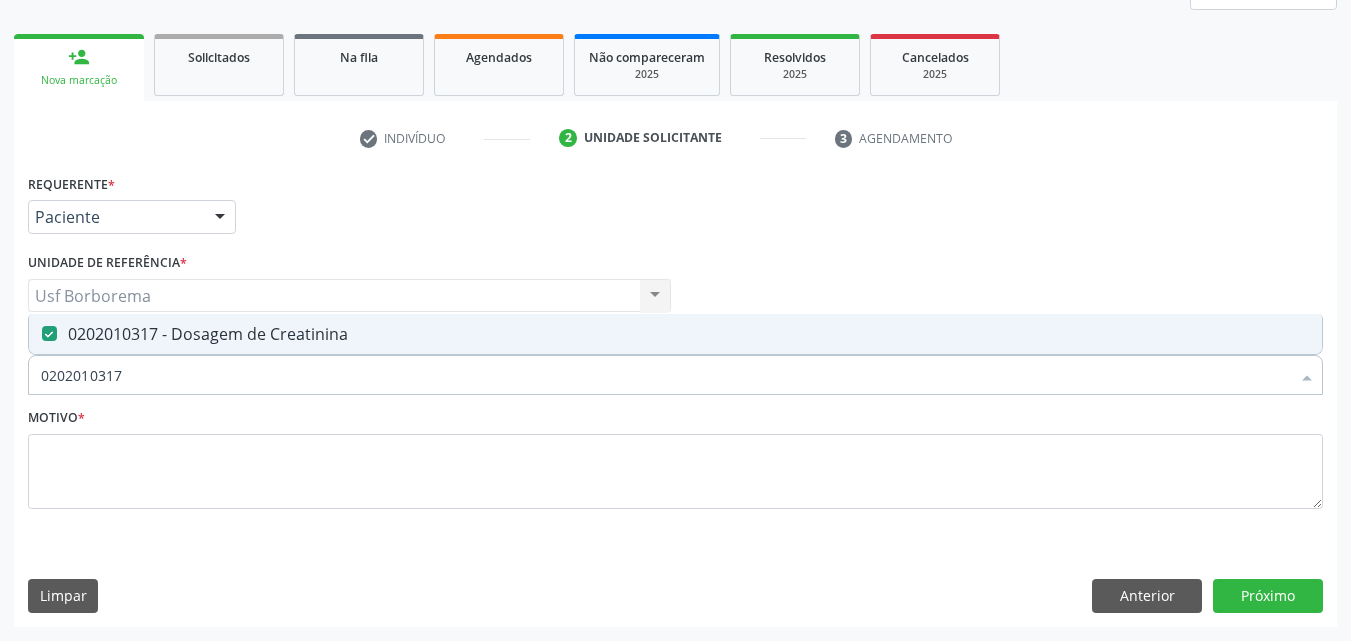 click on "0202010317" at bounding box center [665, 375] 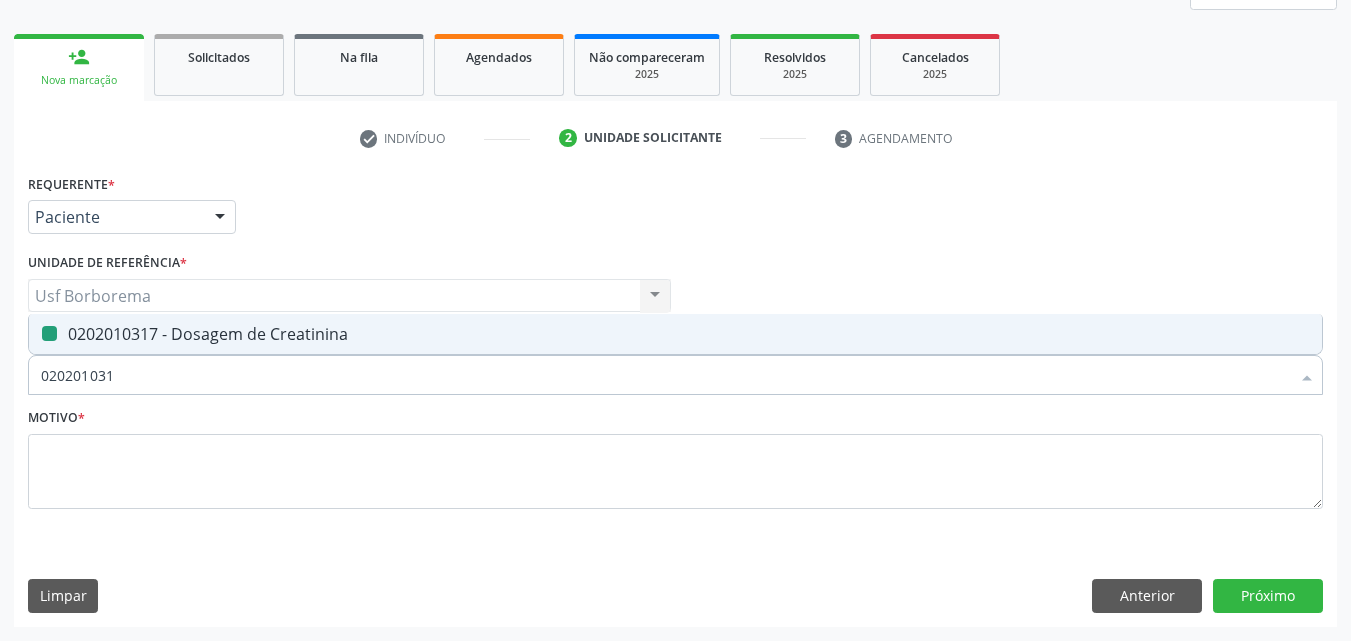 type on "02020103" 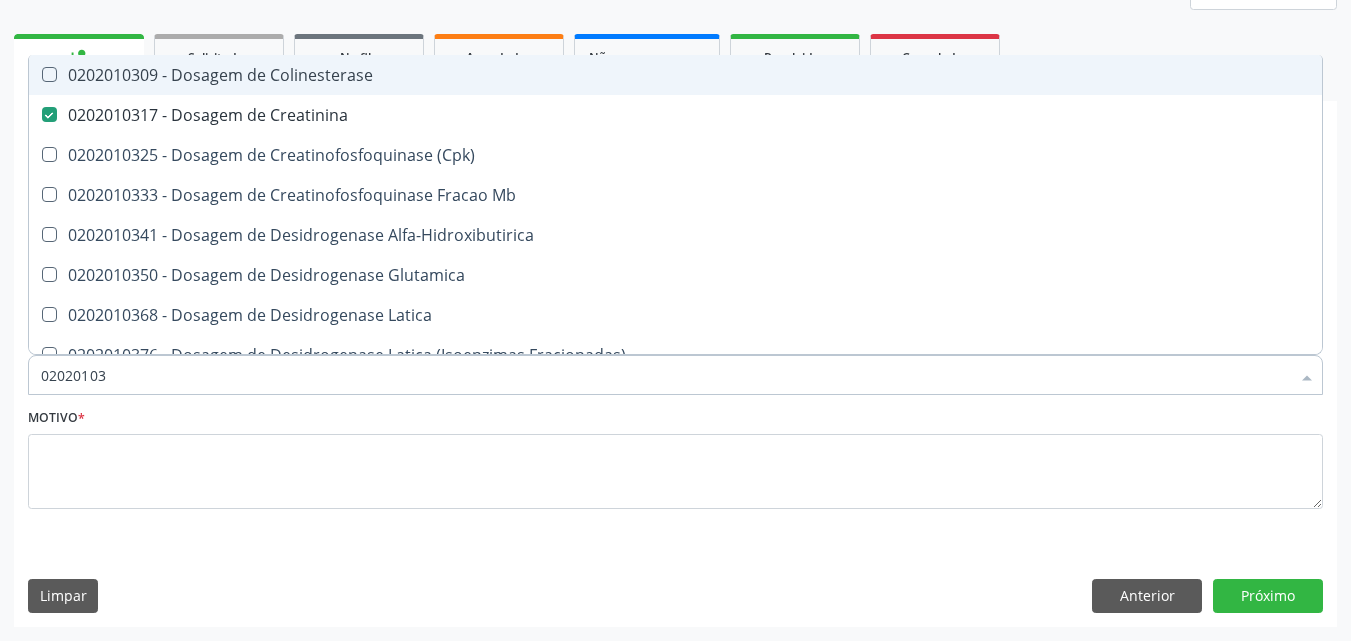 type on "0202010" 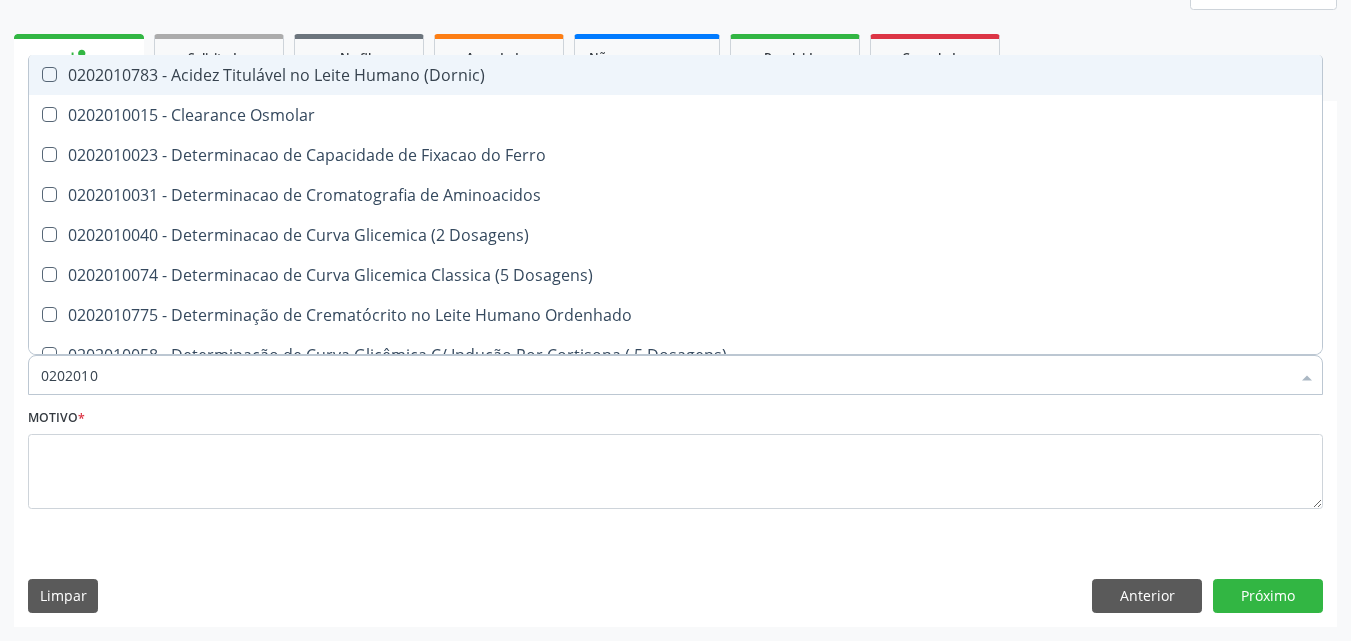 type on "02020106" 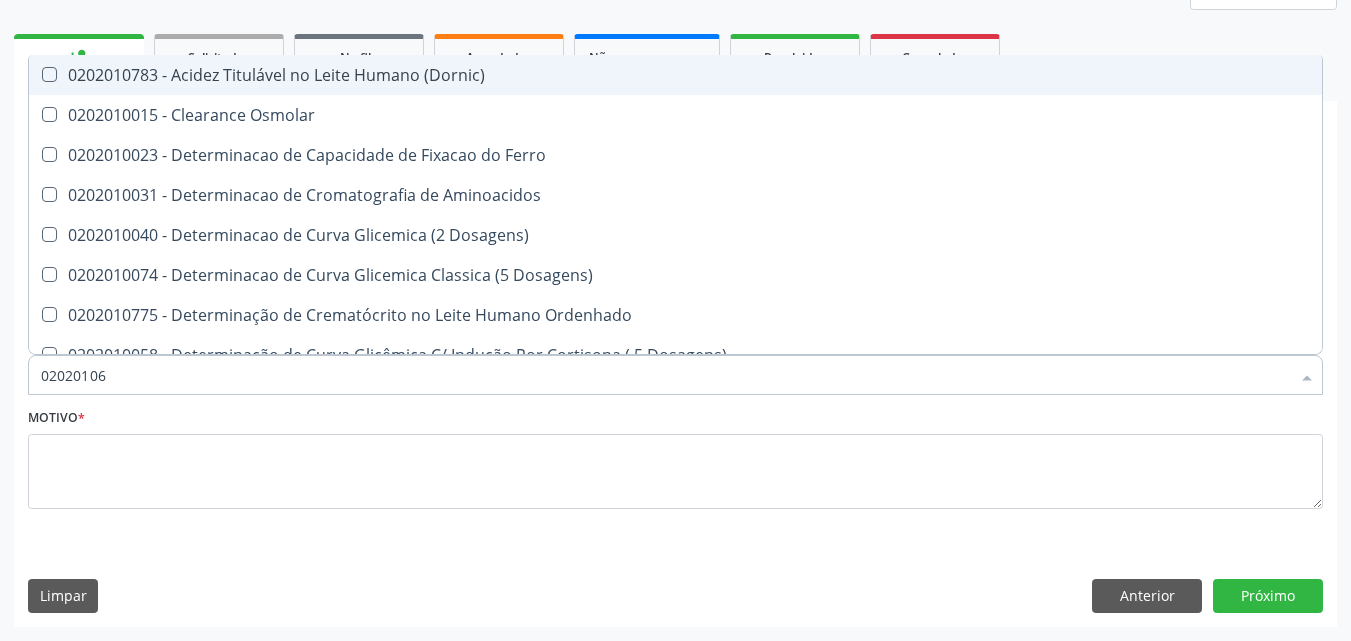 checkbox on "true" 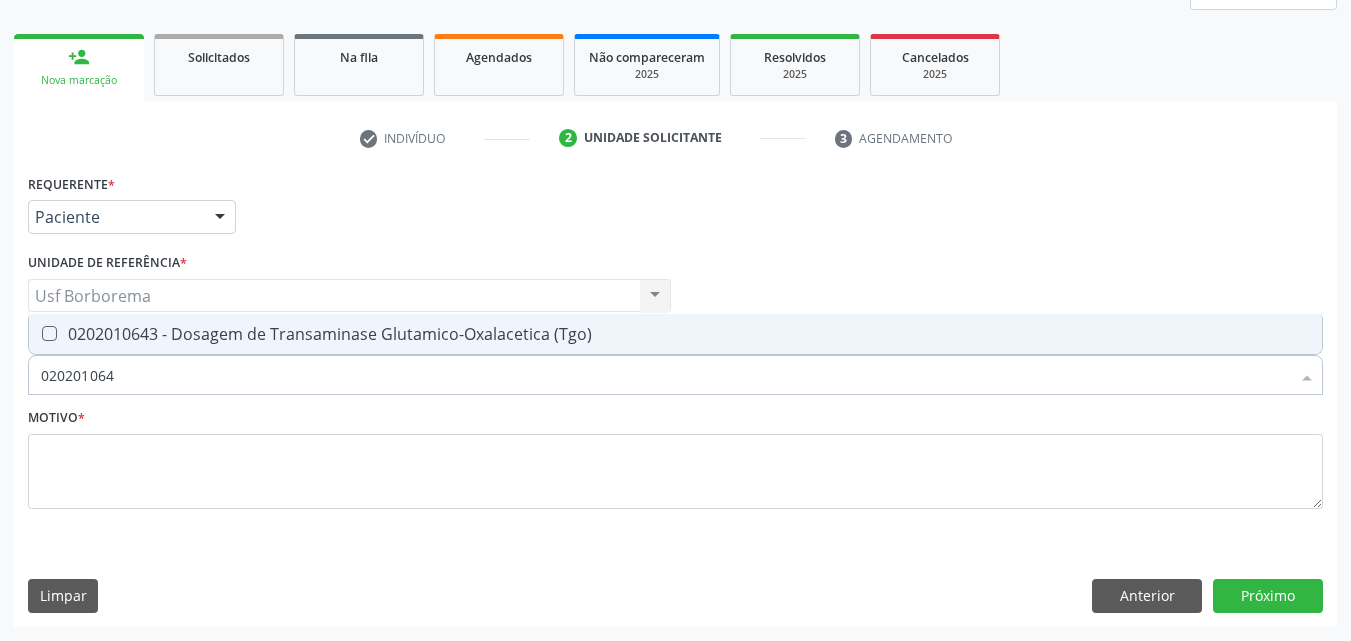 type on "0202010643" 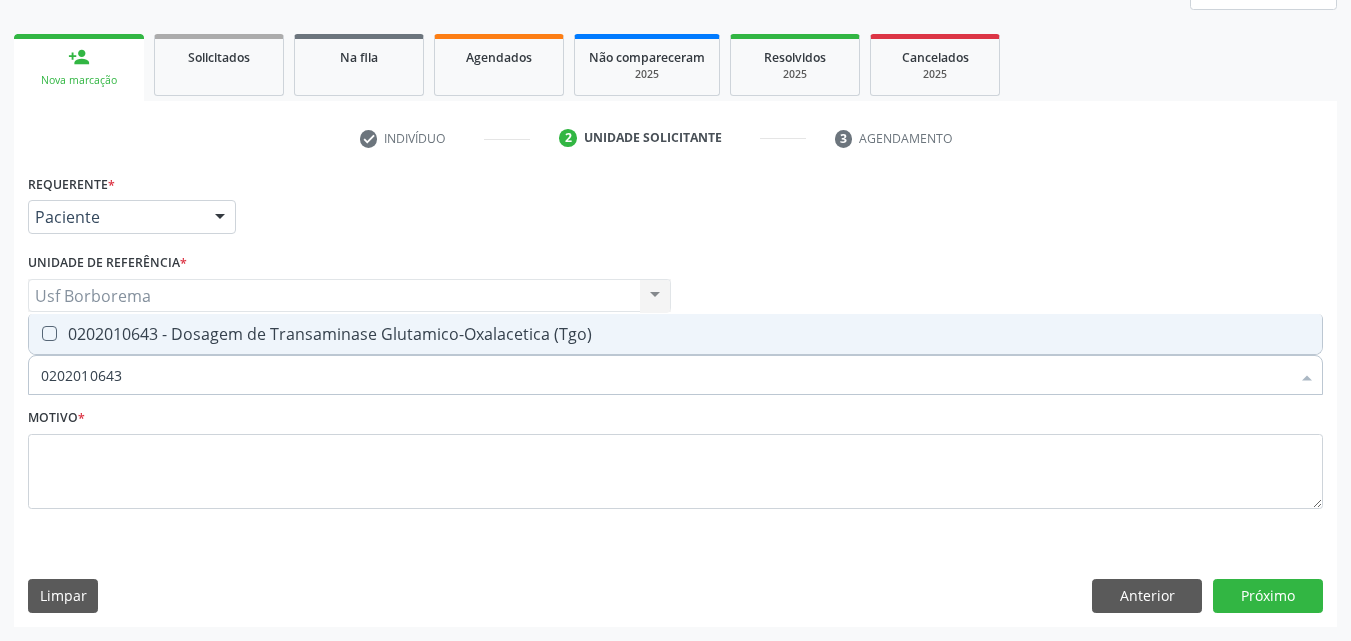 drag, startPoint x: 334, startPoint y: 320, endPoint x: 334, endPoint y: 331, distance: 11 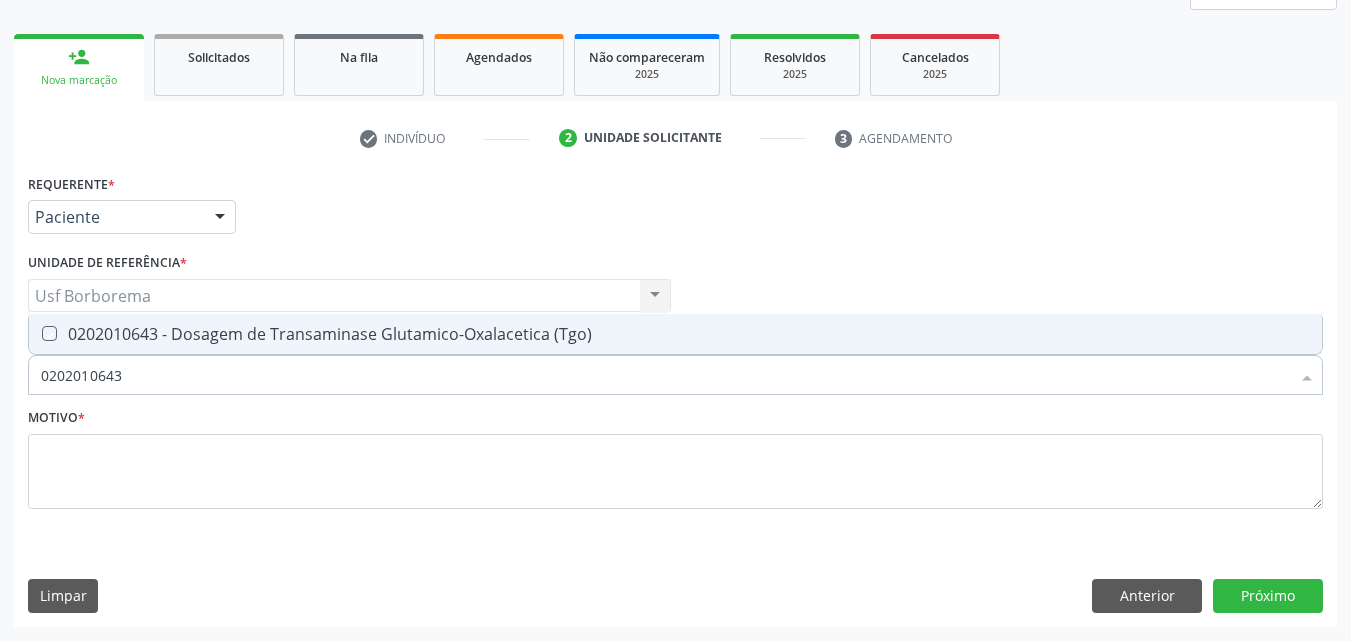checkbox on "true" 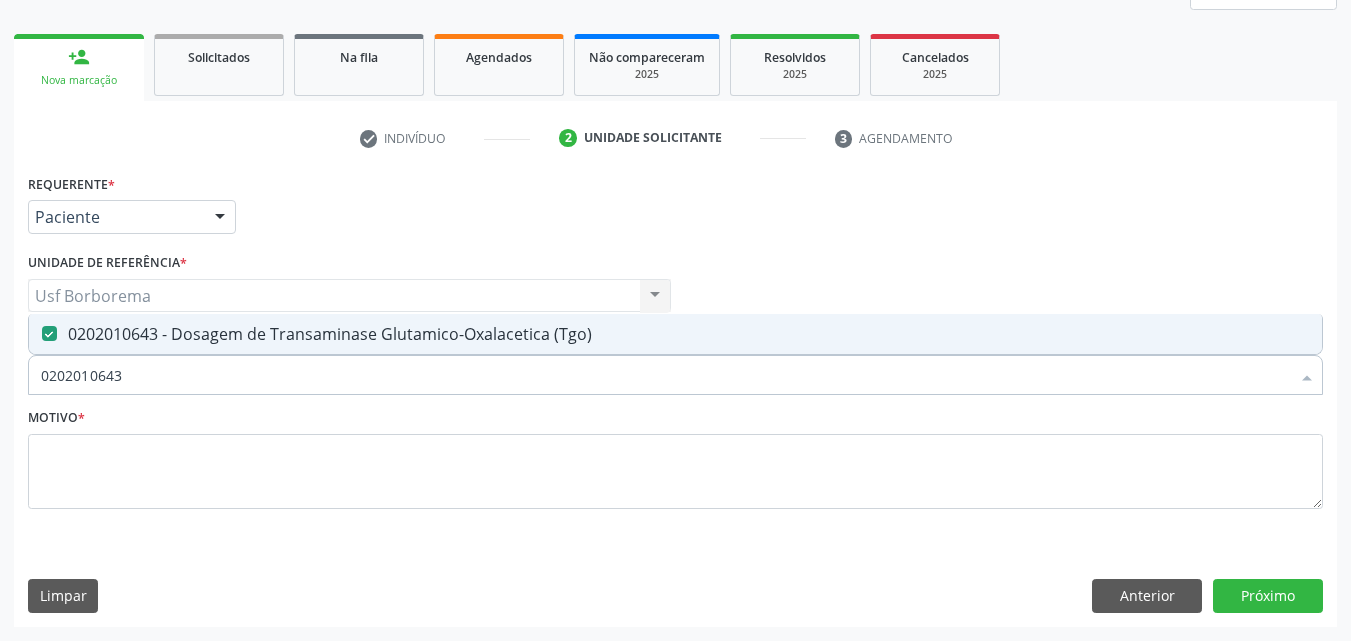 click on "0202010643" at bounding box center [665, 375] 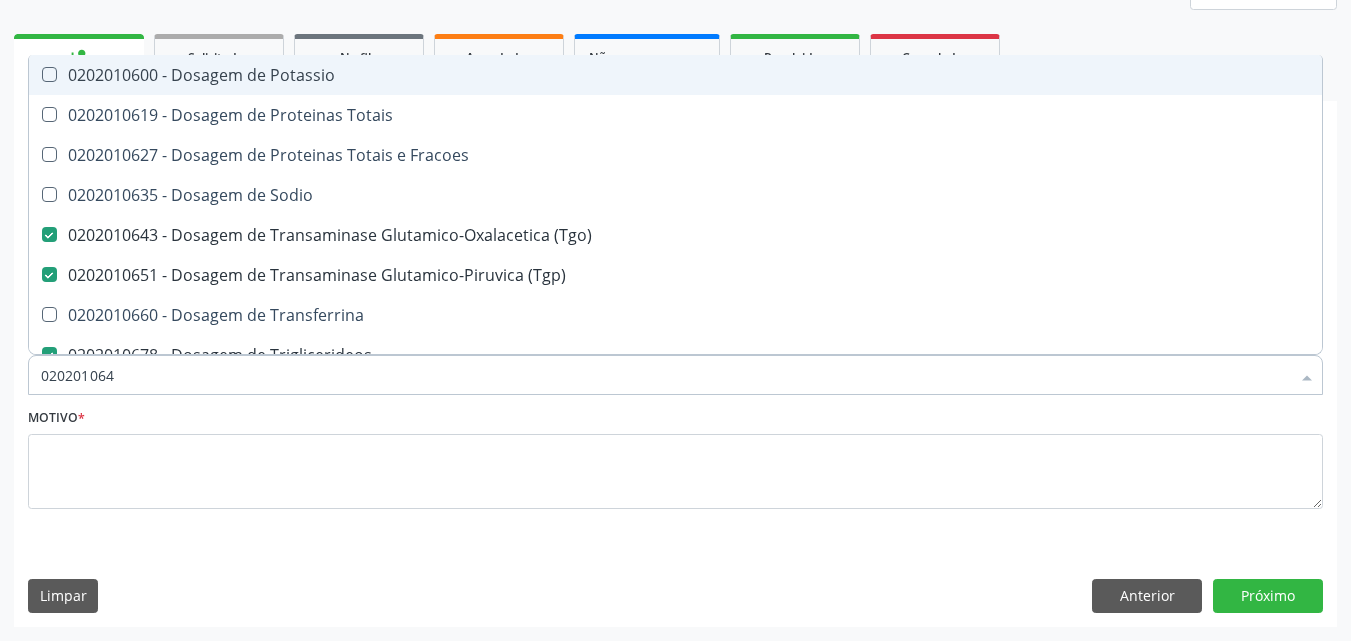 type on "02020106" 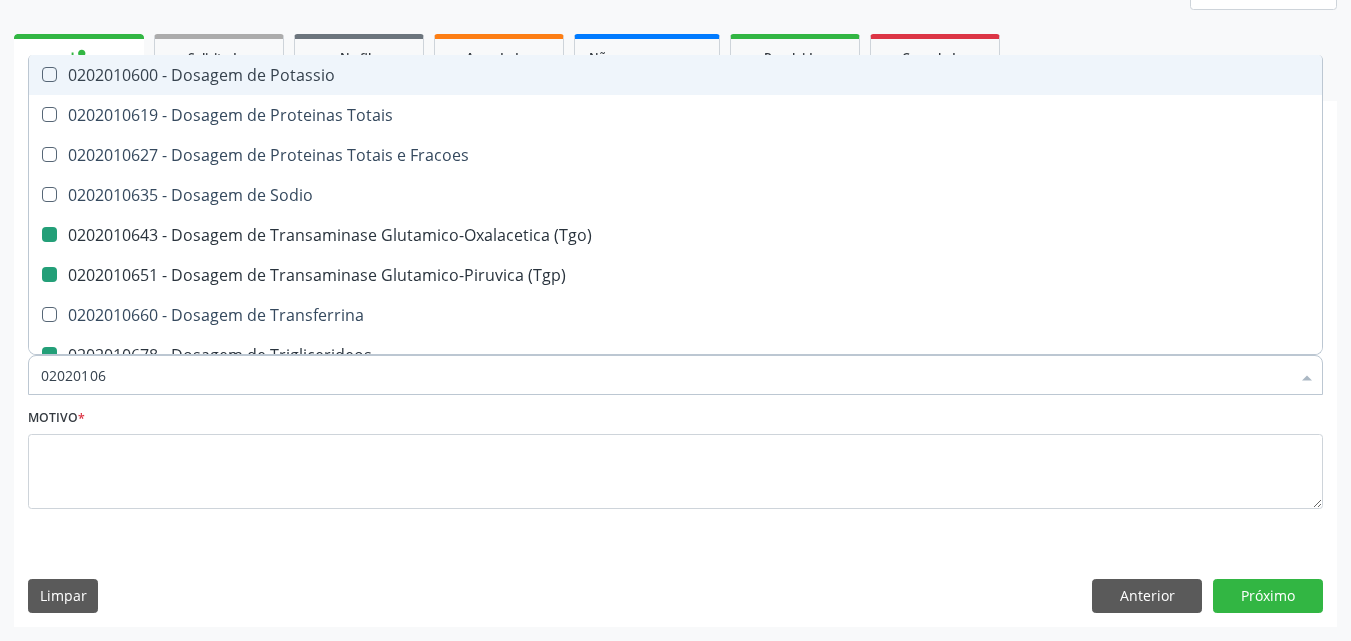 type on "0202010" 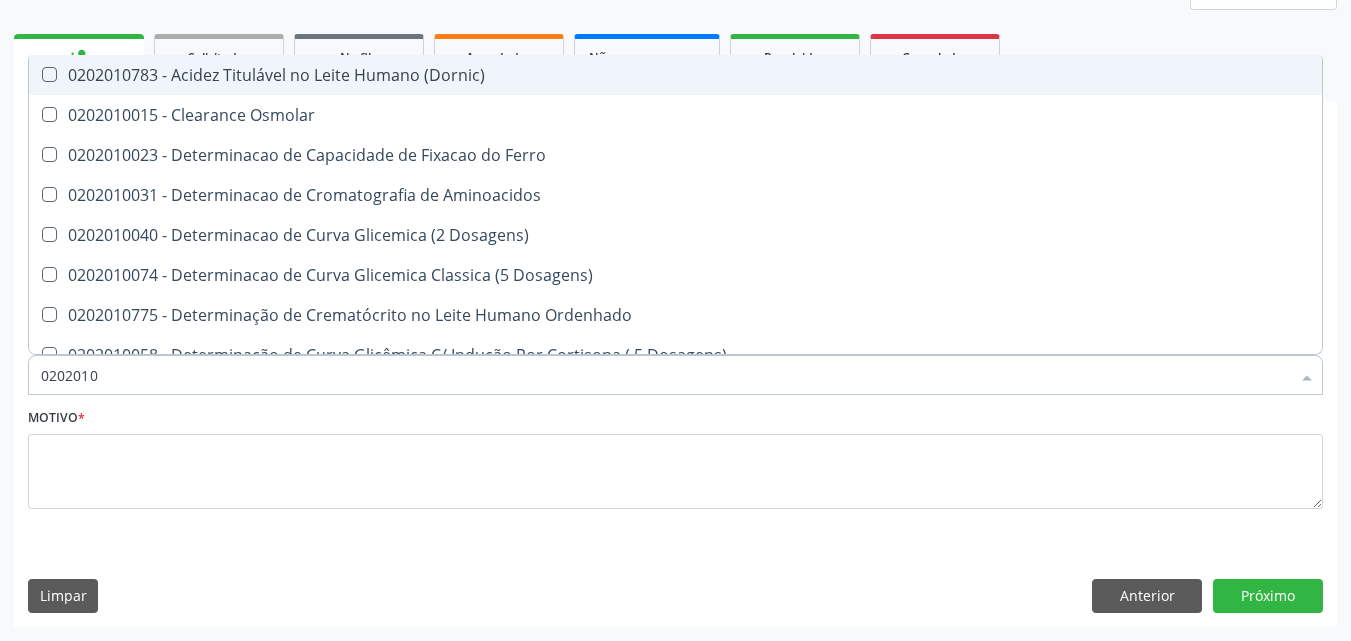 type on "020201" 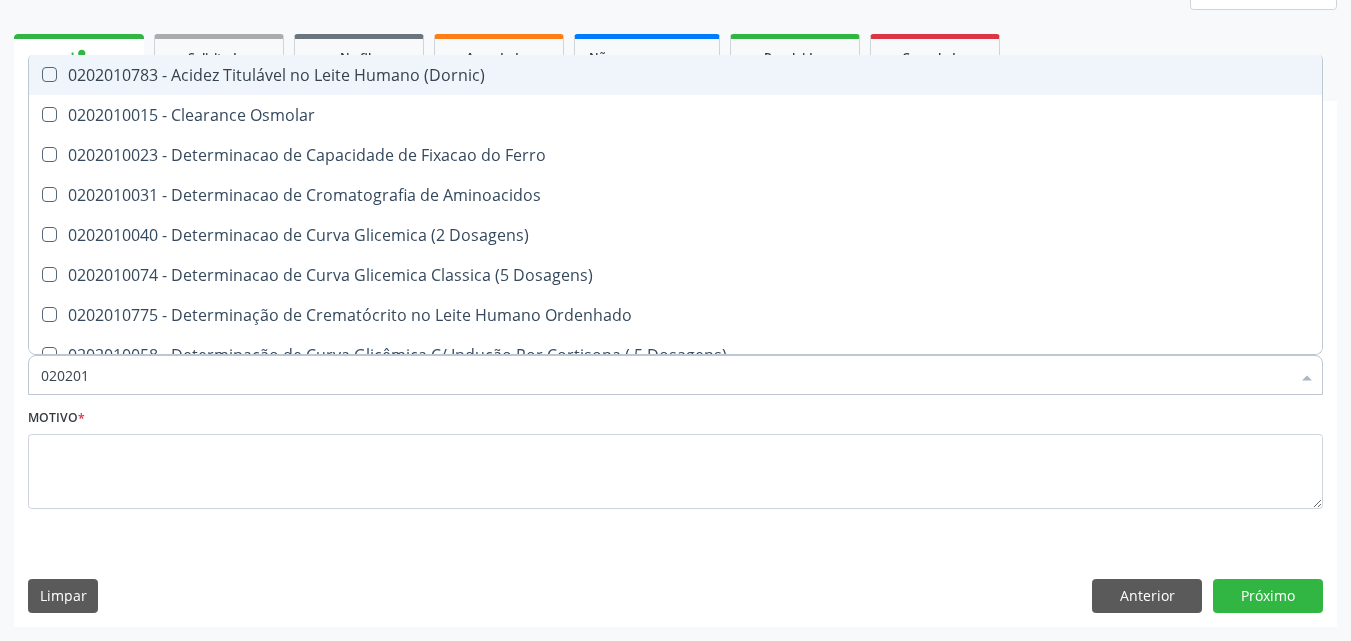 type on "02020" 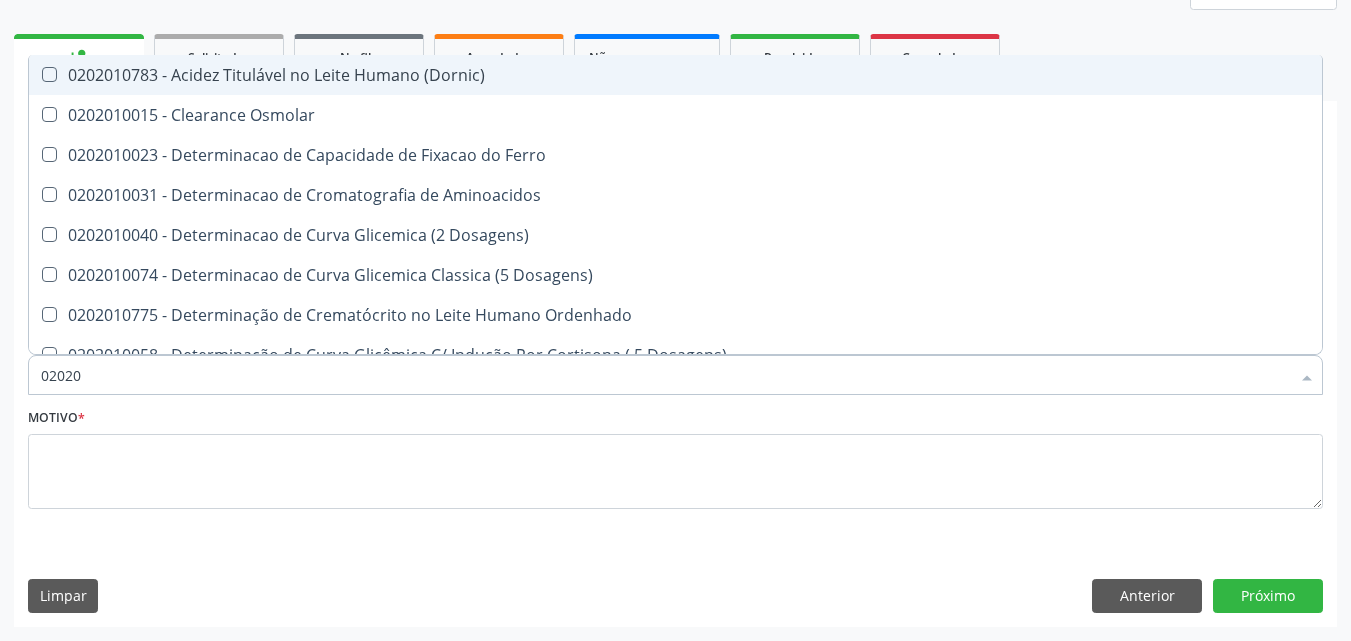 checkbox on "false" 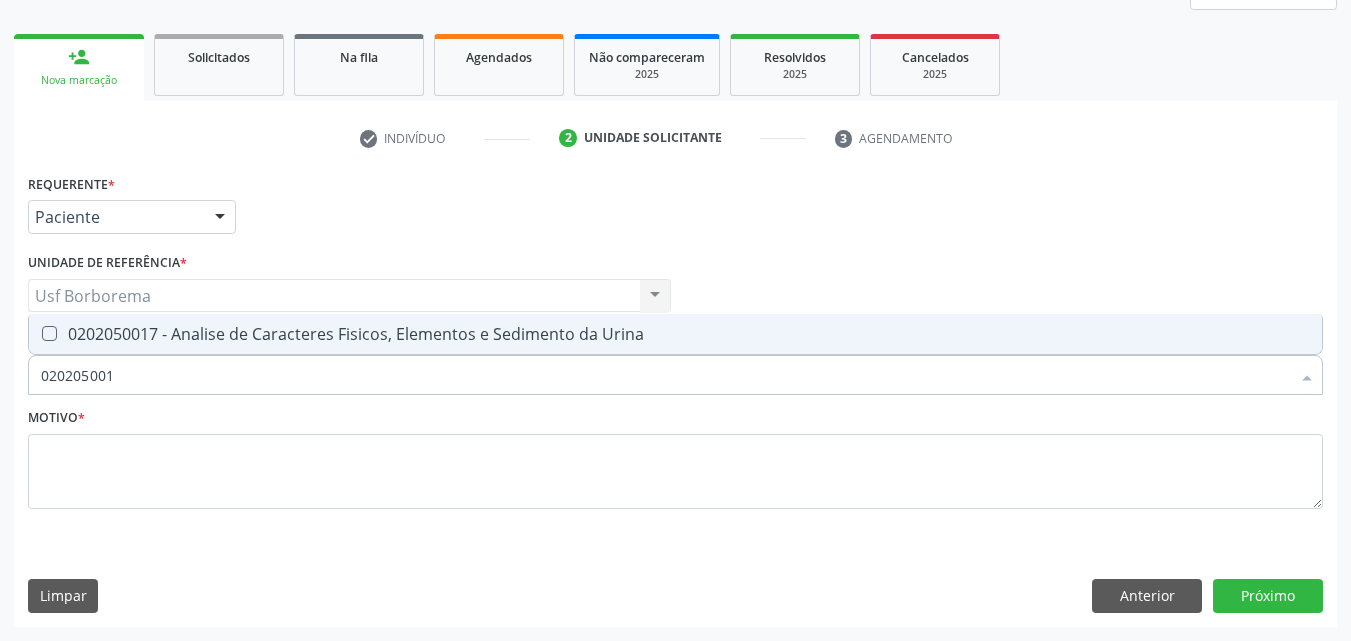 type on "0202050017" 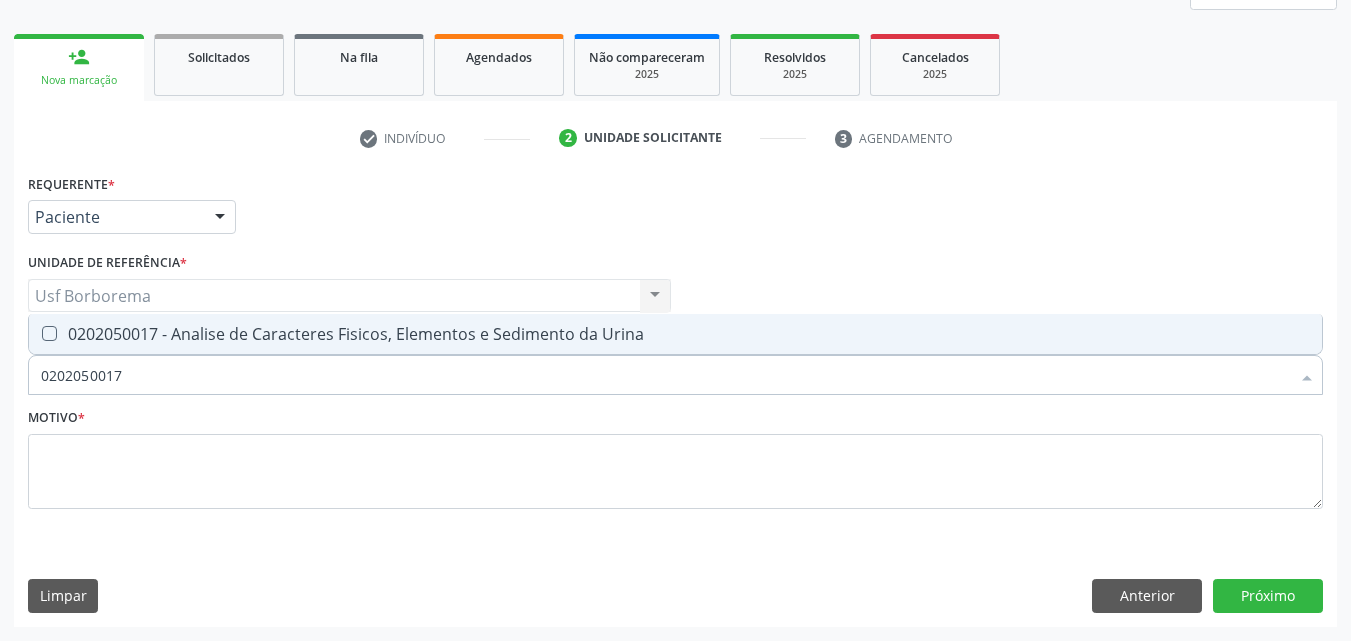drag, startPoint x: 308, startPoint y: 327, endPoint x: 305, endPoint y: 369, distance: 42.107006 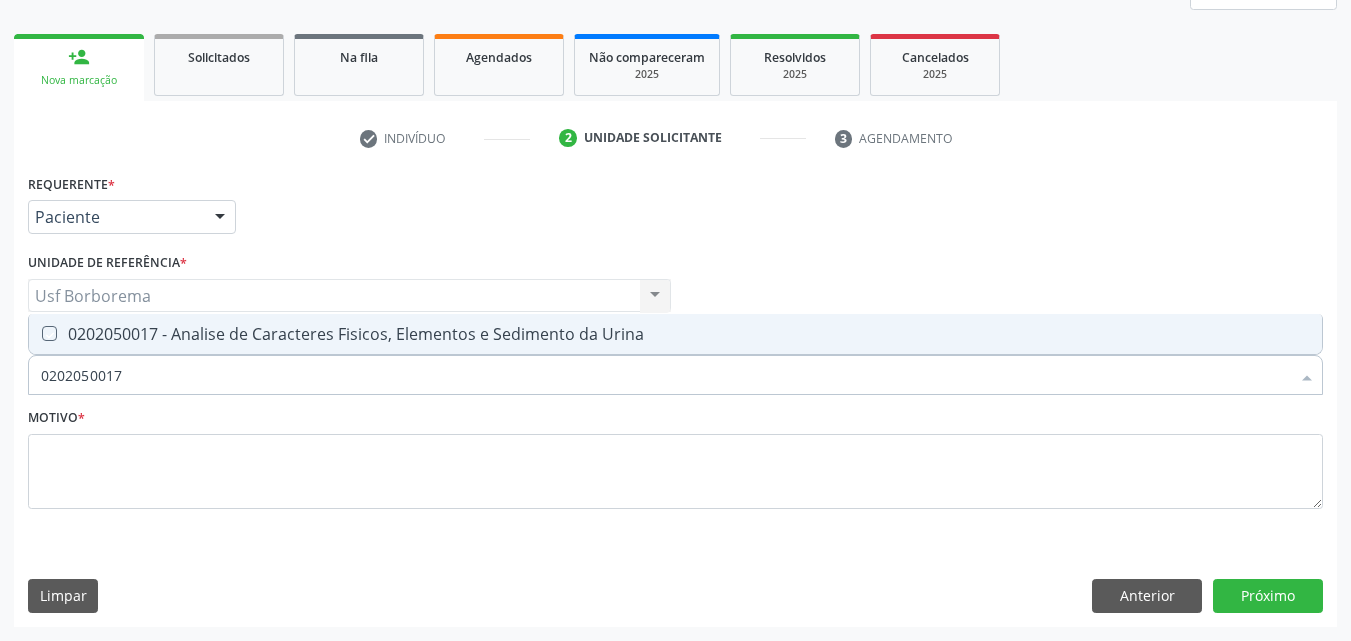 checkbox on "true" 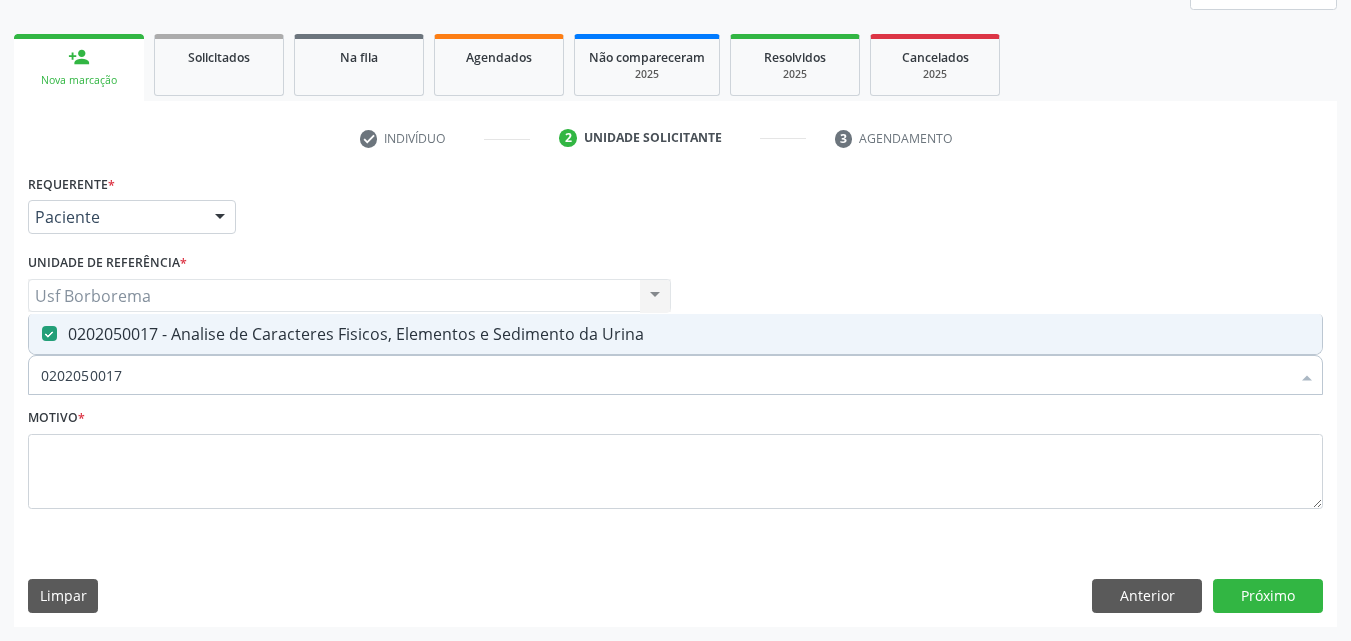 click on "0202050017" at bounding box center (665, 375) 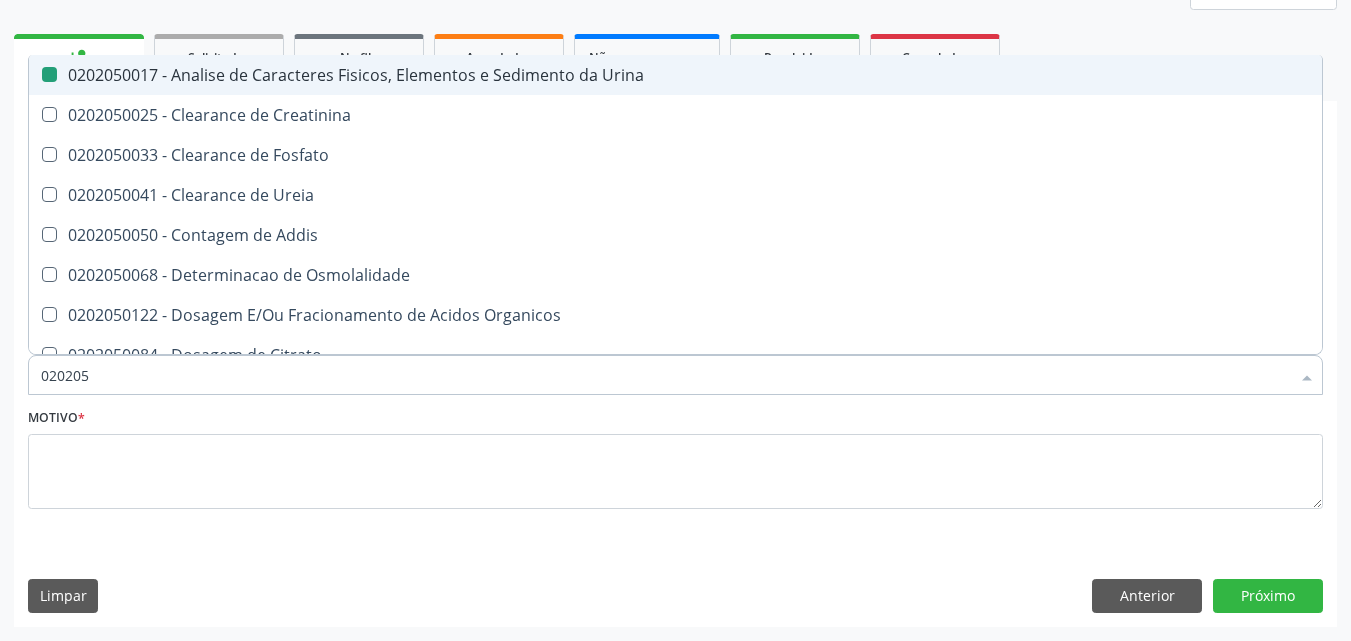 type on "02020" 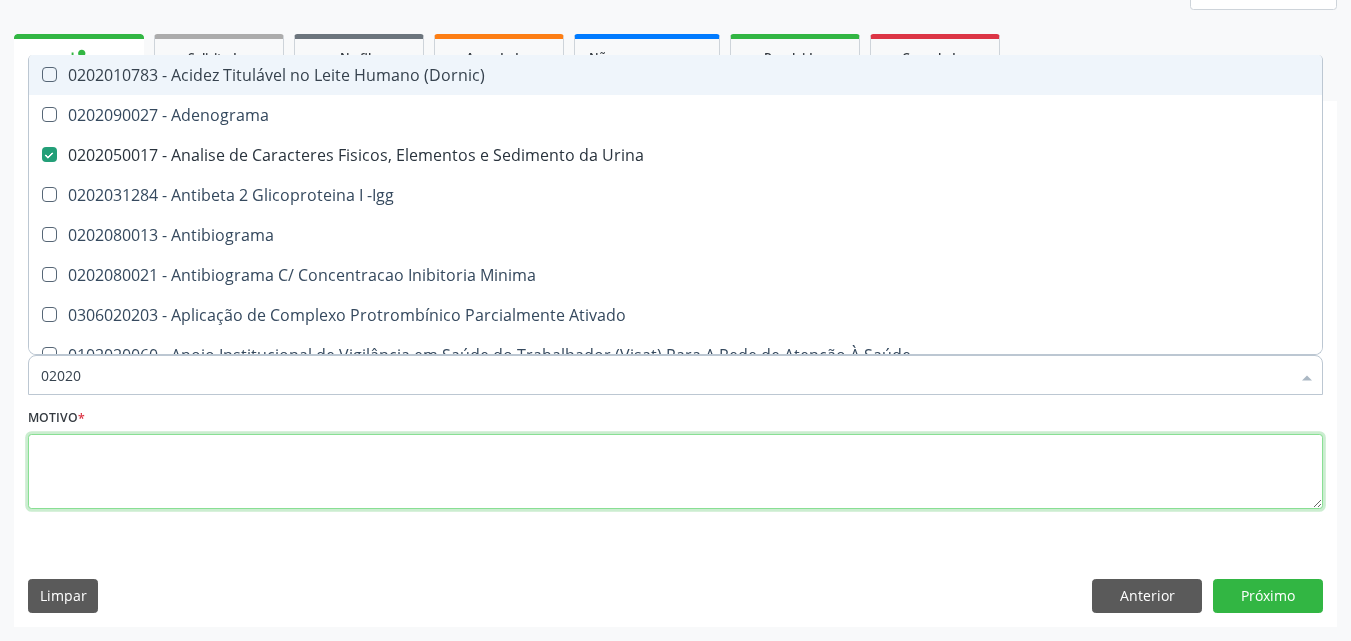 click at bounding box center (675, 472) 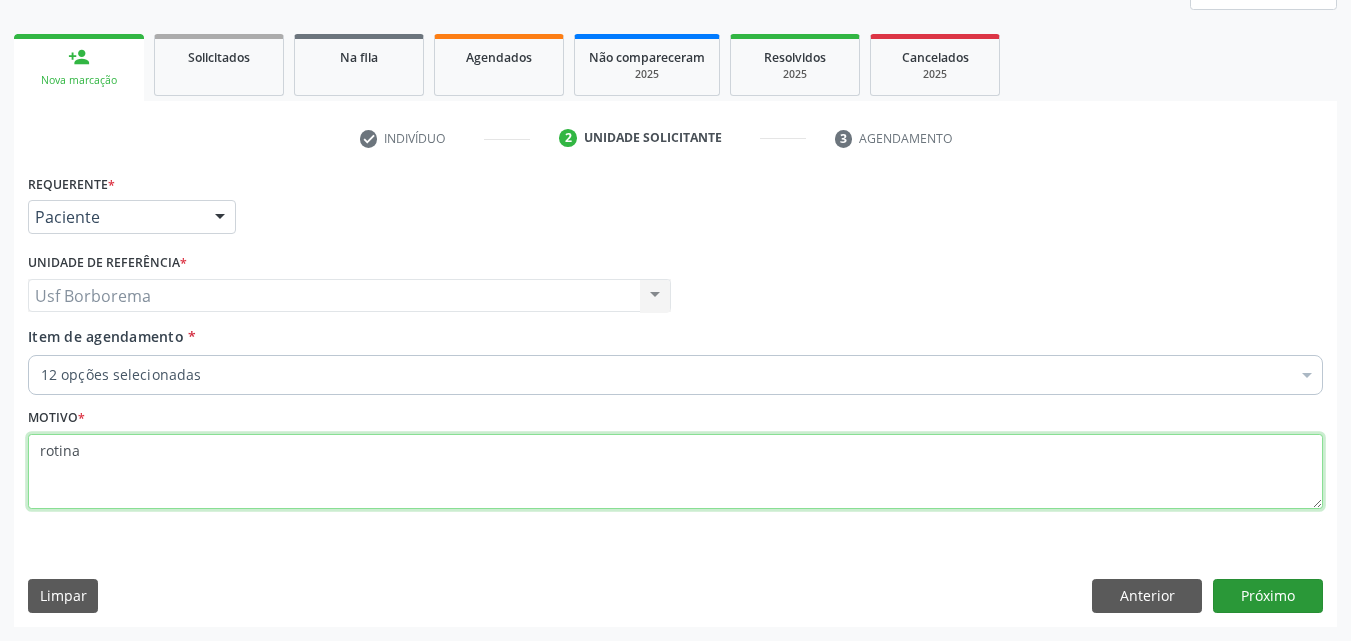 type on "rotina" 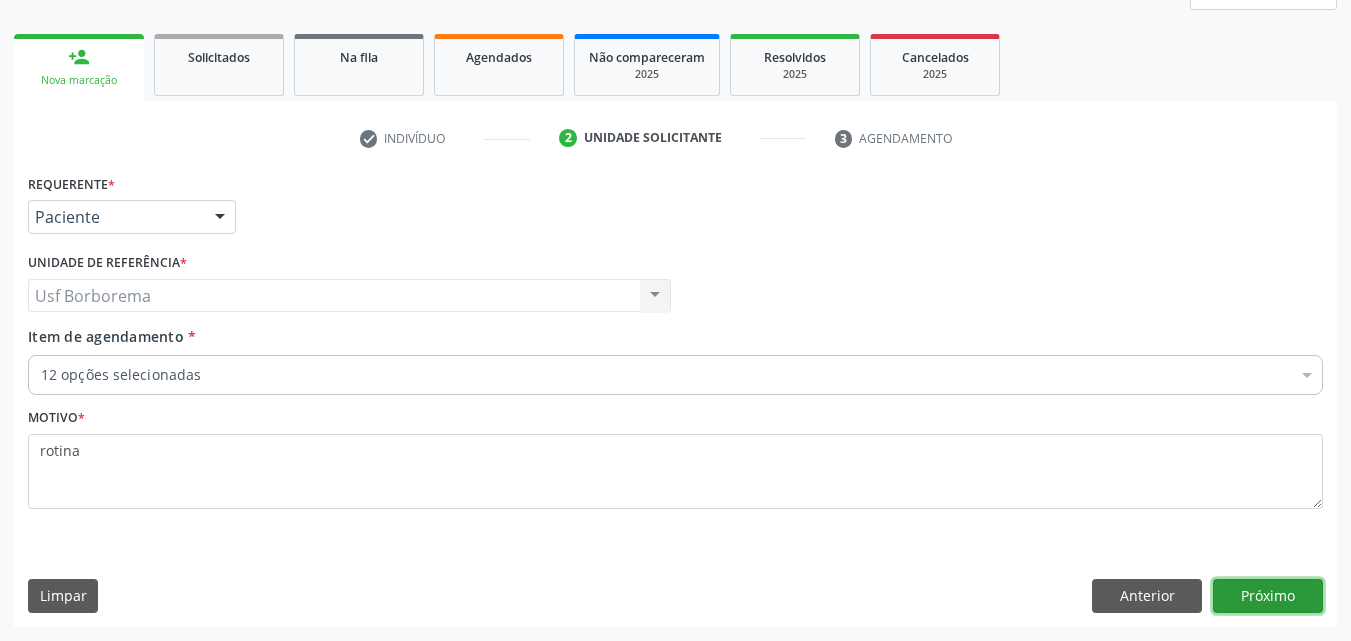 click on "Próximo" at bounding box center [1268, 596] 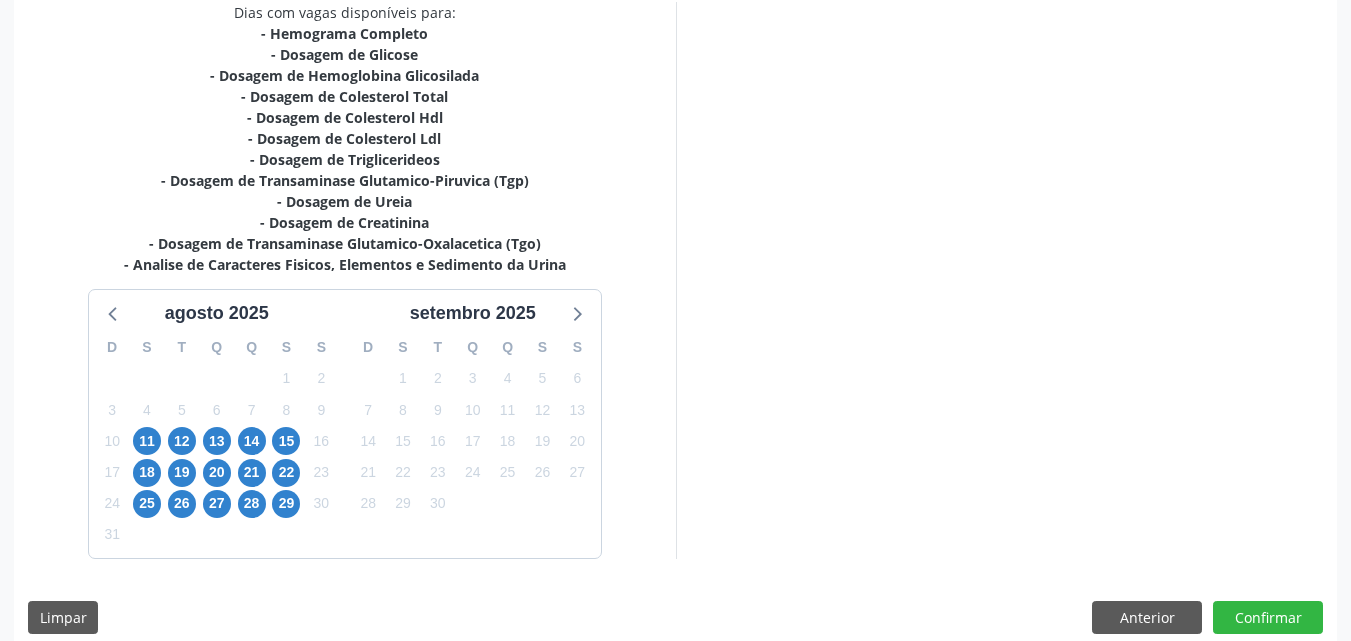 scroll, scrollTop: 460, scrollLeft: 0, axis: vertical 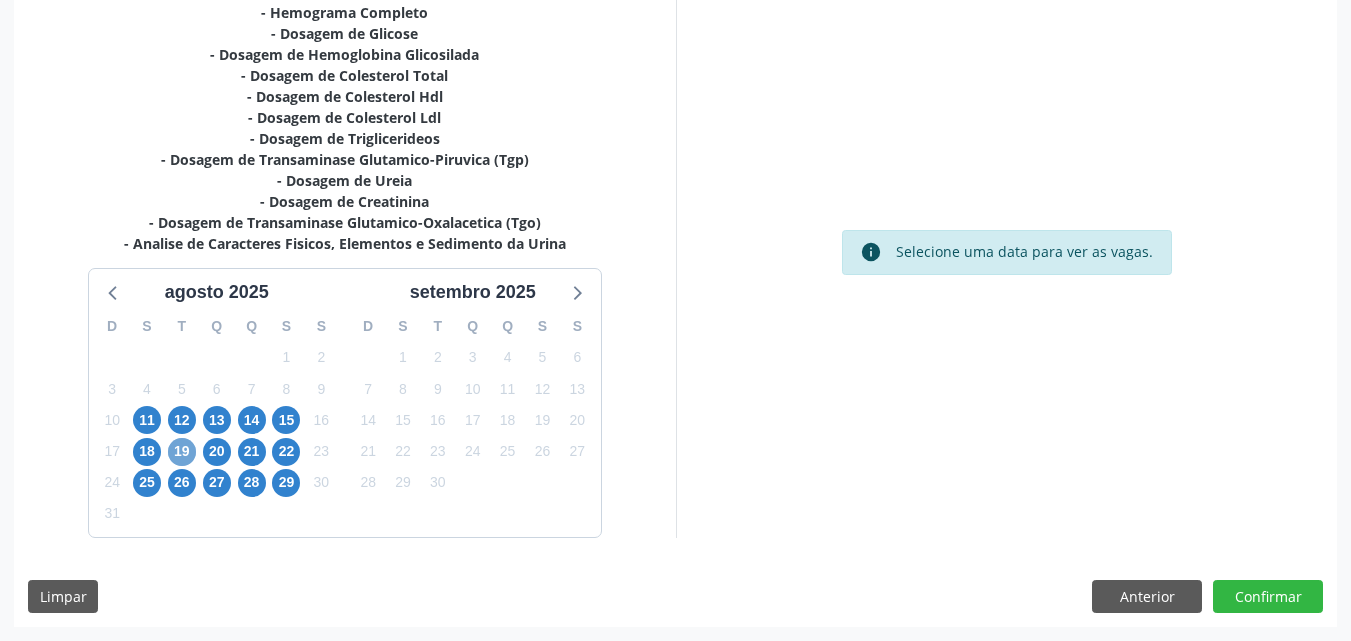 click on "19" at bounding box center [182, 452] 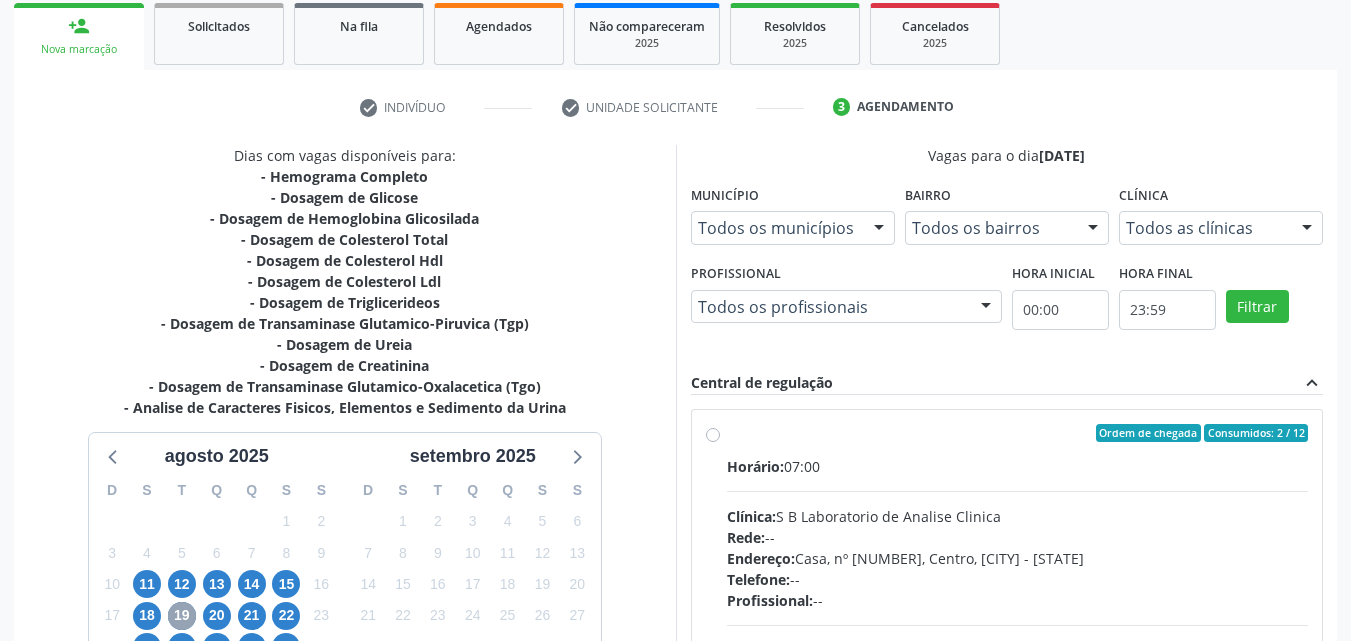scroll, scrollTop: 260, scrollLeft: 0, axis: vertical 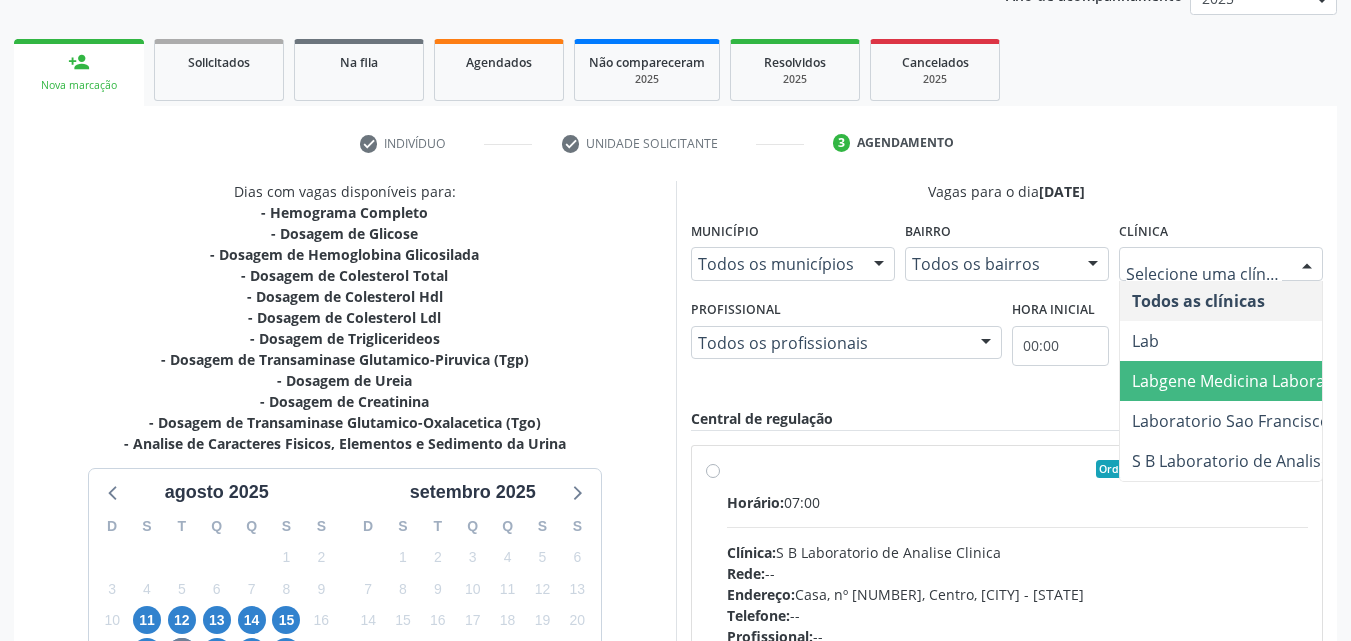 click on "Labgene Medicina Laboratorial" at bounding box center [1248, 381] 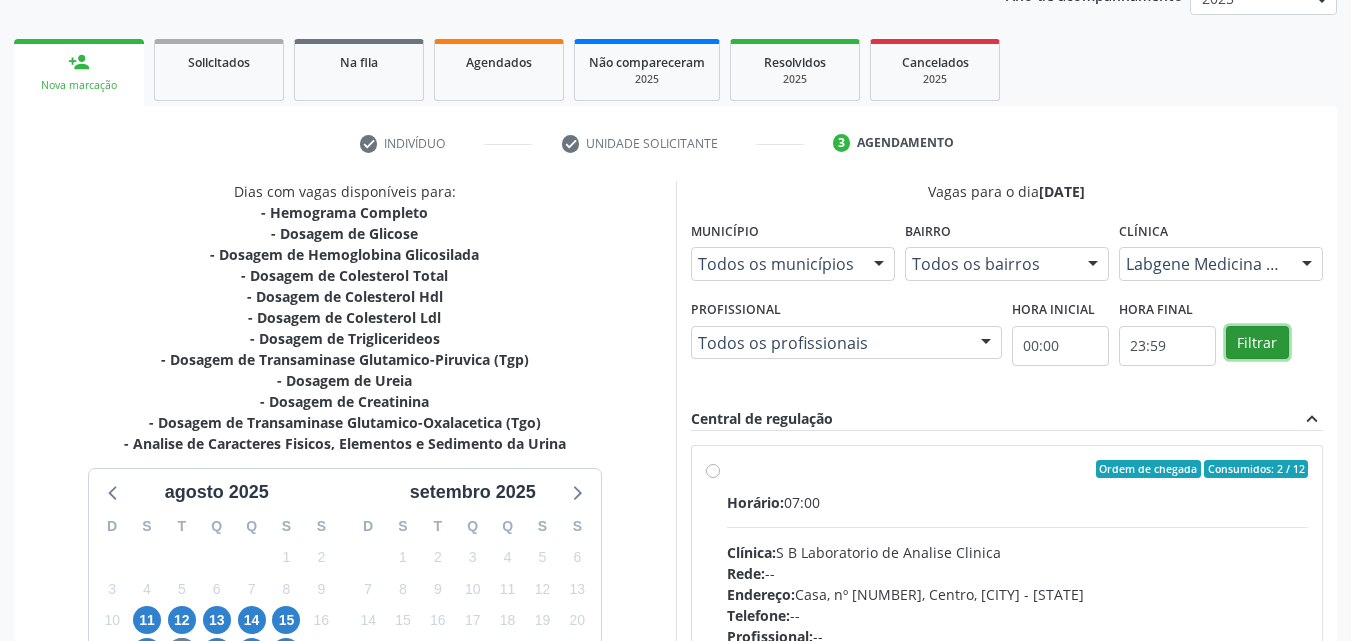 click on "Filtrar" at bounding box center (1257, 343) 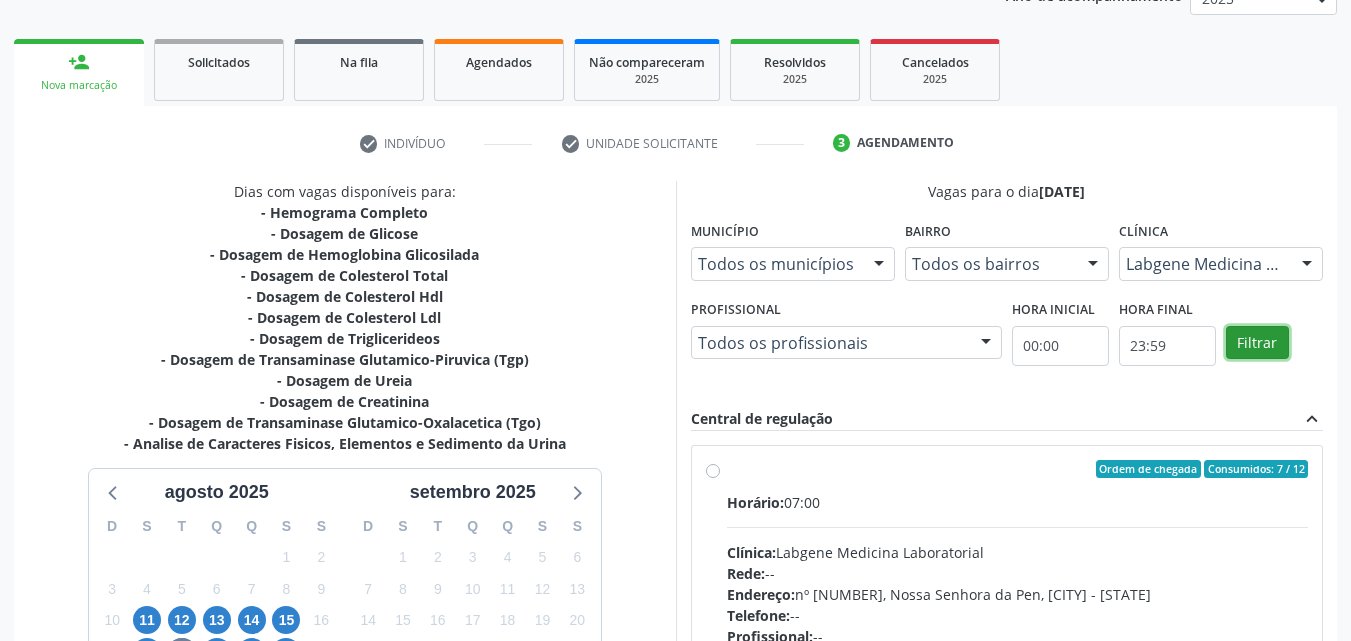 click on "Filtrar" at bounding box center [1257, 343] 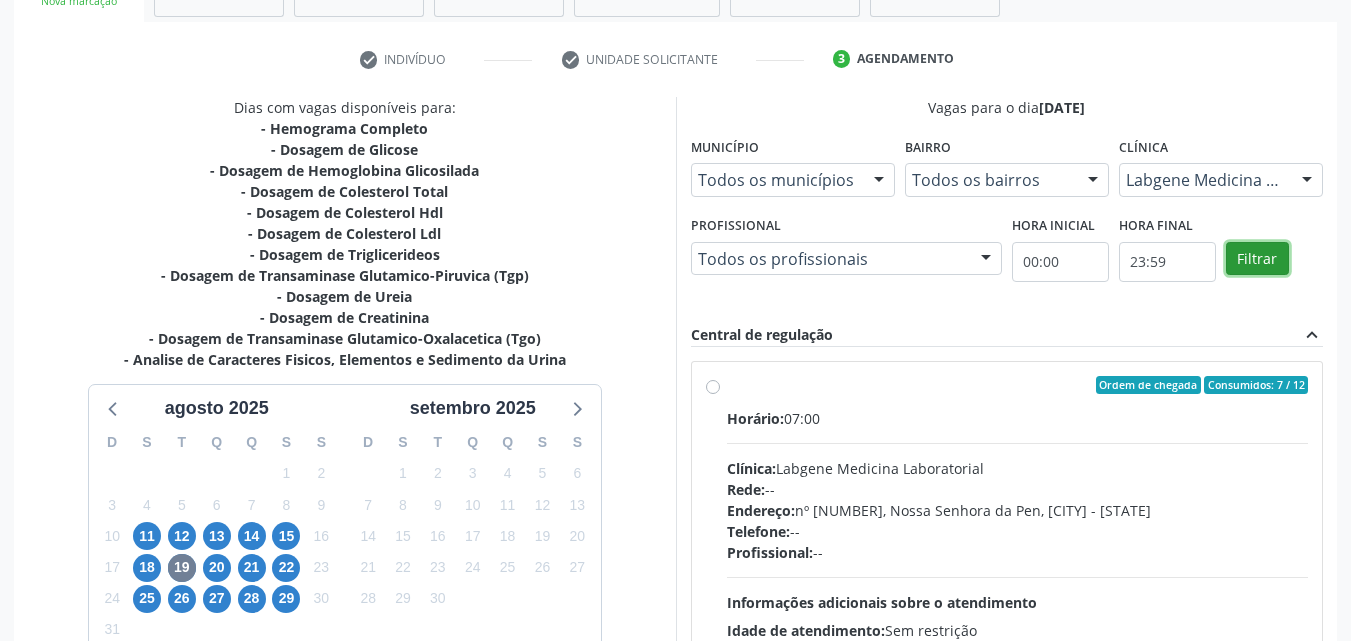scroll, scrollTop: 460, scrollLeft: 0, axis: vertical 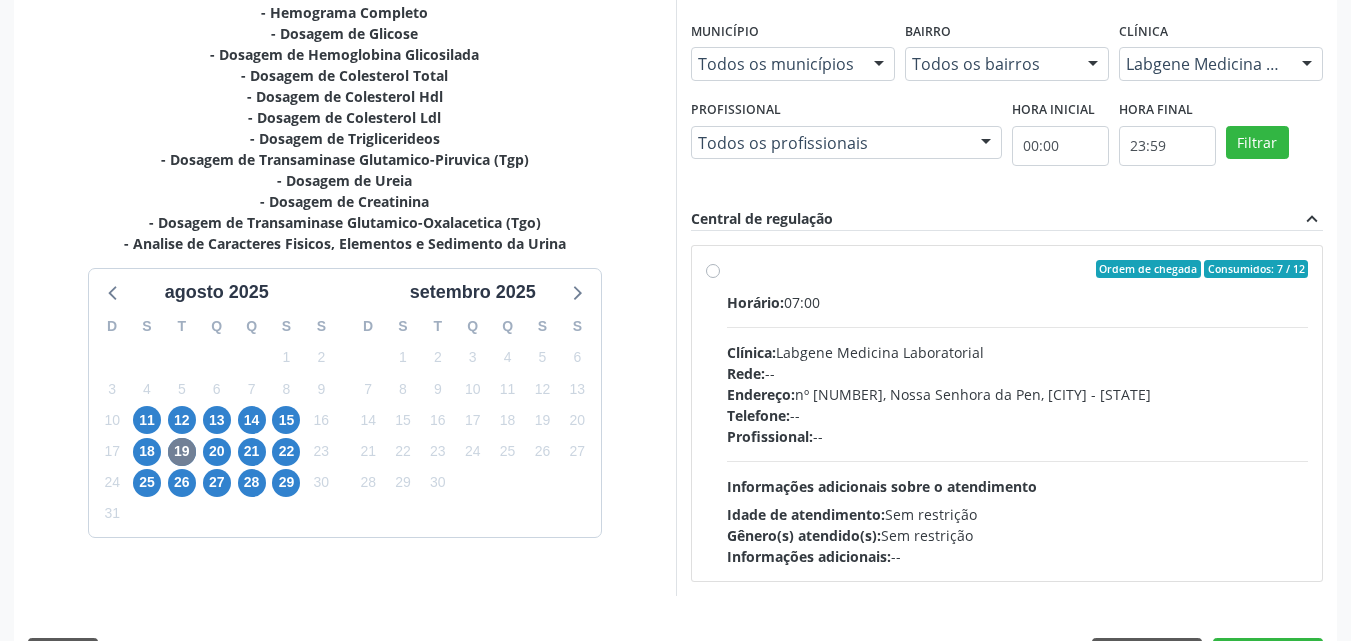 click on "Ordem de chegada
Consumidos: 7 / 12
Horário:   07:00
Clínica:  Labgene Medicina Laboratorial
Rede:
--
Endereço:   nº 531, Nossa Senhora da Pen, Serra Talhada - PE
Telefone:   --
Profissional:
--
Informações adicionais sobre o atendimento
Idade de atendimento:
Sem restrição
Gênero(s) atendido(s):
Sem restrição
Informações adicionais:
--" at bounding box center [1018, 413] 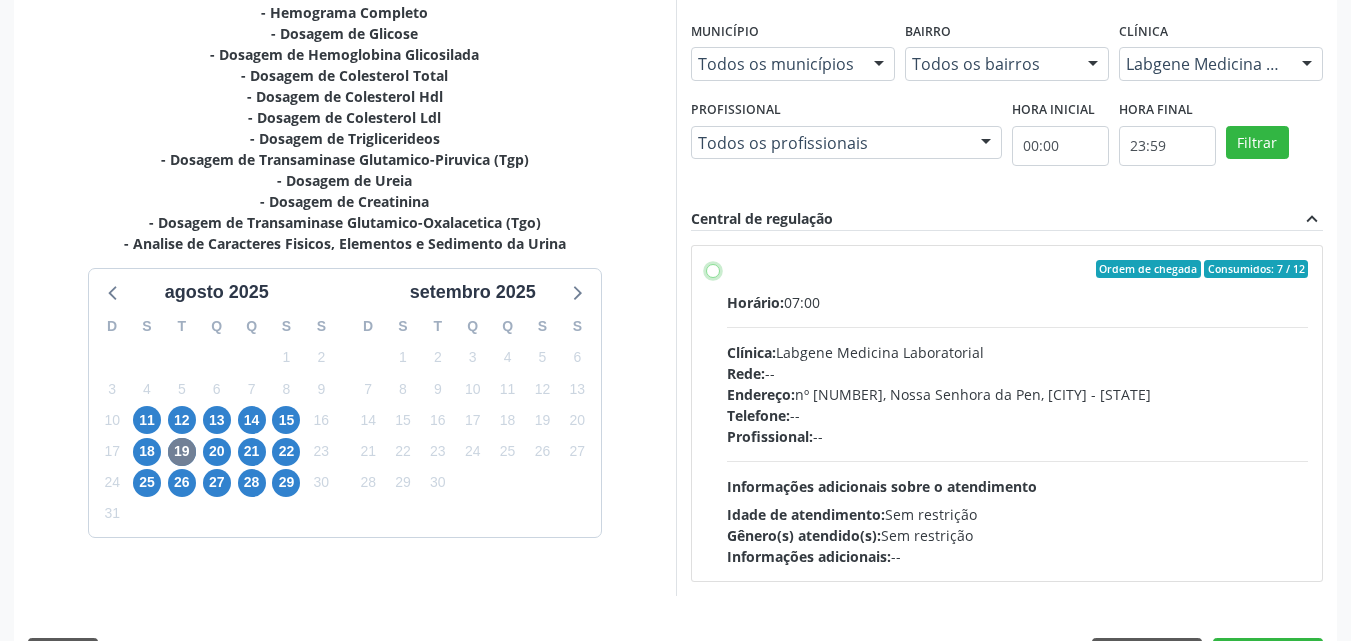 click on "Ordem de chegada
Consumidos: 7 / 12
Horário:   07:00
Clínica:  Labgene Medicina Laboratorial
Rede:
--
Endereço:   nº 531, Nossa Senhora da Pen, Serra Talhada - PE
Telefone:   --
Profissional:
--
Informações adicionais sobre o atendimento
Idade de atendimento:
Sem restrição
Gênero(s) atendido(s):
Sem restrição
Informações adicionais:
--" at bounding box center [713, 269] 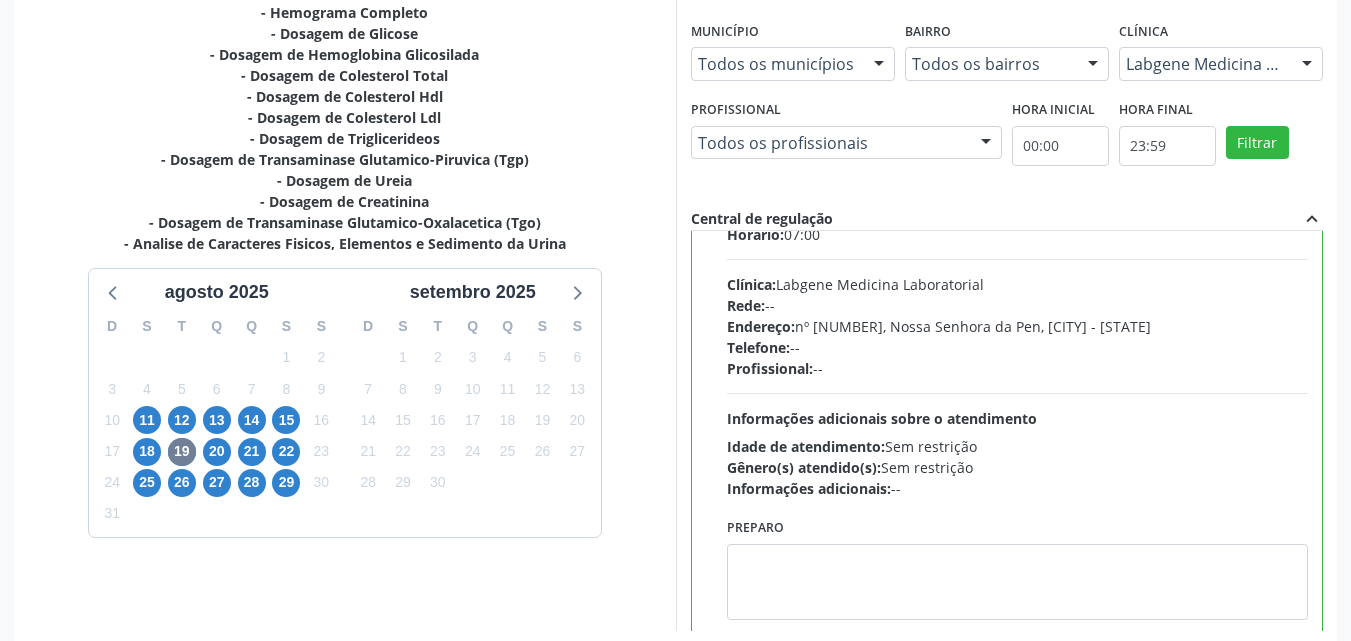 scroll, scrollTop: 99, scrollLeft: 0, axis: vertical 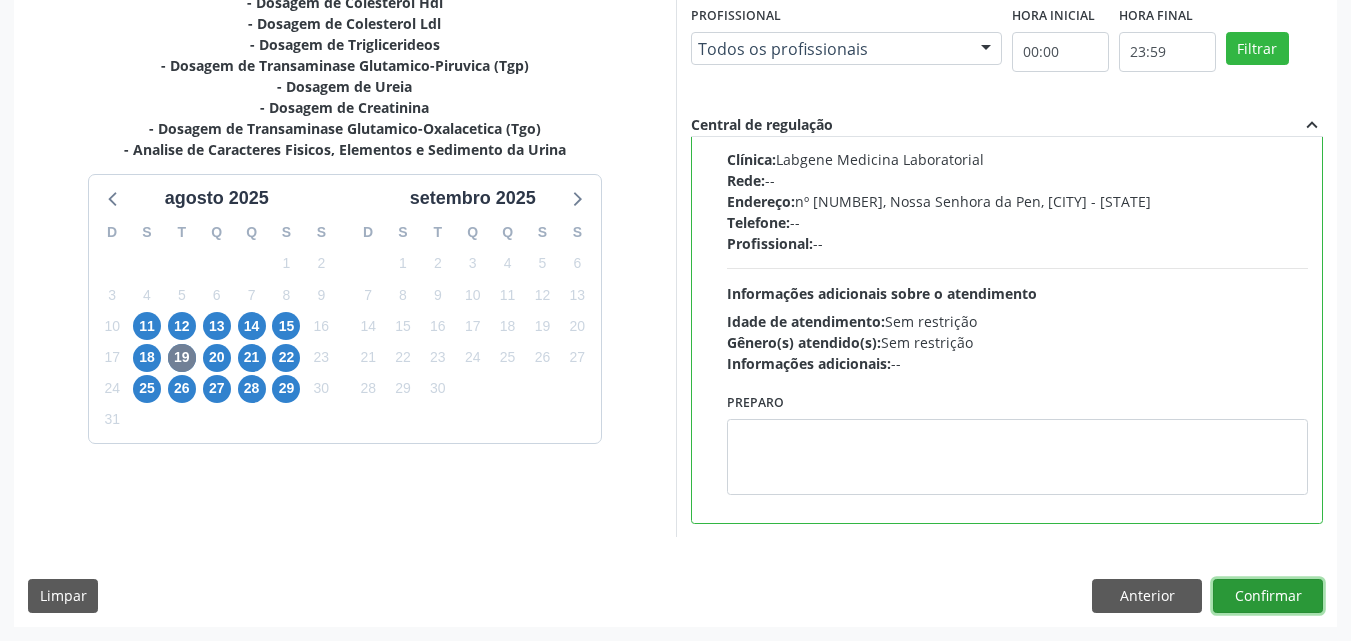 click on "Confirmar" at bounding box center [1268, 596] 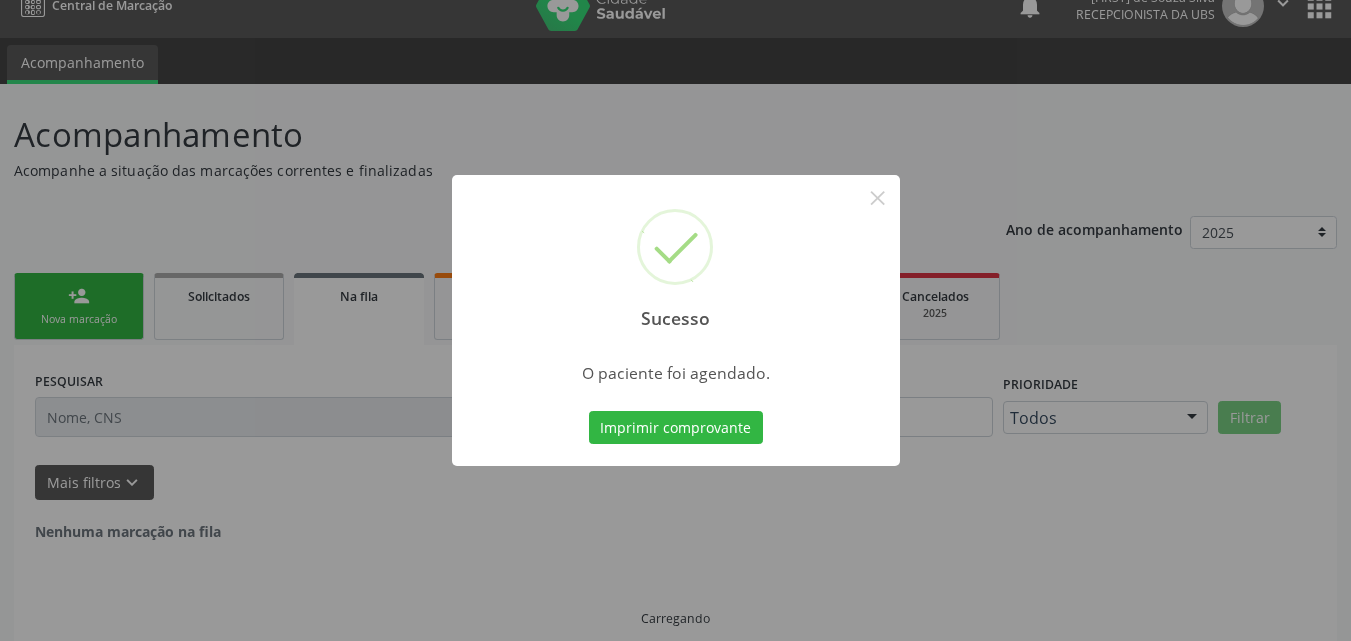 scroll, scrollTop: 0, scrollLeft: 0, axis: both 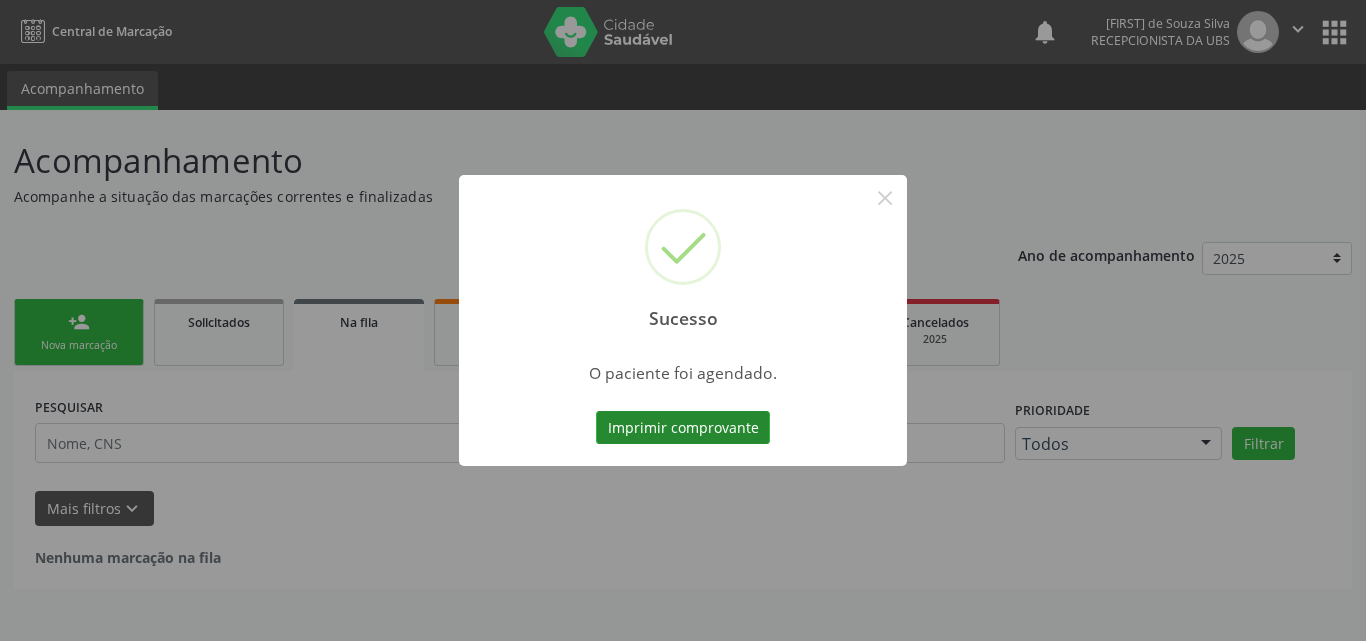 click on "Imprimir comprovante" at bounding box center [683, 428] 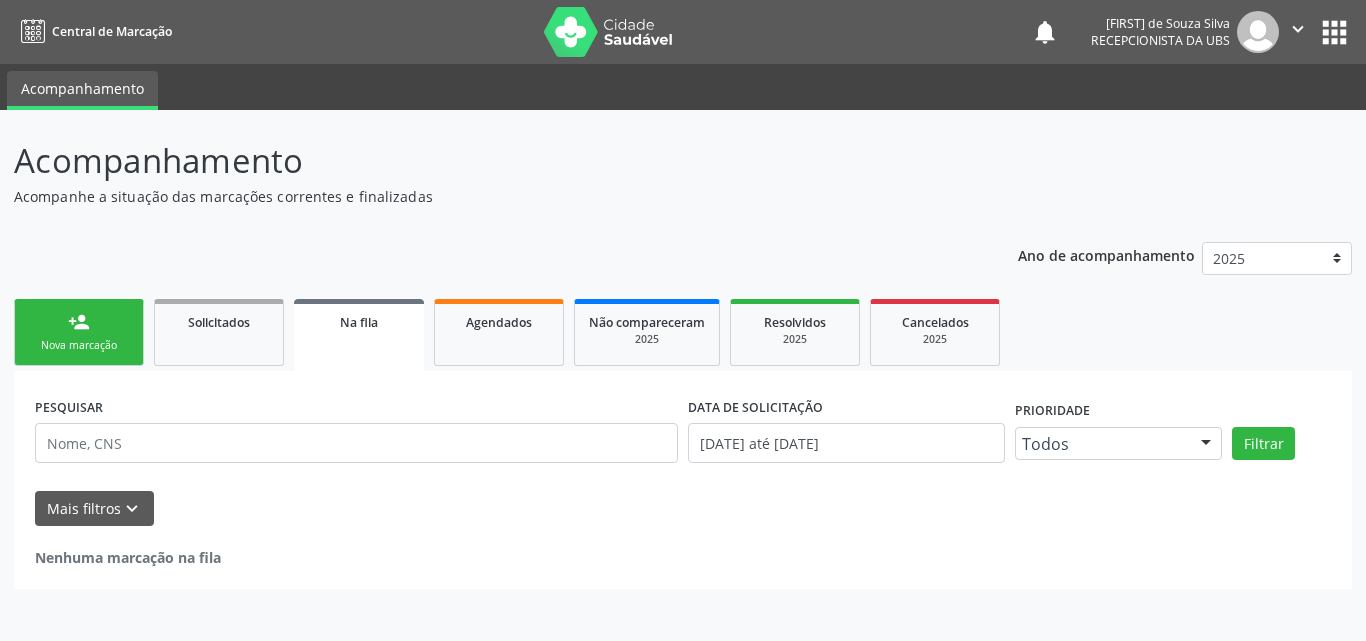 click on "person_add
Nova marcação" at bounding box center [79, 332] 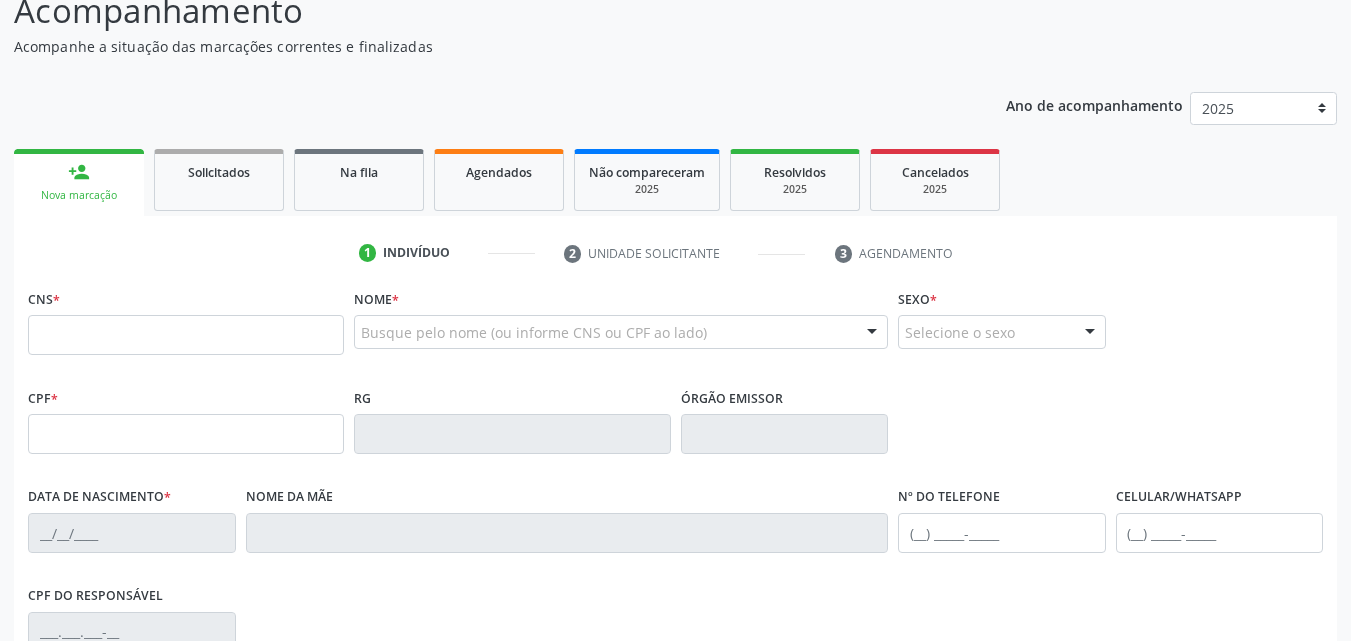 scroll, scrollTop: 200, scrollLeft: 0, axis: vertical 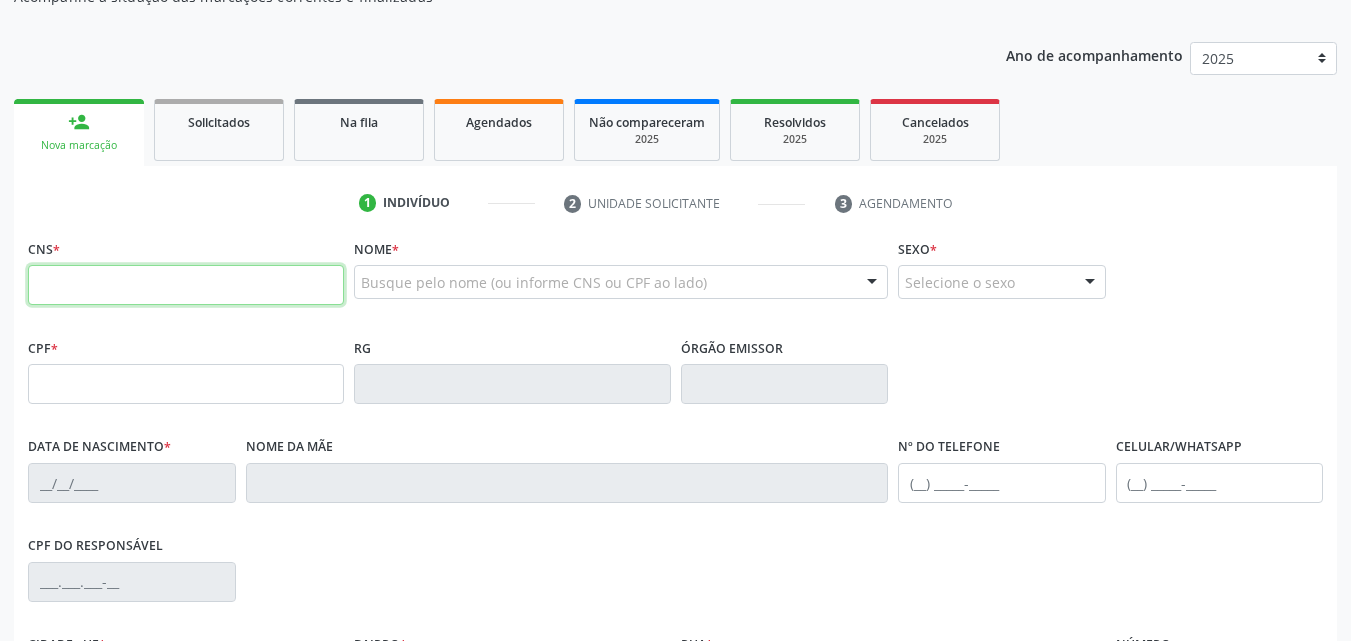 click at bounding box center [186, 285] 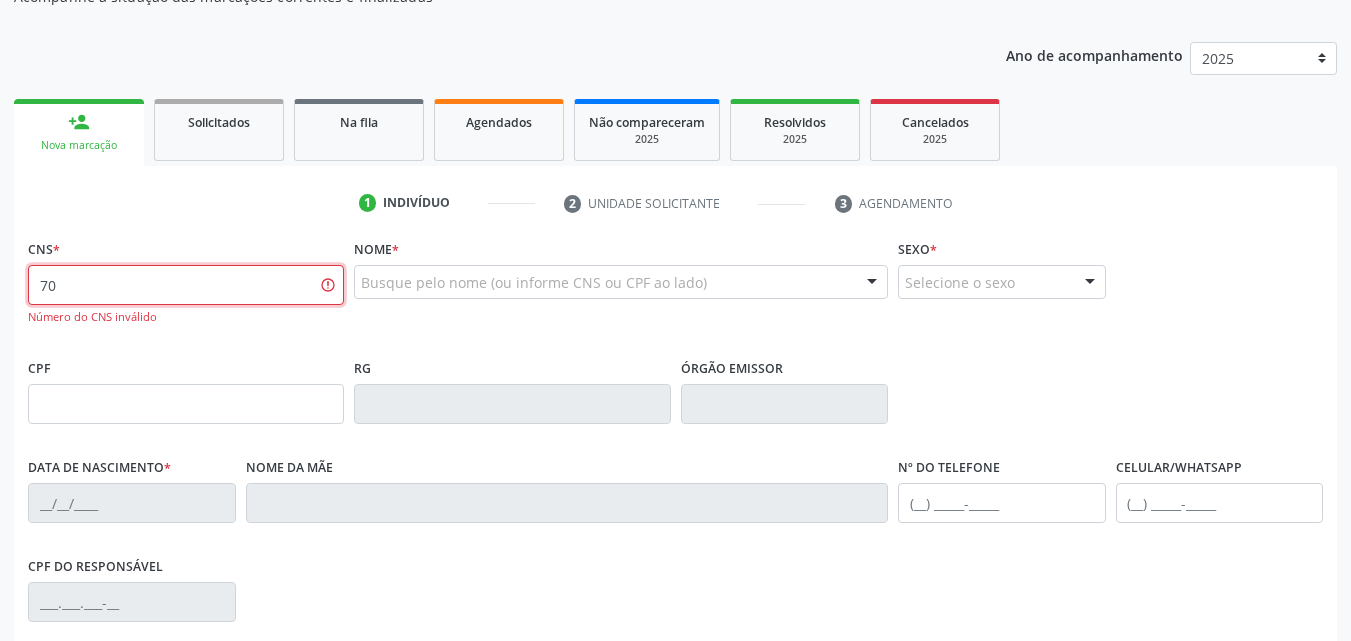 type on "7" 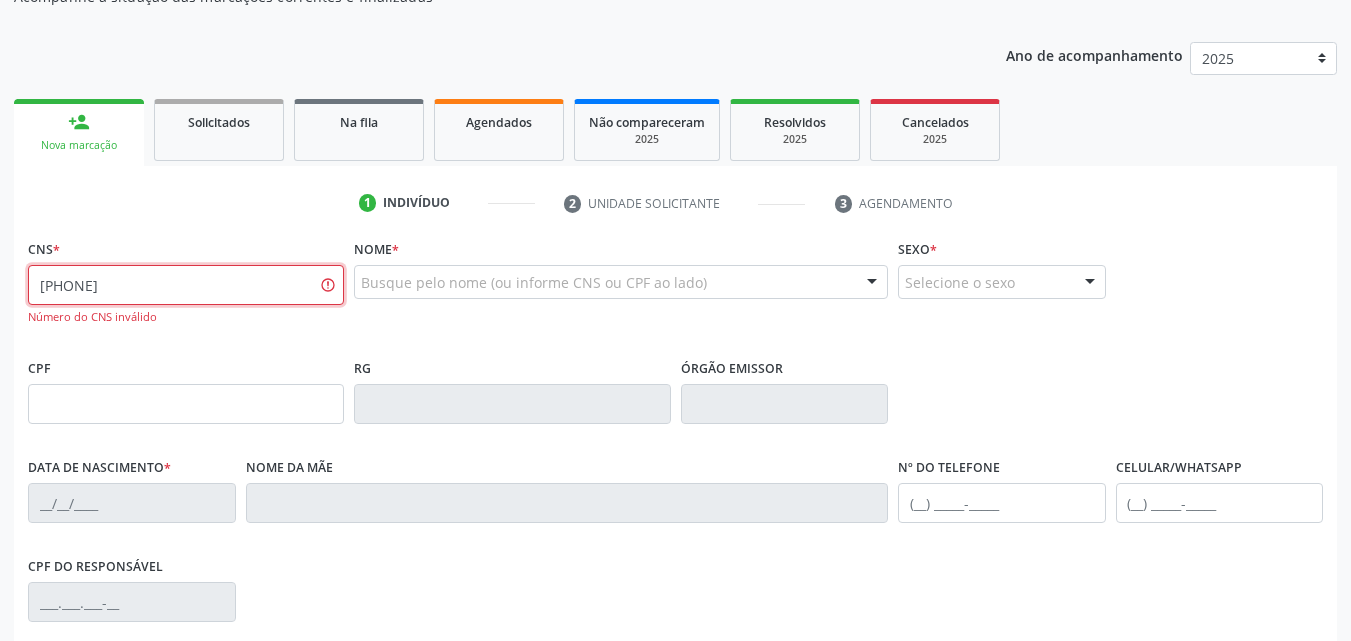 click on "700 7087 5767 8720" at bounding box center (186, 285) 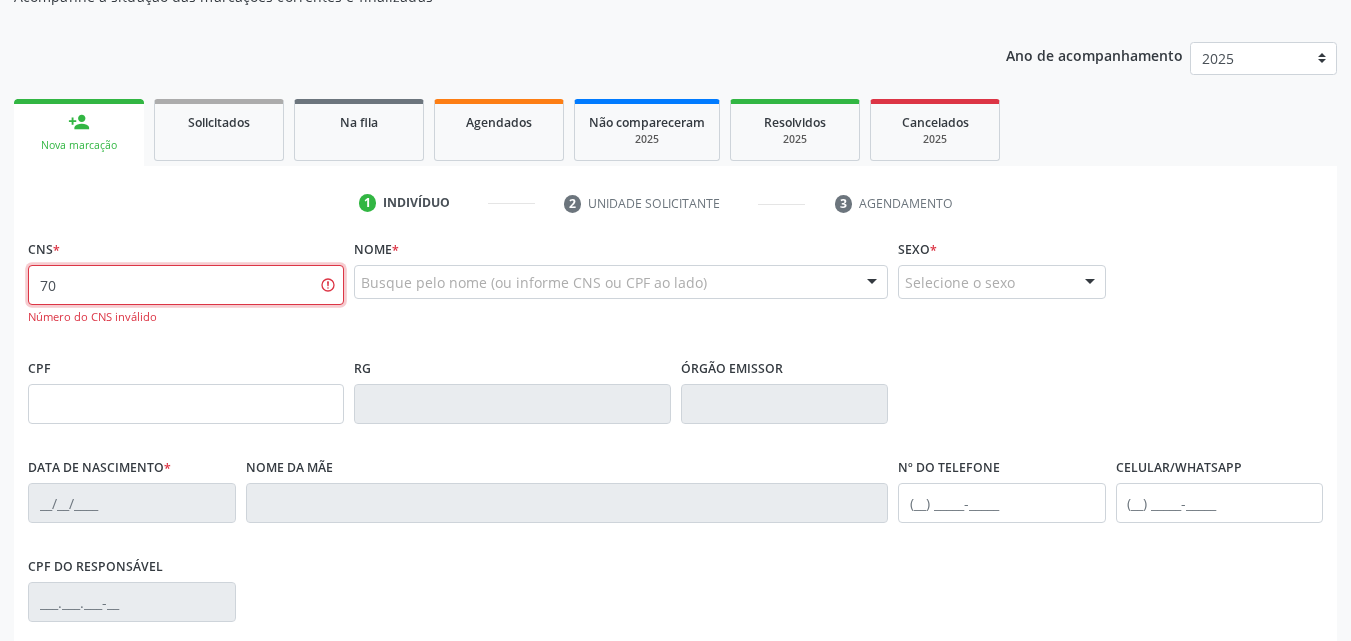 type on "7" 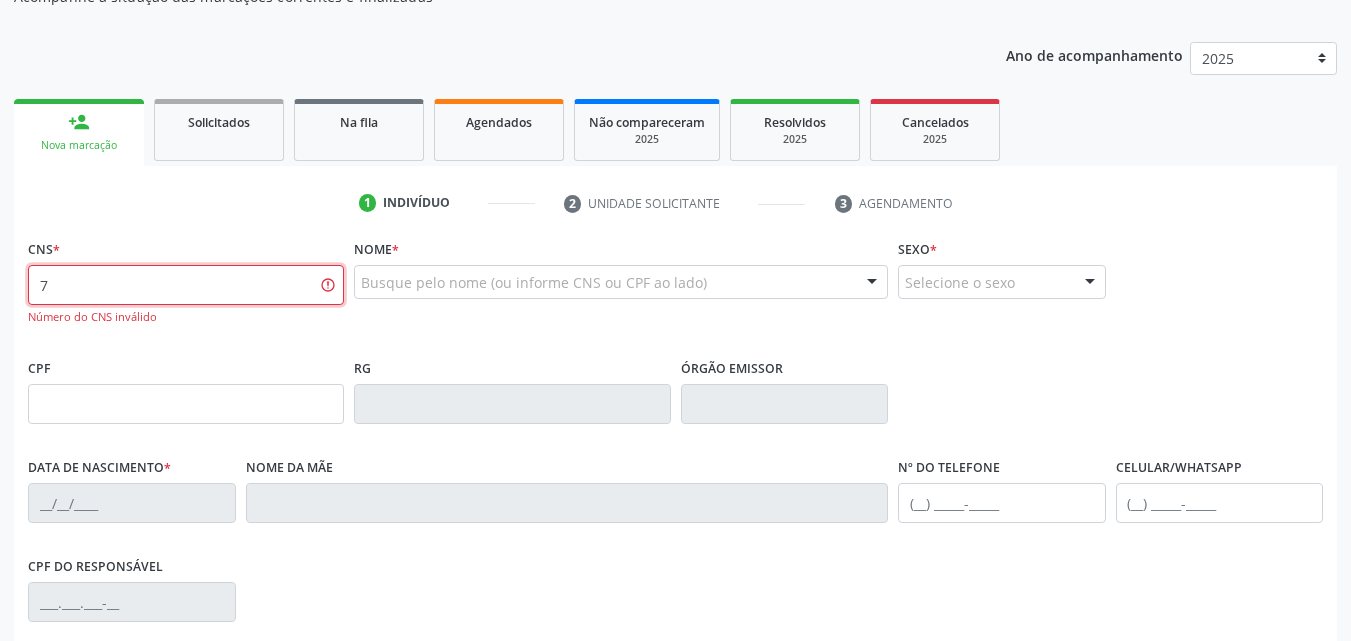 type 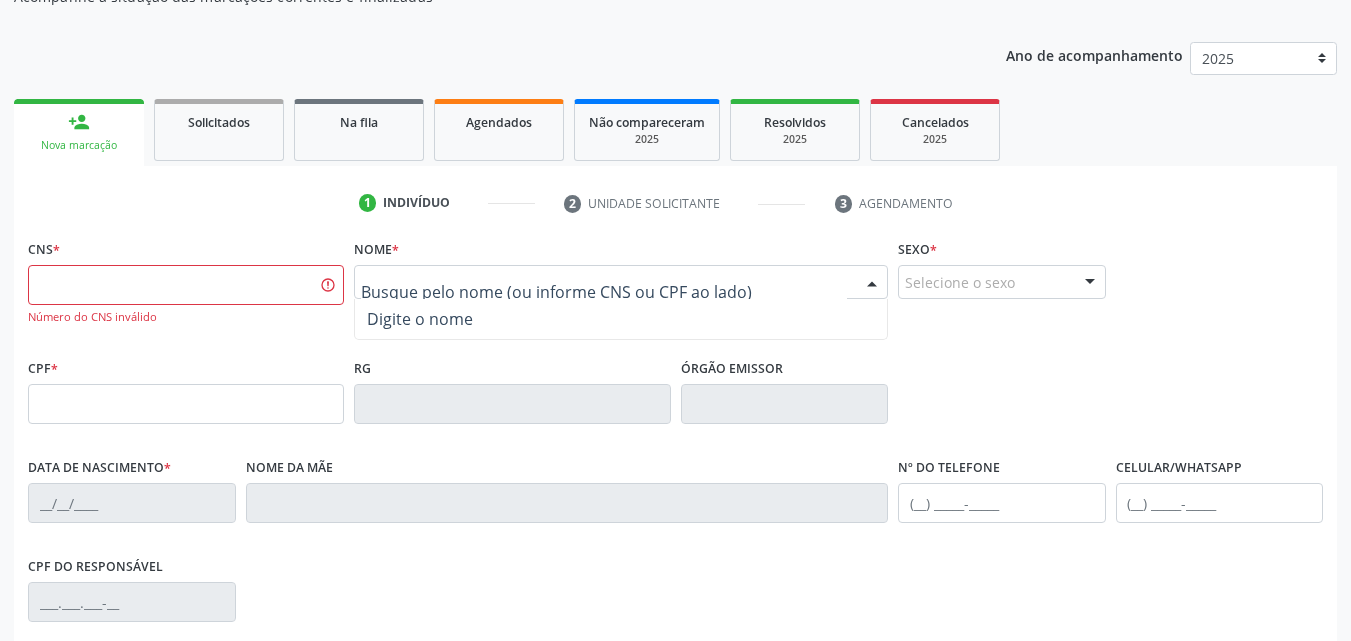 click at bounding box center (621, 282) 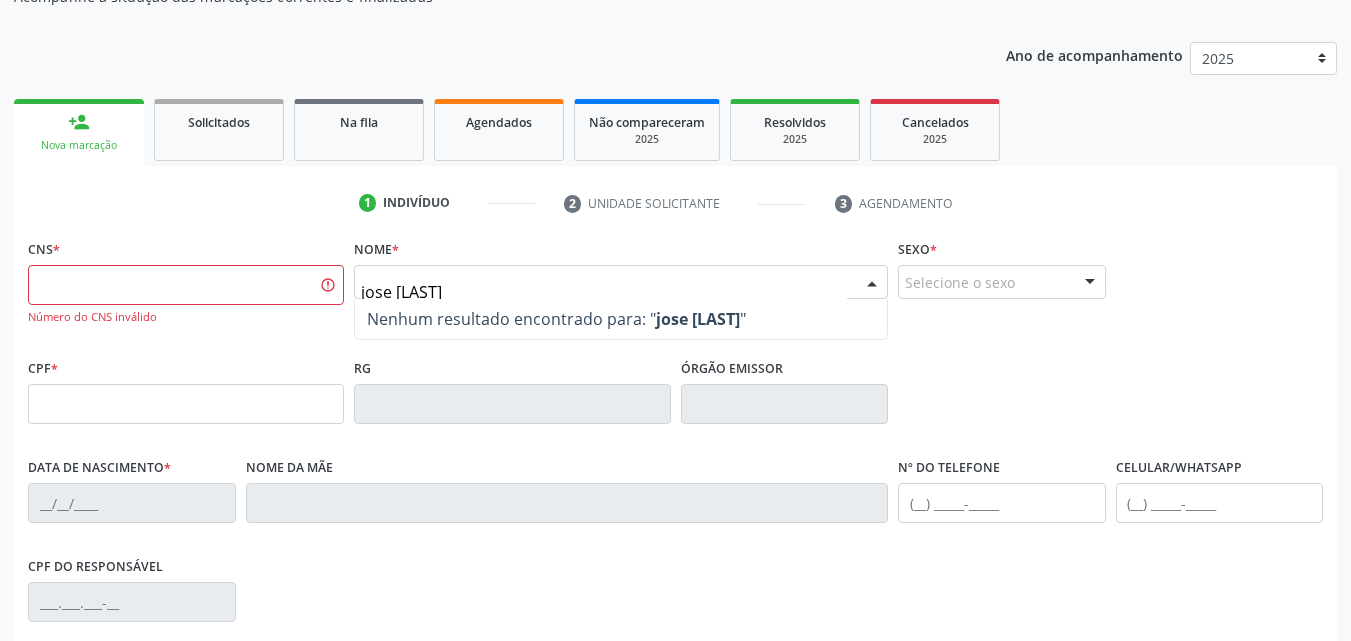 type on "jose elioma" 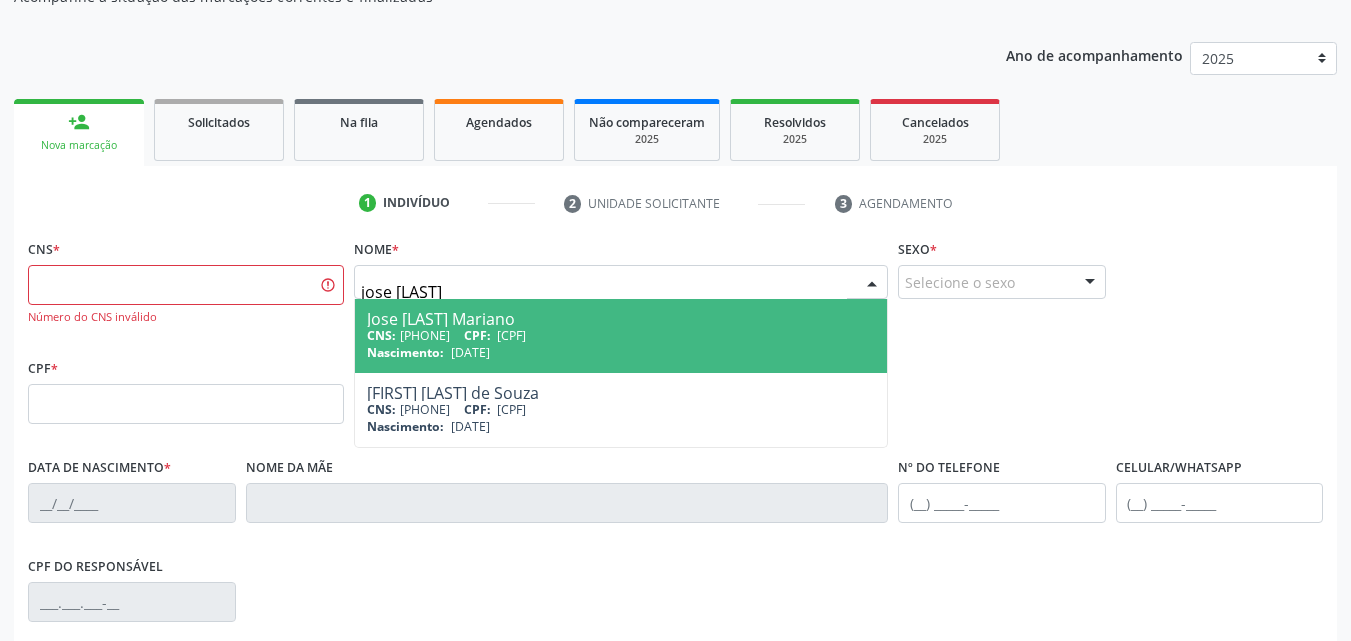 click on "CNS:
706 7087 5767 8720
CPF:
077.513.724-35" at bounding box center [621, 335] 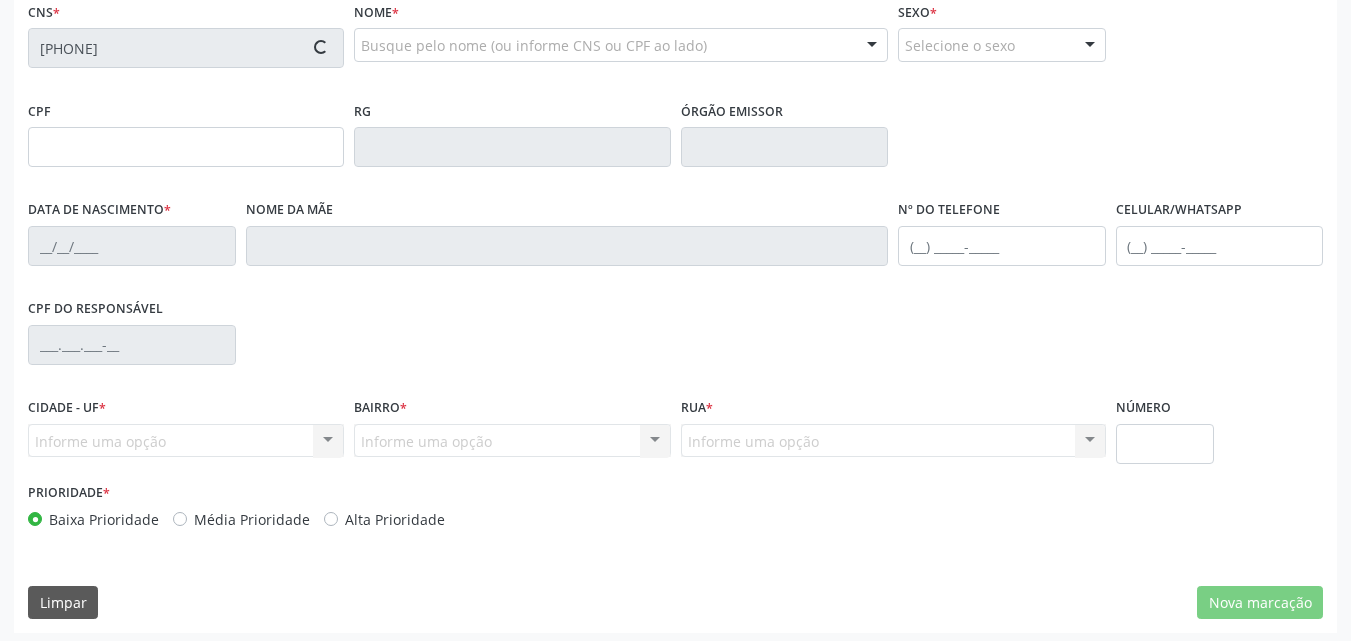 scroll, scrollTop: 443, scrollLeft: 0, axis: vertical 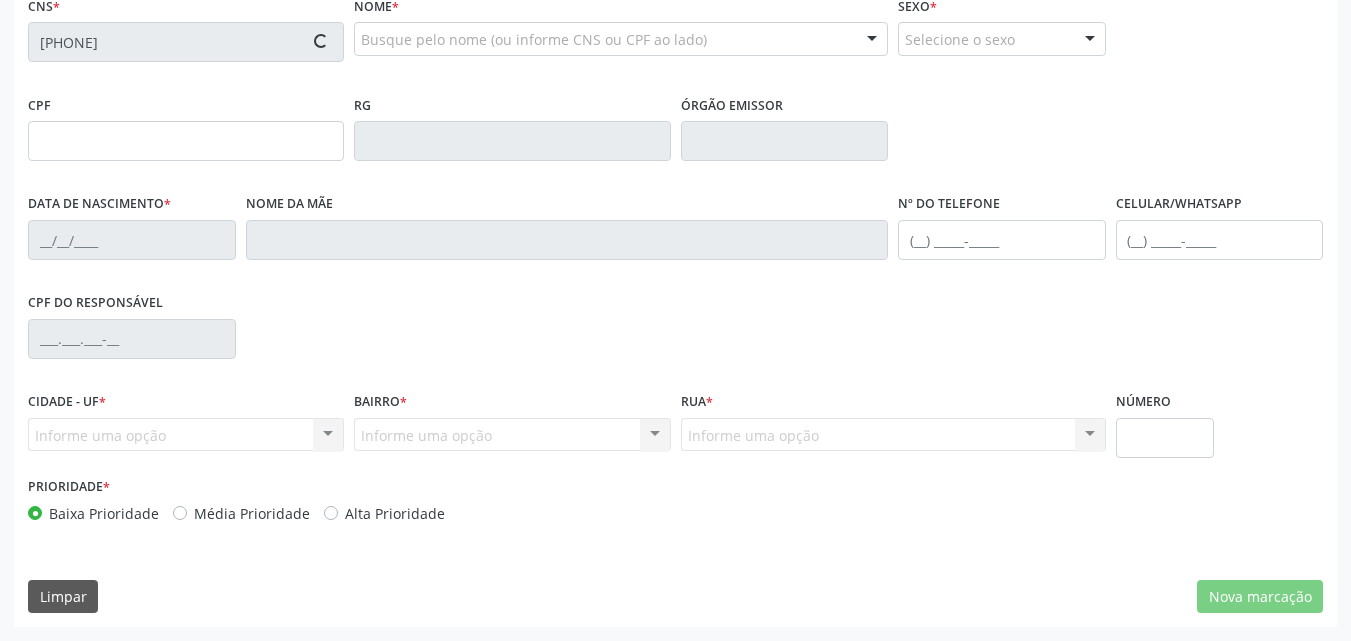 type on "077.513.724-35" 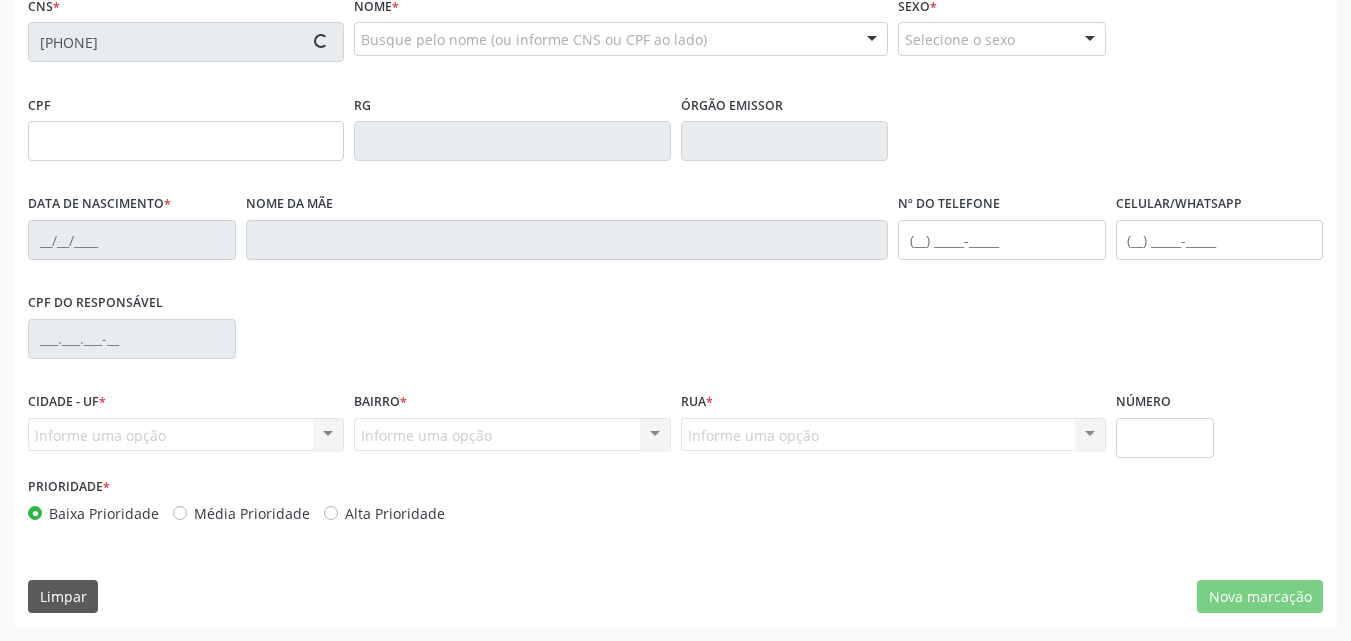type on "496" 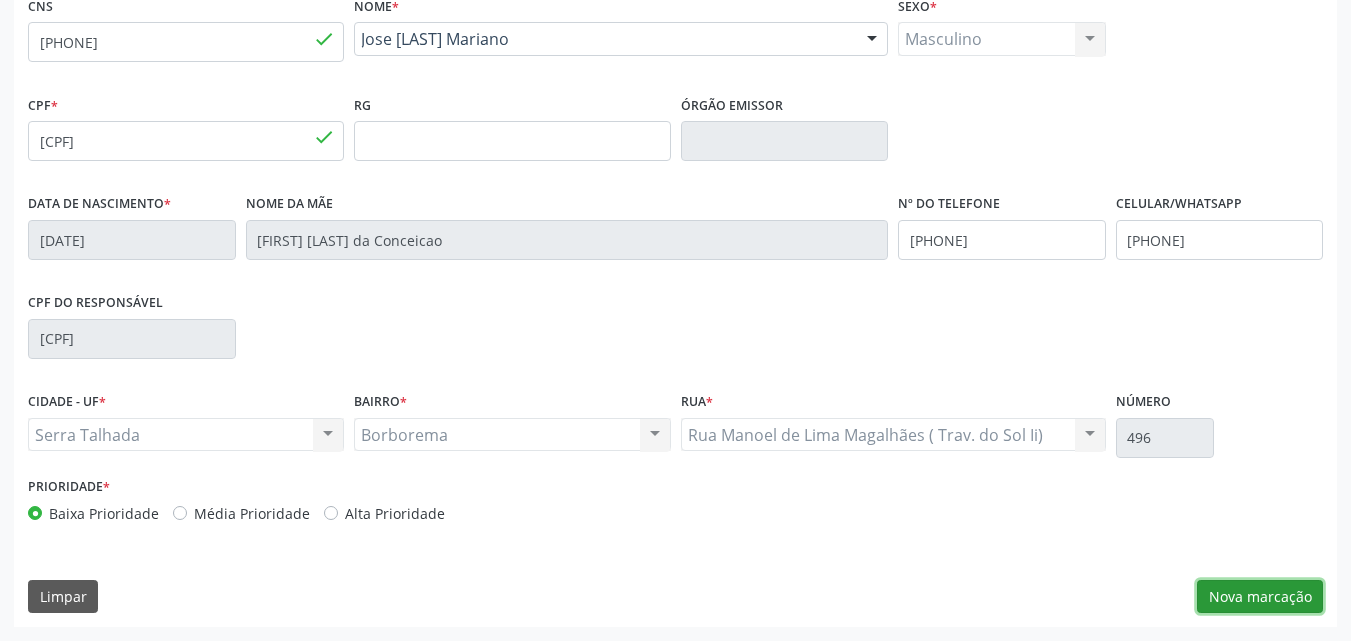click on "Nova marcação" at bounding box center (1260, 597) 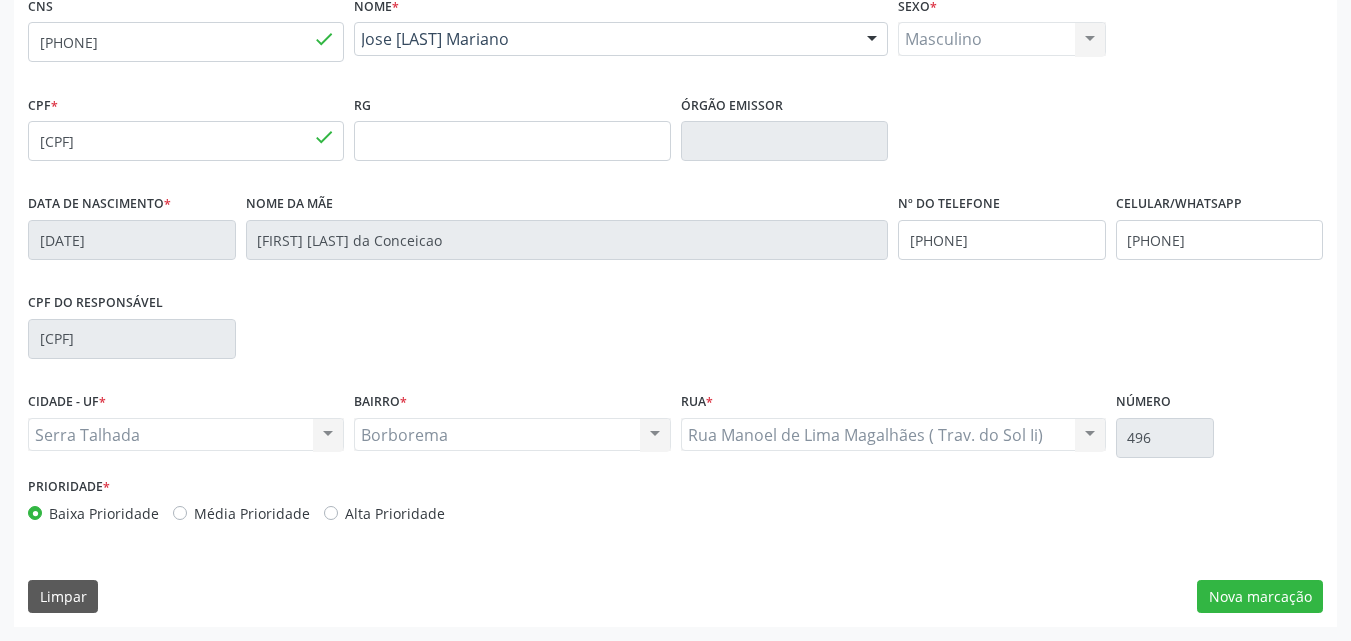 scroll, scrollTop: 265, scrollLeft: 0, axis: vertical 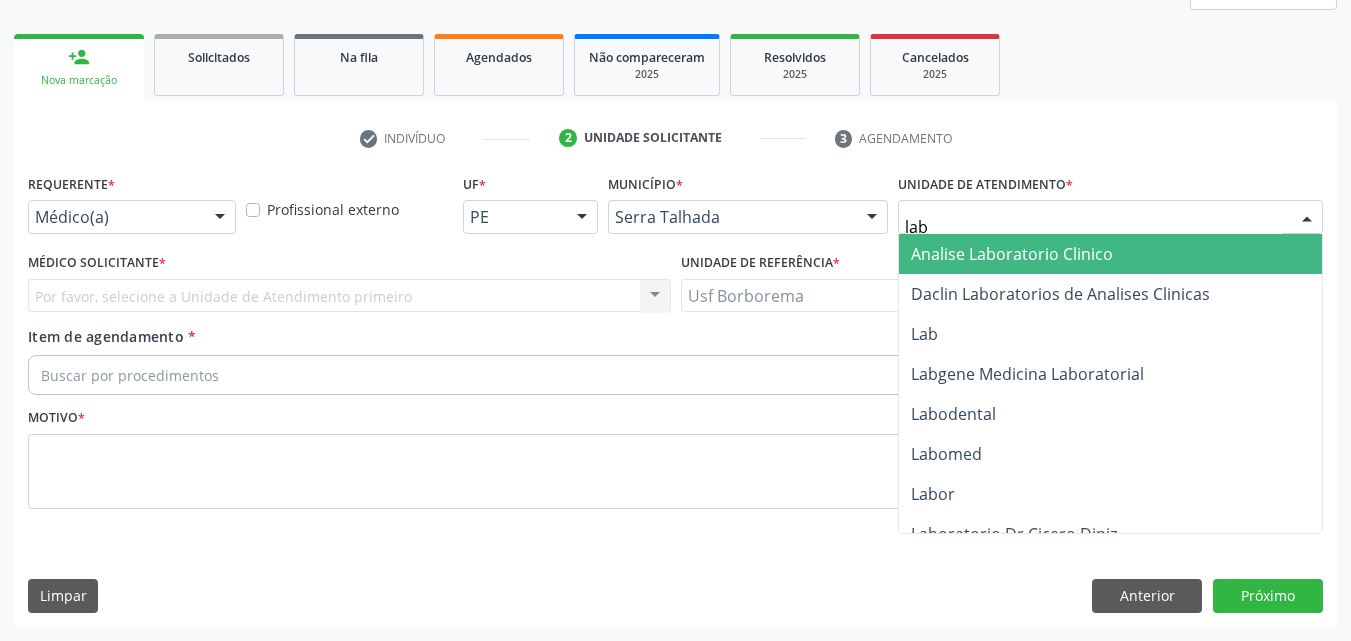 type on "labg" 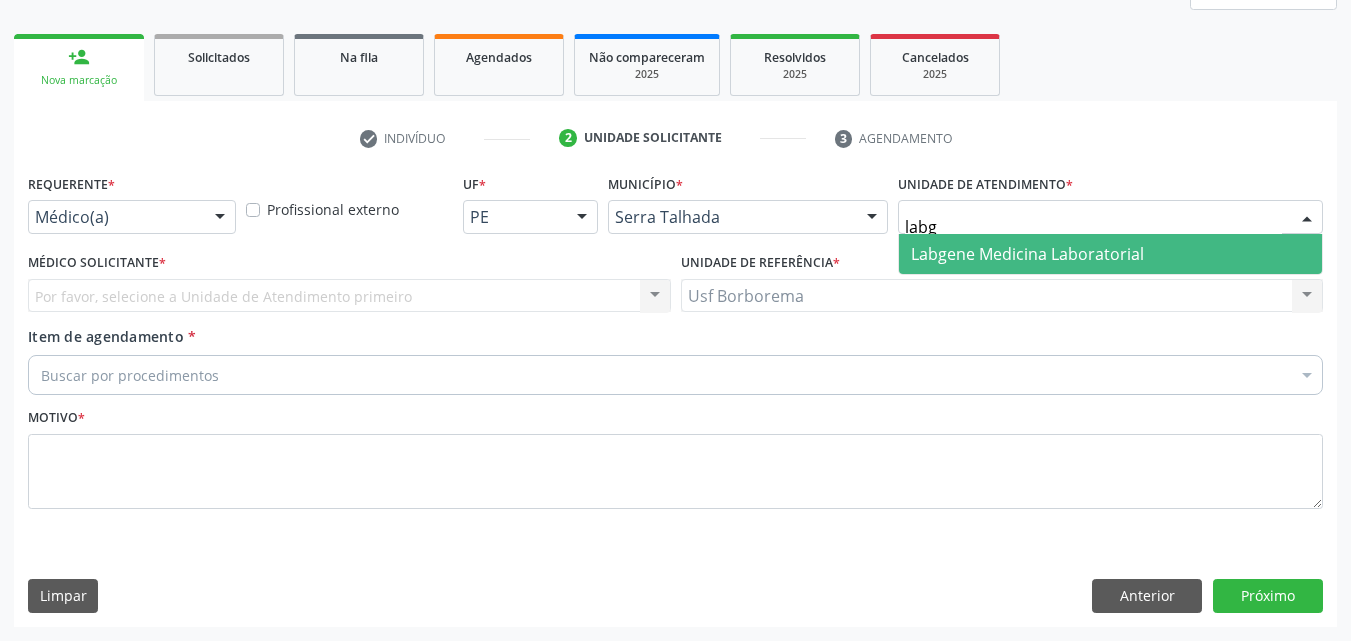 click on "Labgene Medicina Laboratorial" at bounding box center [1027, 254] 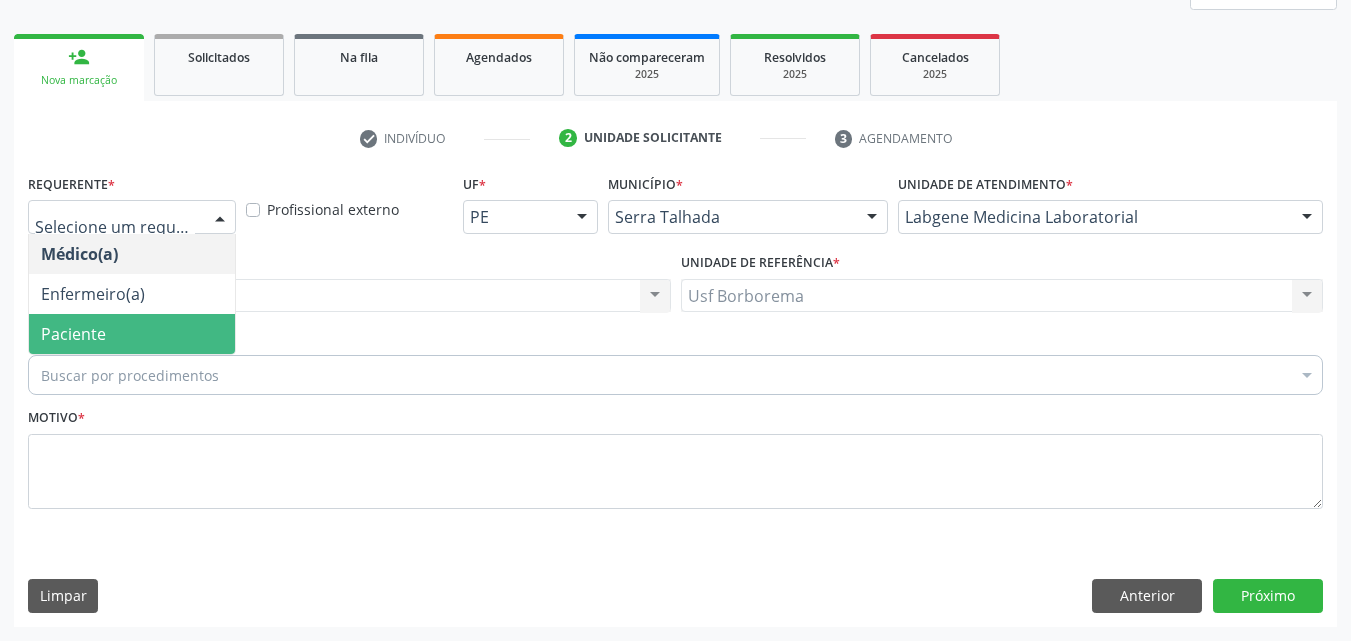 click on "Paciente" at bounding box center [132, 334] 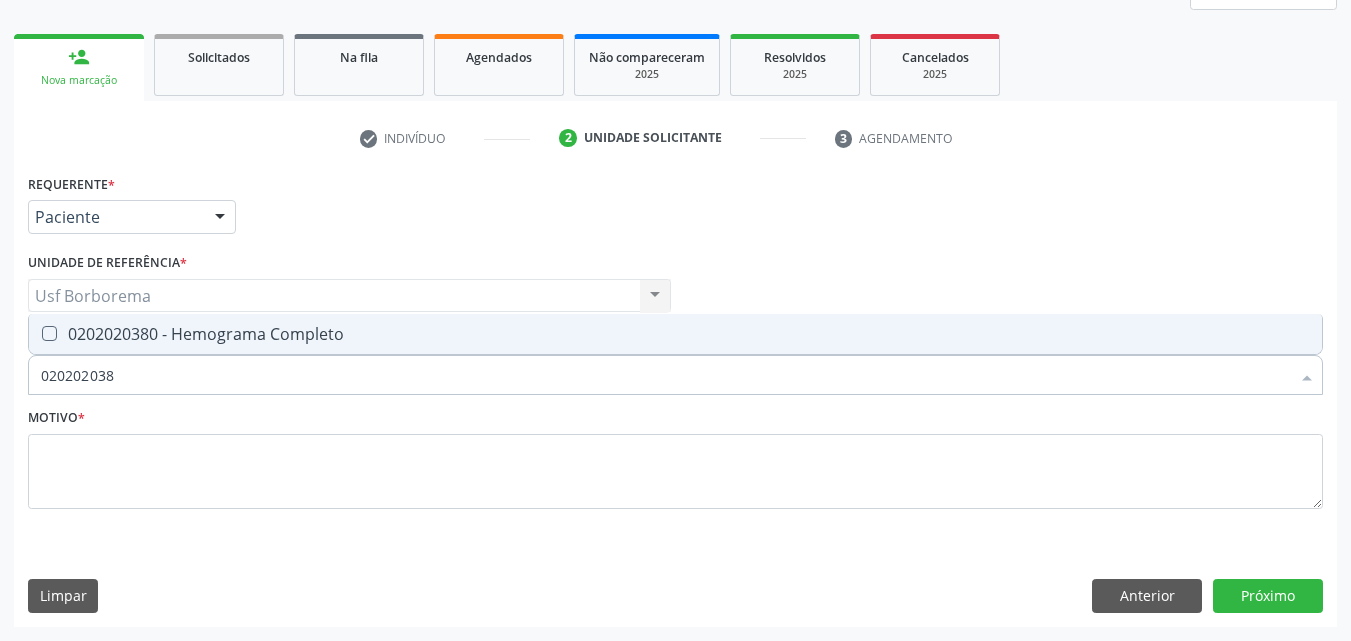 type on "0202020380" 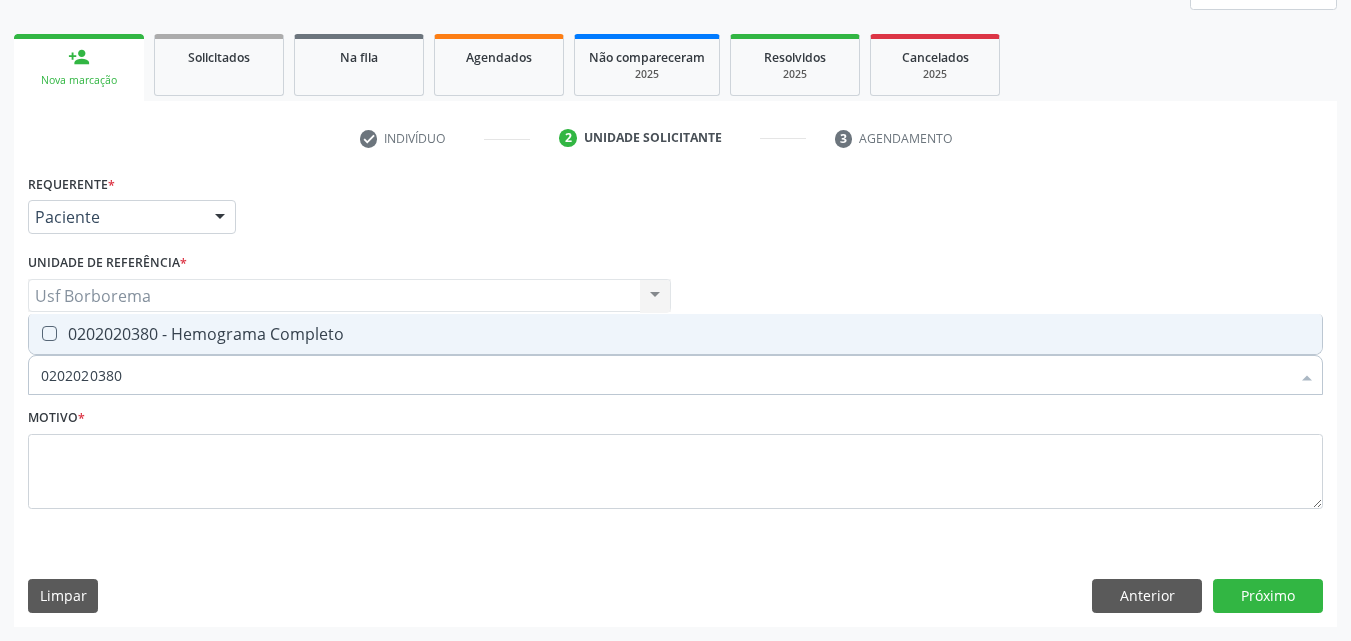 click on "0202020380 - Hemograma Completo" at bounding box center [675, 334] 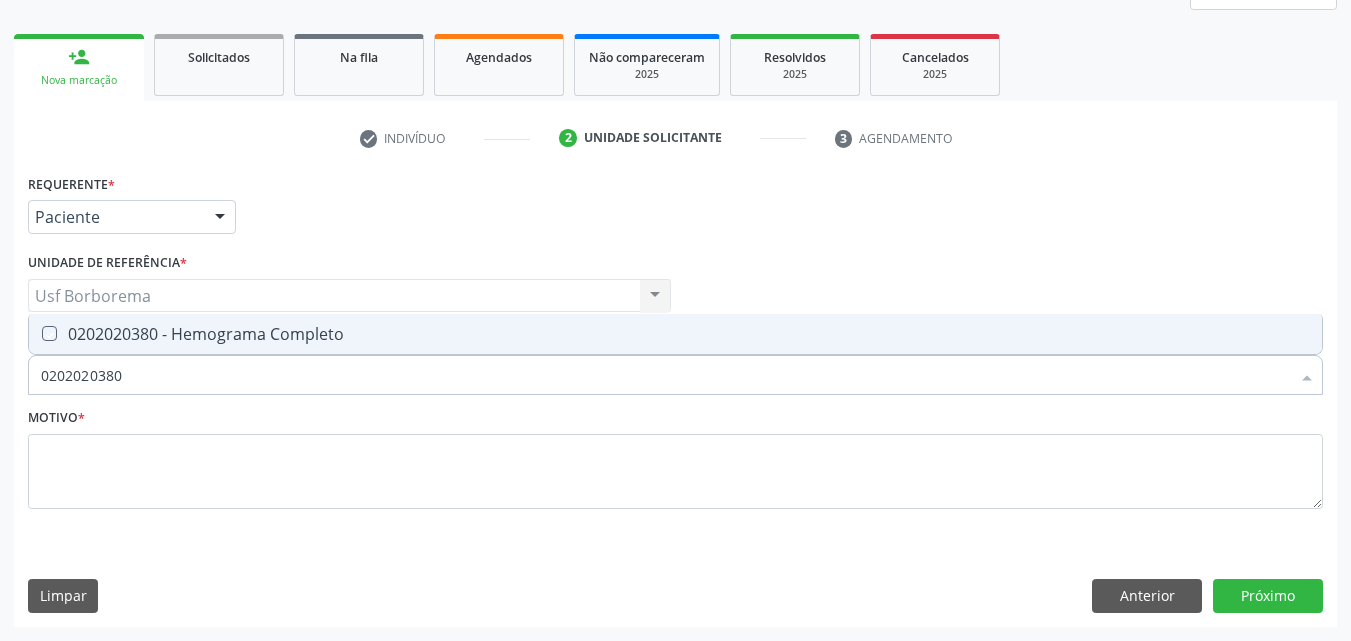 checkbox on "true" 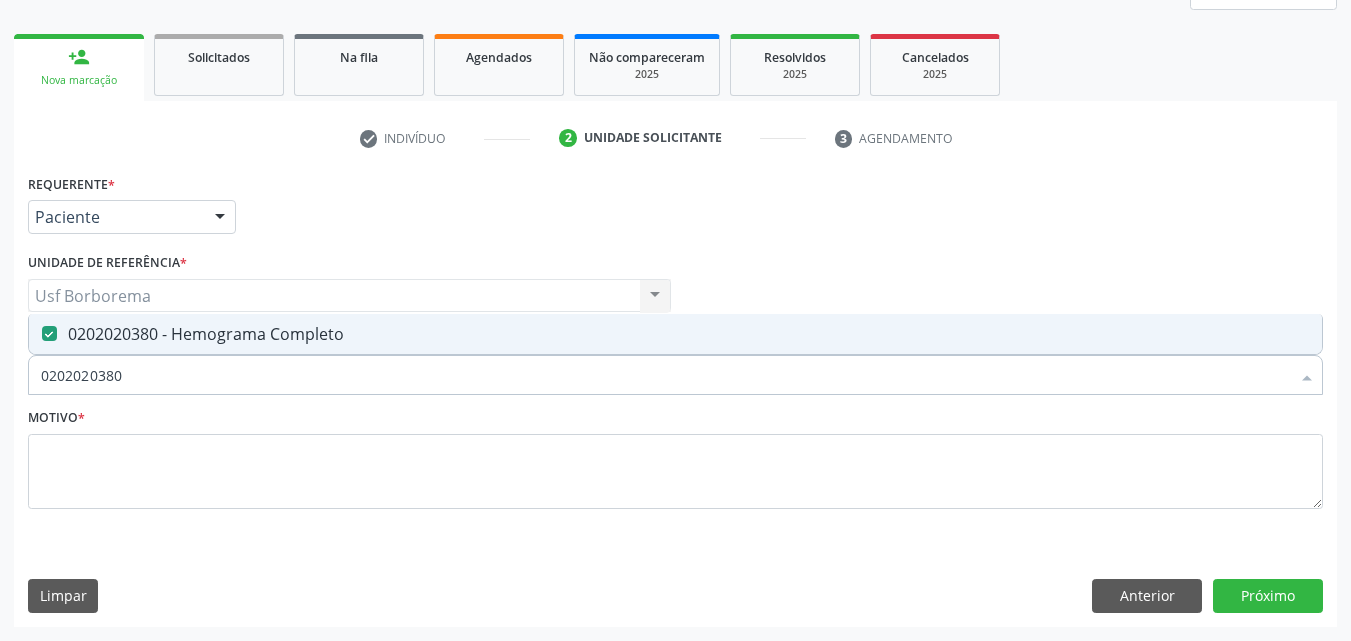 click on "0202020380" at bounding box center [665, 375] 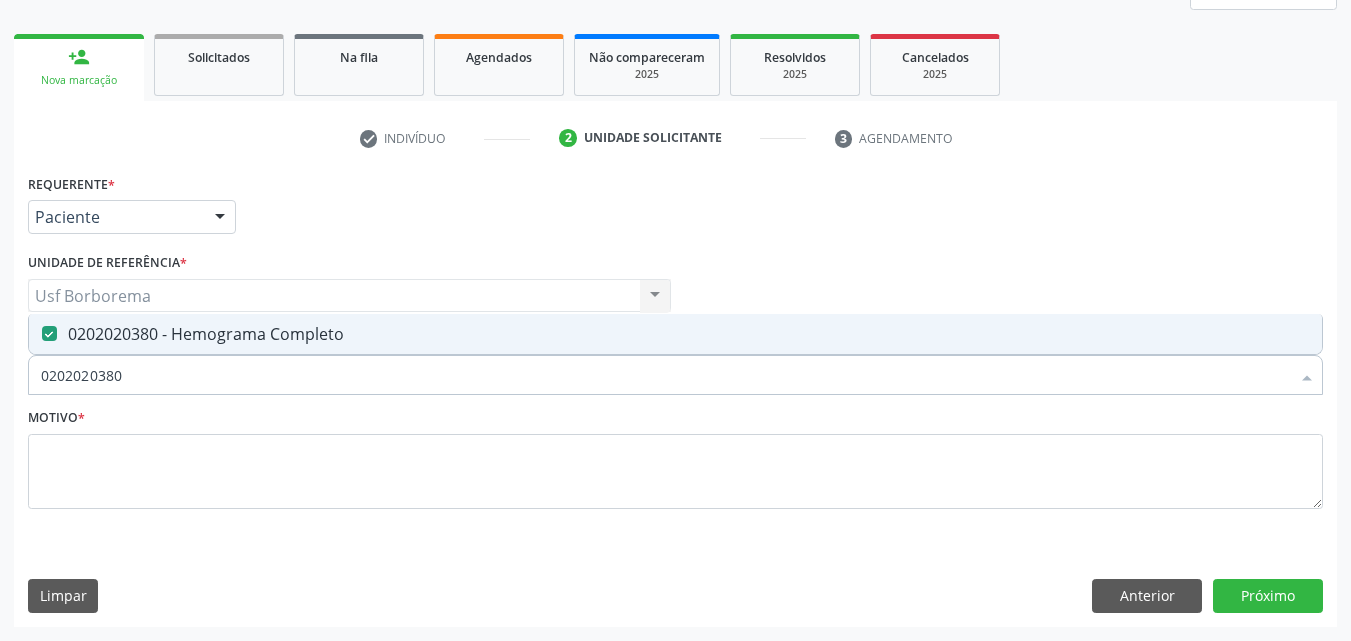 click on "0202020380" at bounding box center (665, 375) 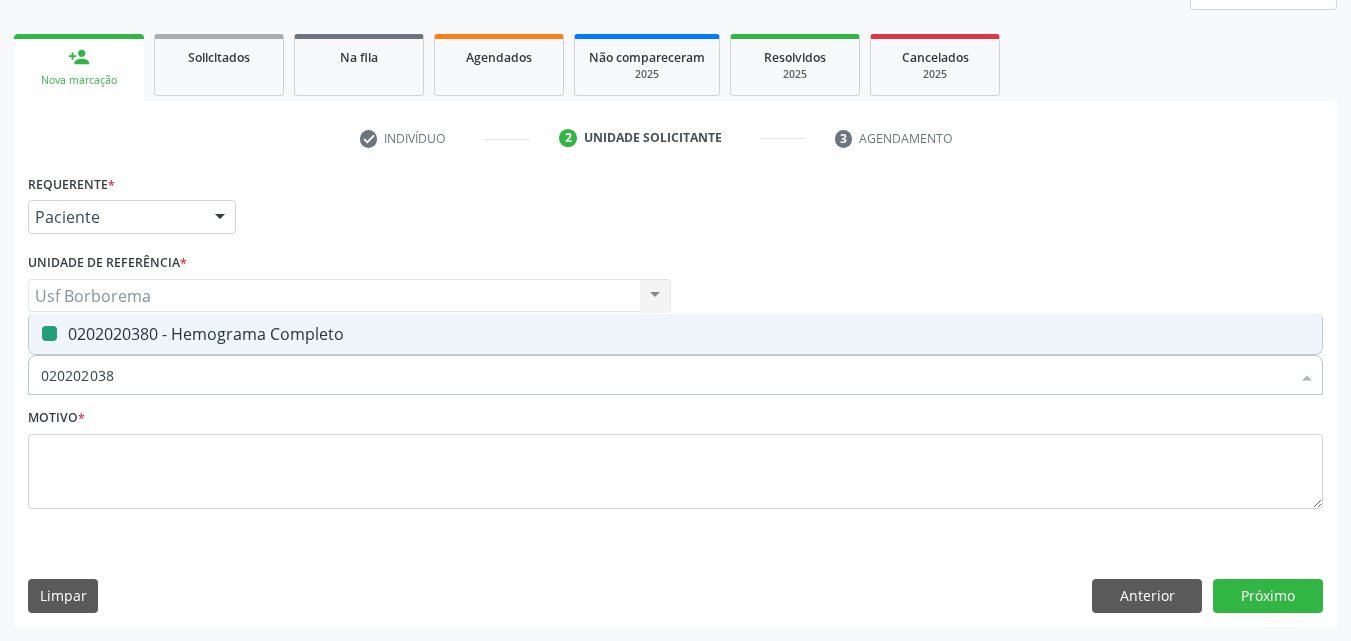 type on "02020203" 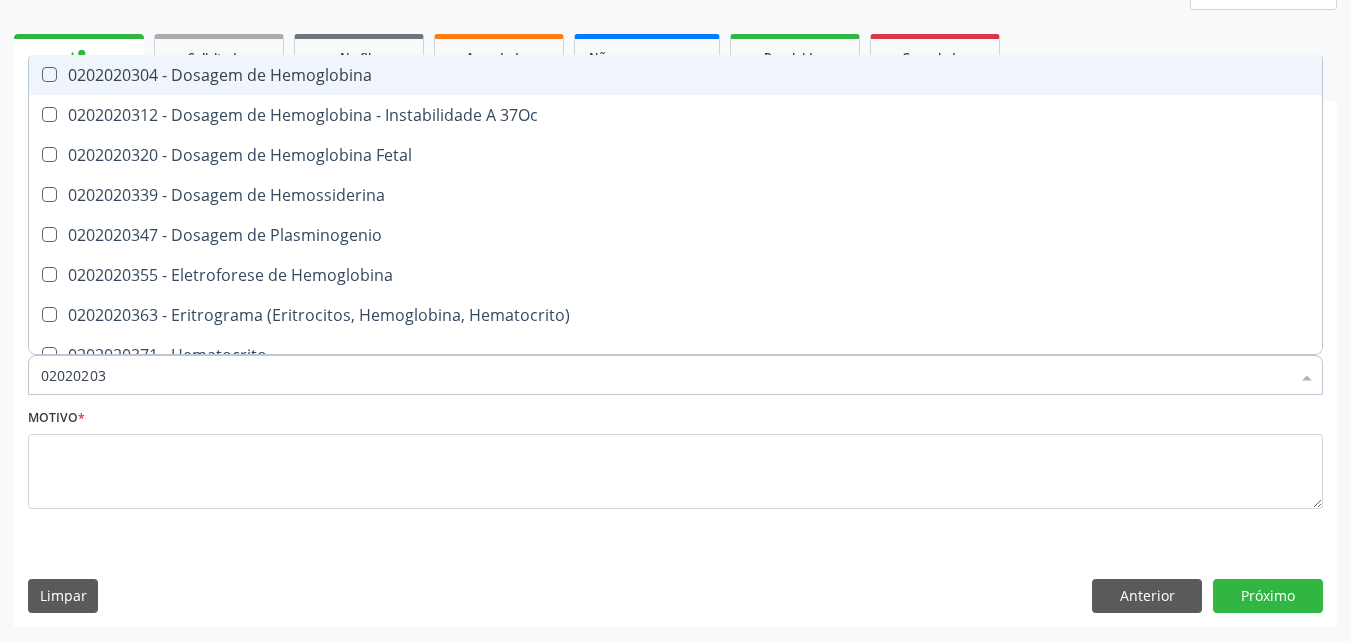 type on "0202020" 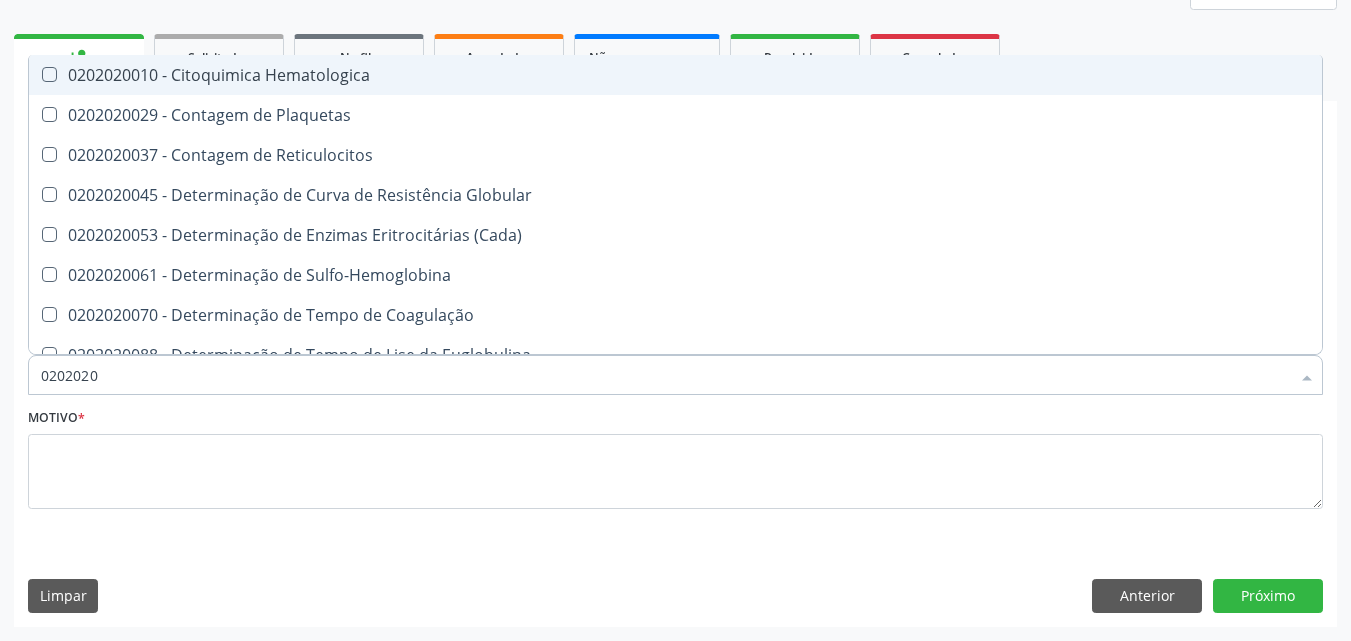 type on "020202" 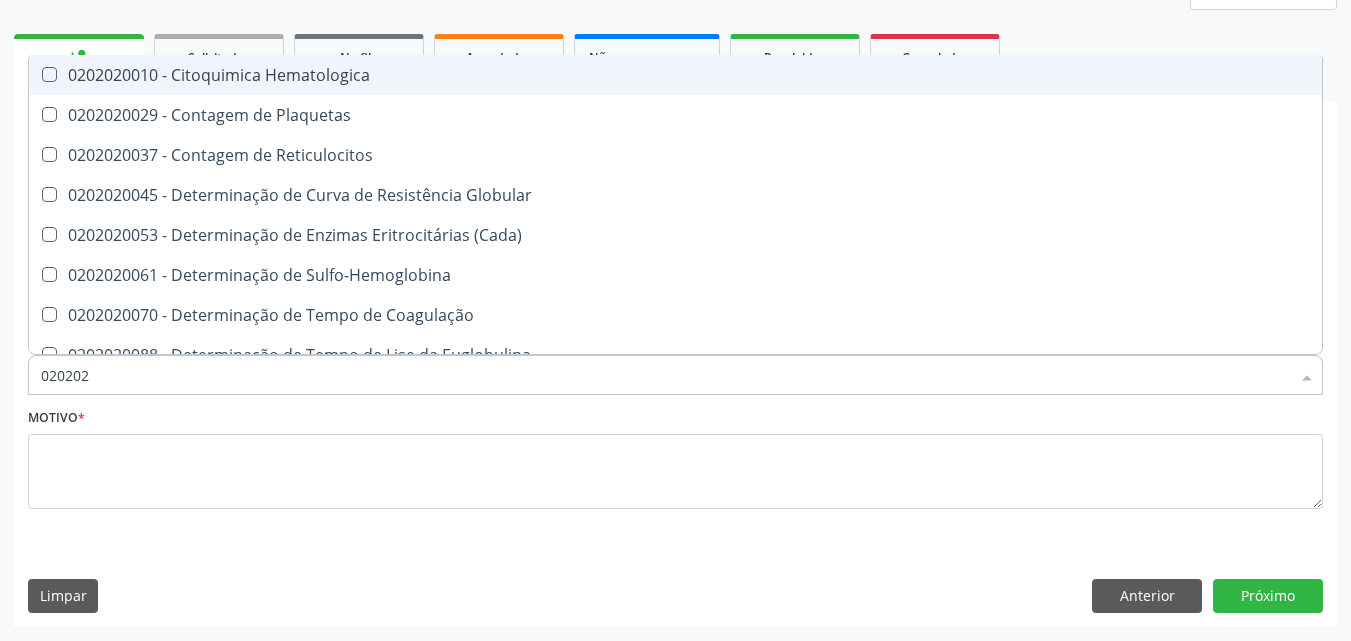 type on "02020" 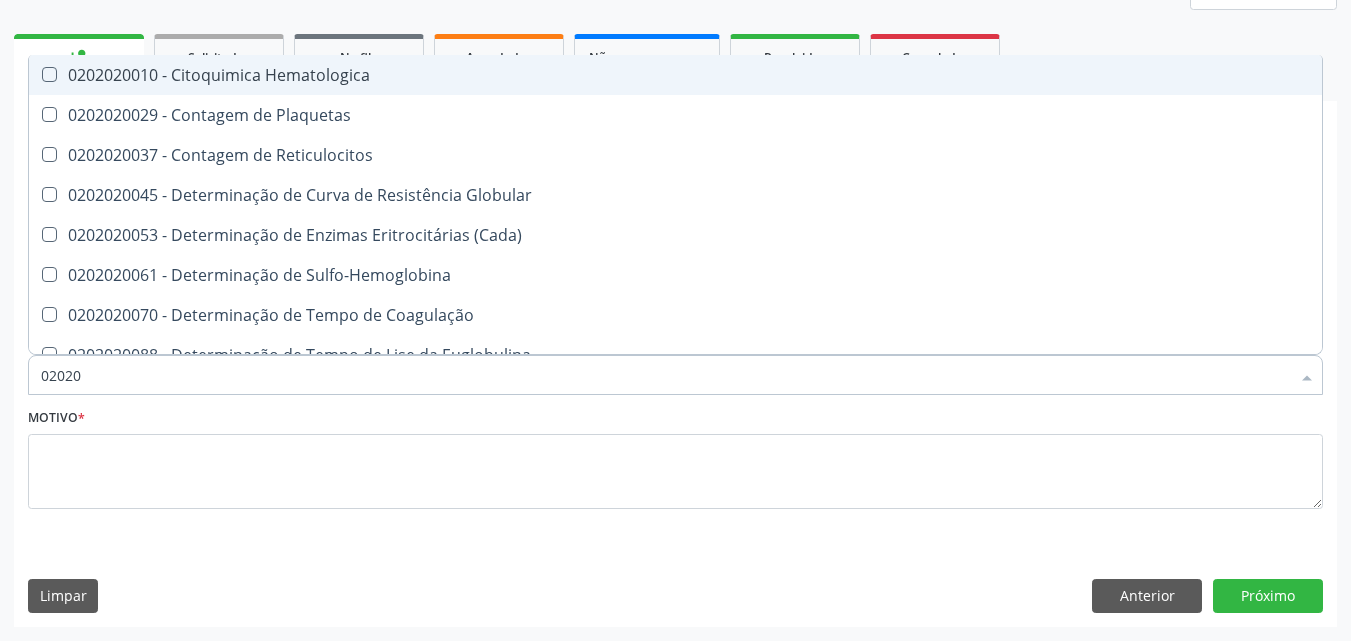 checkbox on "false" 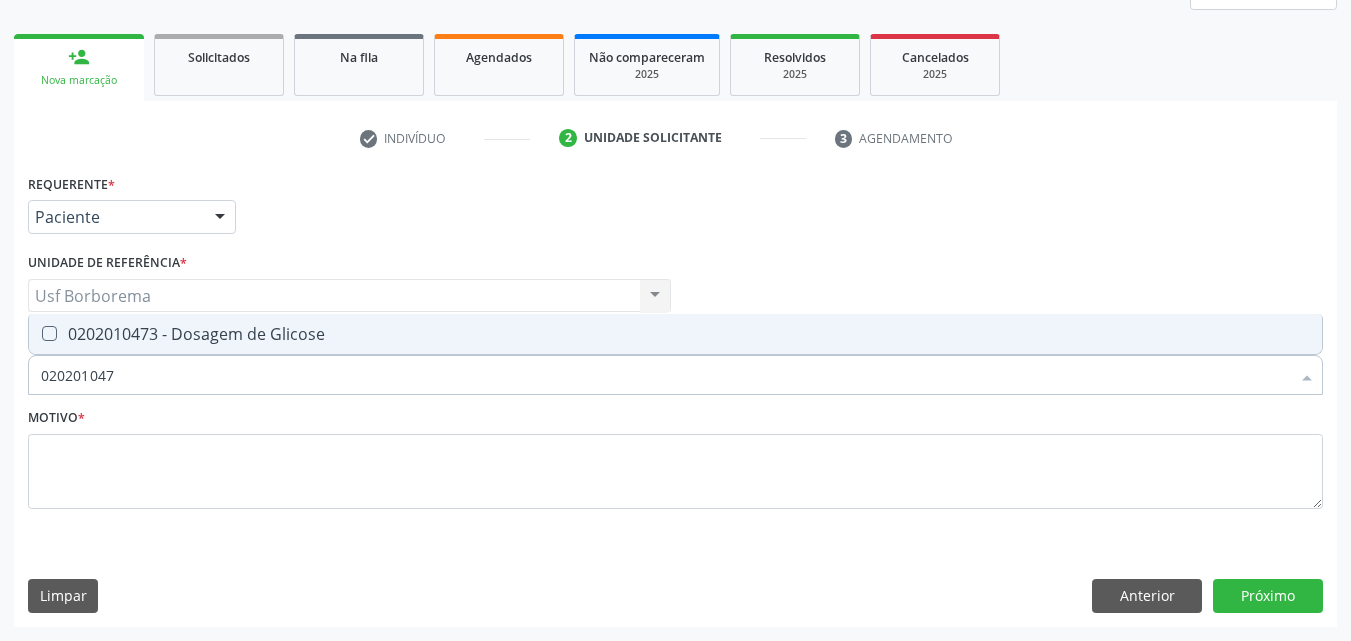 type on "0202010473" 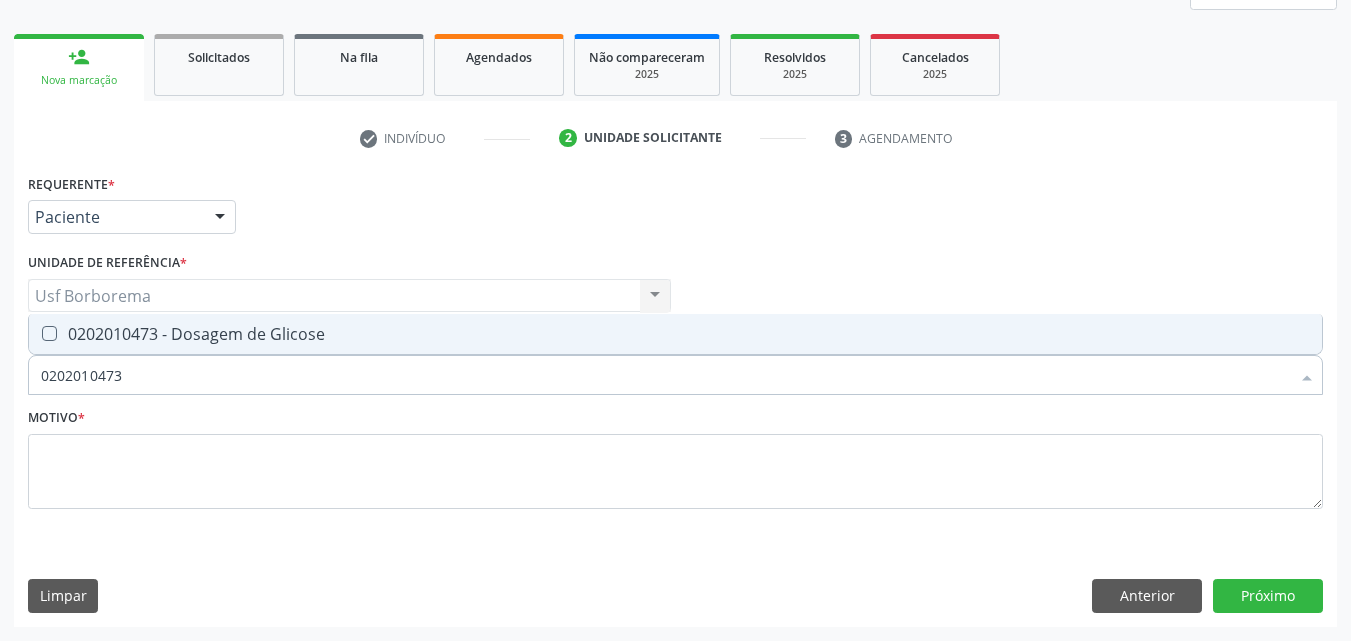 click on "0202010473 - Dosagem de Glicose" at bounding box center [675, 334] 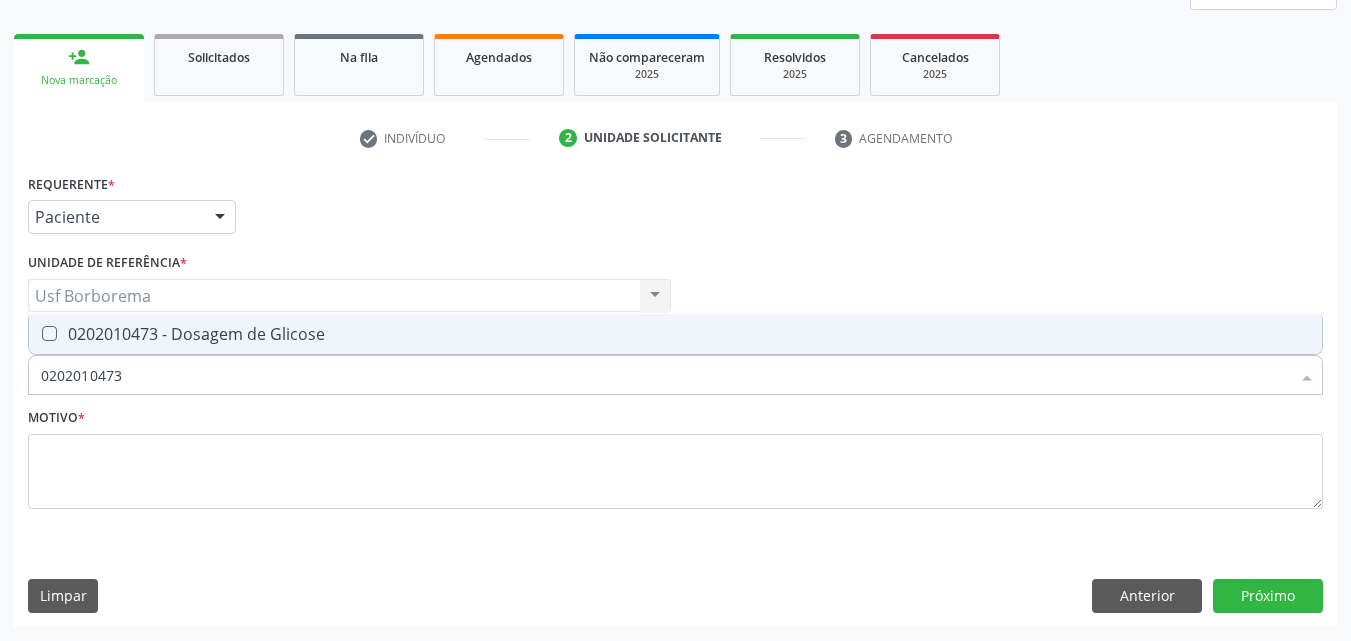 checkbox on "true" 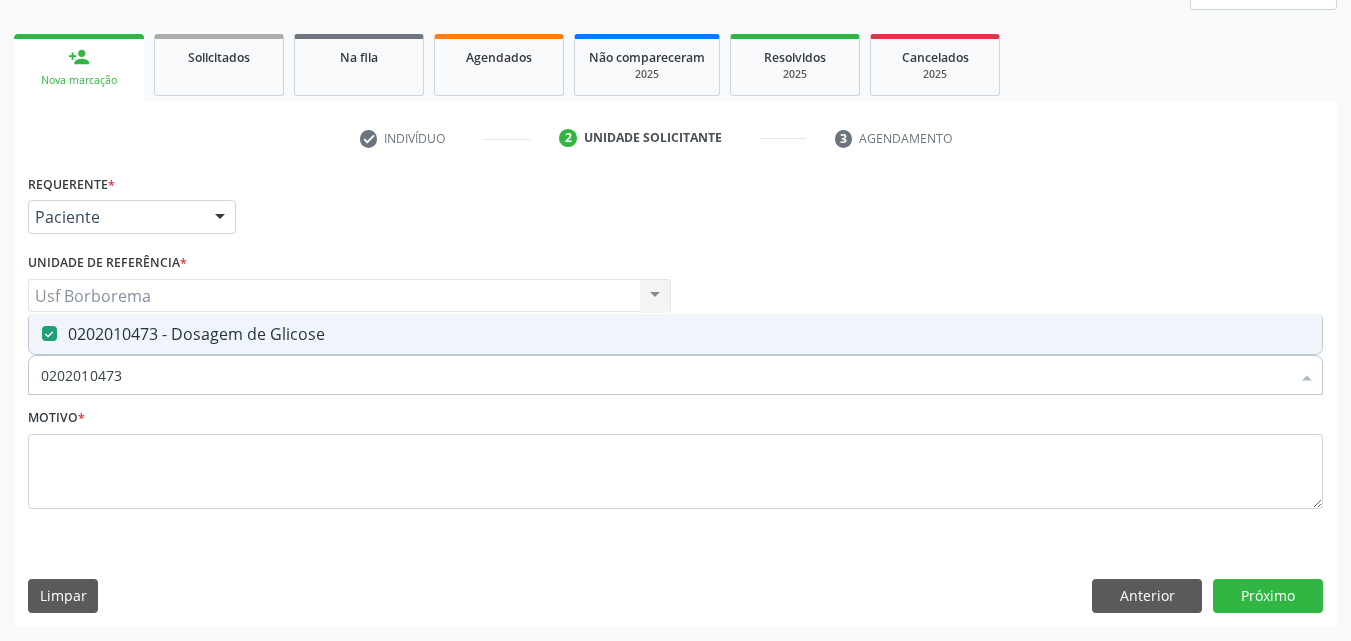 click on "0202010473" at bounding box center [665, 375] 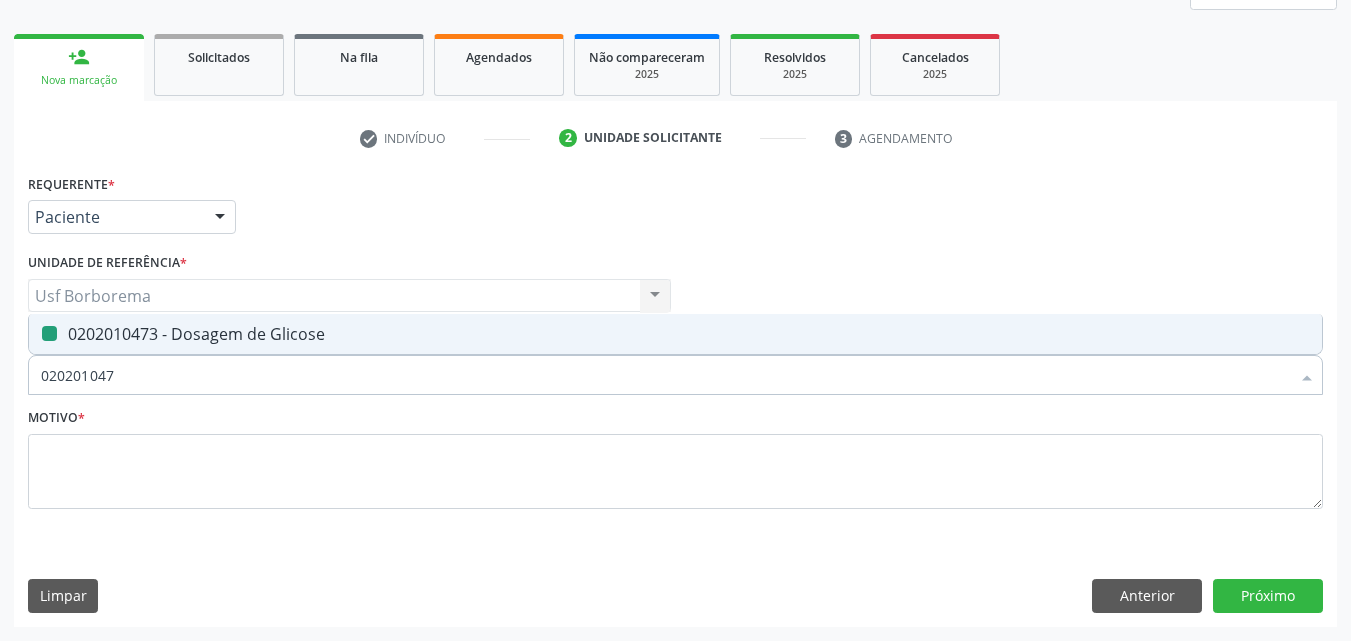 type on "02020104" 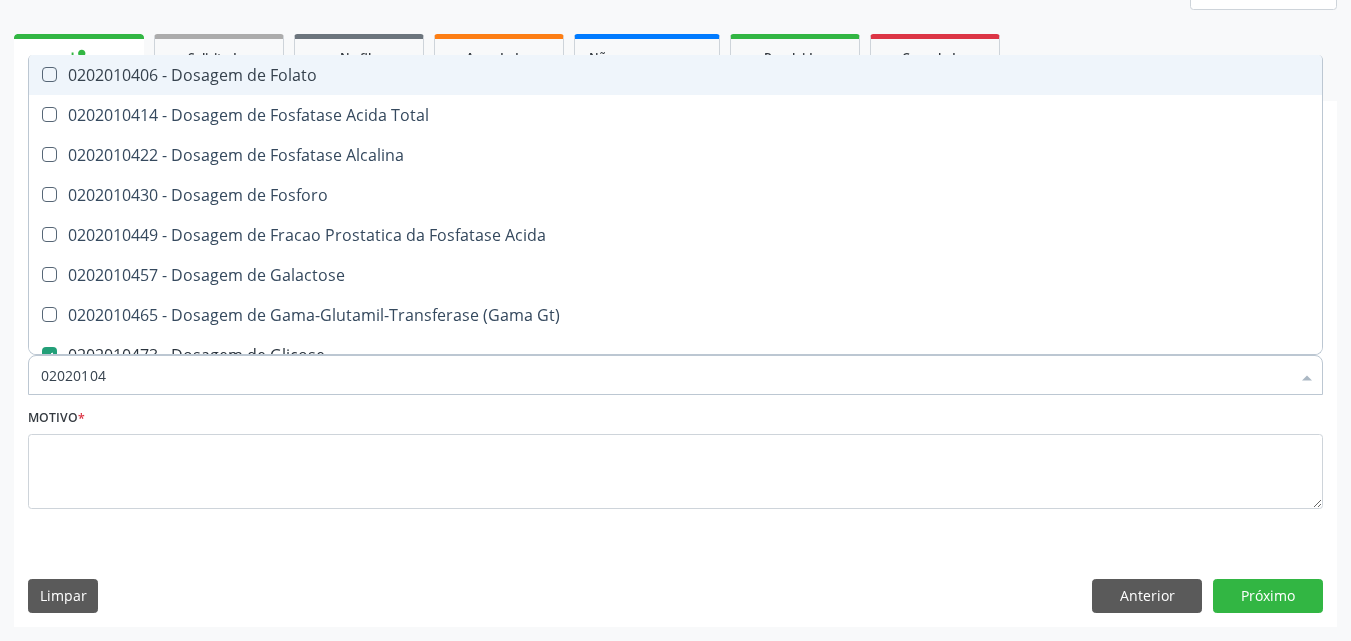 type on "0202010" 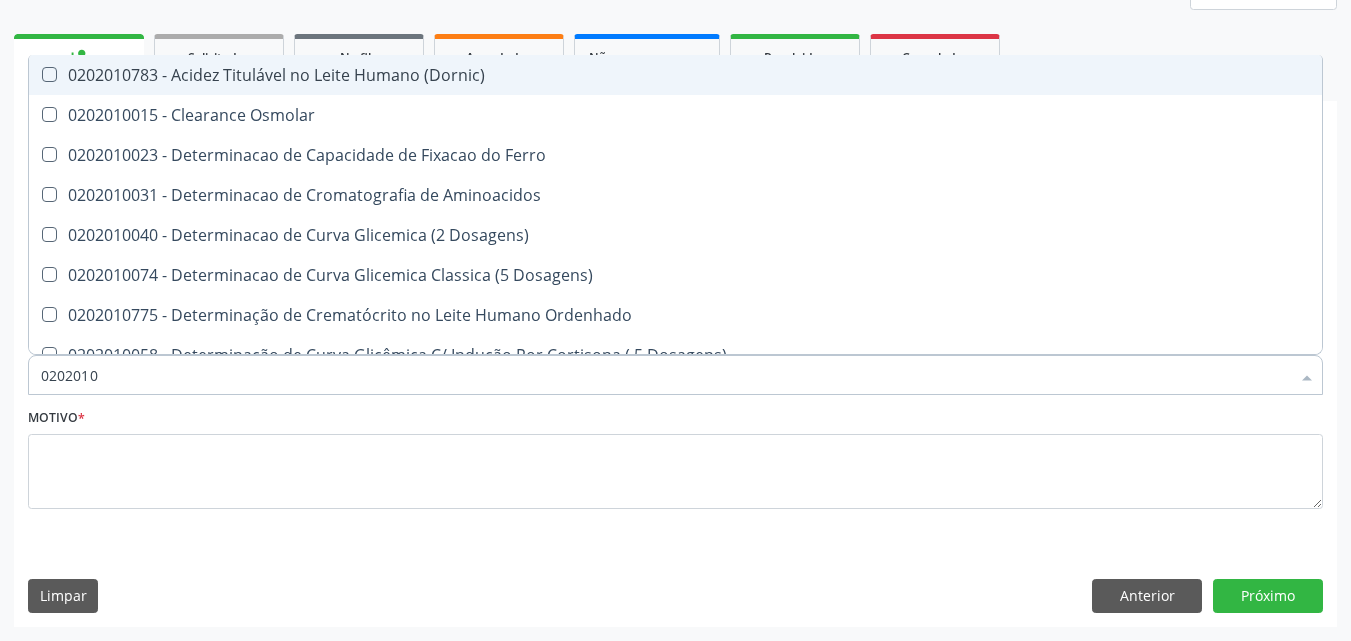 type on "020201" 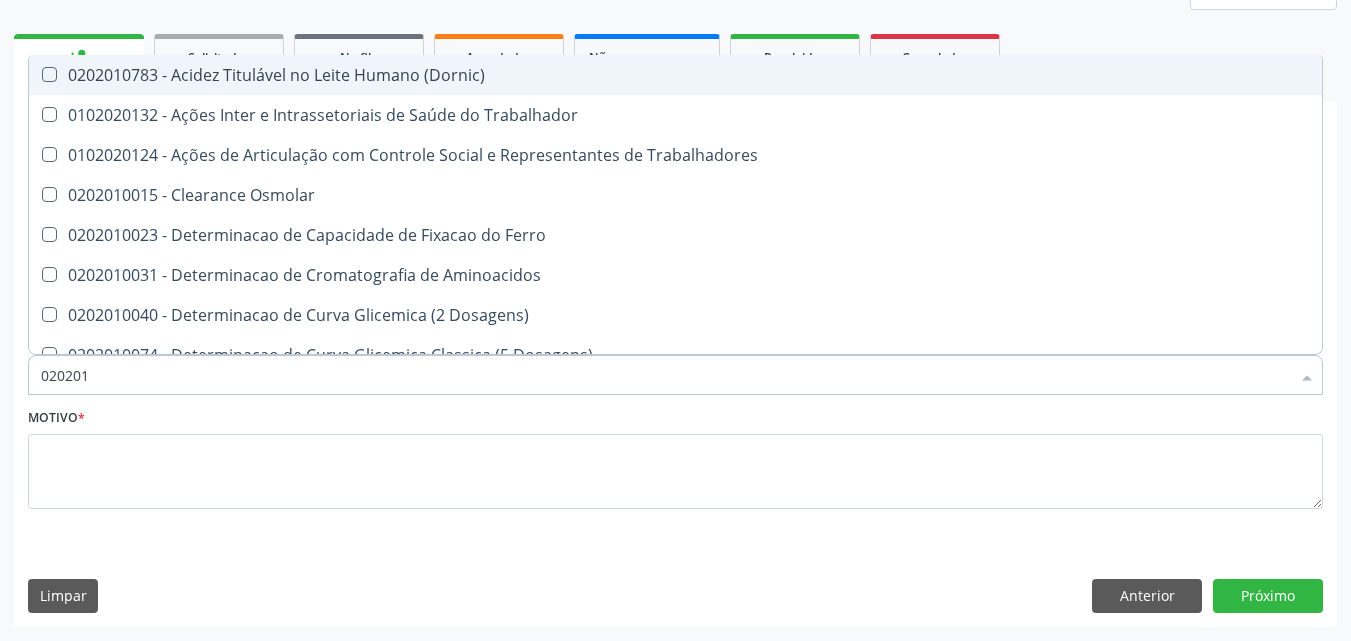 type on "02020" 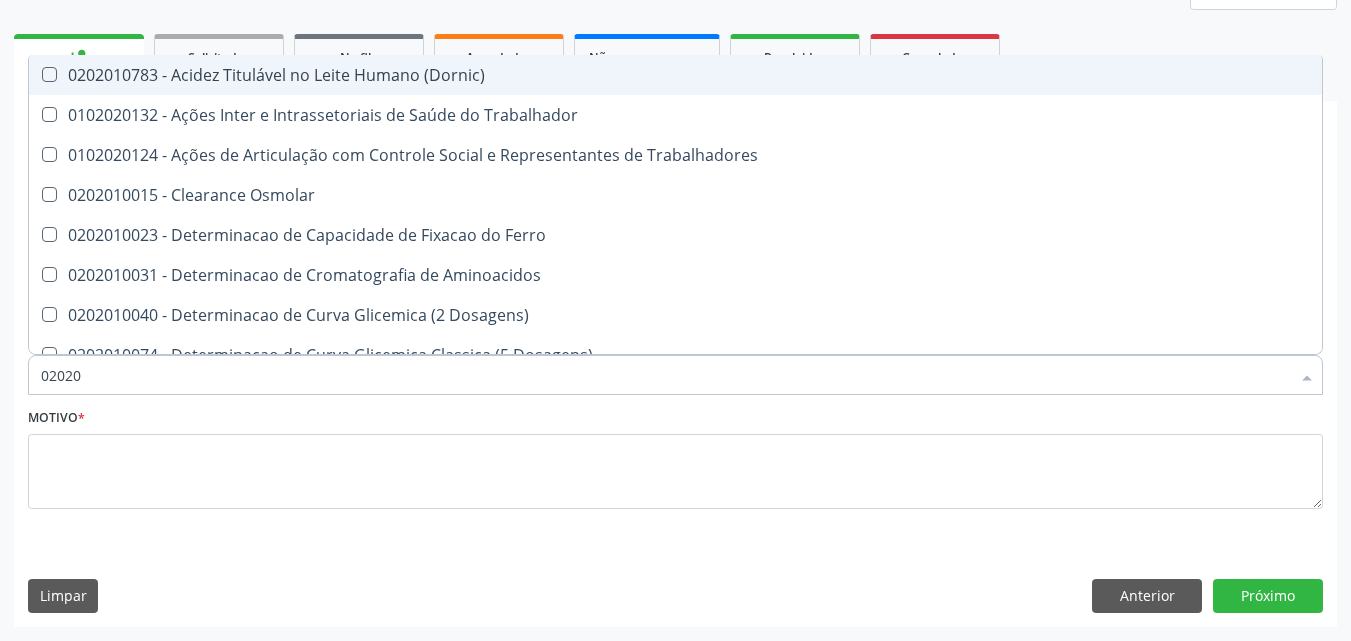 checkbox on "false" 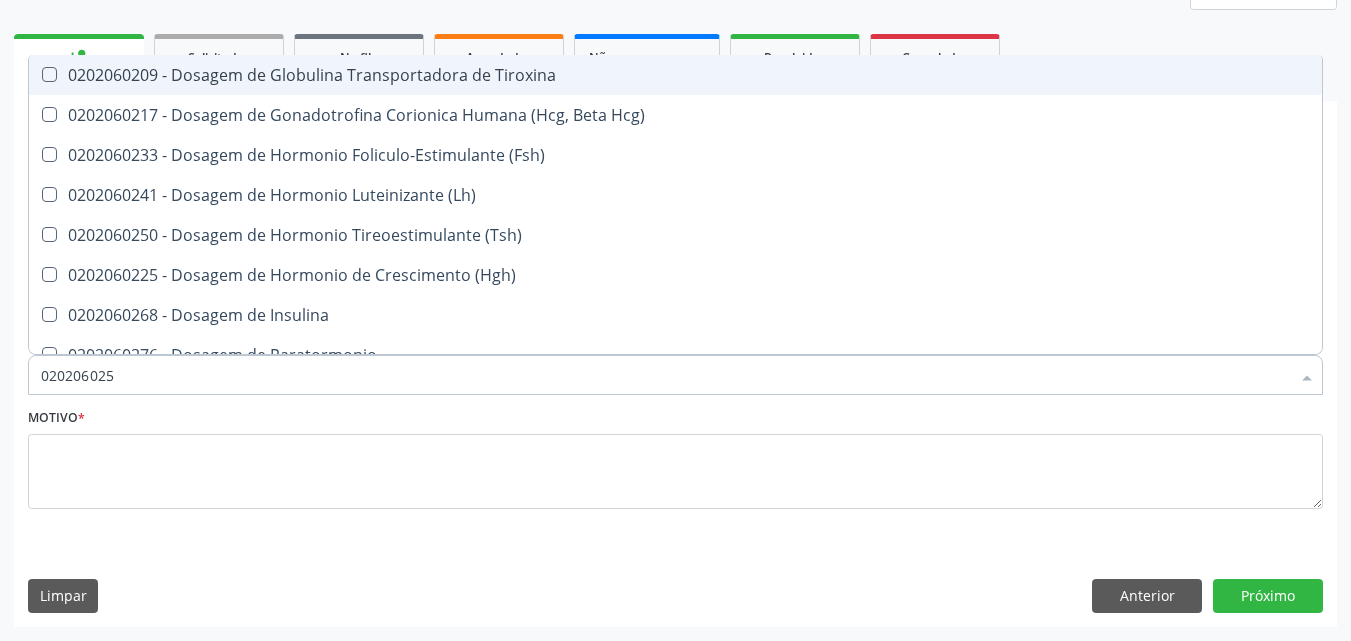 type on "0202060250" 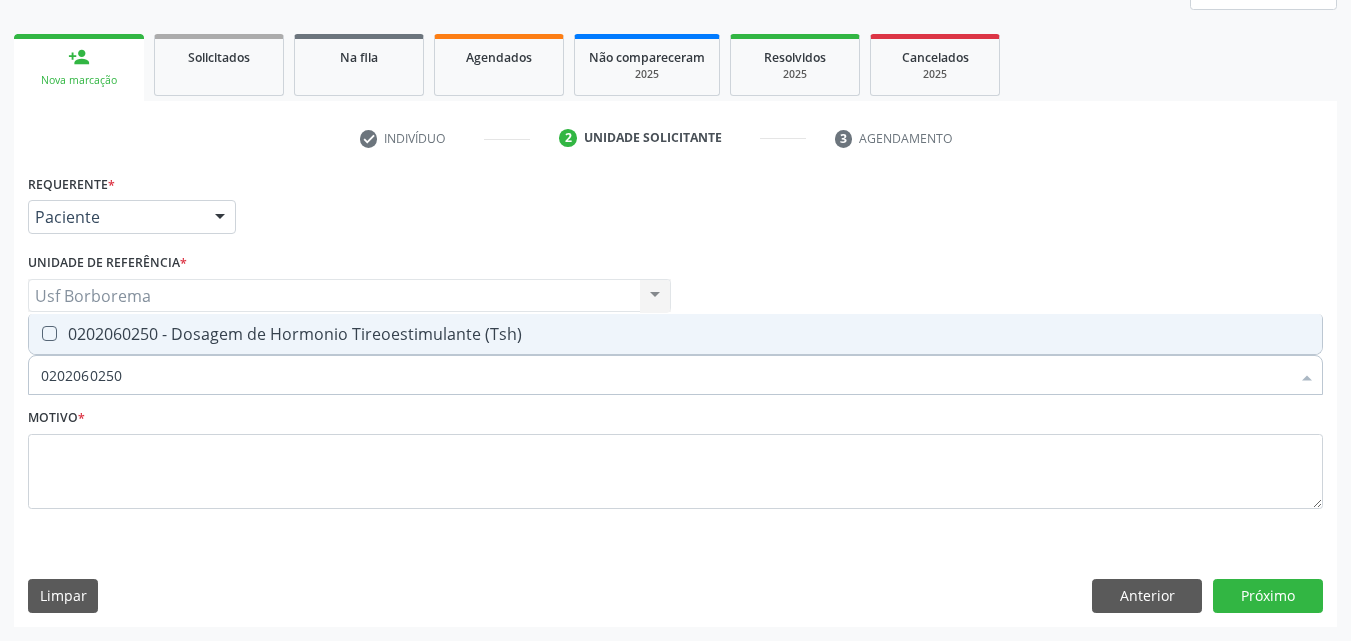 drag, startPoint x: 219, startPoint y: 327, endPoint x: 214, endPoint y: 340, distance: 13.928389 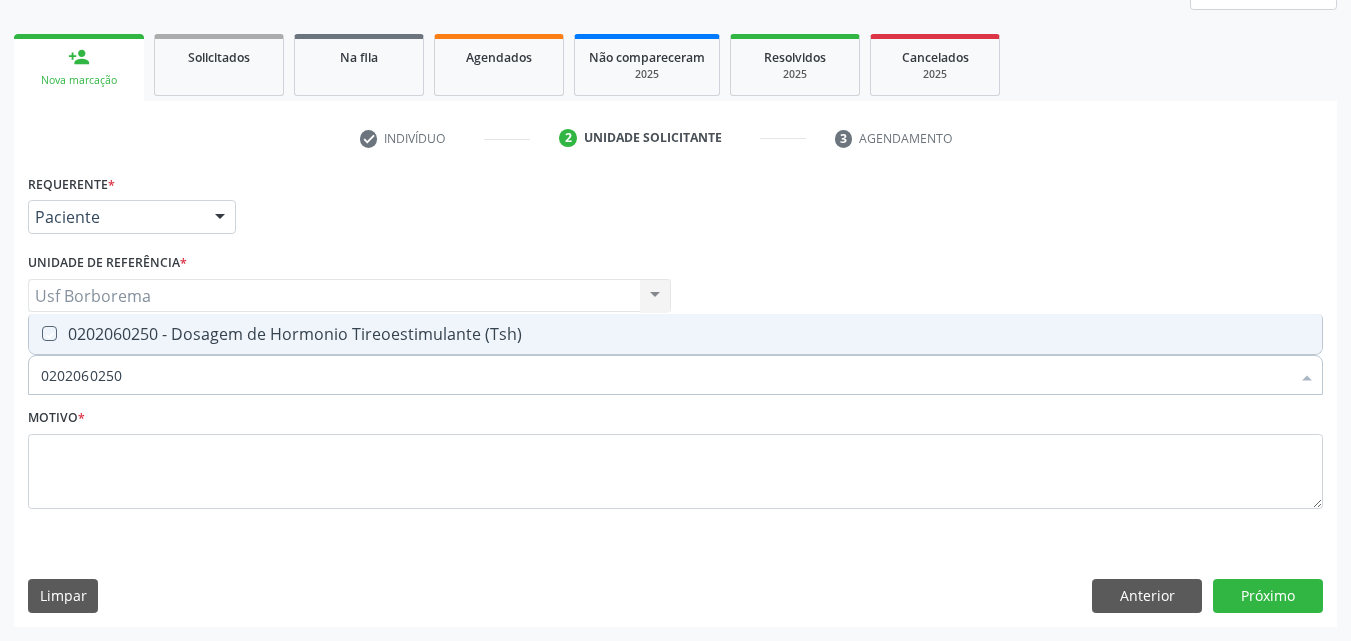 checkbox on "true" 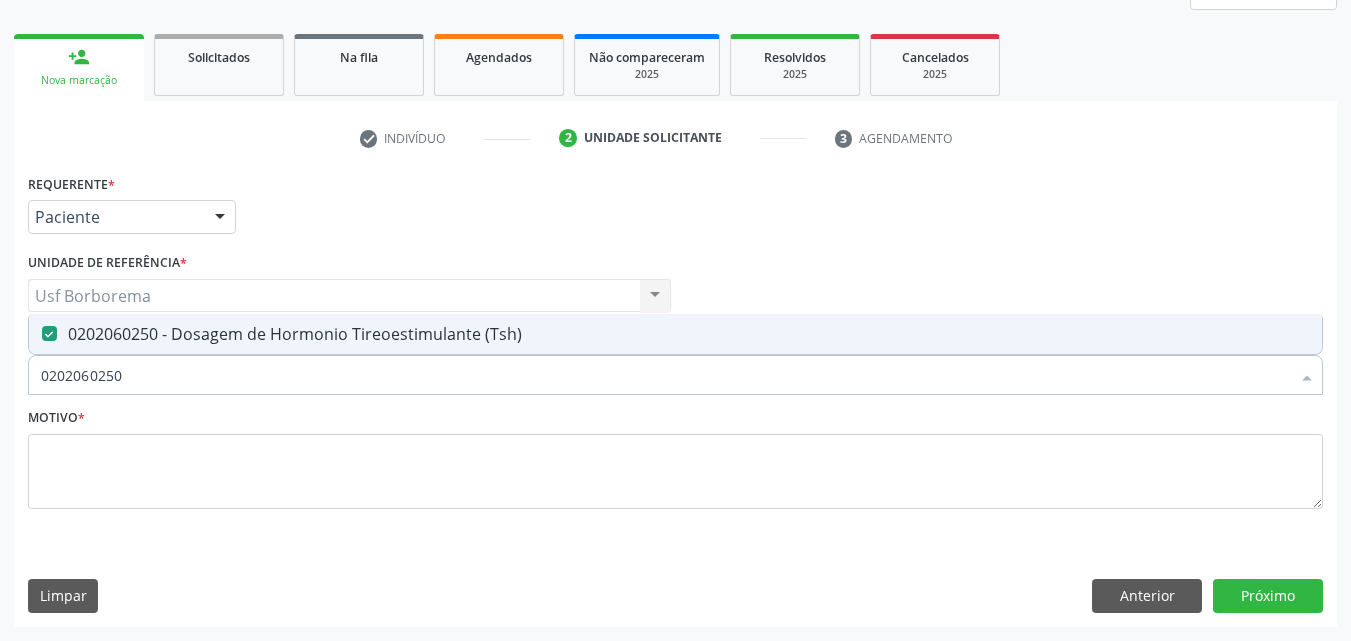 click on "0202060250" at bounding box center (665, 375) 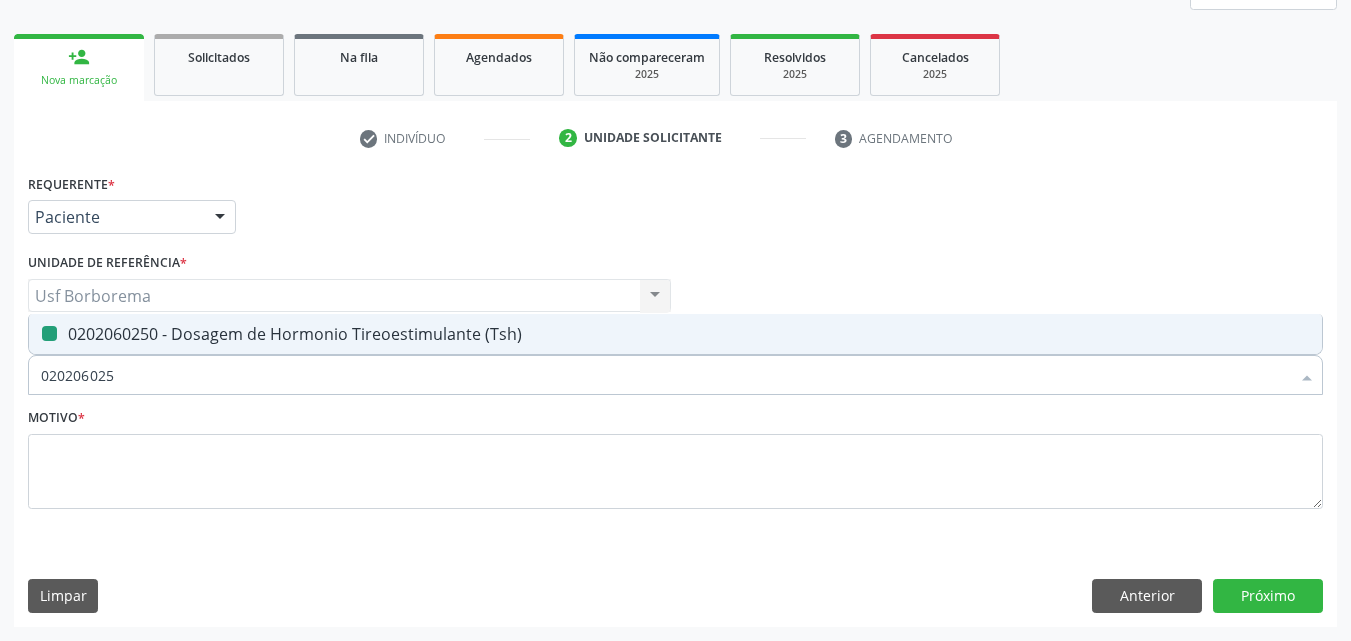 type on "02020602" 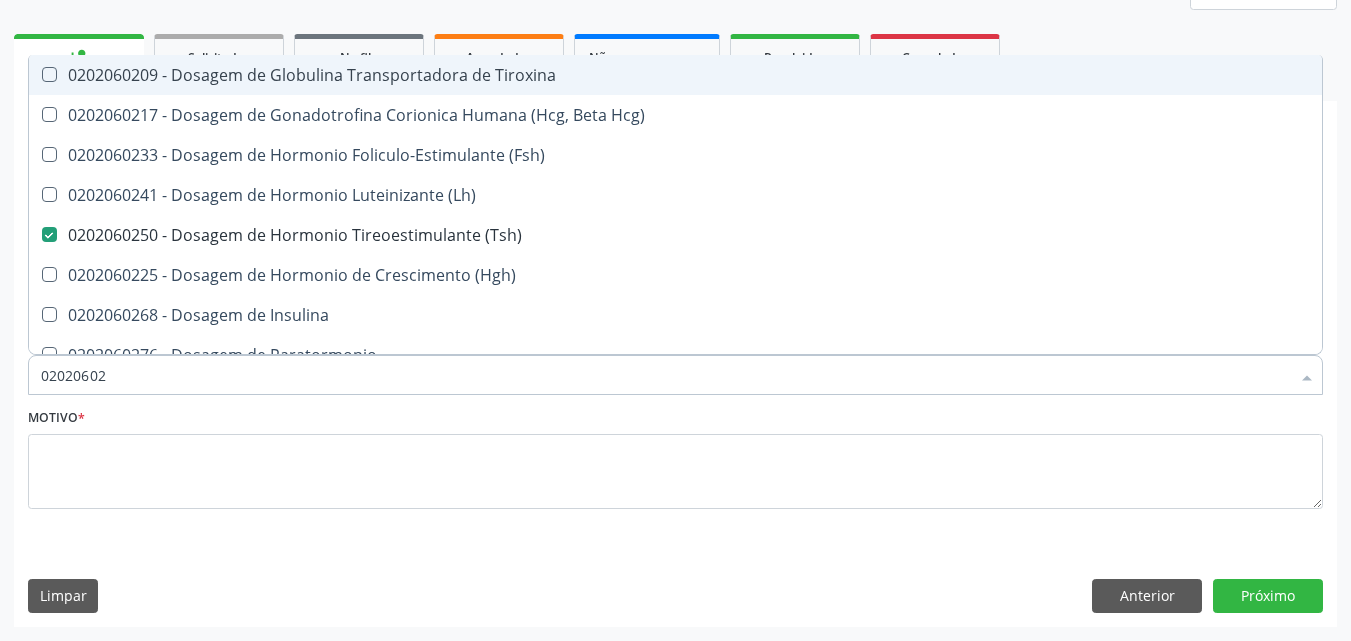 type on "0202060" 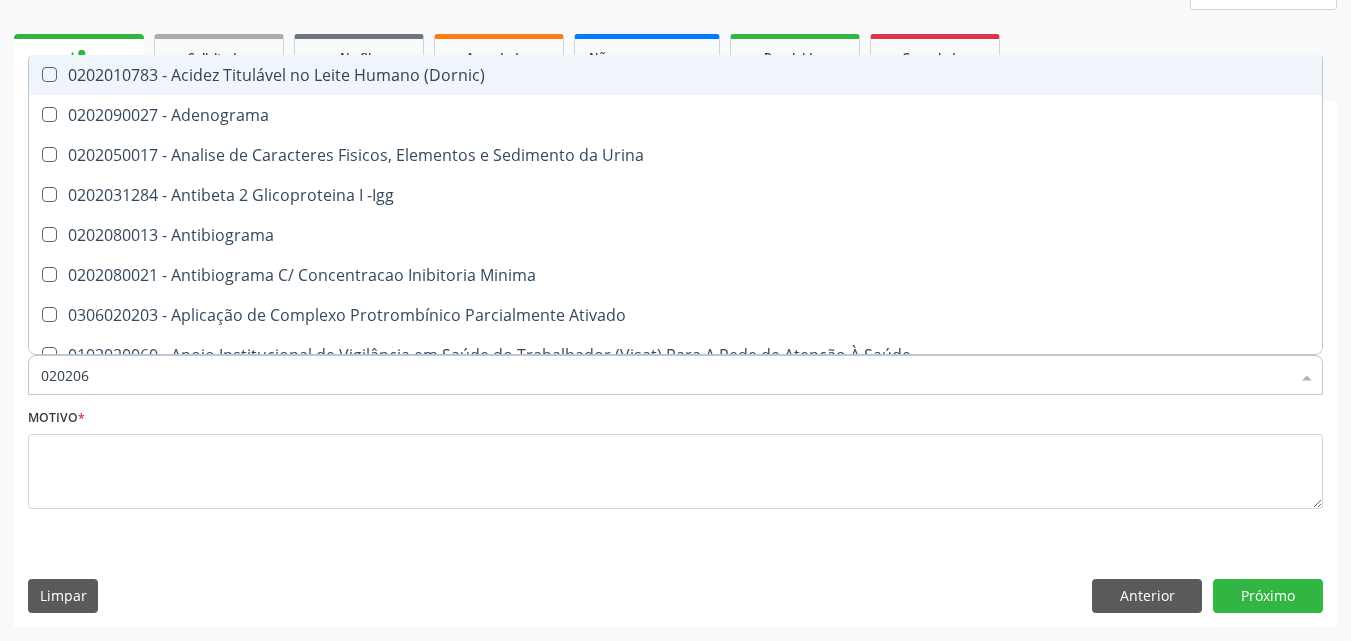 type on "02020" 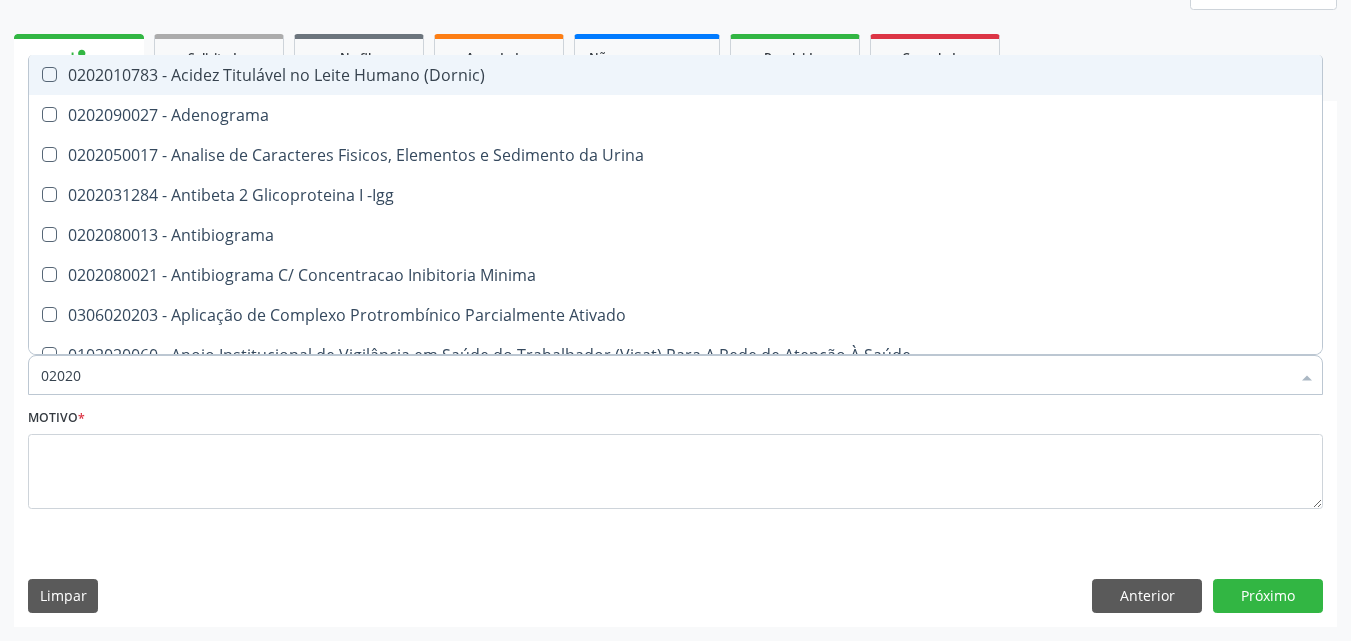 checkbox on "false" 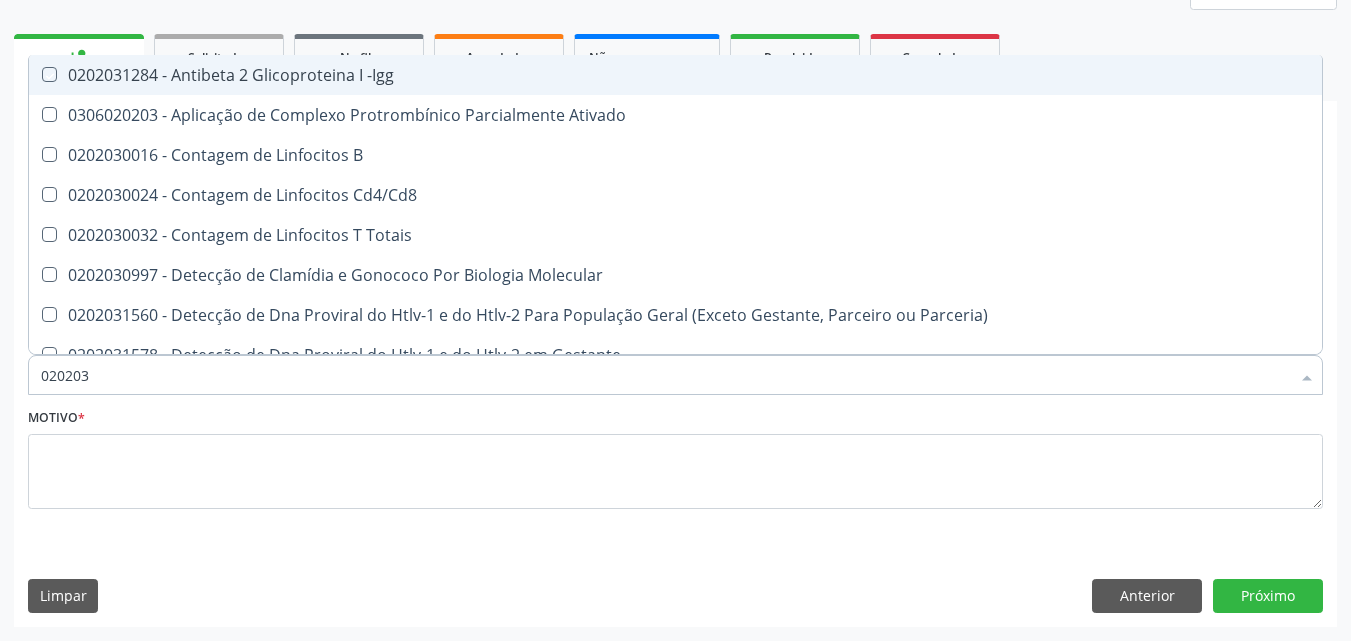 type on "0202038" 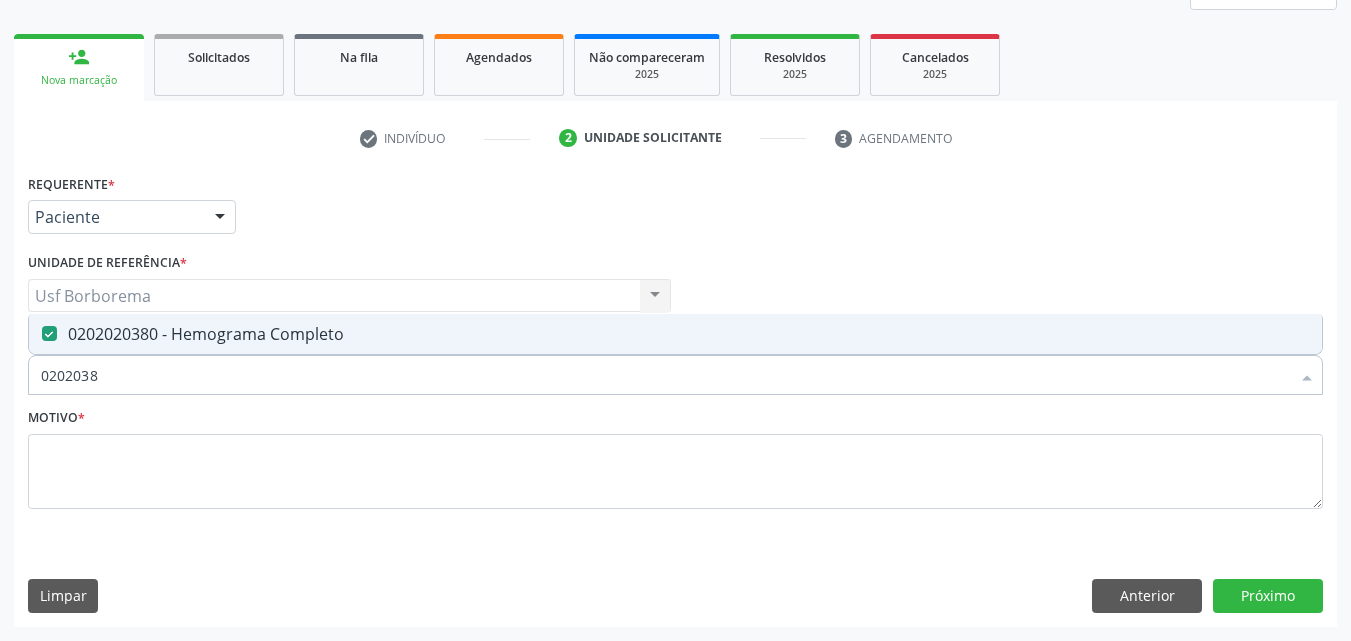 type on "020203" 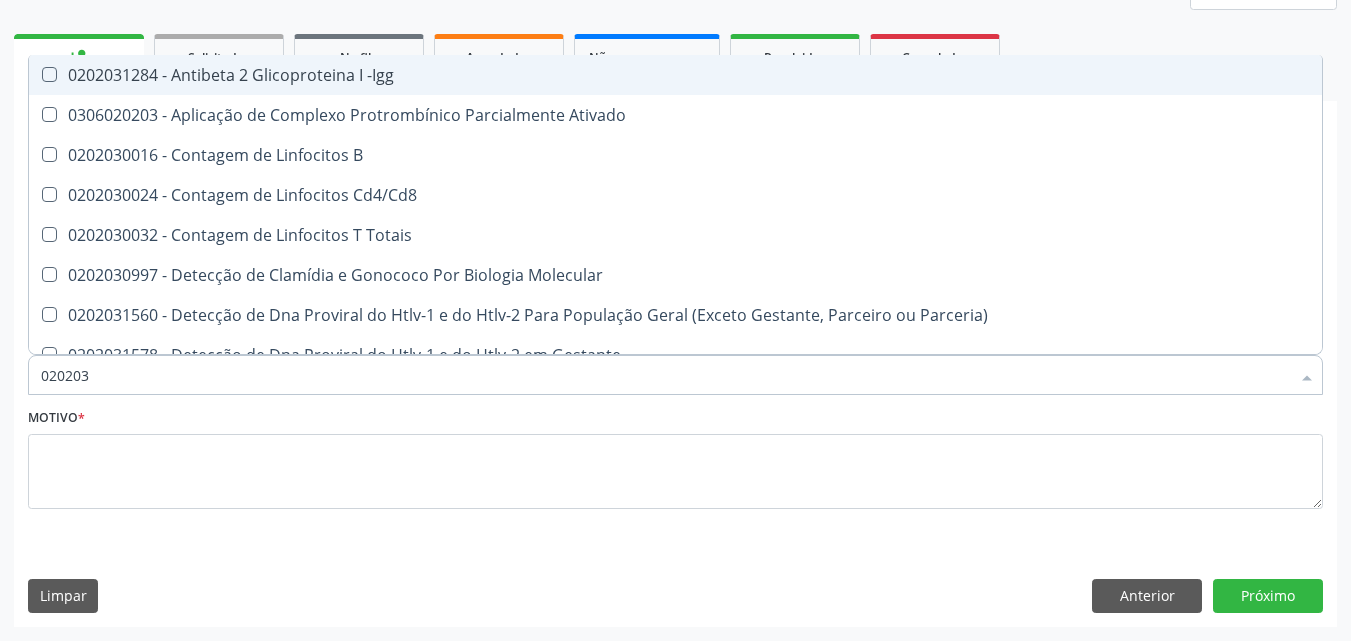 type on "02020" 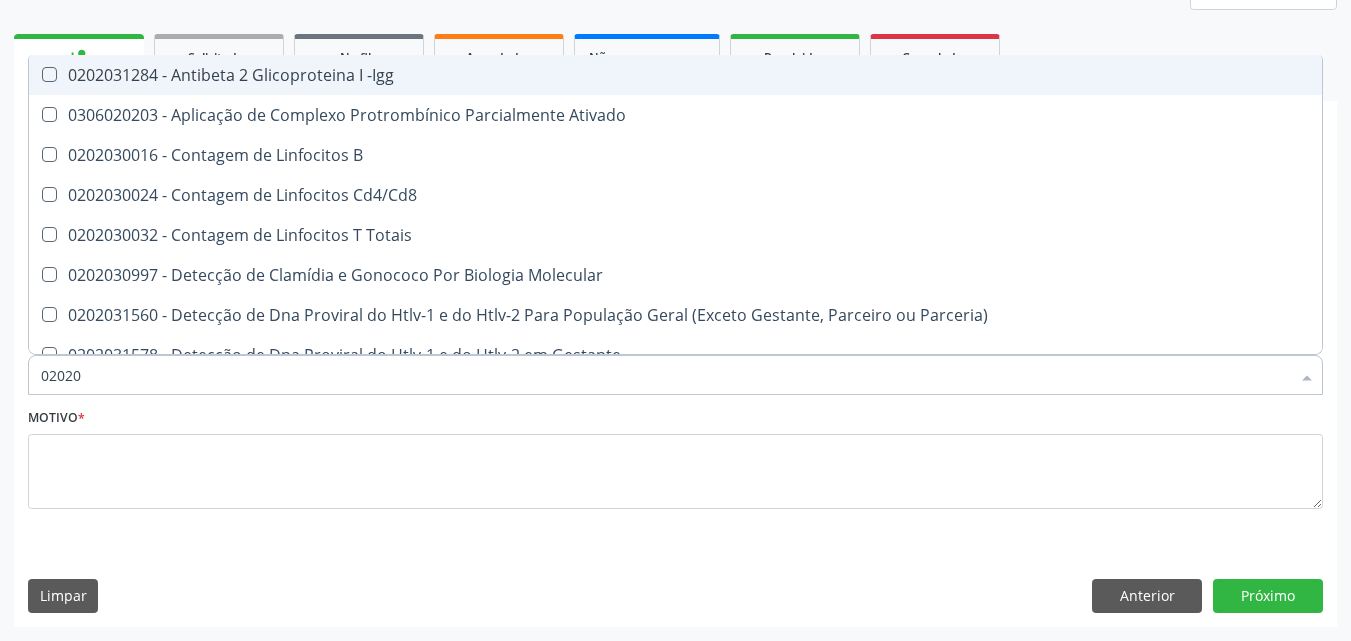 checkbox on "false" 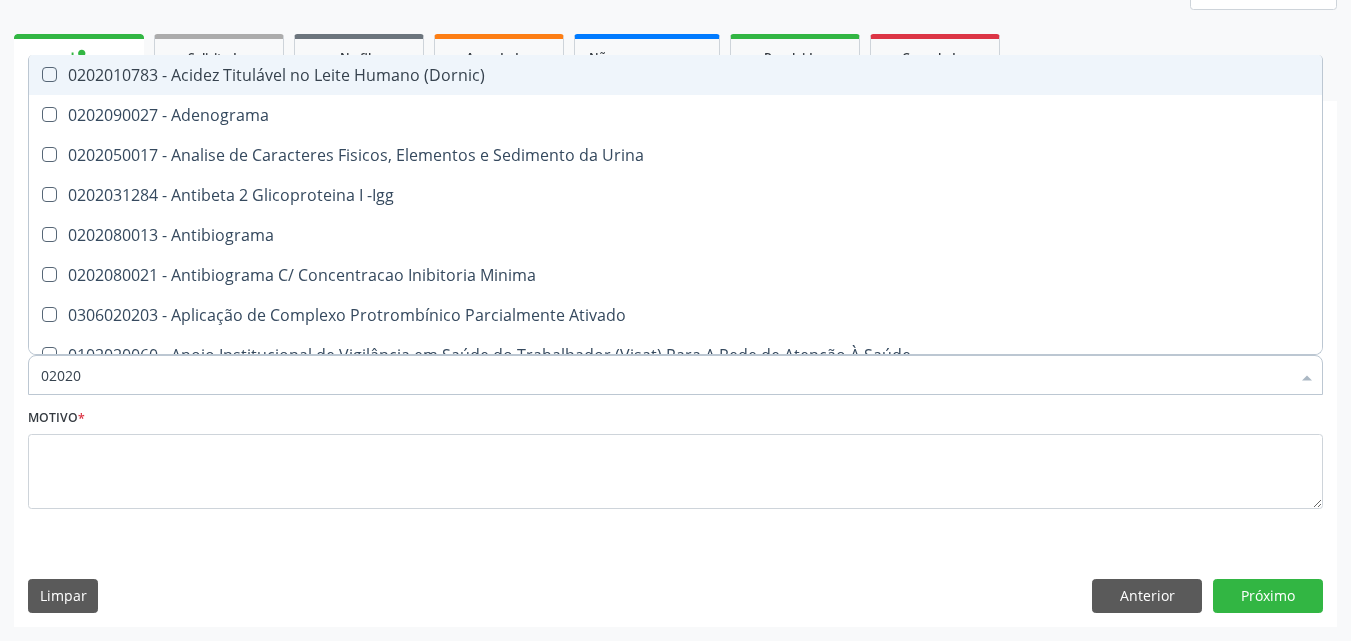type on "020206" 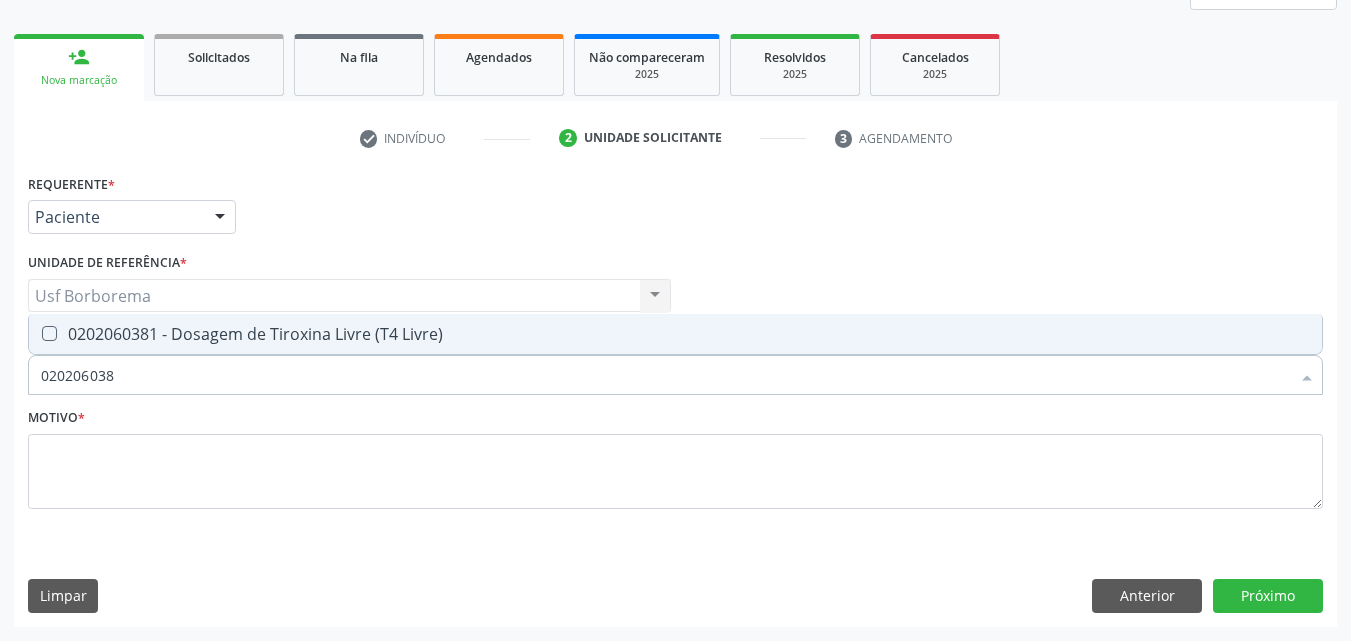 type on "0202060381" 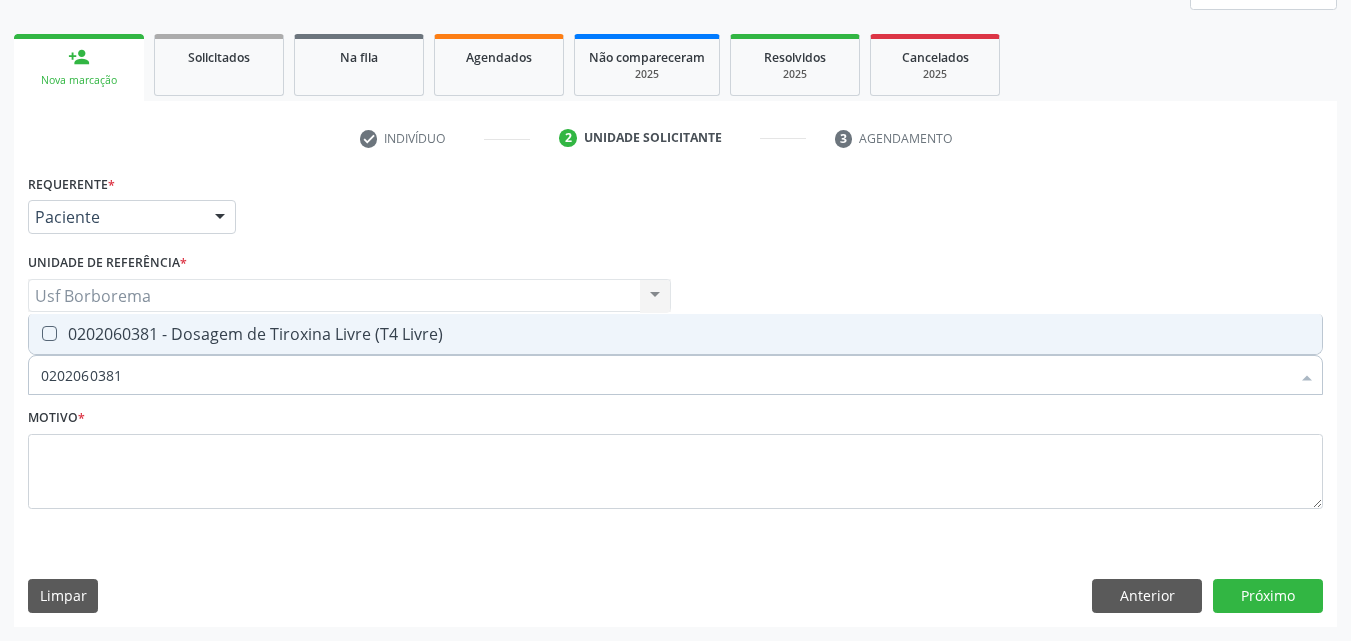 click on "0202060381 - Dosagem de Tiroxina Livre (T4 Livre)" at bounding box center (675, 334) 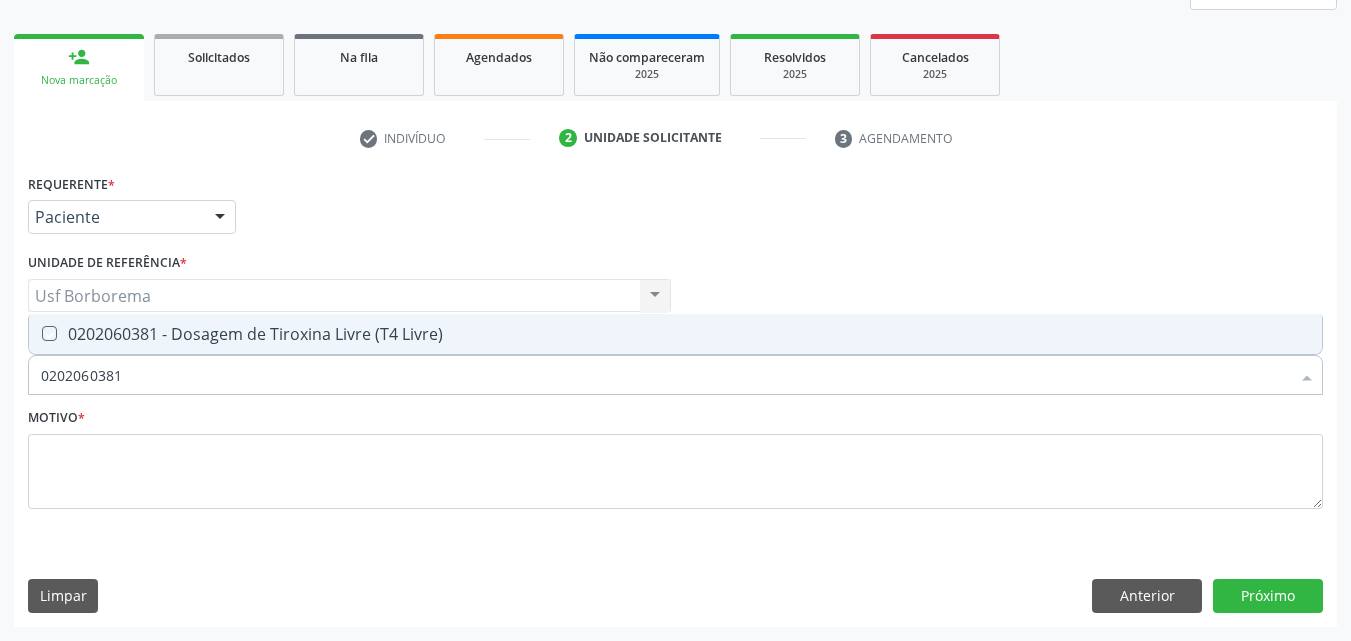 checkbox on "true" 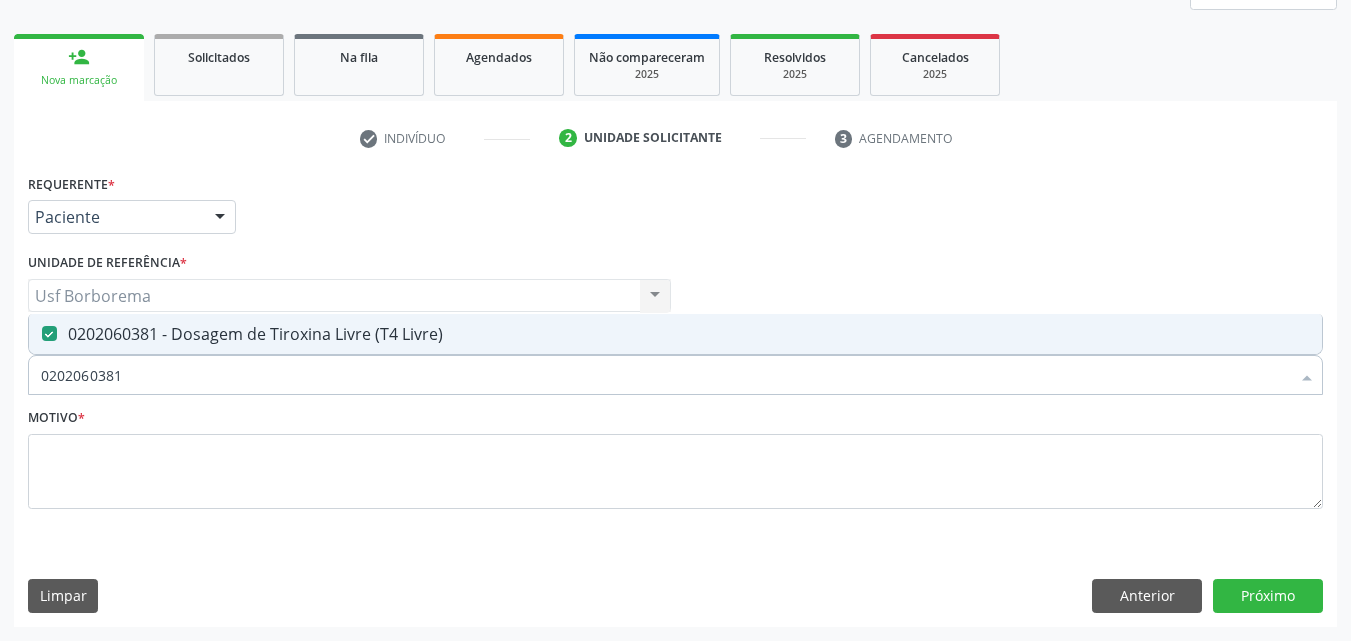 click on "0202060381" at bounding box center [665, 375] 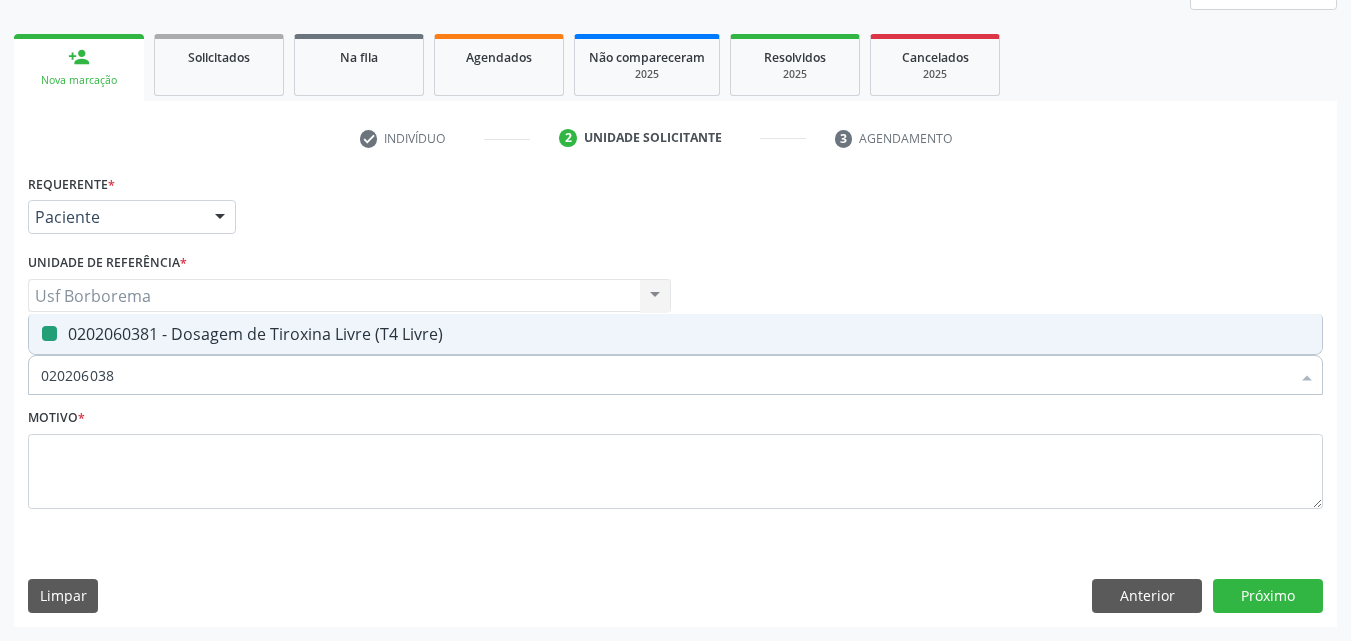 type on "02020603" 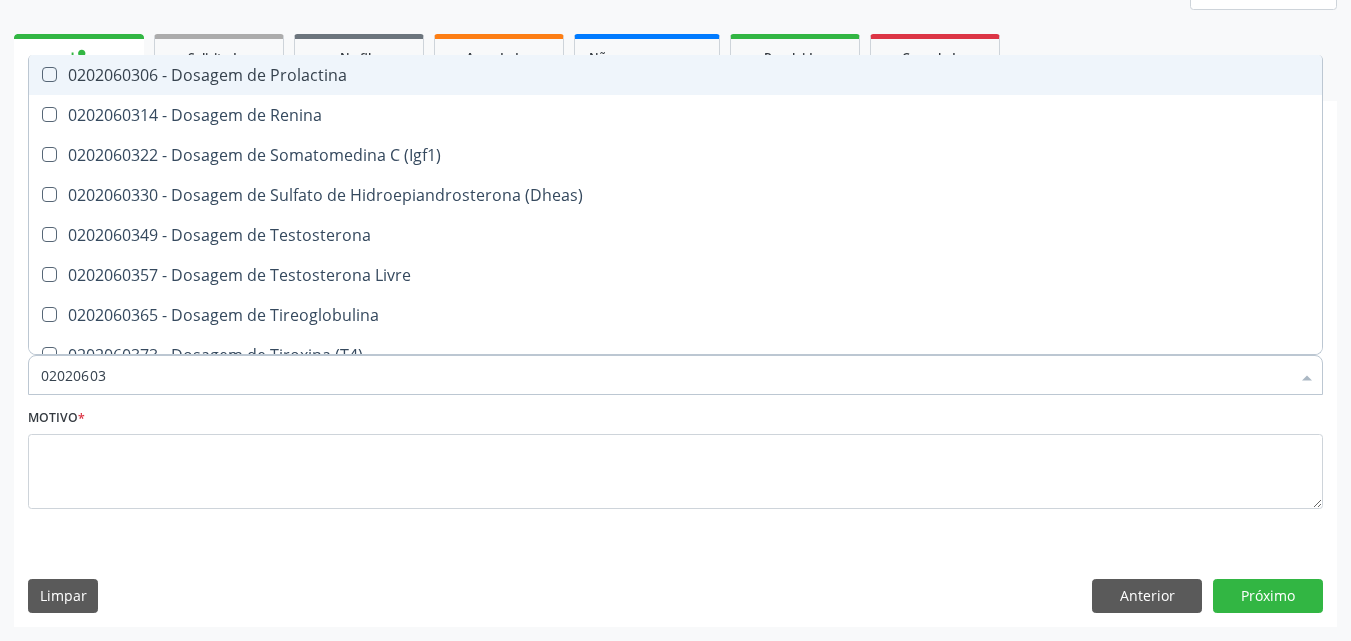 type on "0202060" 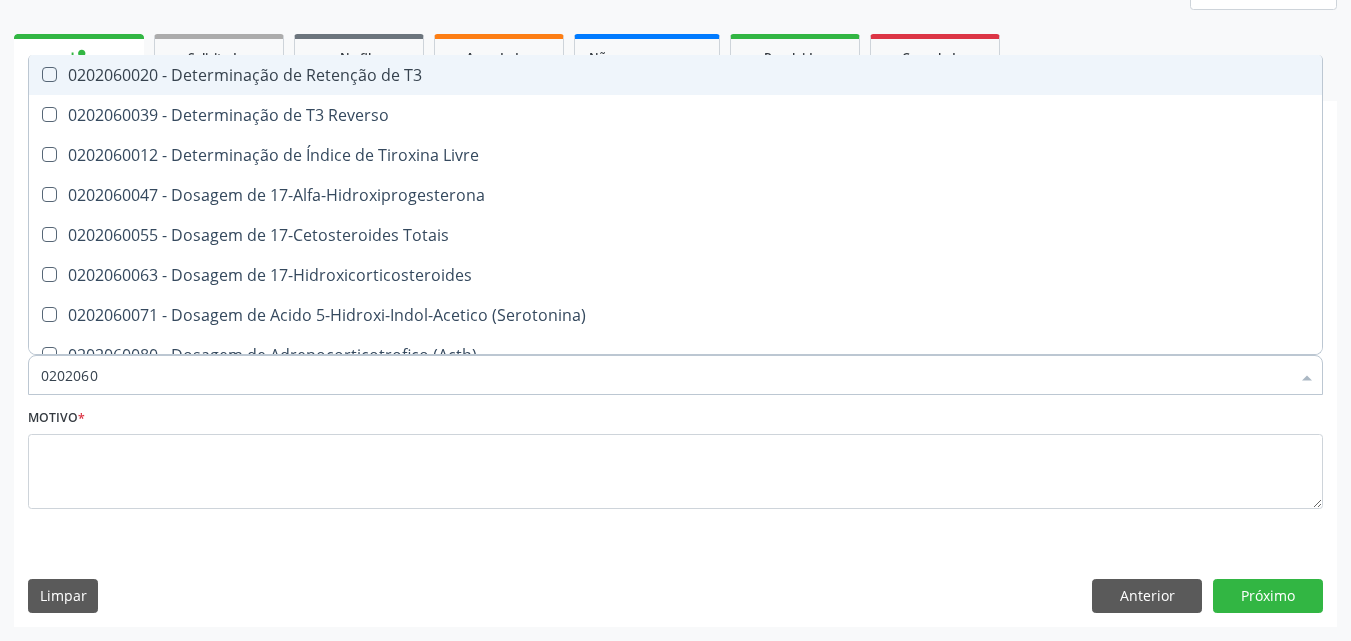 type on "02020603" 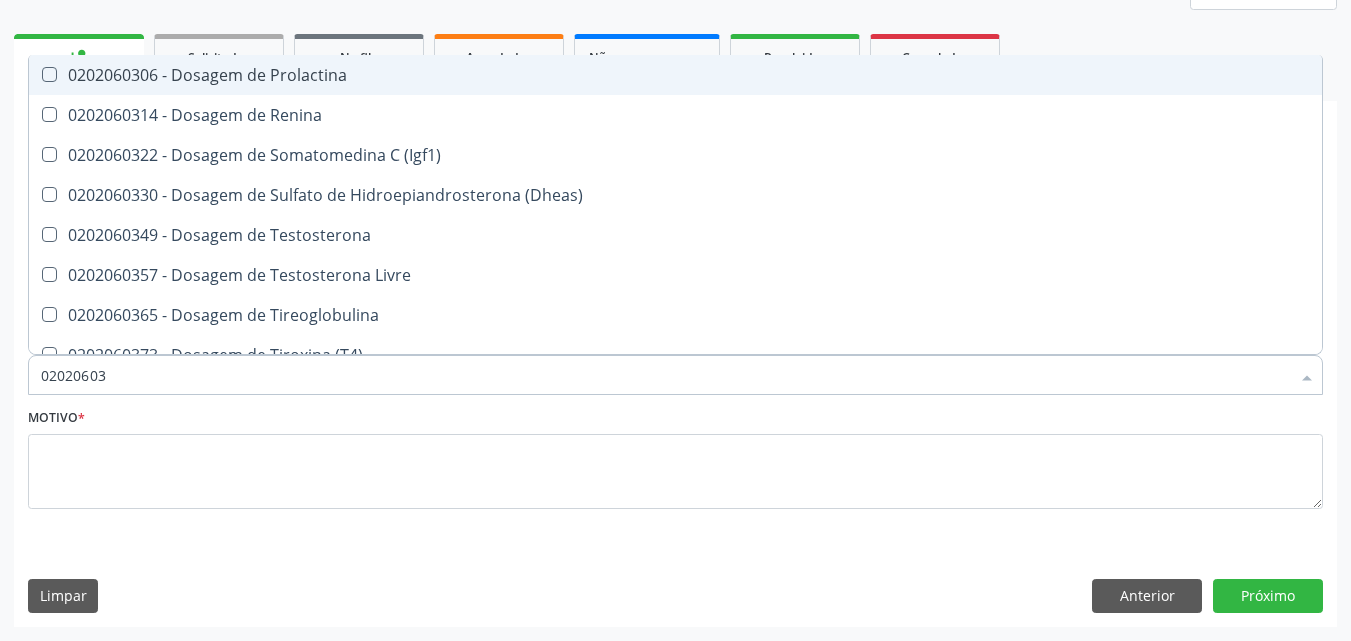 type on "0202060" 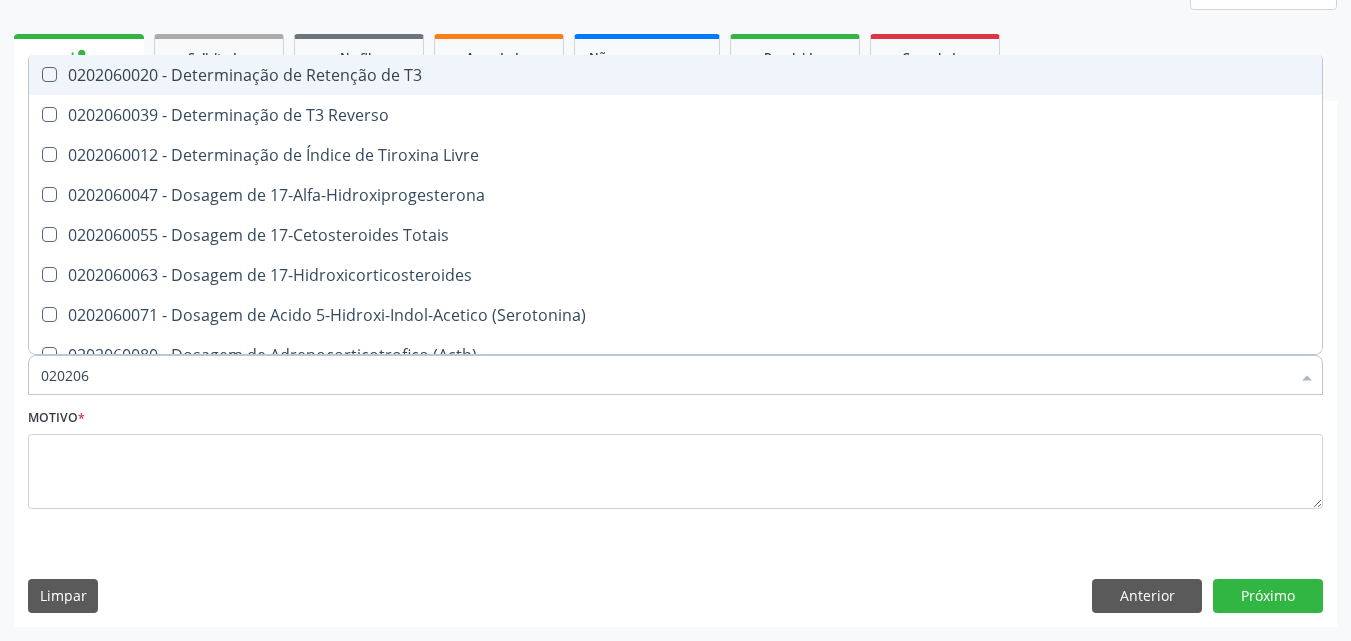 type on "02020" 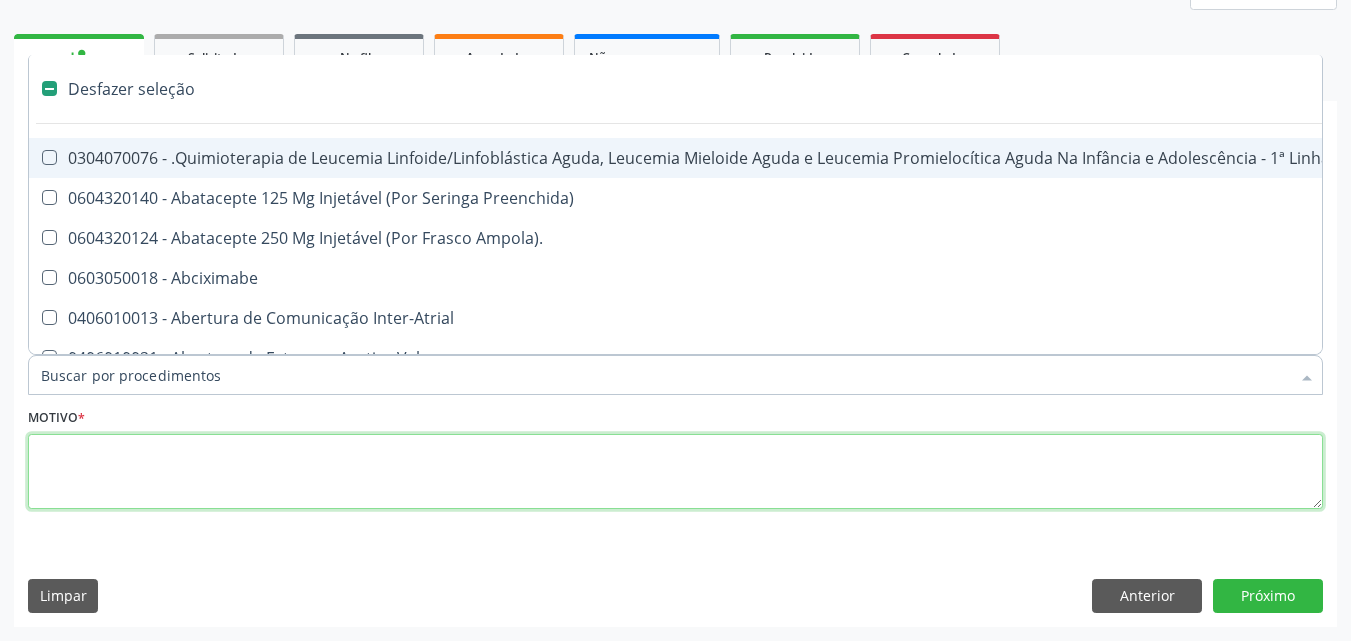 click at bounding box center (675, 472) 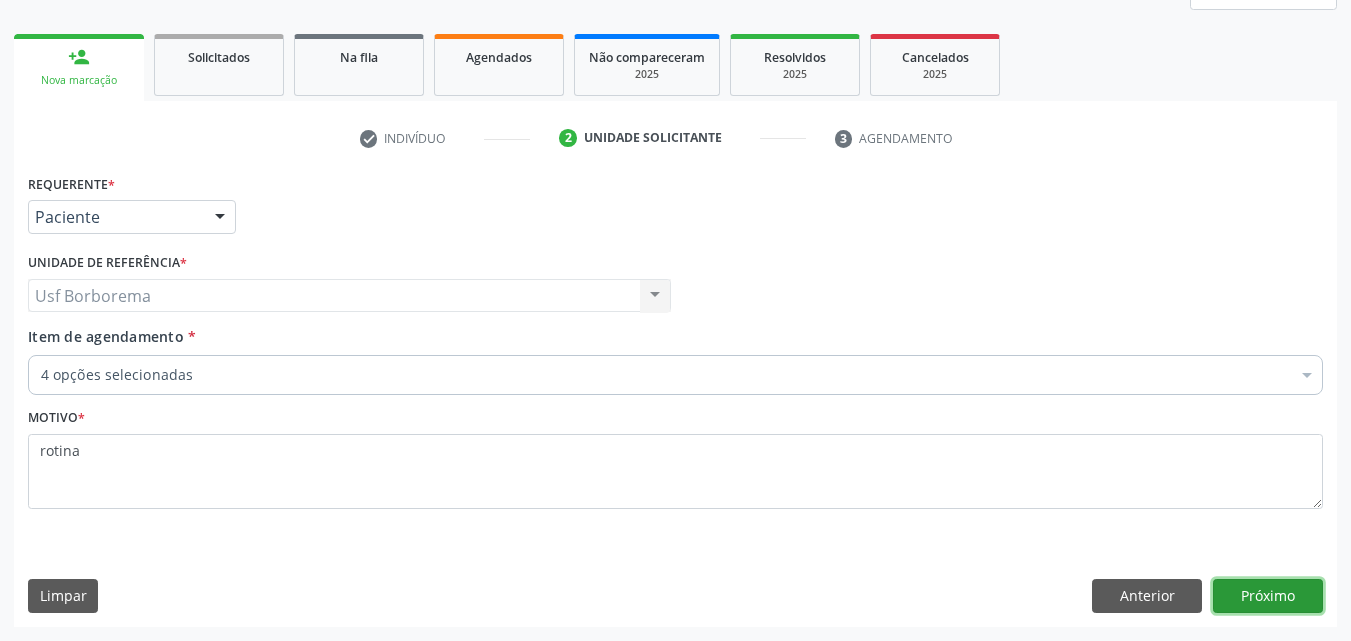 click on "Próximo" at bounding box center (1268, 596) 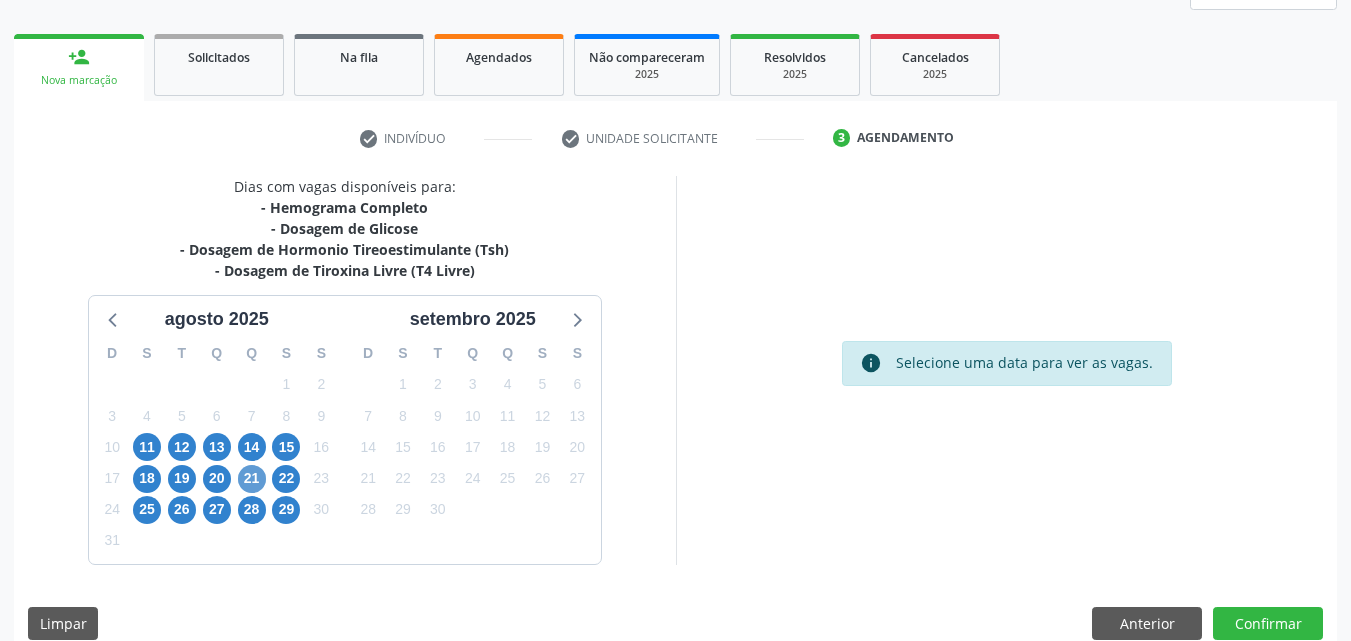 scroll, scrollTop: 292, scrollLeft: 0, axis: vertical 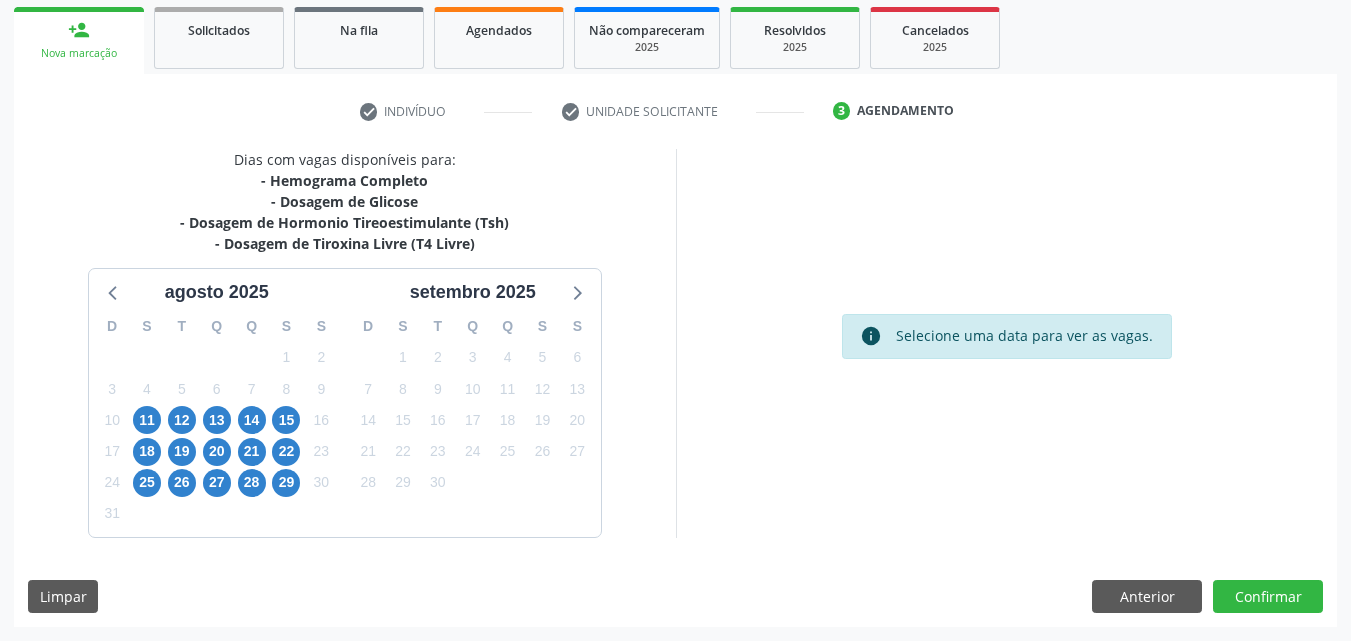 click on "19" at bounding box center [181, 451] 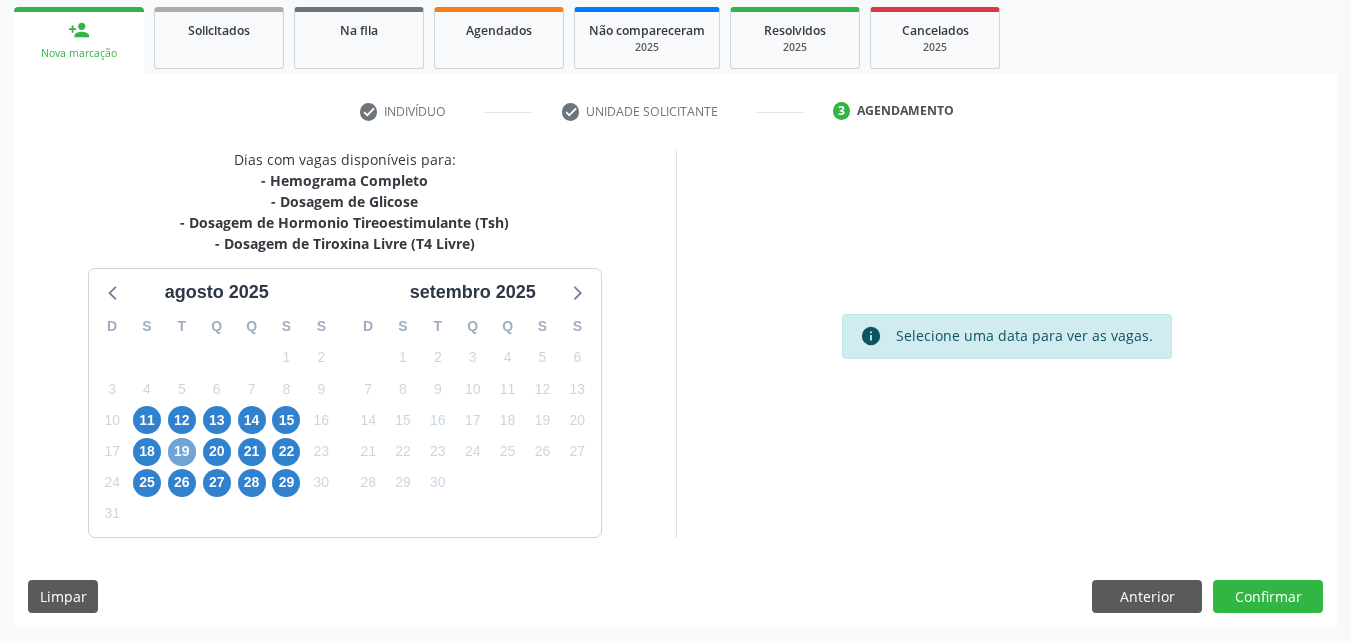 click on "19" at bounding box center [182, 452] 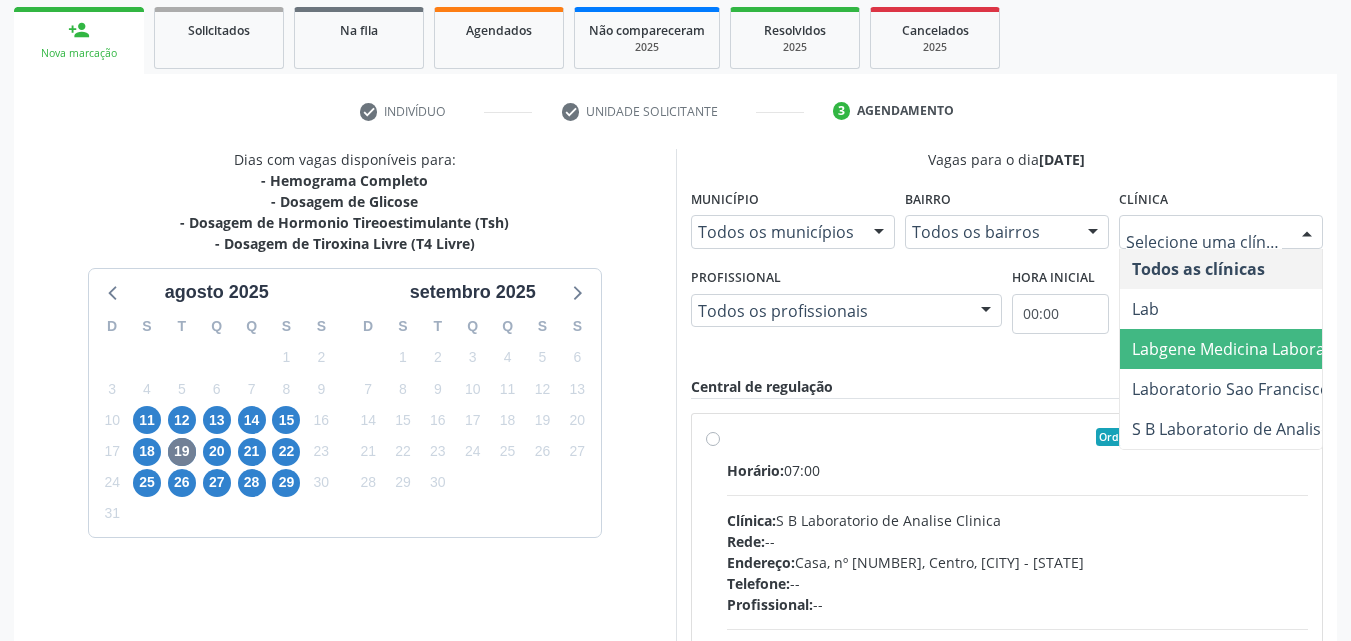 click on "Labgene Medicina Laboratorial" at bounding box center [1248, 349] 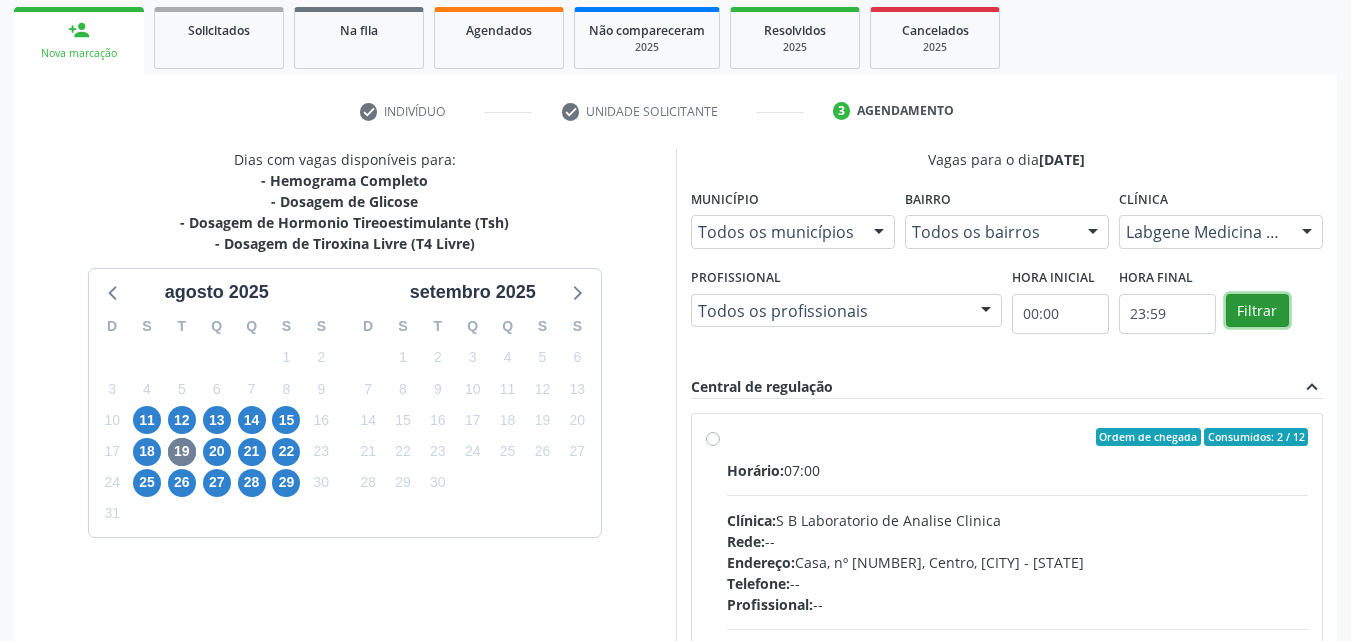 click on "Filtrar" at bounding box center [1257, 311] 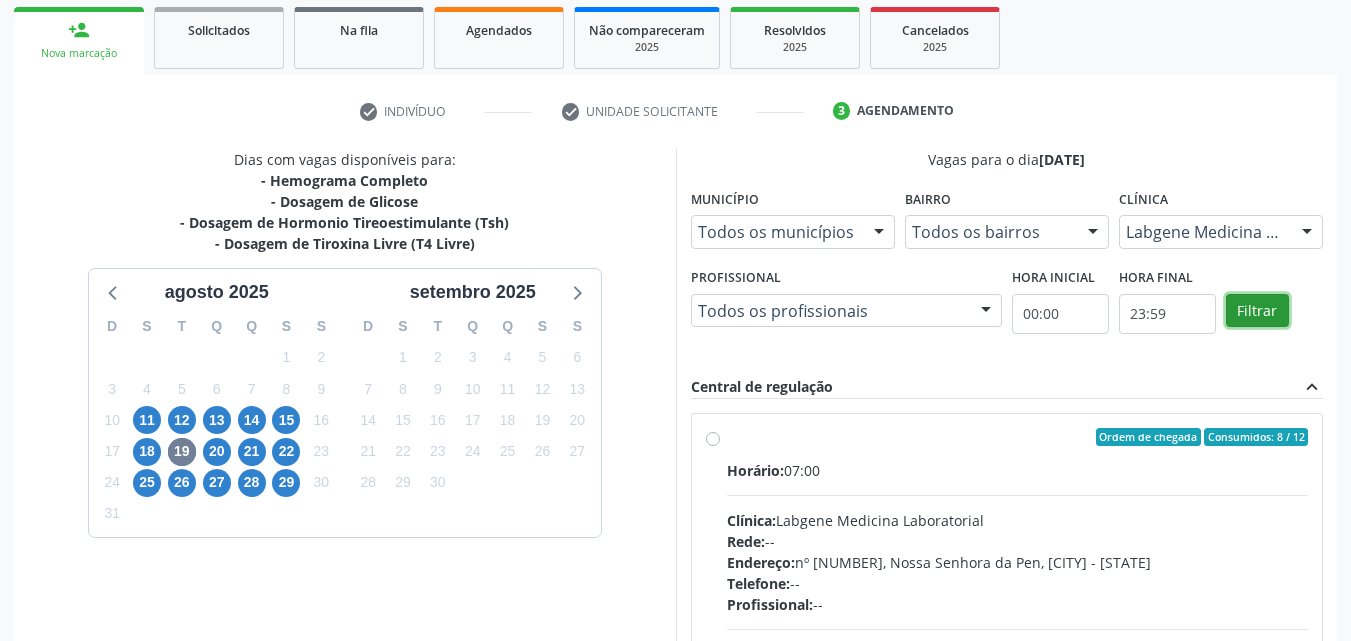 click on "Filtrar" at bounding box center [1257, 311] 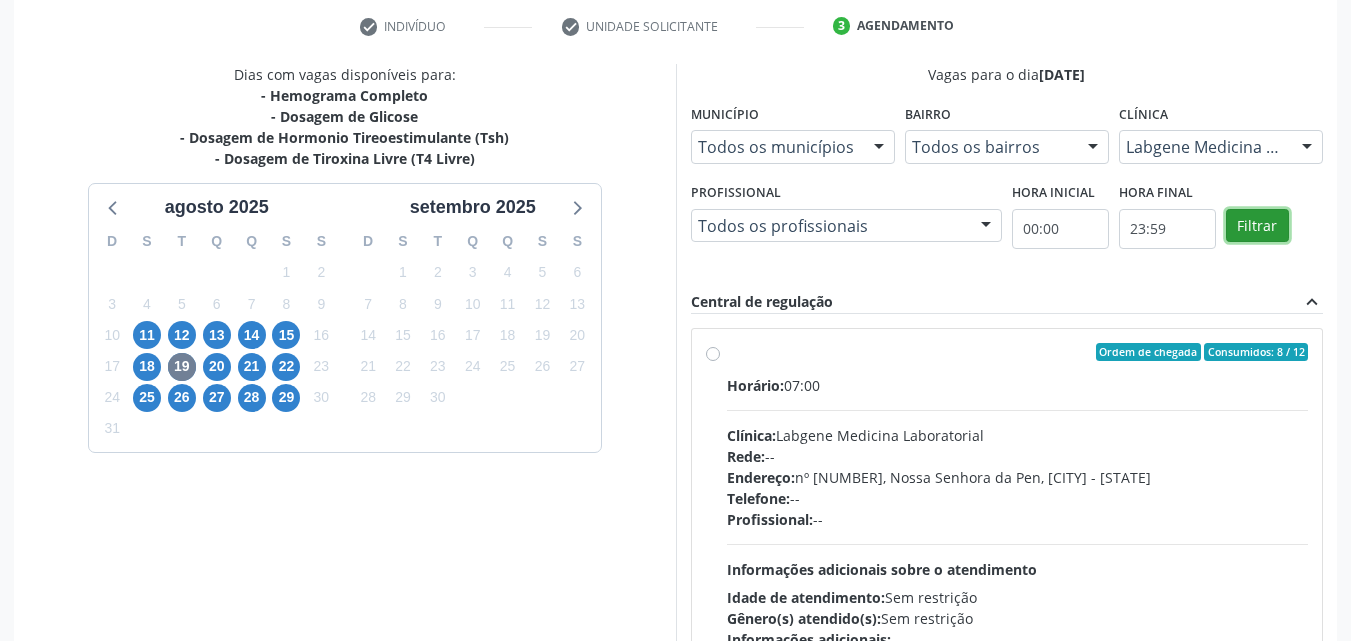 scroll, scrollTop: 492, scrollLeft: 0, axis: vertical 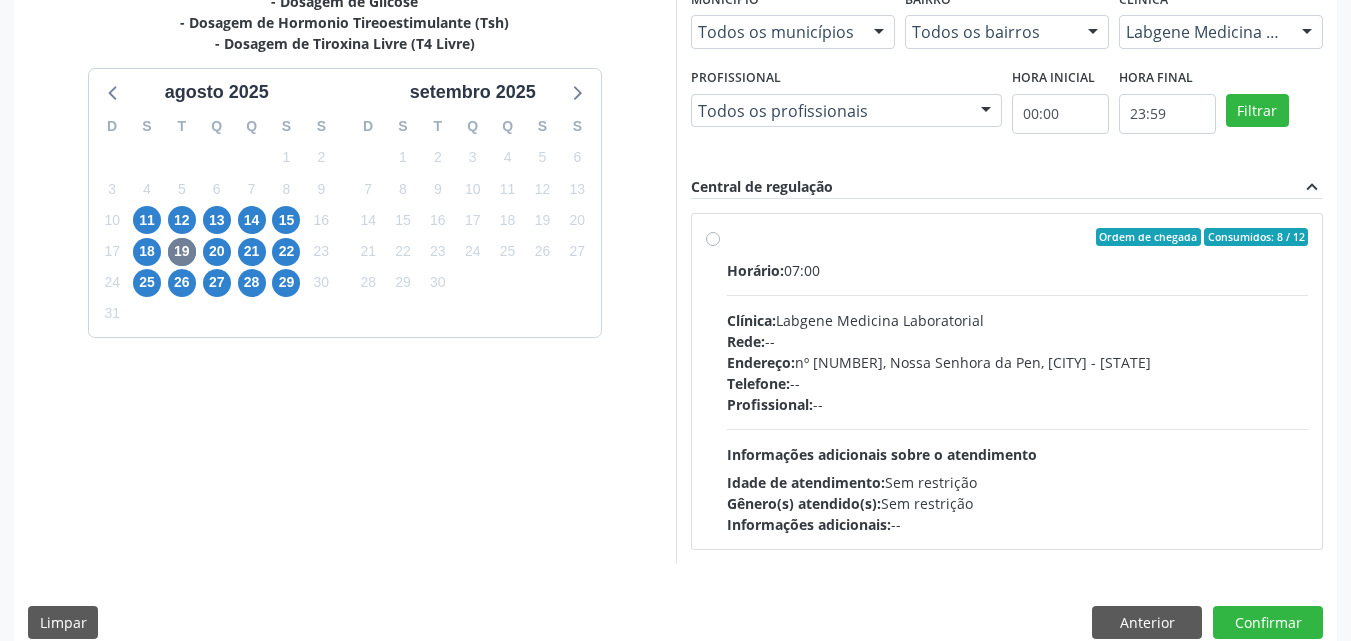 click on "Ordem de chegada
Consumidos: 8 / 12
Horário:   07:00
Clínica:  Labgene Medicina Laboratorial
Rede:
--
Endereço:   nº 531, Nossa Senhora da Pen, Serra Talhada - PE
Telefone:   --
Profissional:
--
Informações adicionais sobre o atendimento
Idade de atendimento:
Sem restrição
Gênero(s) atendido(s):
Sem restrição
Informações adicionais:
--" at bounding box center (1018, 381) 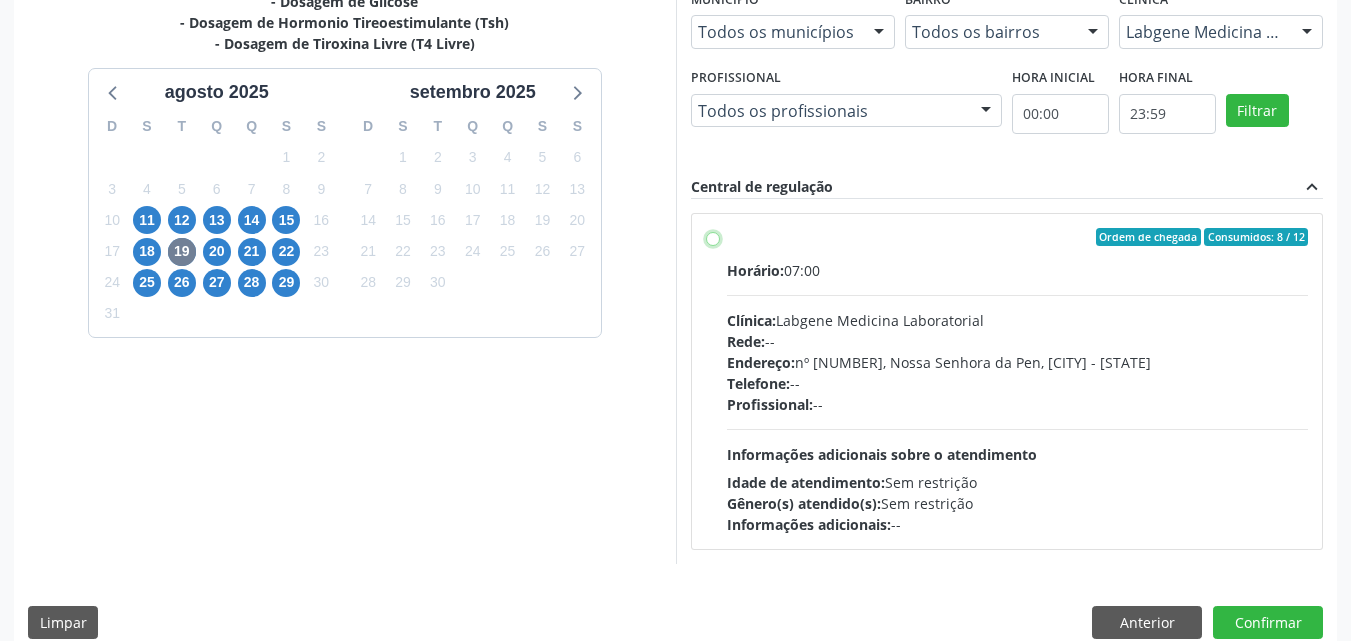 click on "Ordem de chegada
Consumidos: 8 / 12
Horário:   07:00
Clínica:  Labgene Medicina Laboratorial
Rede:
--
Endereço:   nº 531, Nossa Senhora da Pen, Serra Talhada - PE
Telefone:   --
Profissional:
--
Informações adicionais sobre o atendimento
Idade de atendimento:
Sem restrição
Gênero(s) atendido(s):
Sem restrição
Informações adicionais:
--" at bounding box center [713, 237] 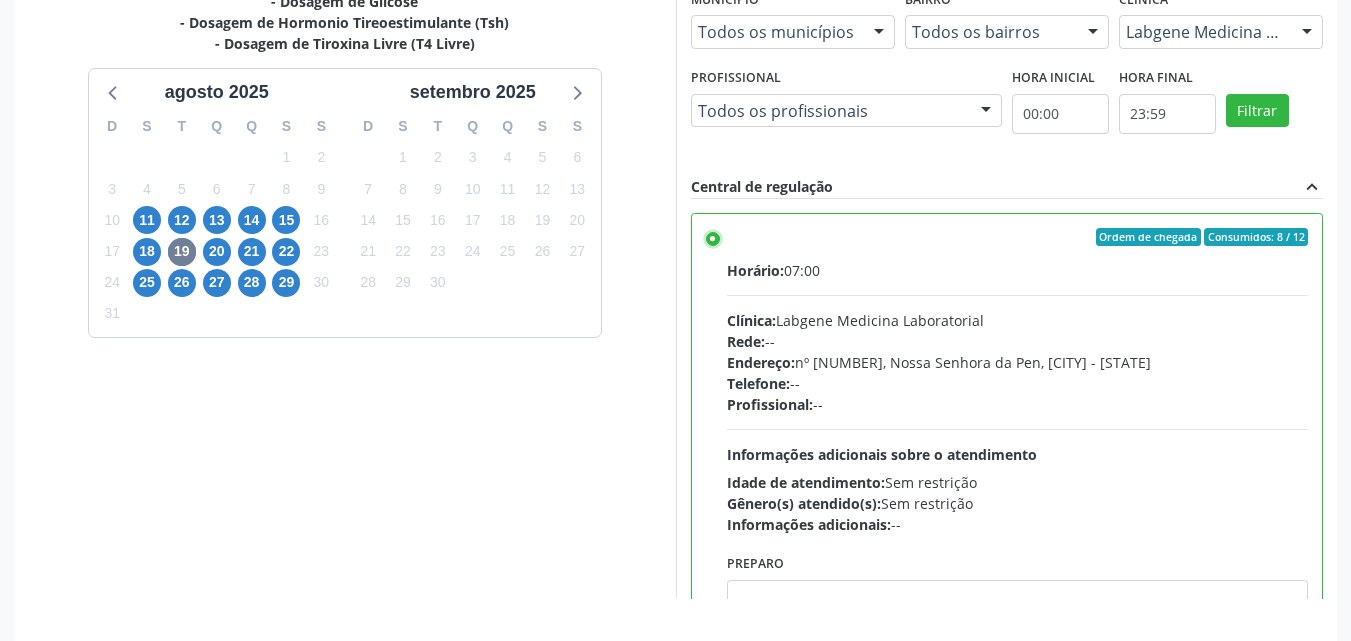 scroll, scrollTop: 99, scrollLeft: 0, axis: vertical 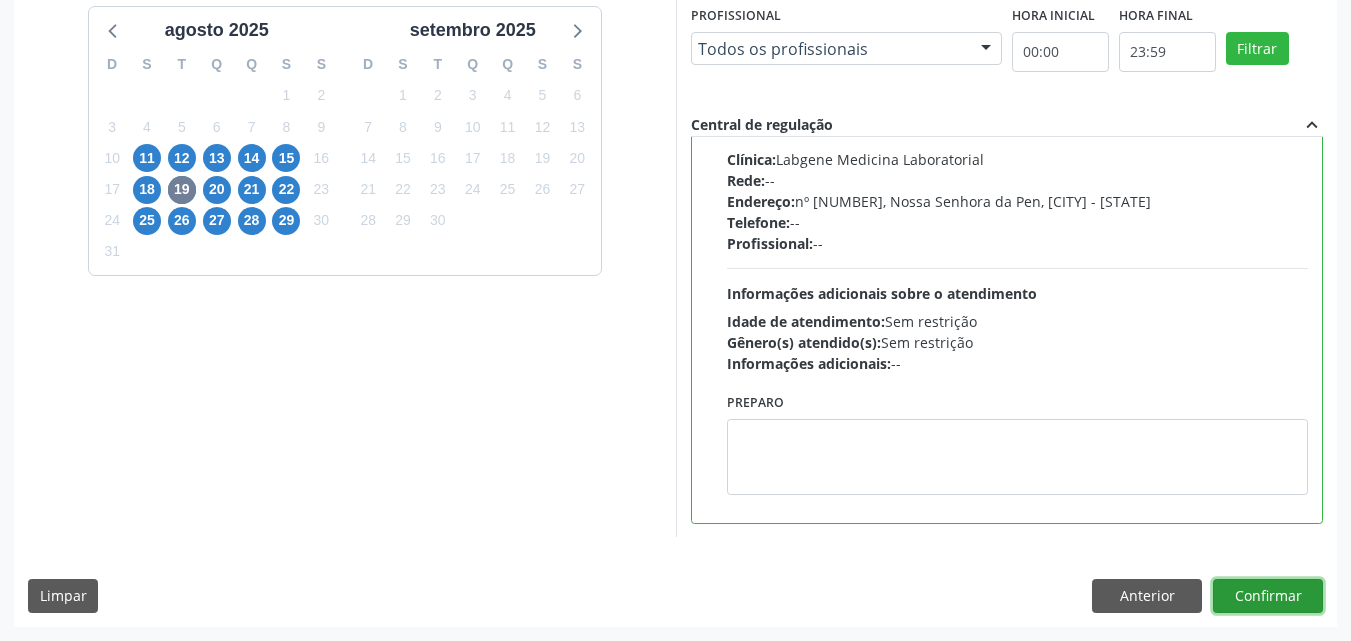 click on "Confirmar" at bounding box center [1268, 596] 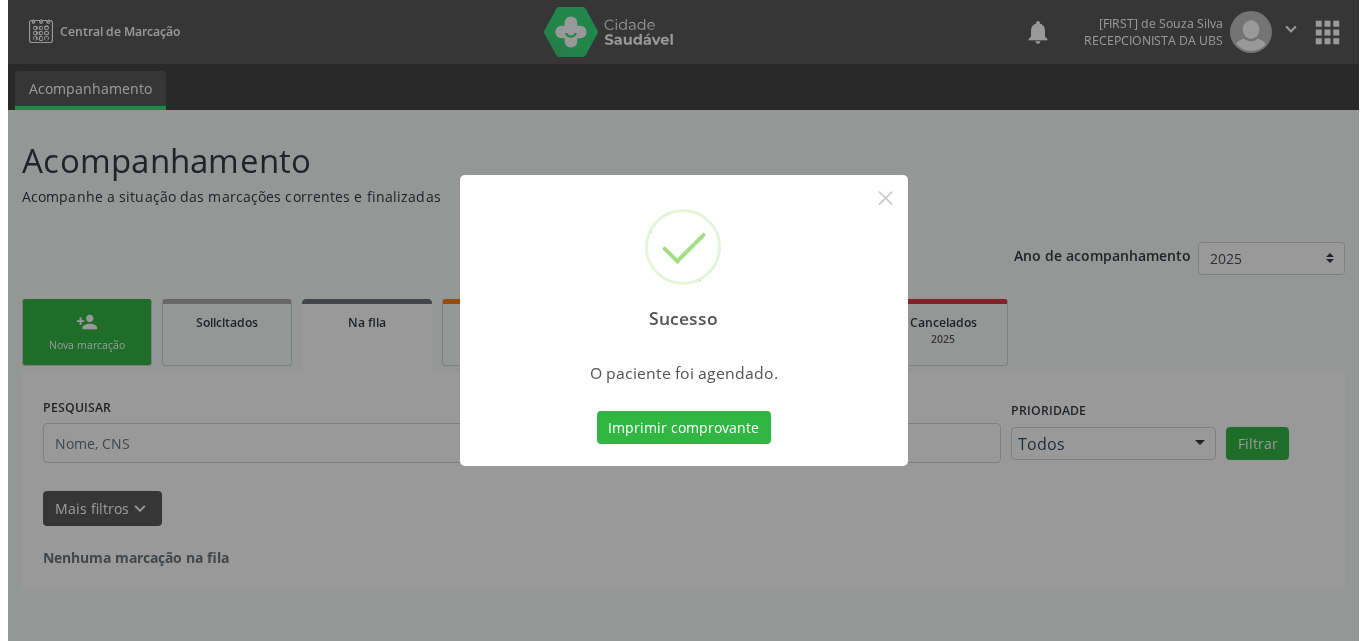 scroll, scrollTop: 0, scrollLeft: 0, axis: both 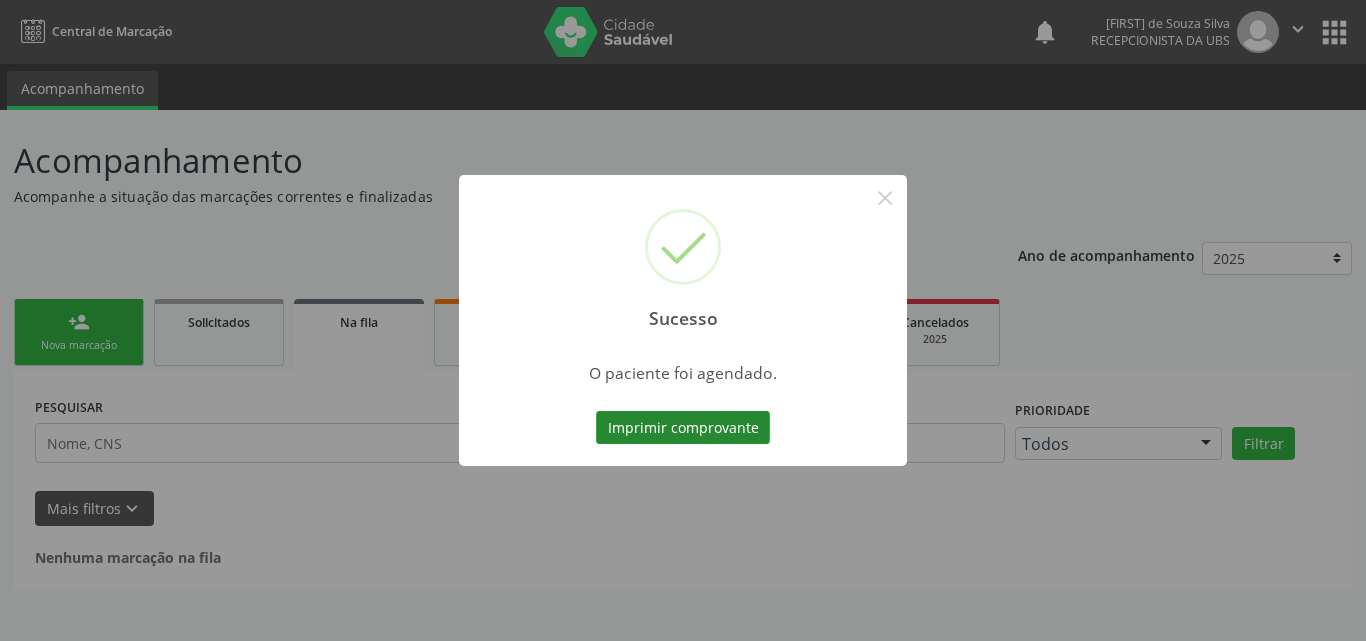 click on "Imprimir comprovante" at bounding box center [683, 428] 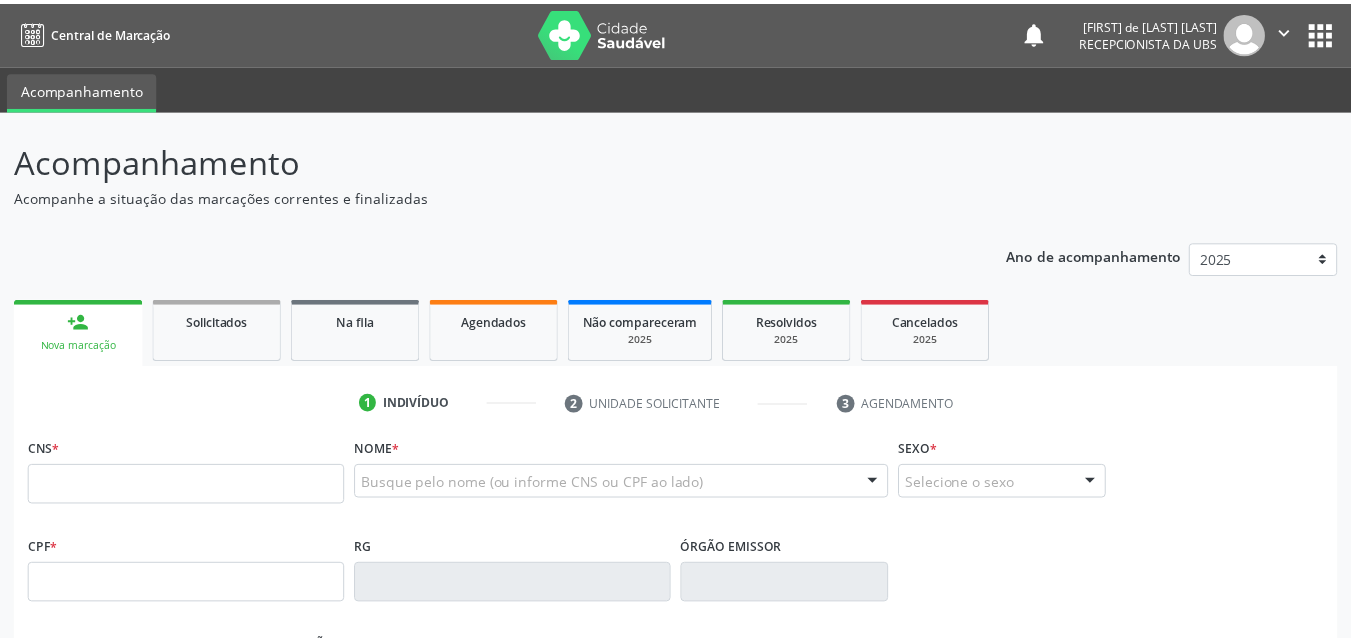 scroll, scrollTop: 0, scrollLeft: 0, axis: both 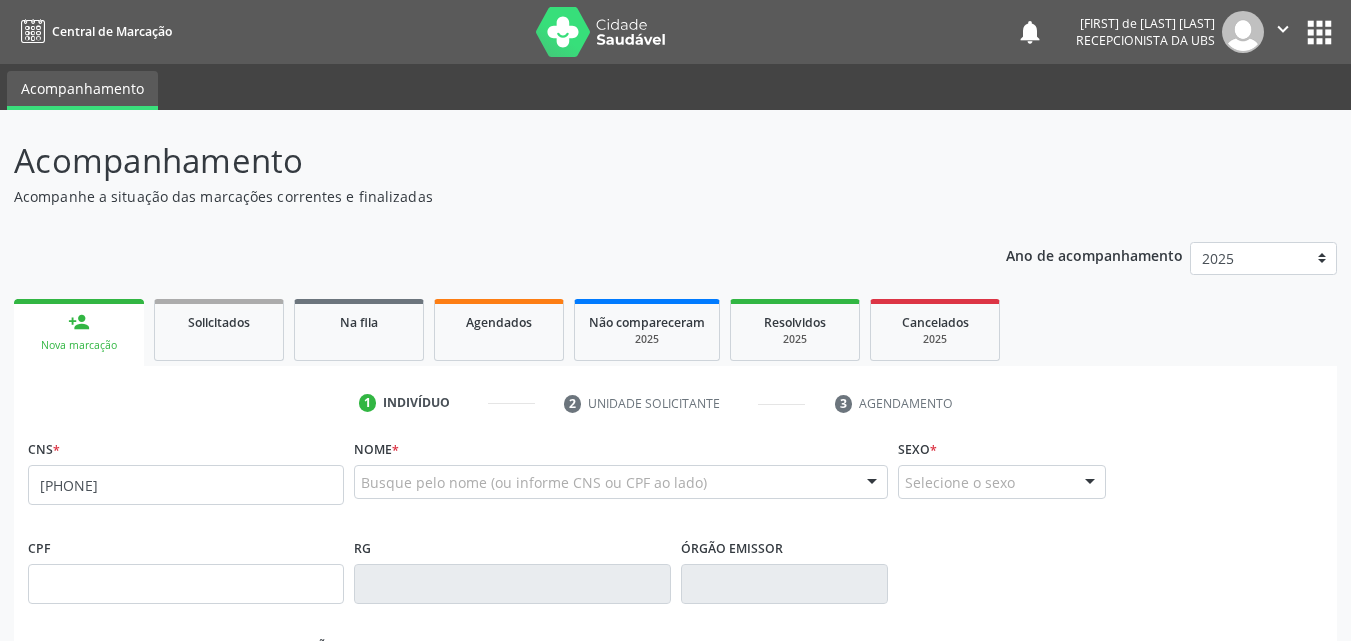 type on "[PHONE]" 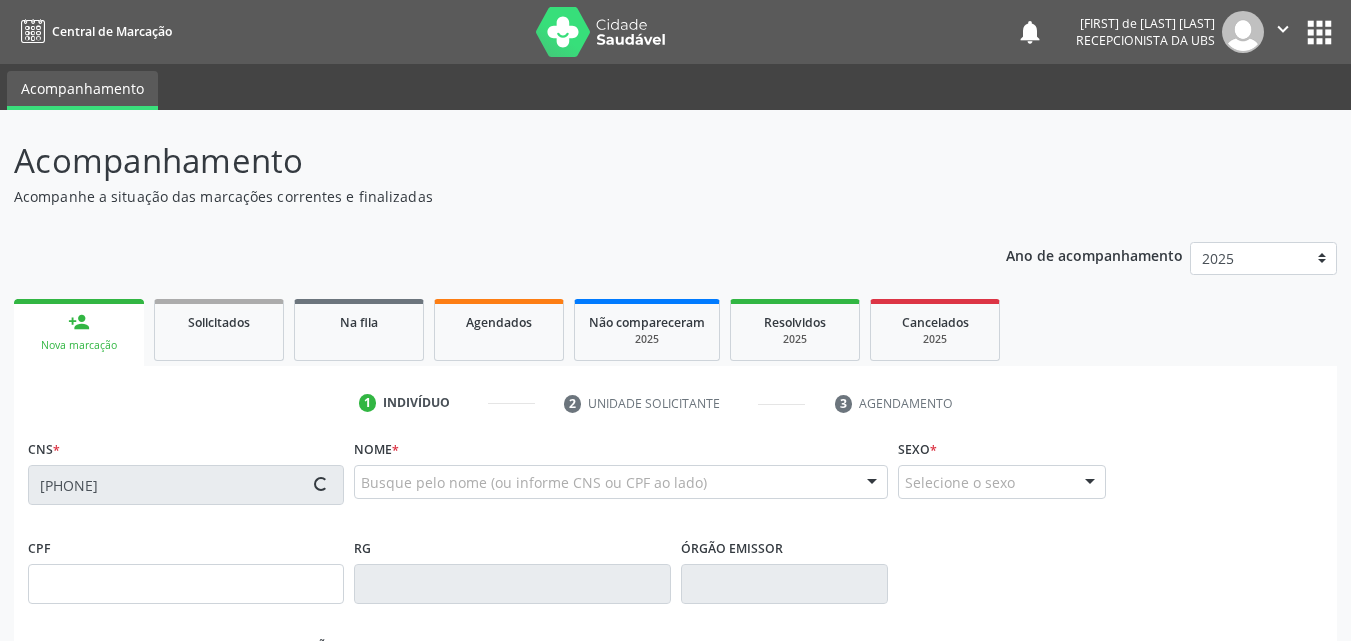 type on "[NUMBER]" 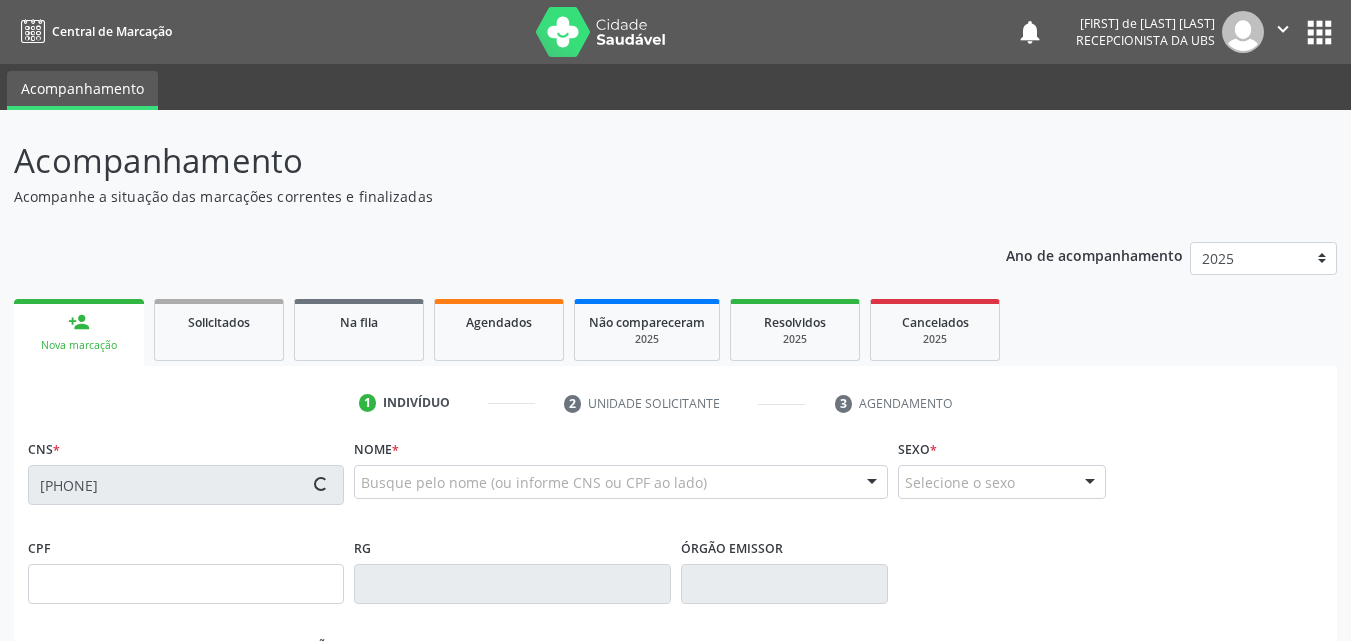 type on "[DATE]" 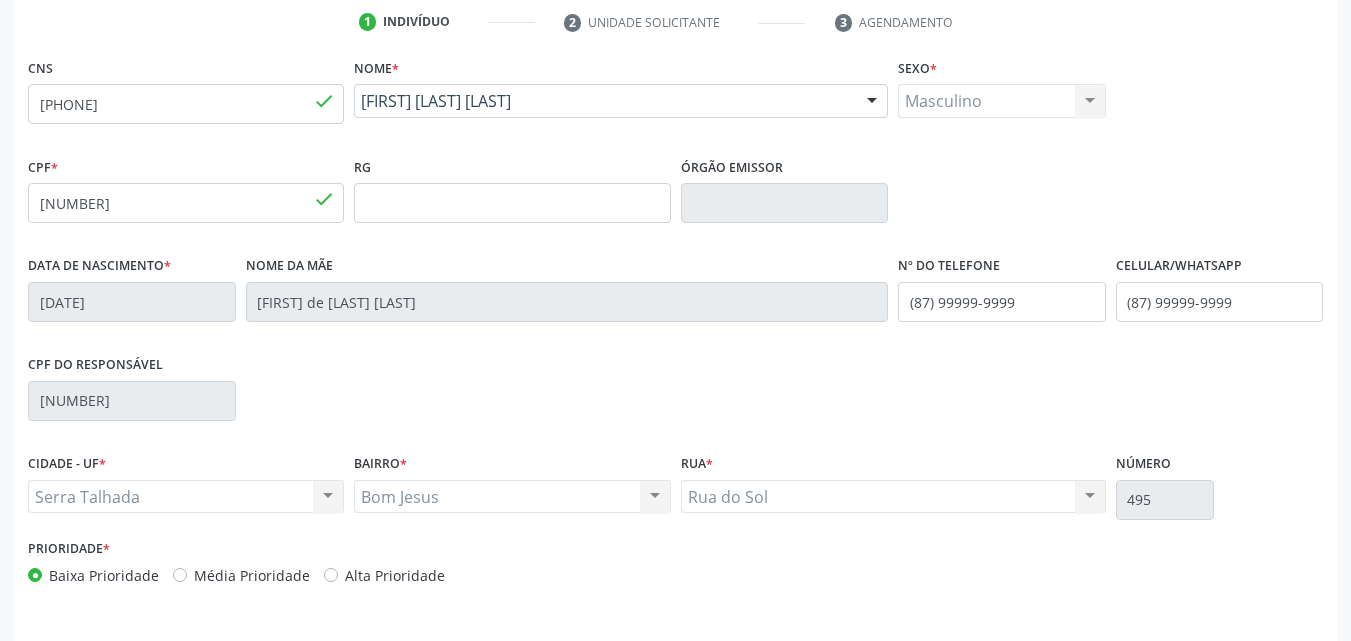 scroll, scrollTop: 443, scrollLeft: 0, axis: vertical 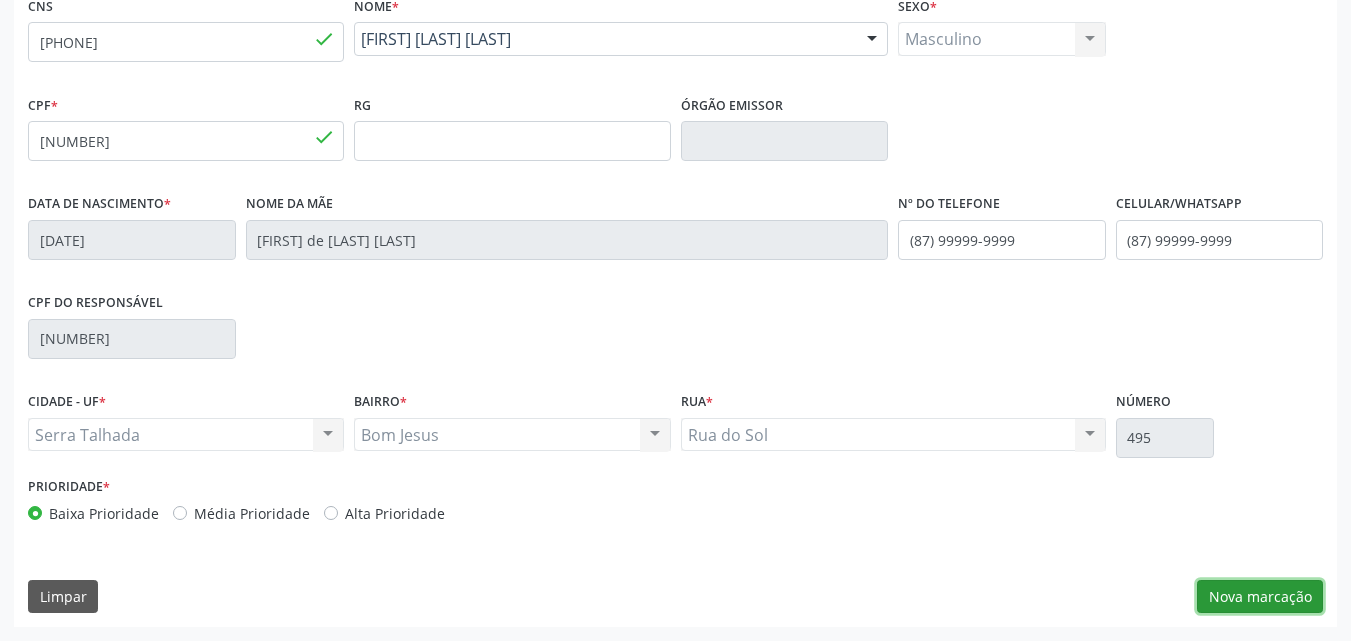 click on "Nova marcação" at bounding box center [1260, 597] 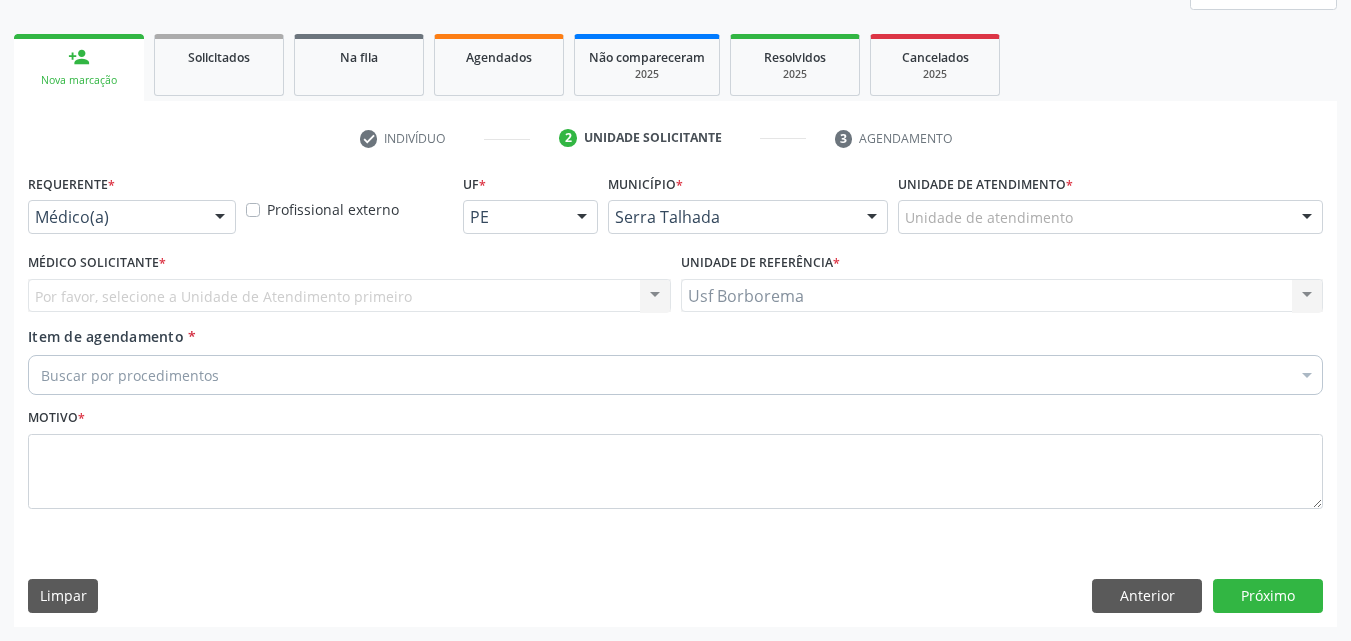 scroll, scrollTop: 265, scrollLeft: 0, axis: vertical 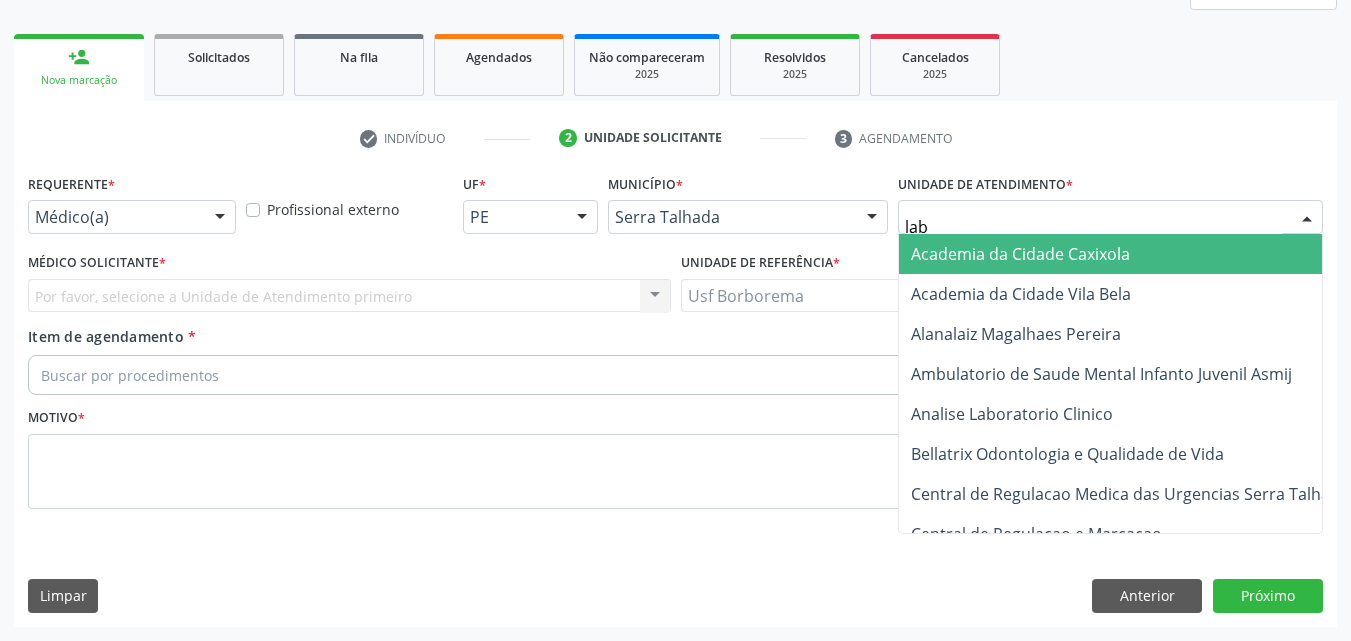 type on "labg" 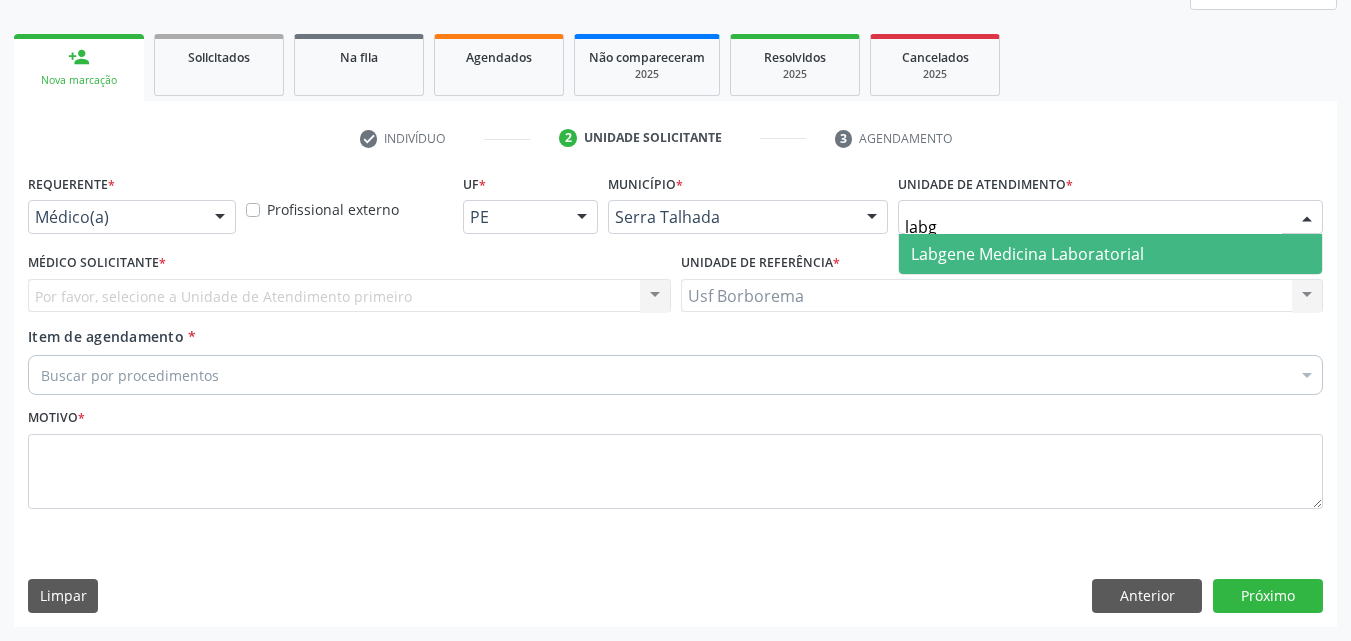 click on "Labgene Medicina Laboratorial" at bounding box center (1027, 254) 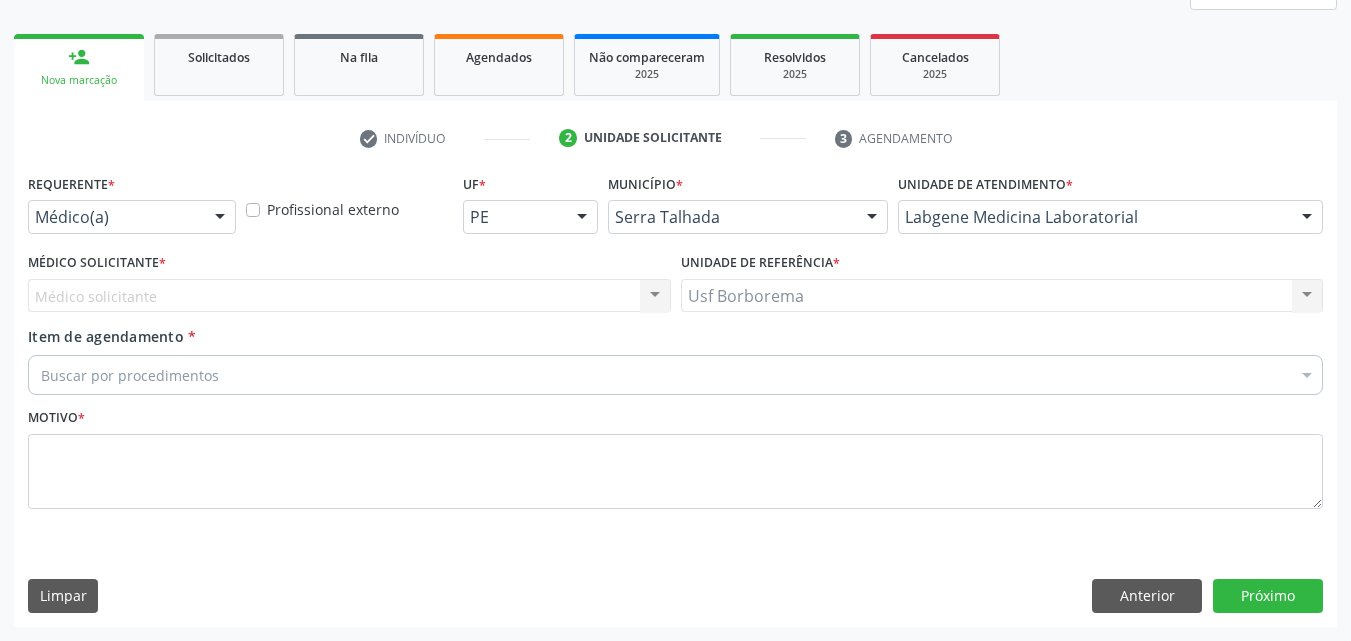 click on "Médico(a)" at bounding box center [132, 217] 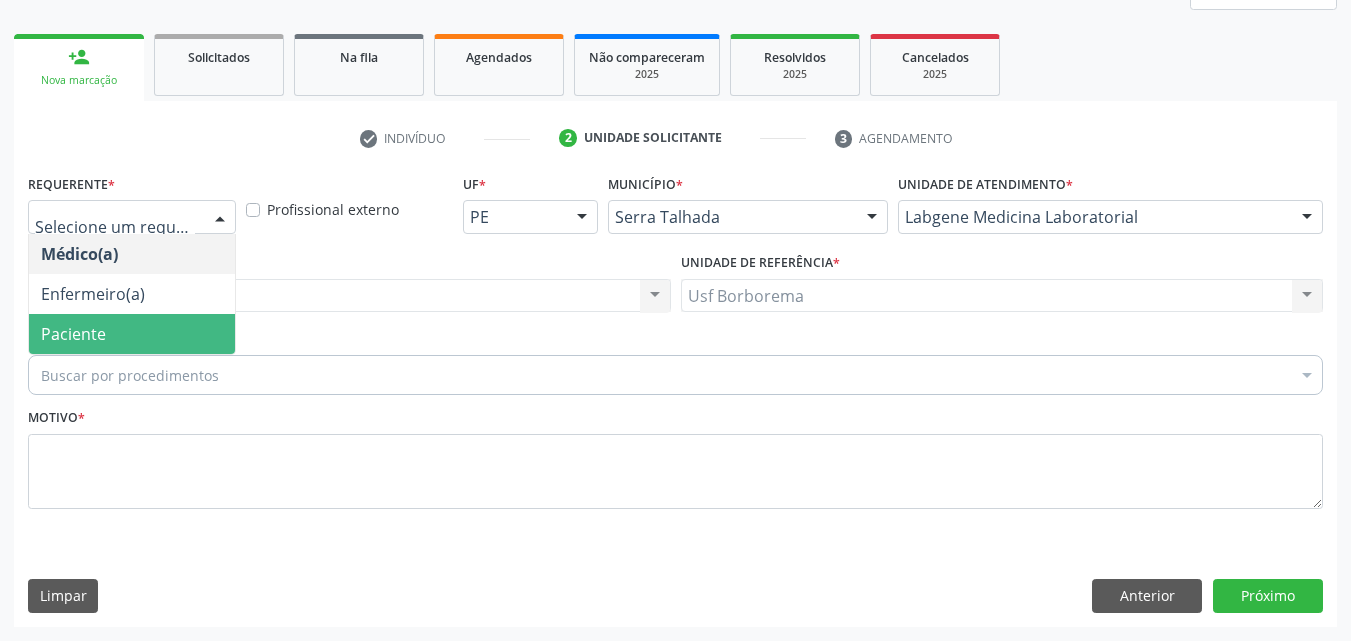 click on "Paciente" at bounding box center (132, 334) 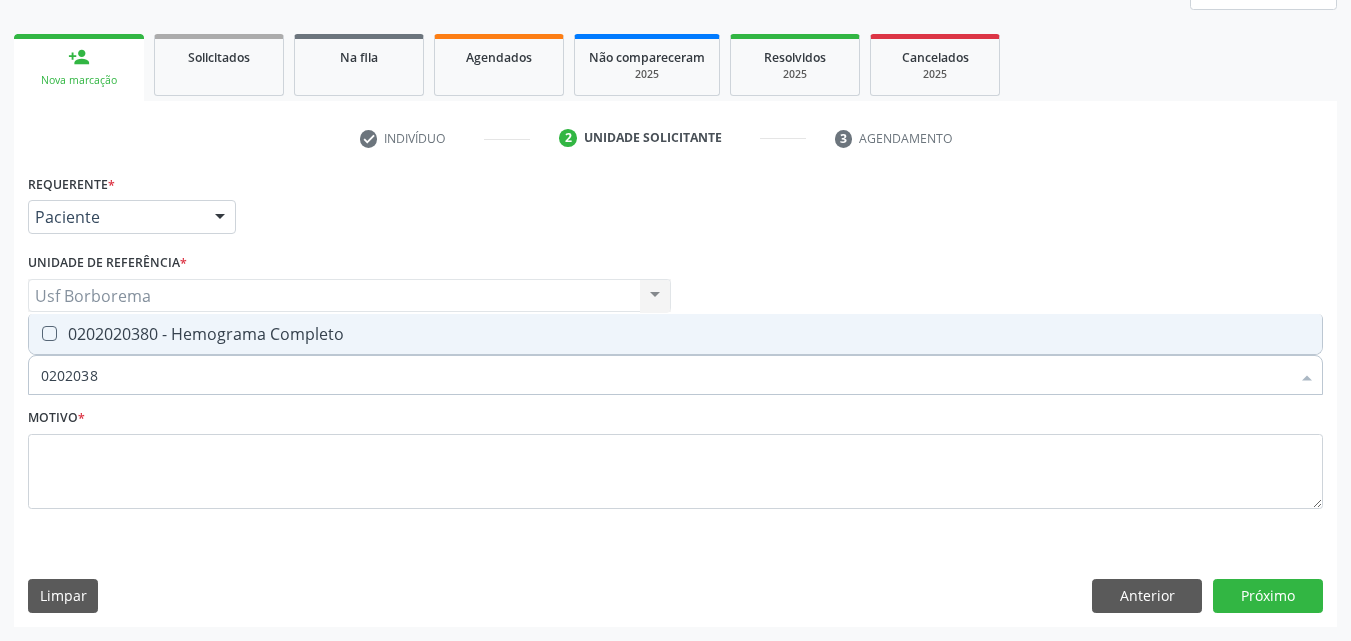type on "[NUMBER]" 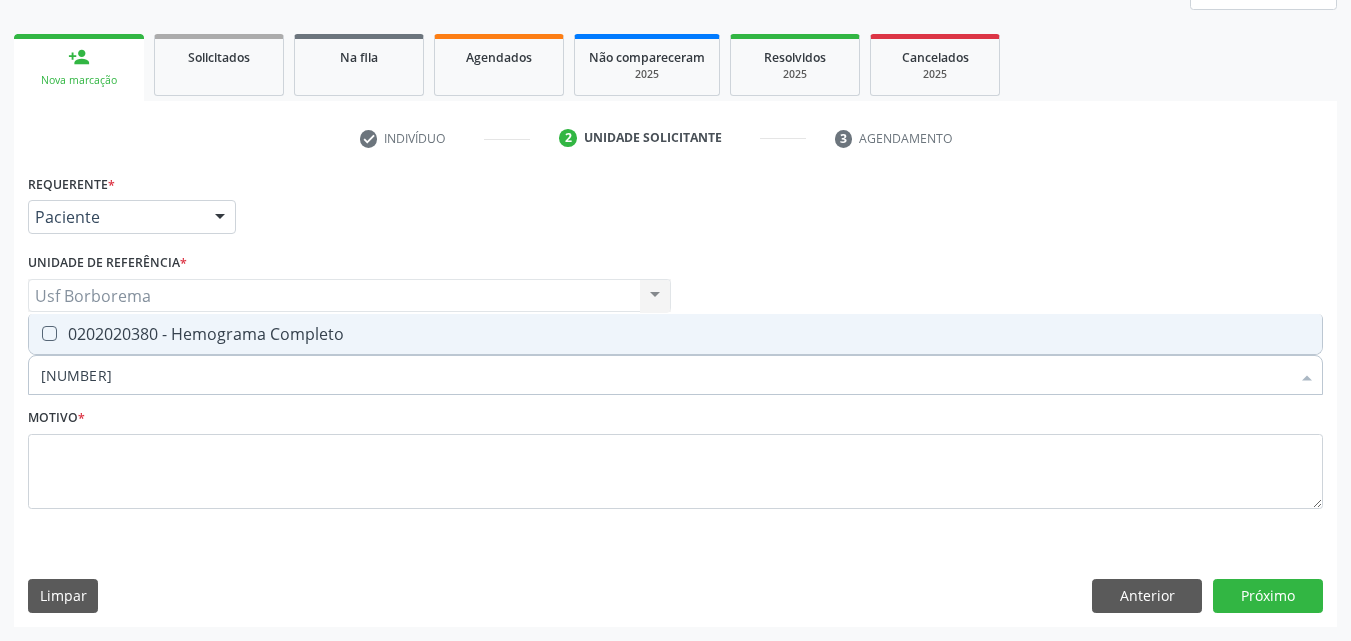 click on "0202020380 - Hemograma Completo" at bounding box center (675, 334) 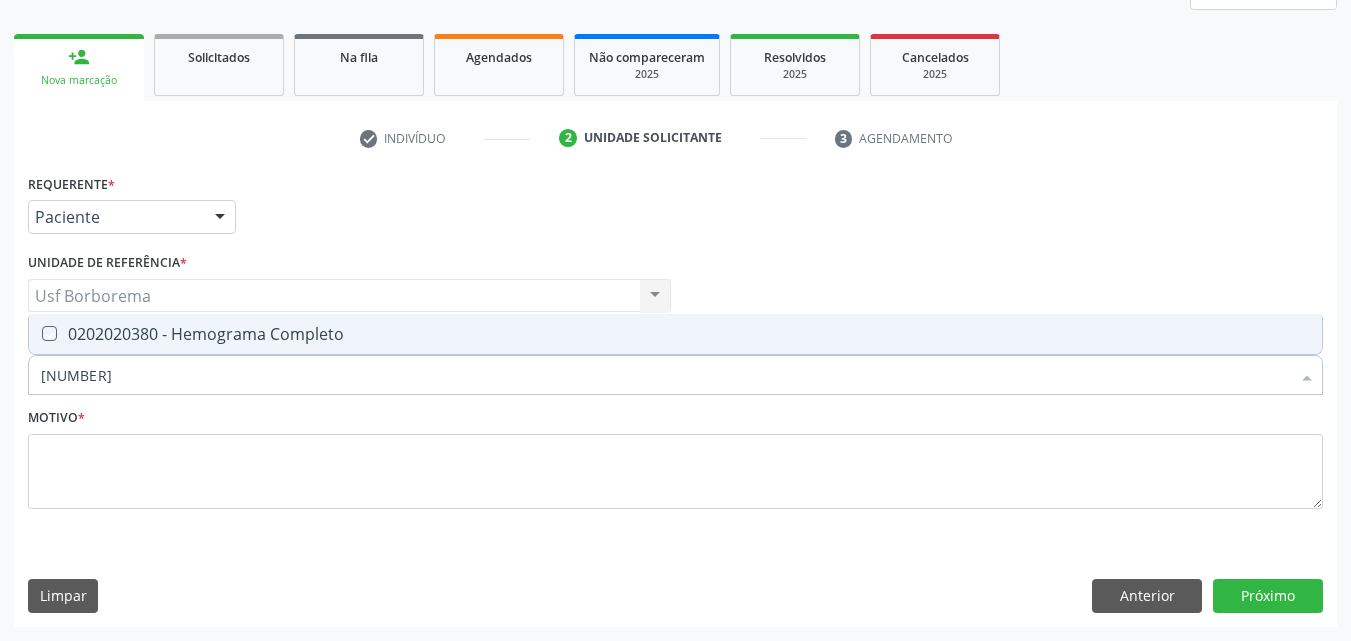 checkbox on "true" 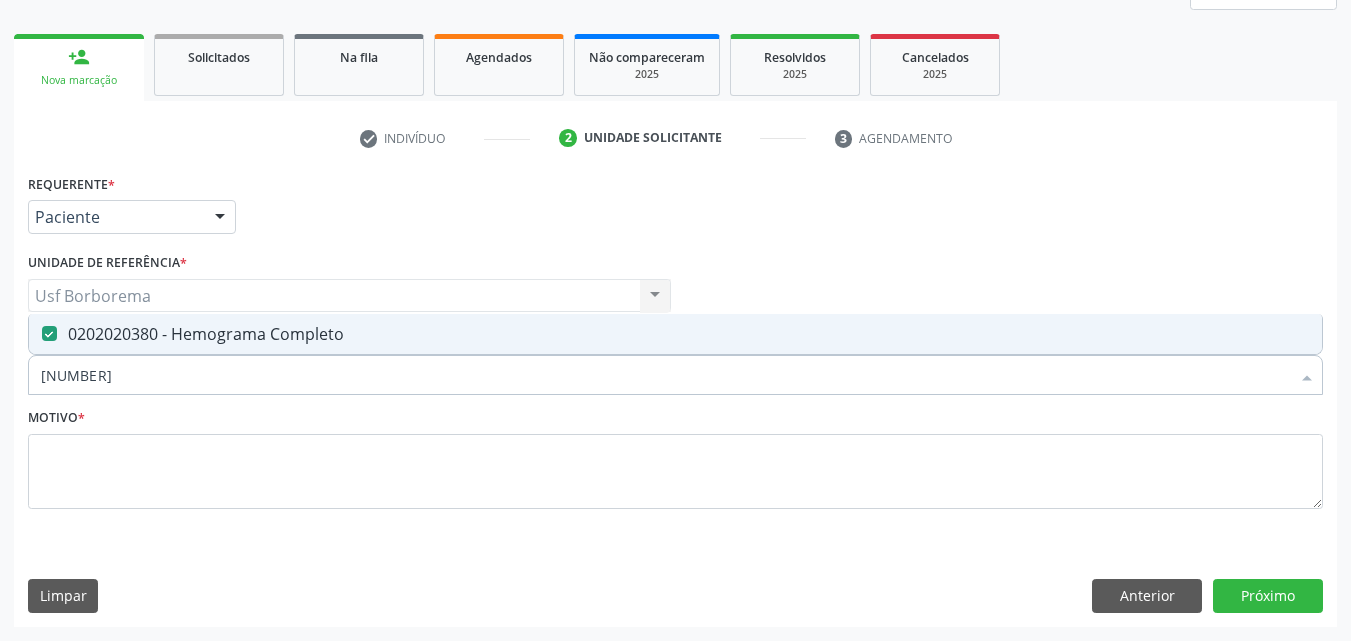 drag, startPoint x: 155, startPoint y: 383, endPoint x: 161, endPoint y: 364, distance: 19.924858 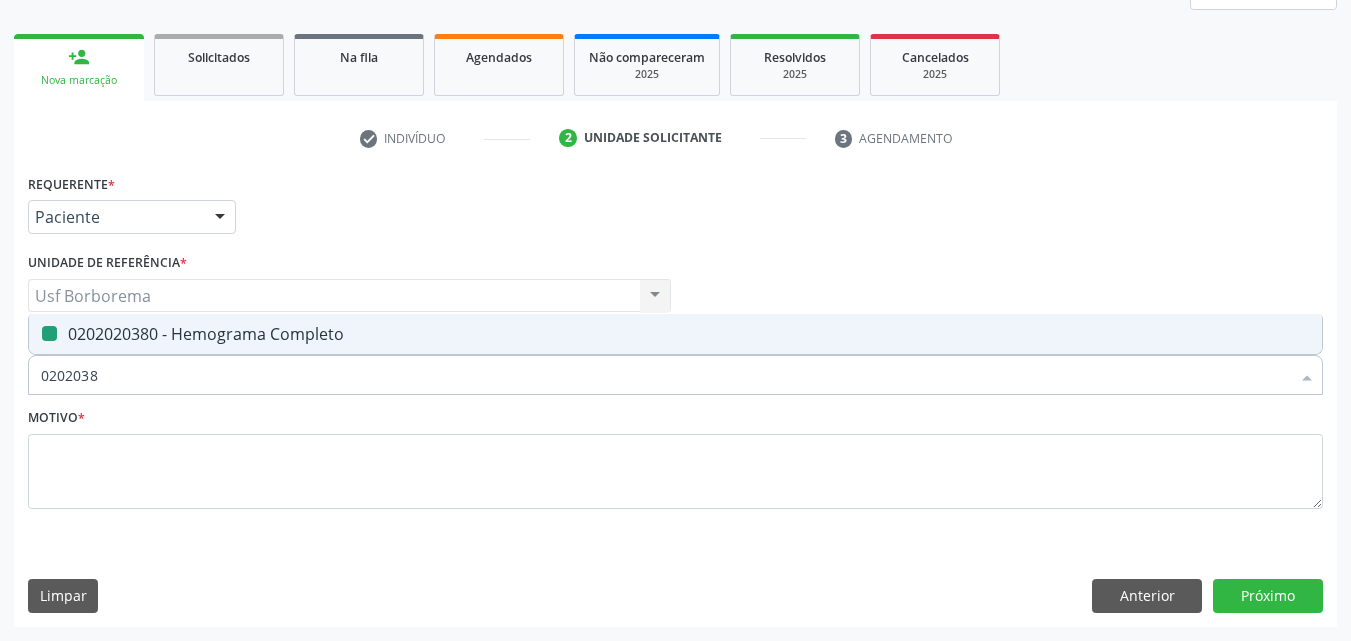 type on "020203" 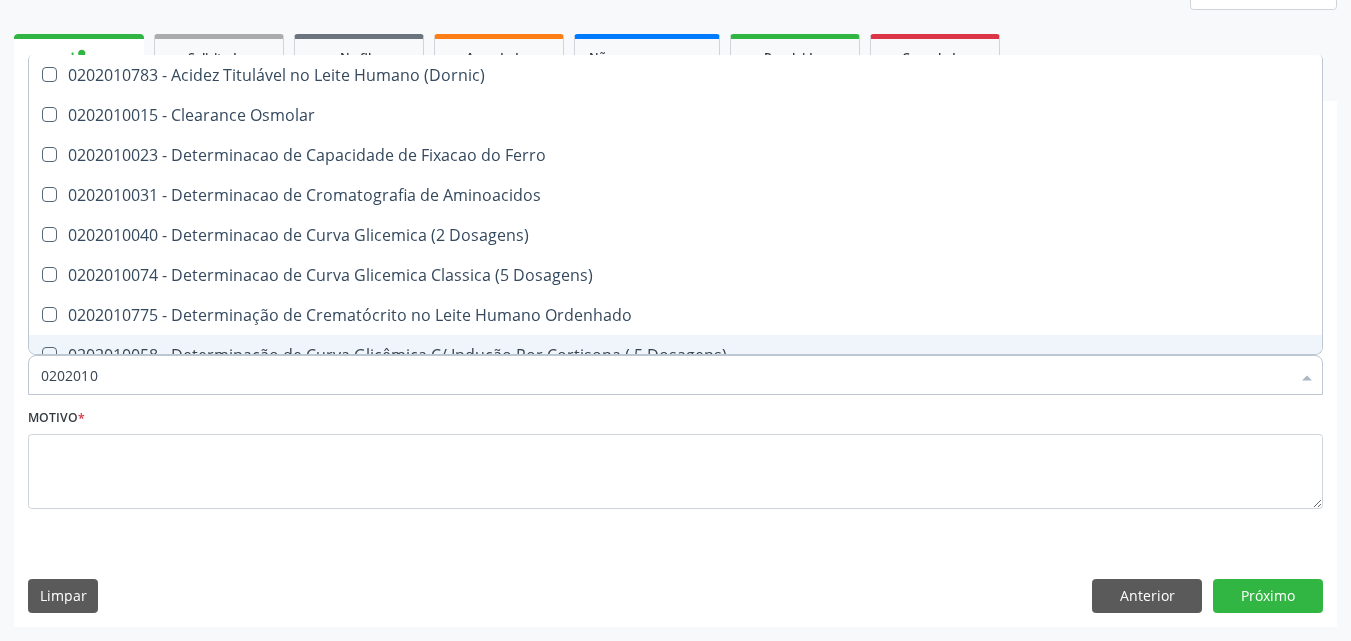 drag, startPoint x: 182, startPoint y: 361, endPoint x: 181, endPoint y: 372, distance: 11.045361 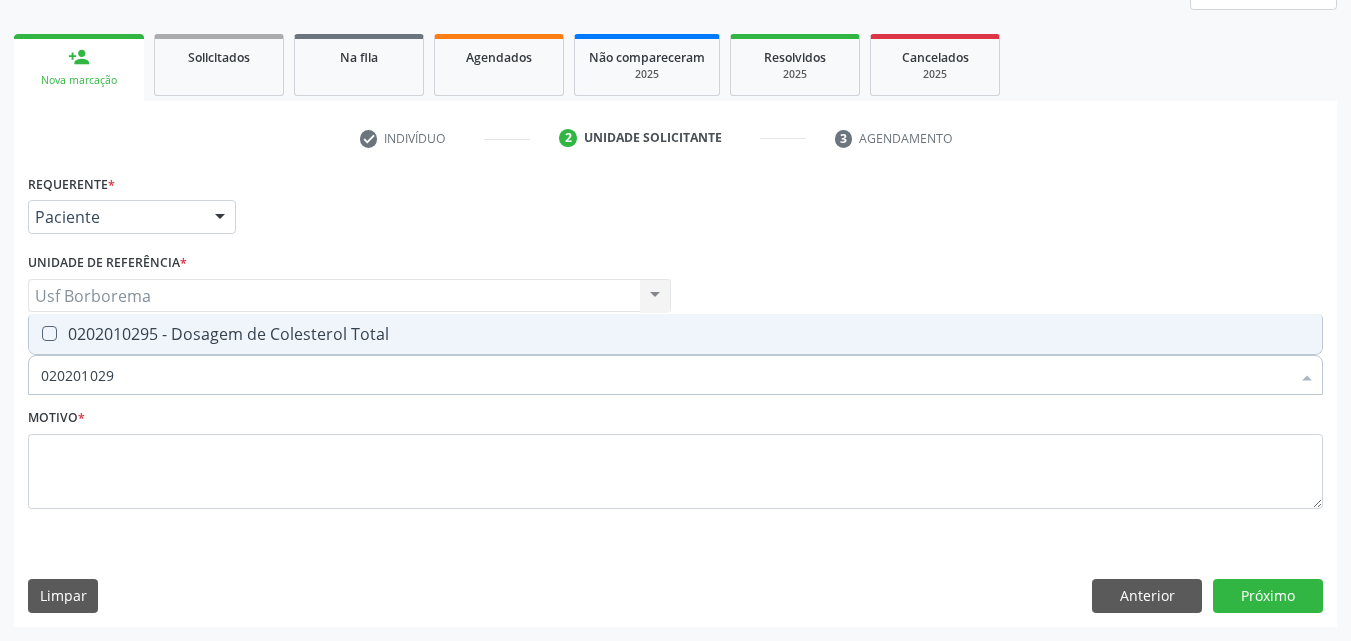 type on "0202010295" 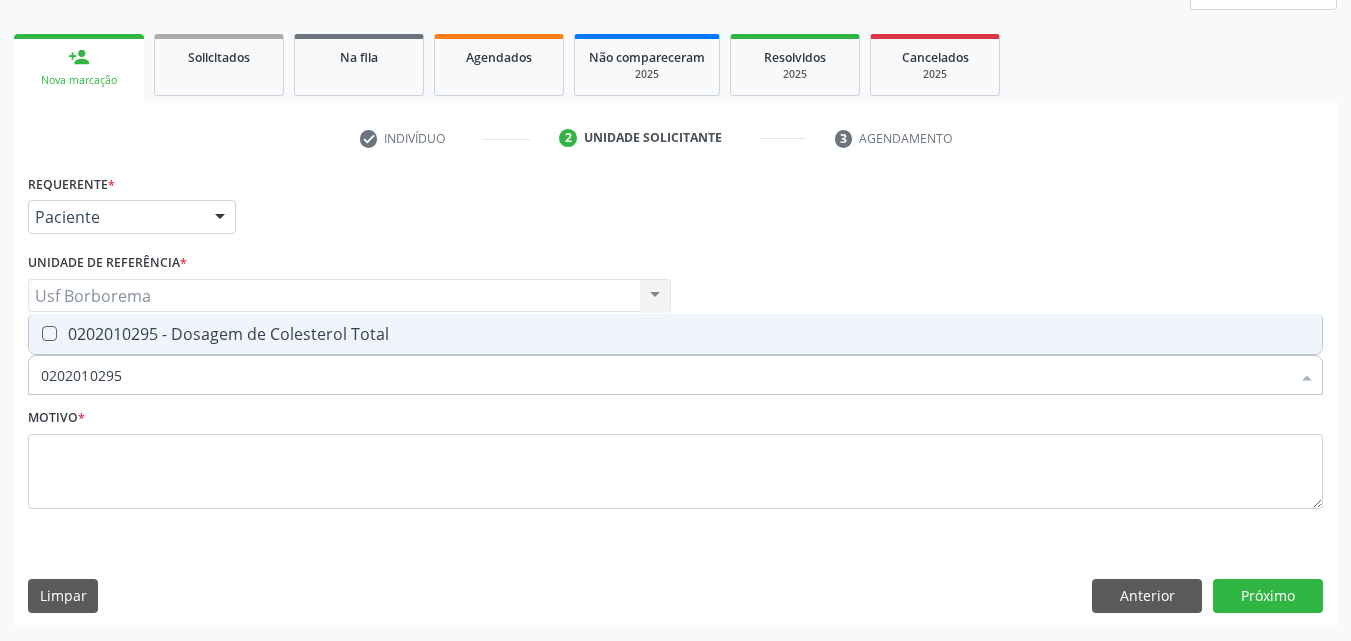 click on "0202010295 - Dosagem de Colesterol Total" at bounding box center (675, 334) 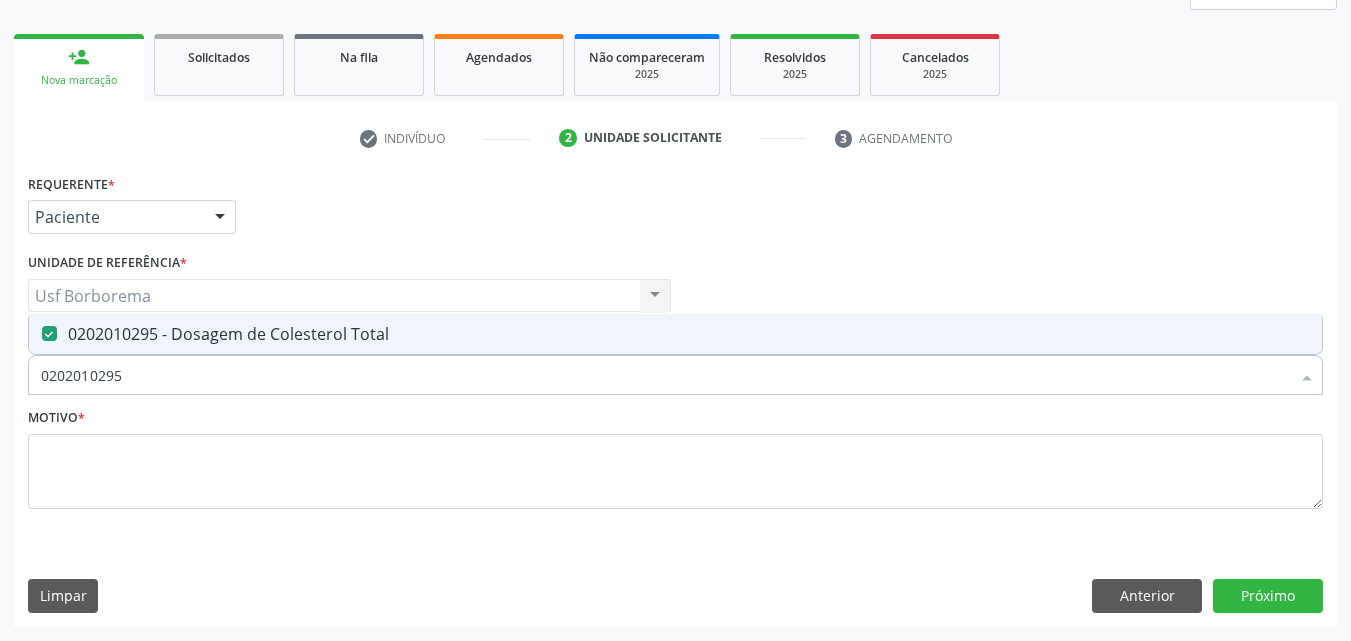 checkbox on "true" 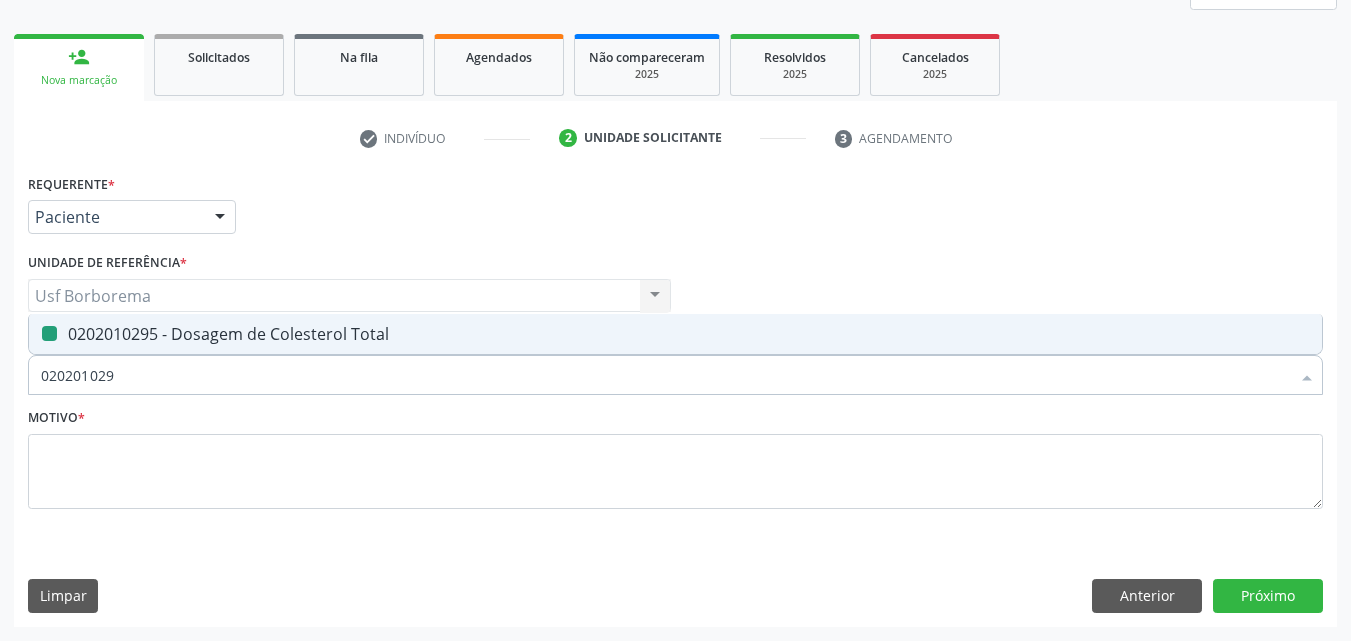 type on "02020102" 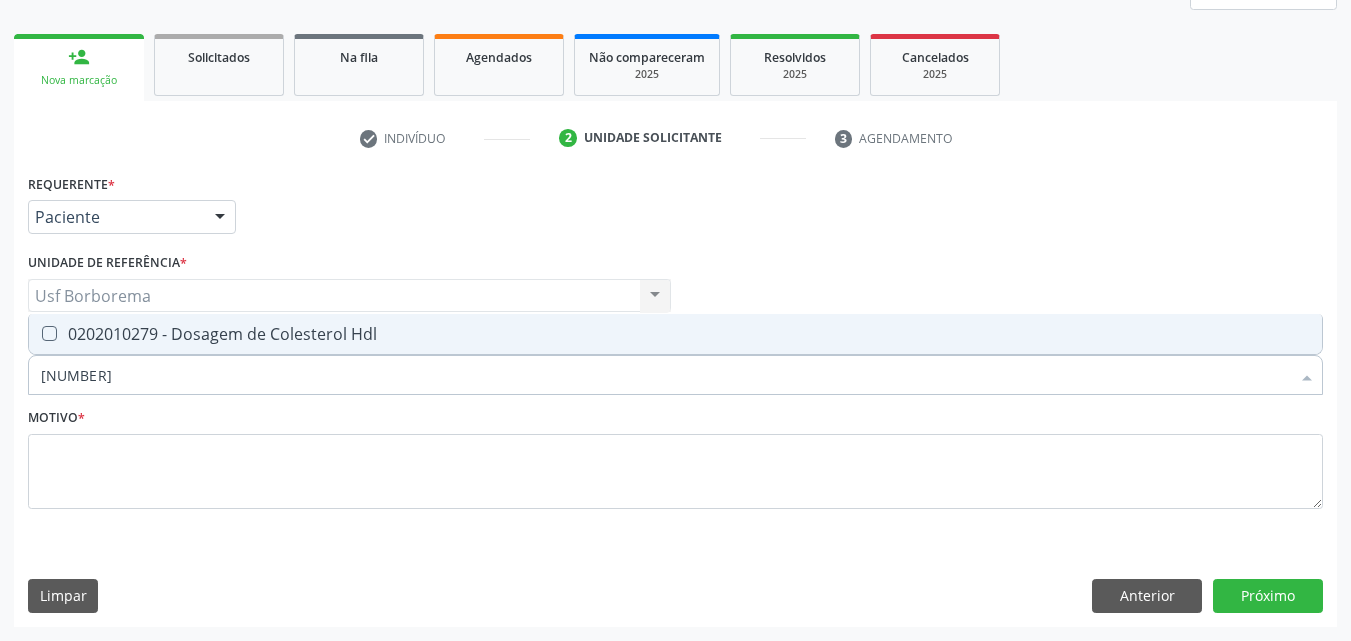 type on "[NUMBER]" 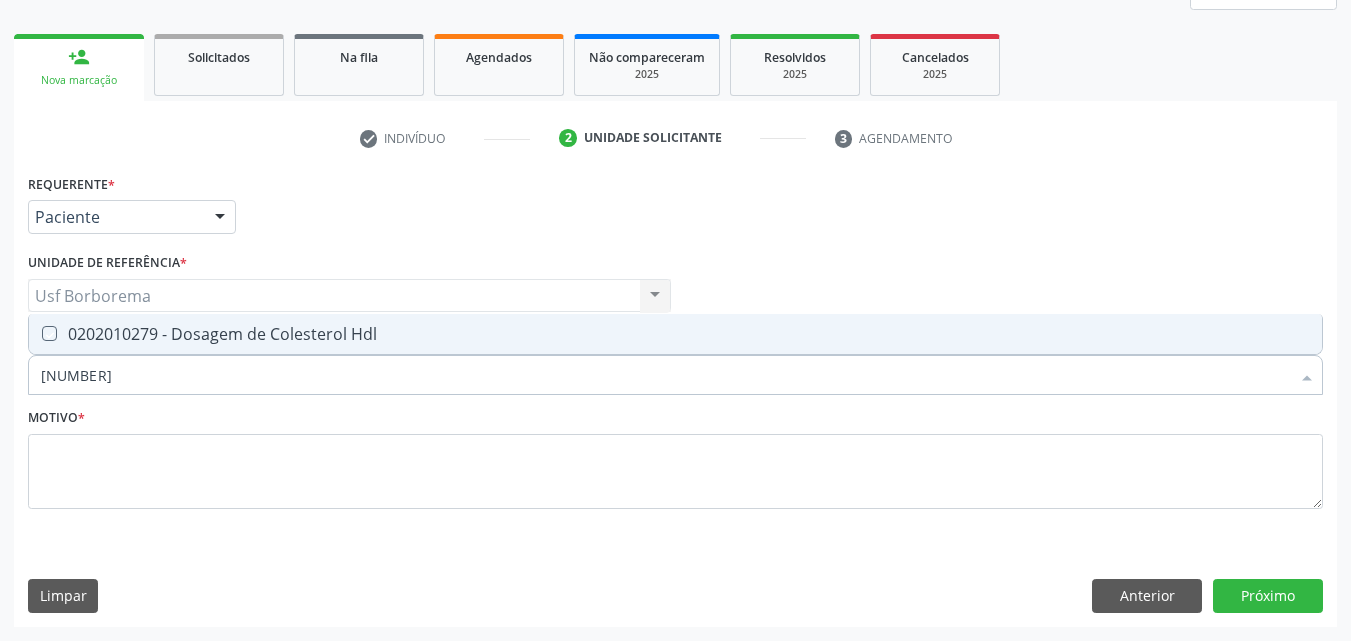 checkbox on "true" 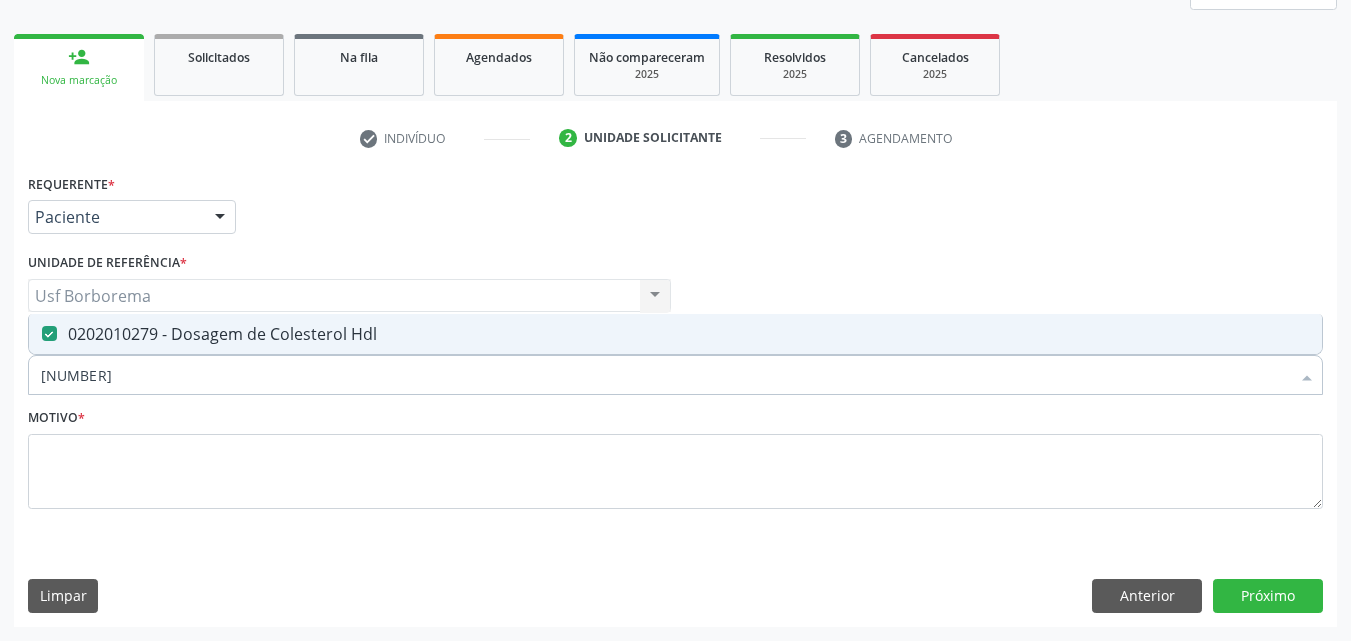 click on "[NUMBER]" at bounding box center [665, 375] 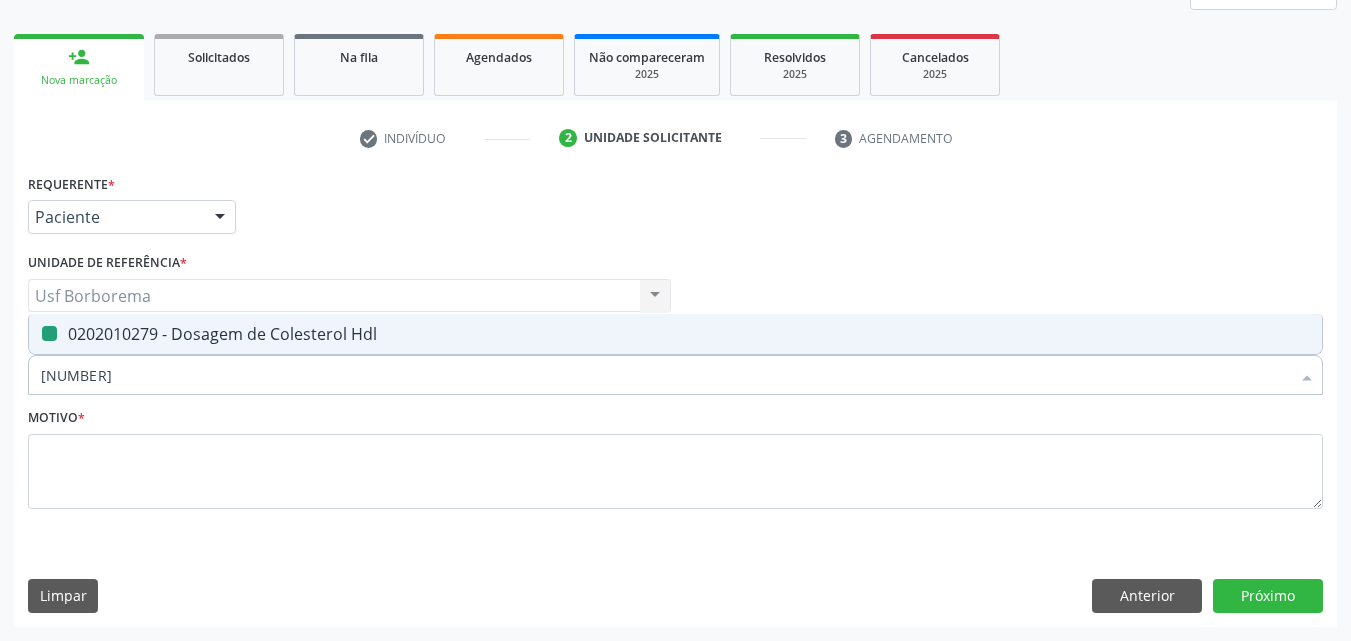 type on "02020102" 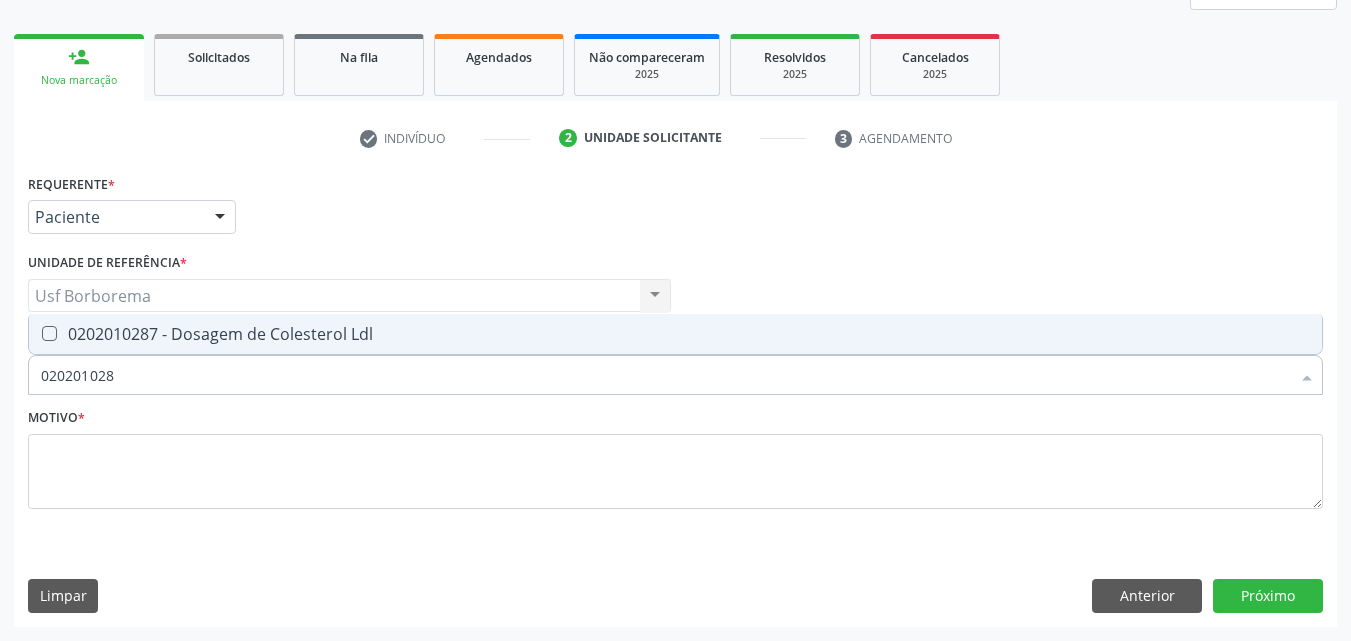 type on "[NUMBER]" 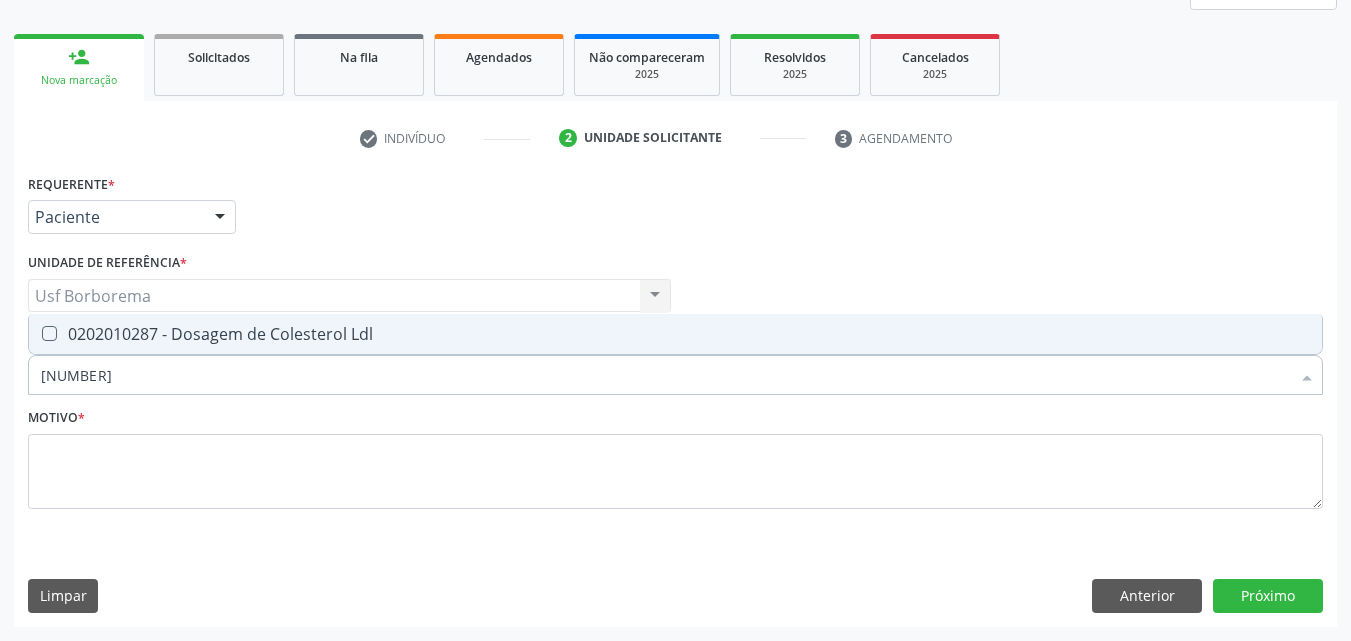 click on "0202010287 - Dosagem de Colesterol Ldl" at bounding box center [675, 334] 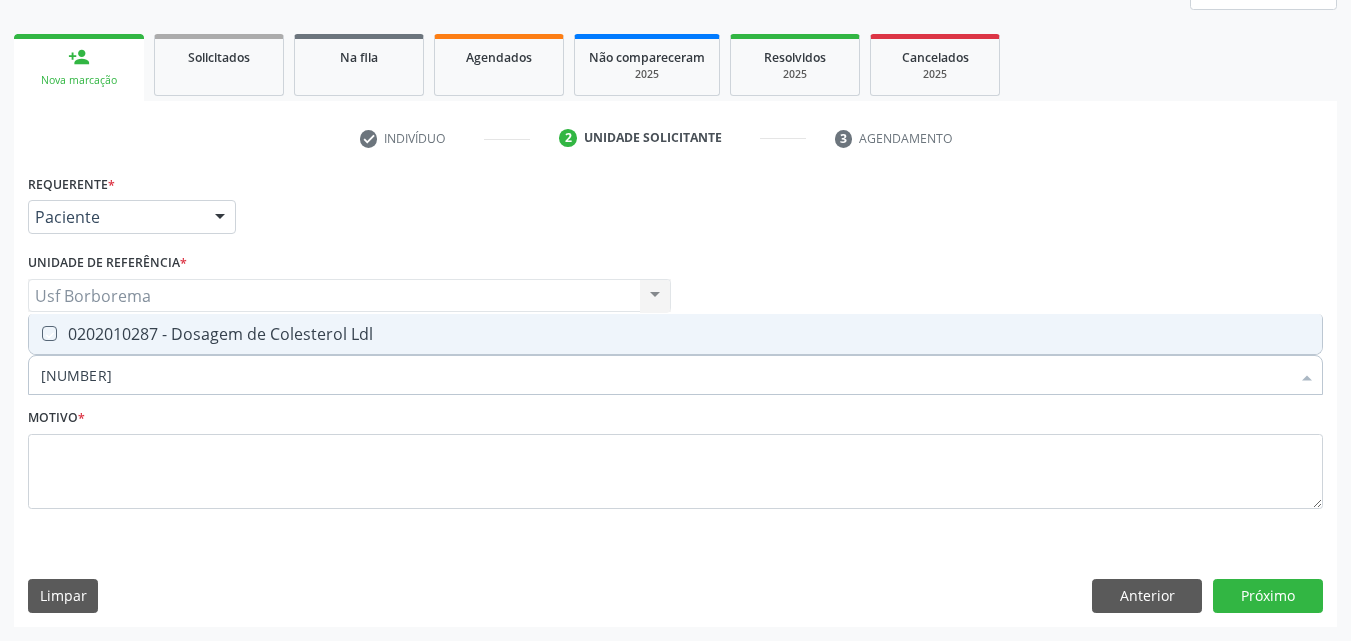 checkbox on "true" 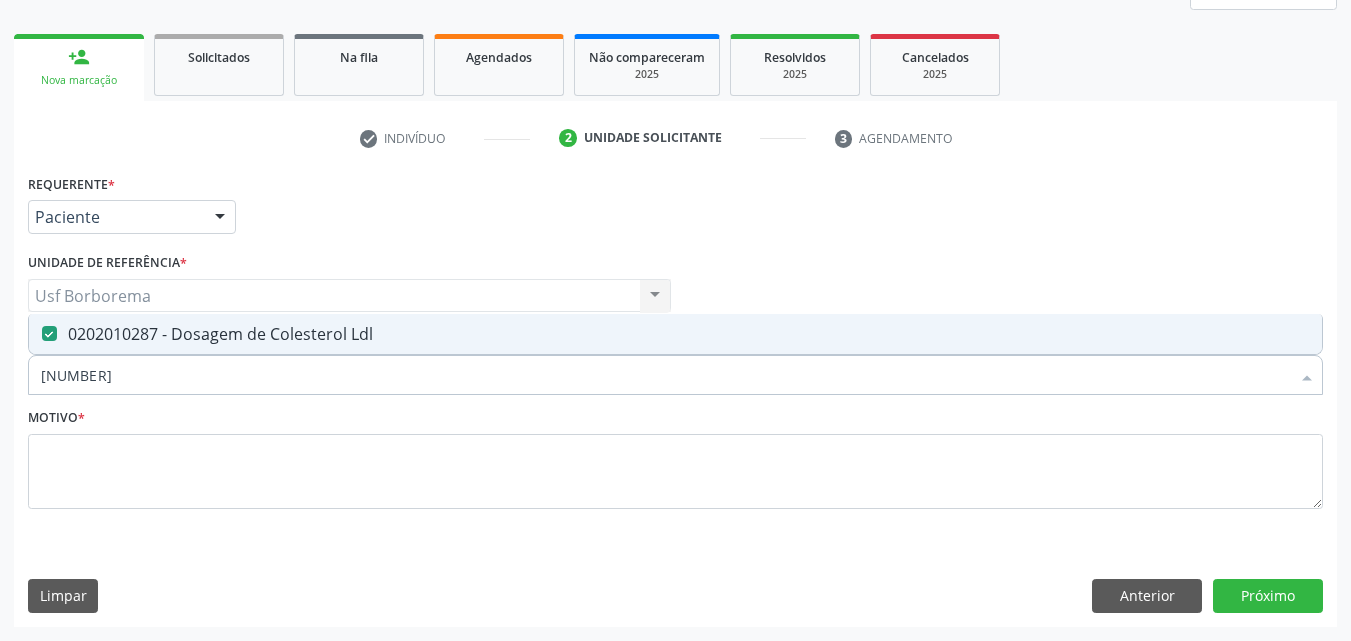 click on "[NUMBER]" at bounding box center [665, 375] 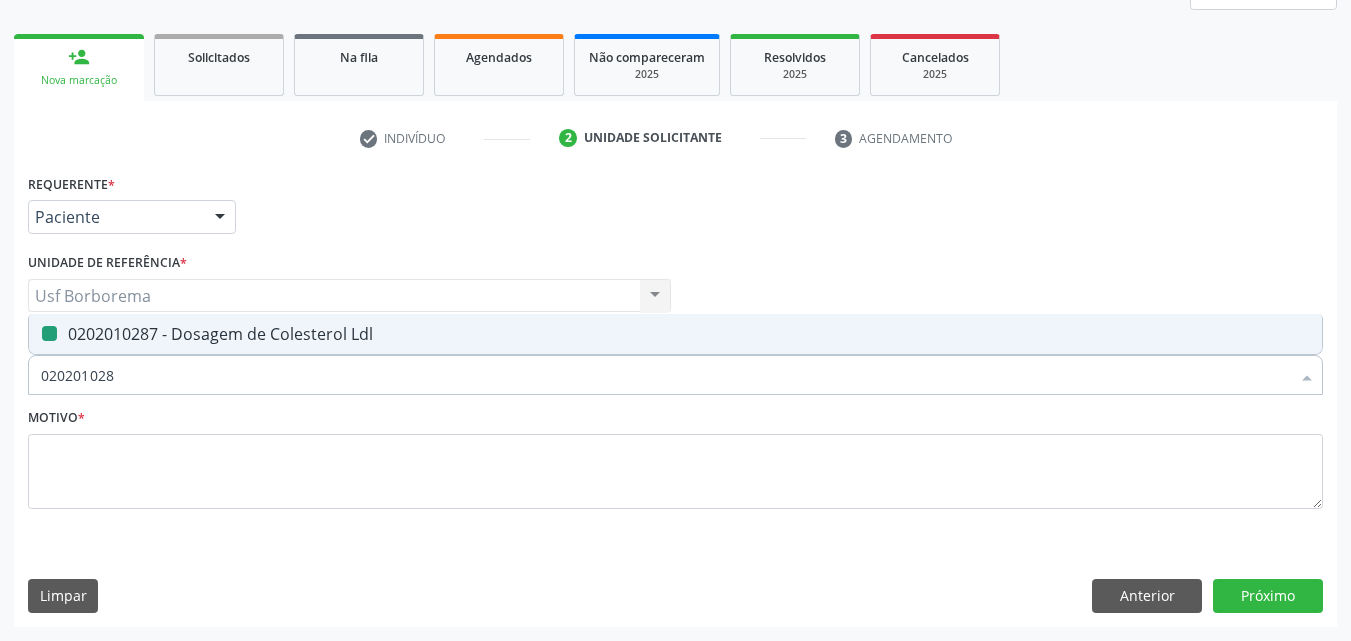 type on "02020102" 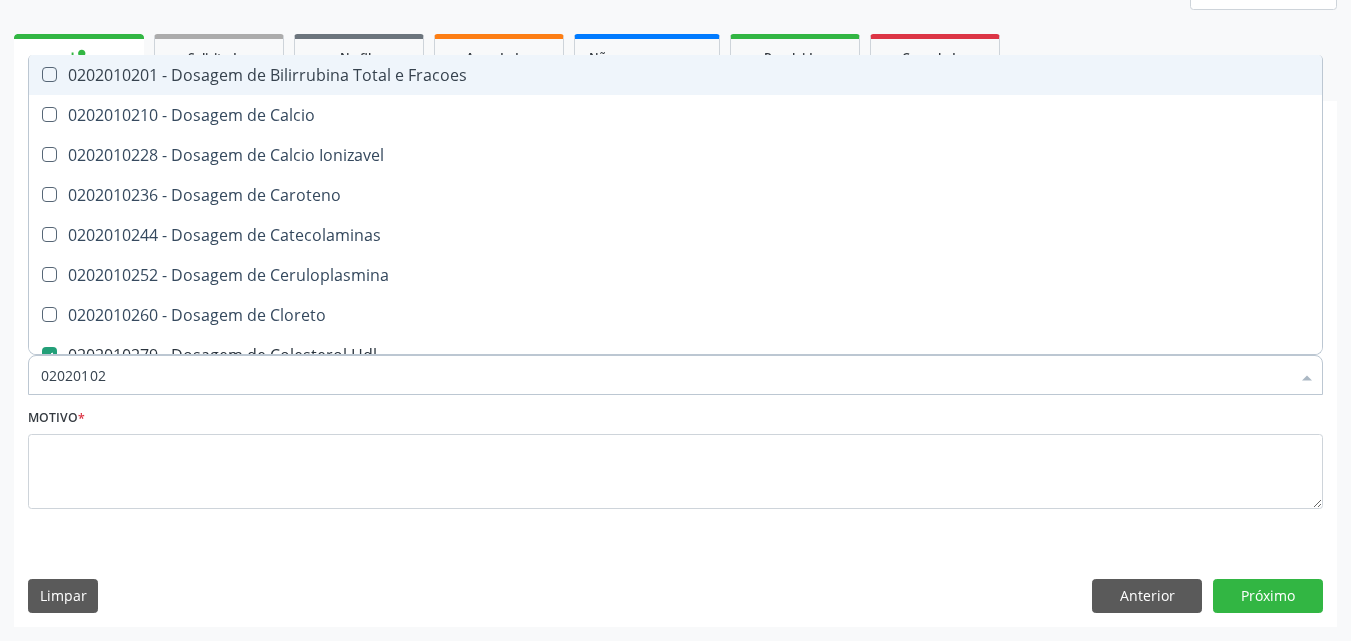 type on "0202010" 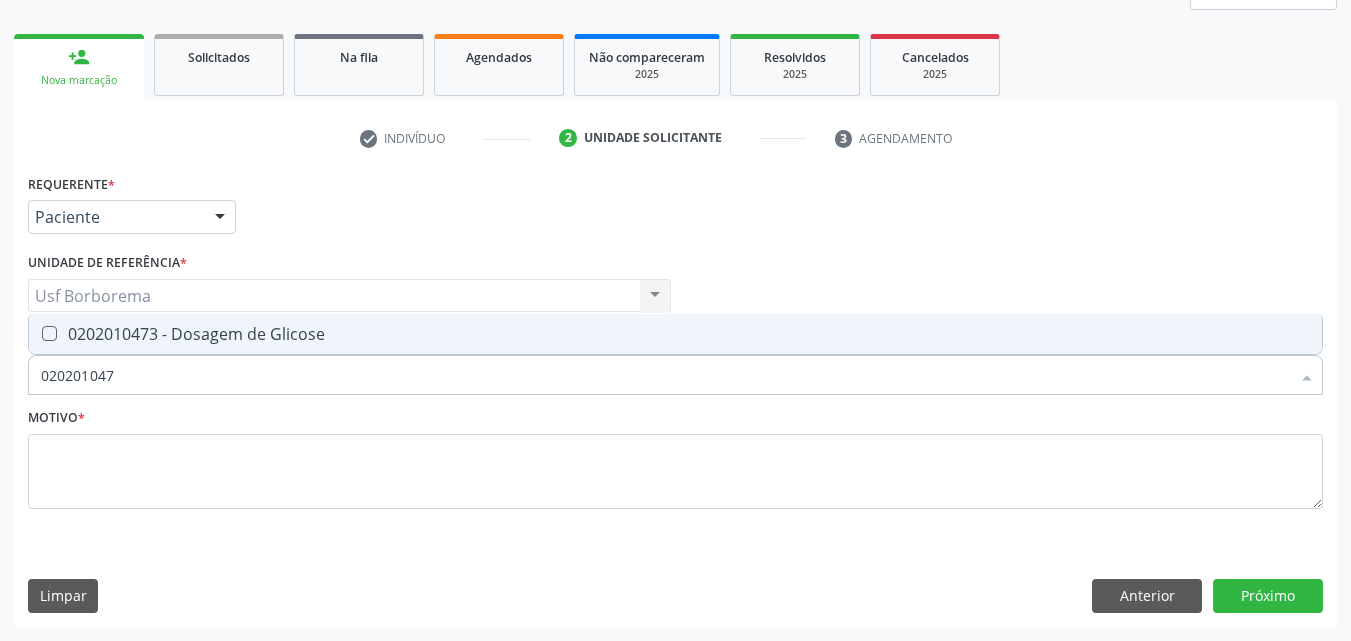 type on "0202010473" 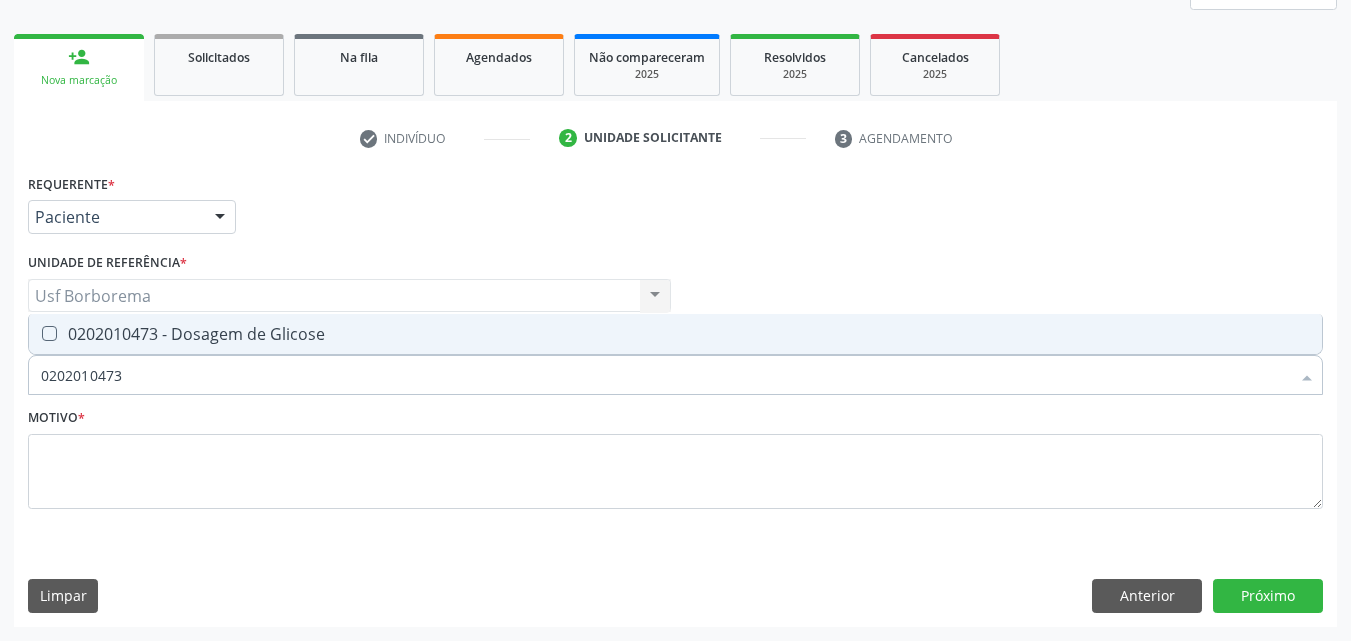 drag, startPoint x: 167, startPoint y: 332, endPoint x: 167, endPoint y: 344, distance: 12 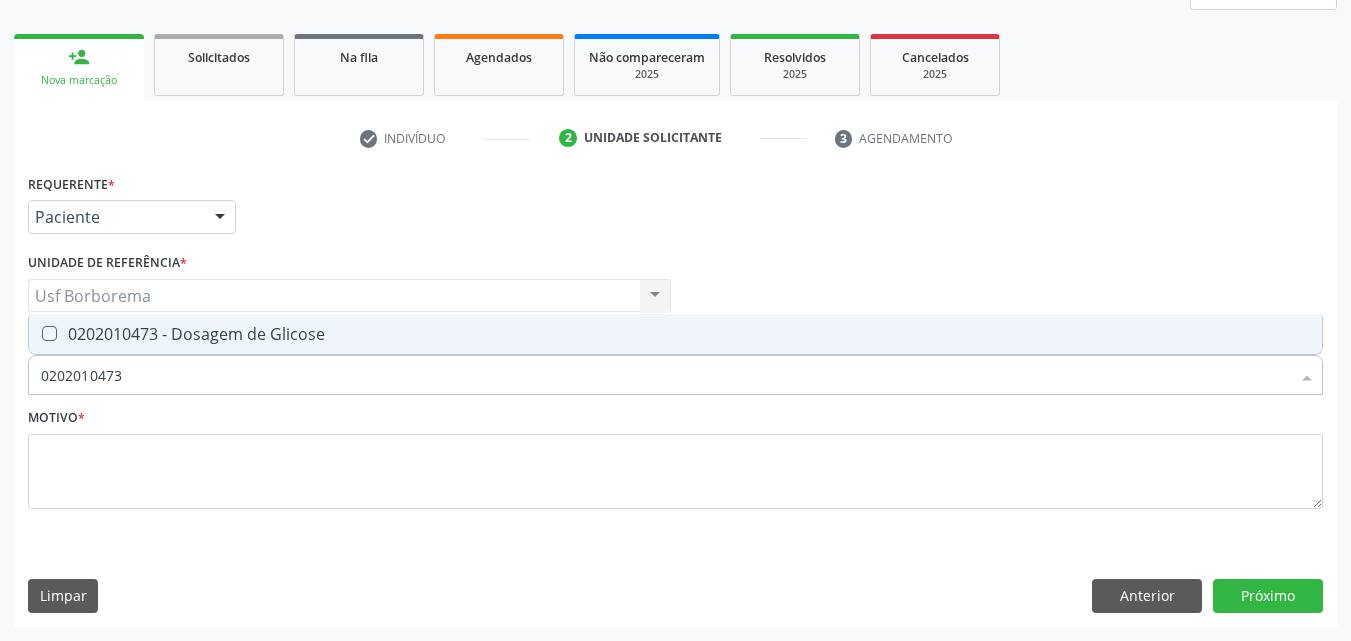 checkbox on "true" 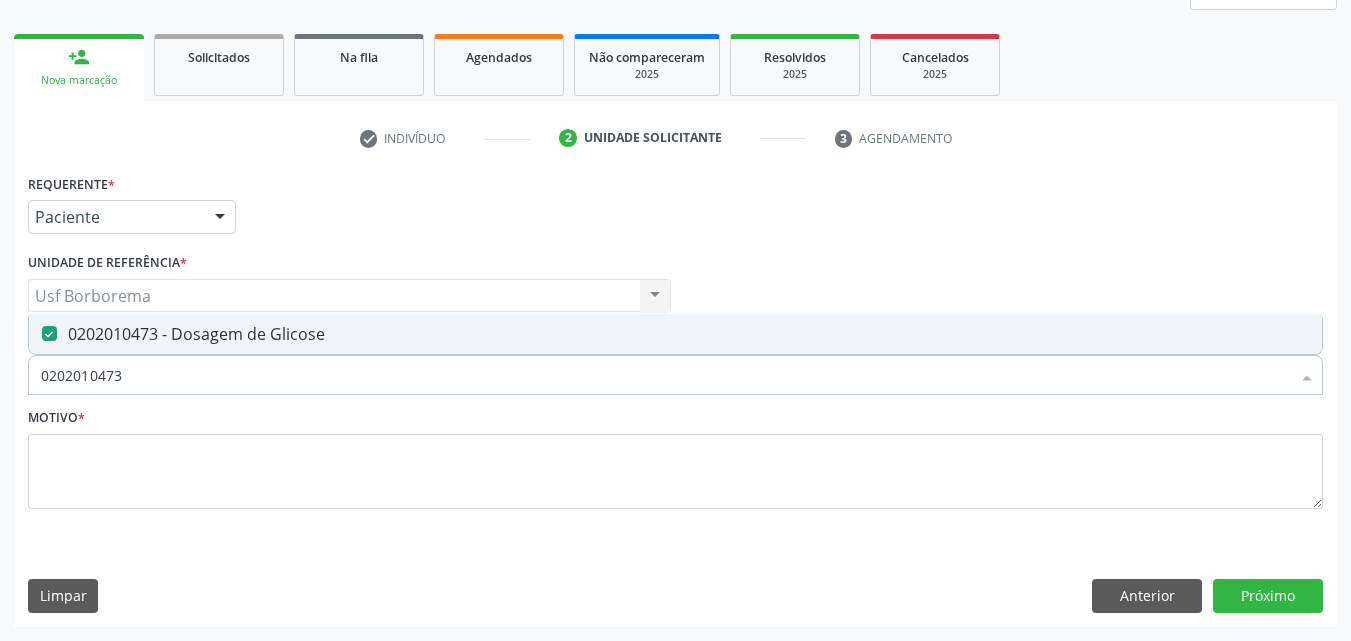 click on "0202010473" at bounding box center [665, 375] 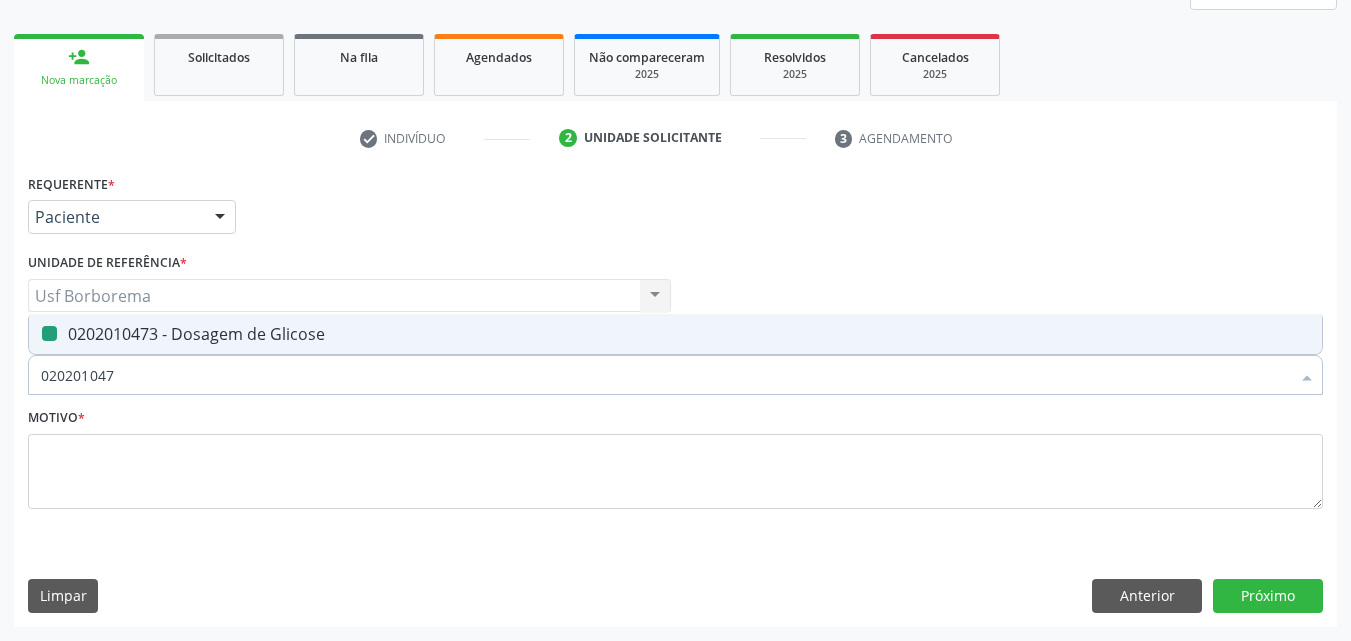 type on "02020104" 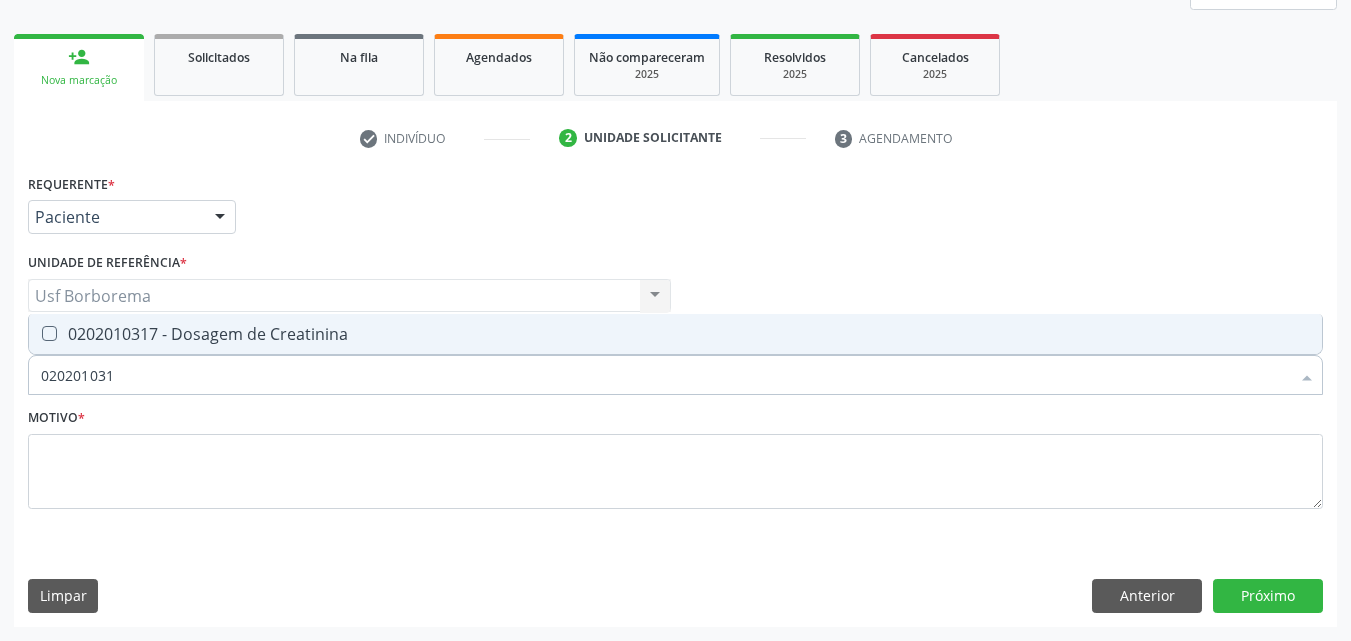 type on "0202010317" 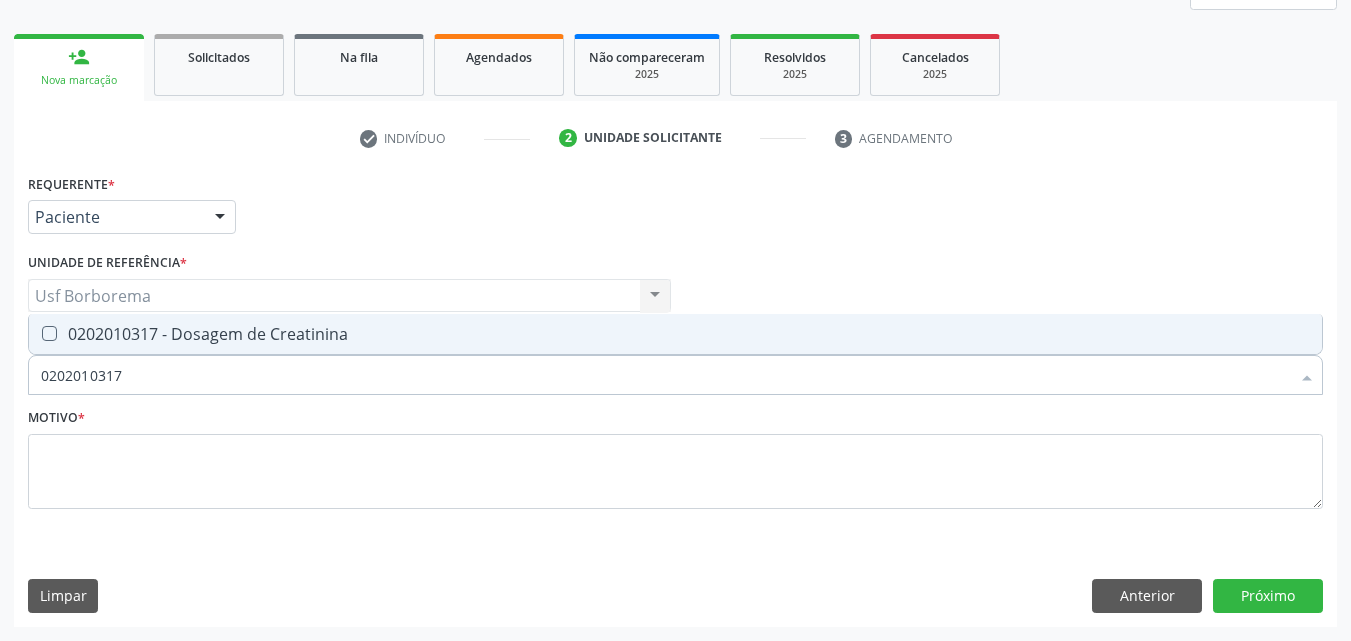 click on "0202010317 - Dosagem de Creatinina" at bounding box center (675, 334) 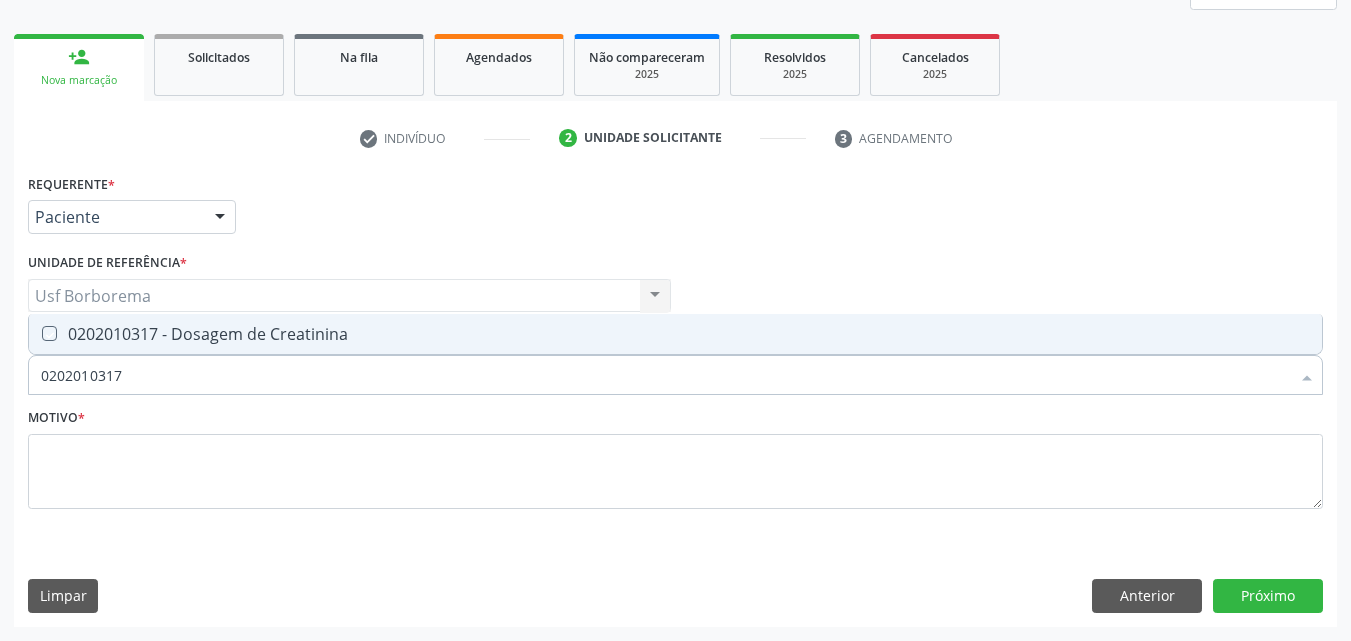 checkbox on "true" 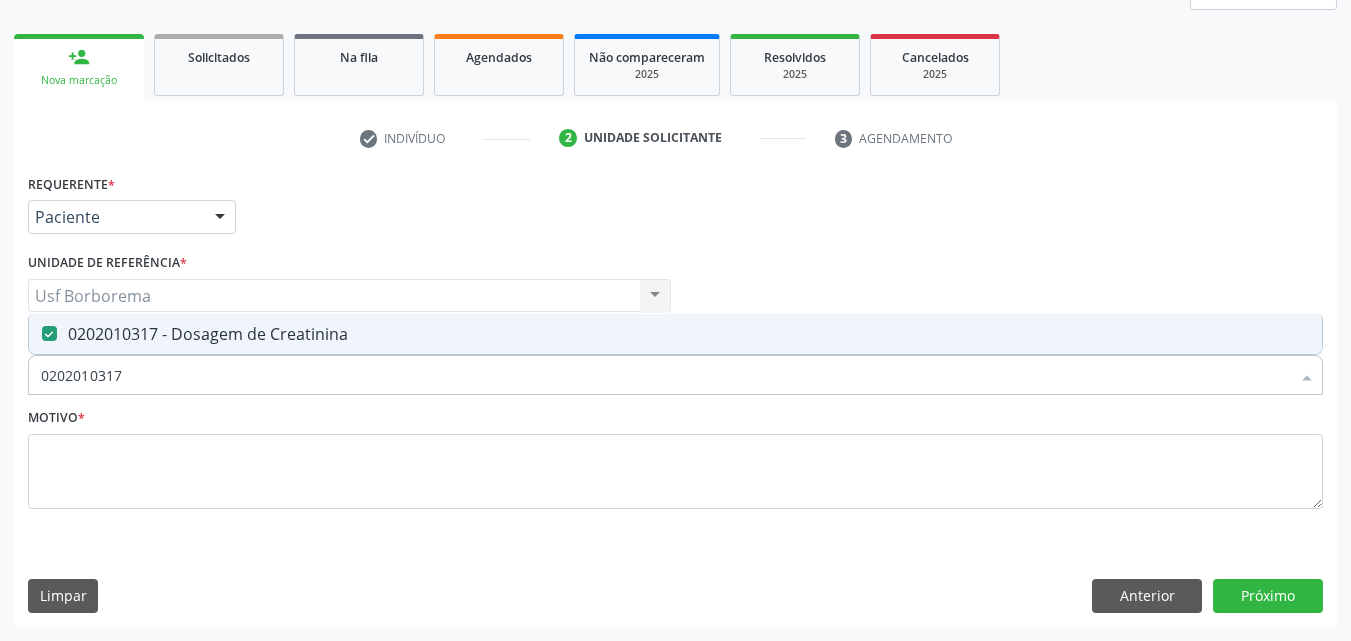 click on "0202010317" at bounding box center (665, 375) 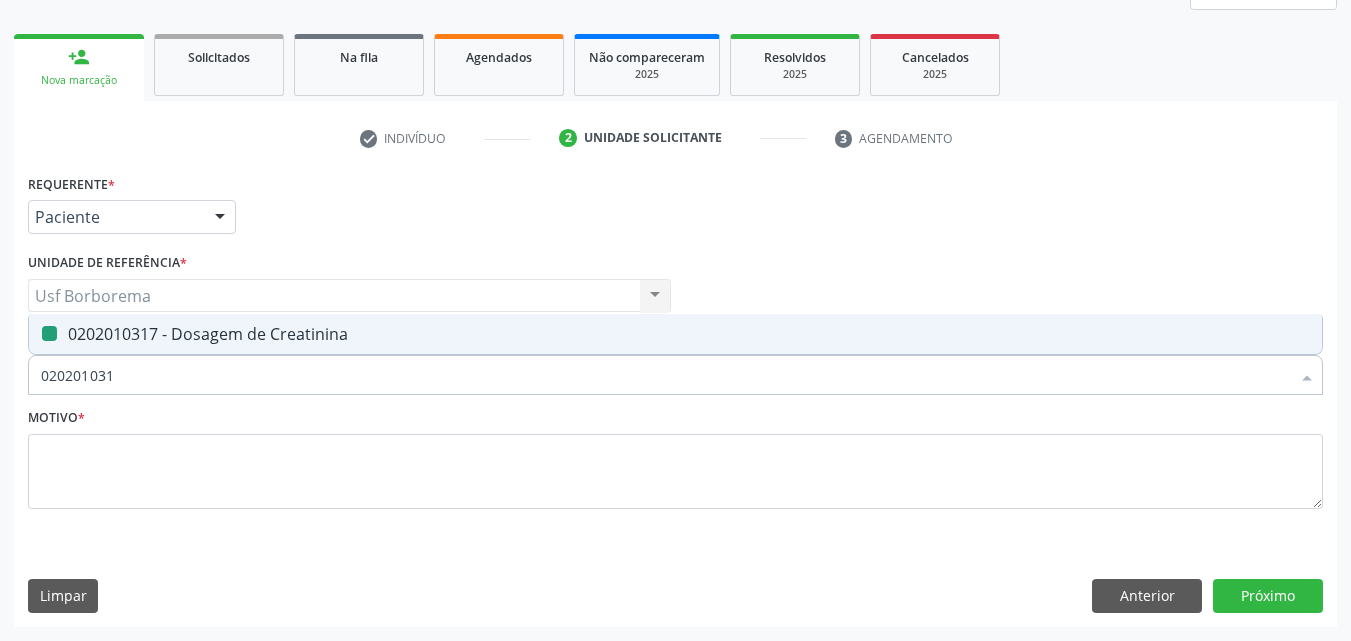 type on "02020103" 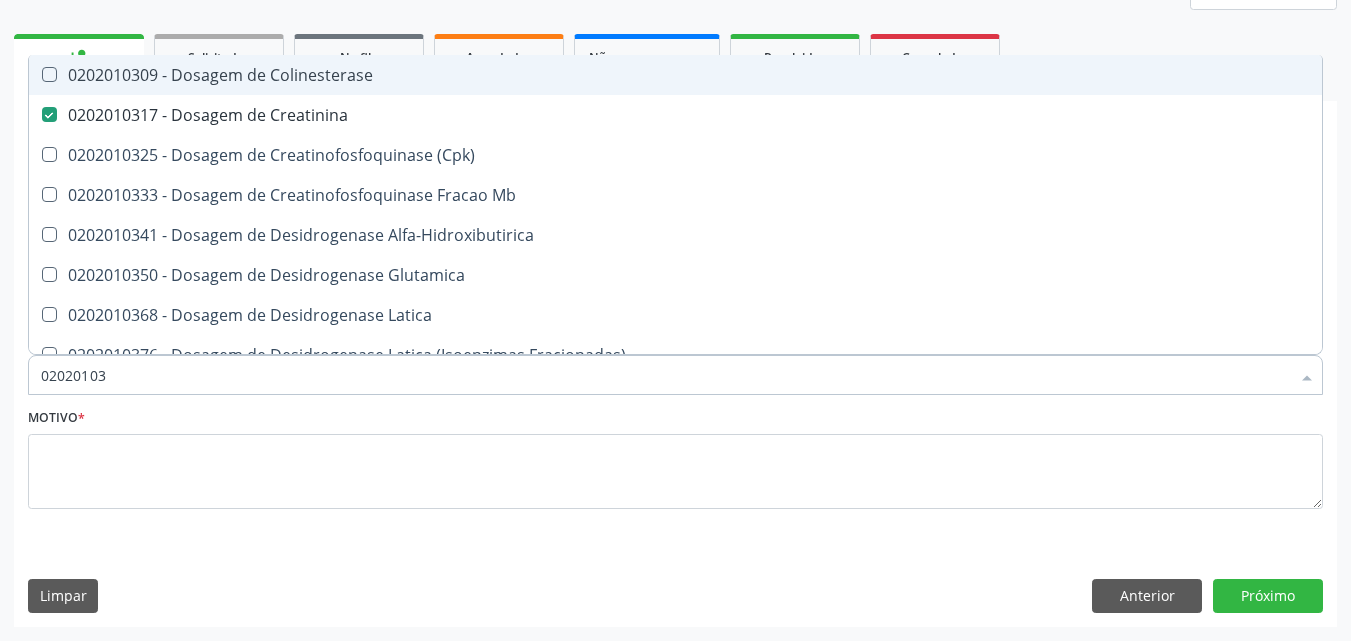 type on "0202010" 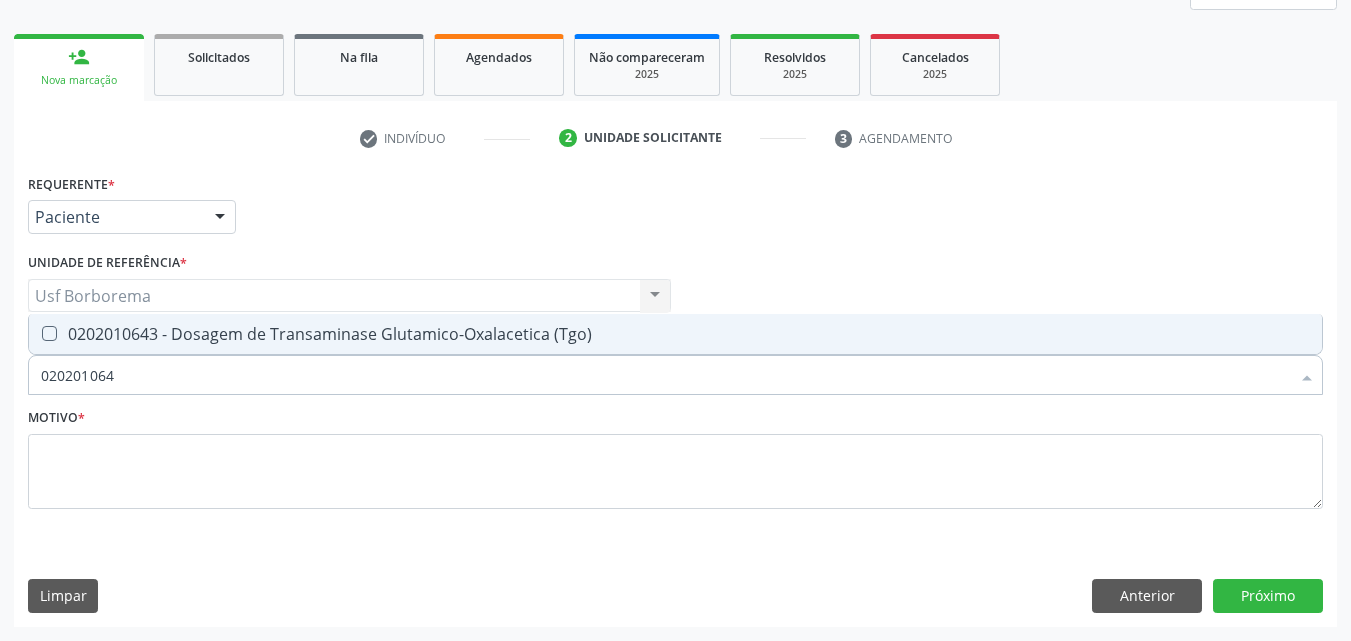 type on "0202010643" 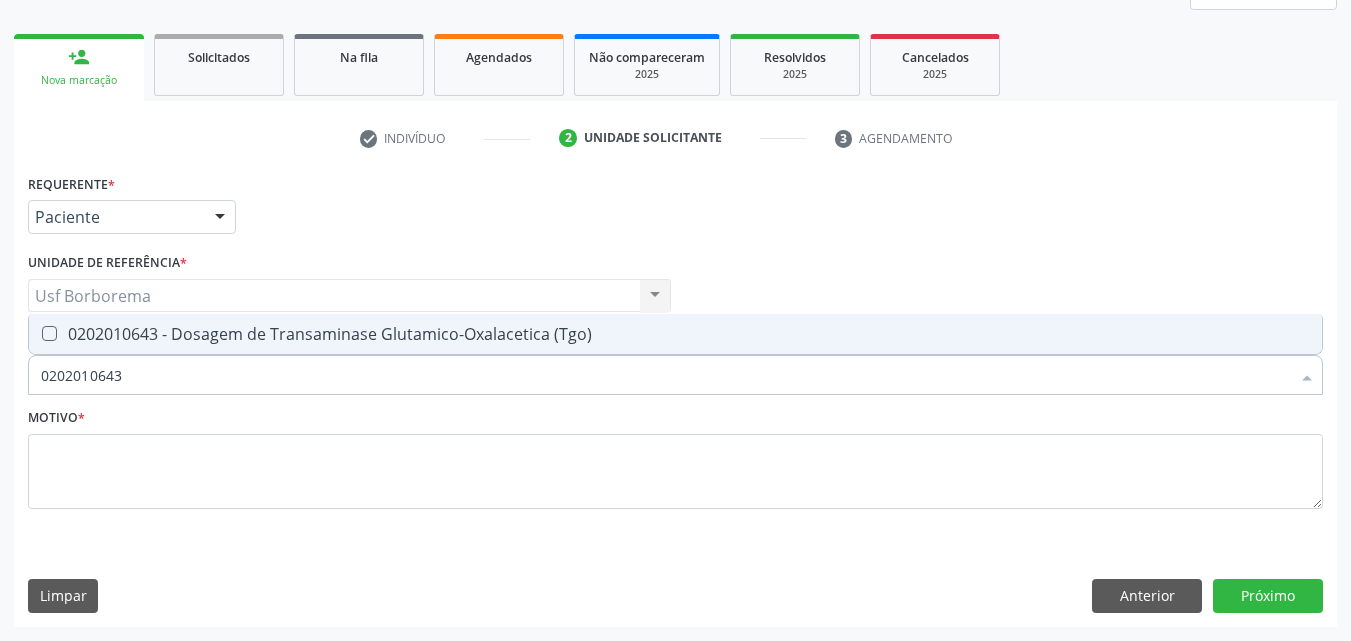 drag, startPoint x: 191, startPoint y: 325, endPoint x: 191, endPoint y: 346, distance: 21 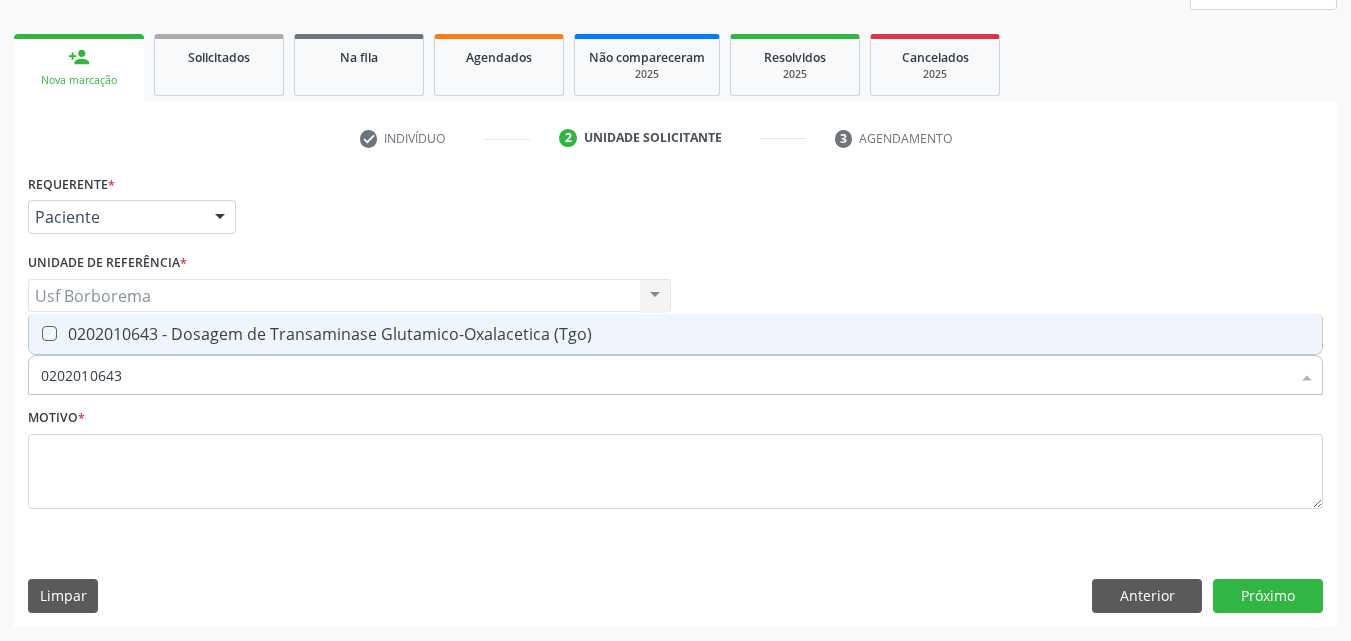 checkbox on "true" 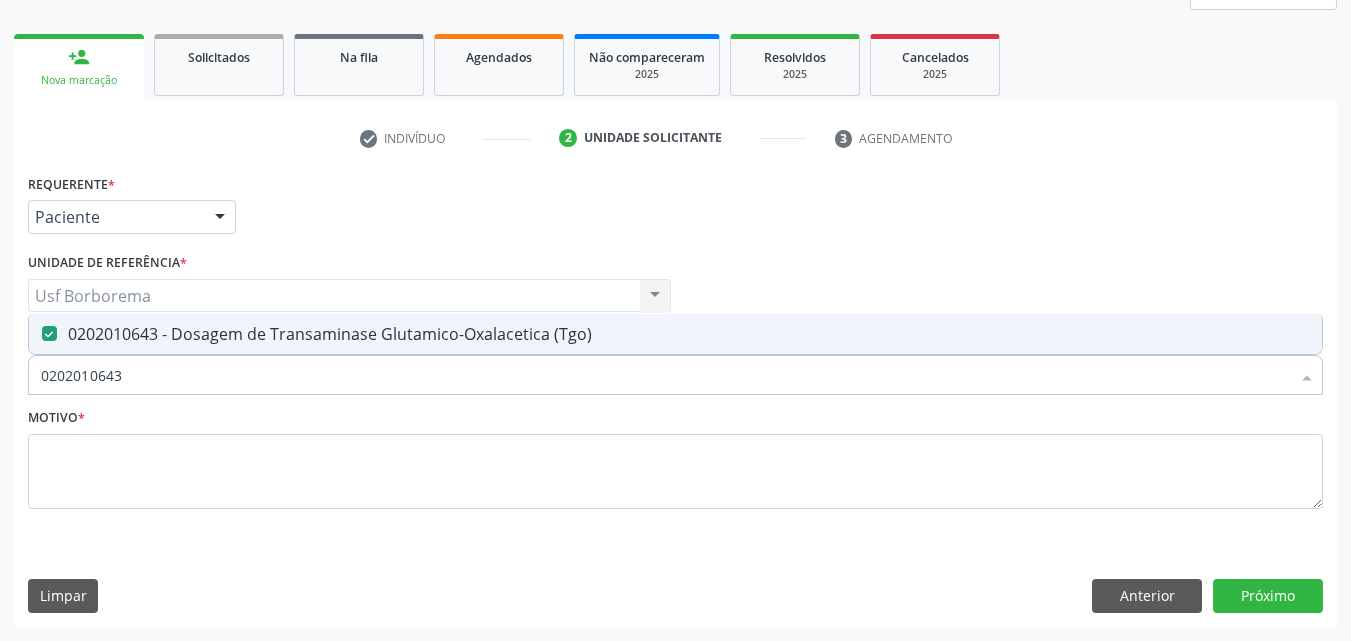 click on "0202010643" at bounding box center [665, 375] 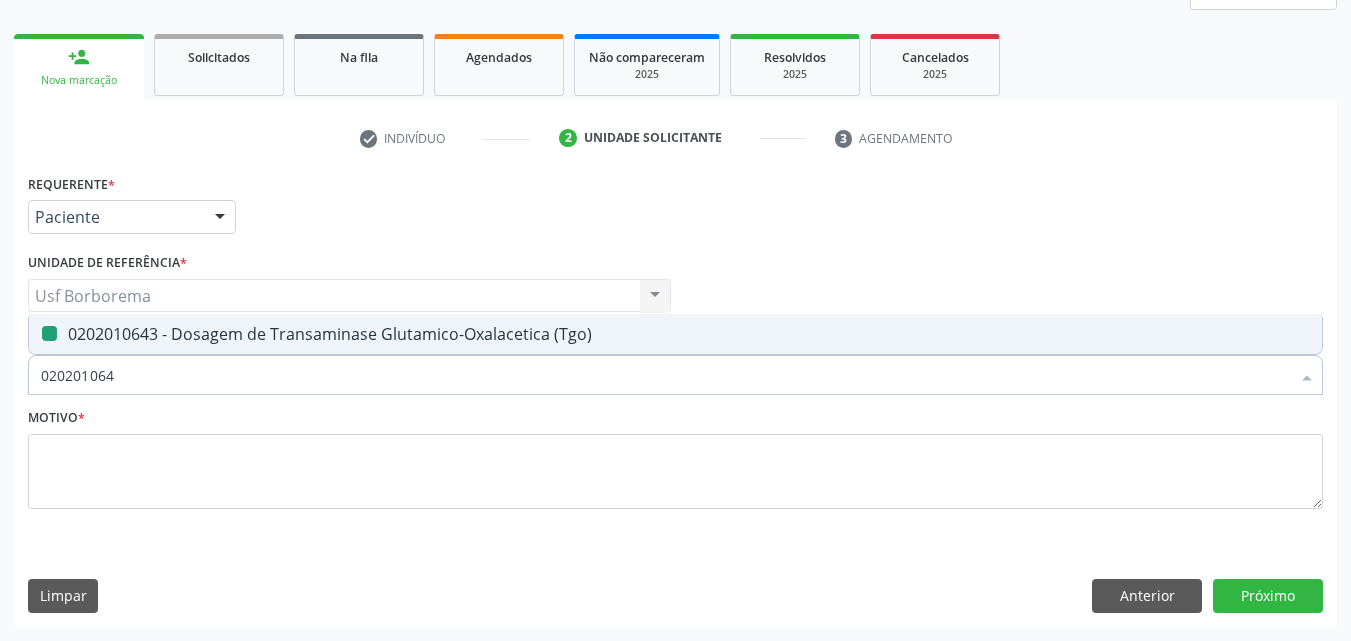 type on "02020106" 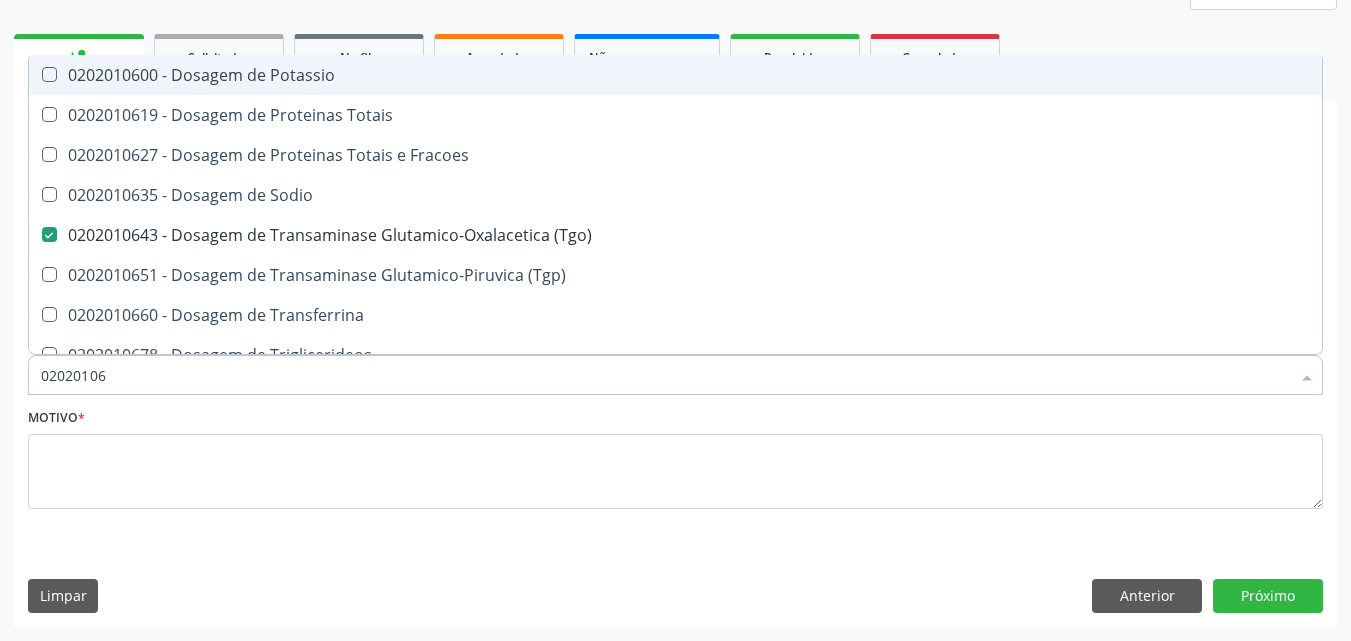 type on "0202010" 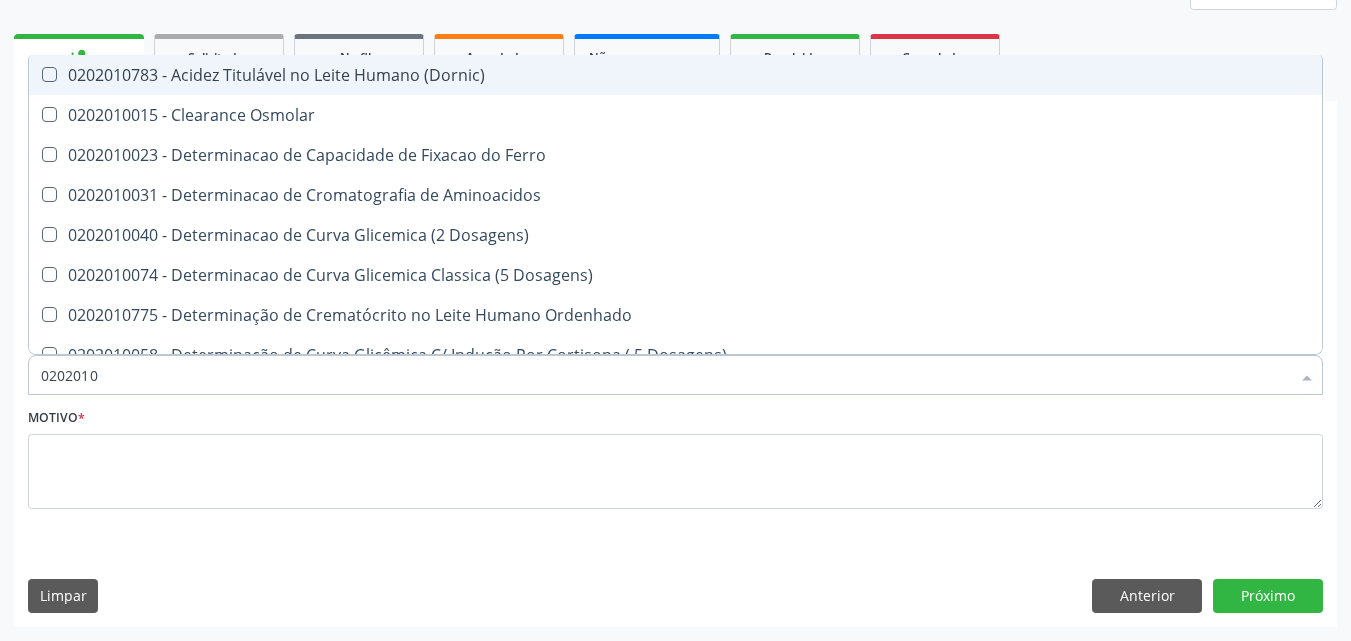 type on "02020106" 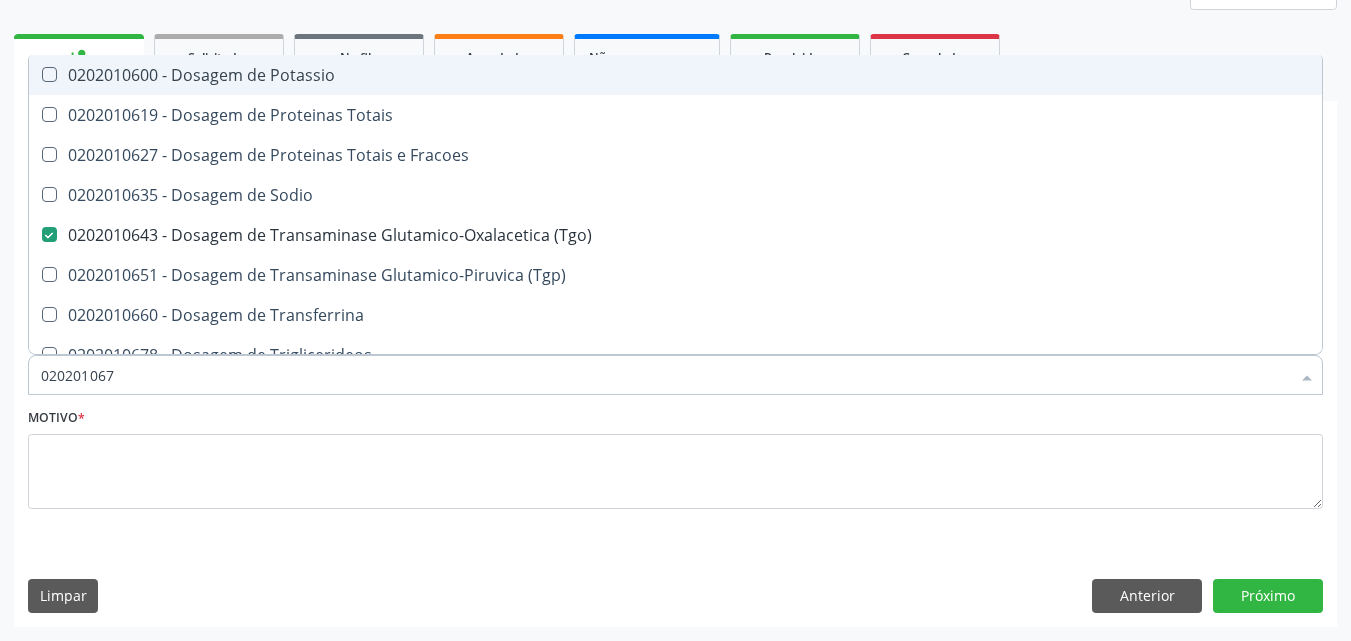 type on "0202010678" 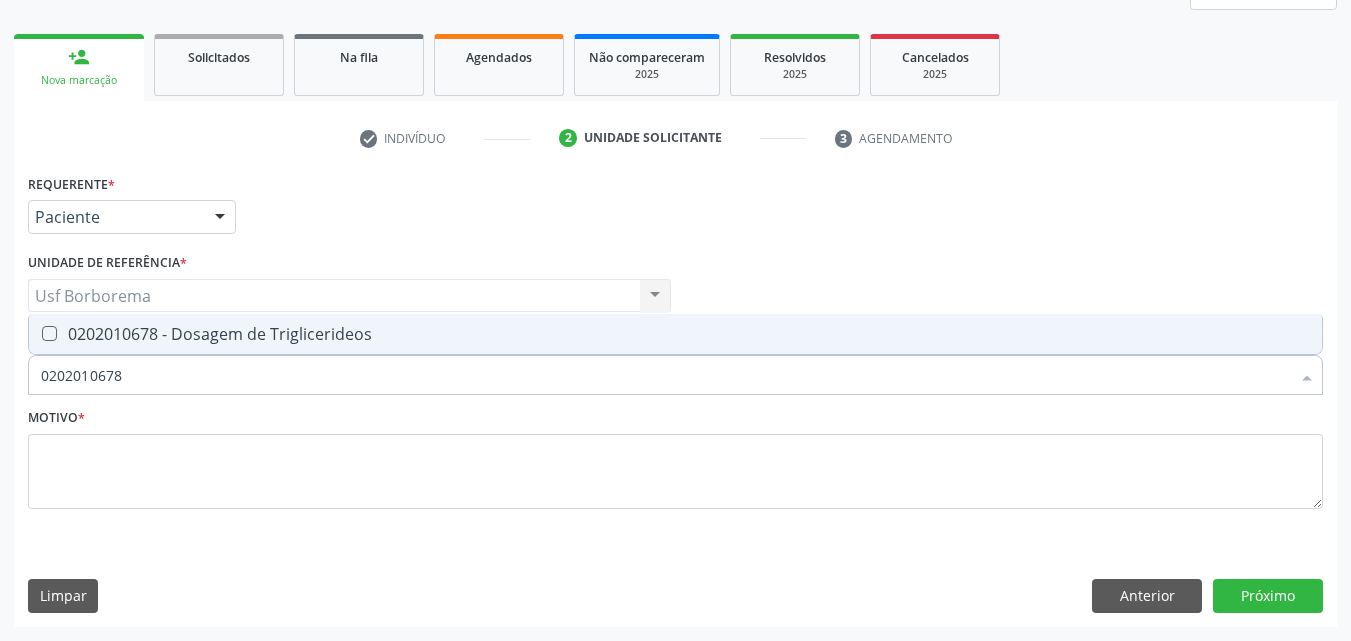 click on "0202010678 - Dosagem de Triglicerideos" at bounding box center (675, 334) 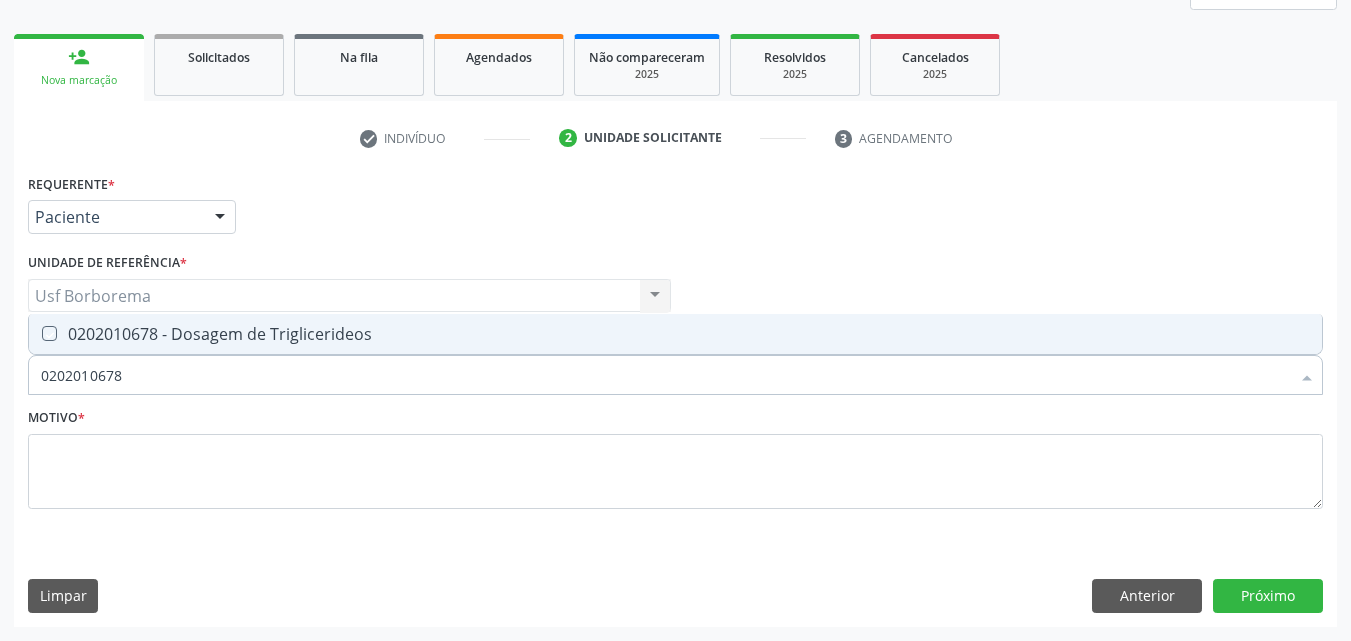 checkbox on "true" 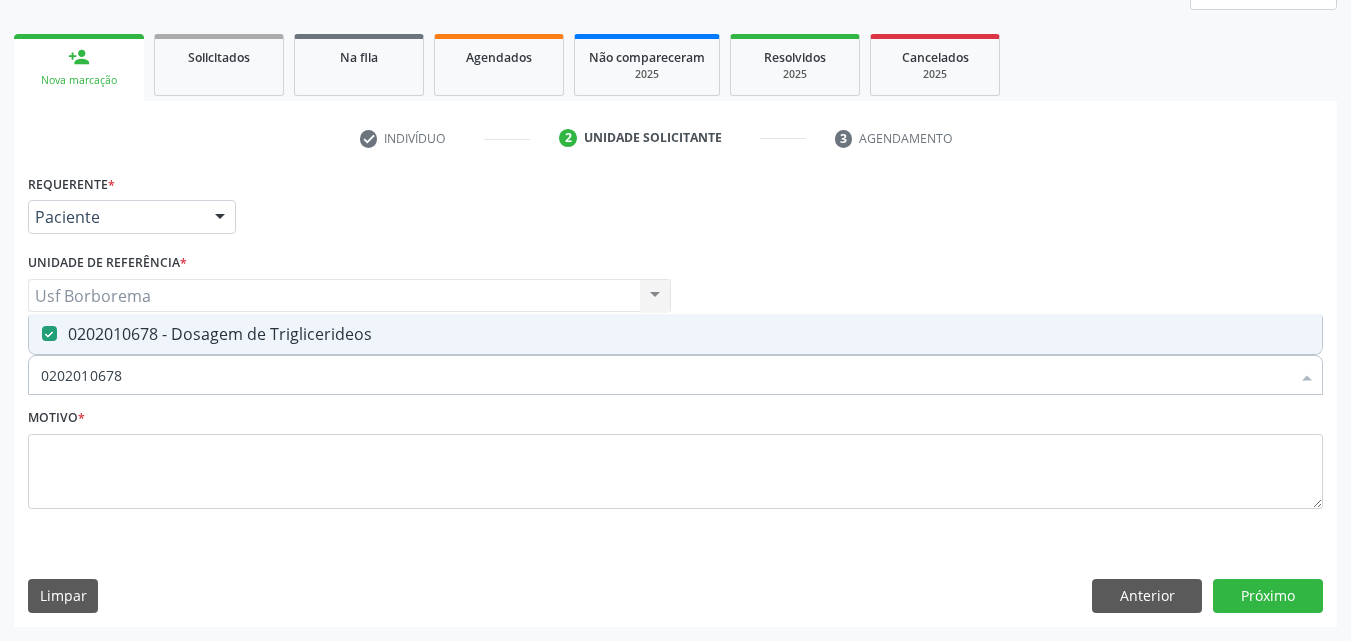 click on "0202010678" at bounding box center (665, 375) 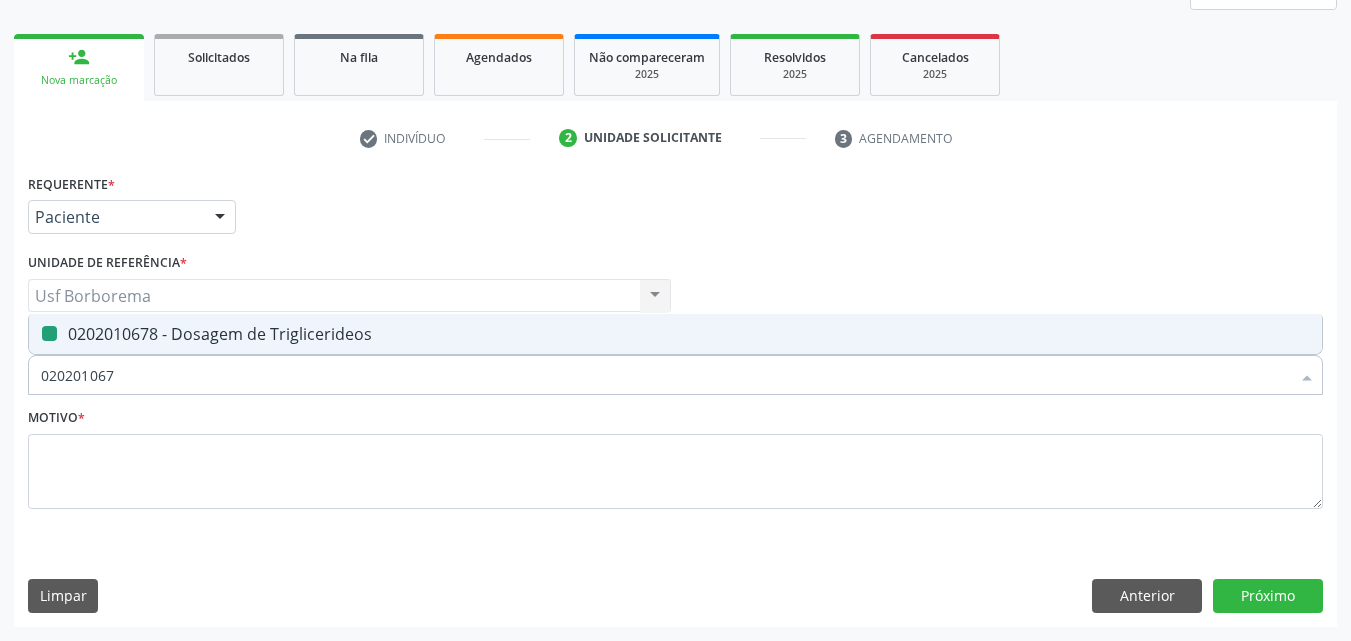 type on "02020106" 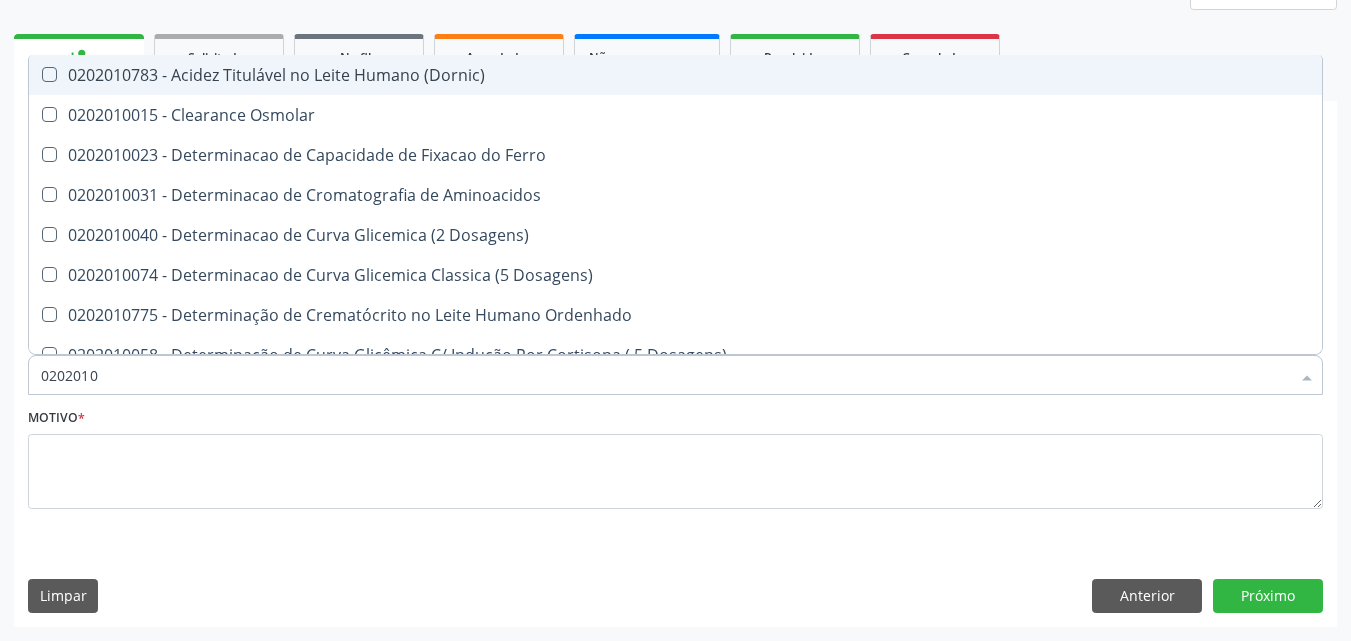 type on "02020106" 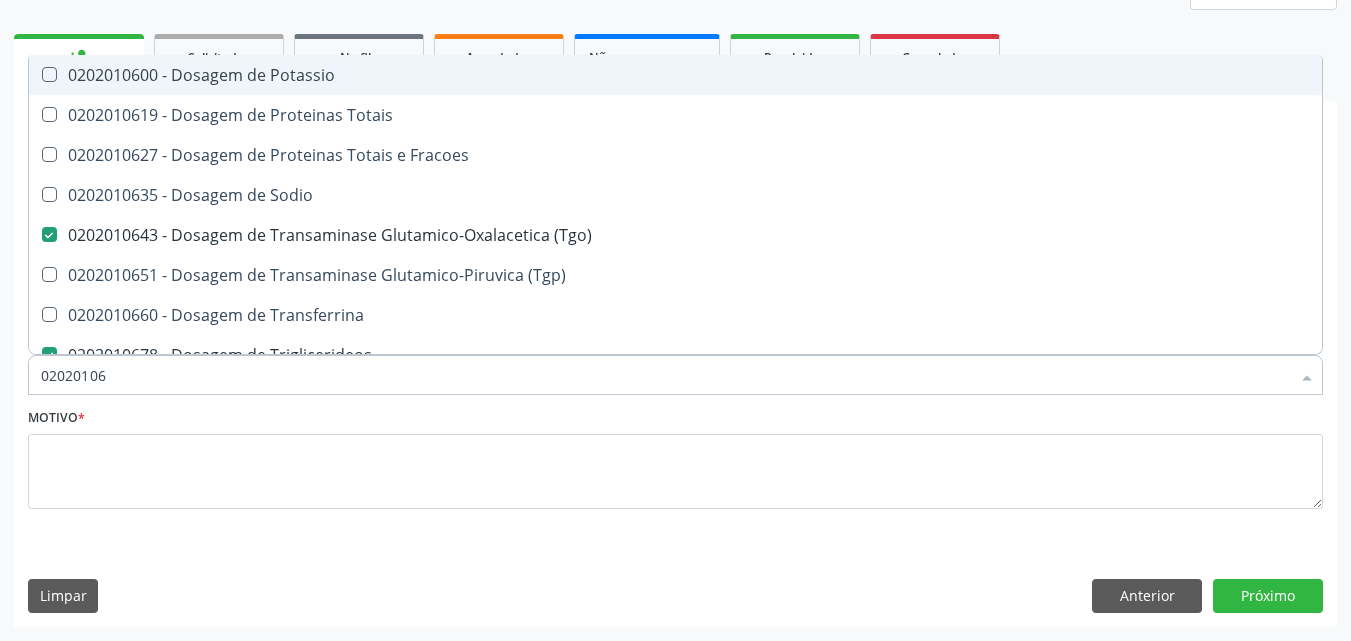 type on "0202010" 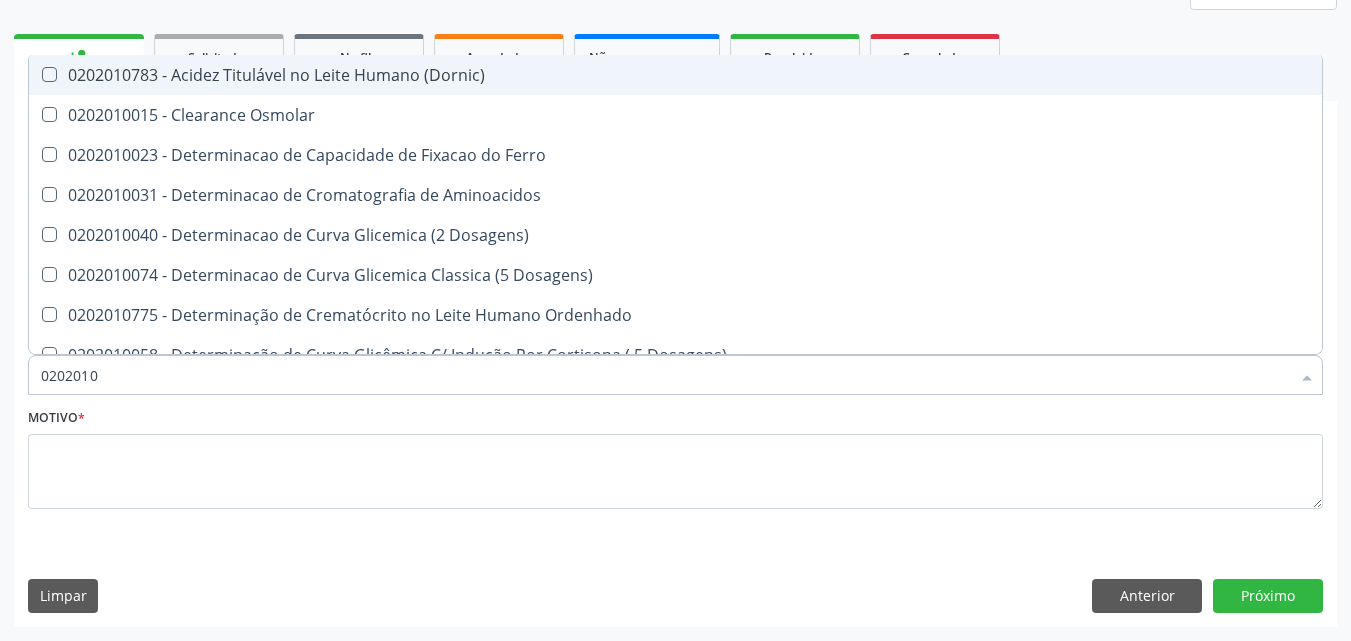 type on "020201" 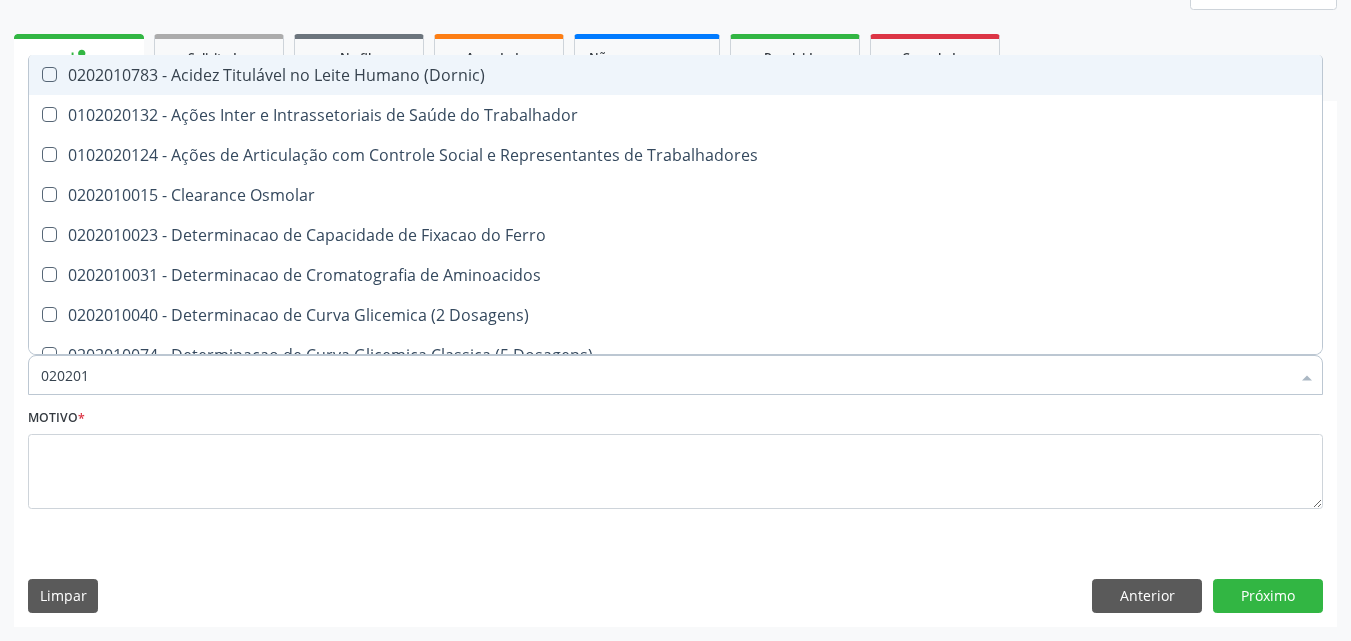 type on "02020" 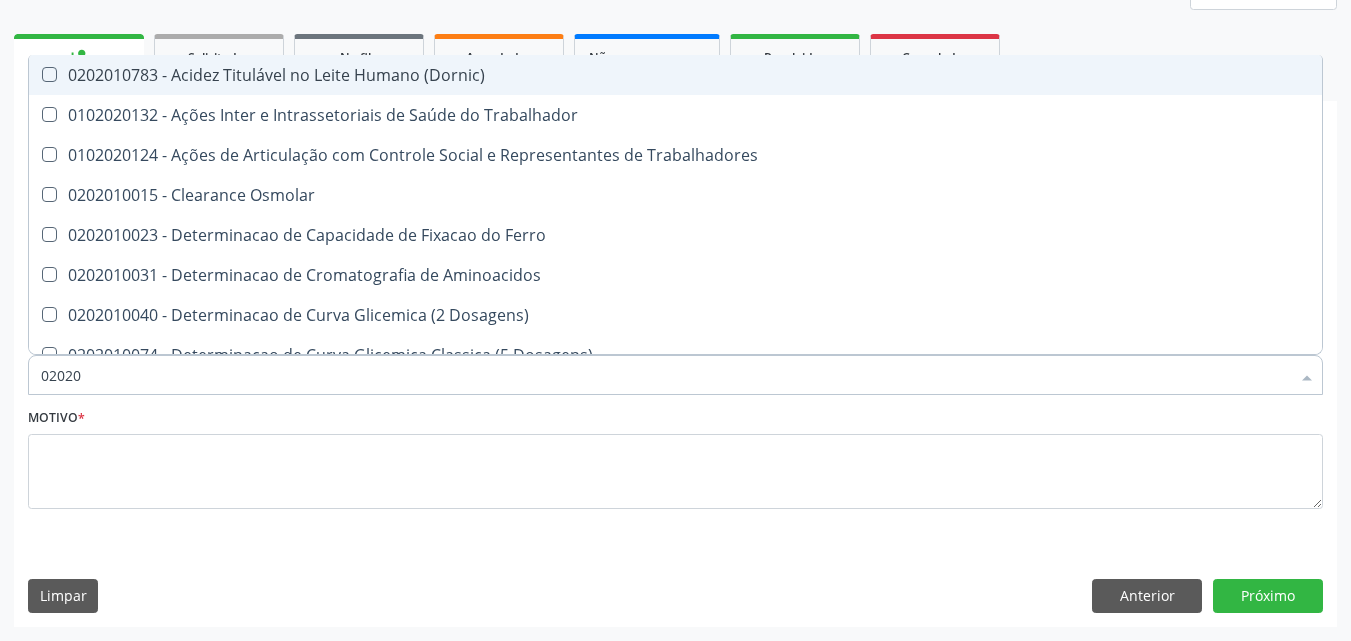 checkbox on "false" 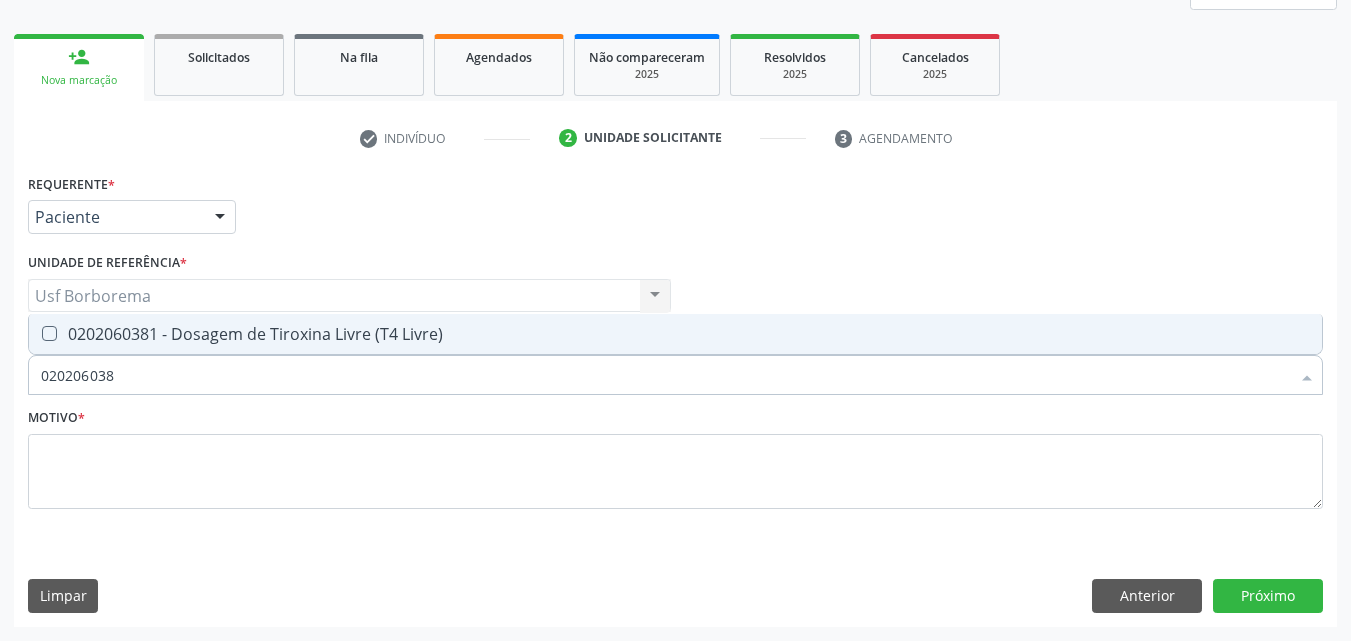 type on "0202060381" 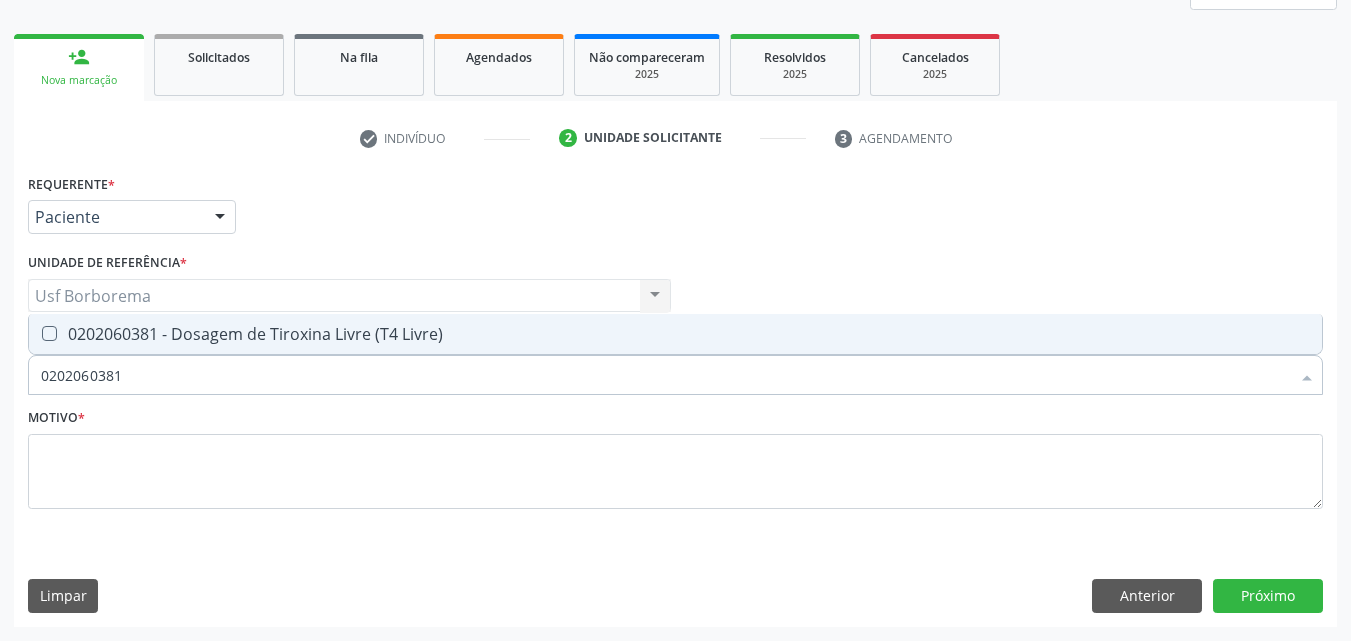 click on "0202060381 - Dosagem de Tiroxina Livre (T4 Livre)" at bounding box center [675, 334] 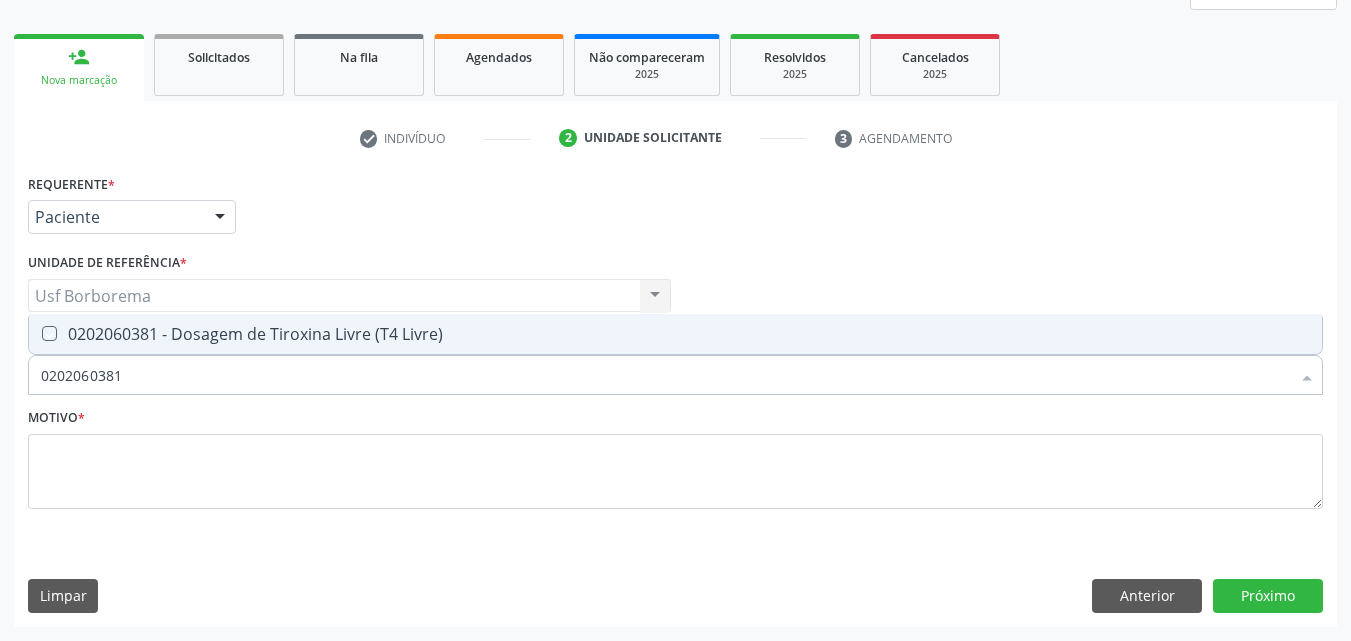 checkbox on "true" 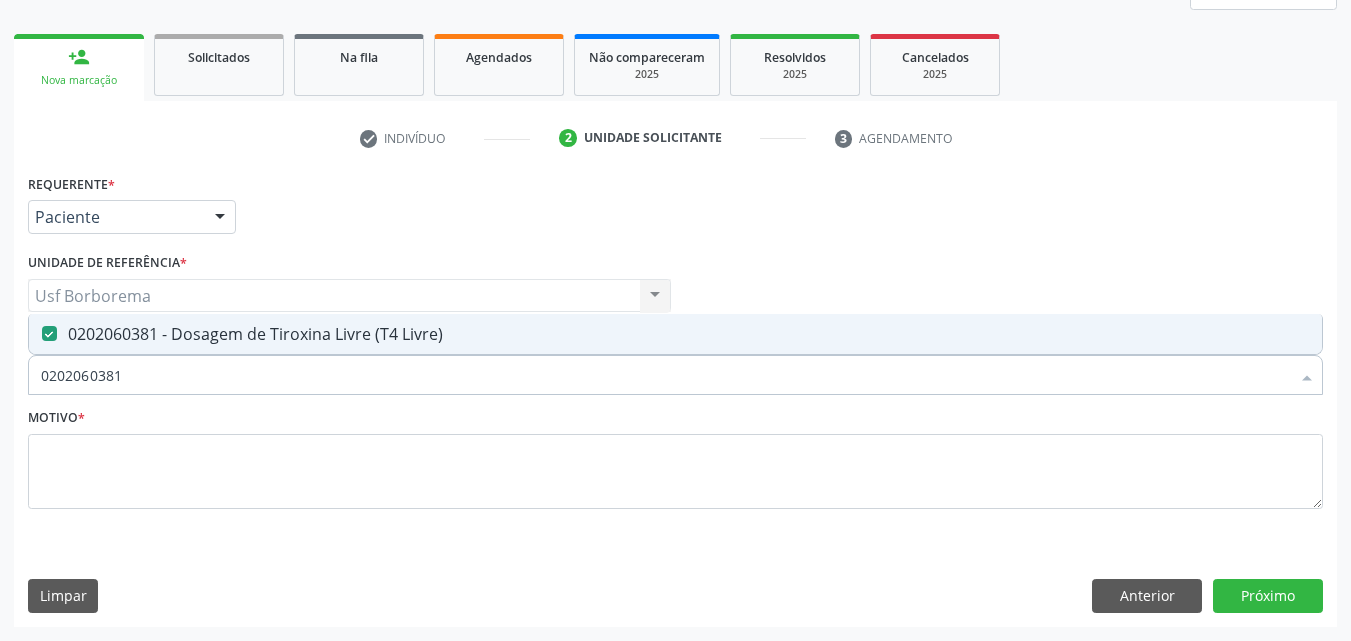 click on "0202060381" at bounding box center (665, 375) 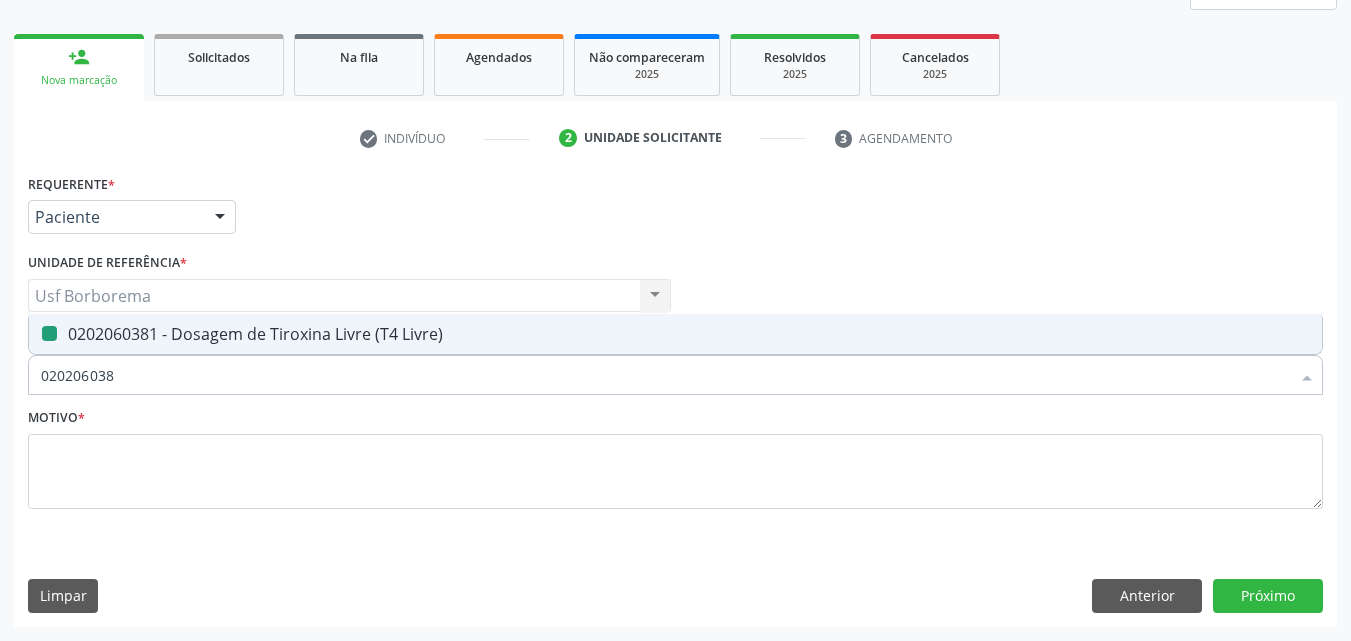 type on "02020603" 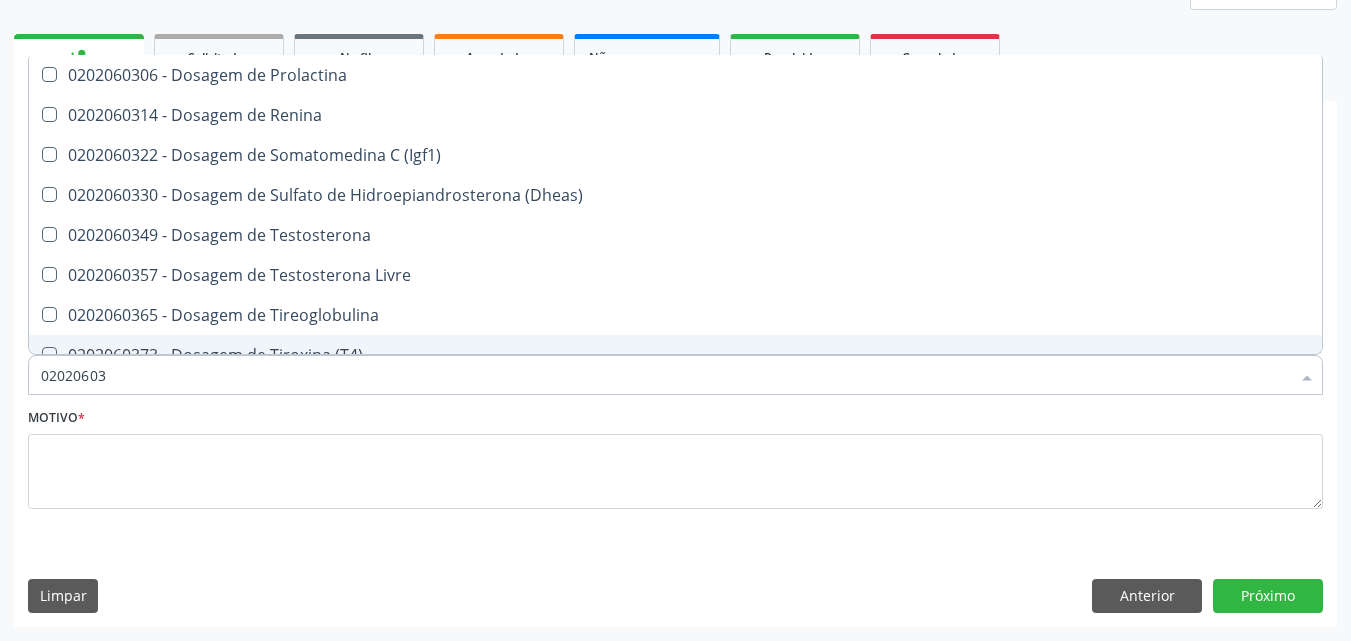 type on "0202060" 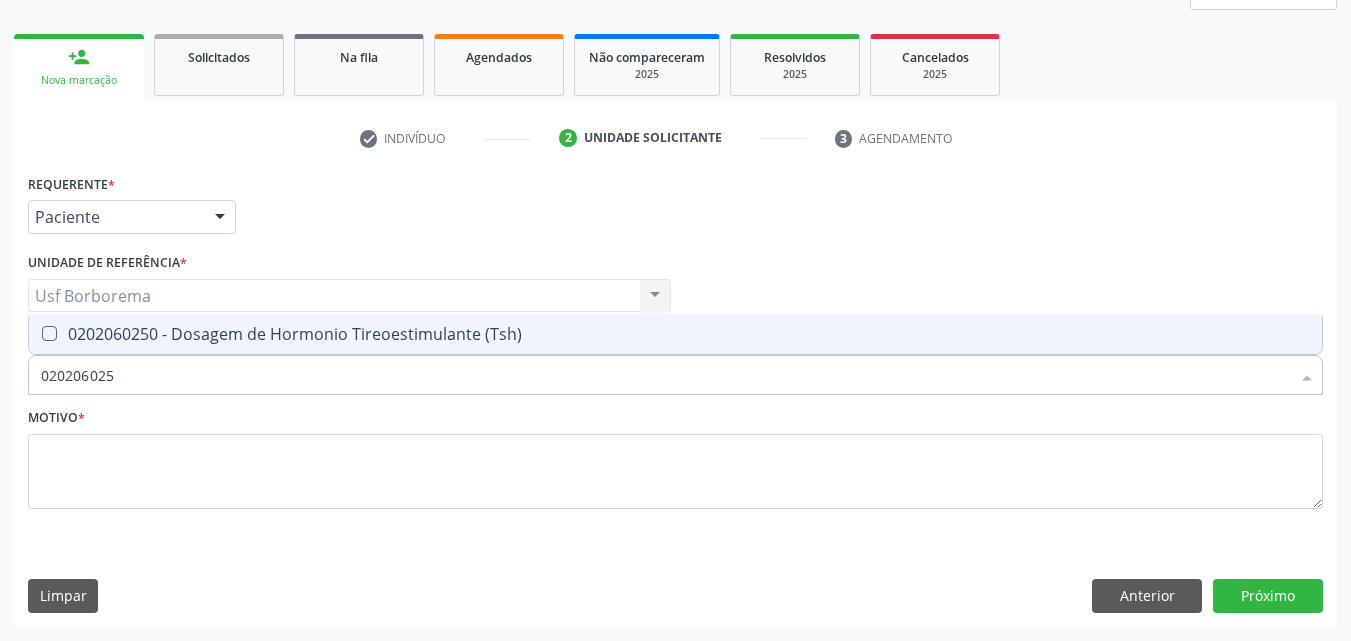 type on "0202060250" 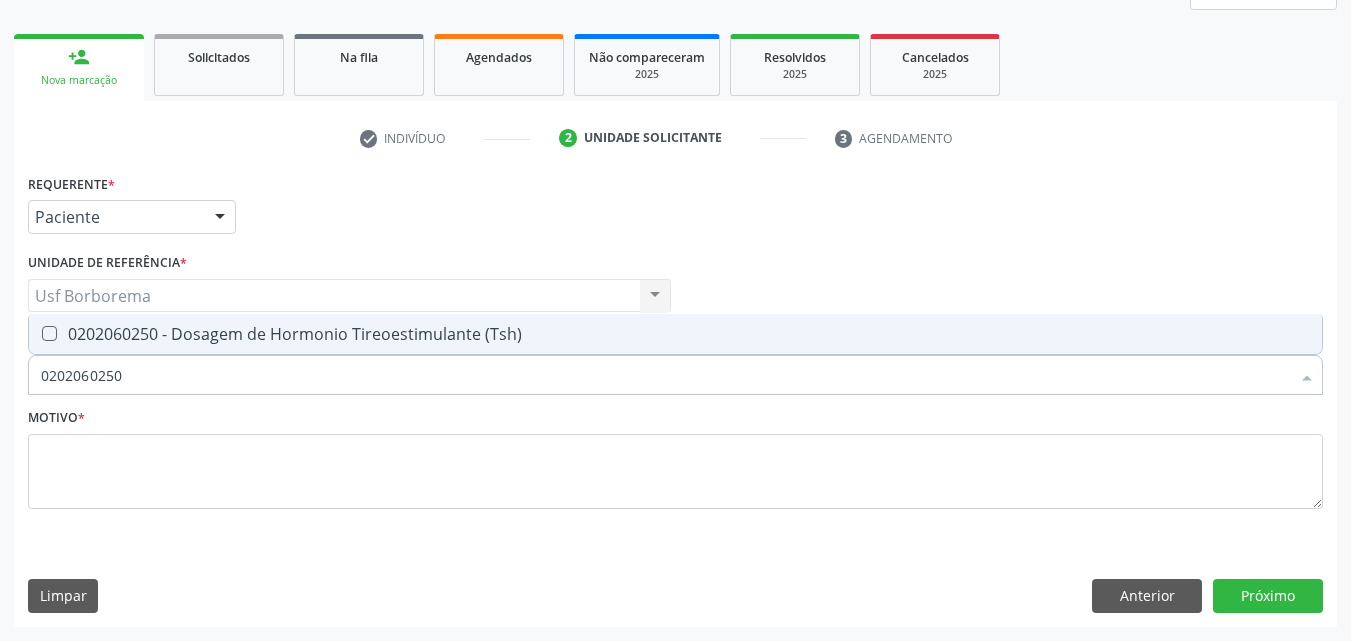 click on "0202060250 - Dosagem de Hormonio Tireoestimulante (Tsh)" at bounding box center (675, 334) 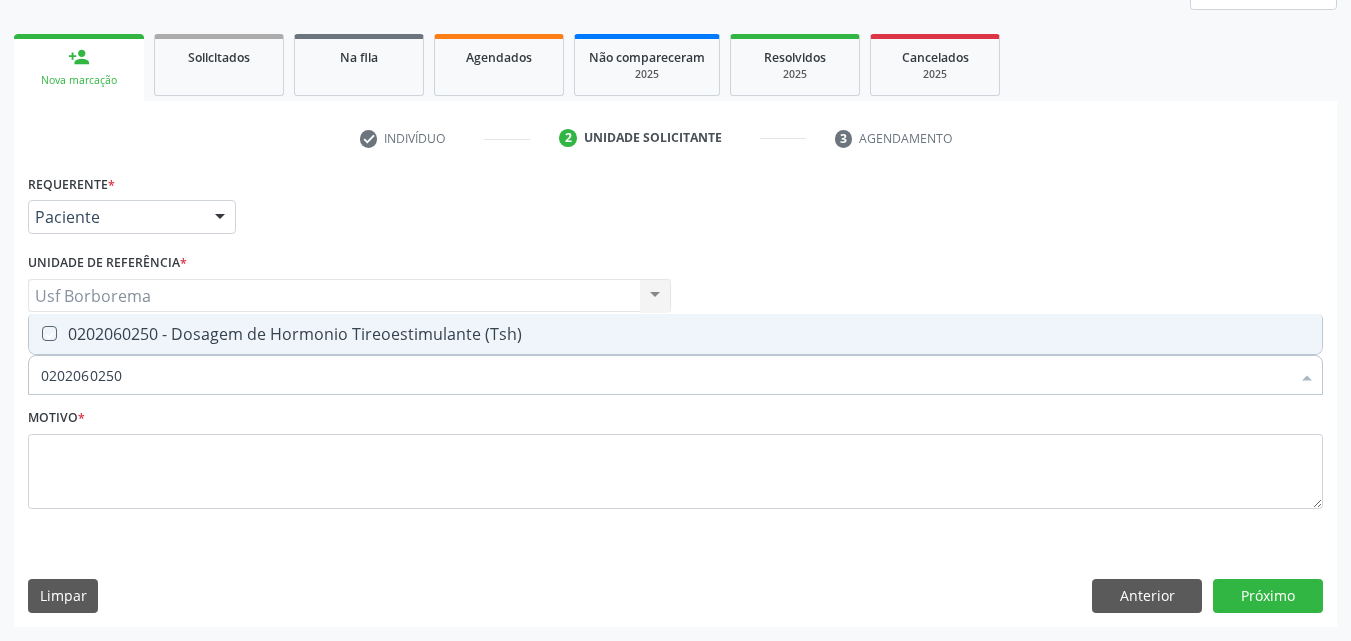 checkbox on "true" 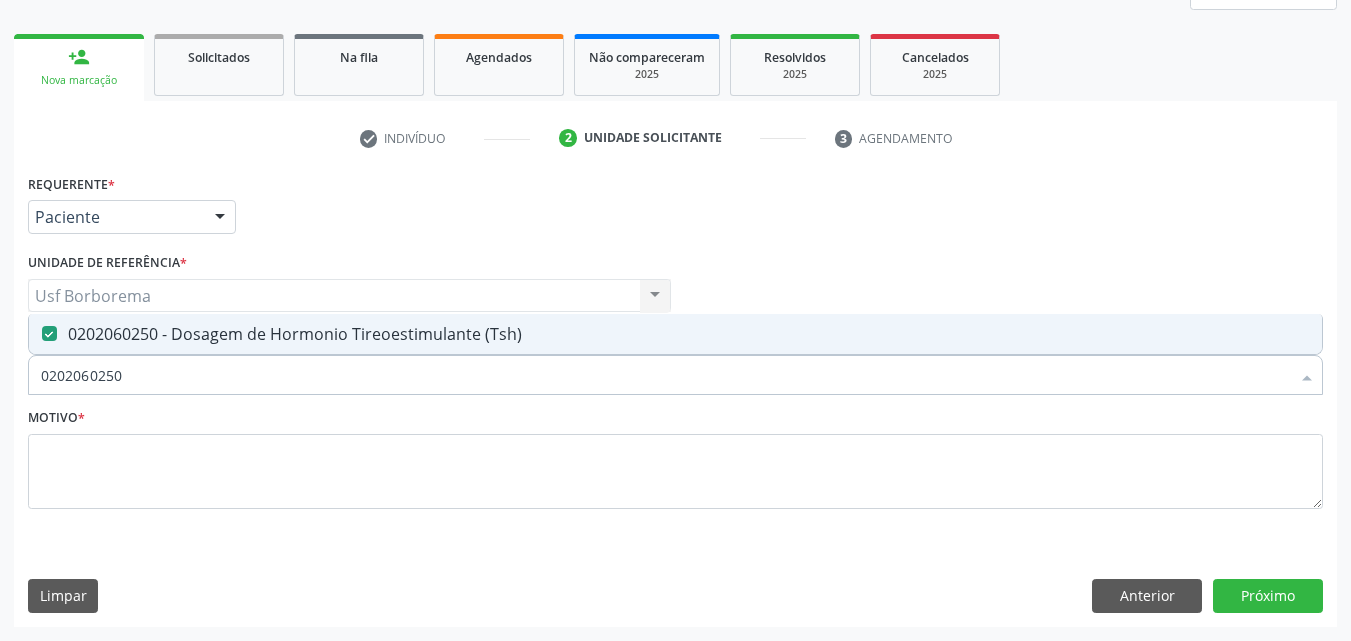 click on "0202060250" at bounding box center [665, 375] 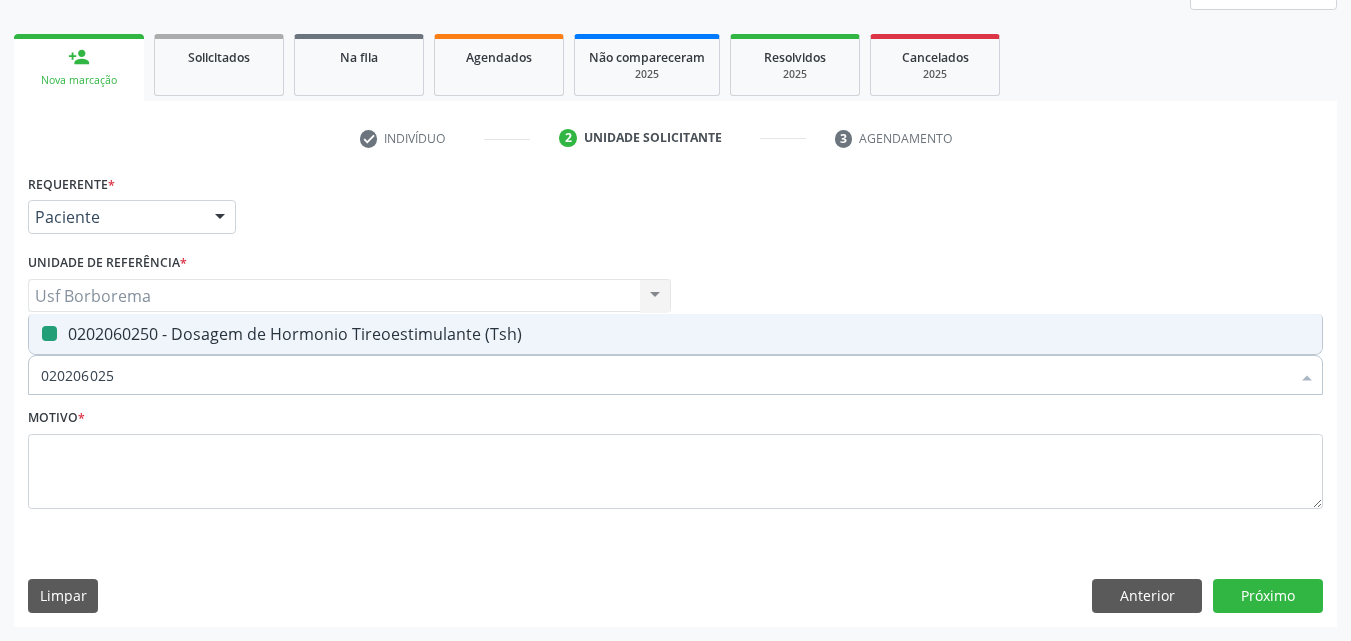 type on "02020602" 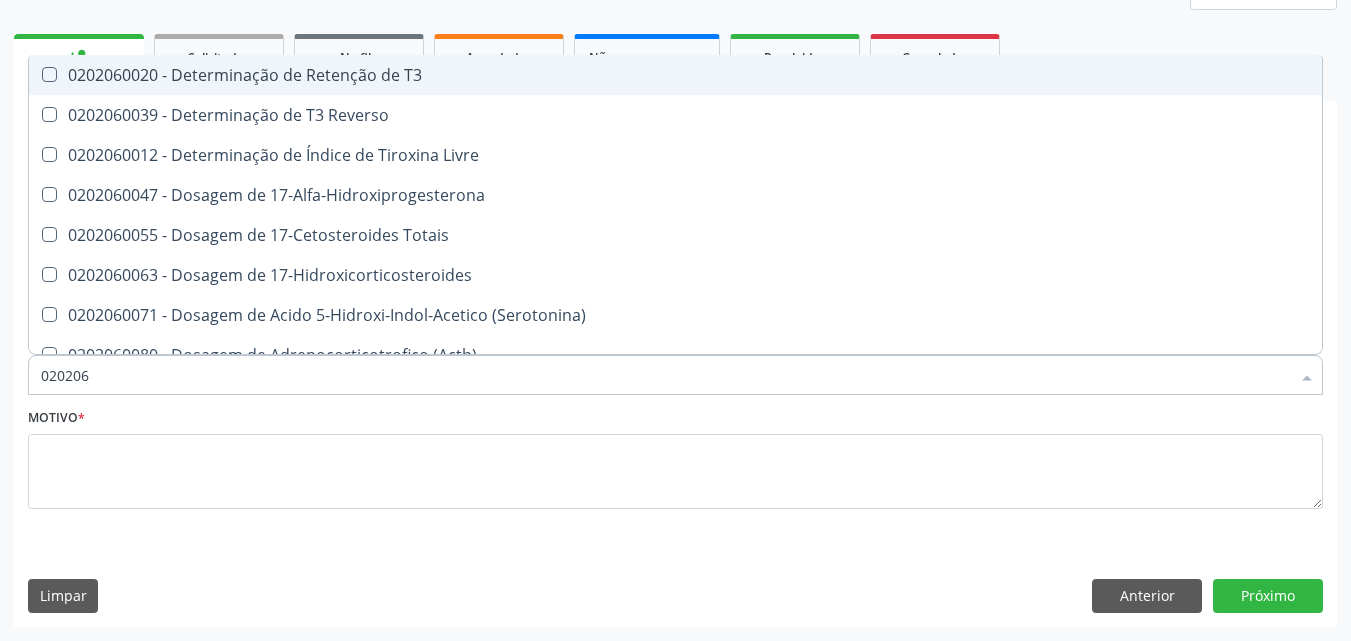 type on "0202060" 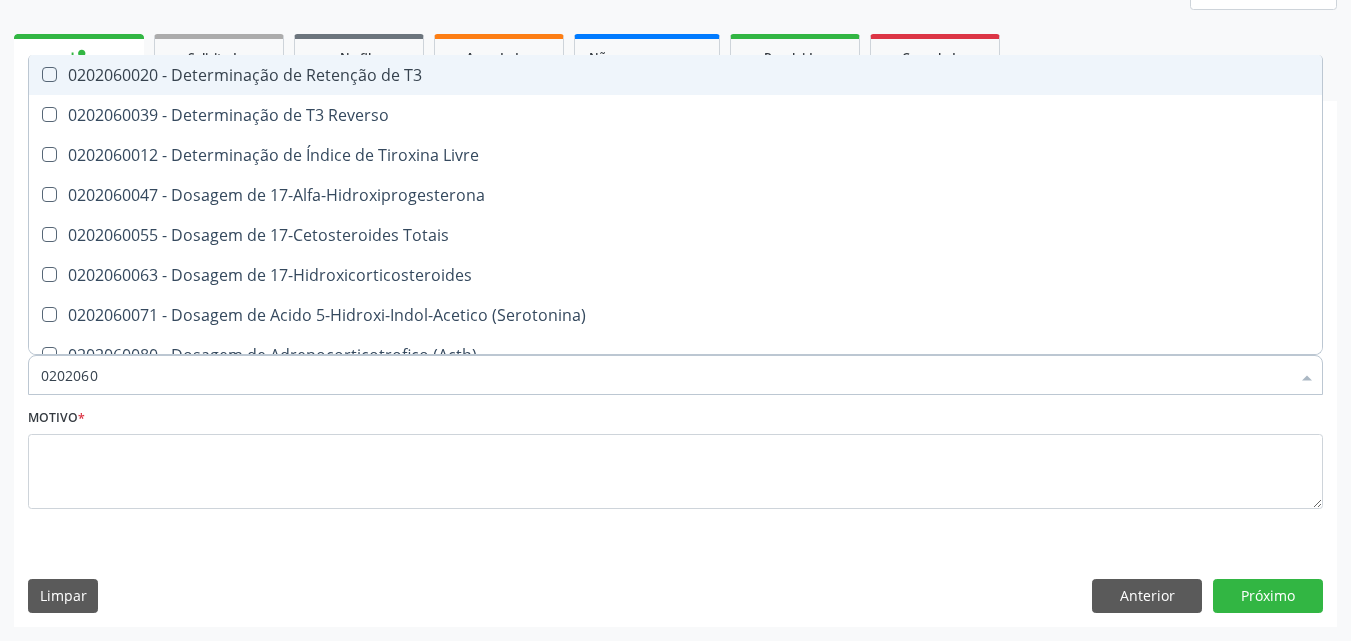 click on "0202060" at bounding box center [665, 375] 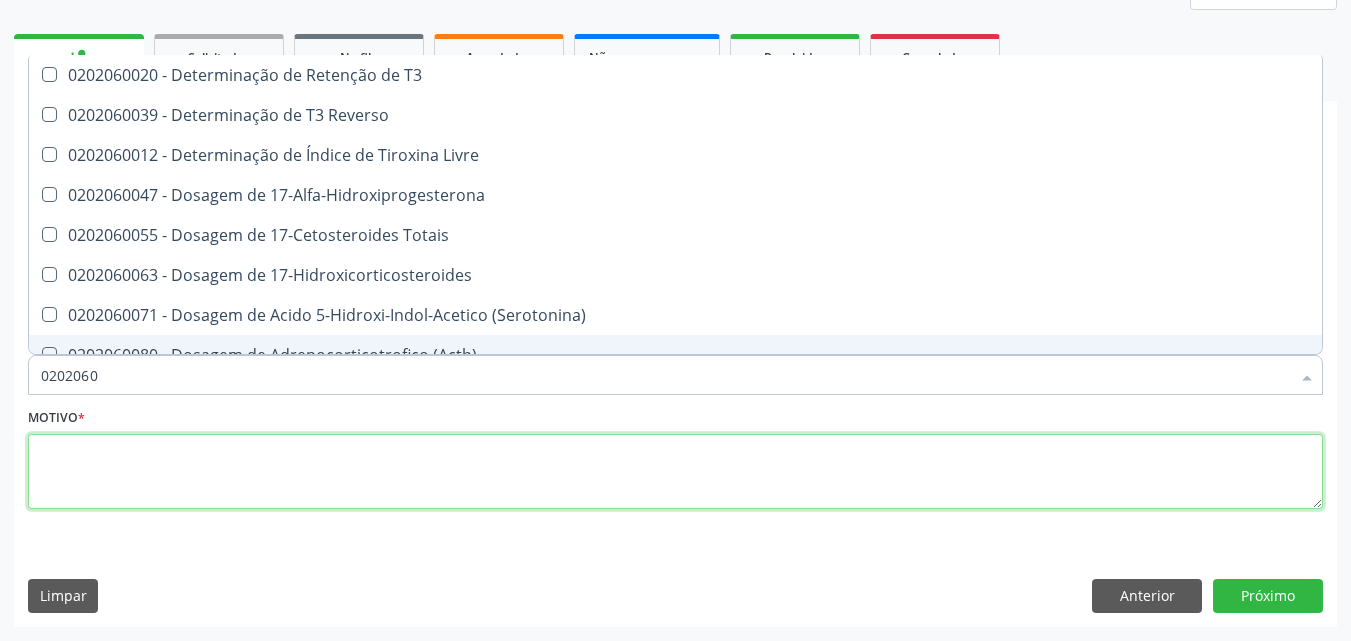 click at bounding box center [675, 472] 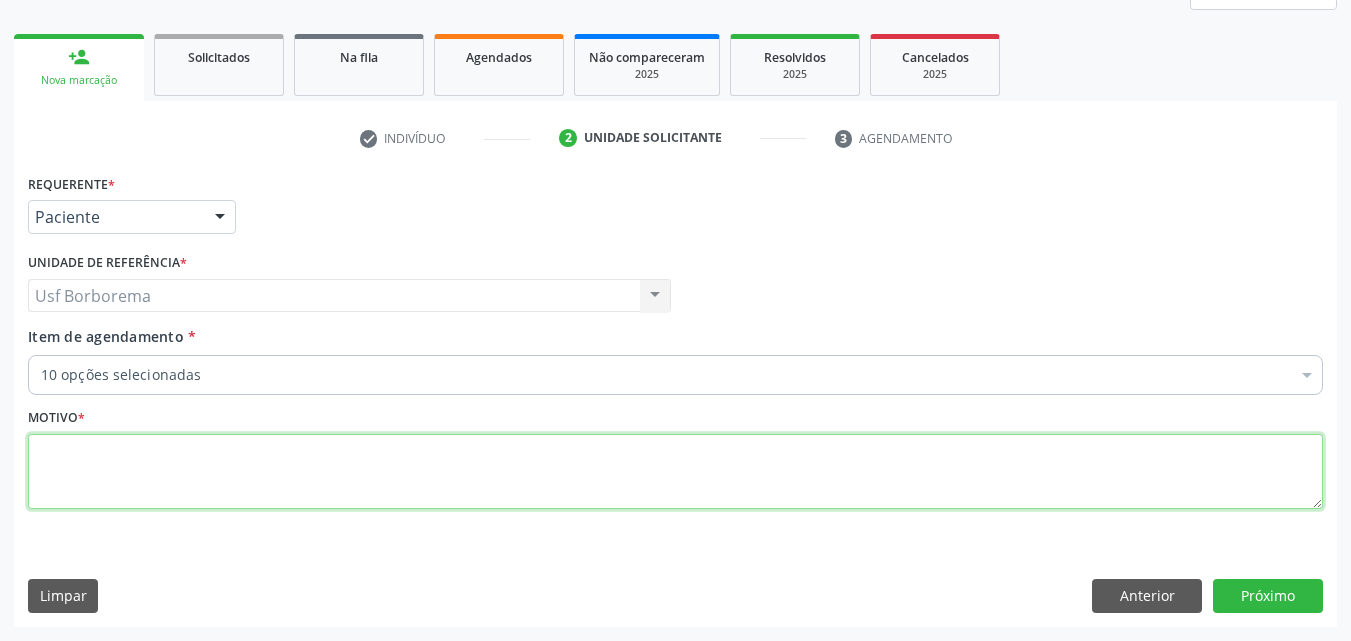 click at bounding box center (675, 472) 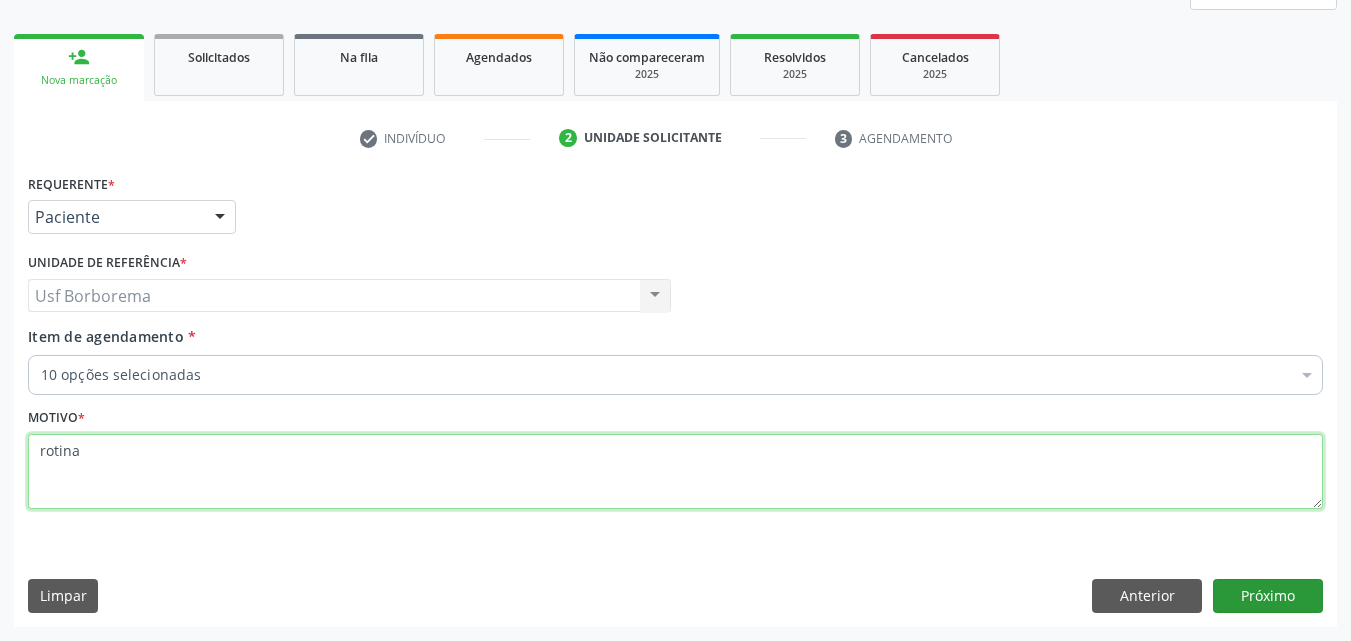 type on "rotina" 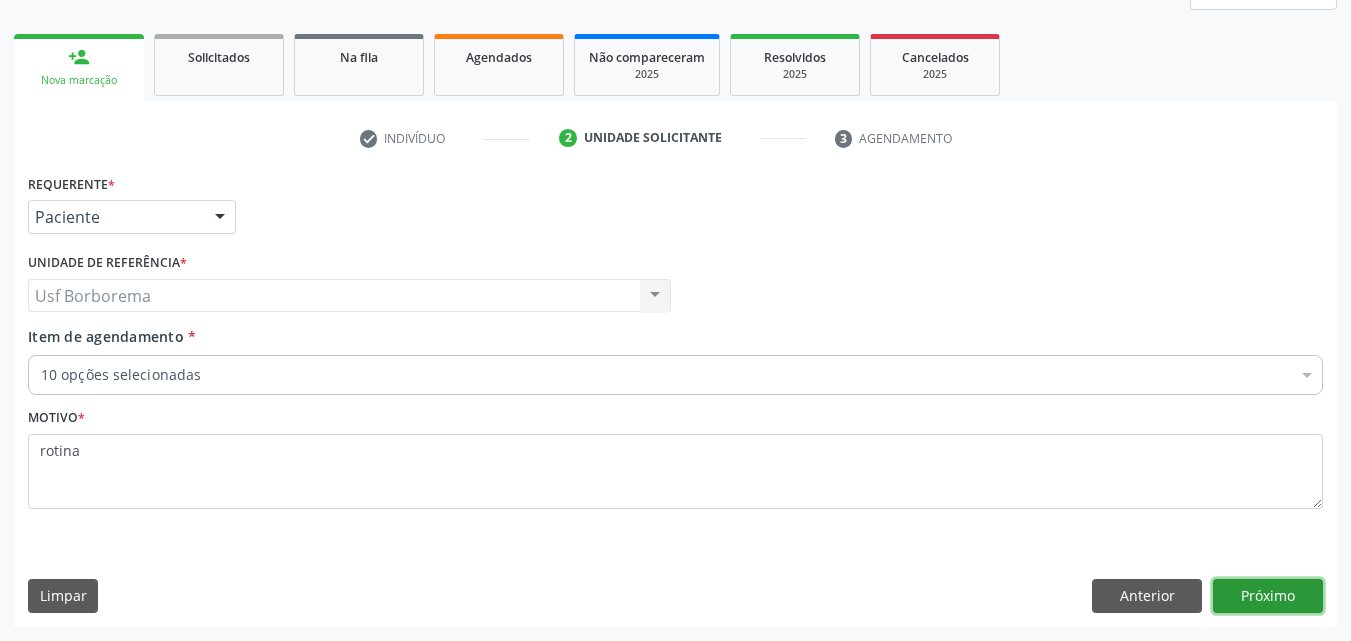 click on "Próximo" at bounding box center [1268, 596] 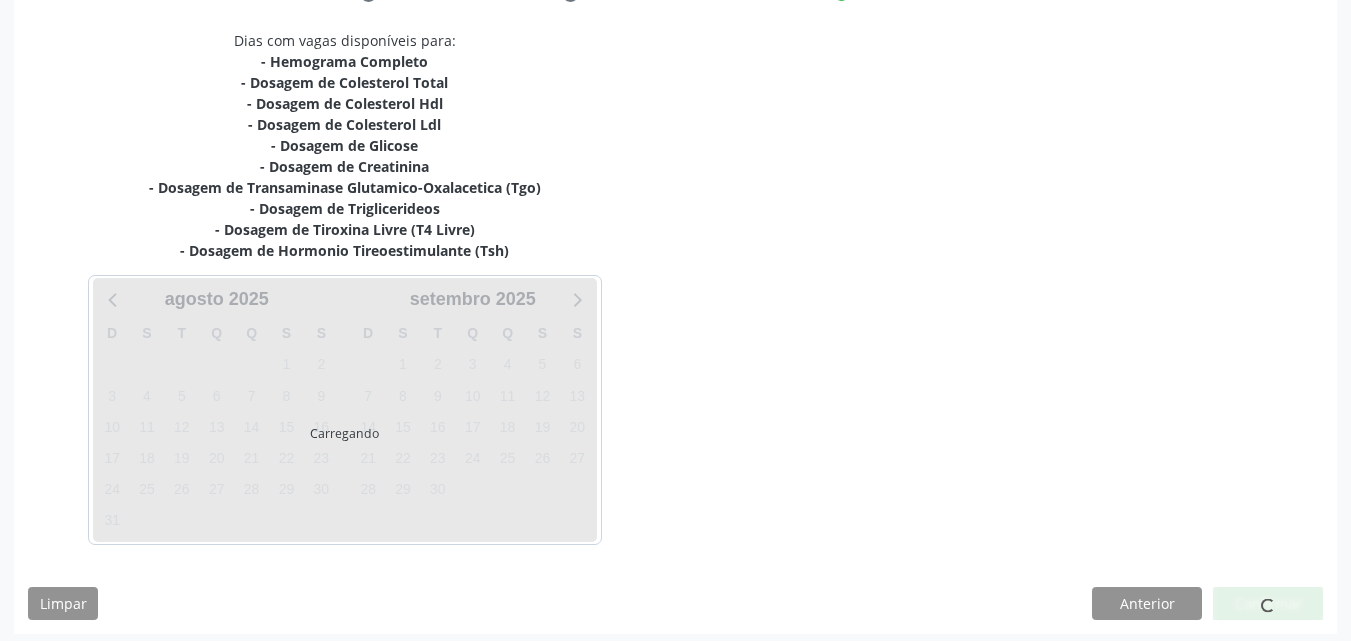 scroll, scrollTop: 418, scrollLeft: 0, axis: vertical 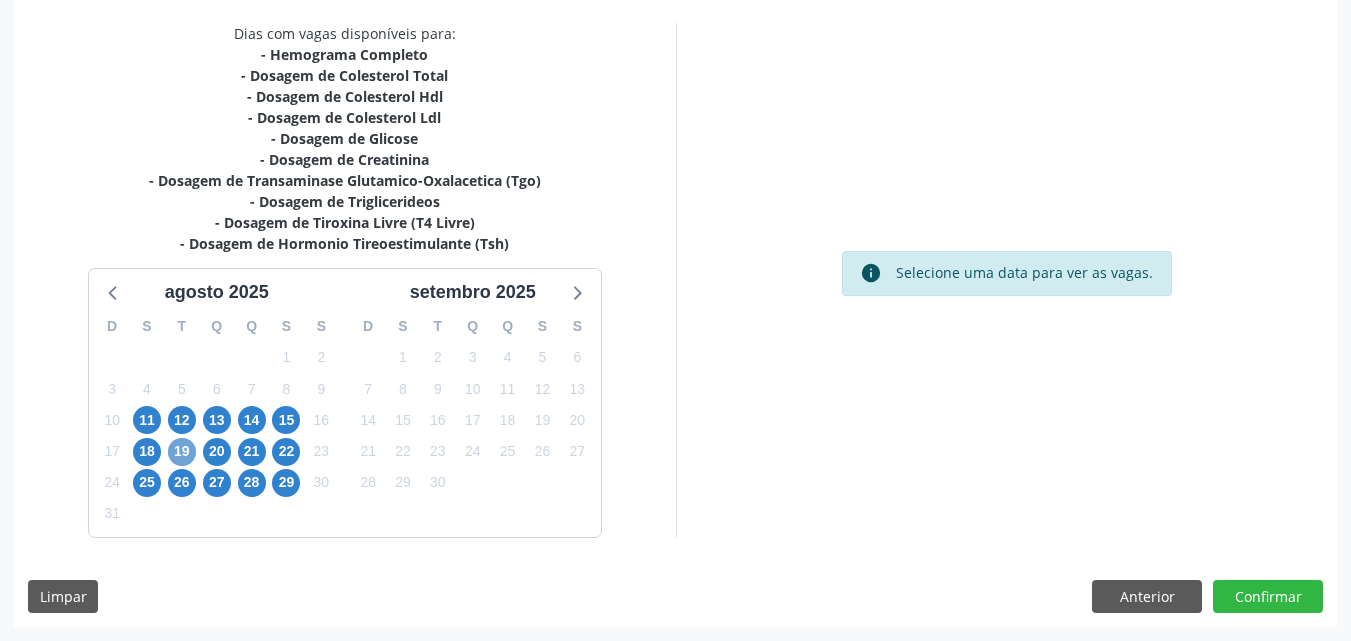 click on "19" at bounding box center (182, 452) 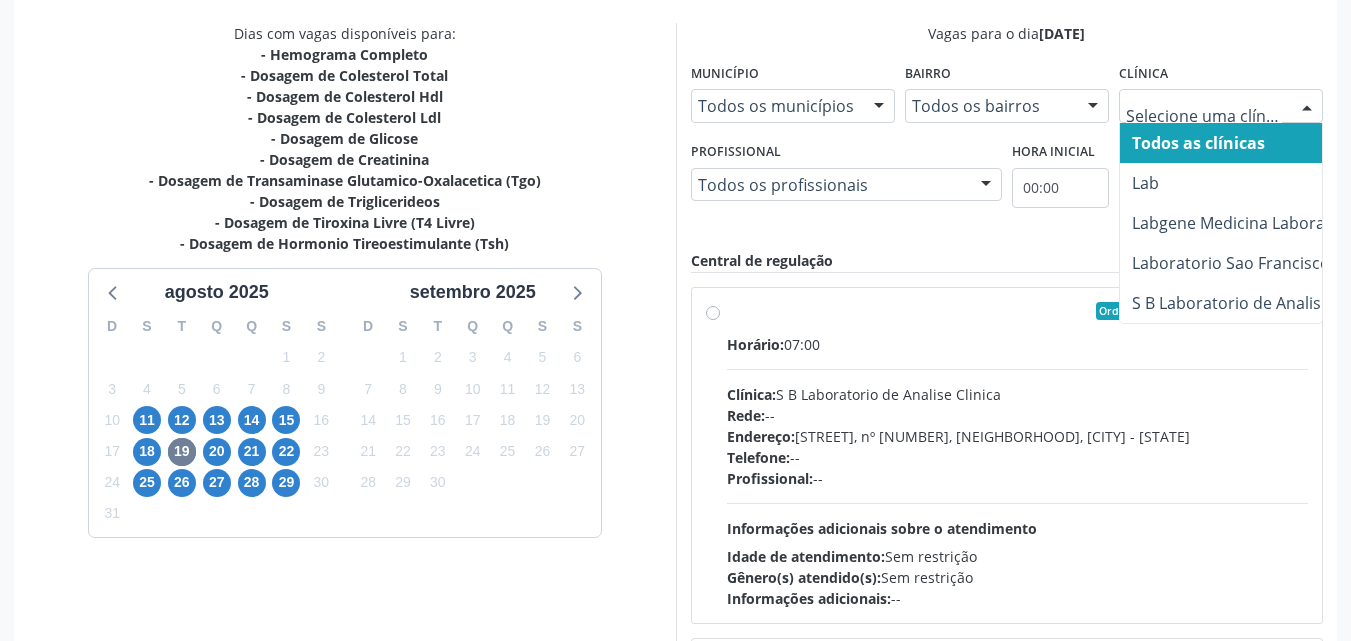 click at bounding box center [1221, 106] 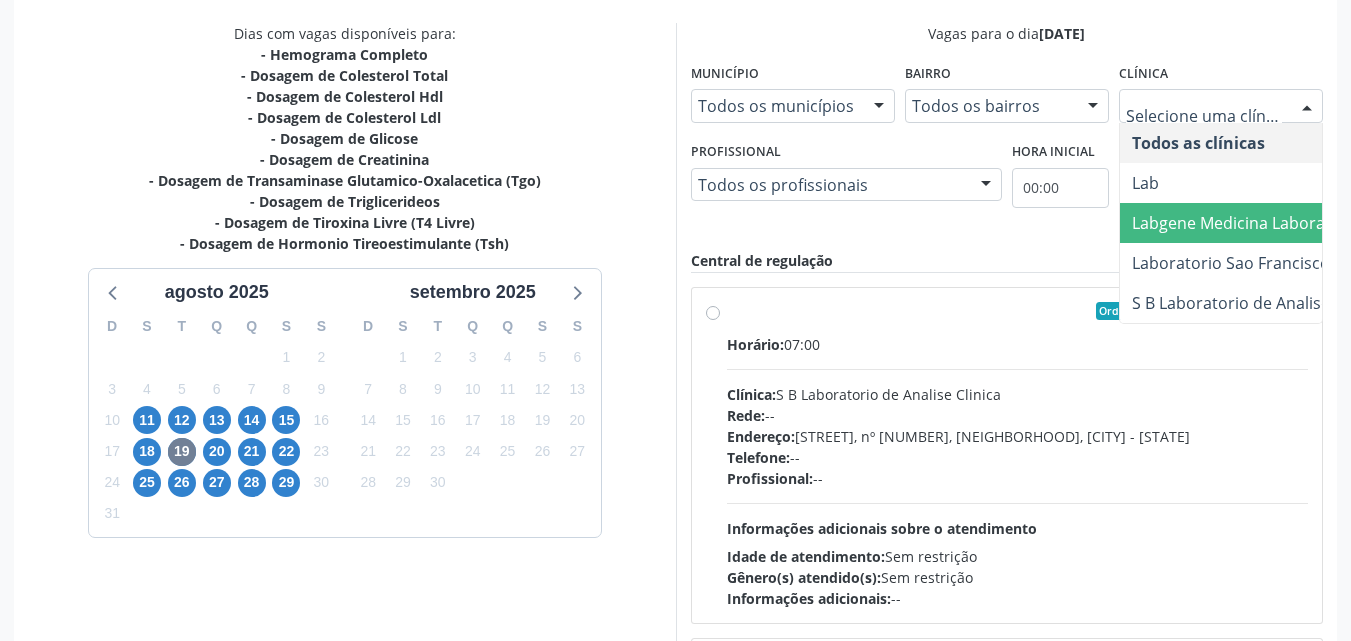 click on "Labgene Medicina Laboratorial" at bounding box center (1248, 223) 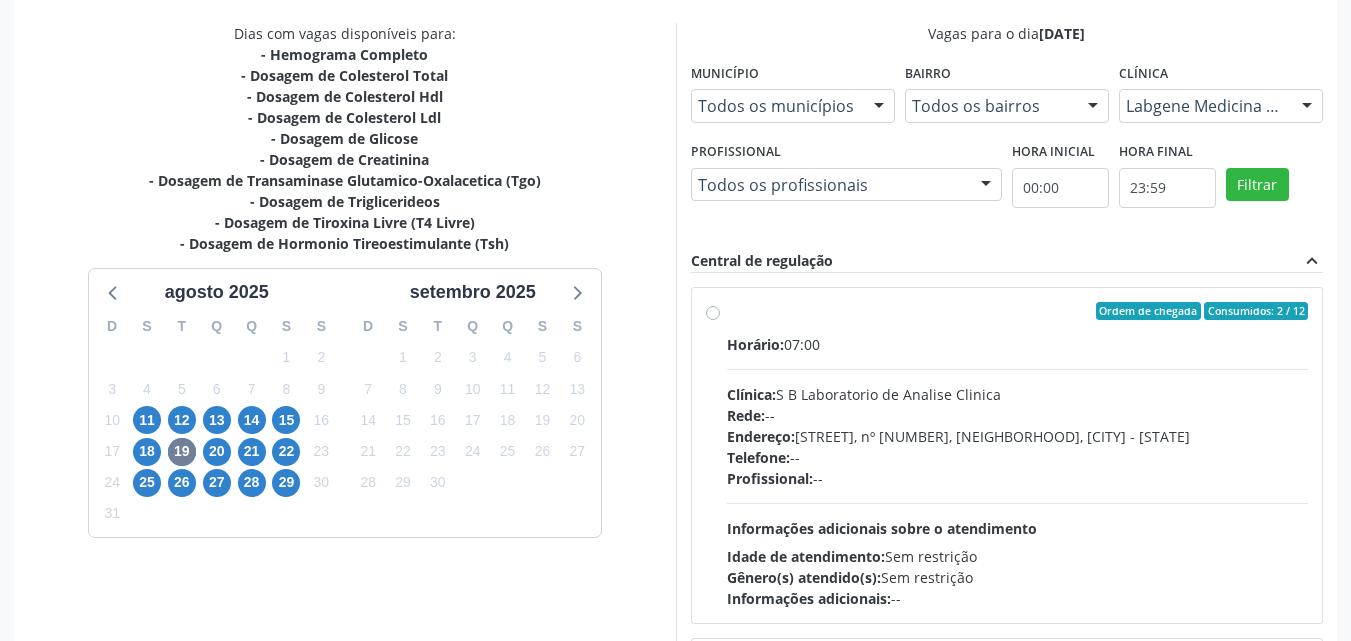 click on "Município
Todos os municípios         Todos os municípios   [CITY] - [STATE]
Nenhum resultado encontrado para: "   "
Não há nenhuma opção para ser exibida.
Bairro
Todos os bairros         Todos os bairros   [NEIGHBORHOOD]   Centro   N S da Penha   Nossa Senhora da Pen
Nenhum resultado encontrado para: "   "
Não há nenhuma opção para ser exibida.
Clínica
[CLINIC_NAME]         Todos as clínicas   Lab   [CLINIC_NAME]   [CLINIC_NAME]   [CLINIC_NAME]
Nenhum resultado encontrado para: "   "
Não há nenhuma opção para ser exibida.
Profissional
Todos os profissionais         Todos os profissionais
Nenhum resultado encontrado para: "   "
Não há nenhuma opção para ser exibida.
Hora inicial
00:00" at bounding box center [1007, 143] 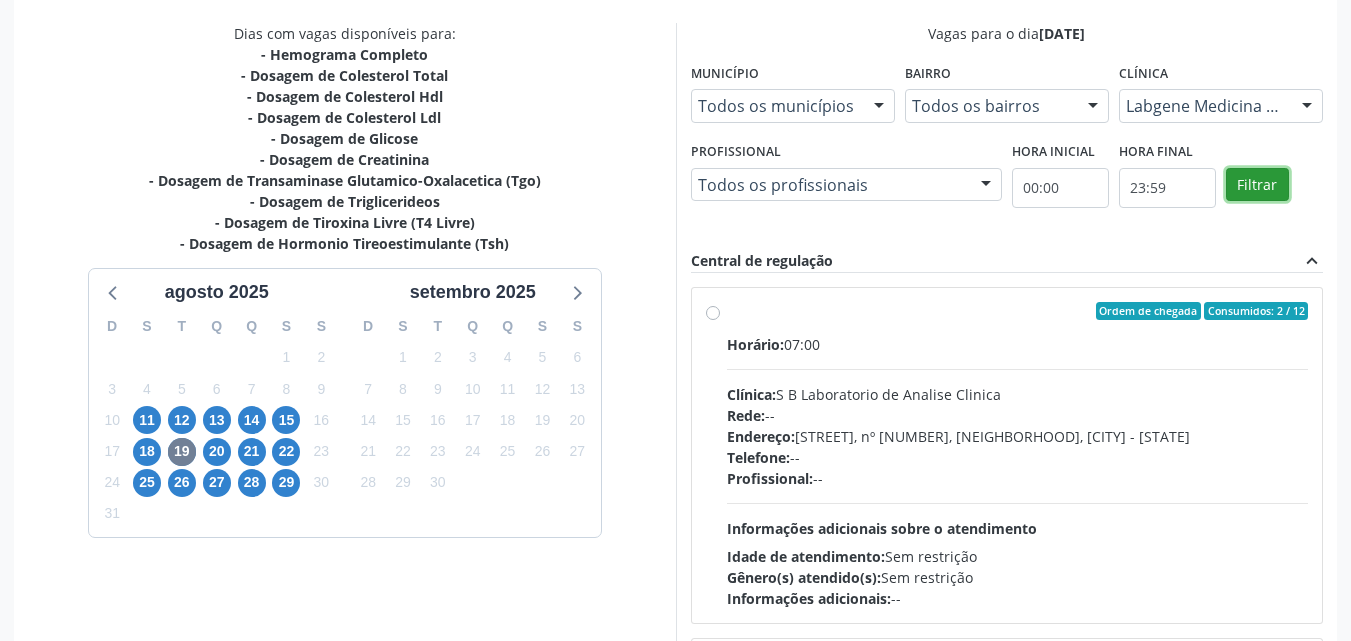 click on "Filtrar" at bounding box center [1257, 185] 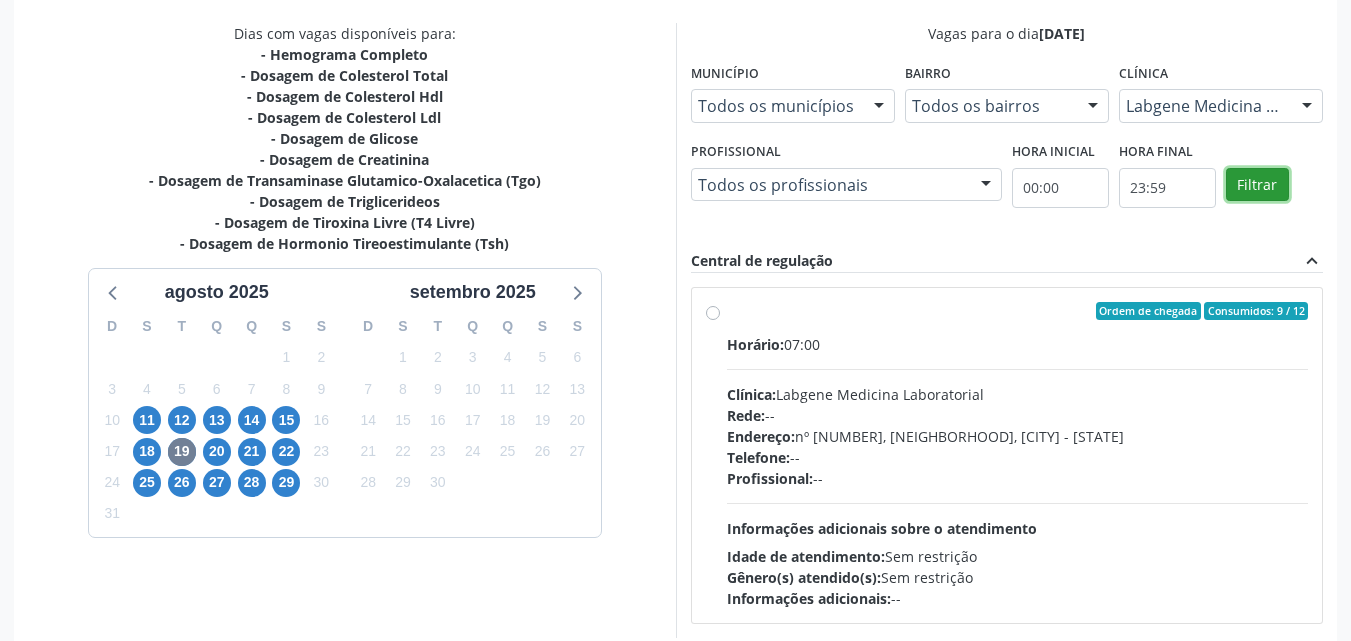 click on "Filtrar" at bounding box center [1257, 185] 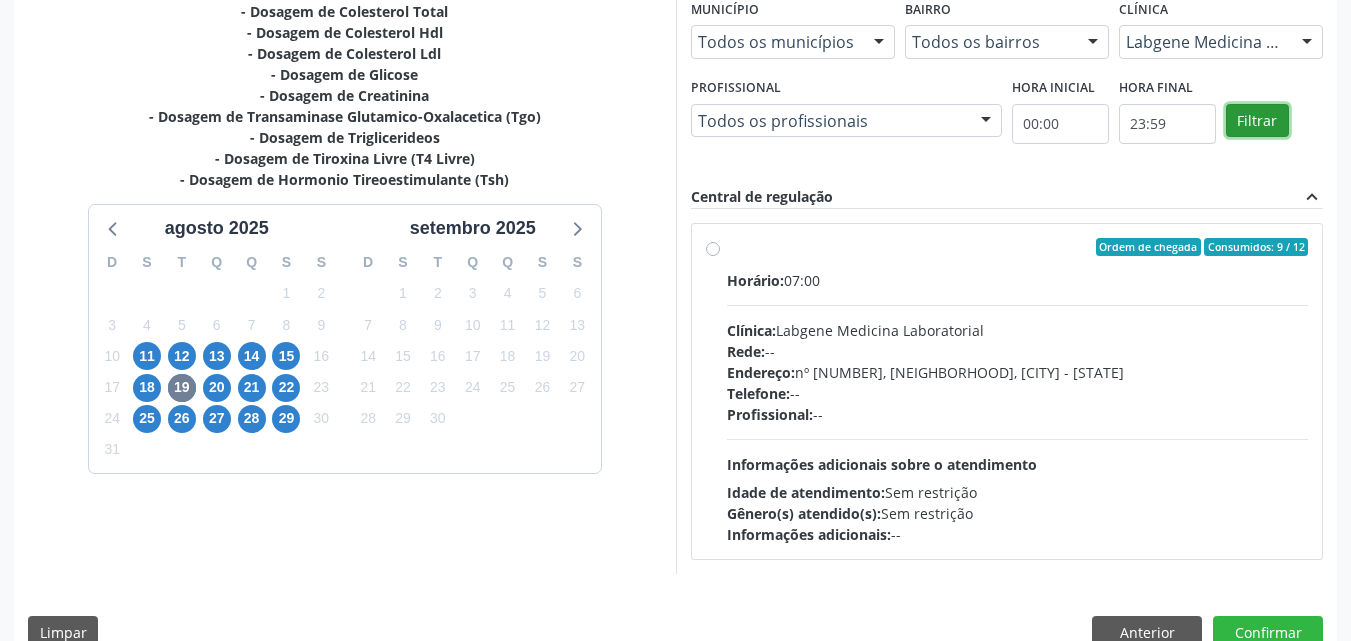 scroll, scrollTop: 518, scrollLeft: 0, axis: vertical 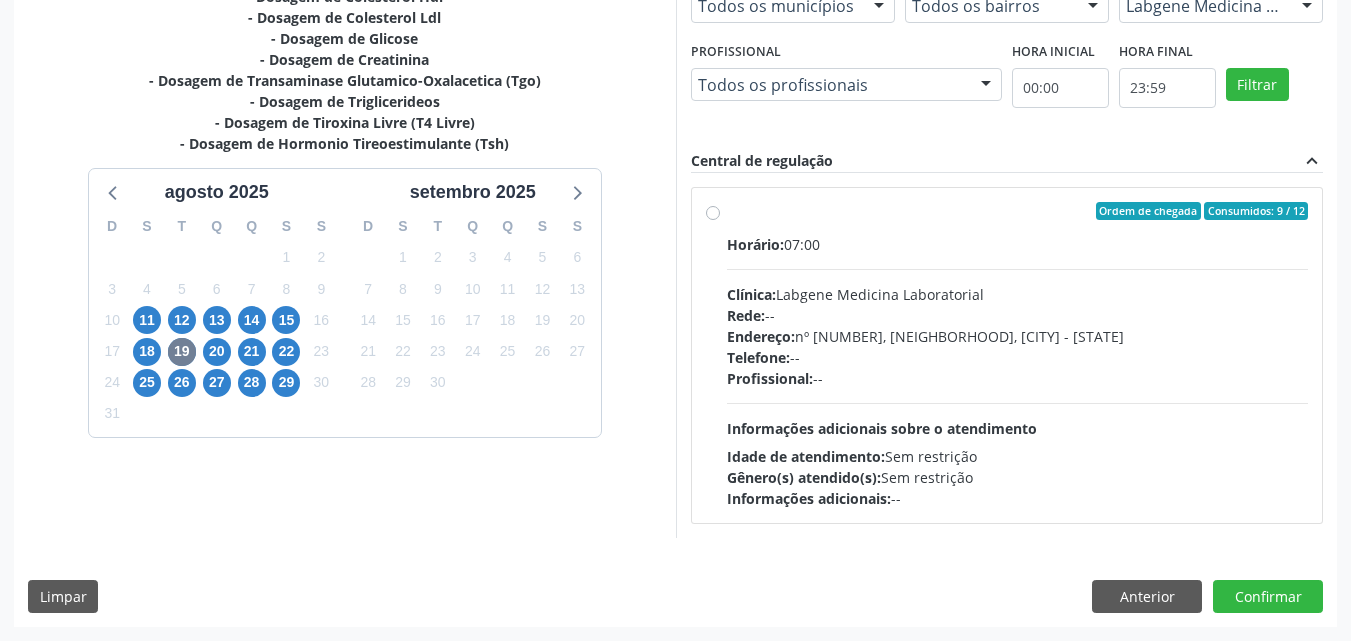 click on "Ordem de chegada
Consumidos: 9 / 12
Horário:   07:00
Clínica:  [CLINIC_NAME]
Rede:
--
Endereço:   nº 531, [NEIGHBORHOOD], [CITY] - [STATE]
Telefone:   --
Profissional:
--
Informações adicionais sobre o atendimento
Idade de atendimento:
Sem restrição
Gênero(s) atendido(s):
Sem restrição
Informações adicionais:
--" at bounding box center [1007, 355] 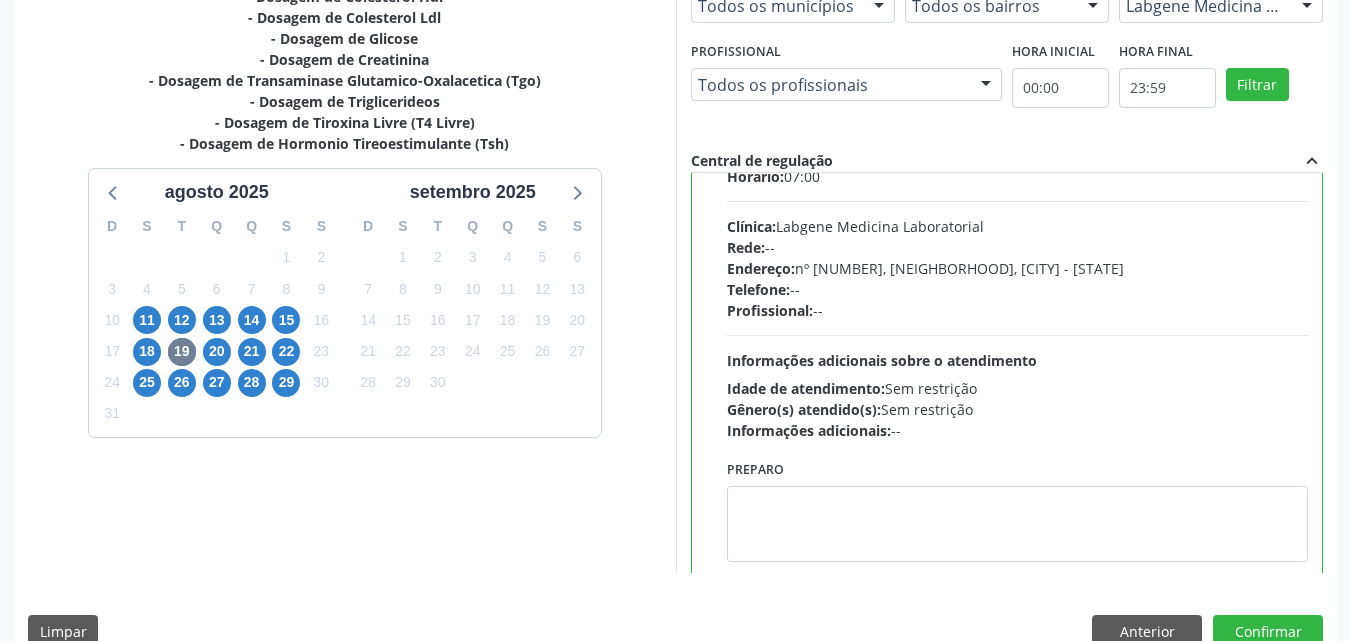 scroll, scrollTop: 99, scrollLeft: 0, axis: vertical 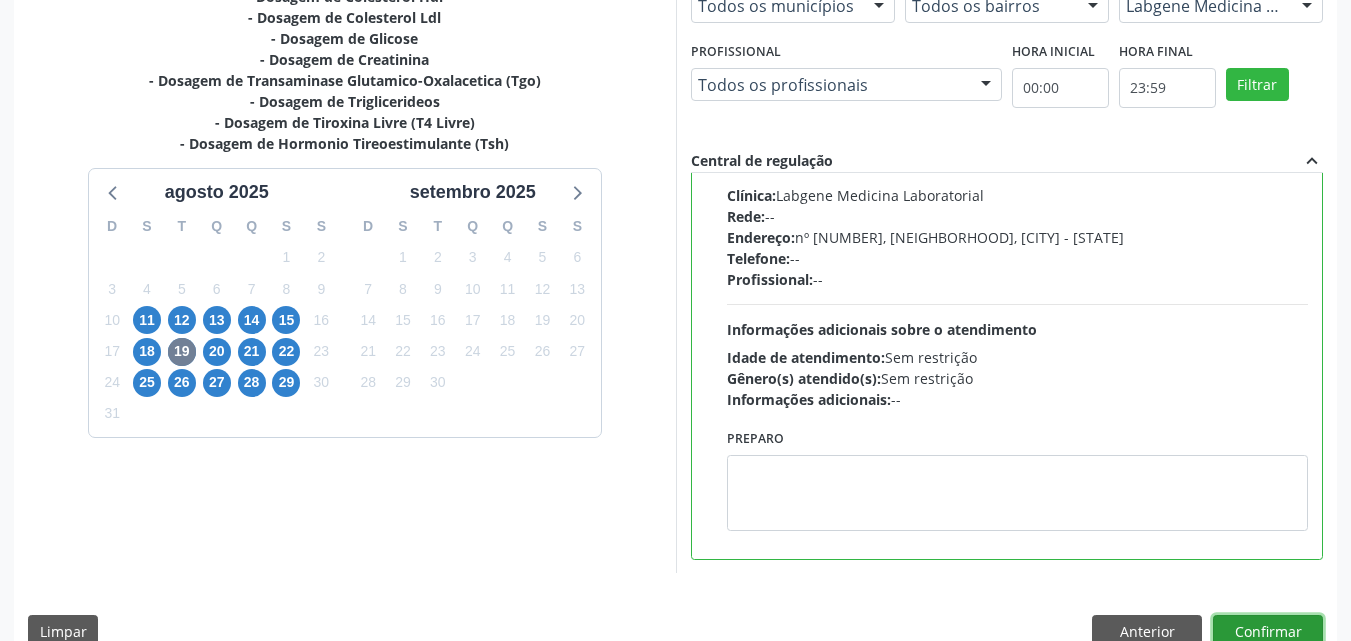 click on "Confirmar" at bounding box center (1268, 632) 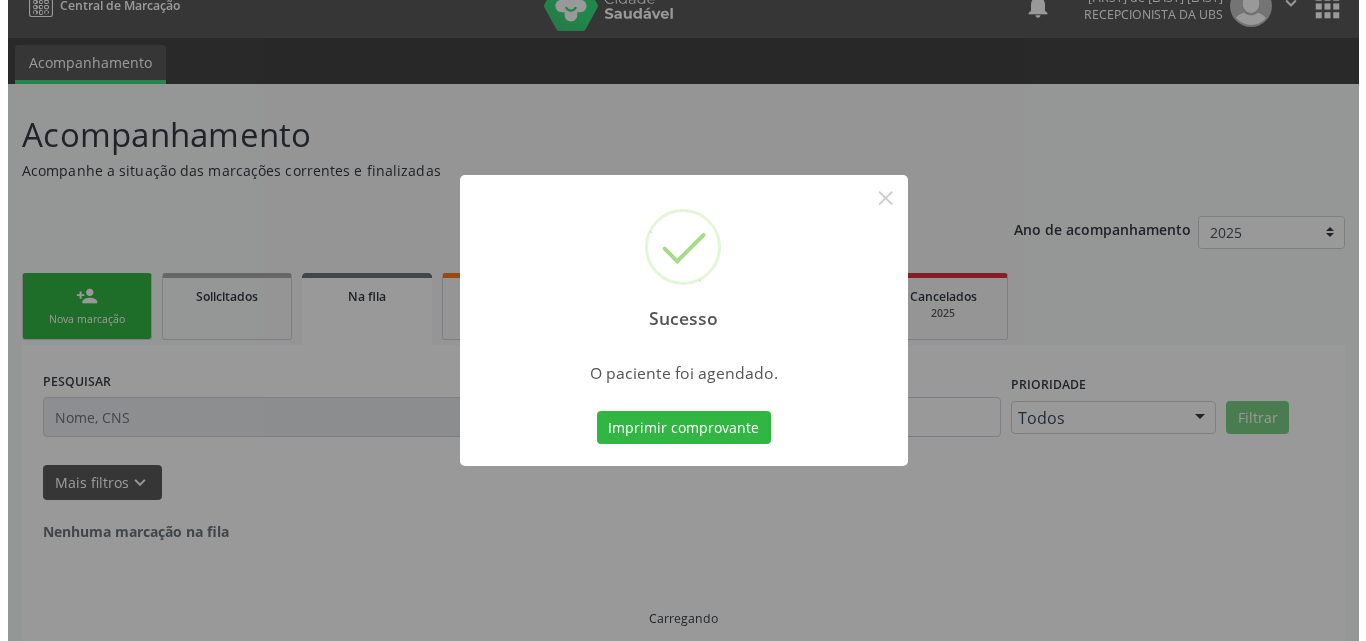 scroll, scrollTop: 0, scrollLeft: 0, axis: both 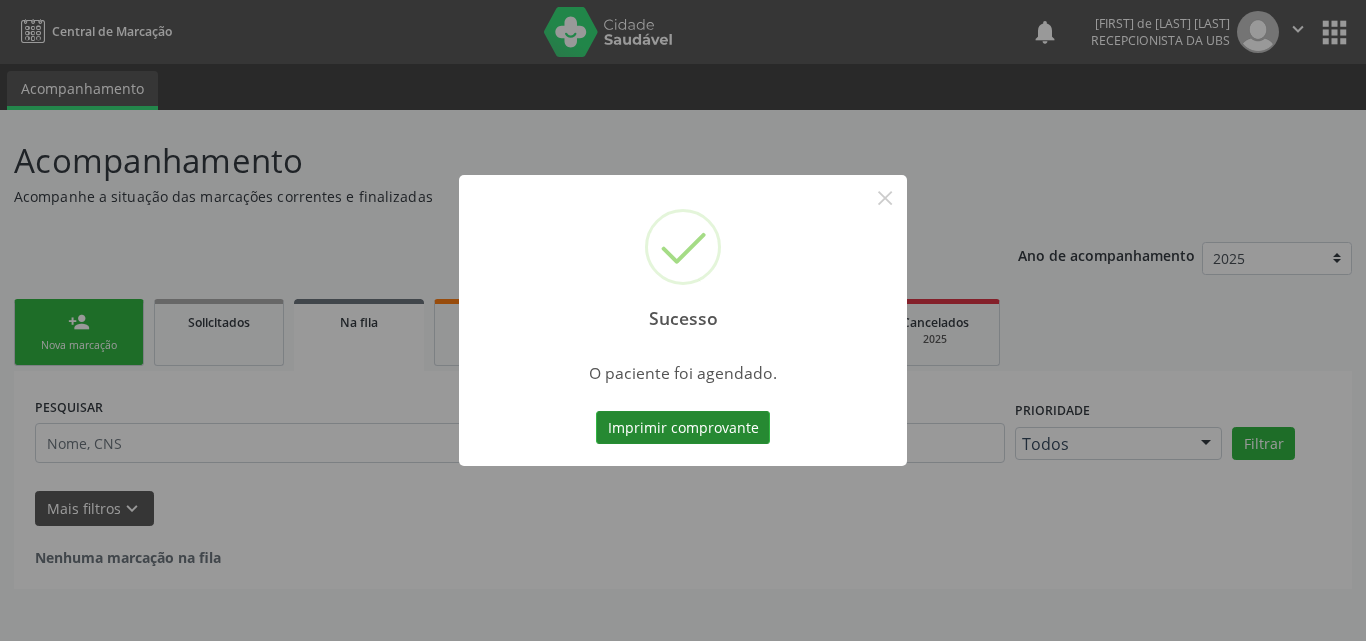 click on "Imprimir comprovante" at bounding box center (683, 428) 